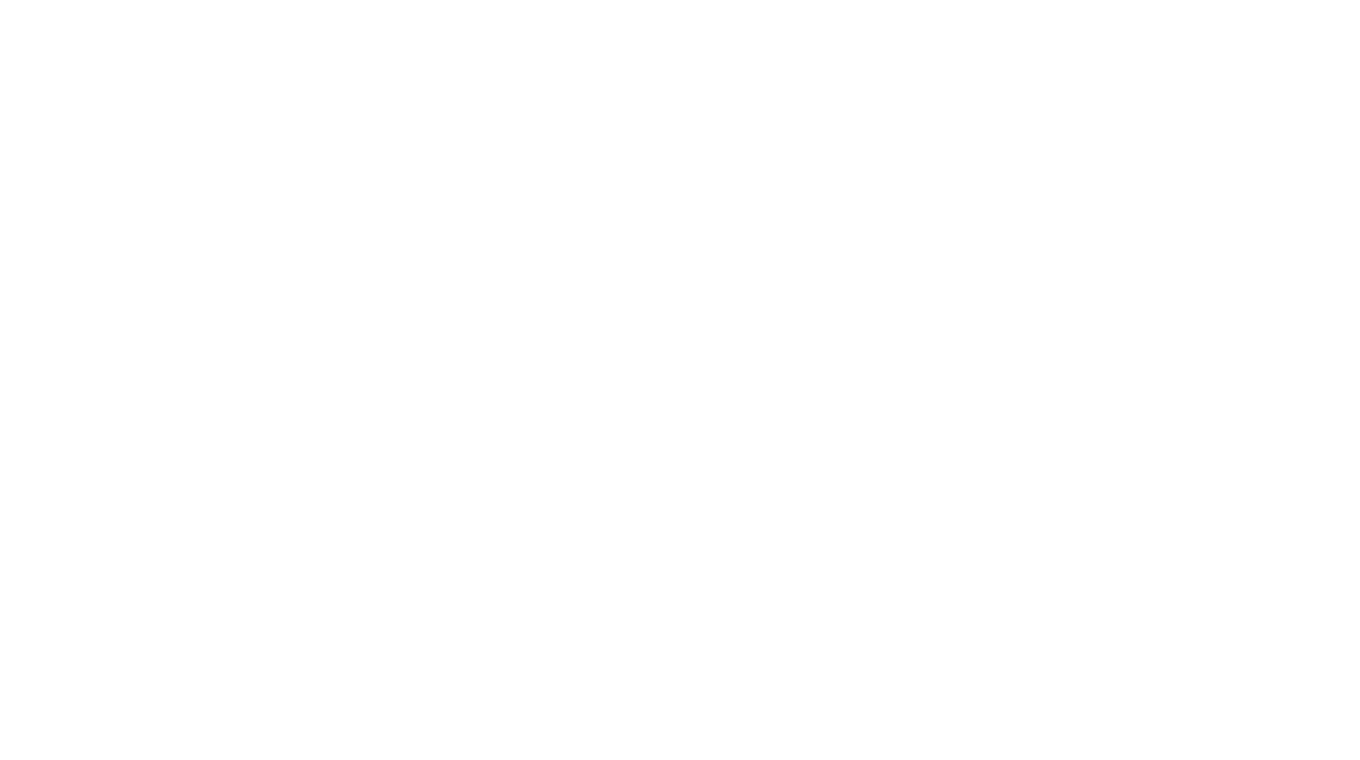 scroll, scrollTop: 0, scrollLeft: 0, axis: both 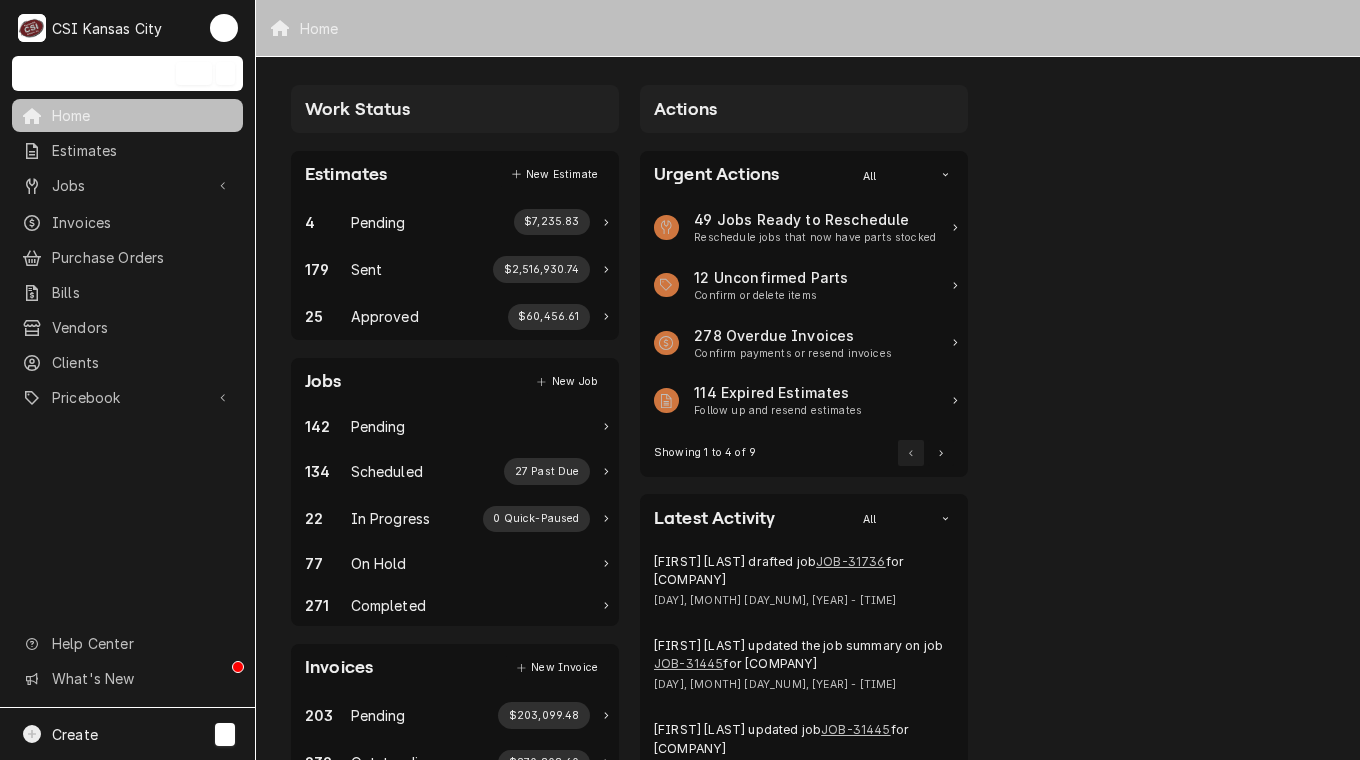 click on "Create C" at bounding box center [127, 734] 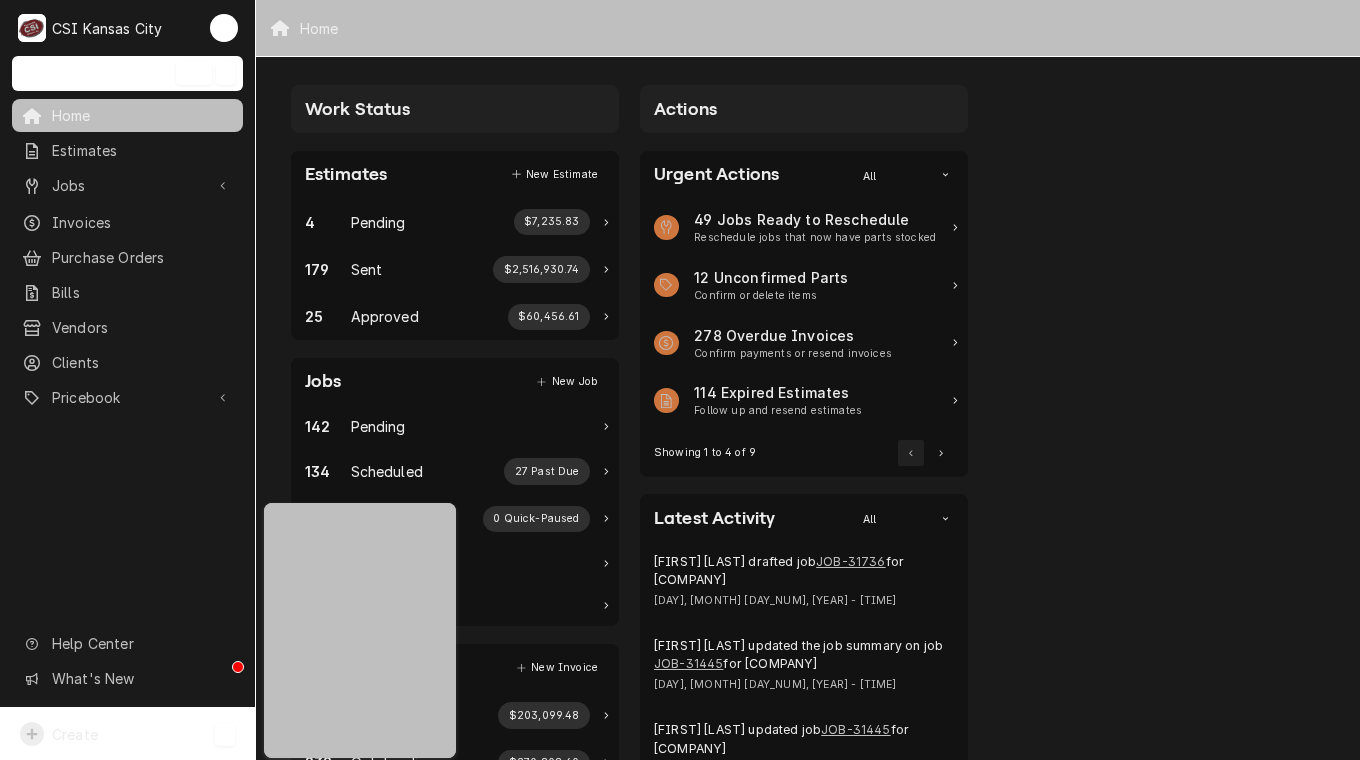 click on "Purchase Order" at bounding box center (375, 630) 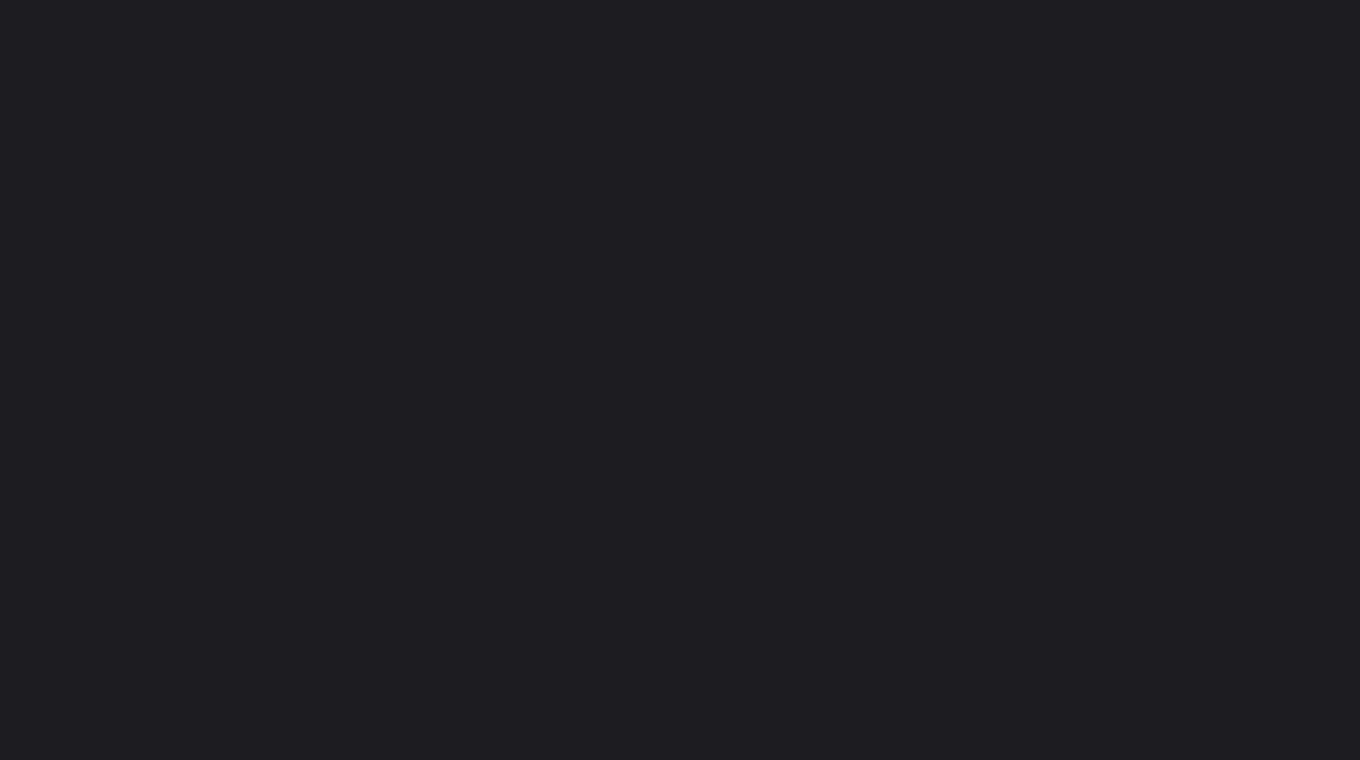 scroll, scrollTop: 0, scrollLeft: 0, axis: both 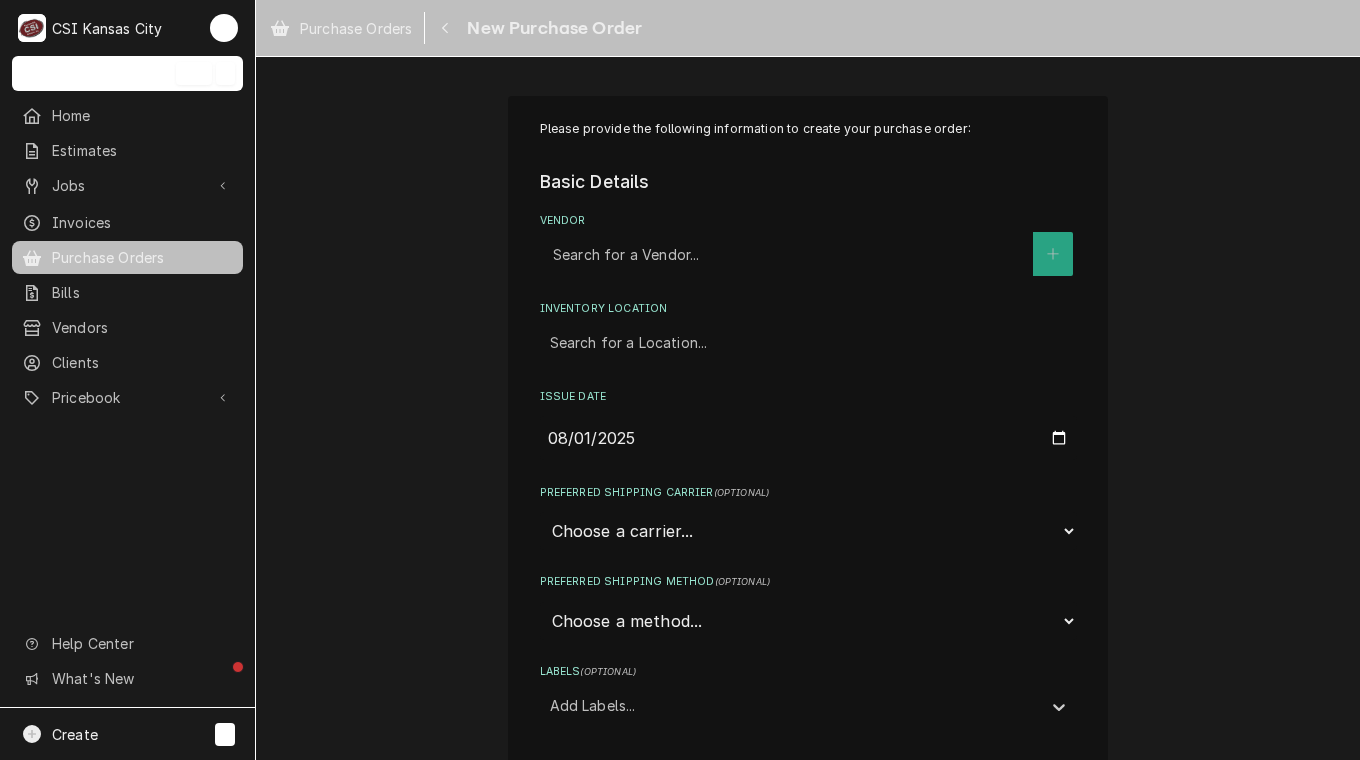click at bounding box center (788, 254) 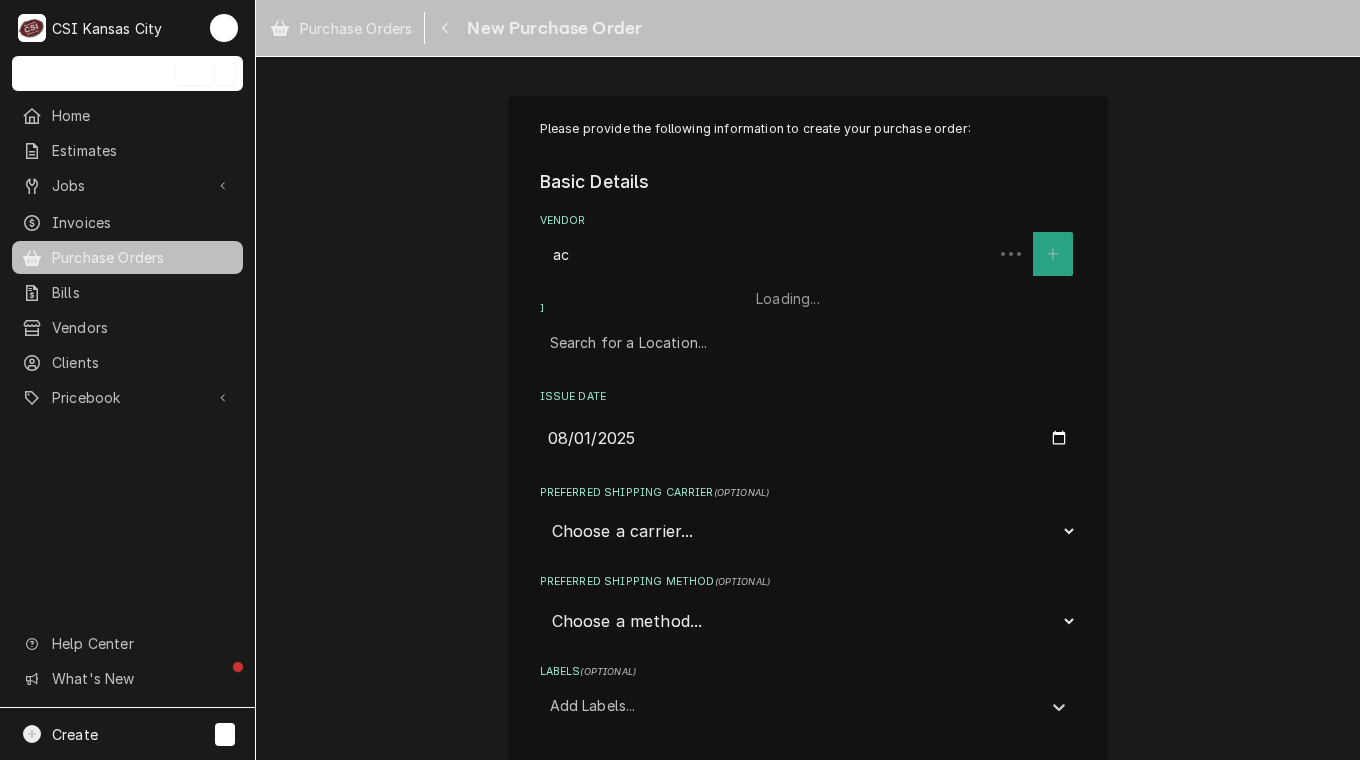 type on "a" 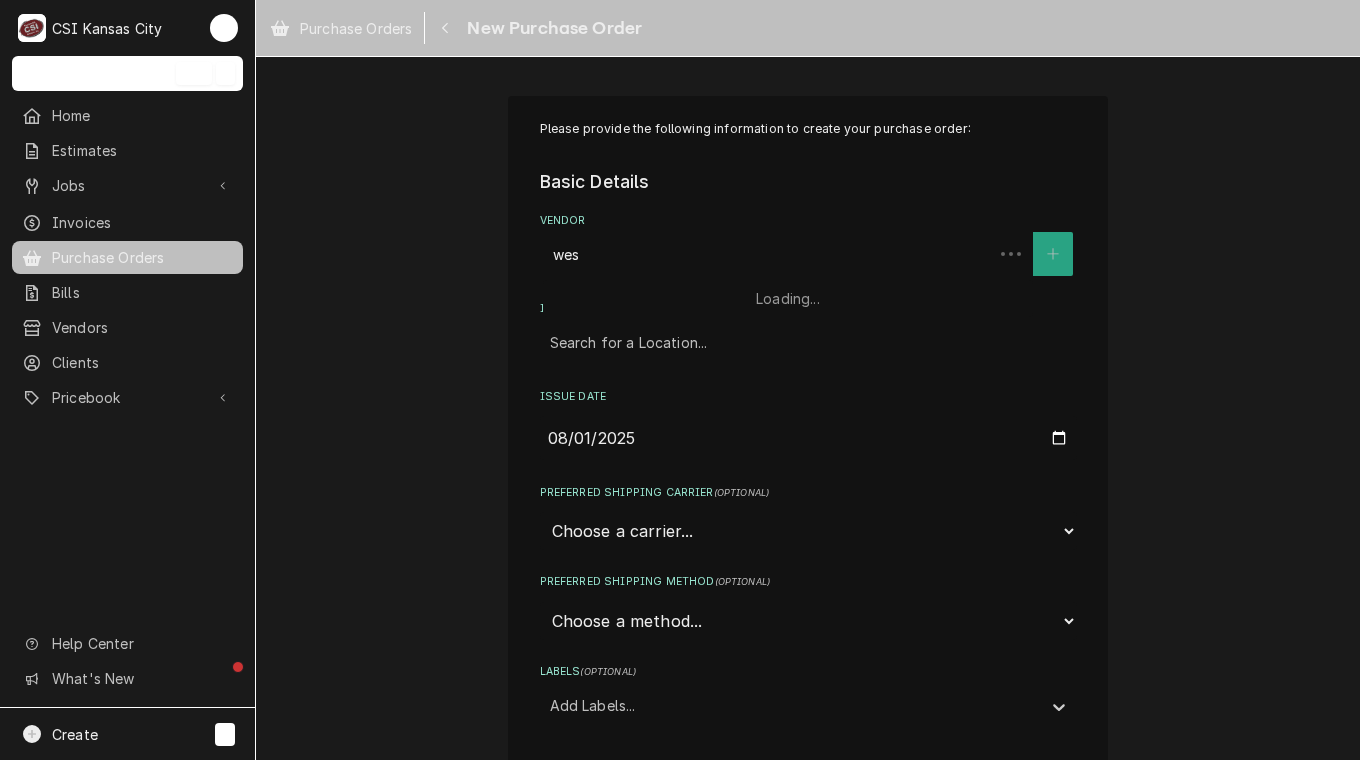 type on "west" 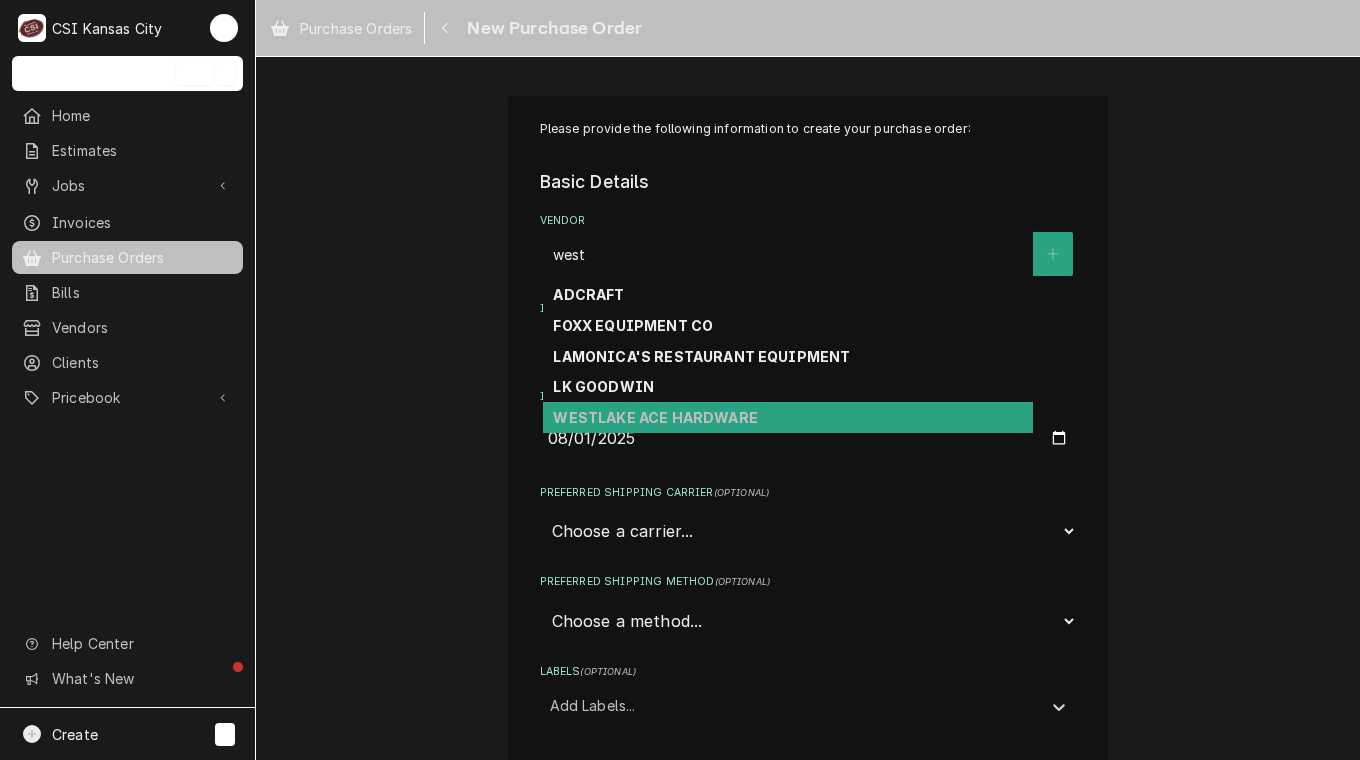 click on "WESTLAKE ACE HARDWARE" at bounding box center (655, 417) 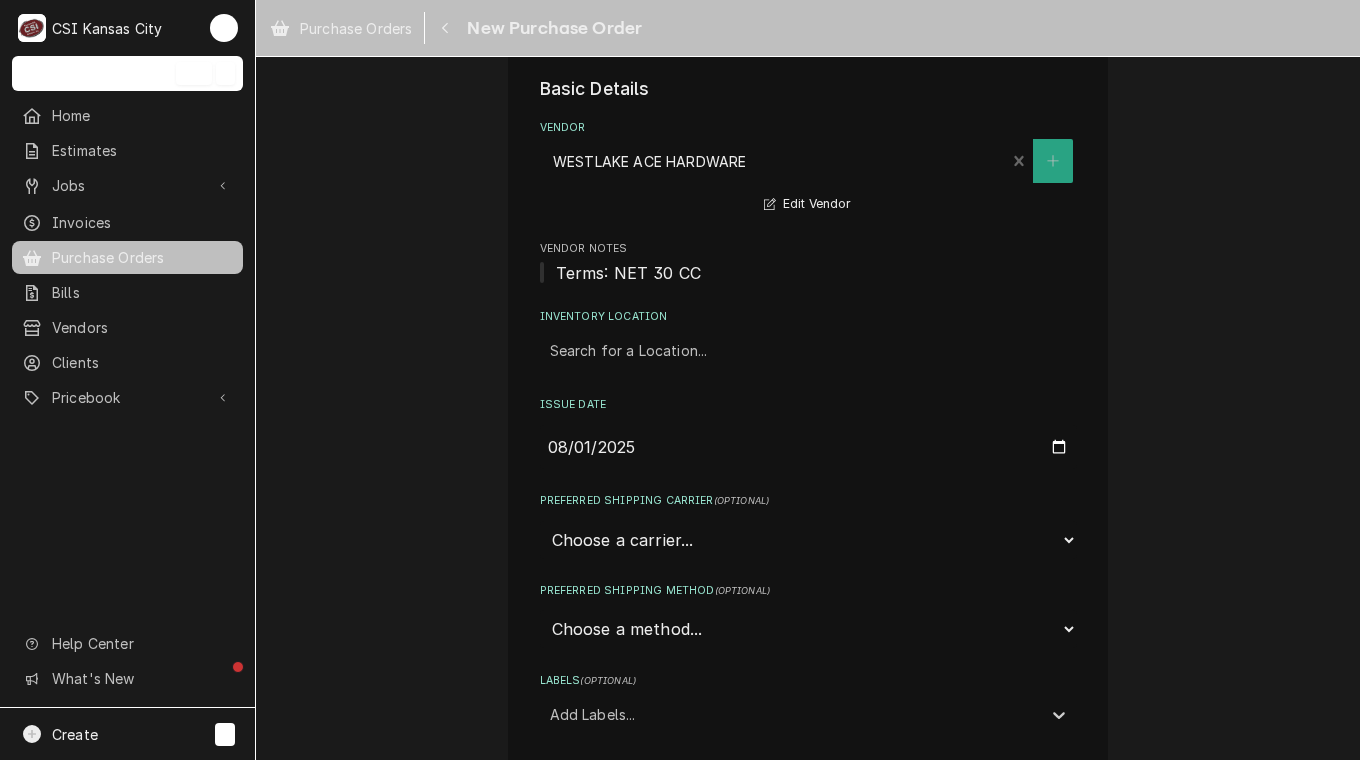 scroll, scrollTop: 151, scrollLeft: 0, axis: vertical 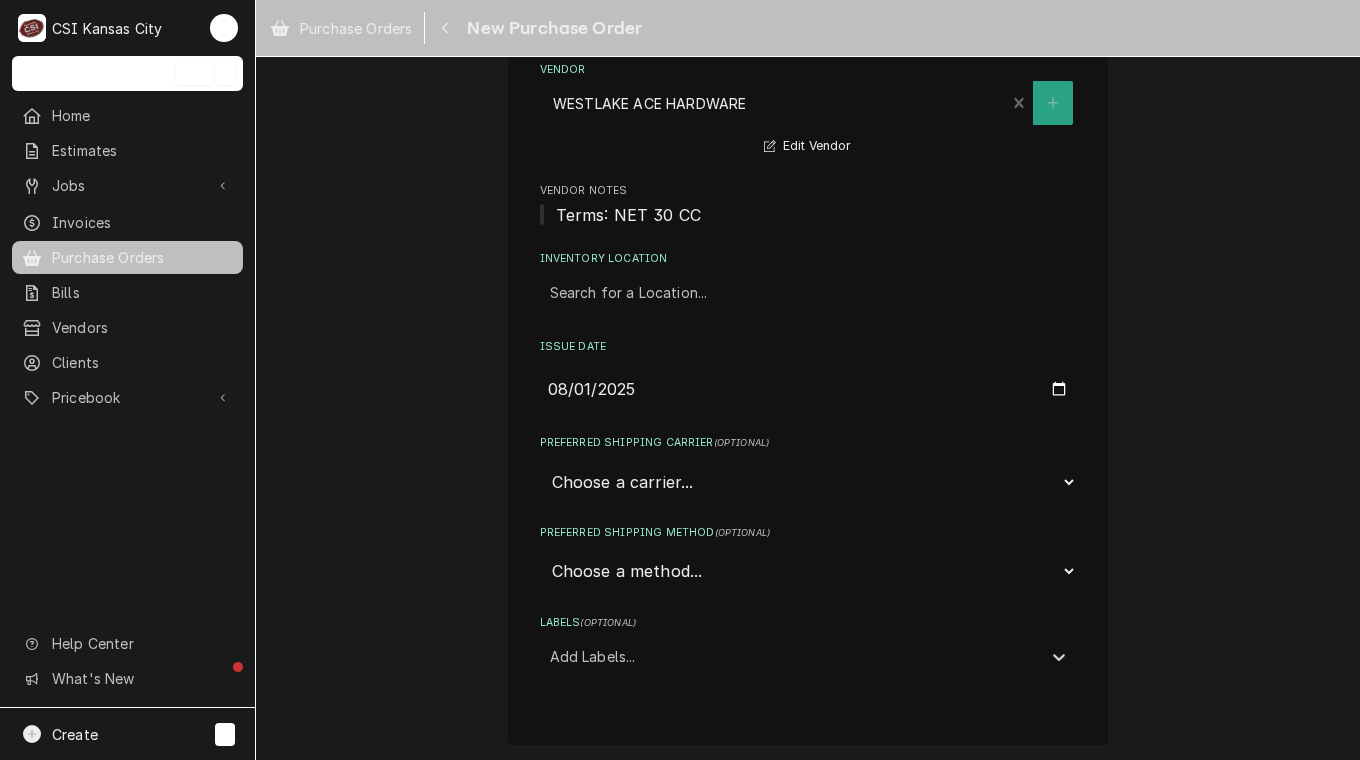 click on "Inventory Location Search for a Location..." at bounding box center (808, 282) 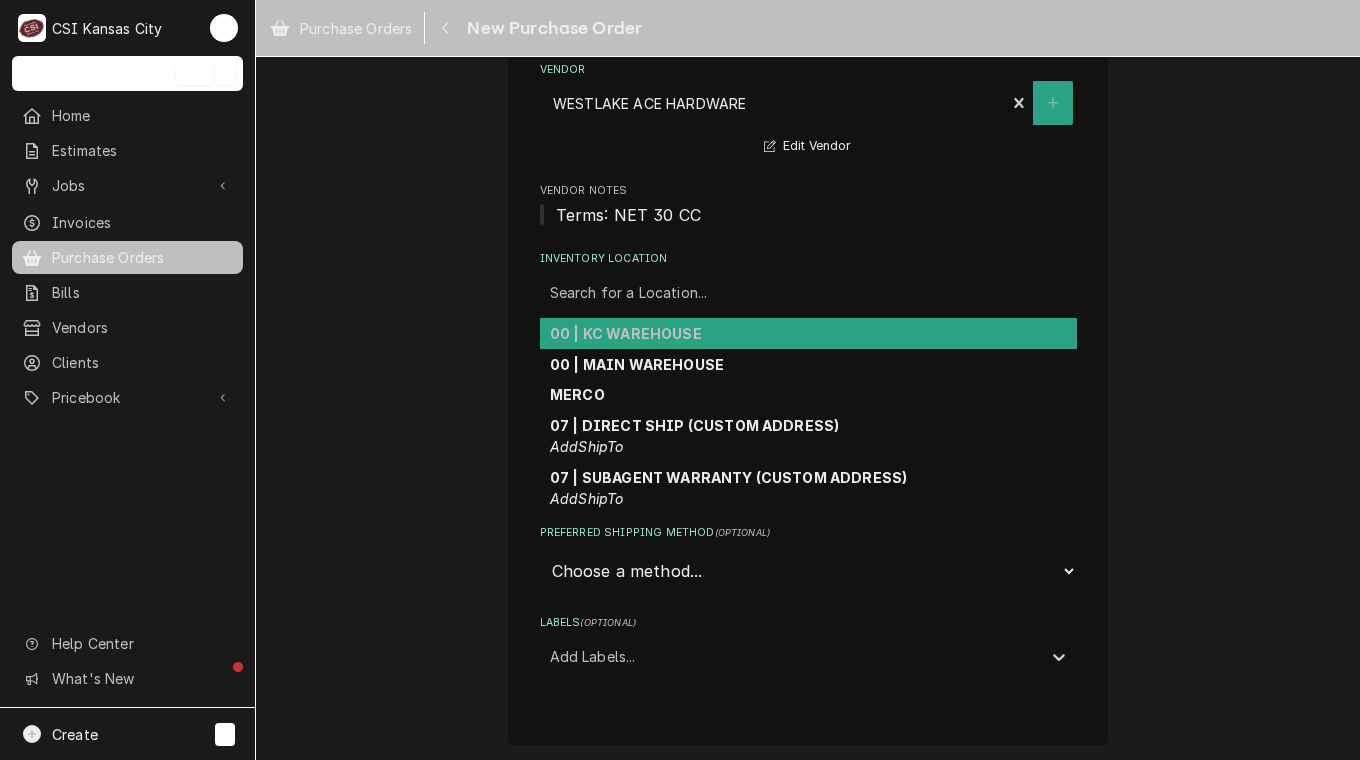 click at bounding box center (808, 293) 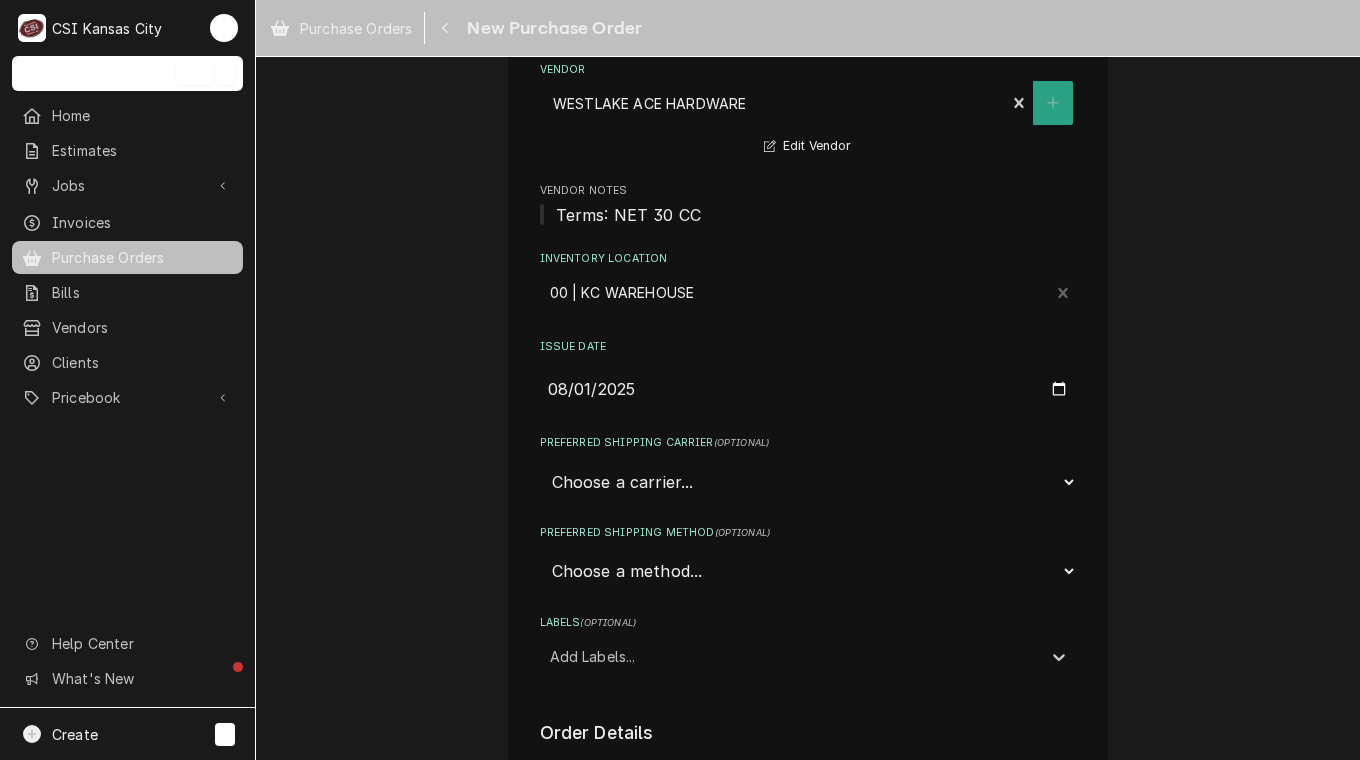 click at bounding box center [790, 656] 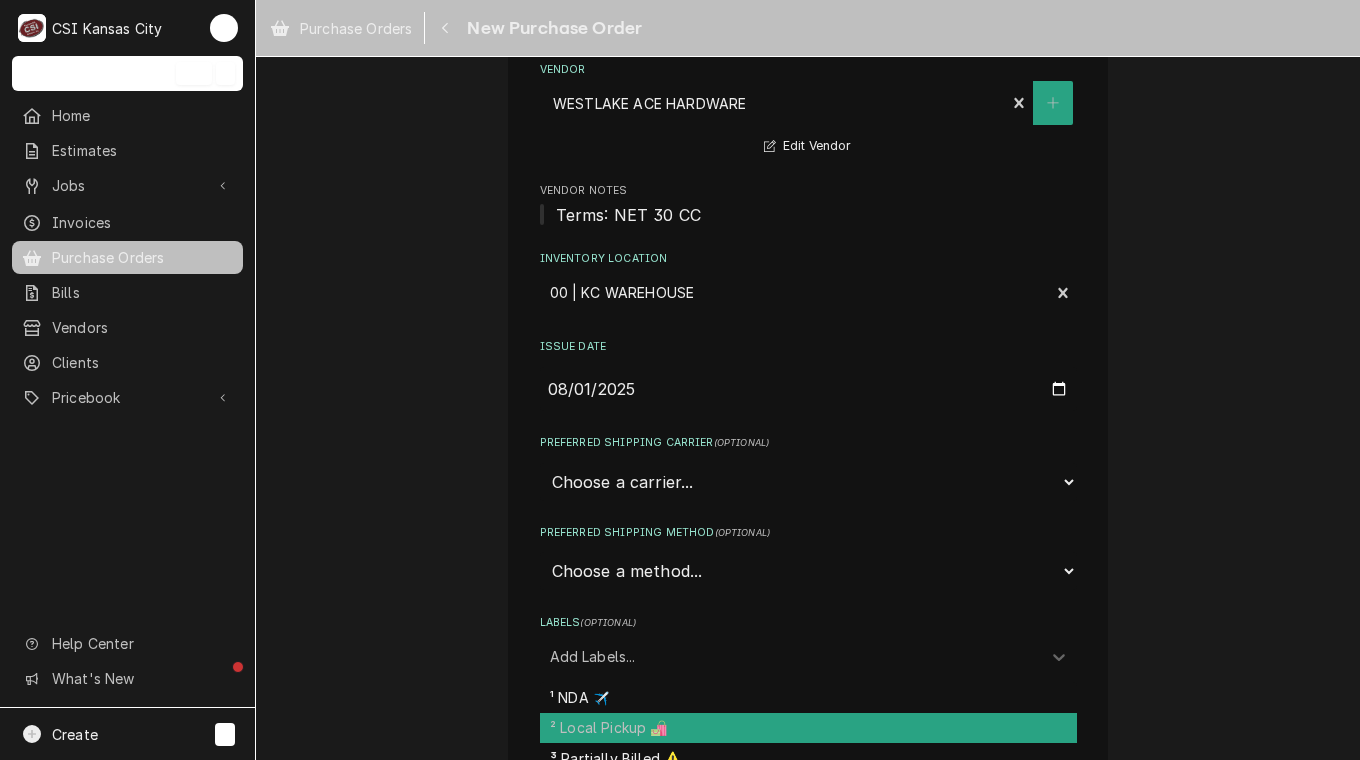 click on "² Local Pickup 🛍️" at bounding box center (808, 728) 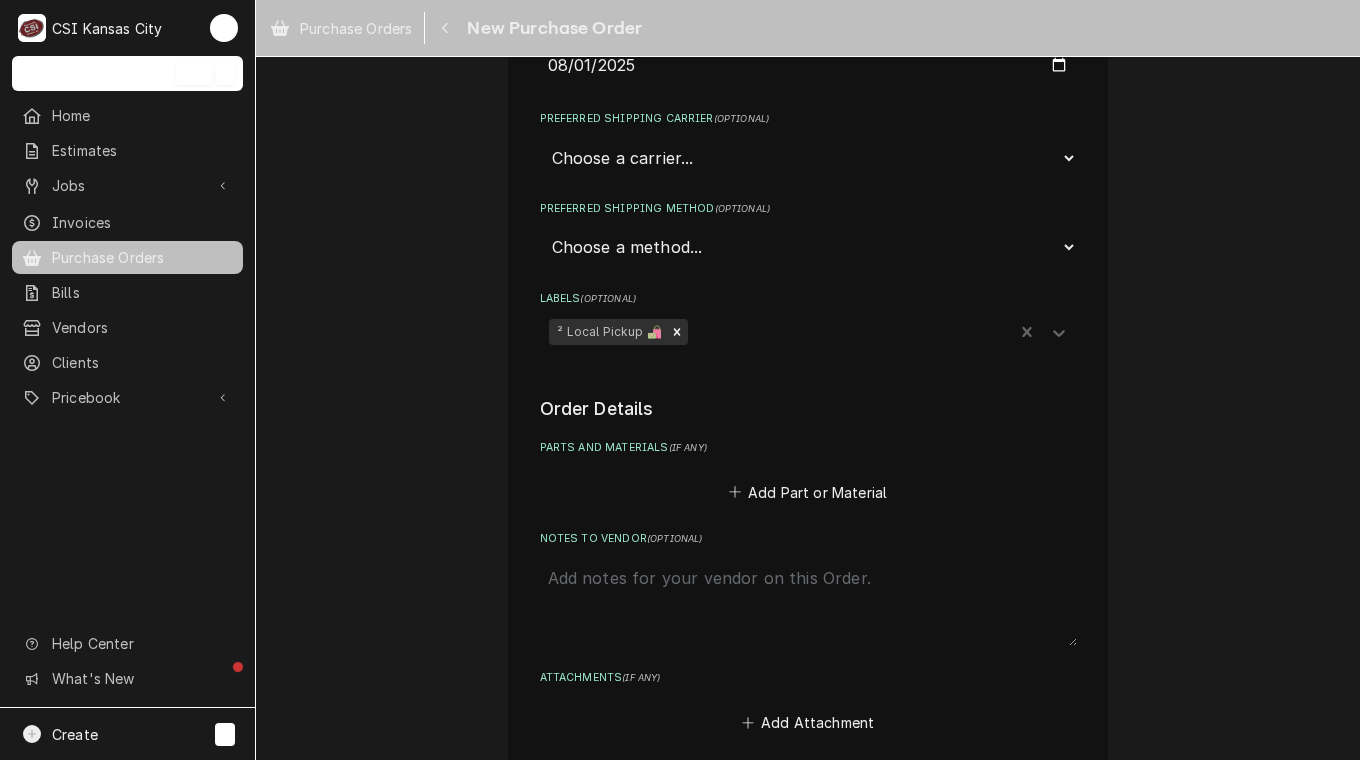 scroll, scrollTop: 479, scrollLeft: 0, axis: vertical 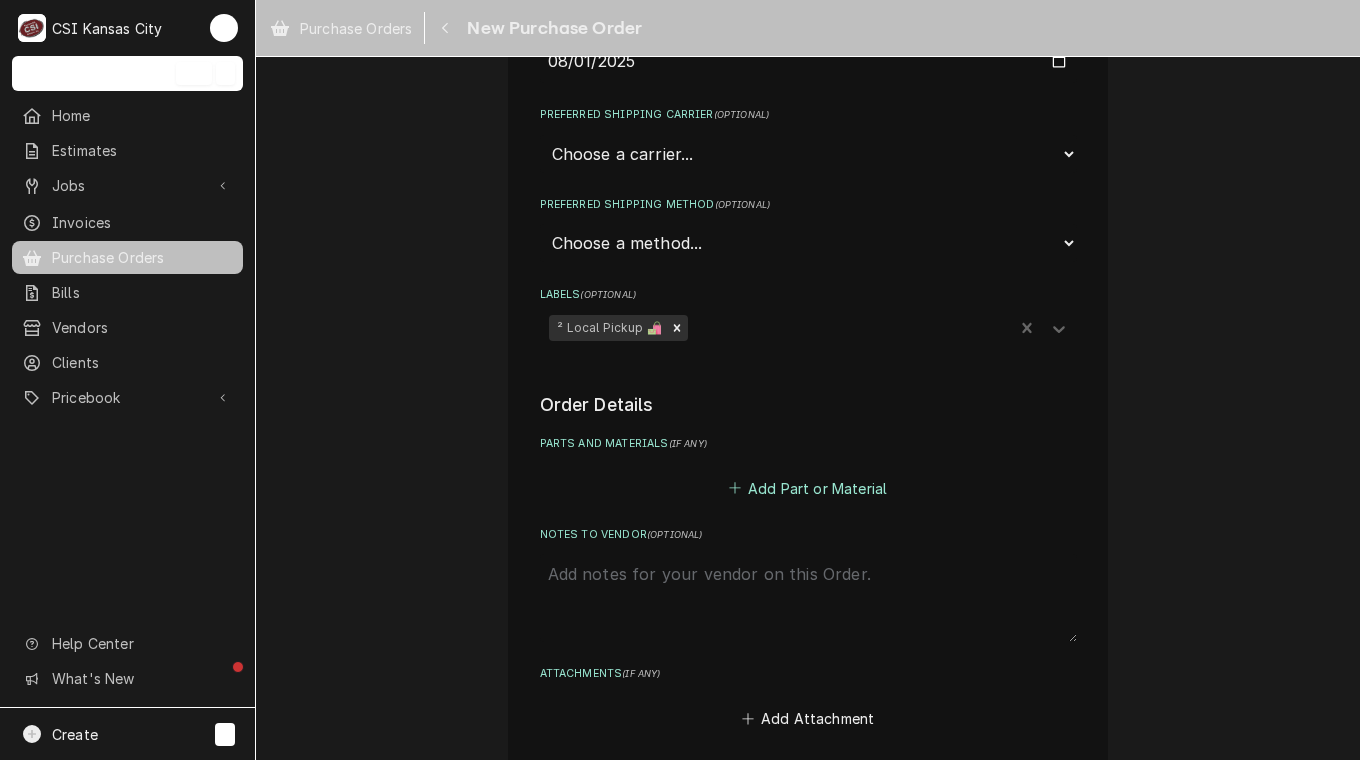 click on "Add Part or Material" at bounding box center [807, 488] 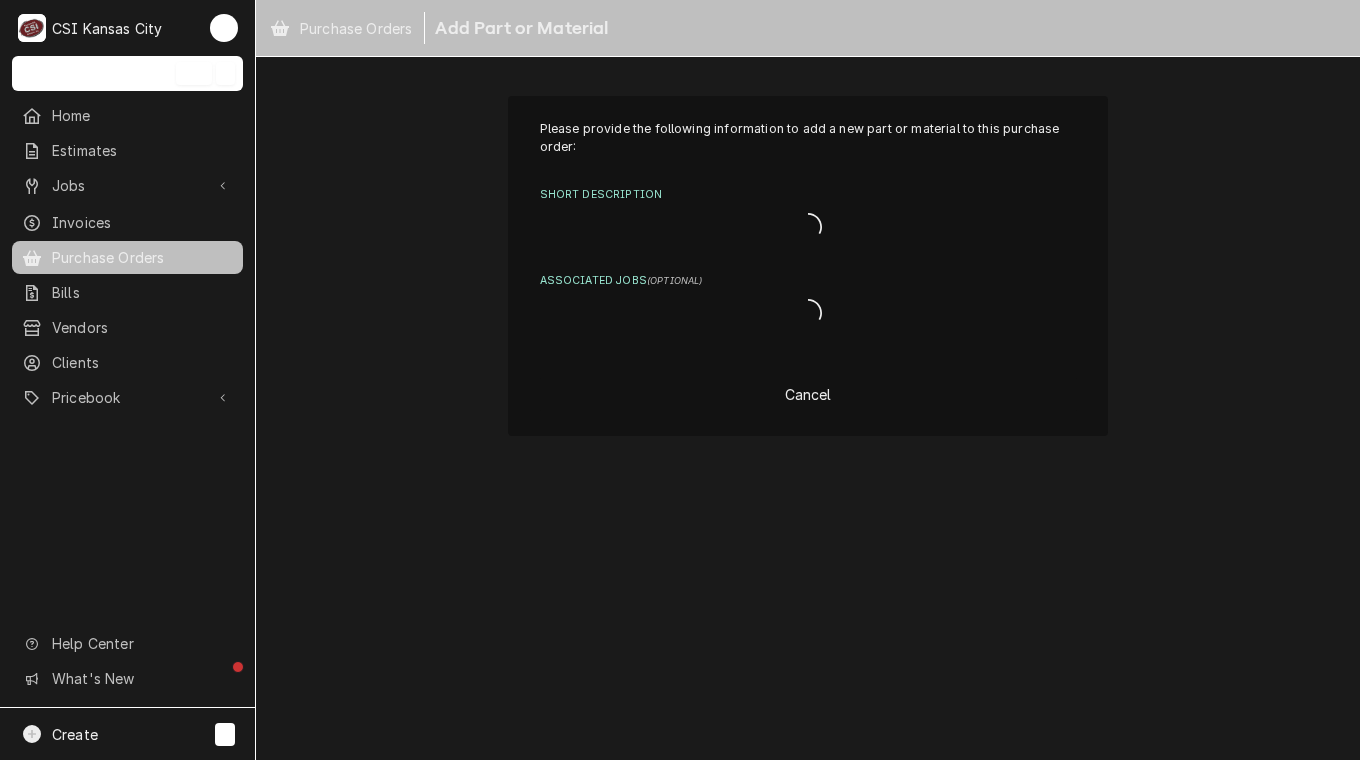 scroll, scrollTop: 0, scrollLeft: 0, axis: both 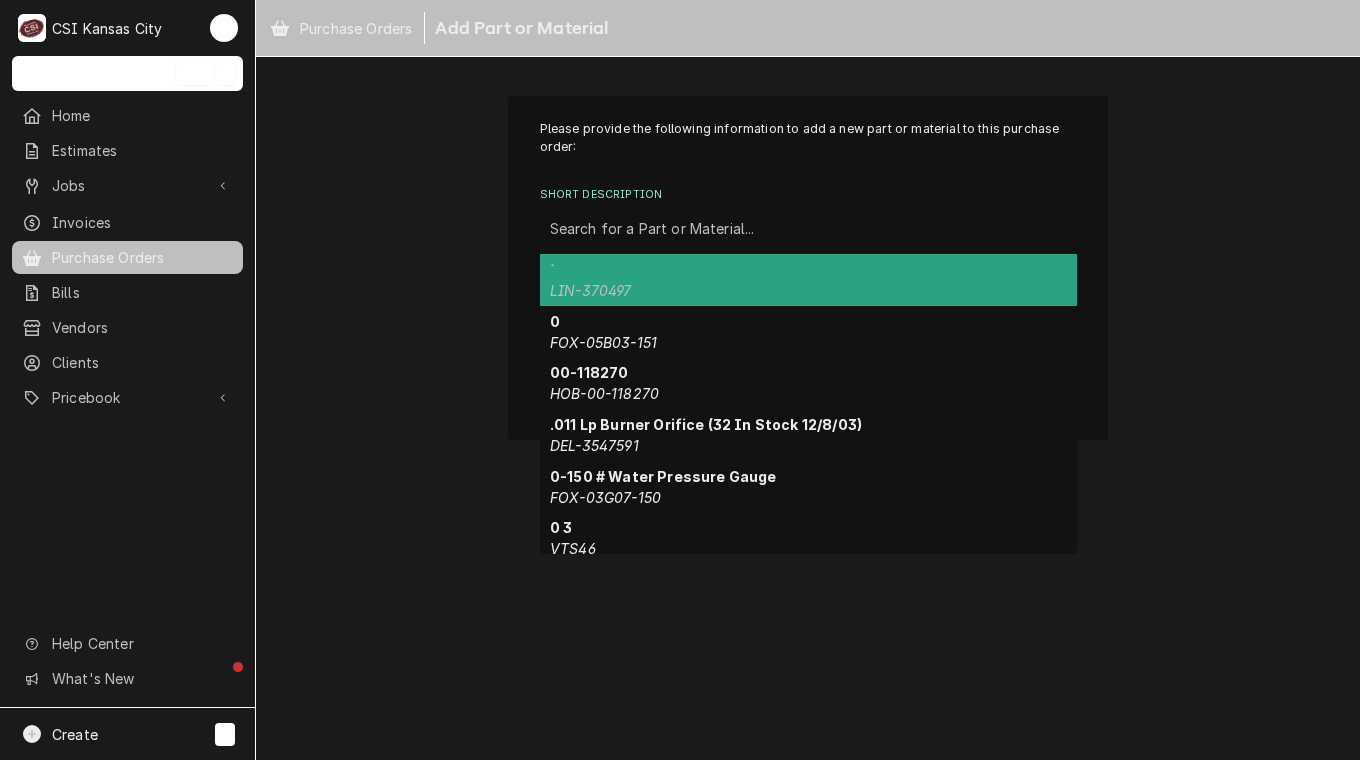 click at bounding box center (808, 229) 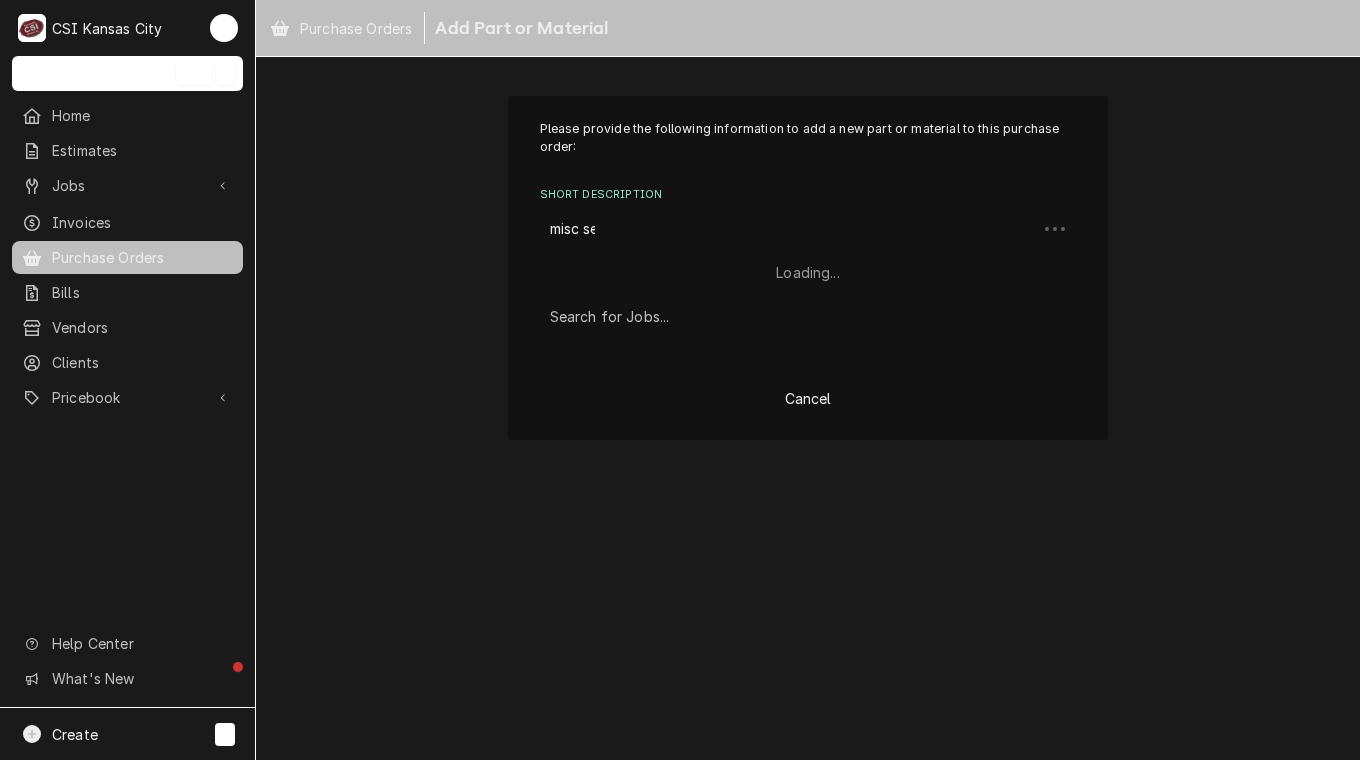 type on "misc ser" 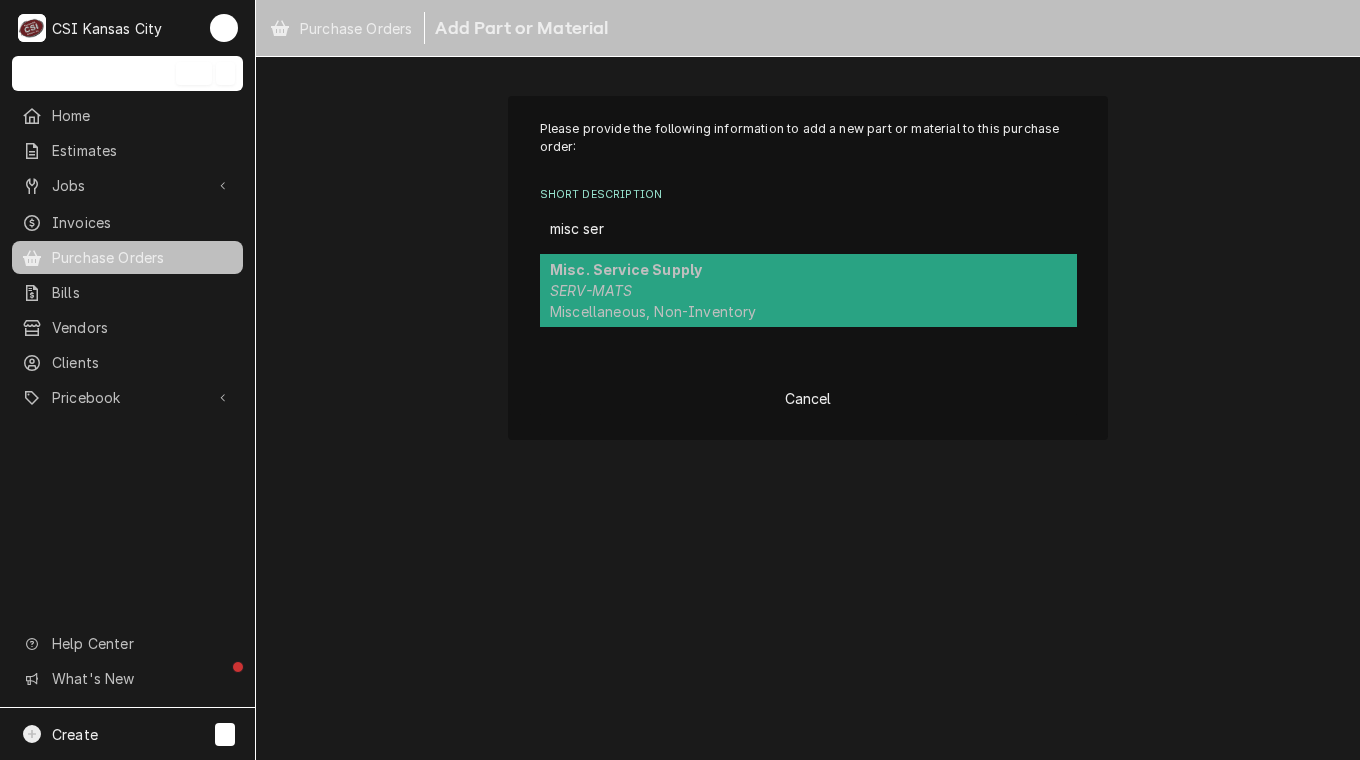 click on "Misc. Service Supply" at bounding box center [626, 269] 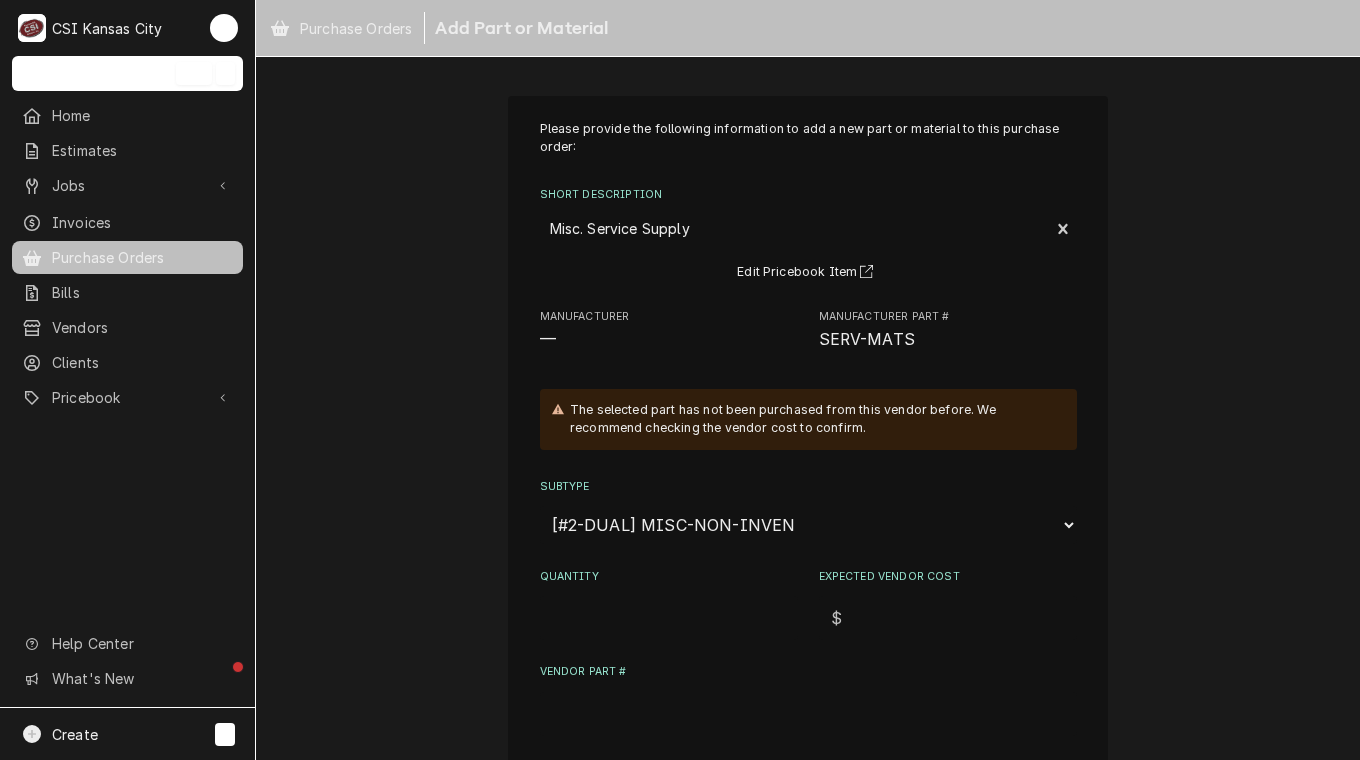 click on "Expected Vendor Cost" at bounding box center (965, 618) 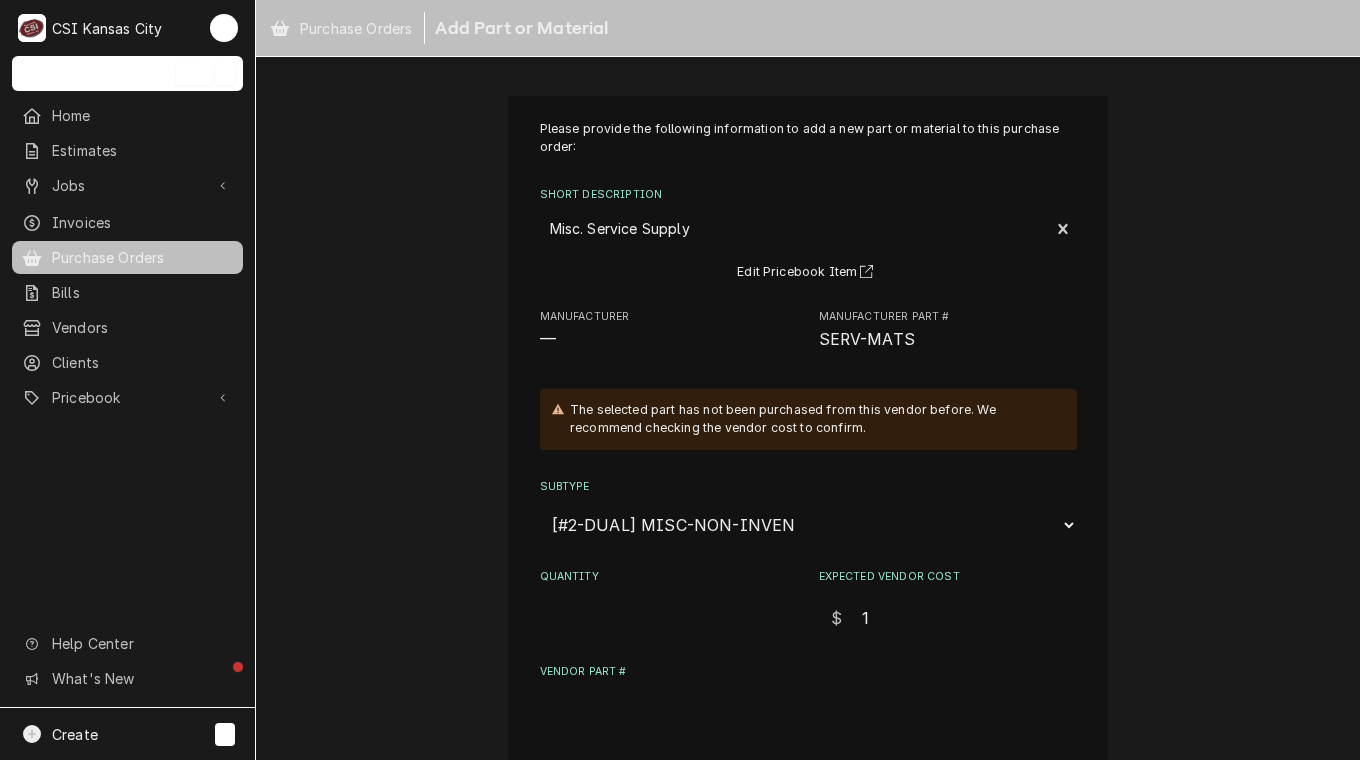 type on "1" 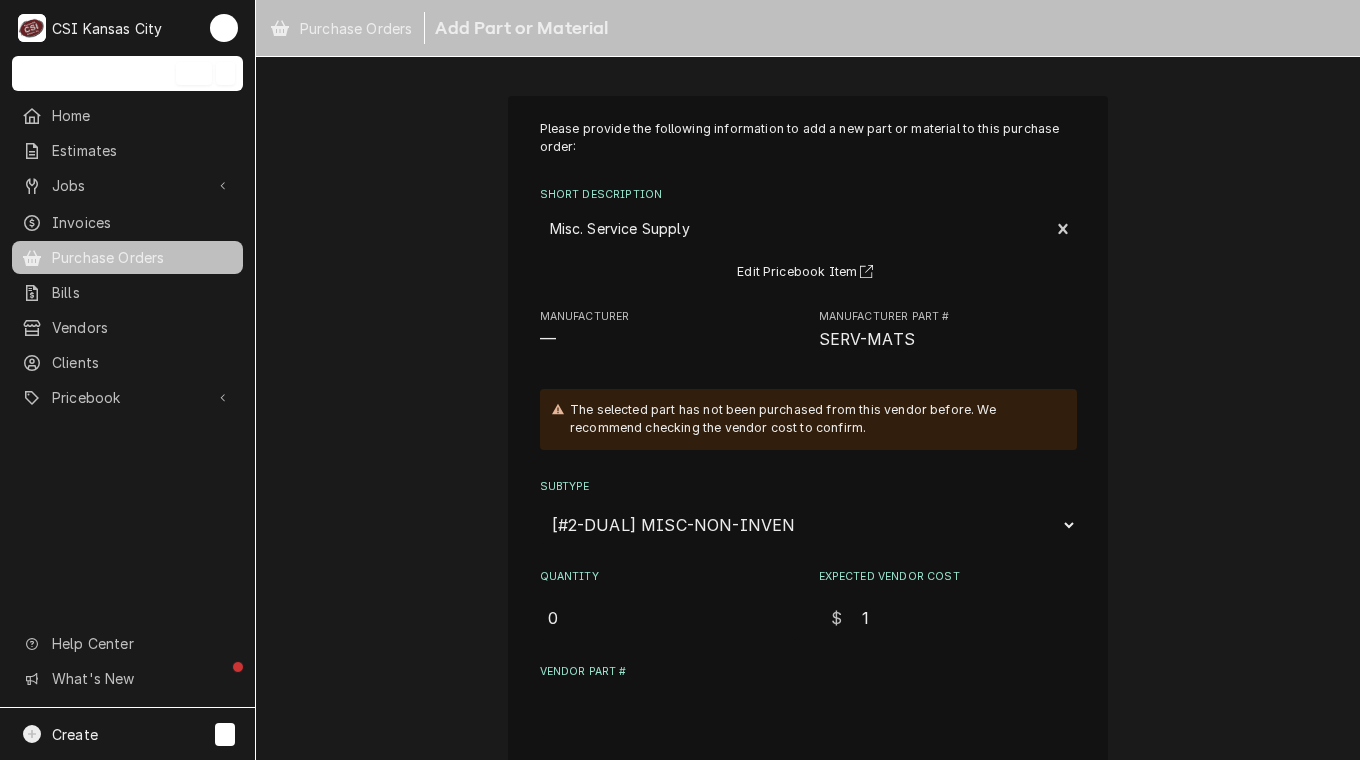 type on "0" 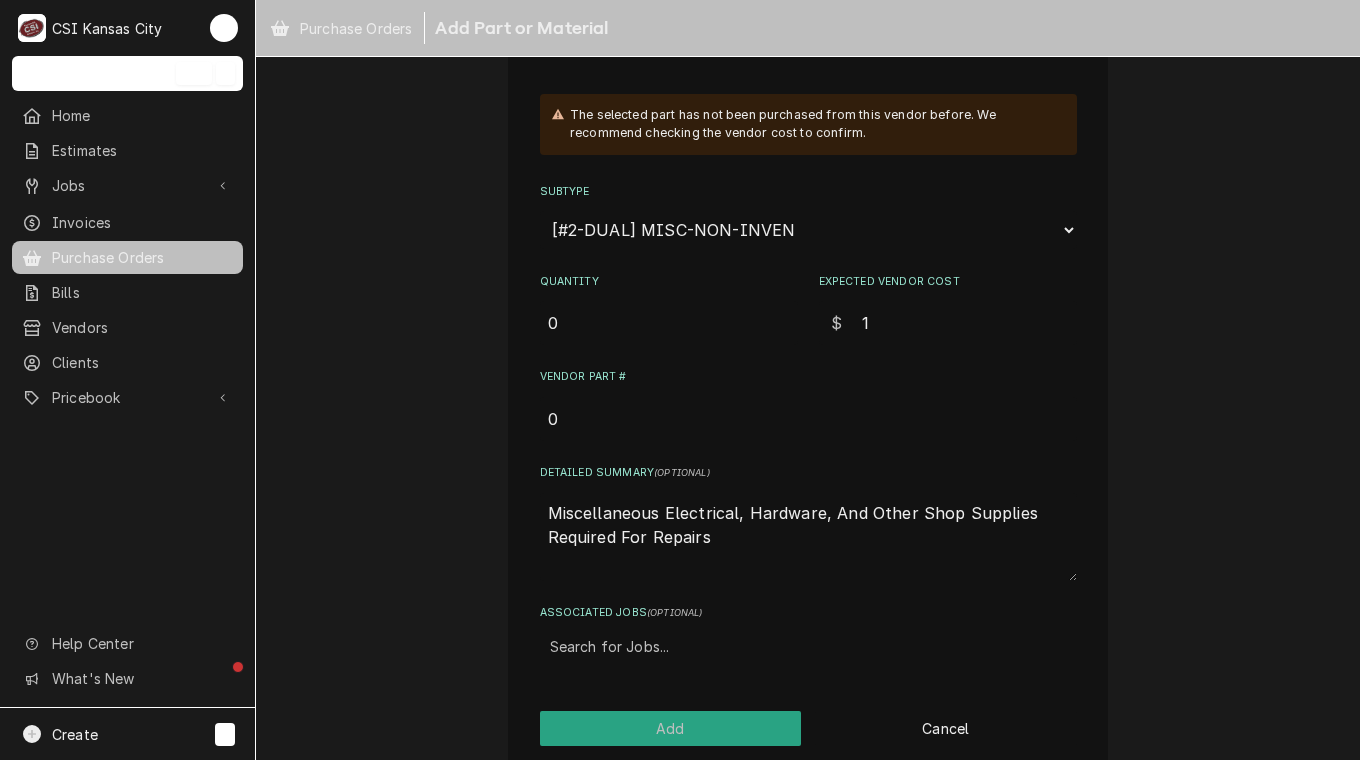 scroll, scrollTop: 321, scrollLeft: 0, axis: vertical 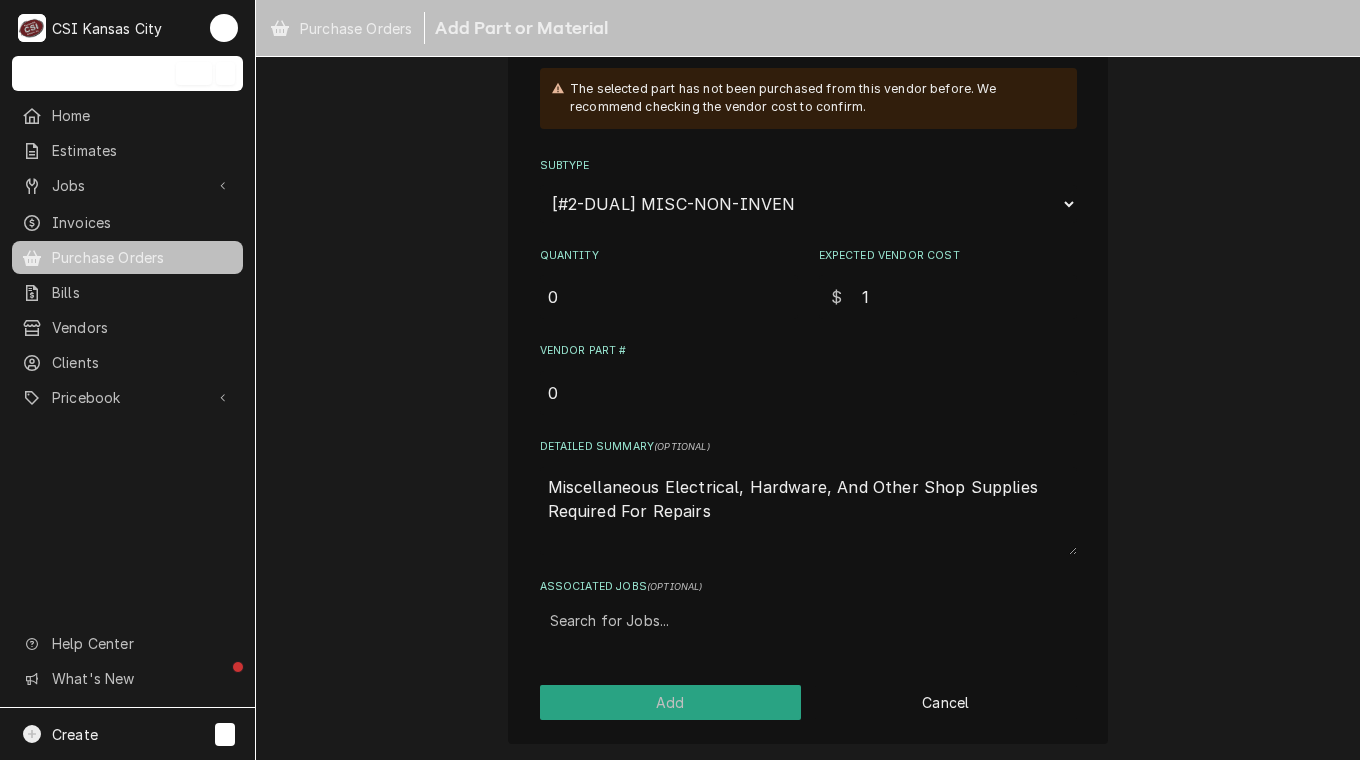 type on "0" 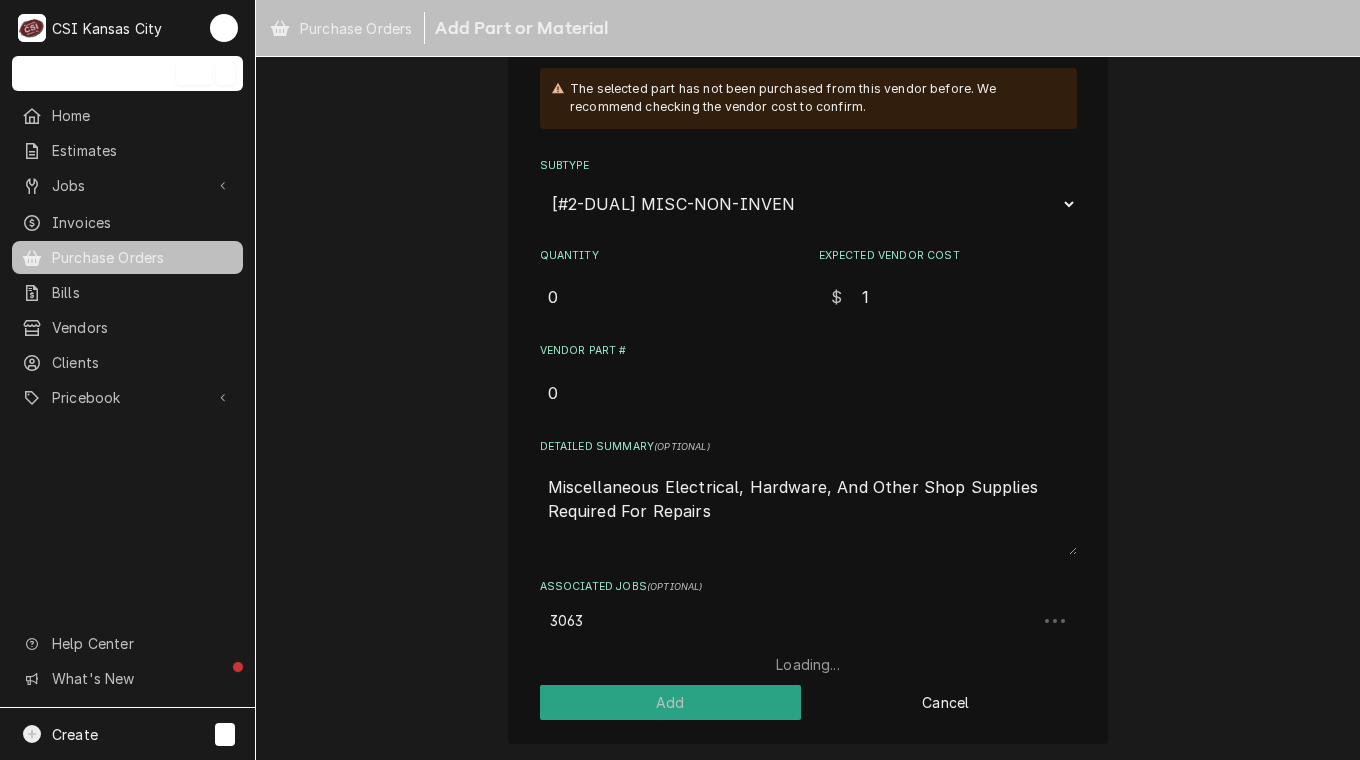 type on "30639" 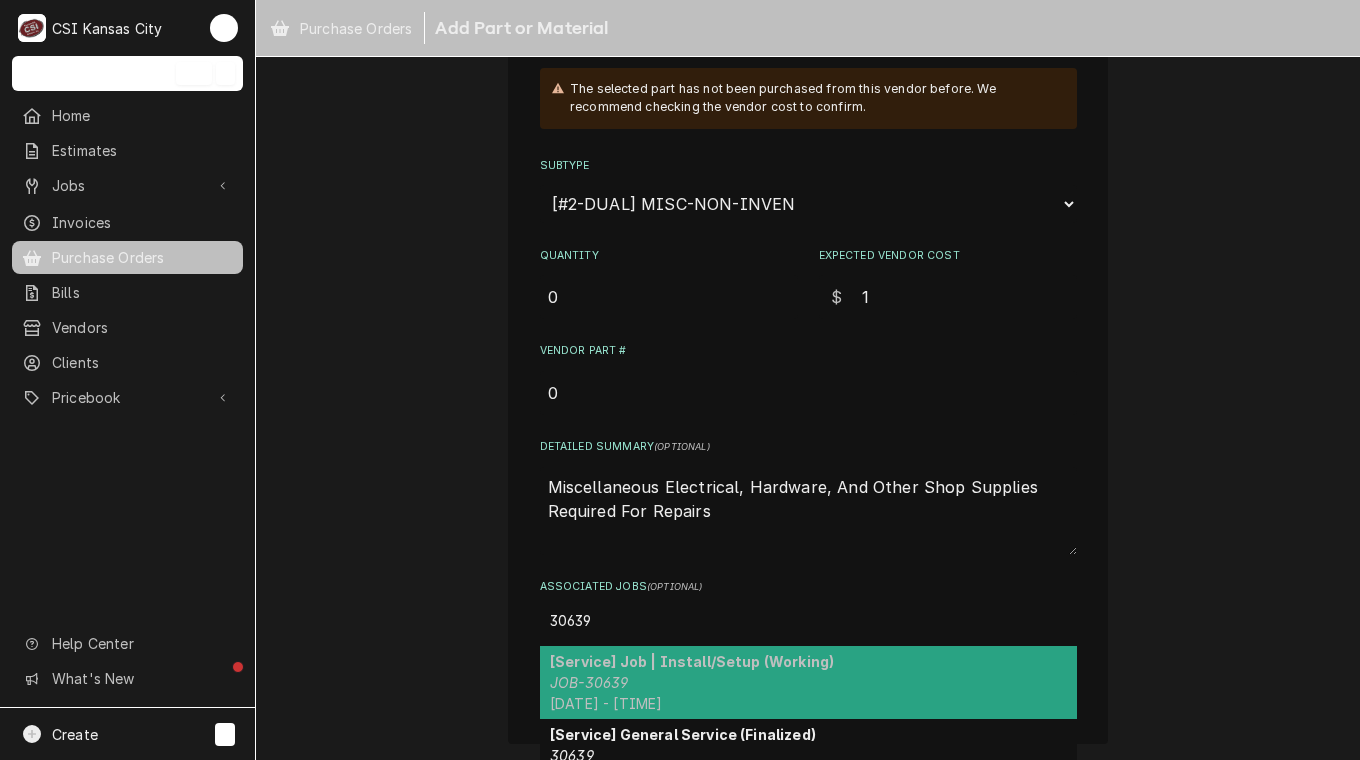 click on "[Service] Job | Install/Setup (Working) JOB-30639 Tue, Jul 22nd, 2025 - 7:00 AM" at bounding box center (808, 682) 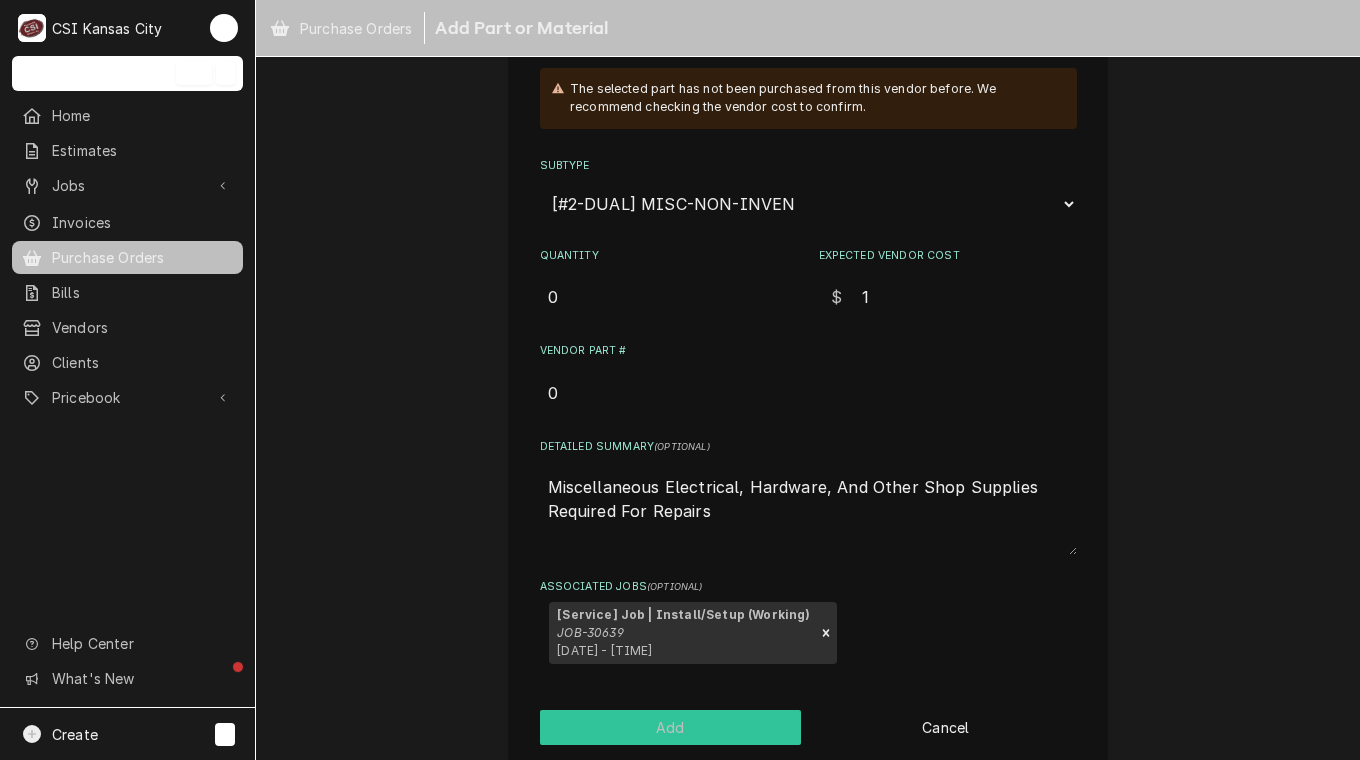 click on "Add" at bounding box center [671, 727] 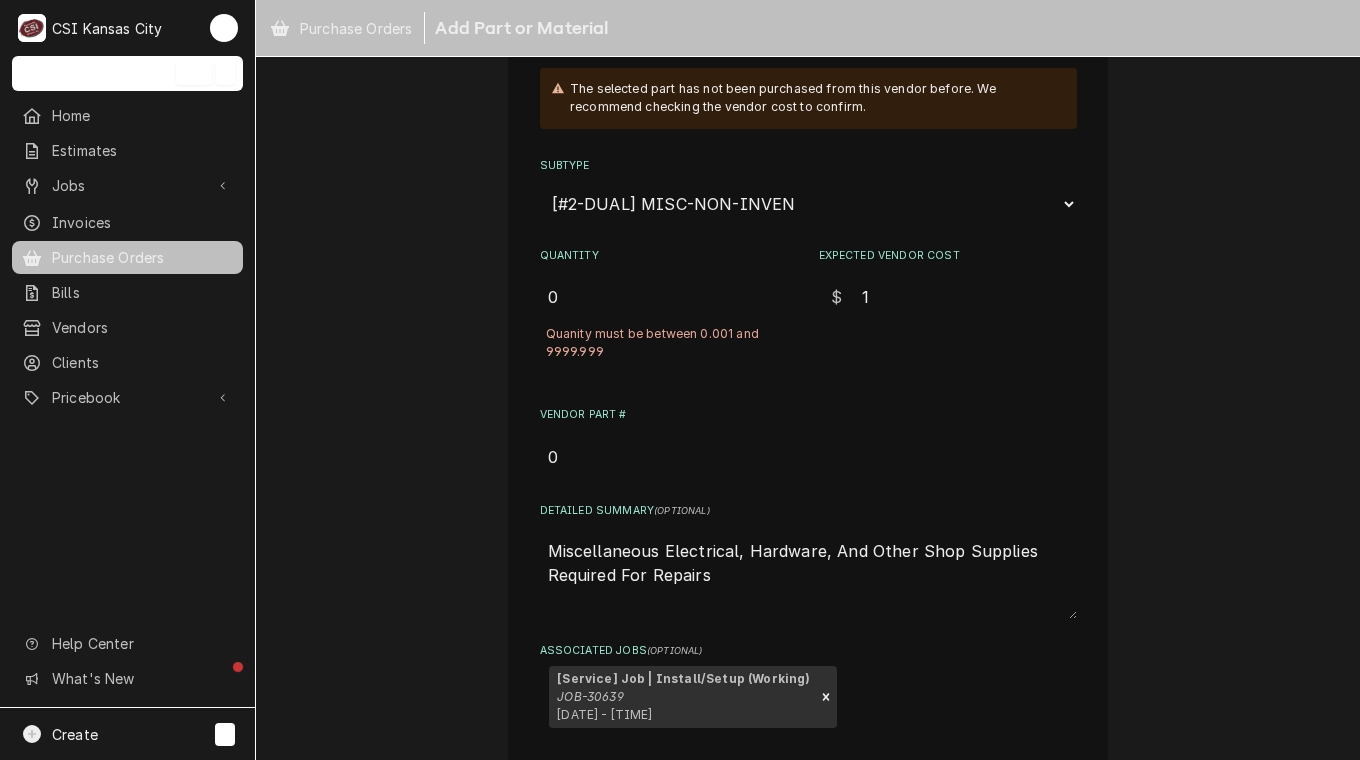 scroll, scrollTop: 410, scrollLeft: 0, axis: vertical 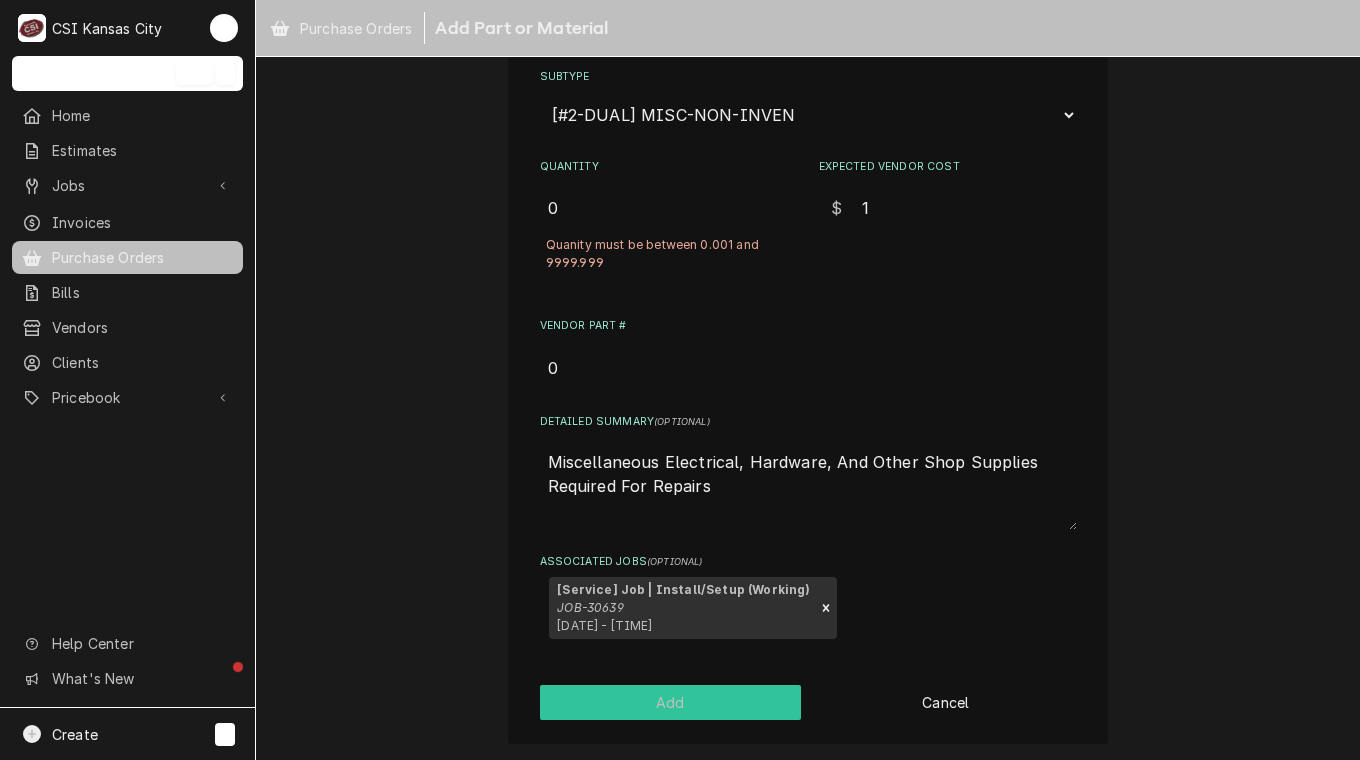 click on "Add" at bounding box center [671, 702] 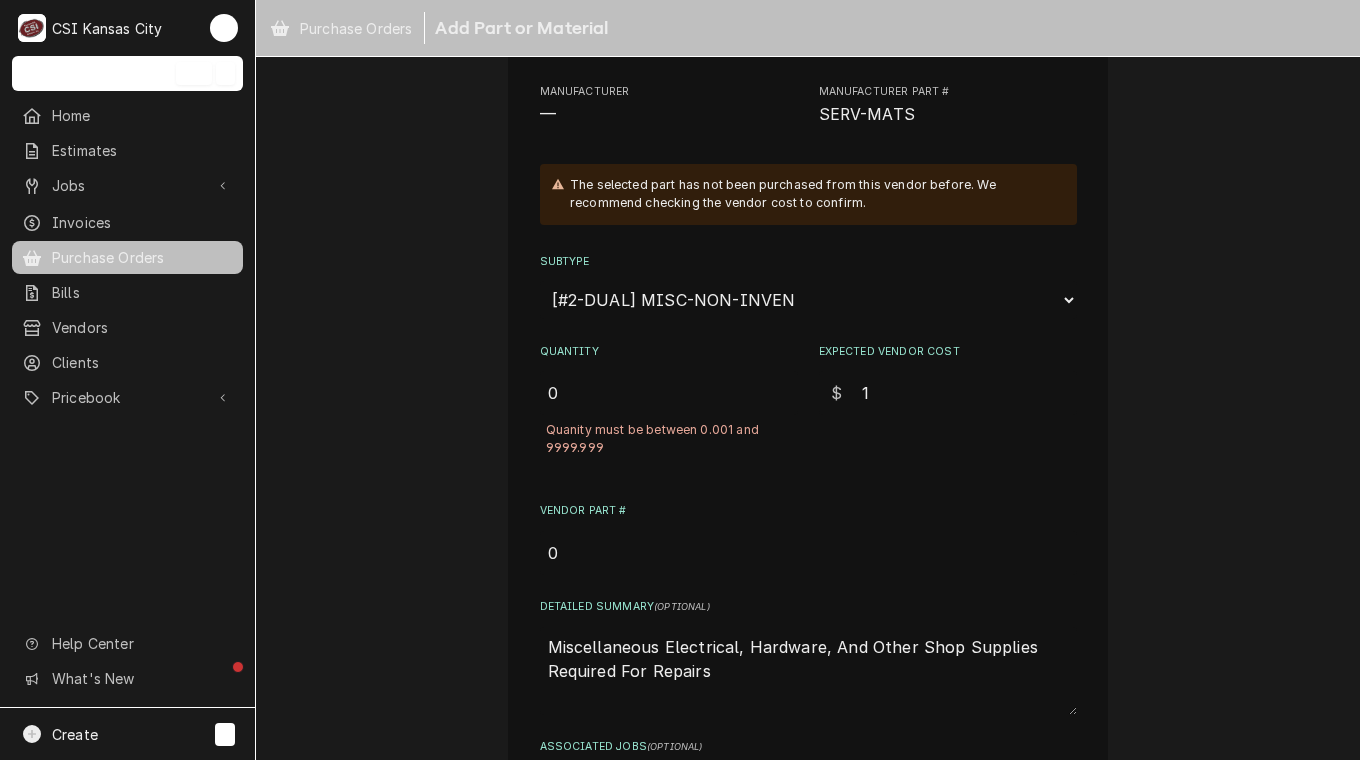 scroll, scrollTop: 236, scrollLeft: 0, axis: vertical 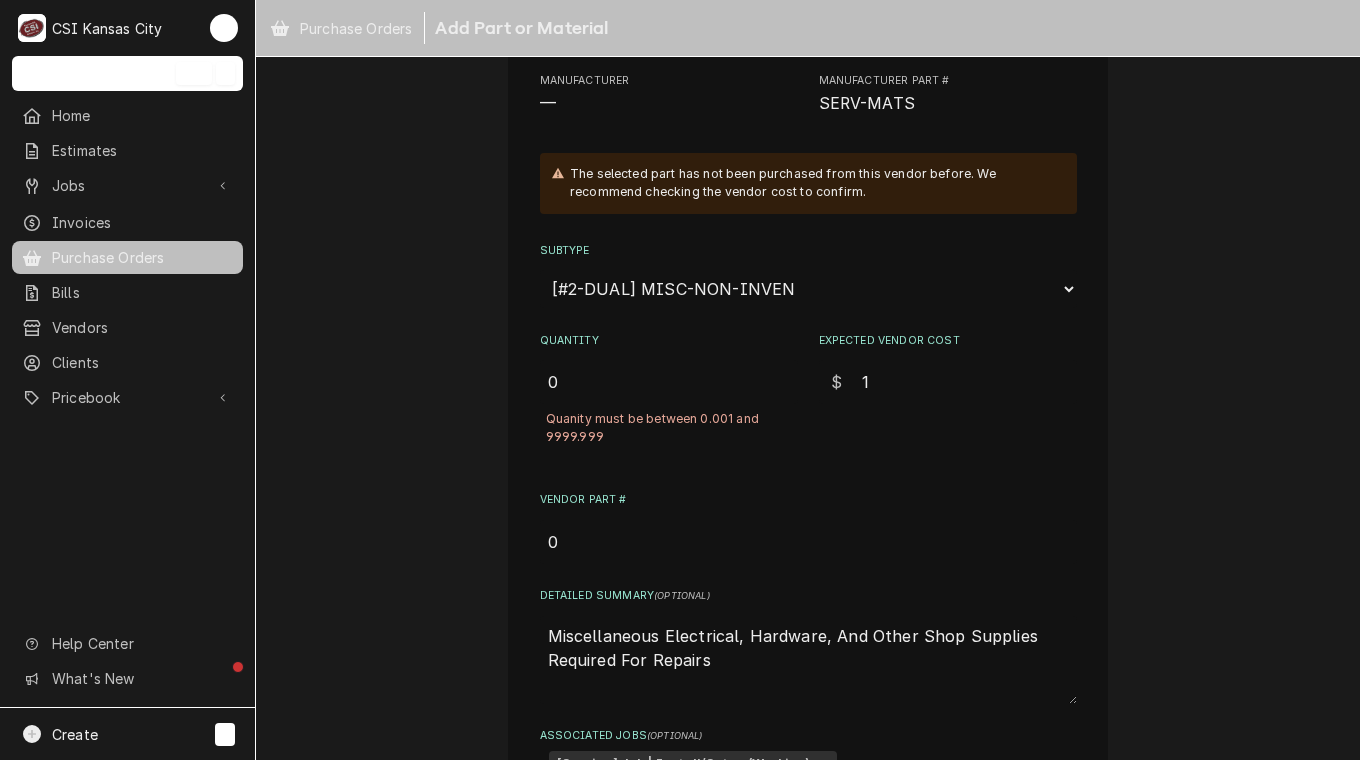 drag, startPoint x: 565, startPoint y: 366, endPoint x: 488, endPoint y: 377, distance: 77.781746 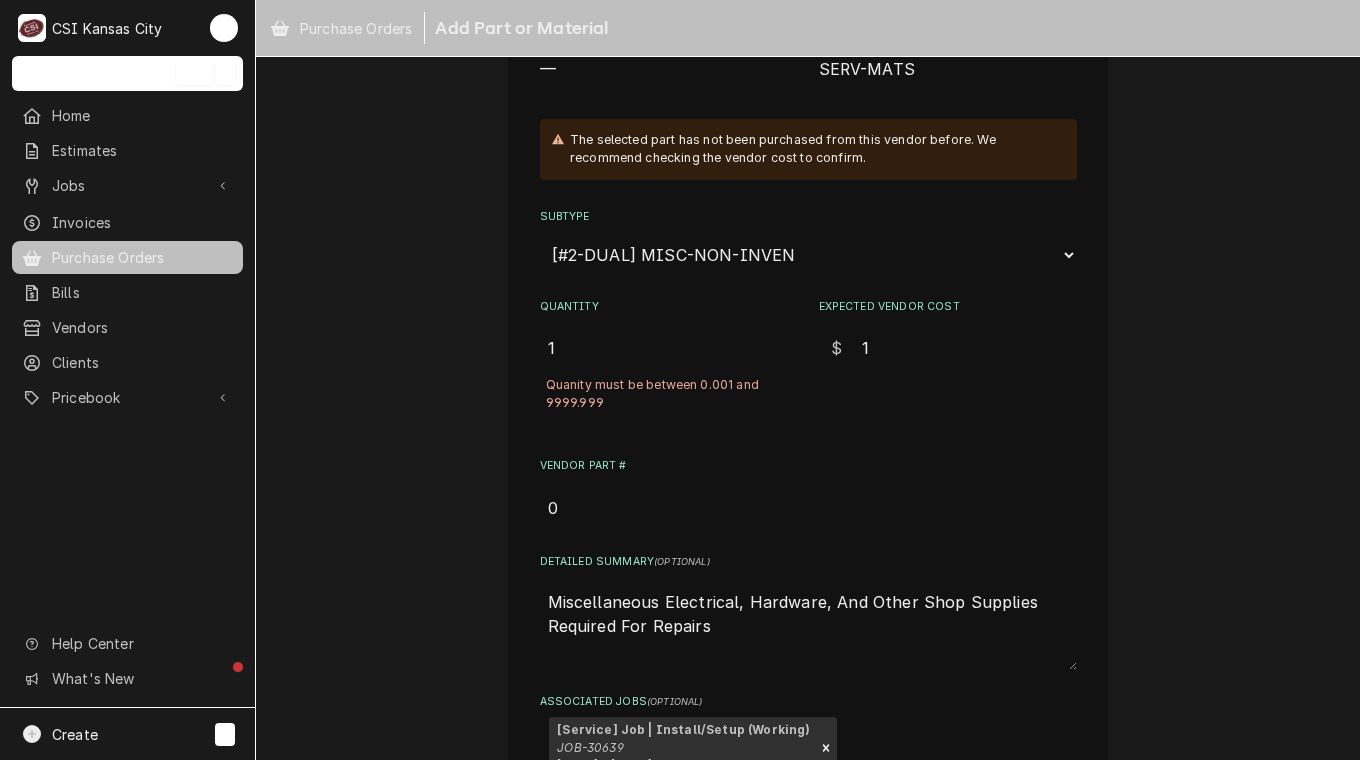 scroll, scrollTop: 410, scrollLeft: 0, axis: vertical 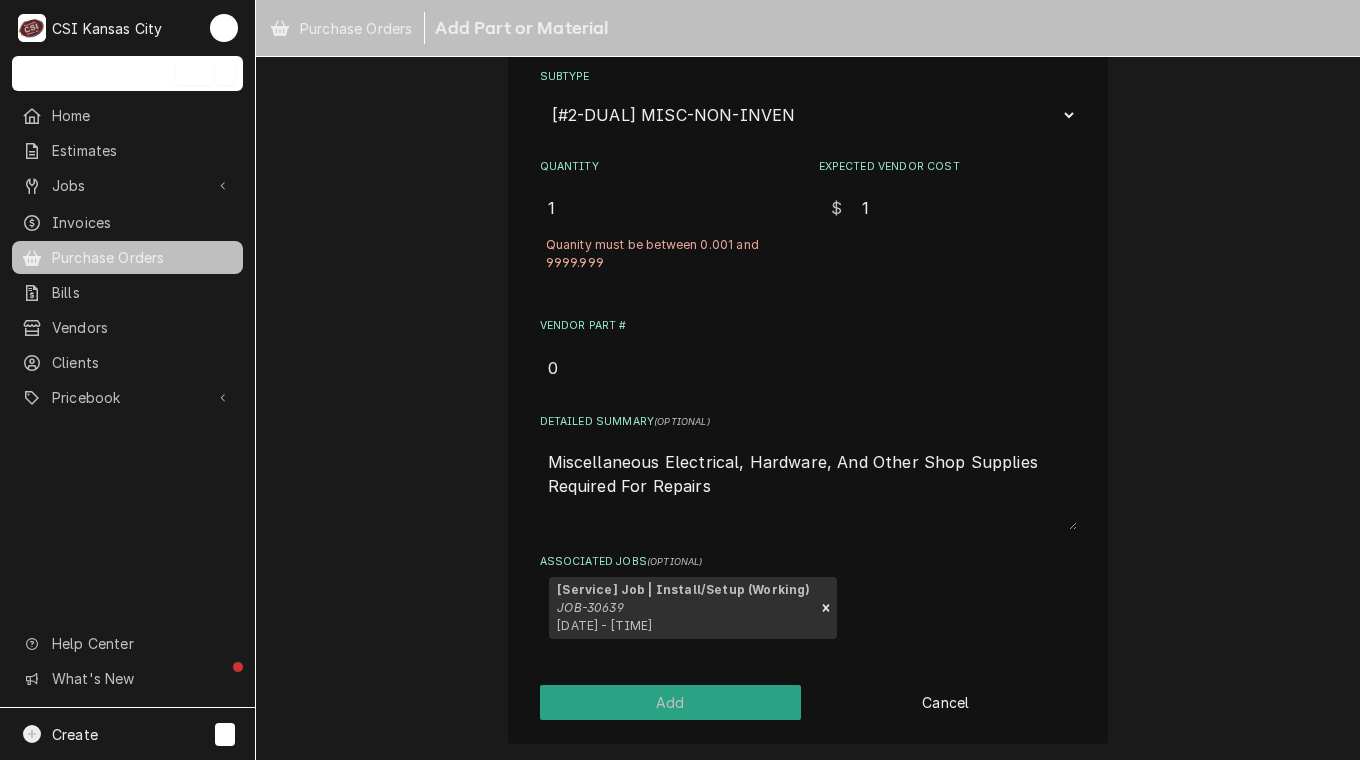 type on "1" 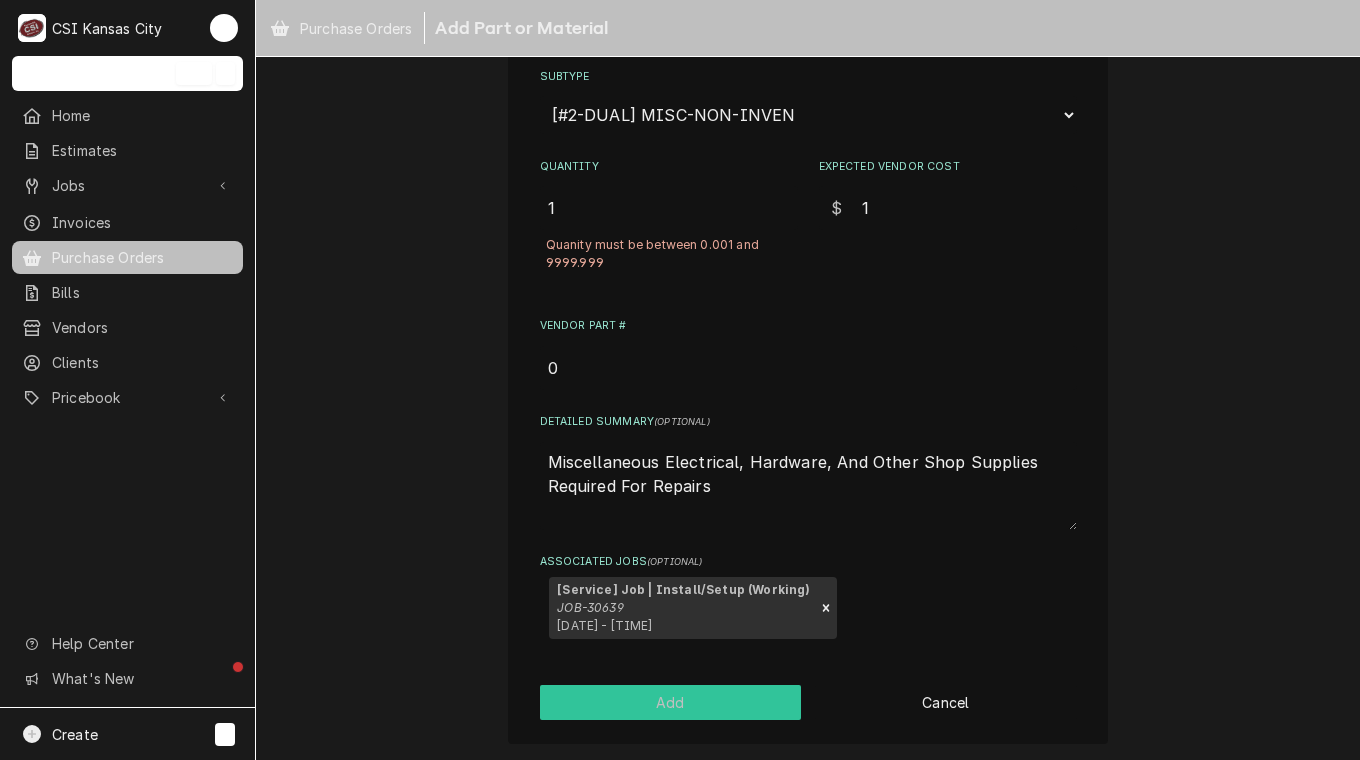 click on "Add" at bounding box center [671, 702] 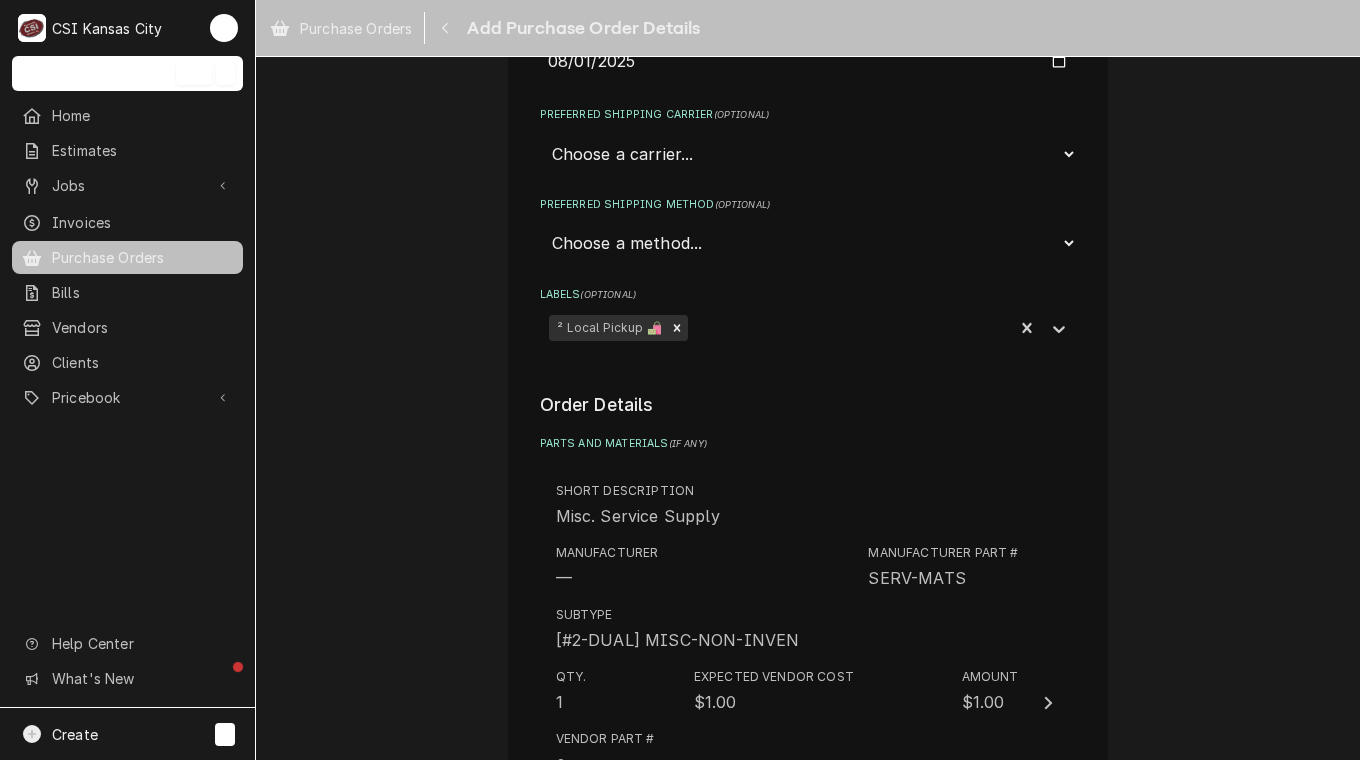 scroll, scrollTop: 1214, scrollLeft: 0, axis: vertical 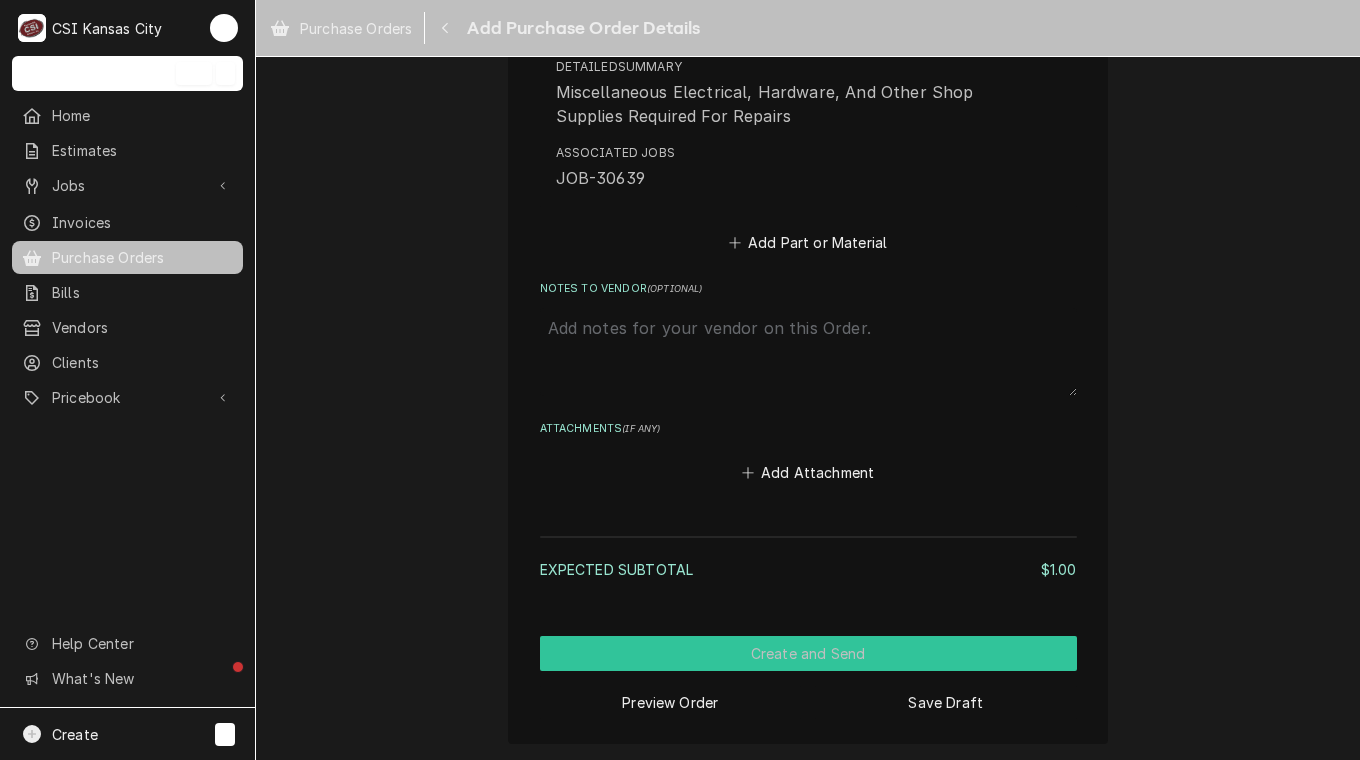 click on "Create and Send" at bounding box center (808, 653) 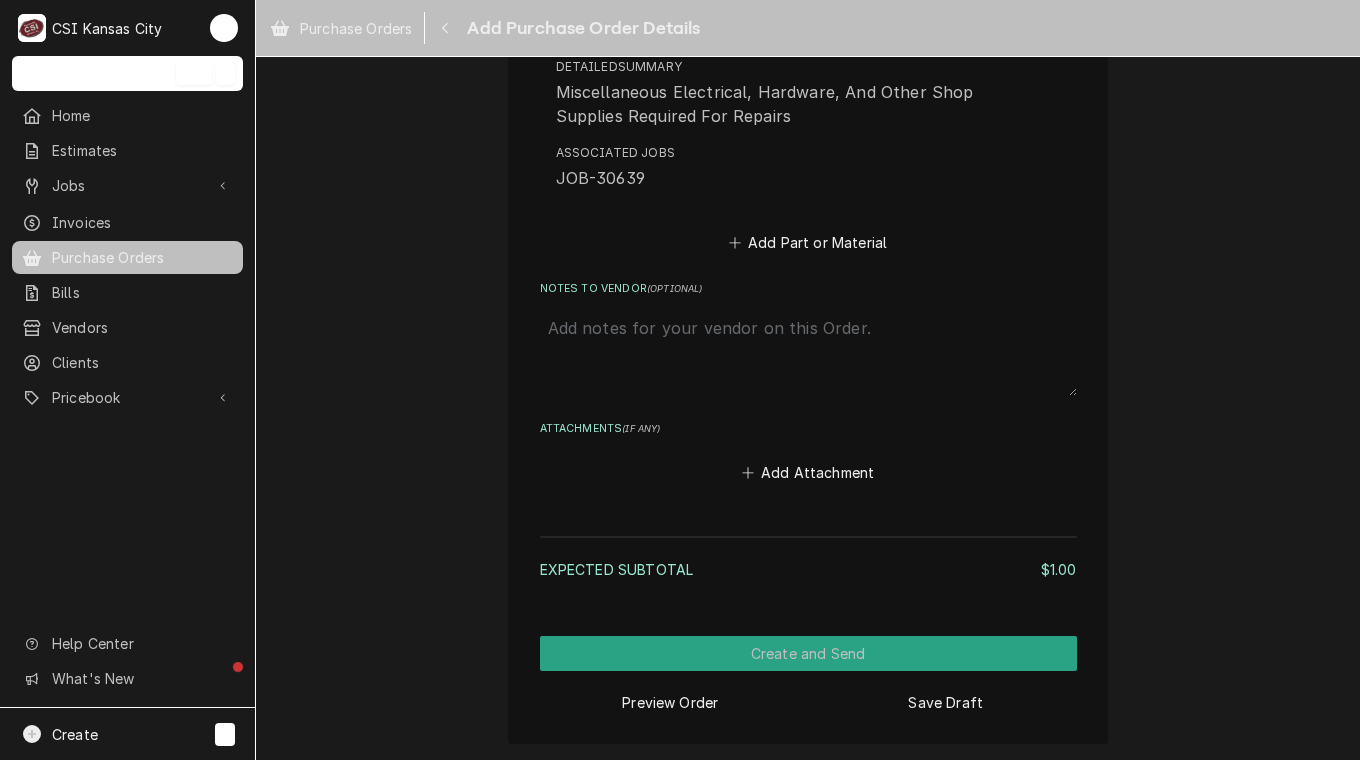 scroll, scrollTop: 1207, scrollLeft: 0, axis: vertical 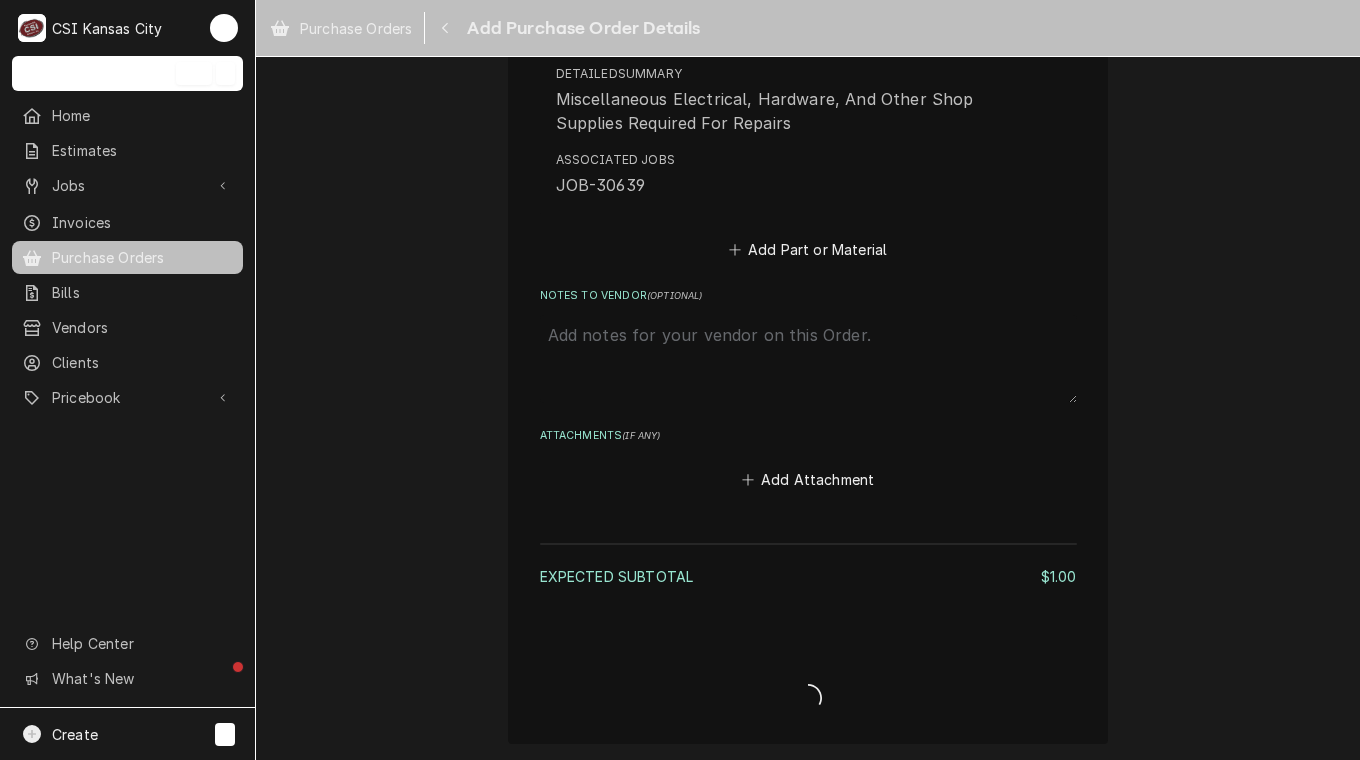 type on "x" 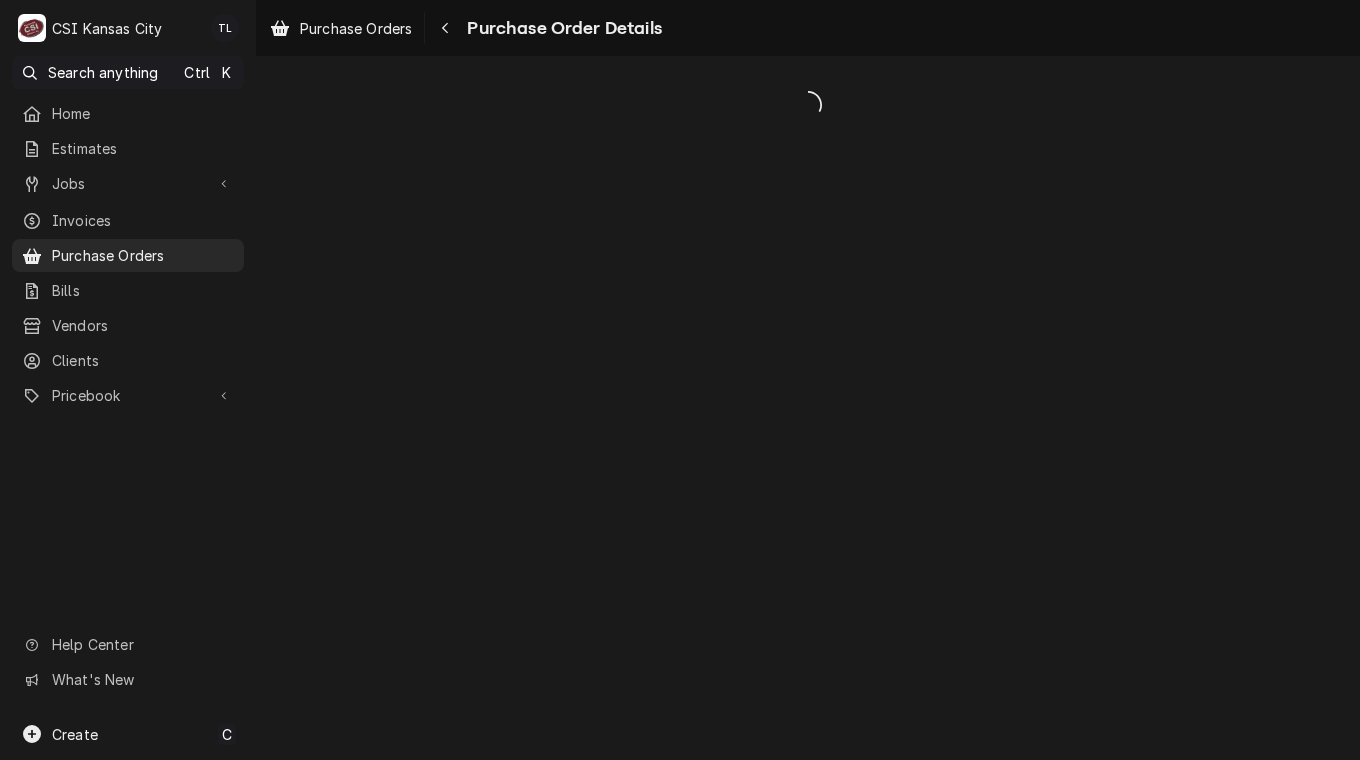 scroll, scrollTop: 0, scrollLeft: 0, axis: both 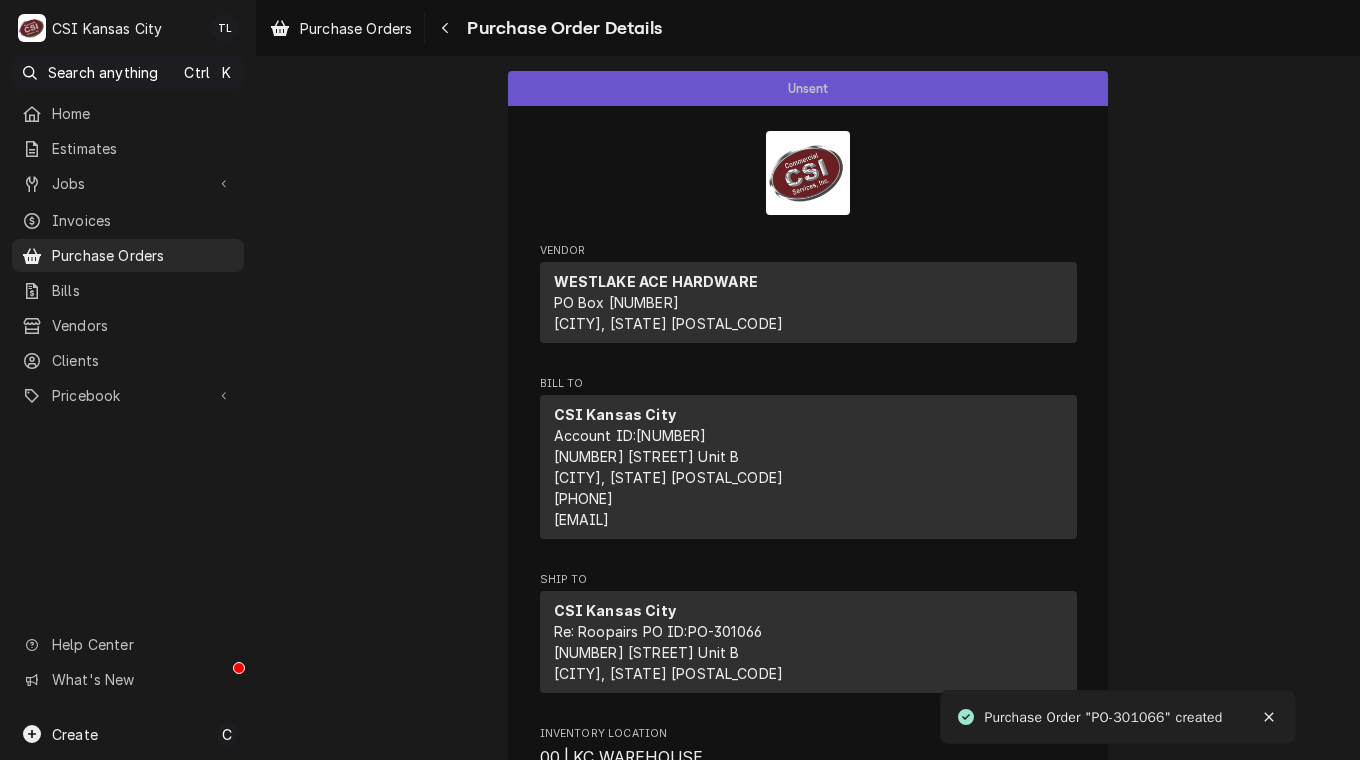 click on "Purchase Order "PO-301066" created" at bounding box center (1104, 717) 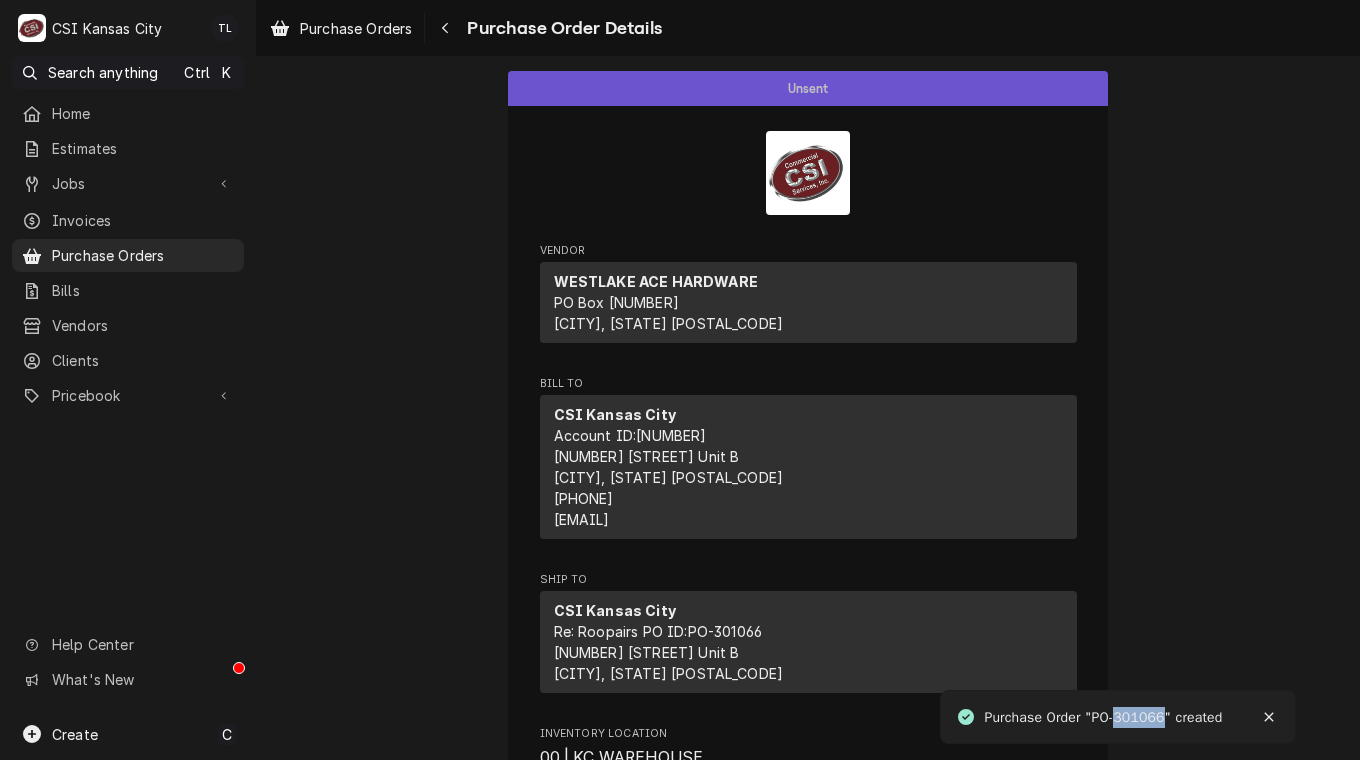 click on "Purchase Order "PO-301066" created" at bounding box center (1104, 717) 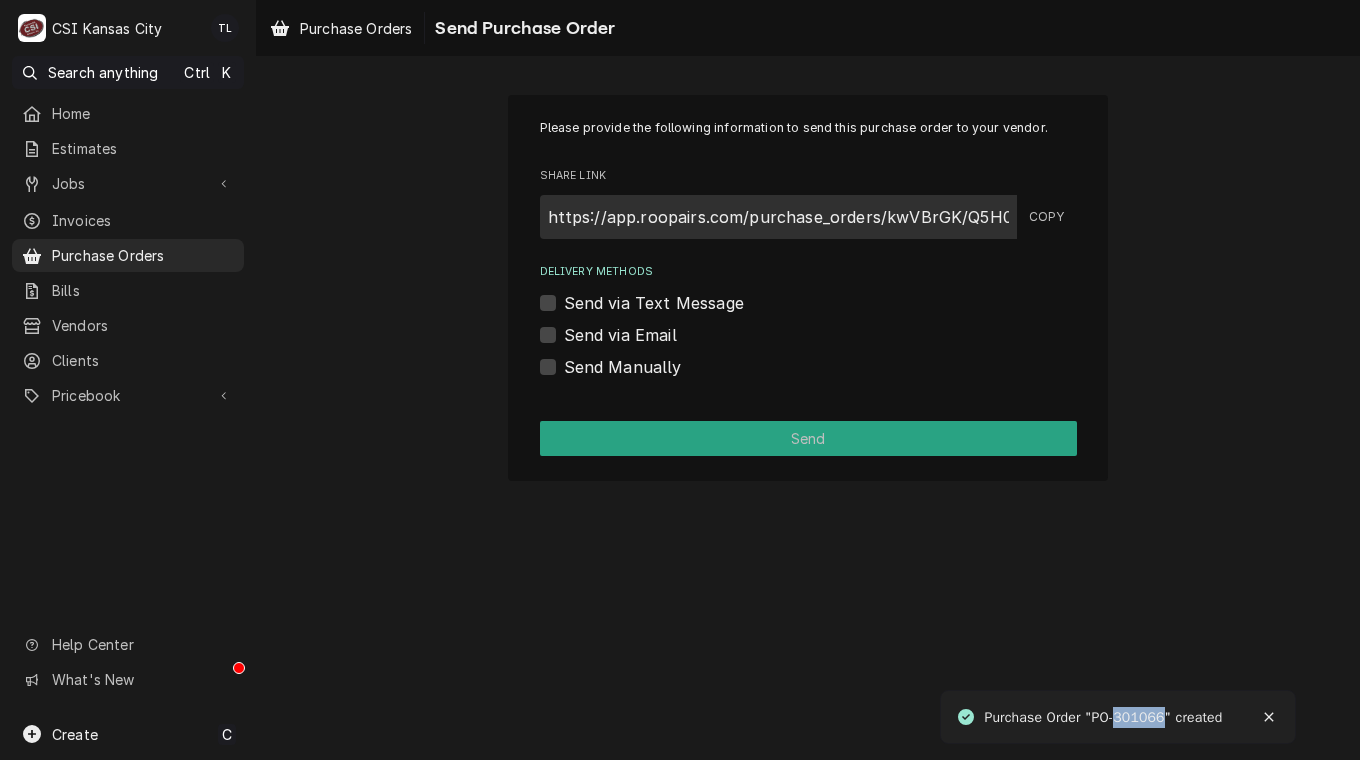 copy on "301066" 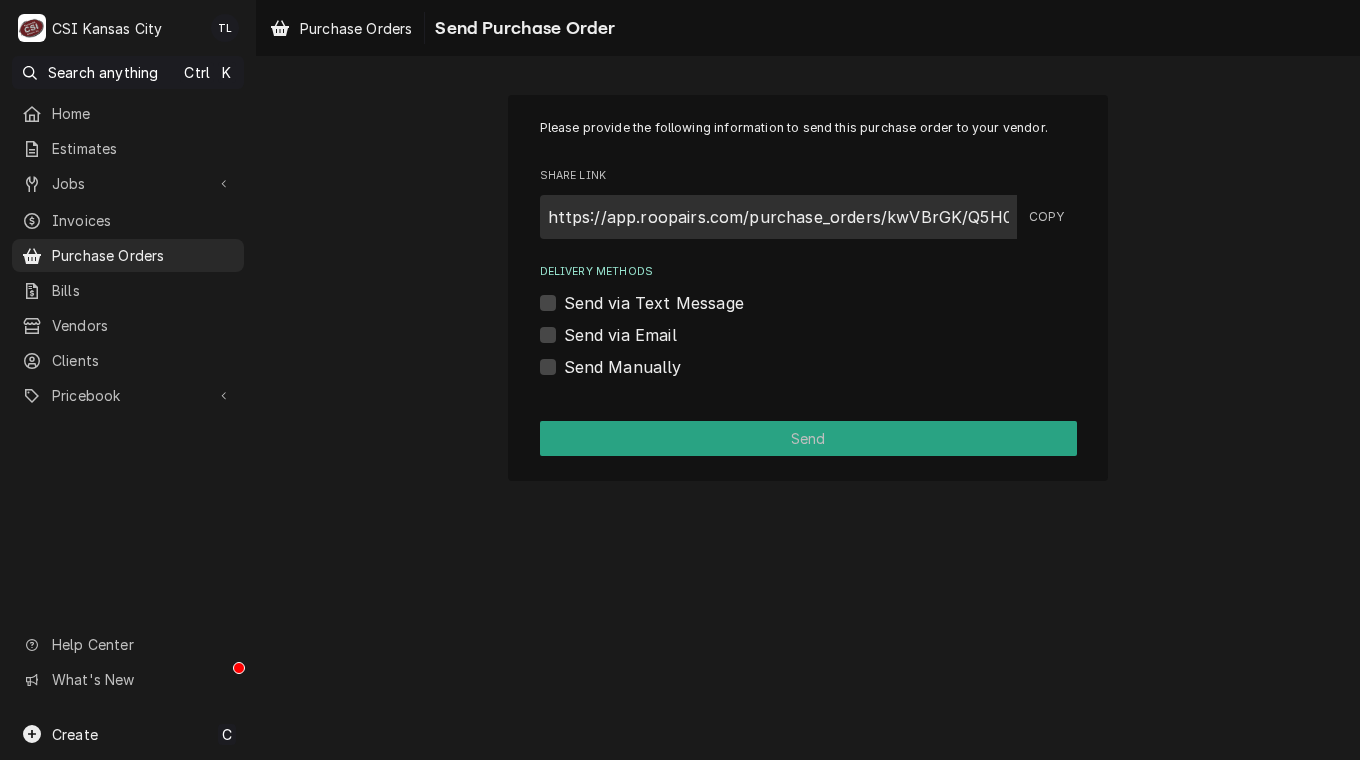 click on "Send Manually" at bounding box center (623, 367) 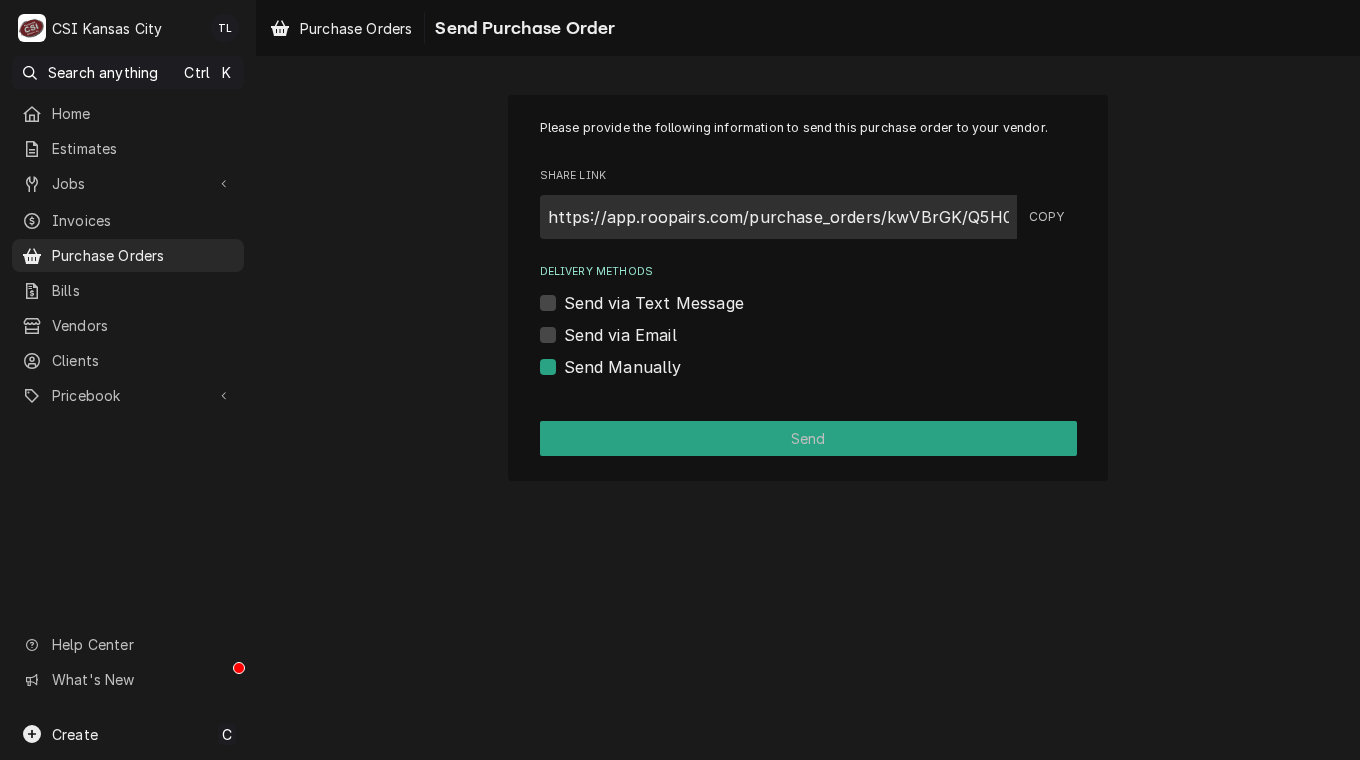 checkbox on "true" 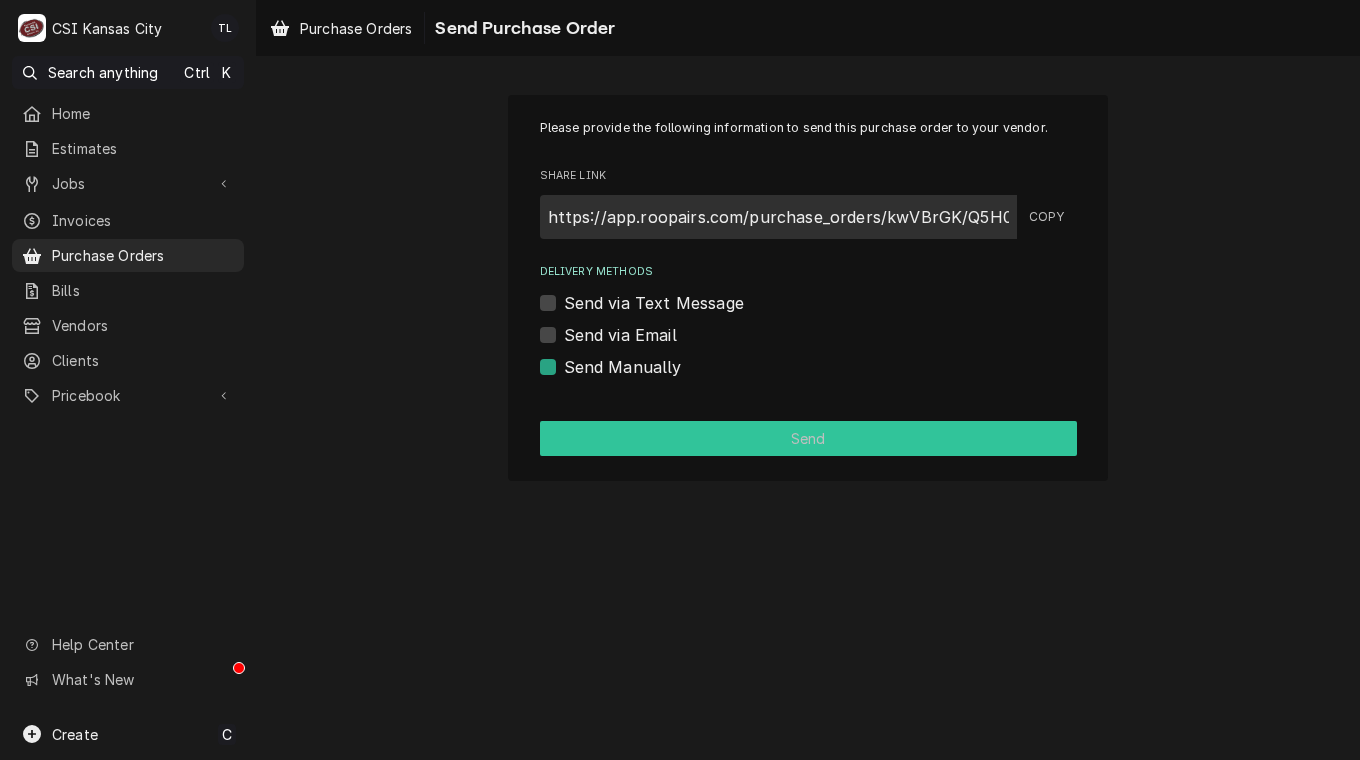 click on "Send" at bounding box center (808, 438) 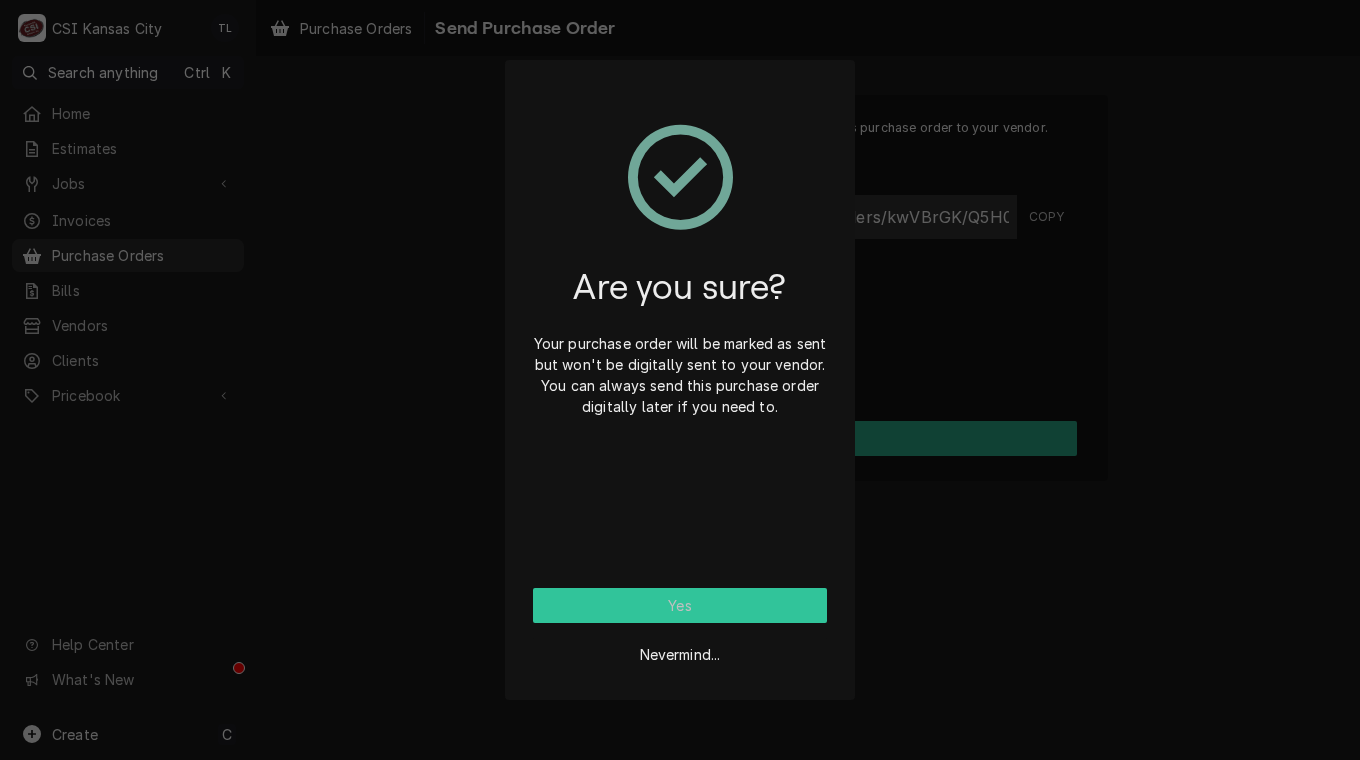 click on "Yes" at bounding box center (680, 605) 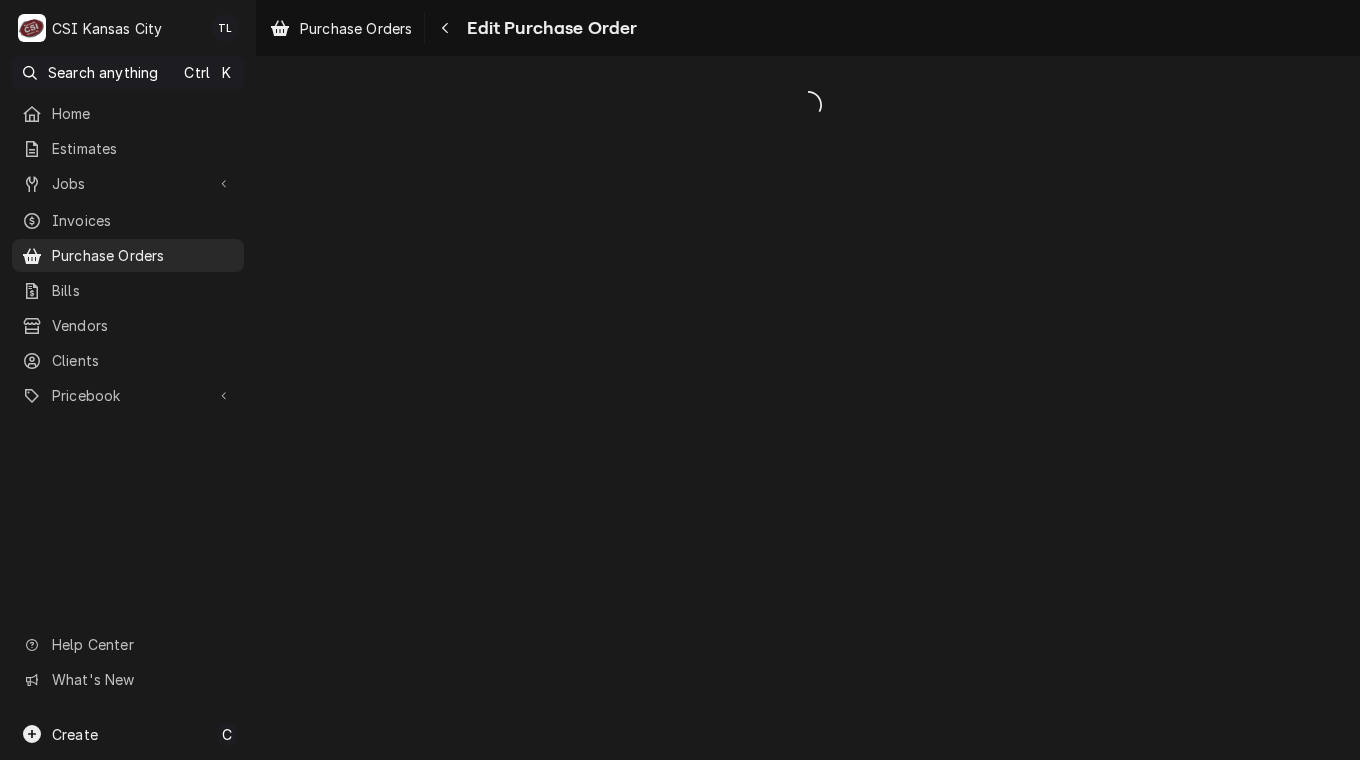 scroll, scrollTop: 0, scrollLeft: 0, axis: both 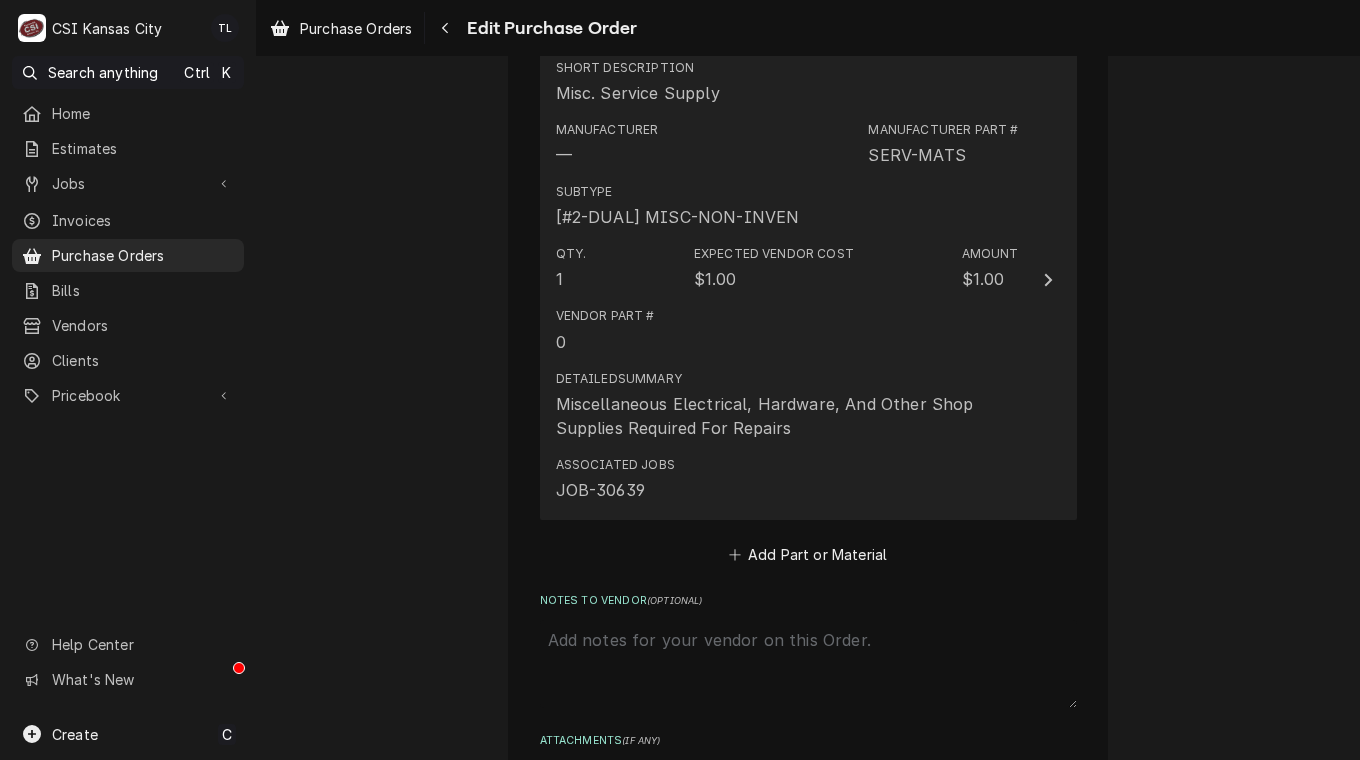 click on "Detailed  Summary Miscellaneous Electrical, Hardware, And Other Shop Supplies Required For Repairs" at bounding box center (787, 405) 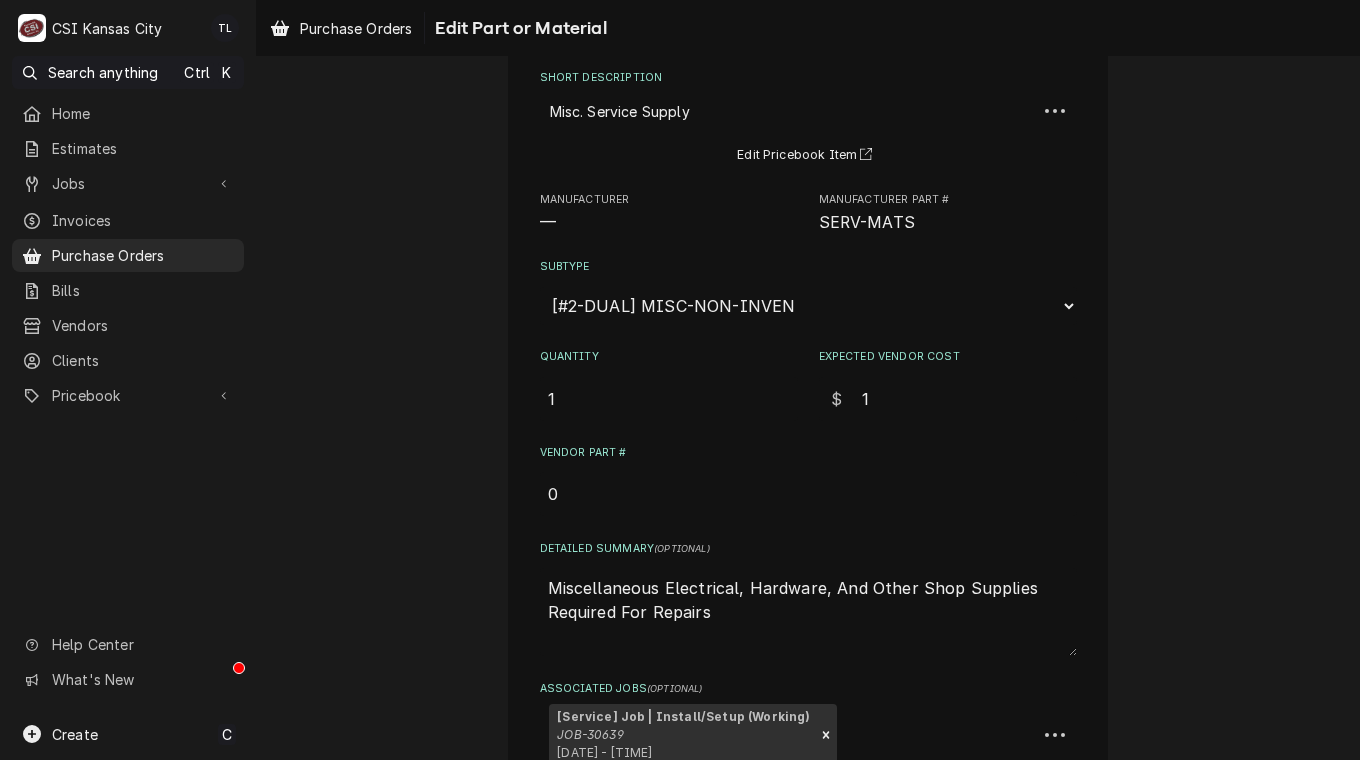 scroll, scrollTop: 0, scrollLeft: 0, axis: both 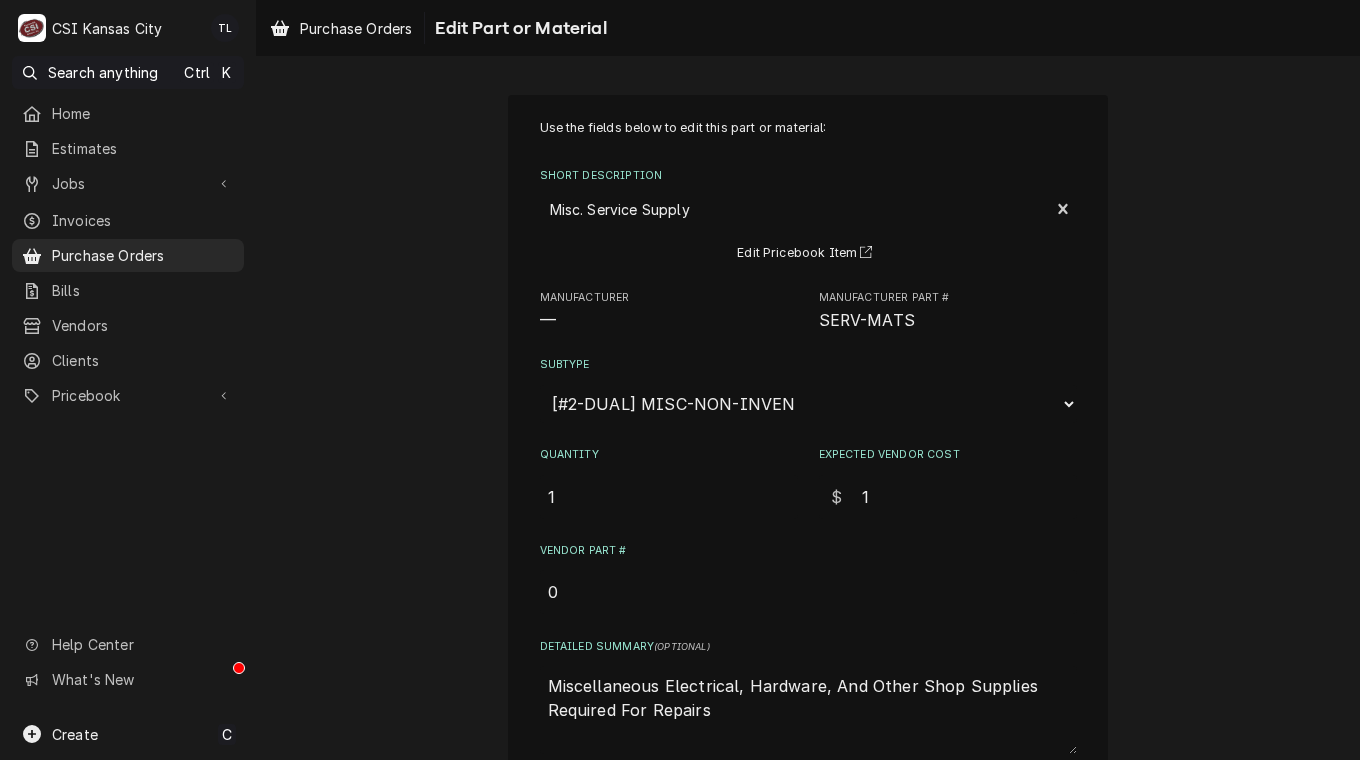 drag, startPoint x: 716, startPoint y: 711, endPoint x: 371, endPoint y: 648, distance: 350.70502 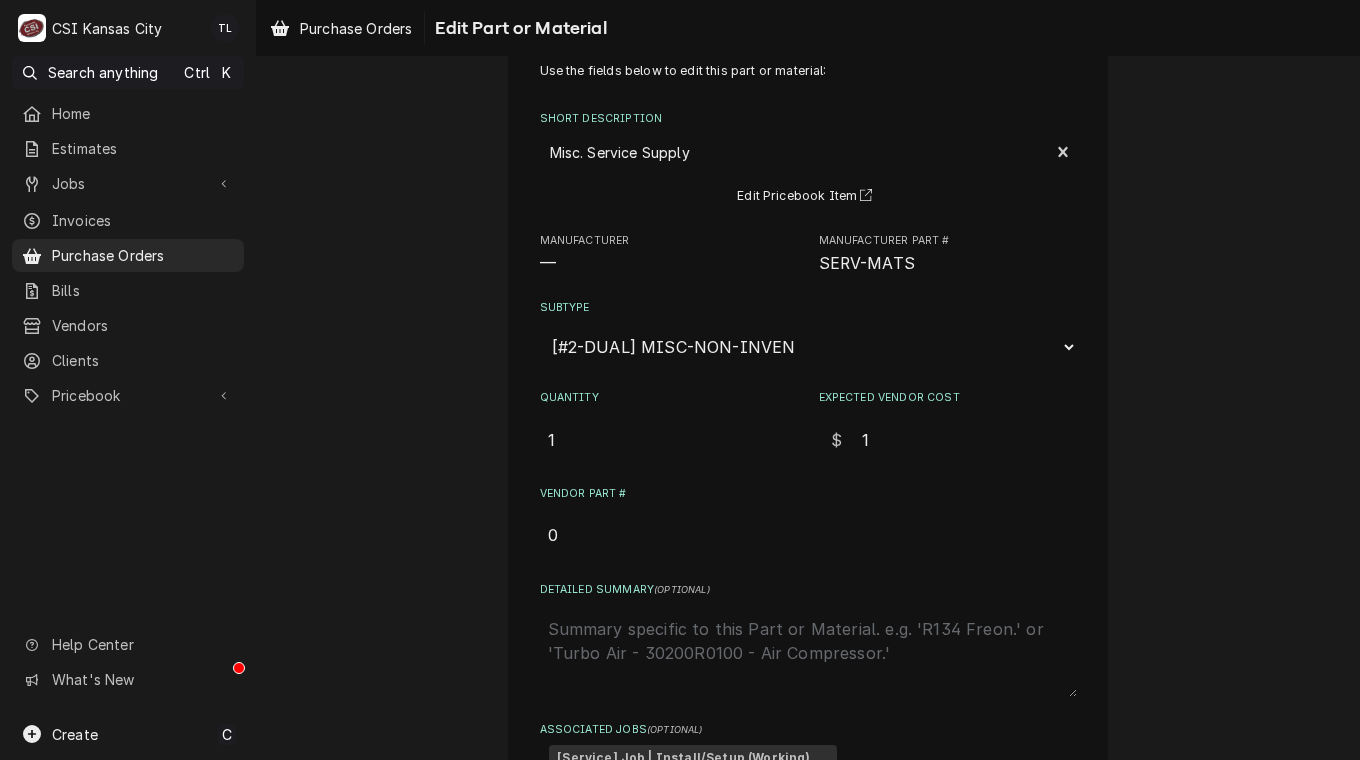 scroll, scrollTop: 0, scrollLeft: 0, axis: both 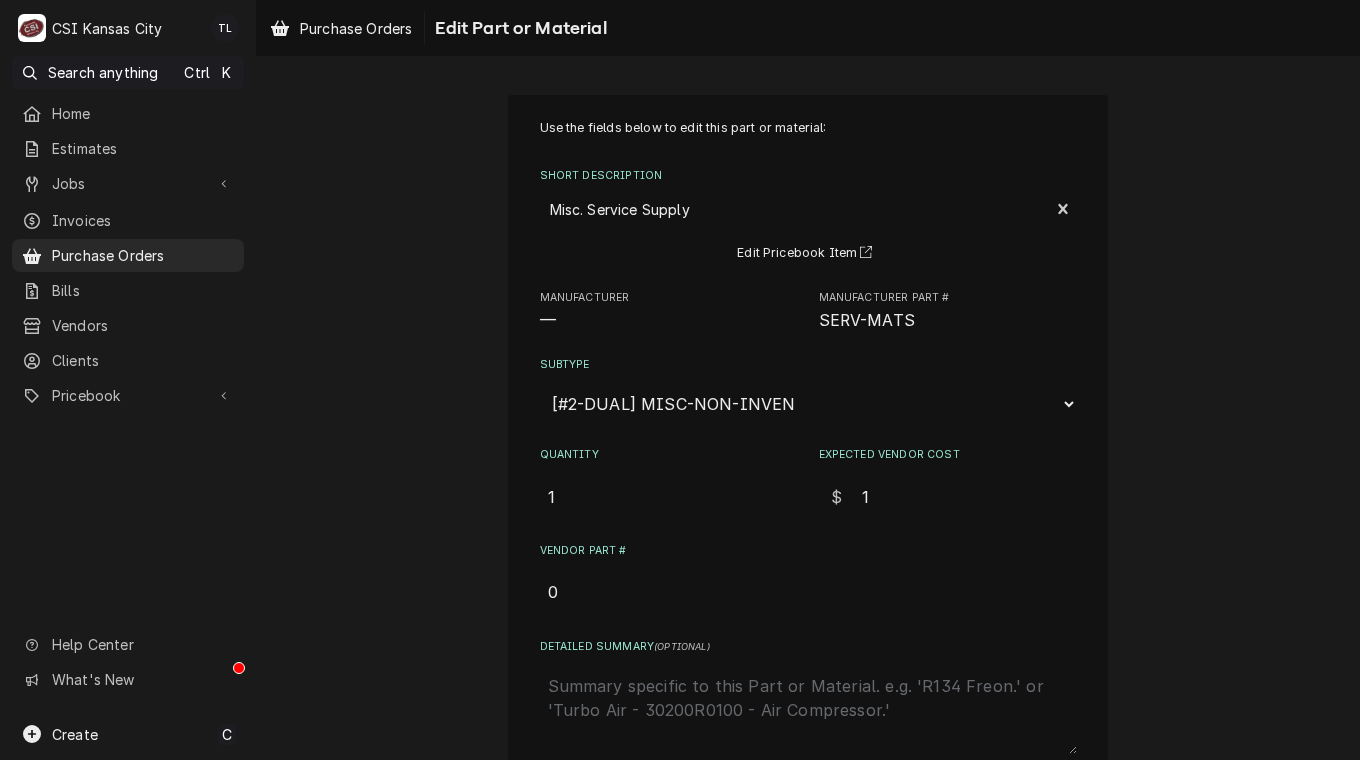 type 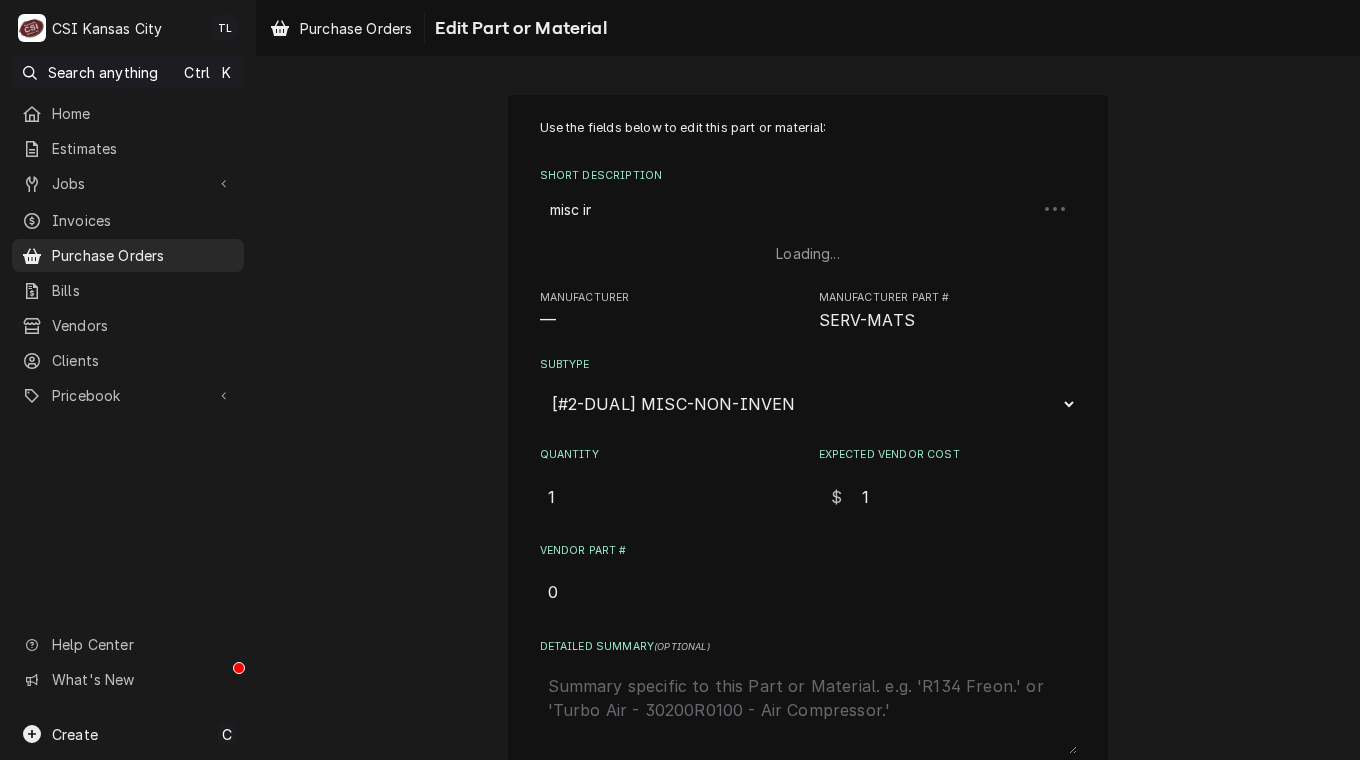 type on "misc ins" 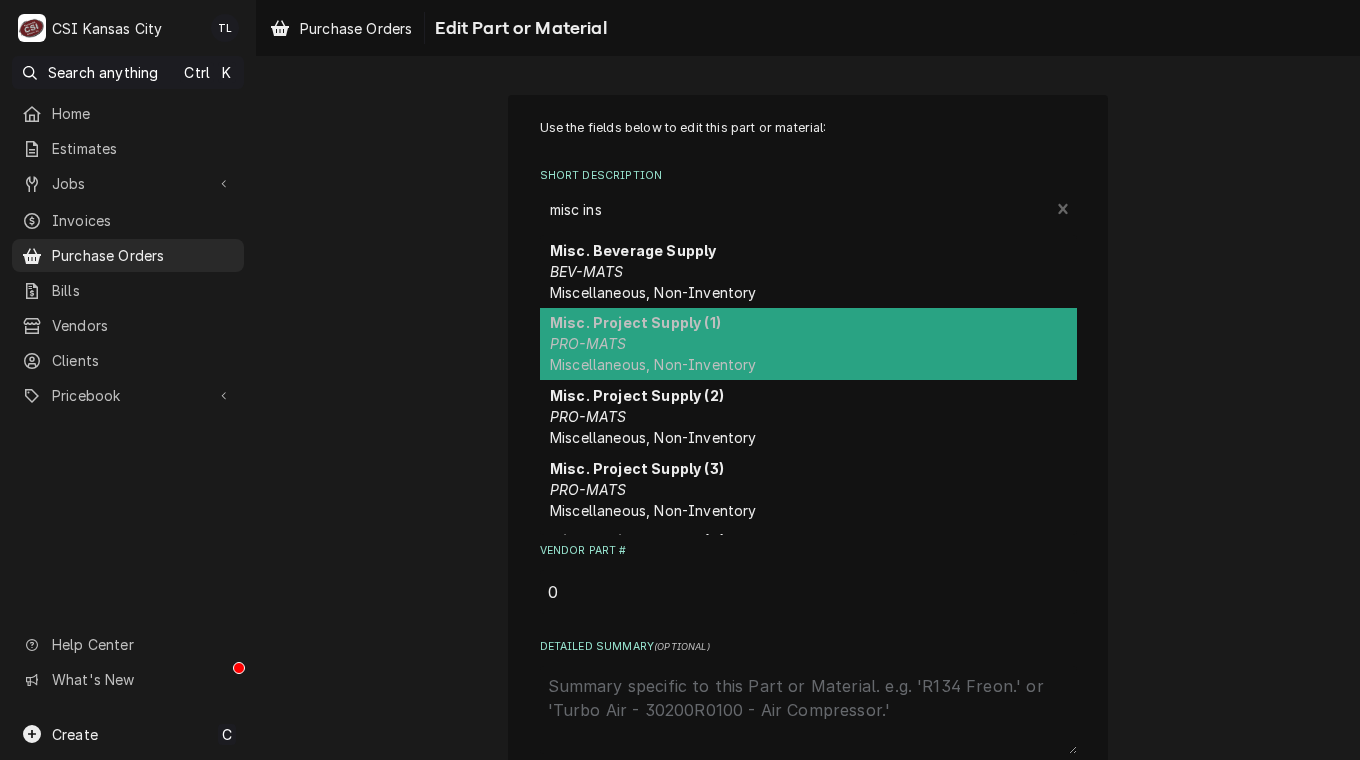 click on "Misc. Project Supply (1) PRO-MATS Miscellaneous, Non-Inventory" at bounding box center (808, 344) 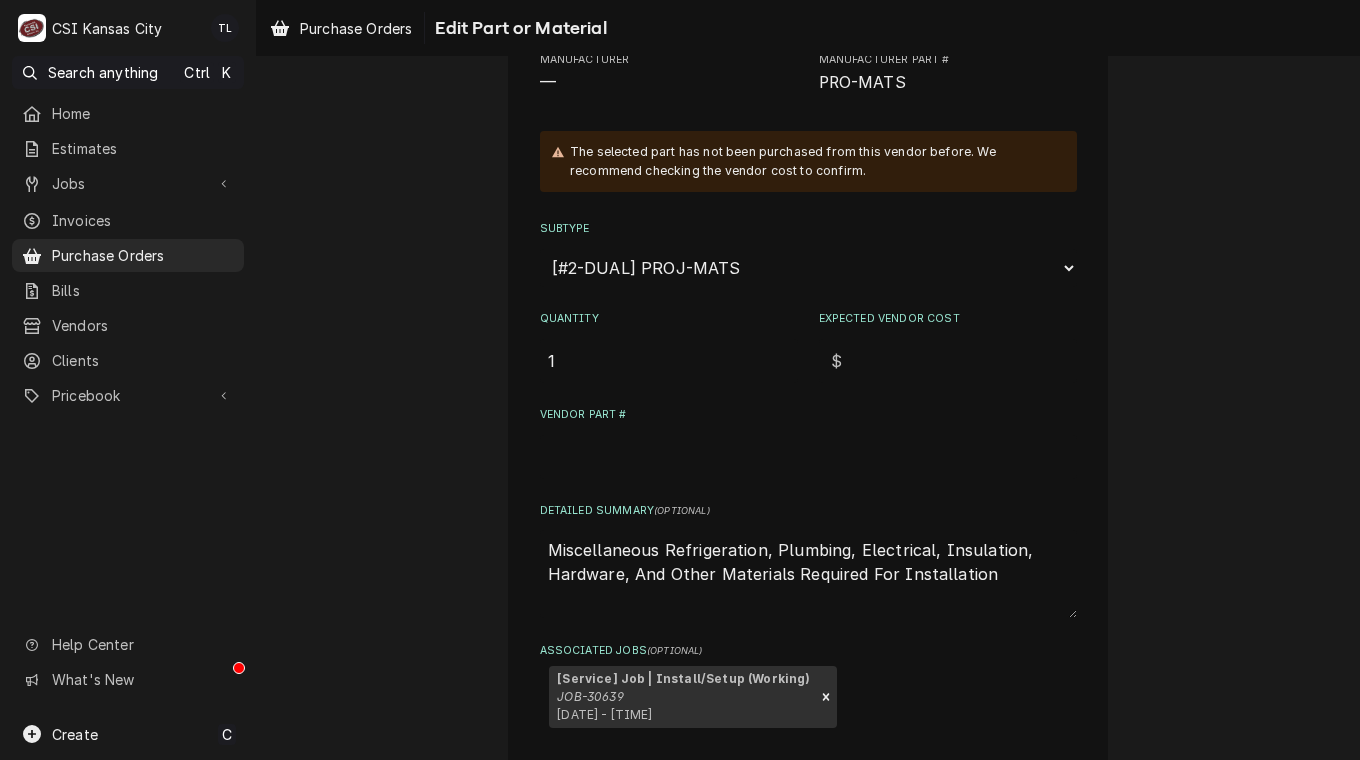 scroll, scrollTop: 377, scrollLeft: 0, axis: vertical 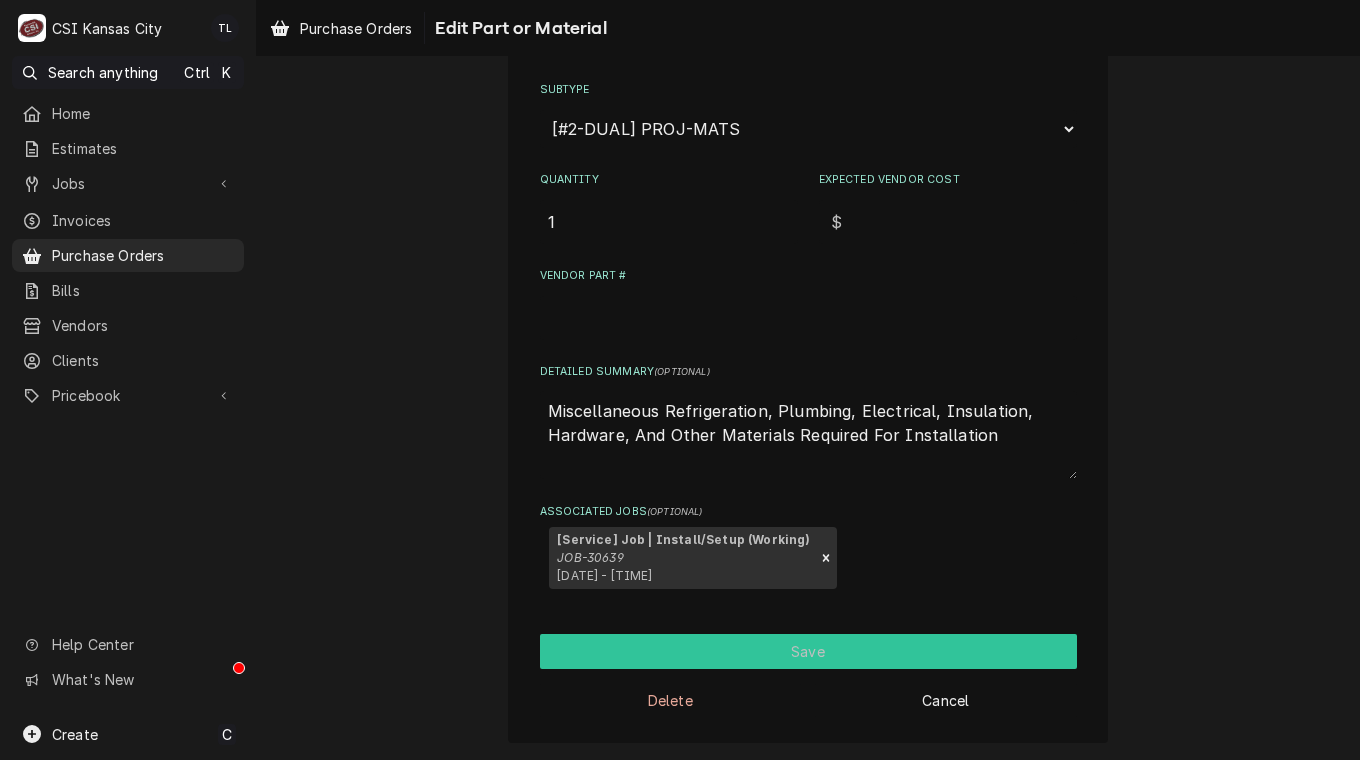 click on "Save" at bounding box center [808, 651] 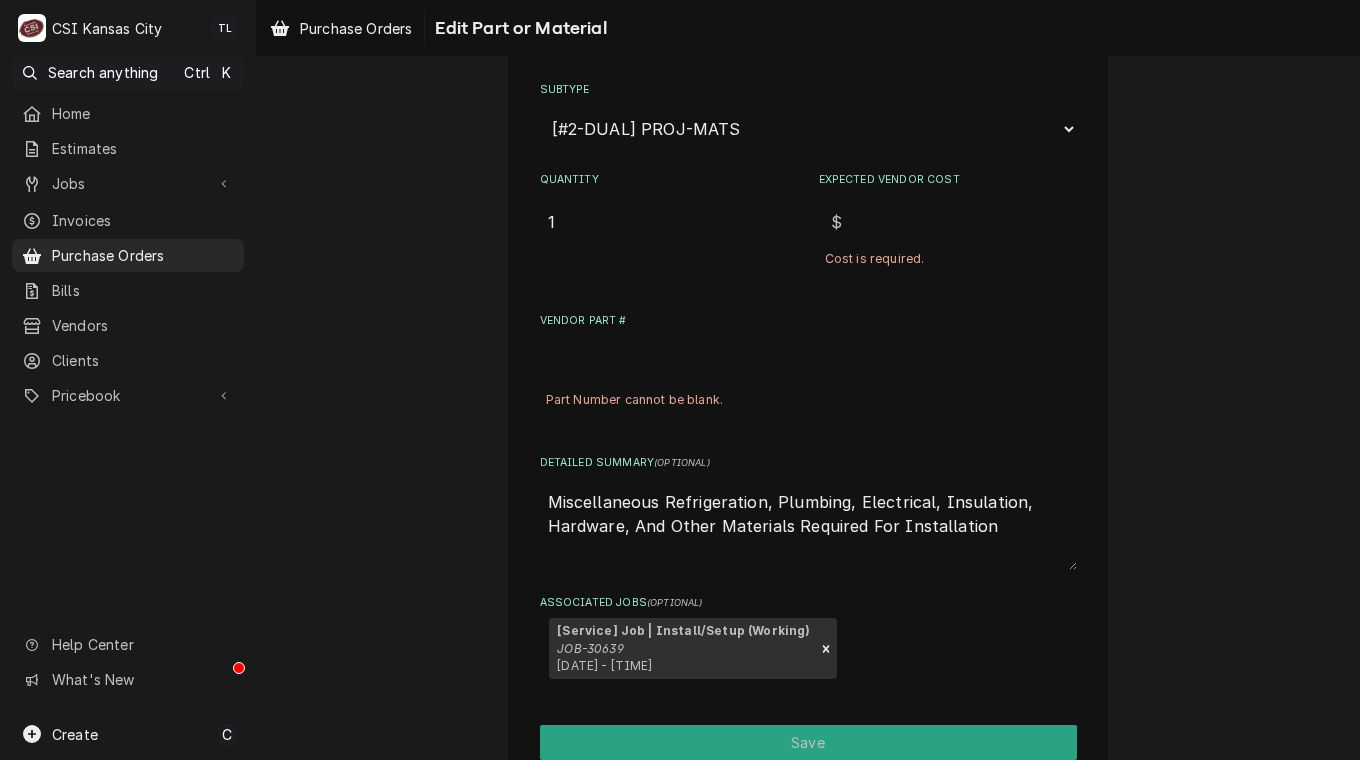 scroll, scrollTop: 467, scrollLeft: 0, axis: vertical 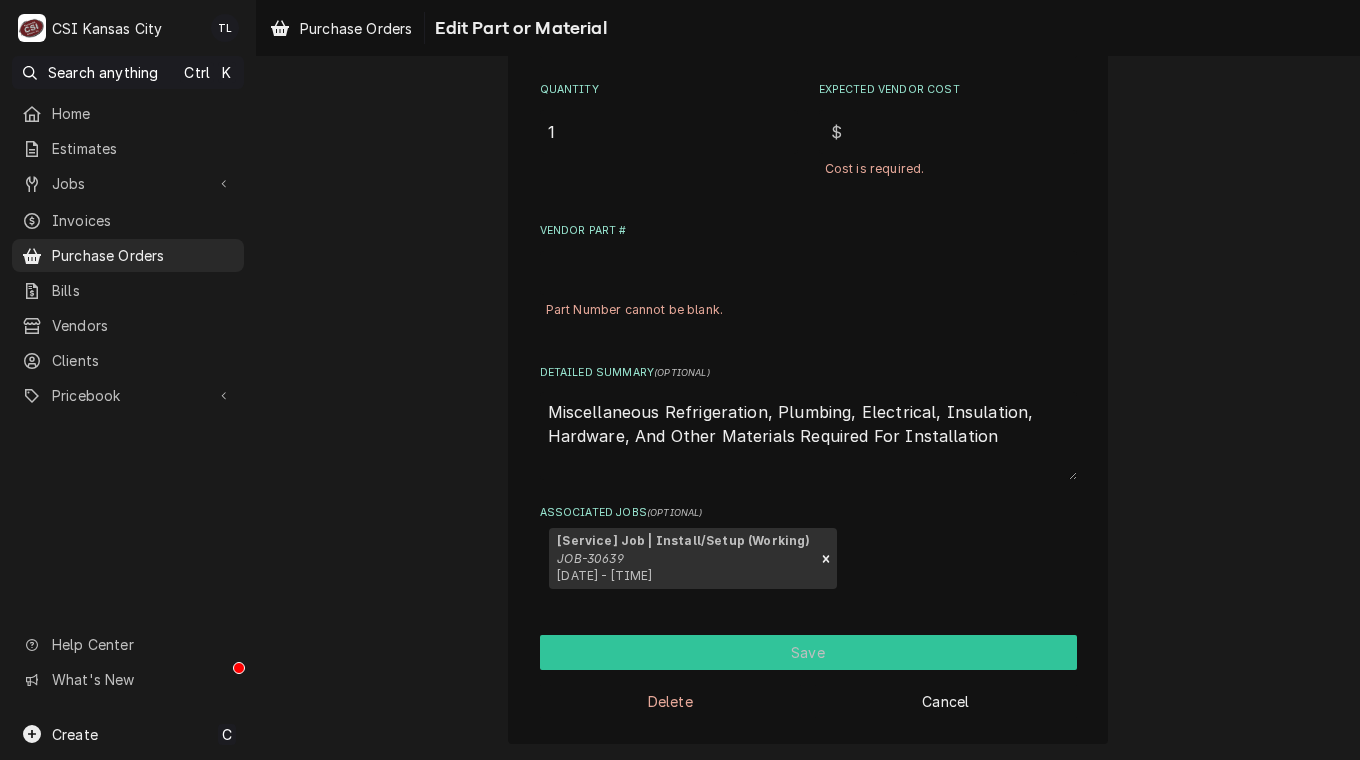 click on "Save" at bounding box center [808, 652] 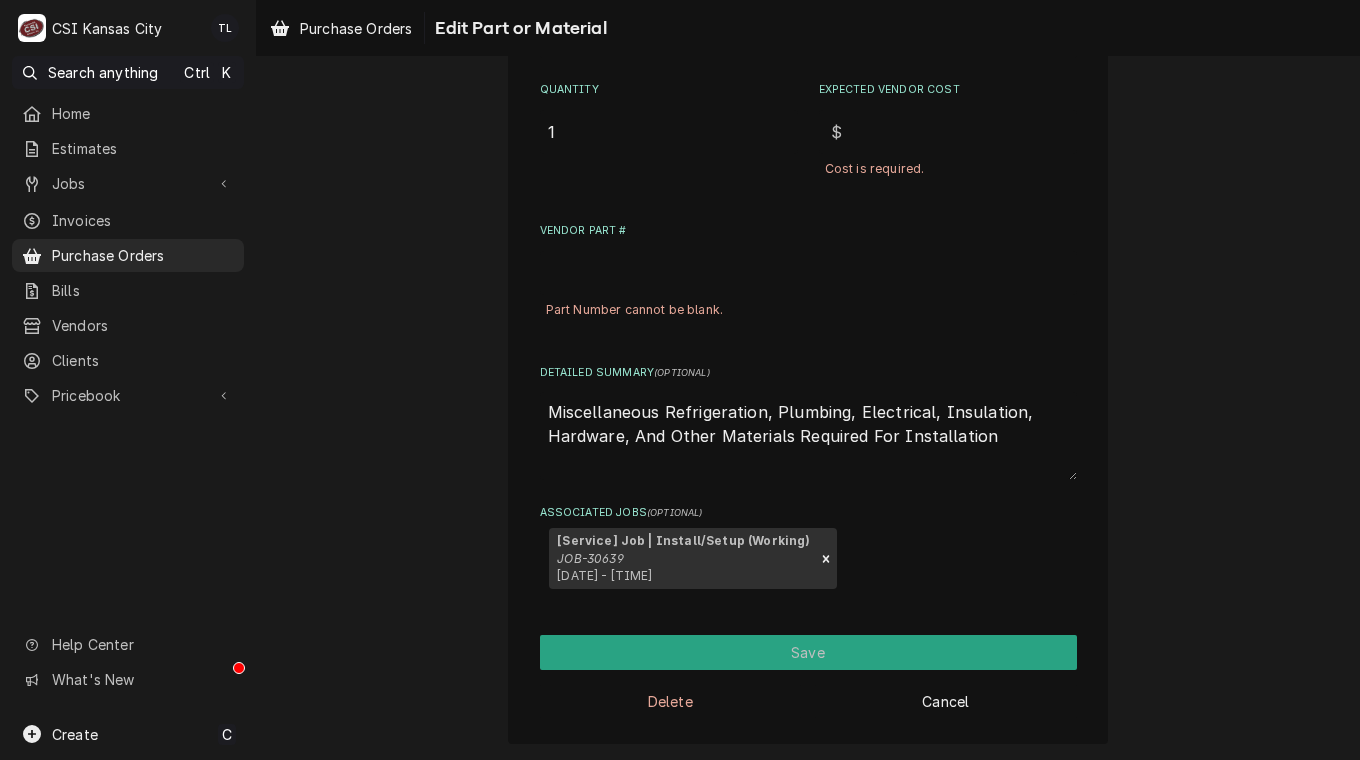 click on "Vendor Part #" at bounding box center (808, 273) 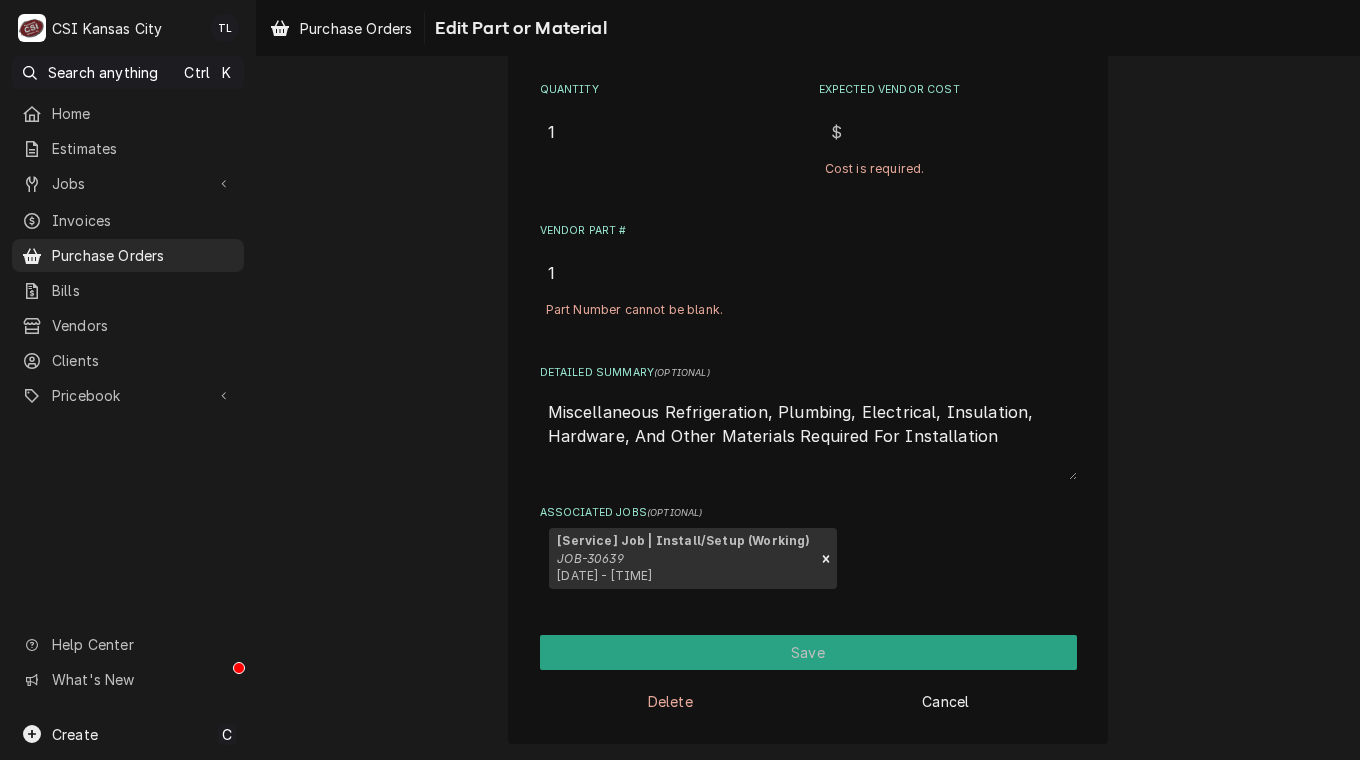 type on "1" 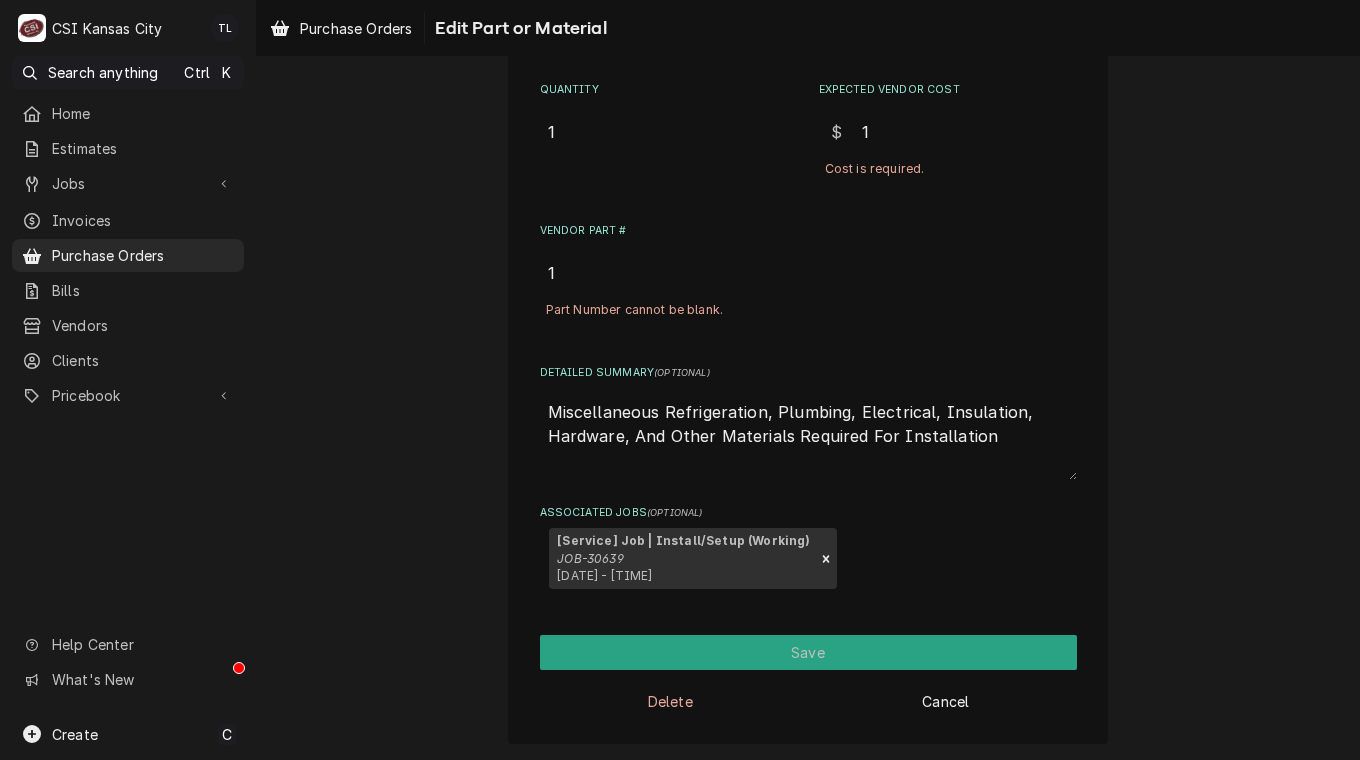 type on "1" 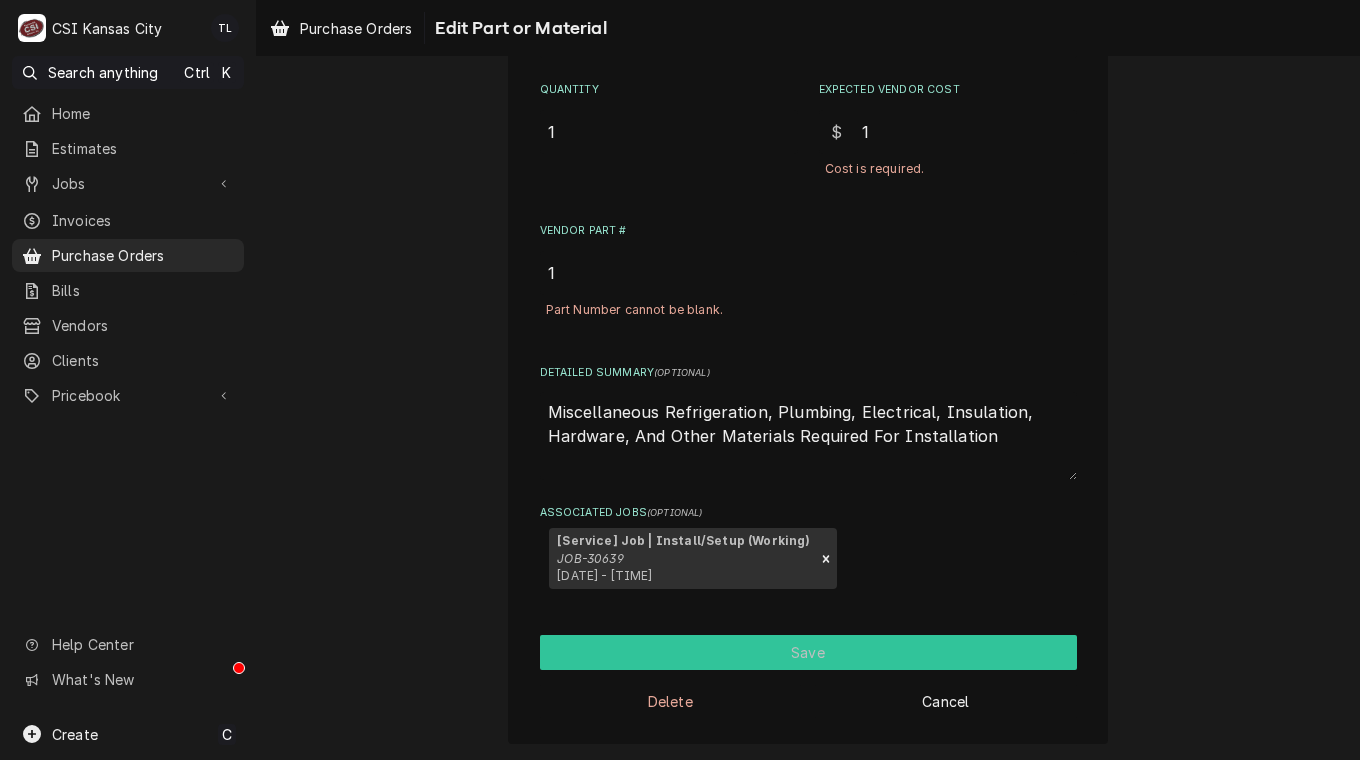click on "Save" at bounding box center [808, 652] 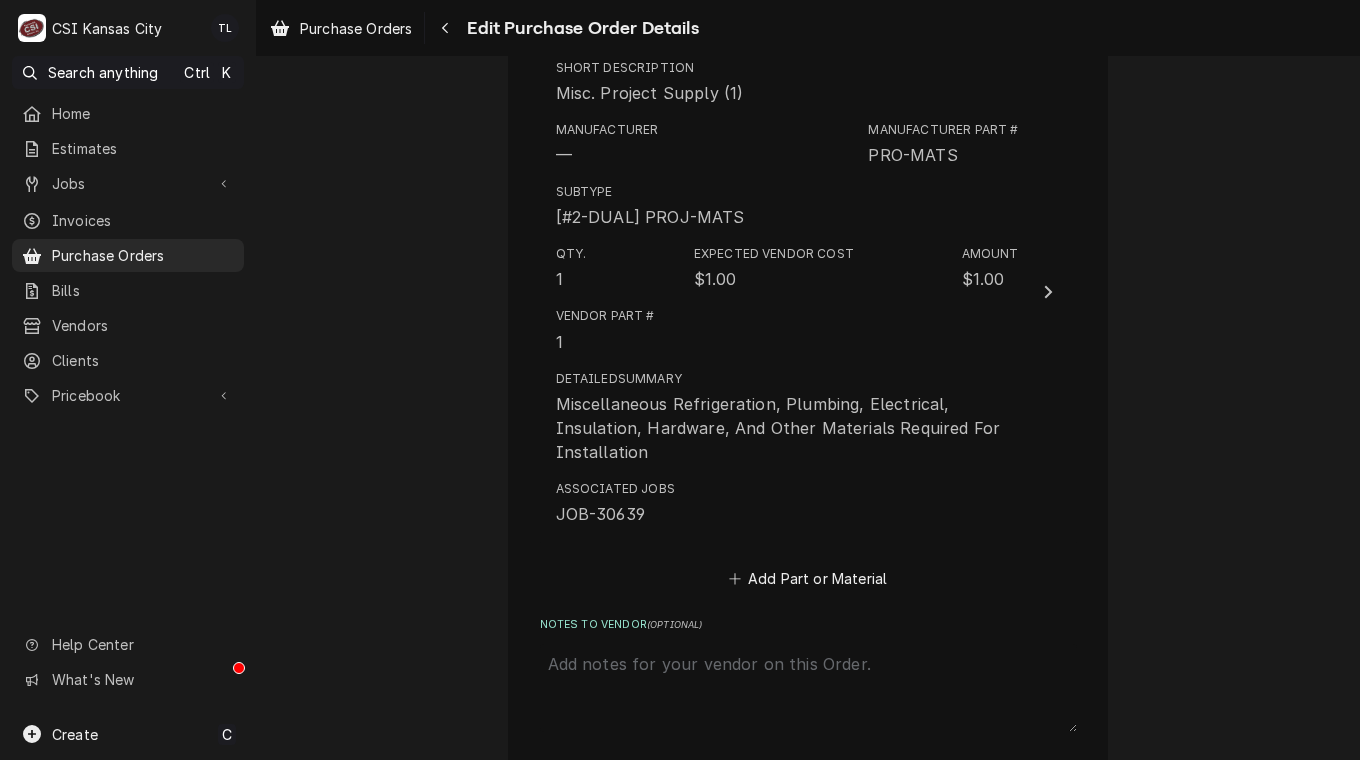 scroll, scrollTop: 875, scrollLeft: 0, axis: vertical 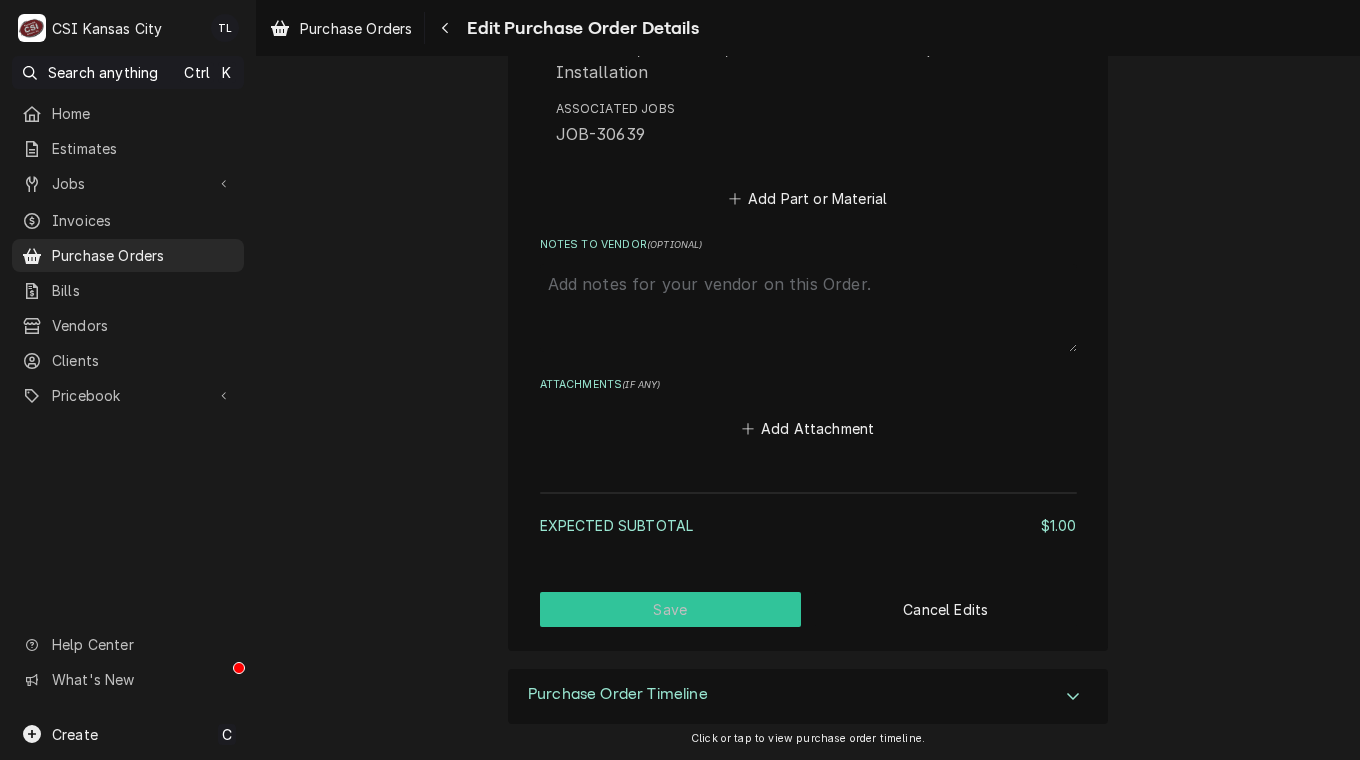 click on "Save" at bounding box center [671, 609] 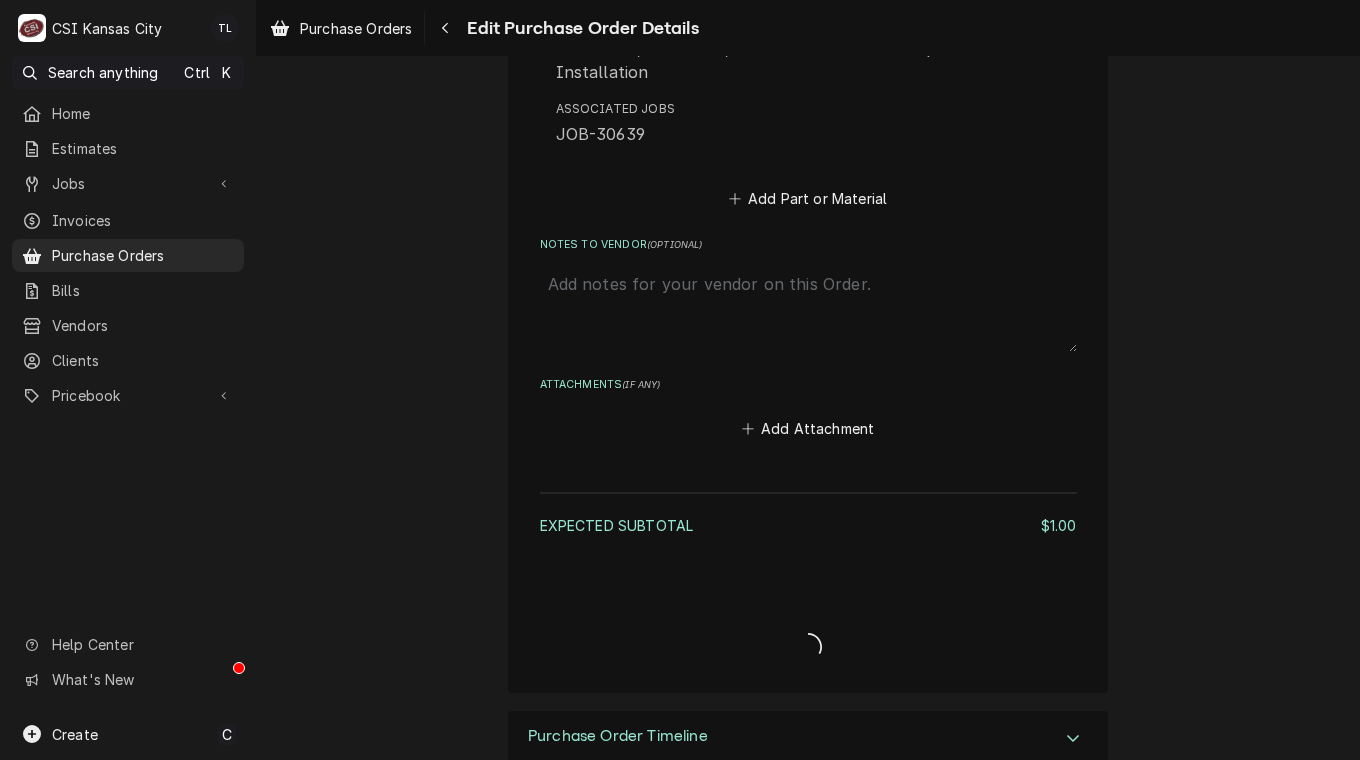 type on "x" 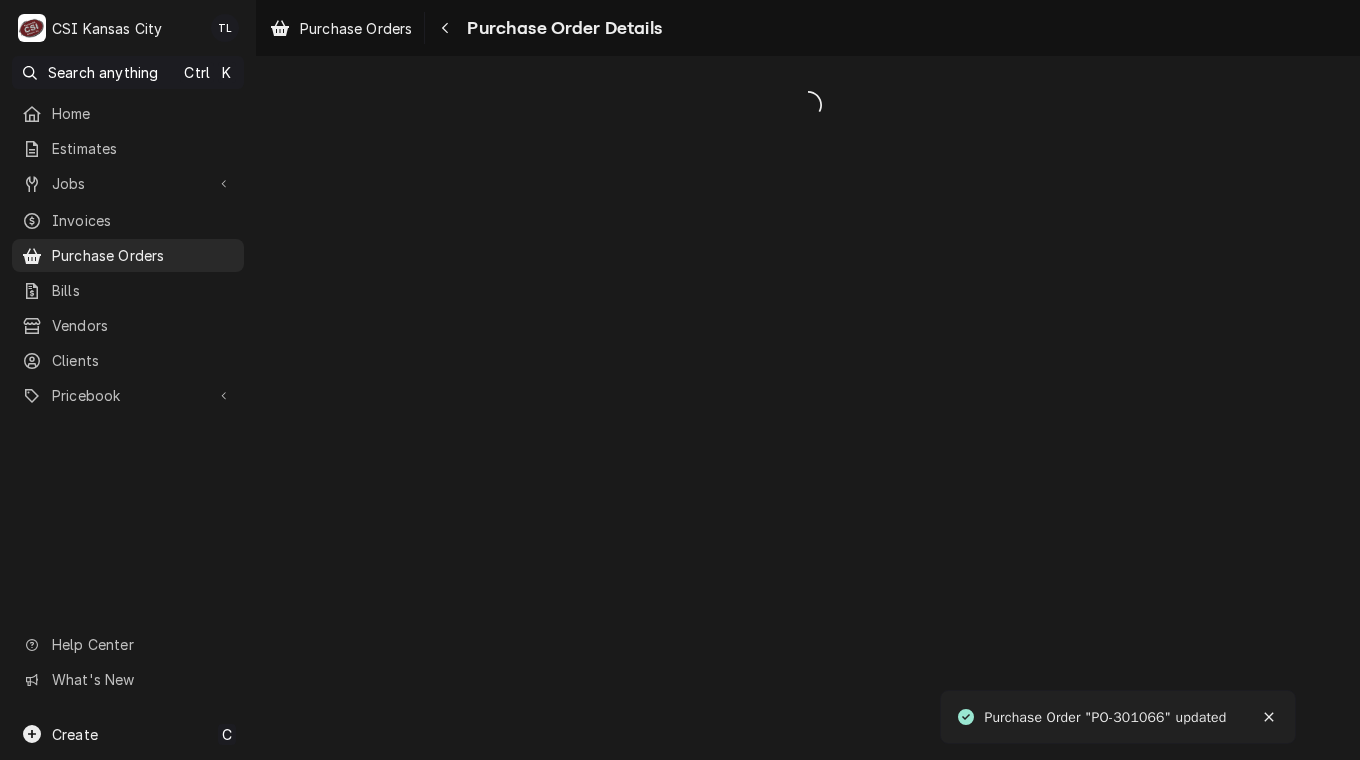 scroll, scrollTop: 0, scrollLeft: 0, axis: both 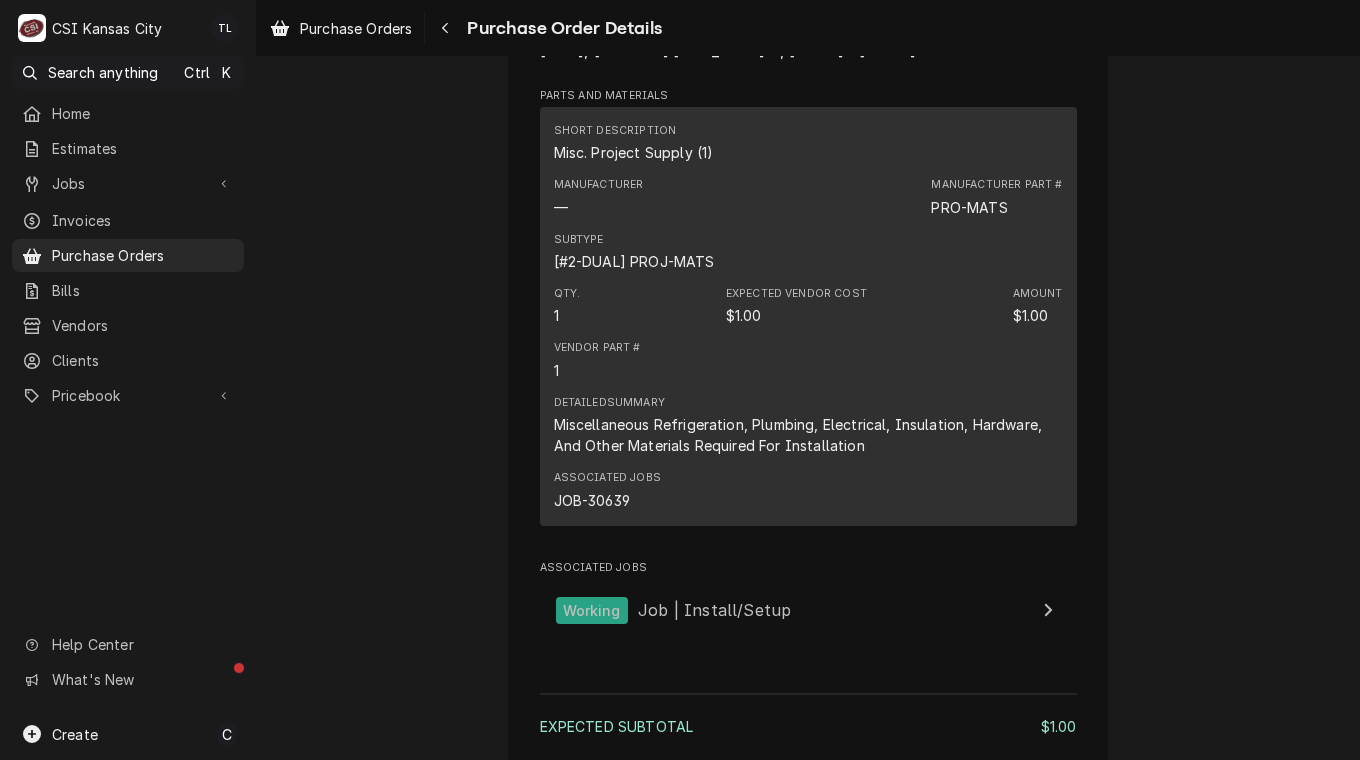 drag, startPoint x: 71, startPoint y: 184, endPoint x: 97, endPoint y: 177, distance: 26.925823 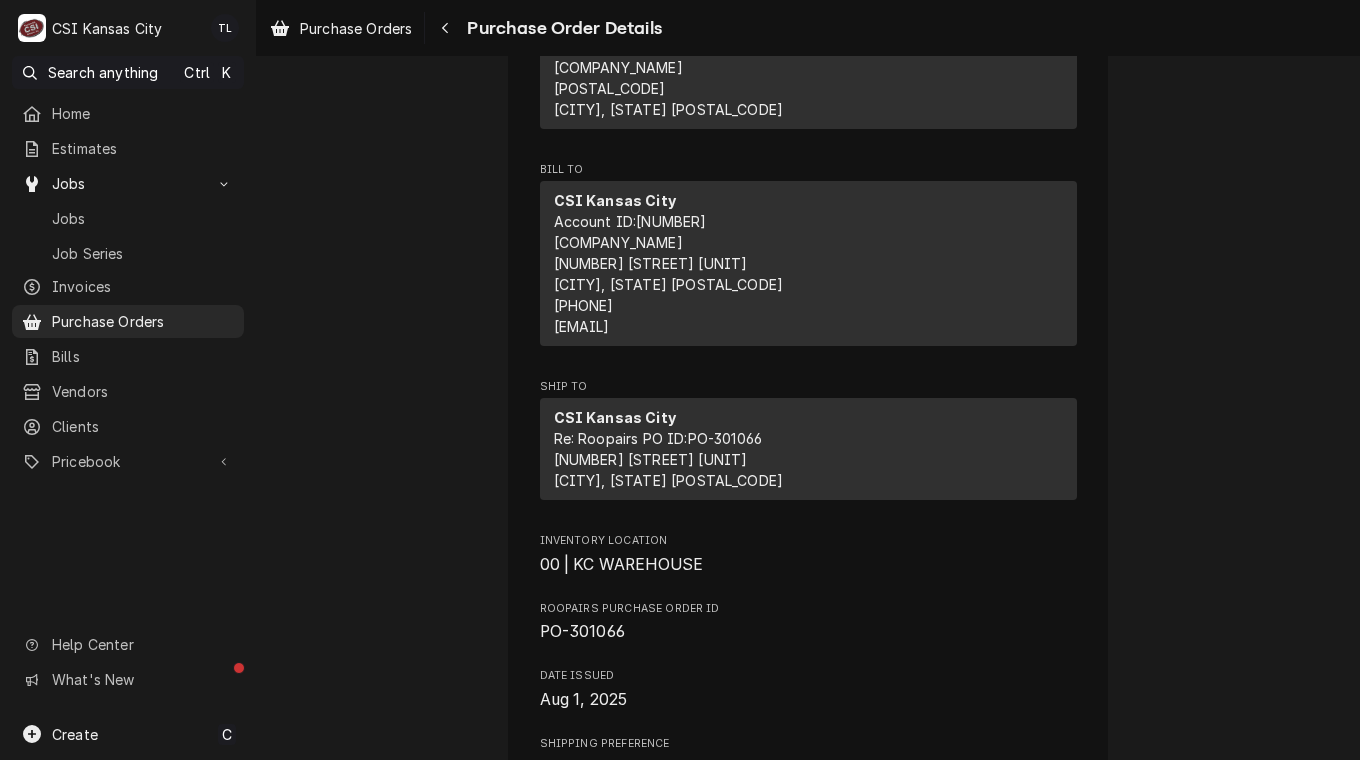 scroll, scrollTop: 0, scrollLeft: 0, axis: both 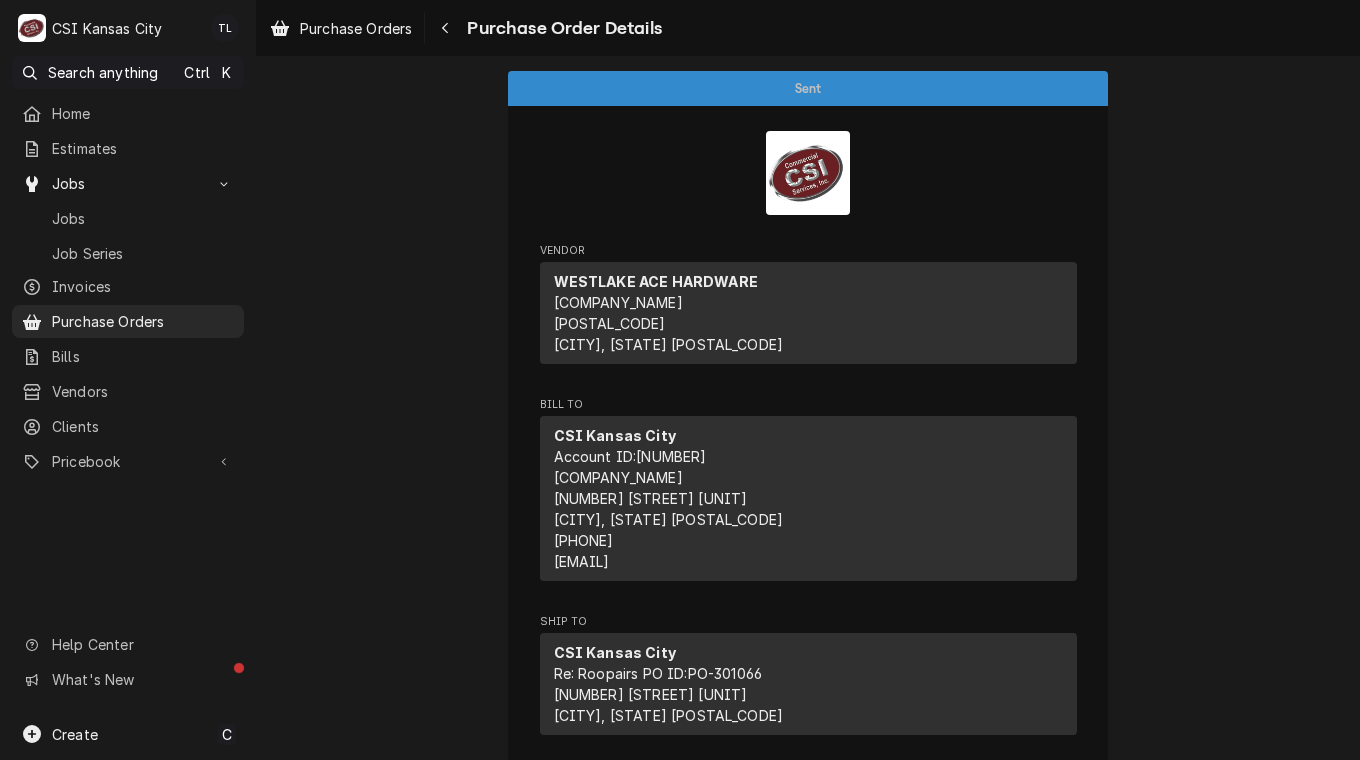 click on "Purchase Orders" at bounding box center [143, 321] 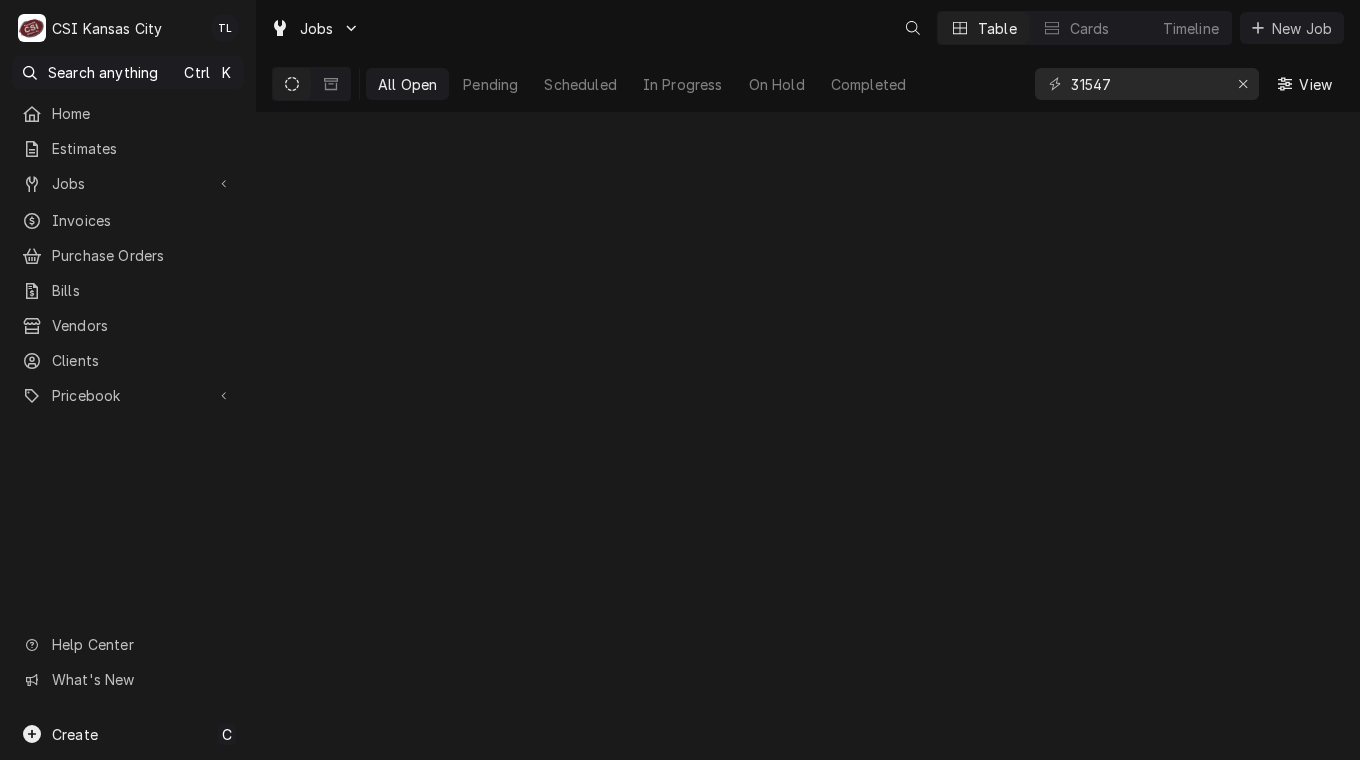 scroll, scrollTop: 0, scrollLeft: 0, axis: both 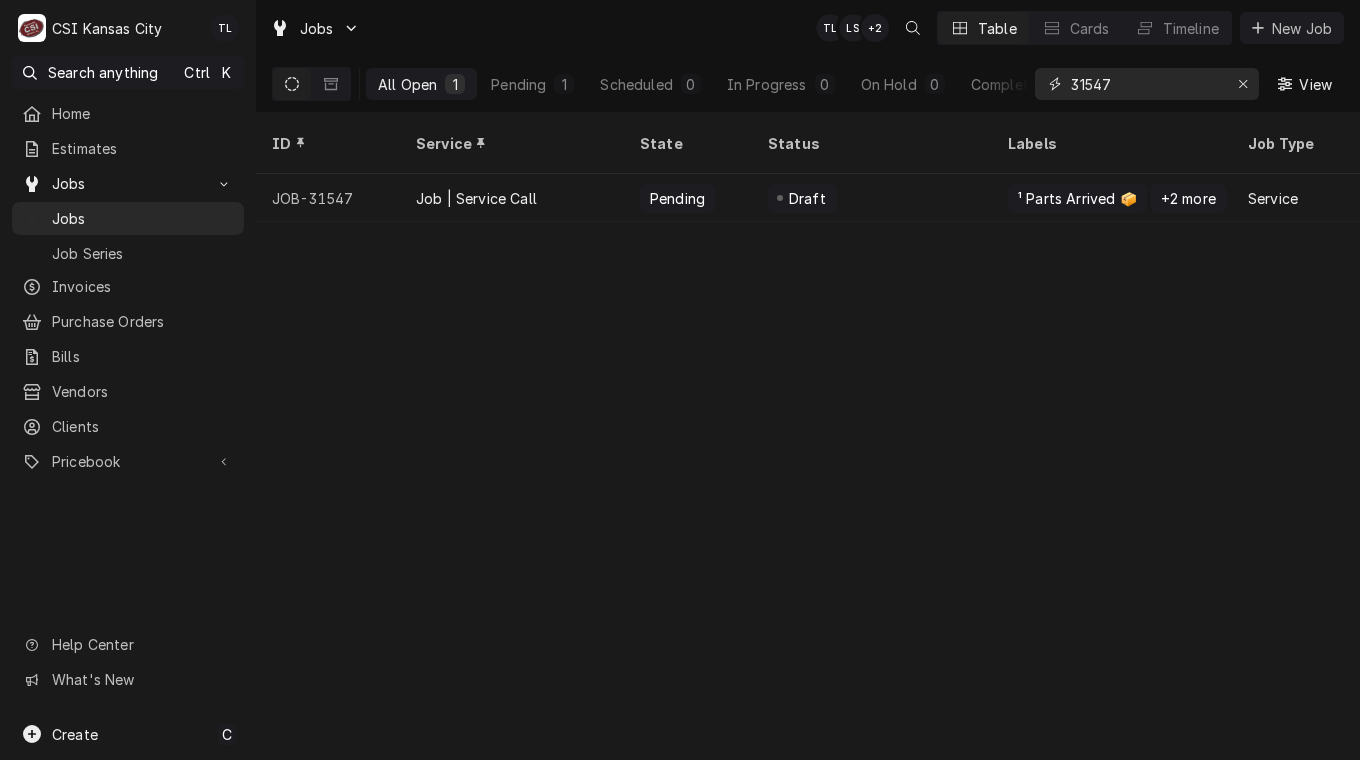 drag, startPoint x: 1114, startPoint y: 81, endPoint x: 1001, endPoint y: 82, distance: 113.004425 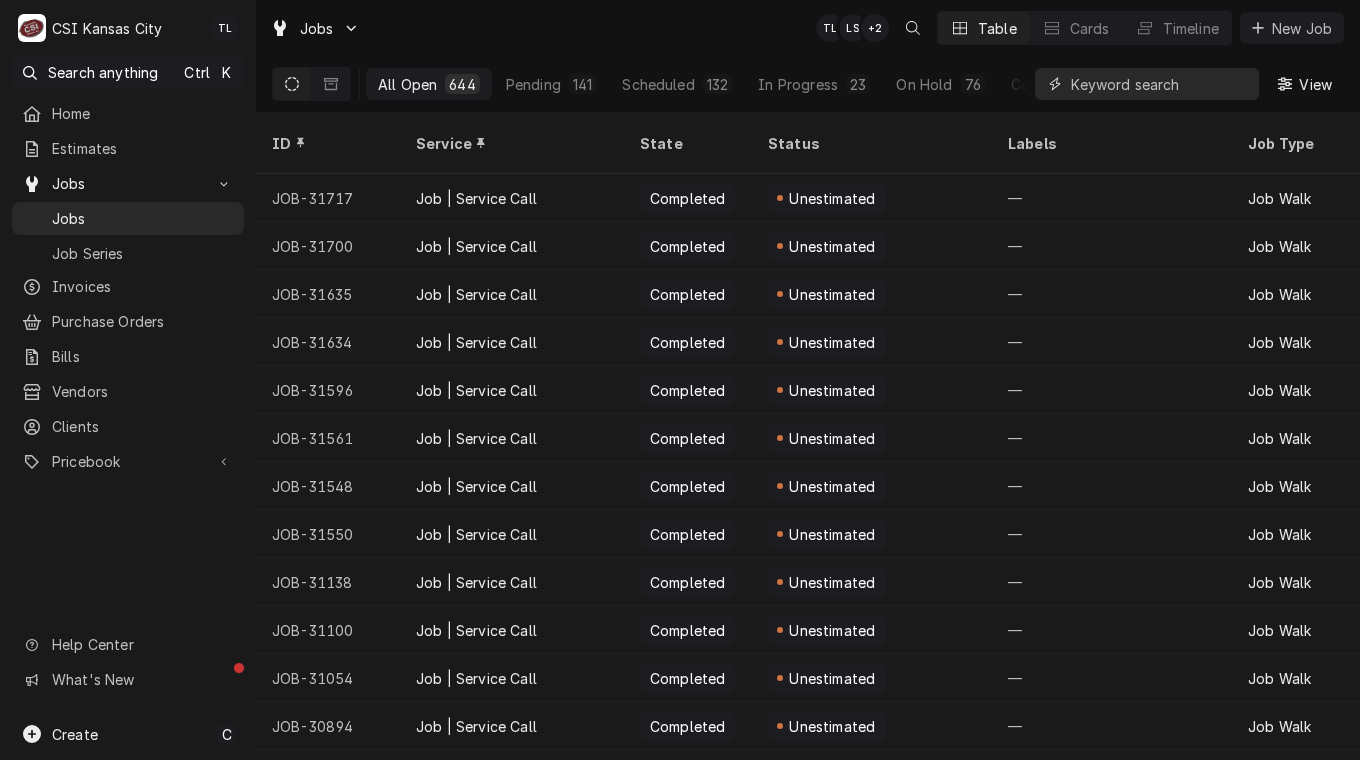 drag, startPoint x: 1210, startPoint y: 86, endPoint x: 1036, endPoint y: 66, distance: 175.14566 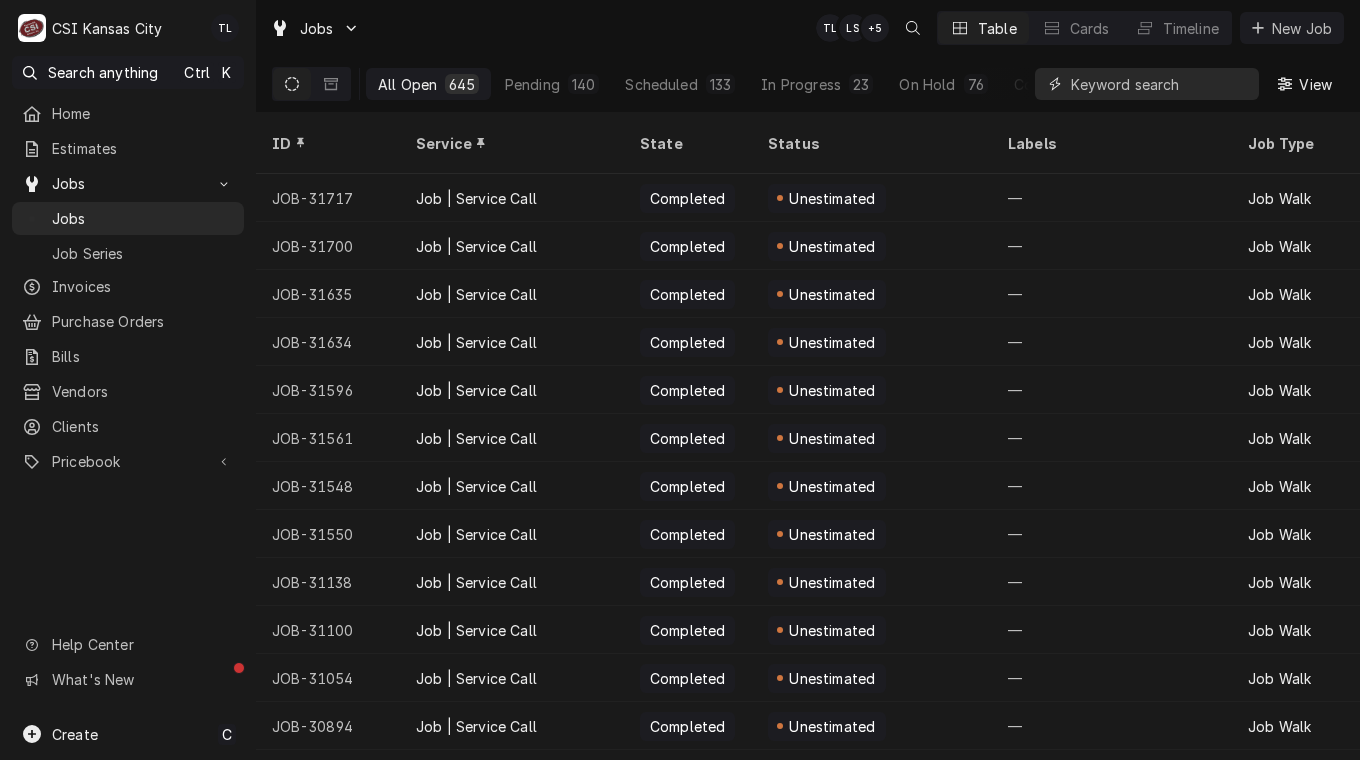 click at bounding box center [1160, 84] 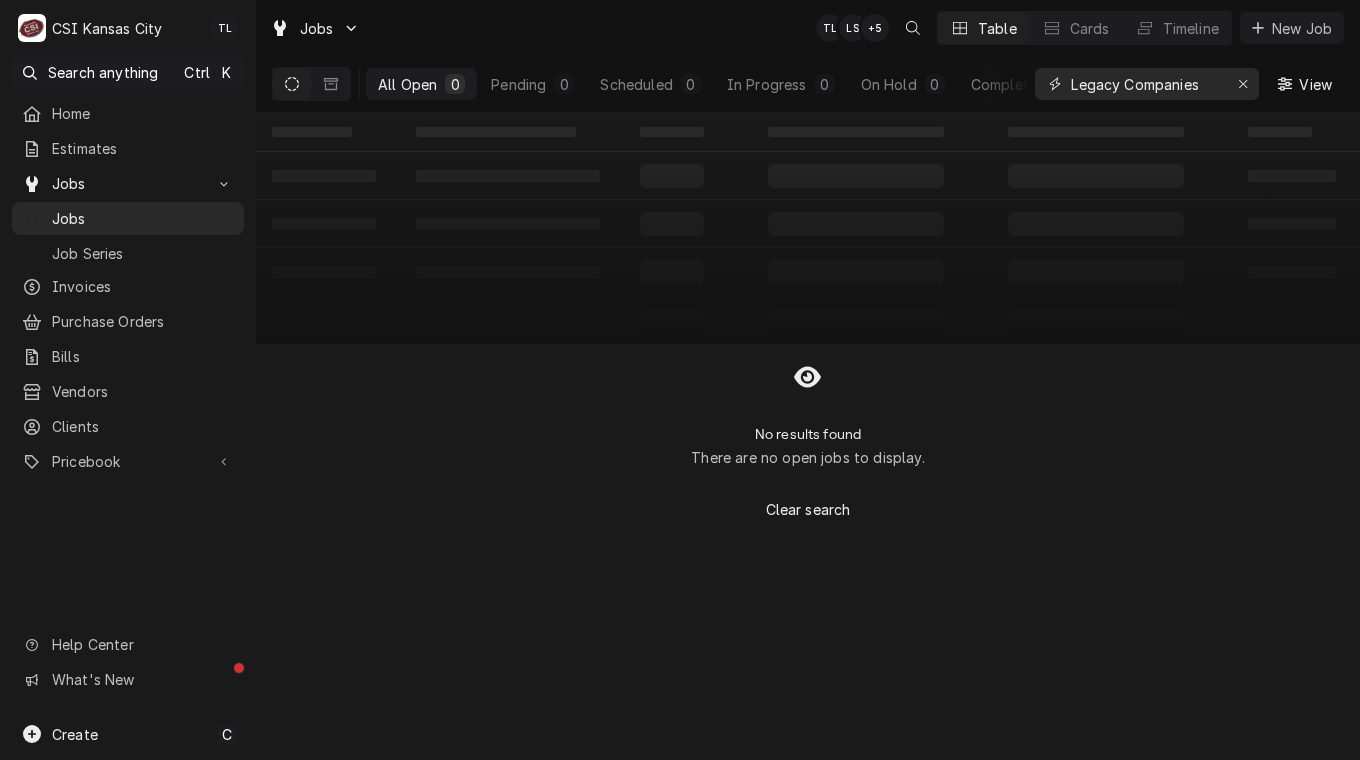 type on "Legacy Companies" 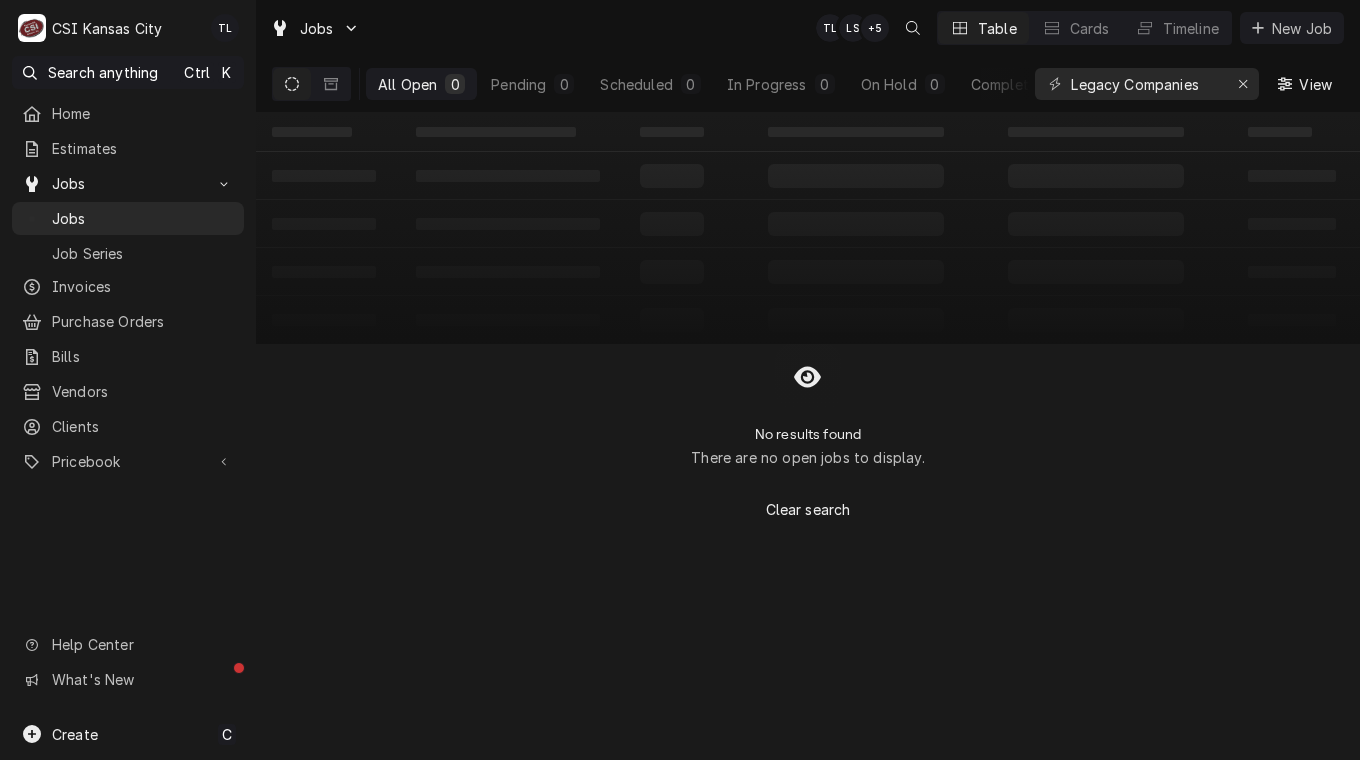 click at bounding box center [292, 84] 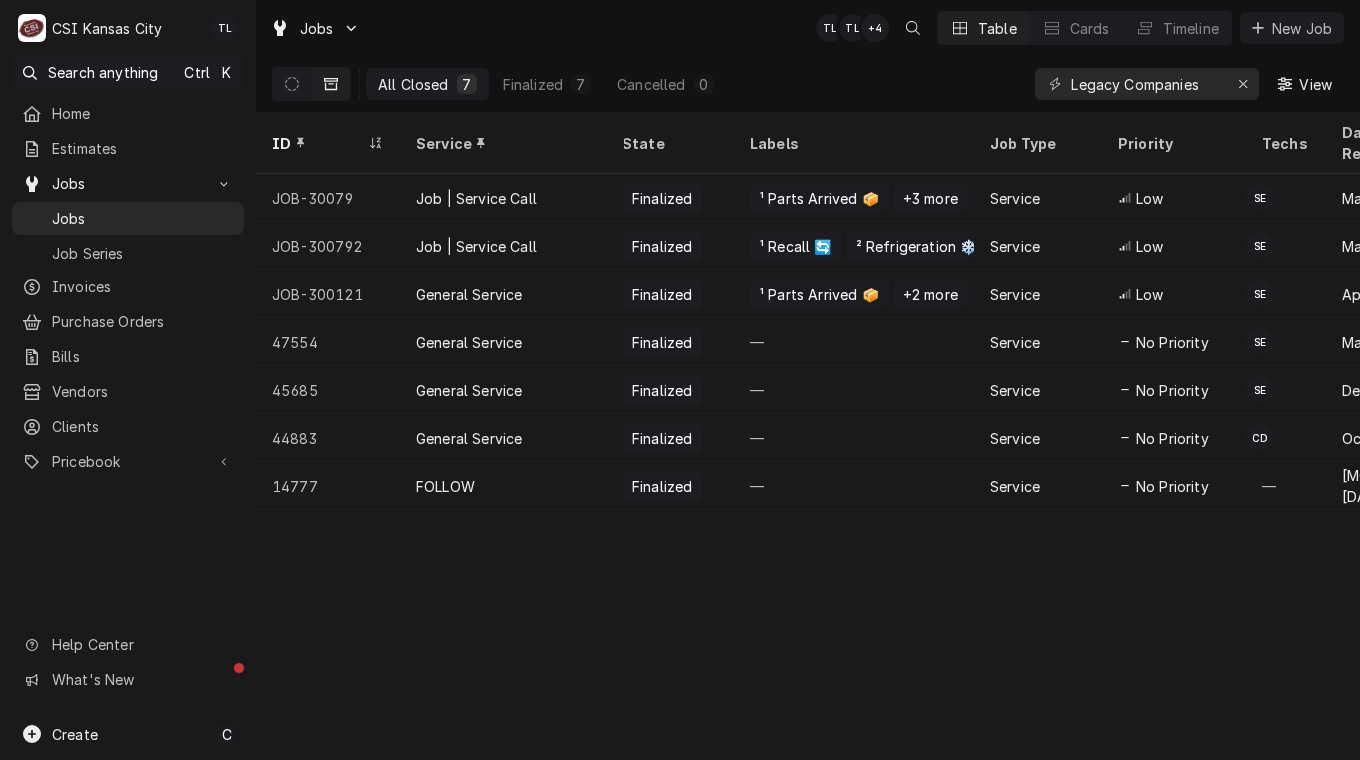 scroll, scrollTop: 0, scrollLeft: 0, axis: both 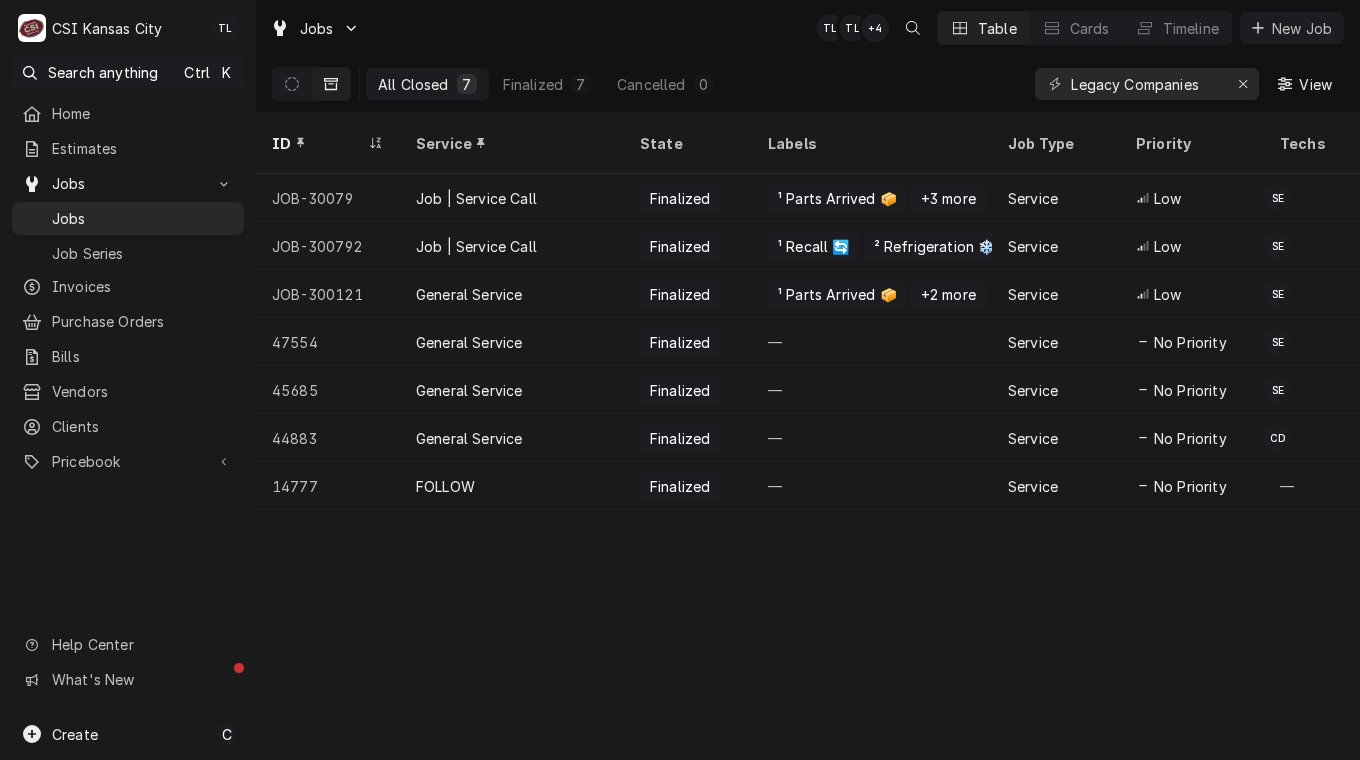 click on "JOB-300792" at bounding box center (328, 246) 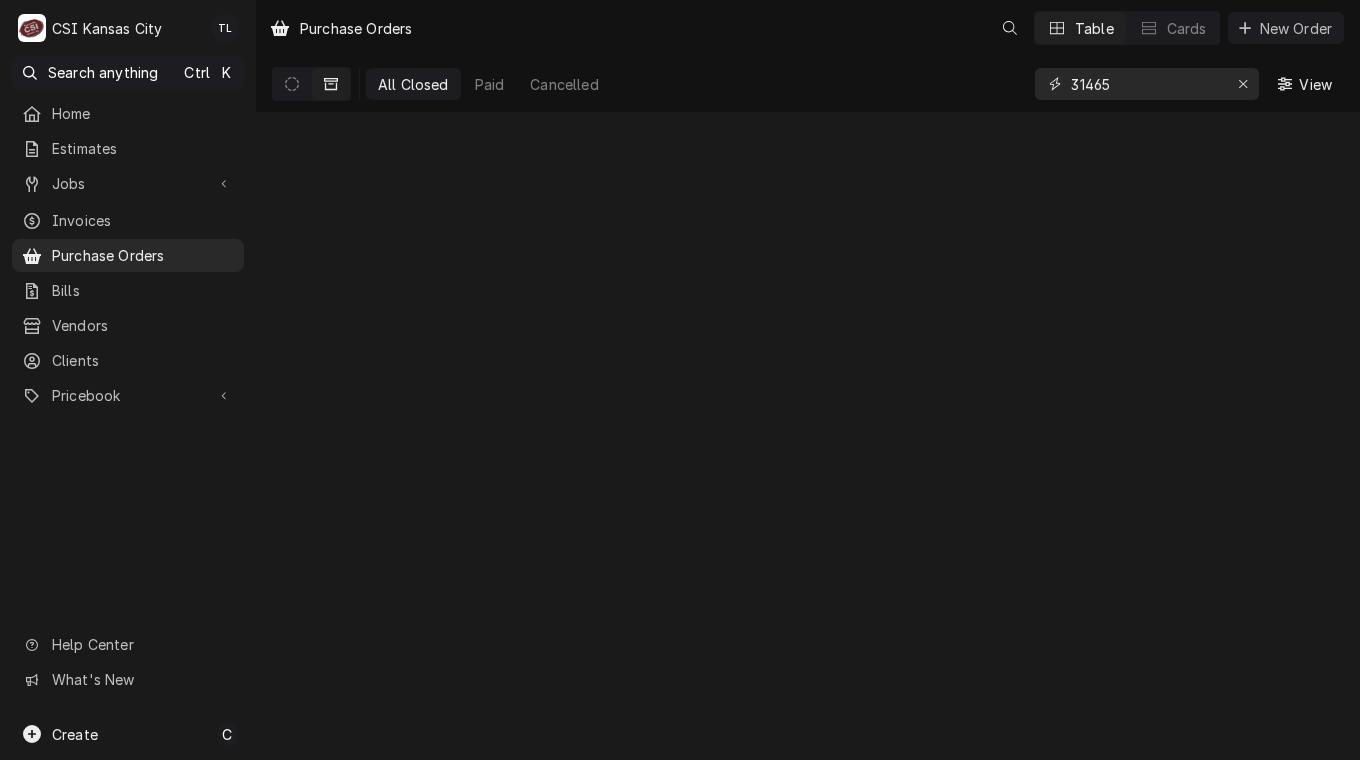 scroll, scrollTop: 0, scrollLeft: 0, axis: both 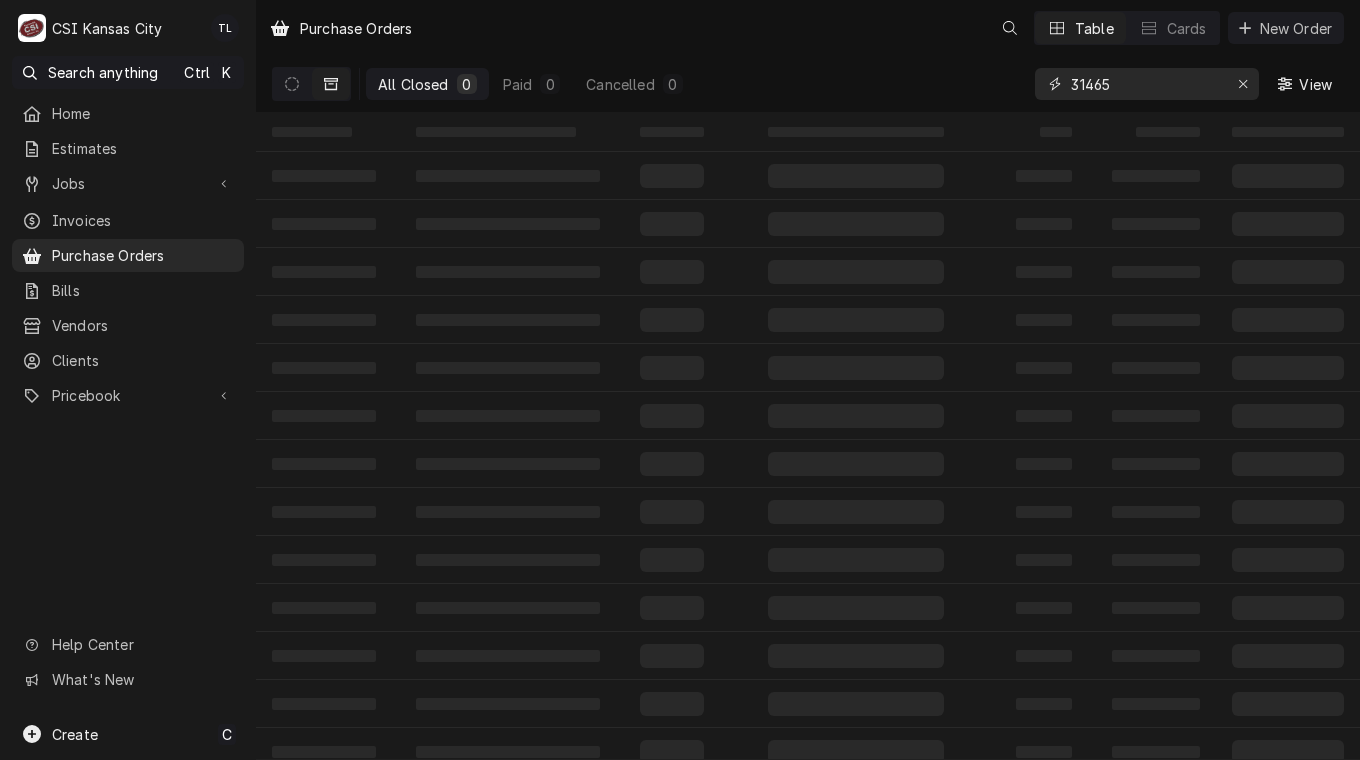 click on "All Closed 0 Paid 0 Cancelled 0 [NUMBER] View" at bounding box center [808, 84] 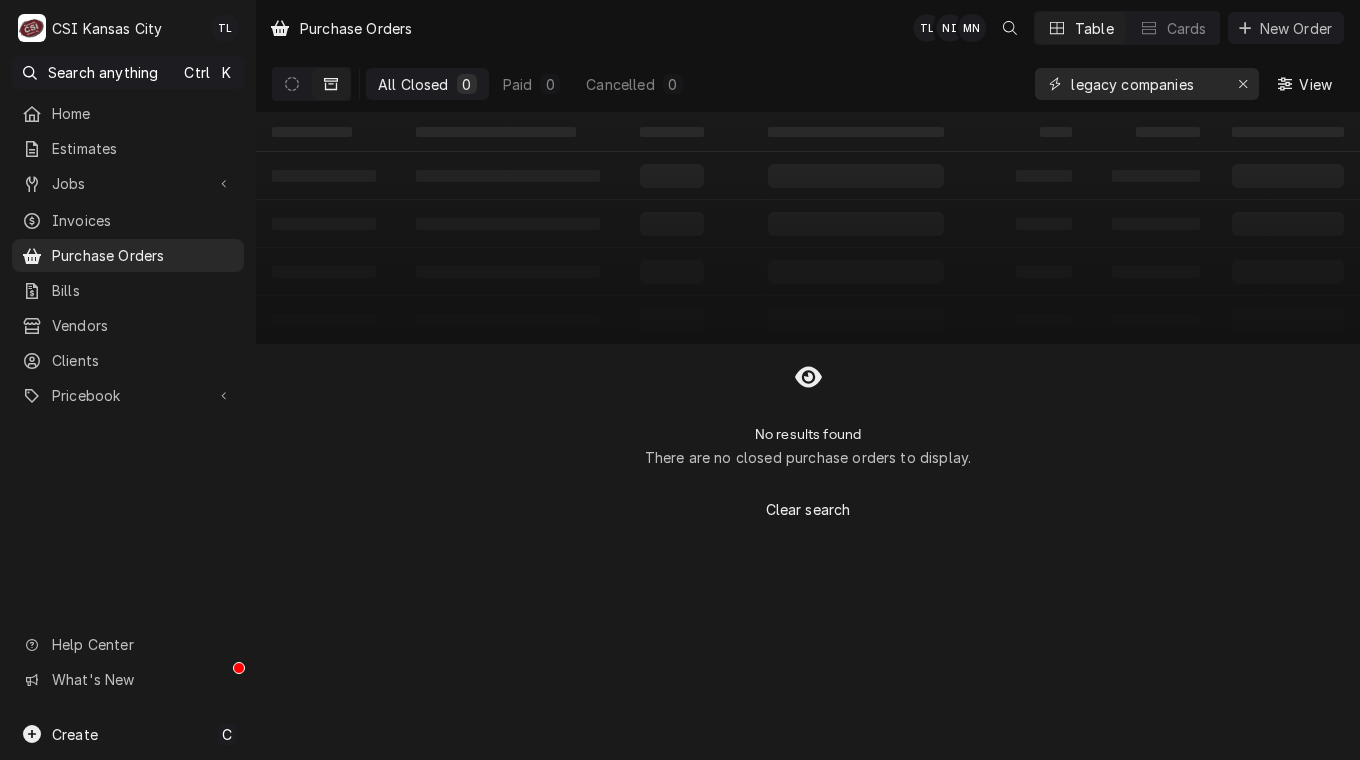 type on "legacy companies" 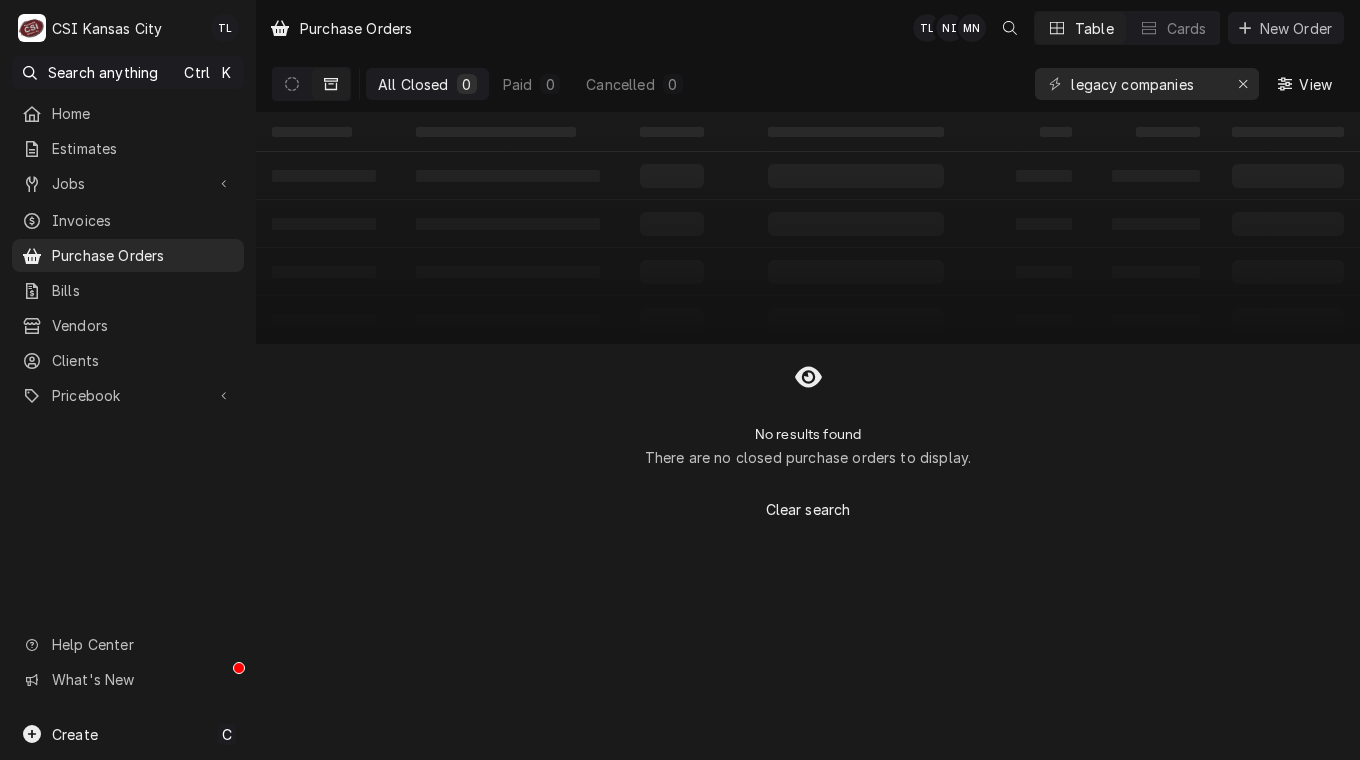 click 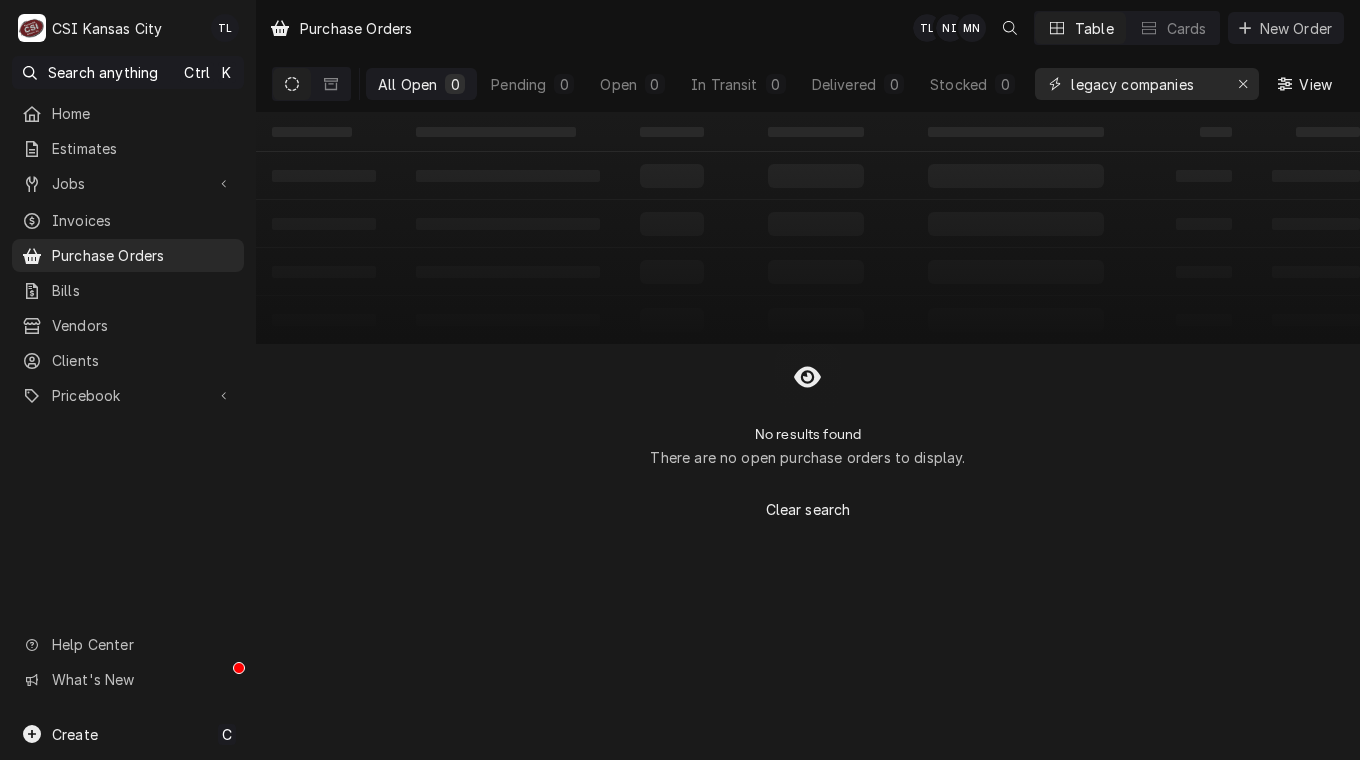 drag, startPoint x: 1199, startPoint y: 85, endPoint x: 997, endPoint y: 86, distance: 202.00247 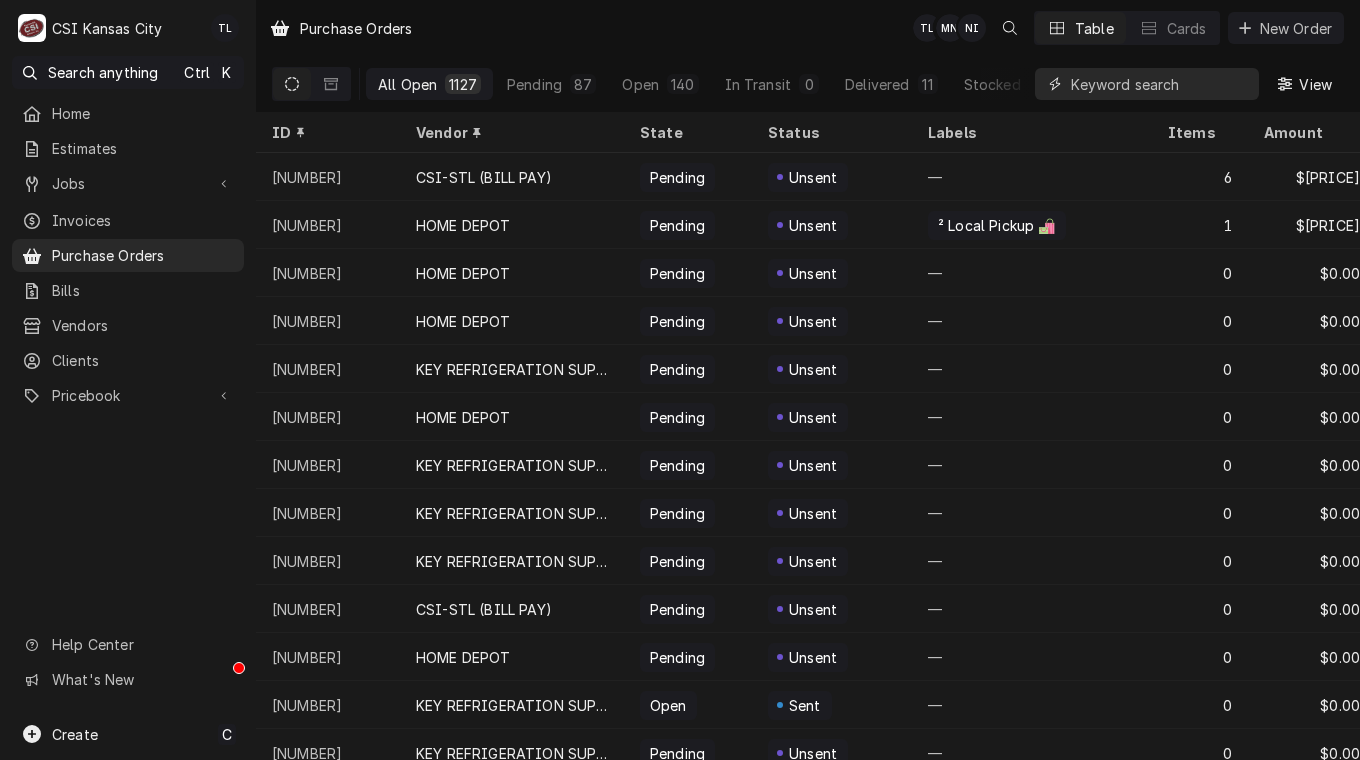 click at bounding box center (1160, 84) 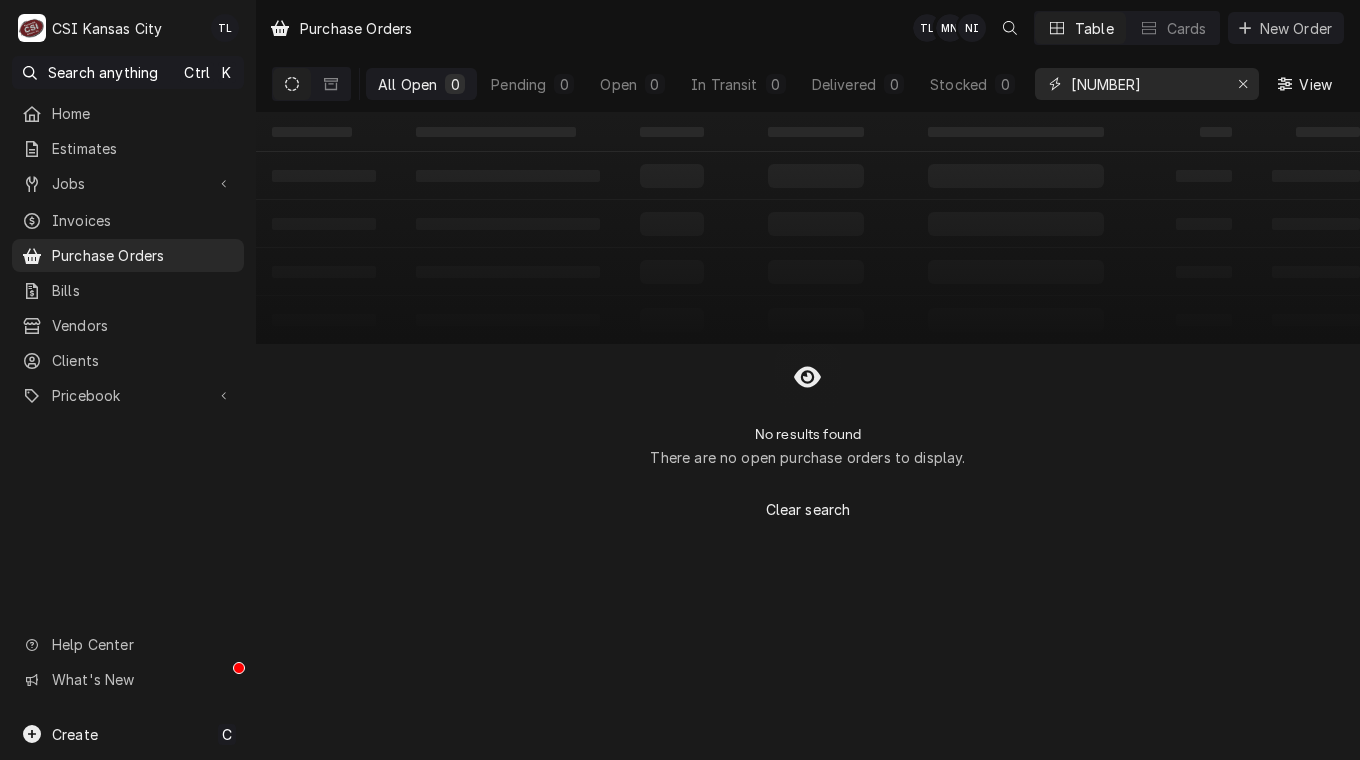 drag, startPoint x: 1192, startPoint y: 95, endPoint x: 710, endPoint y: 46, distance: 484.48425 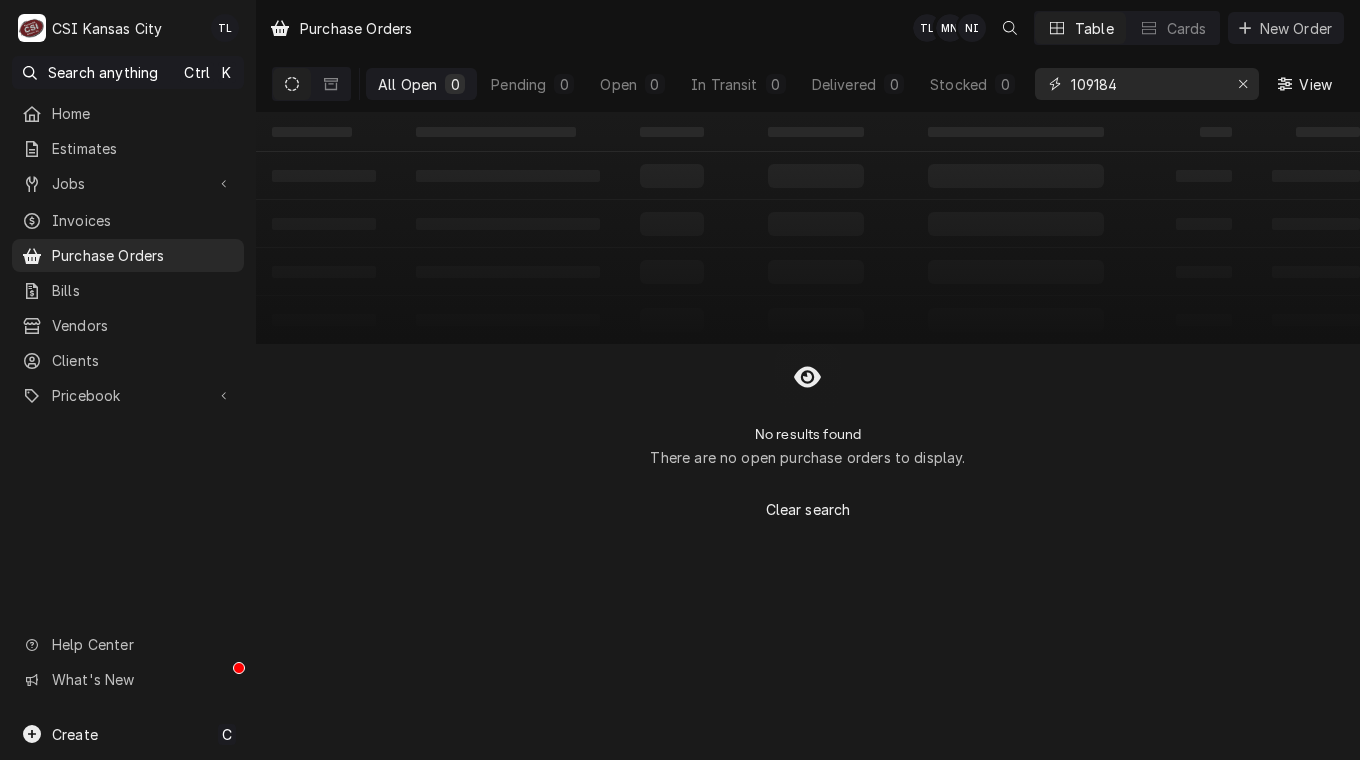 type on "109184" 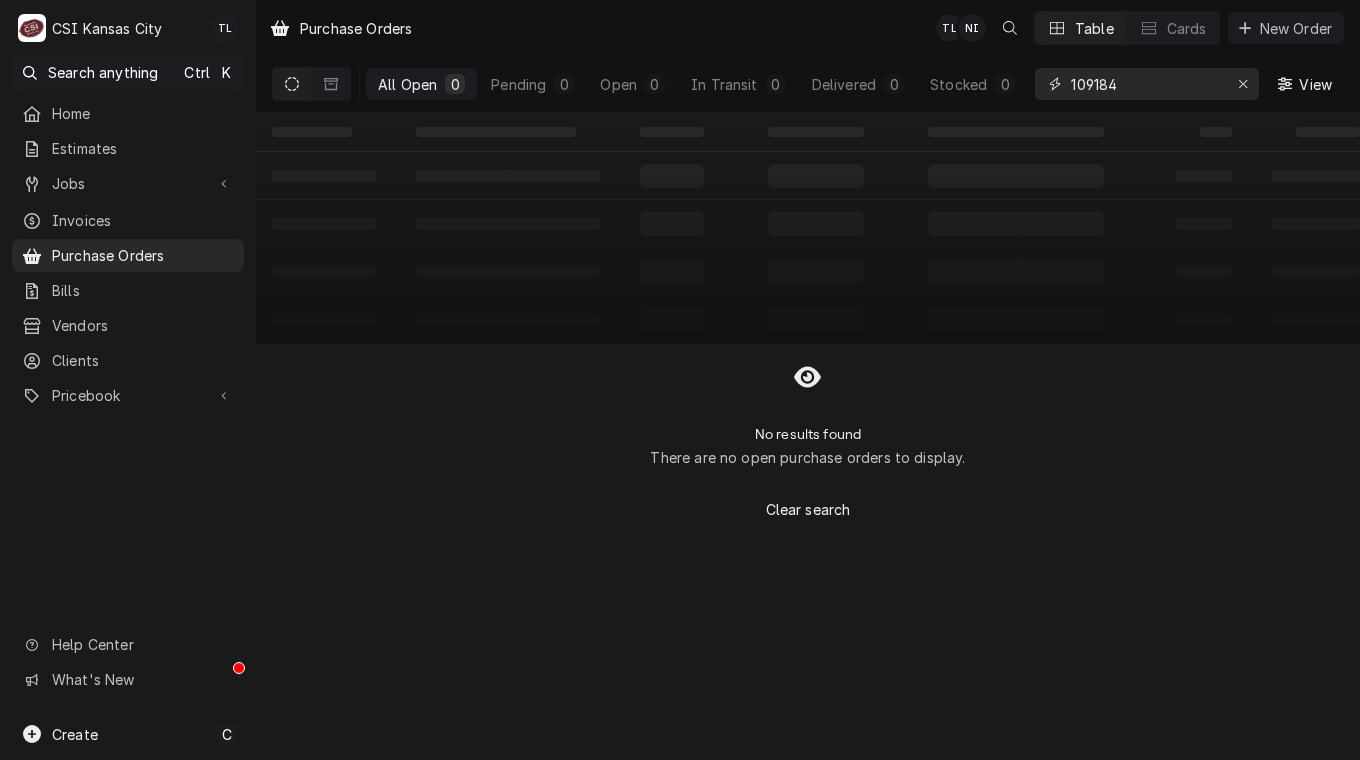 drag, startPoint x: 1145, startPoint y: 91, endPoint x: 1001, endPoint y: 99, distance: 144.22205 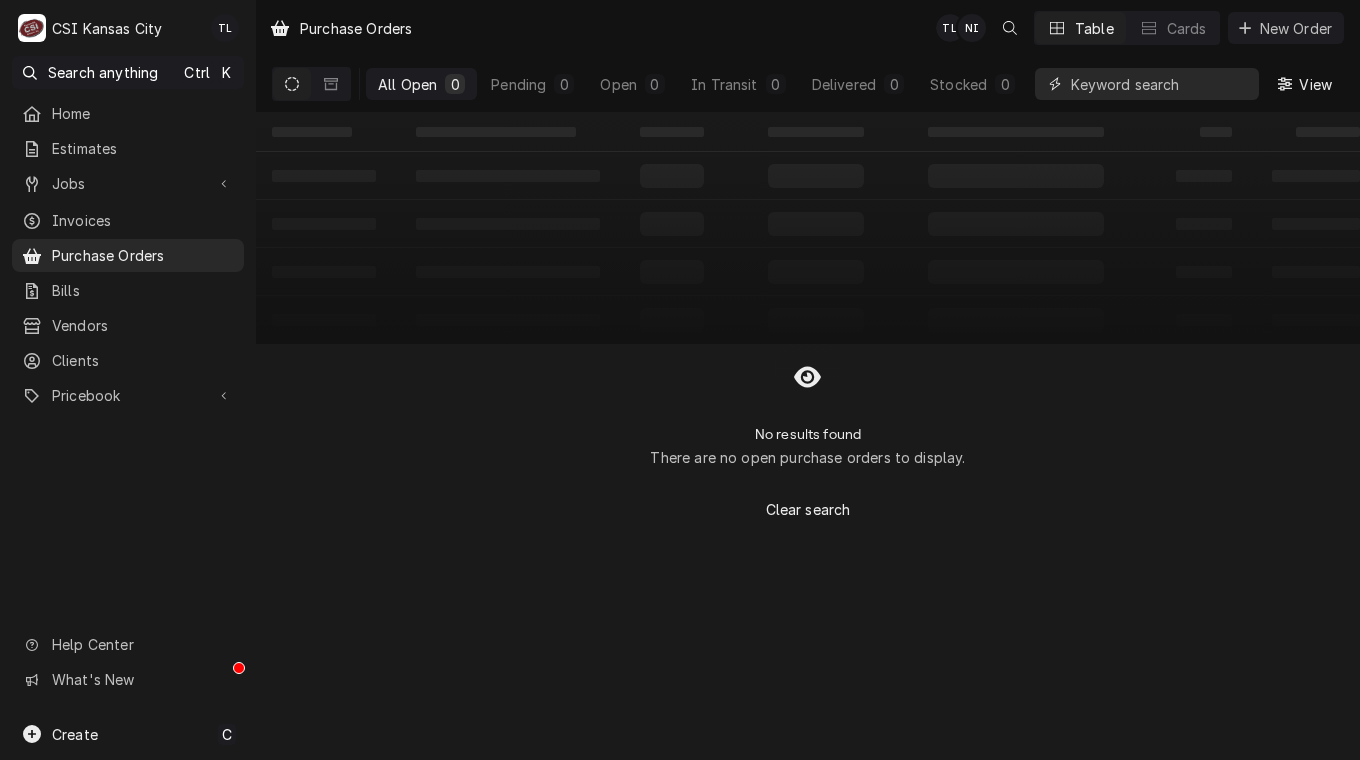 click at bounding box center [1165, 84] 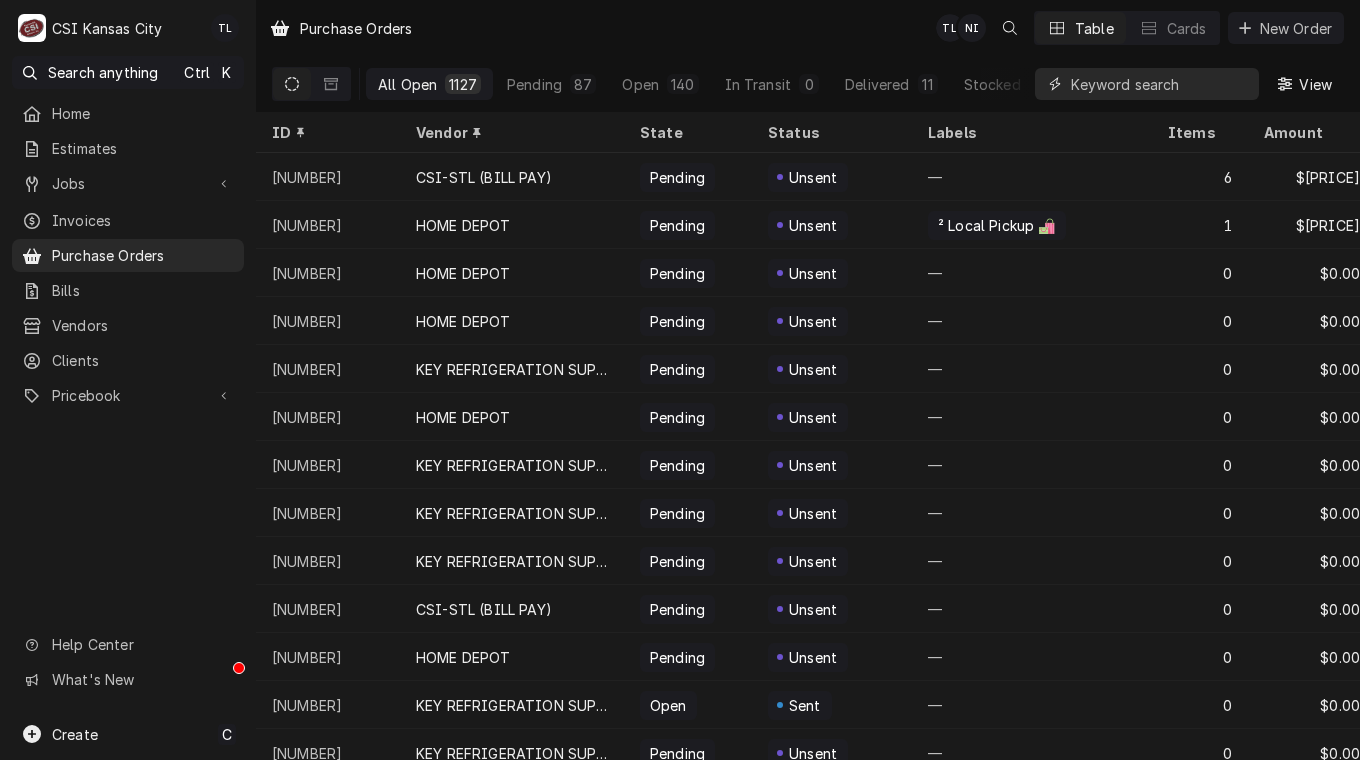 paste on "heatcraft refrigeration products" 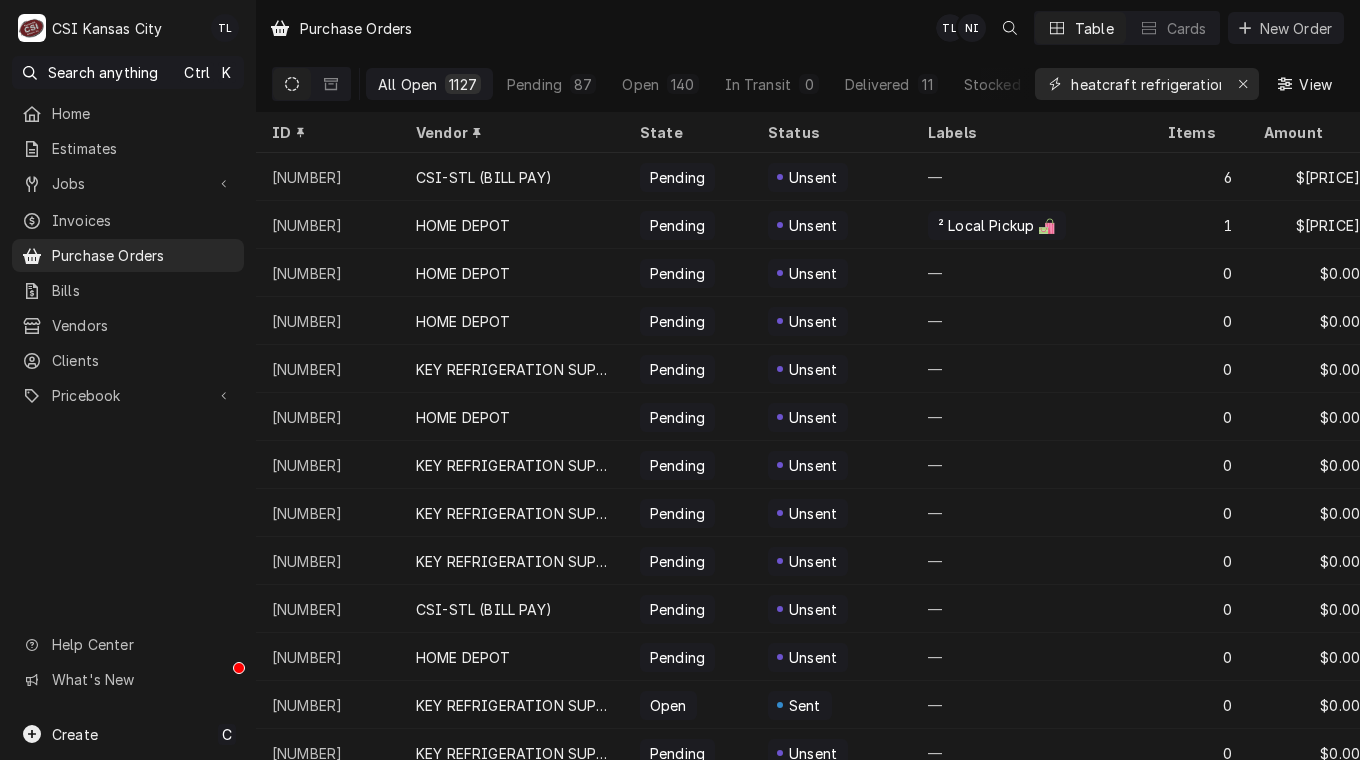 scroll, scrollTop: 0, scrollLeft: 65, axis: horizontal 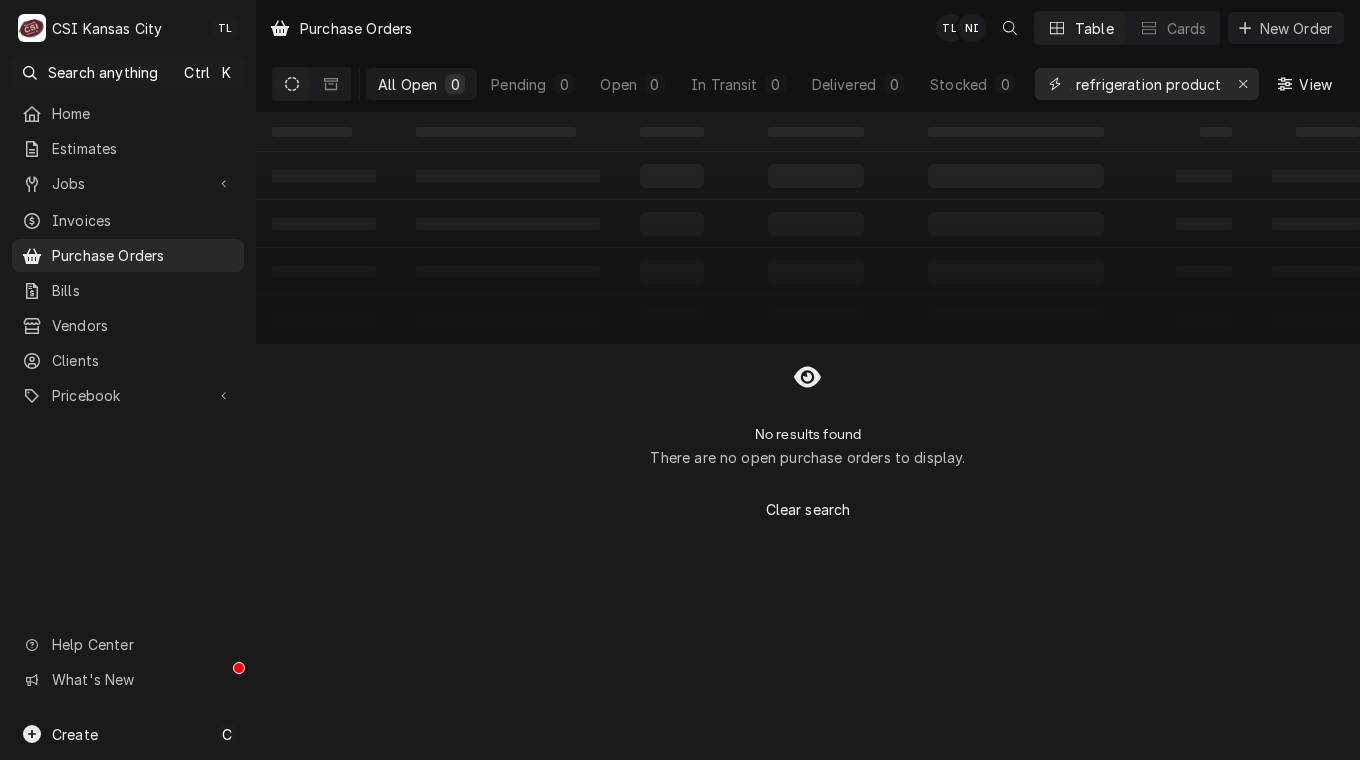 type on "heatcraft refrigeration products" 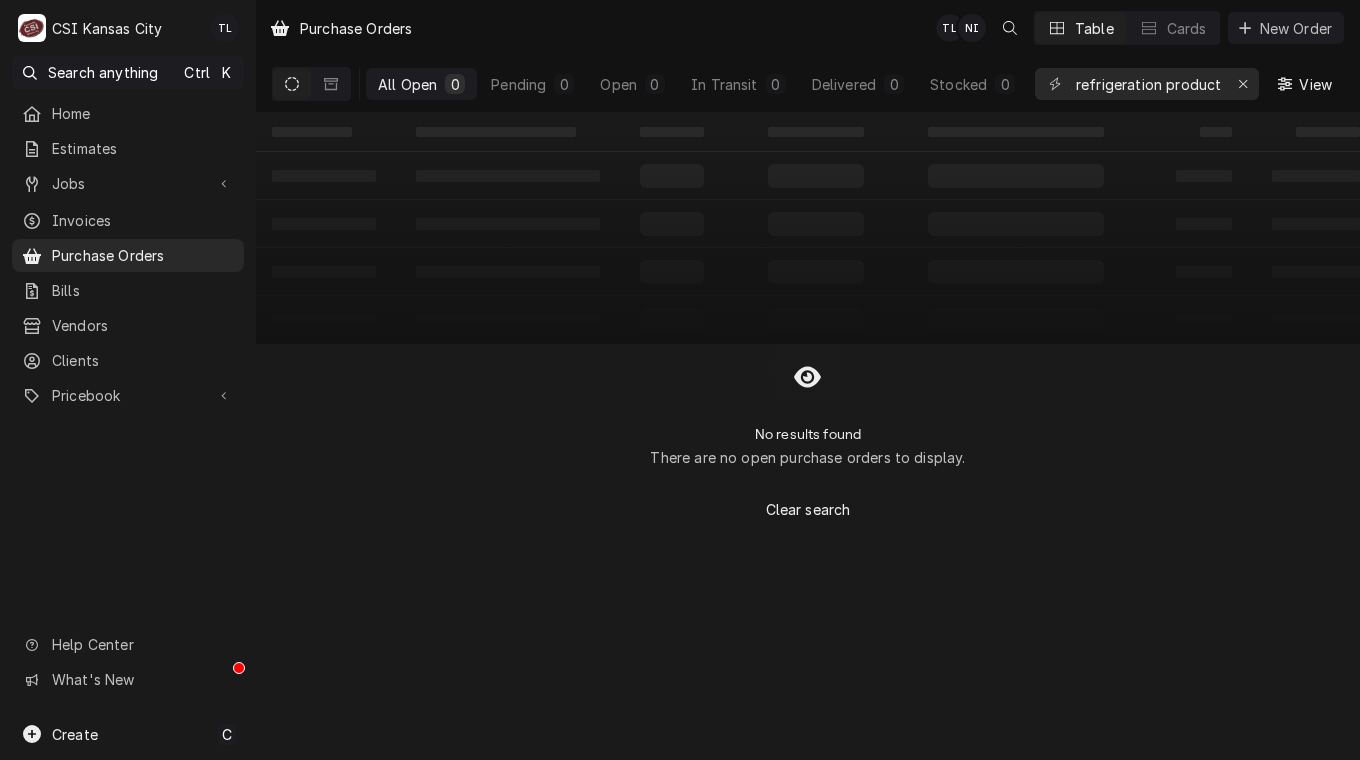 scroll, scrollTop: 0, scrollLeft: 0, axis: both 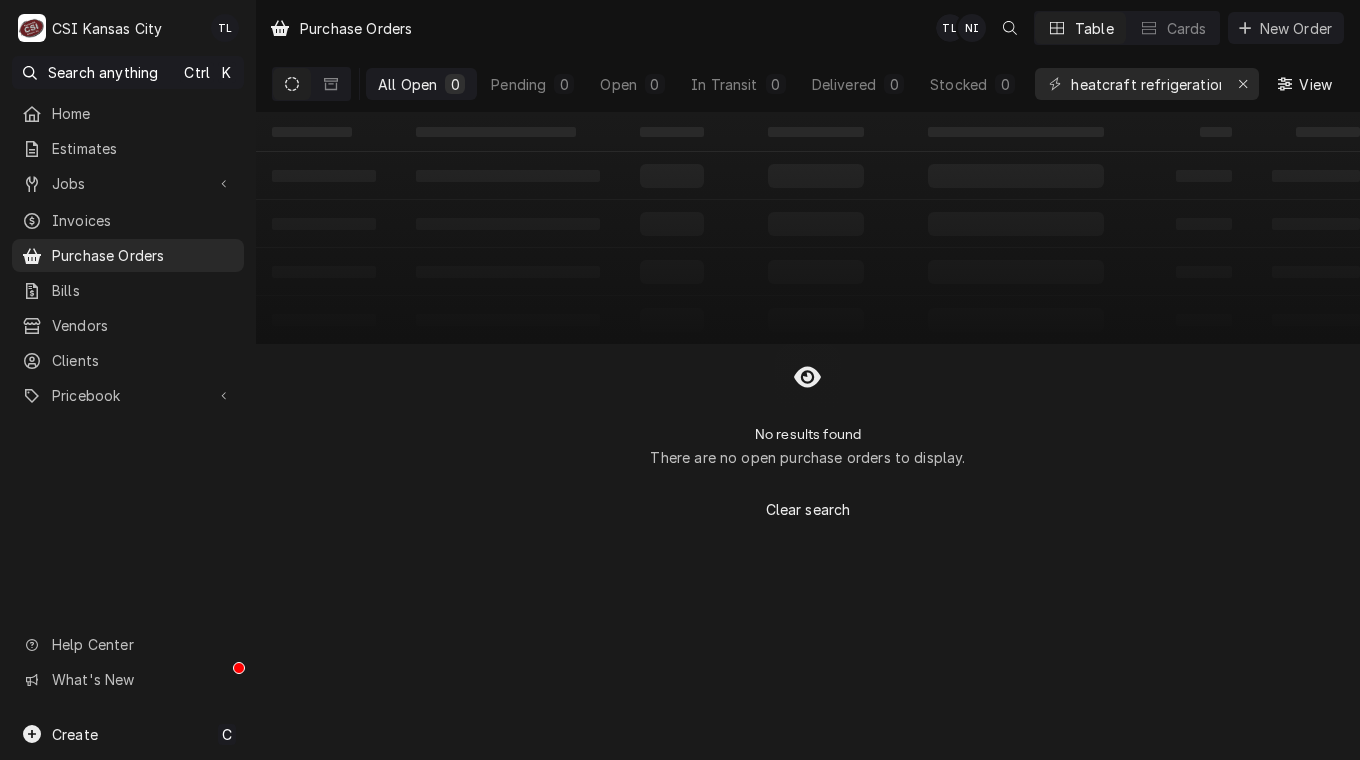 click 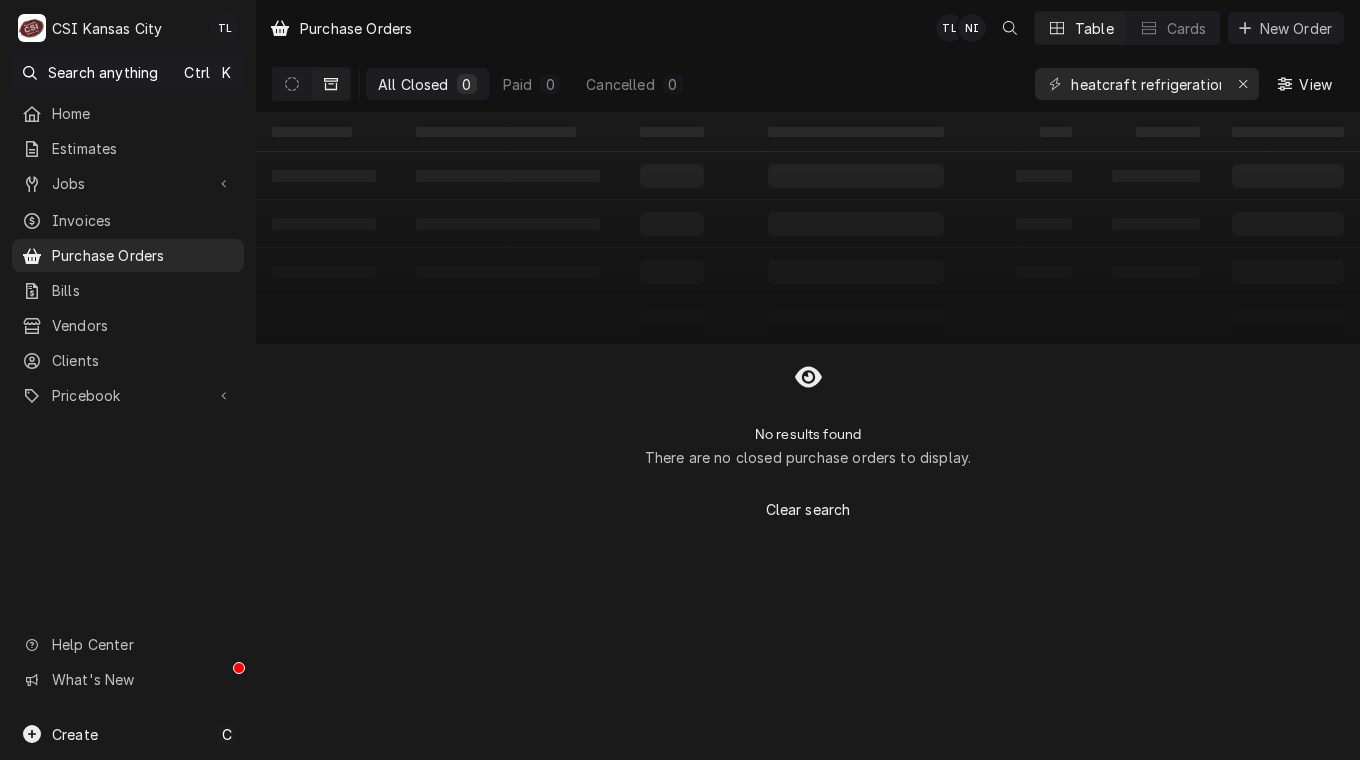 click at bounding box center (292, 84) 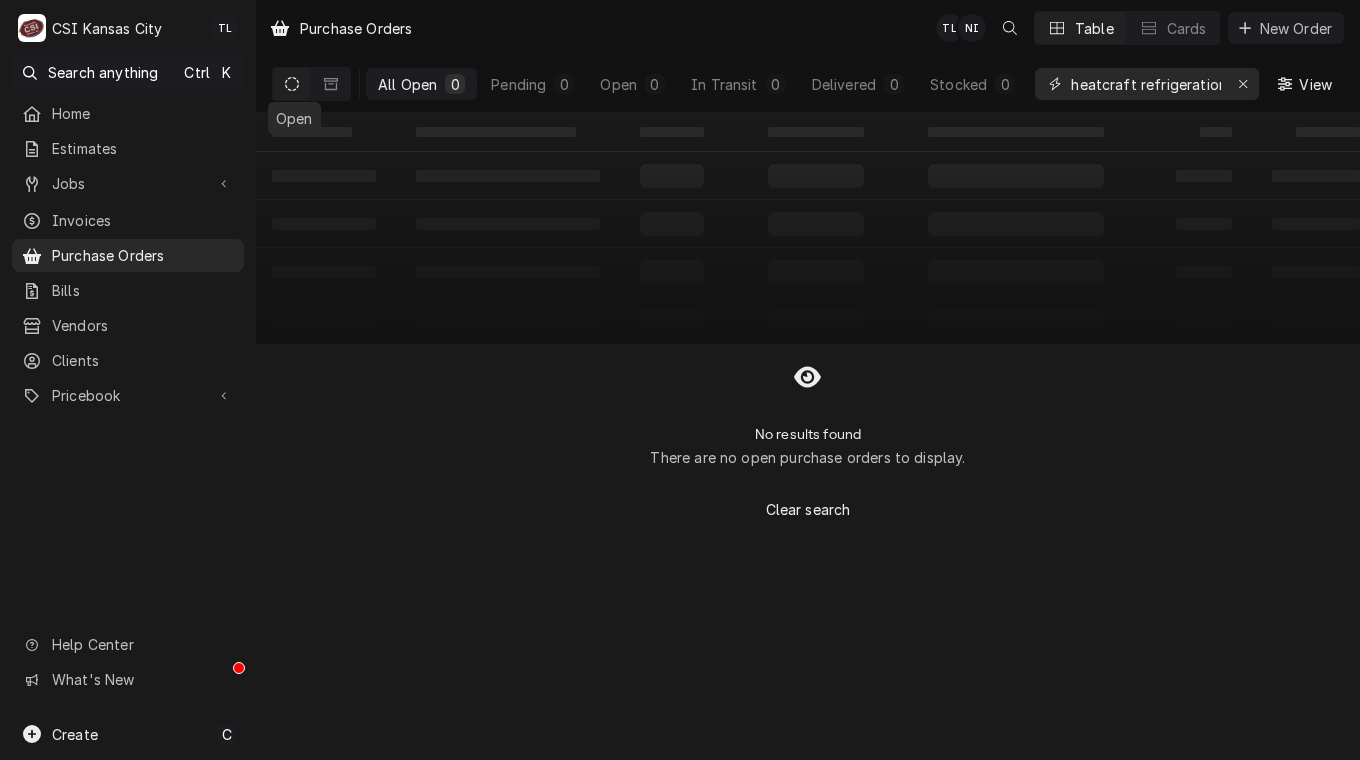 click 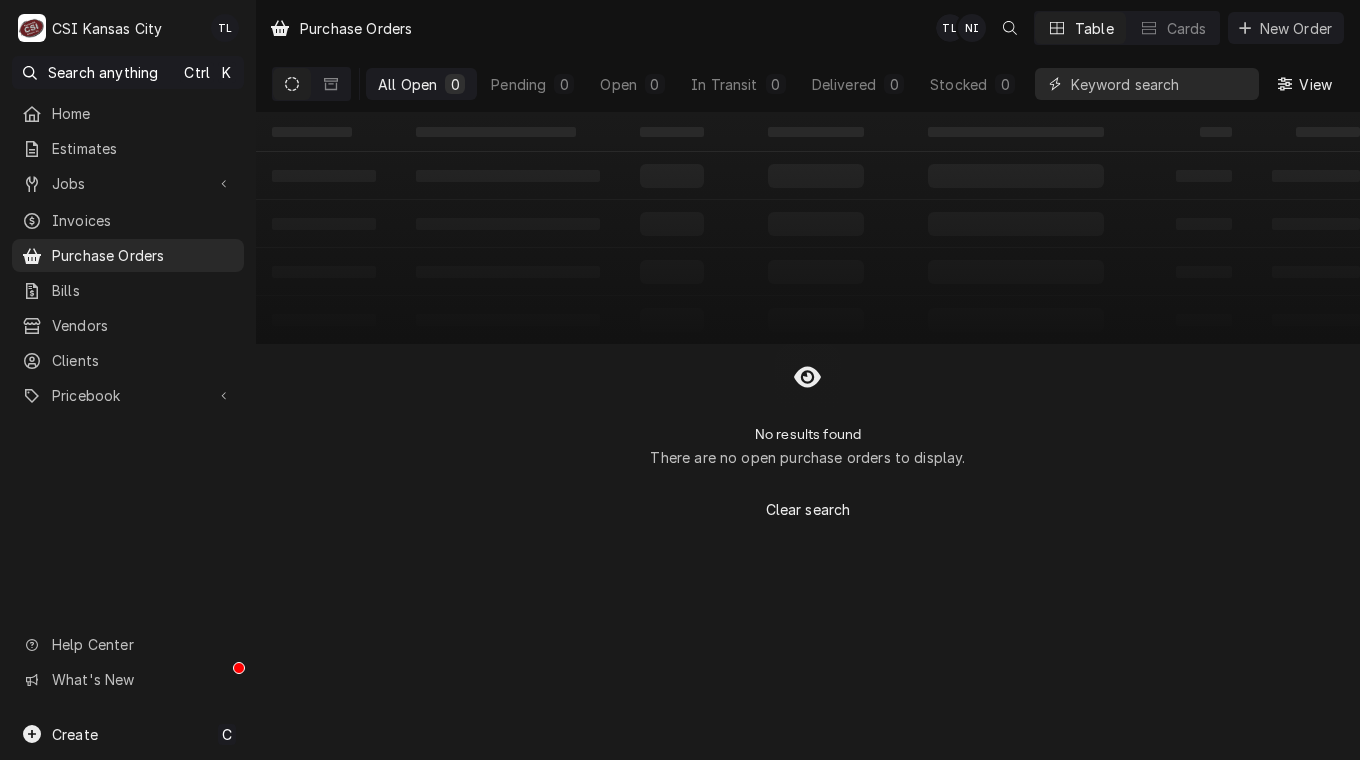 scroll, scrollTop: 0, scrollLeft: 0, axis: both 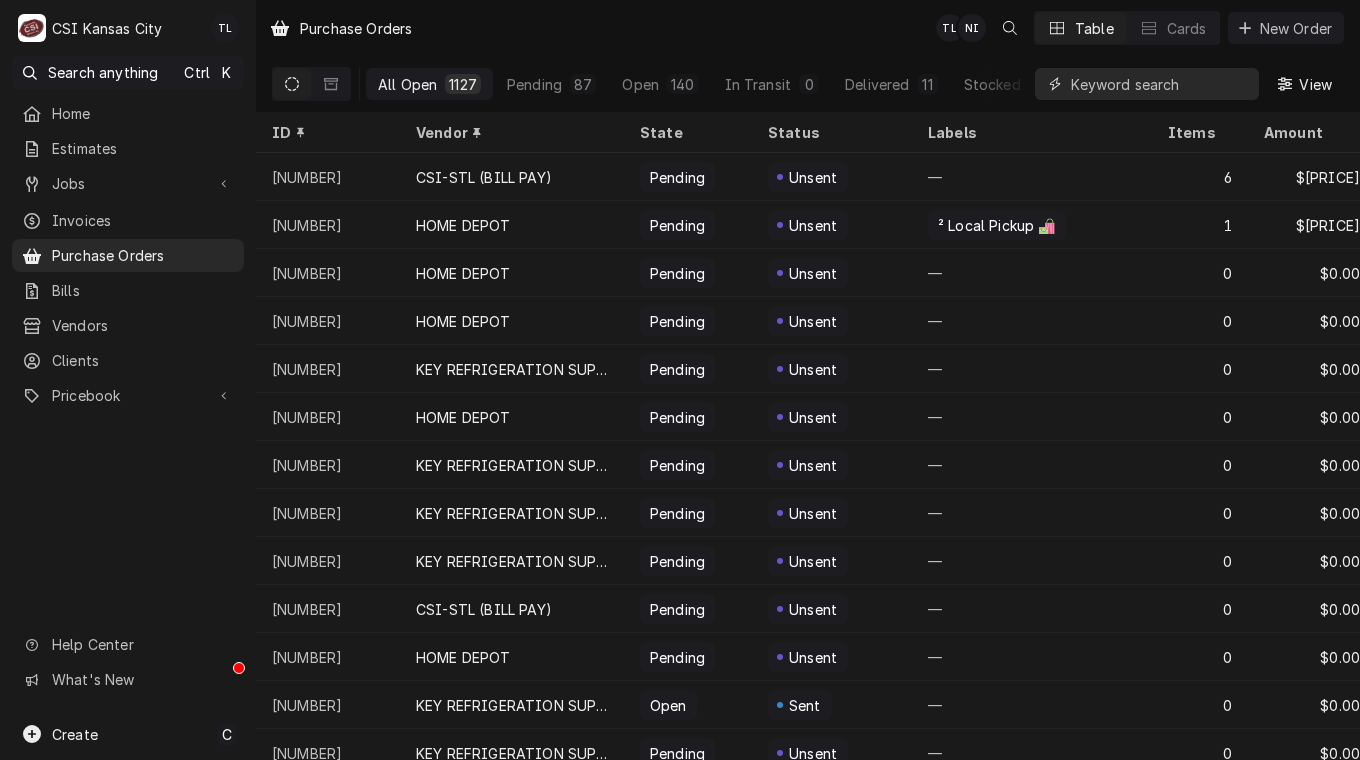 click at bounding box center [1160, 84] 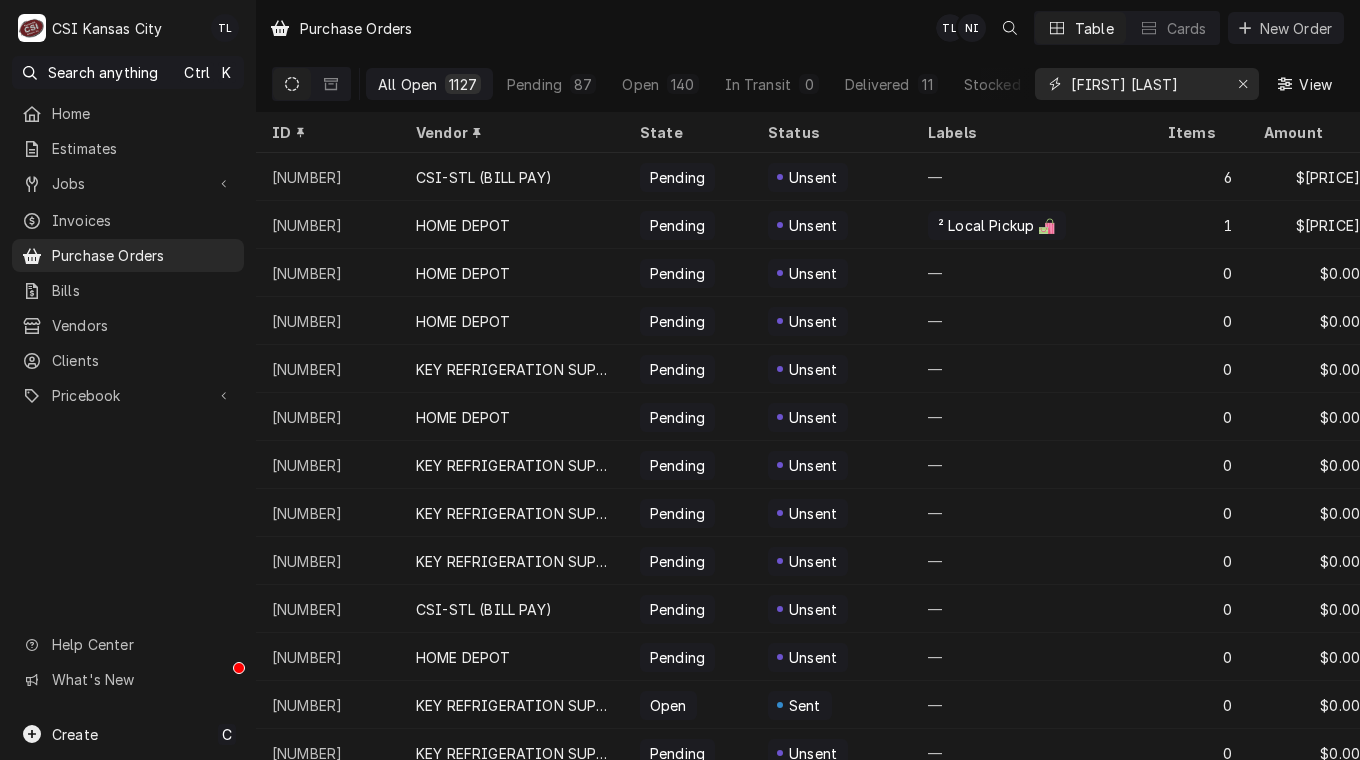 type on "richard doss" 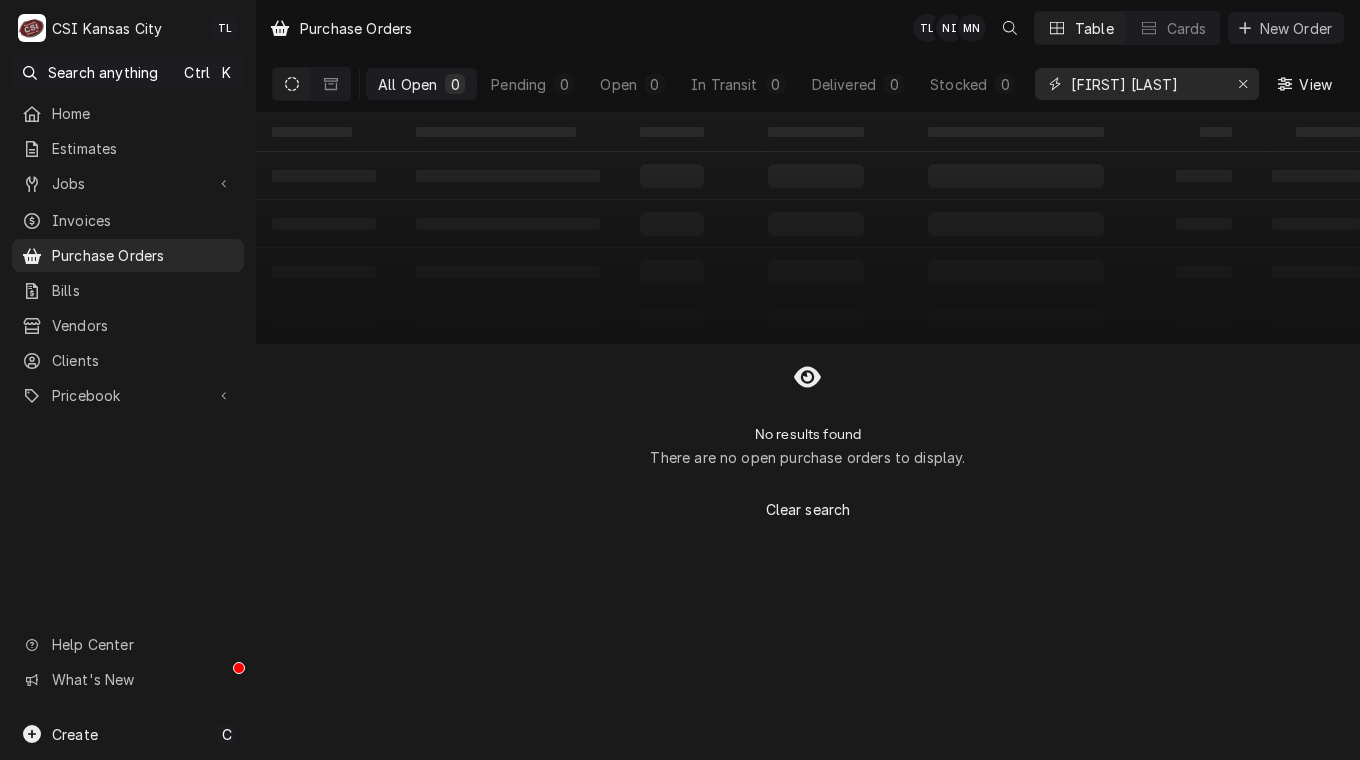 drag, startPoint x: 1186, startPoint y: 97, endPoint x: 1060, endPoint y: 109, distance: 126.57014 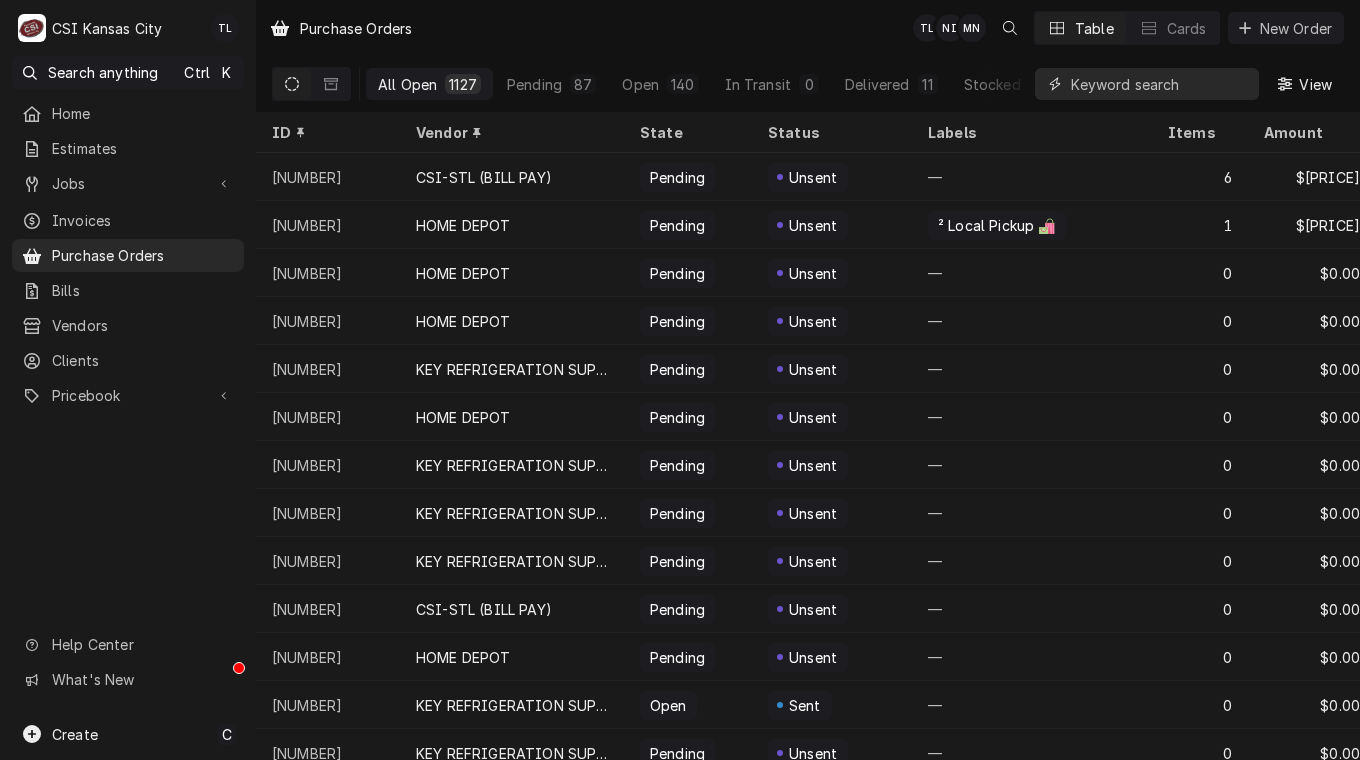 type 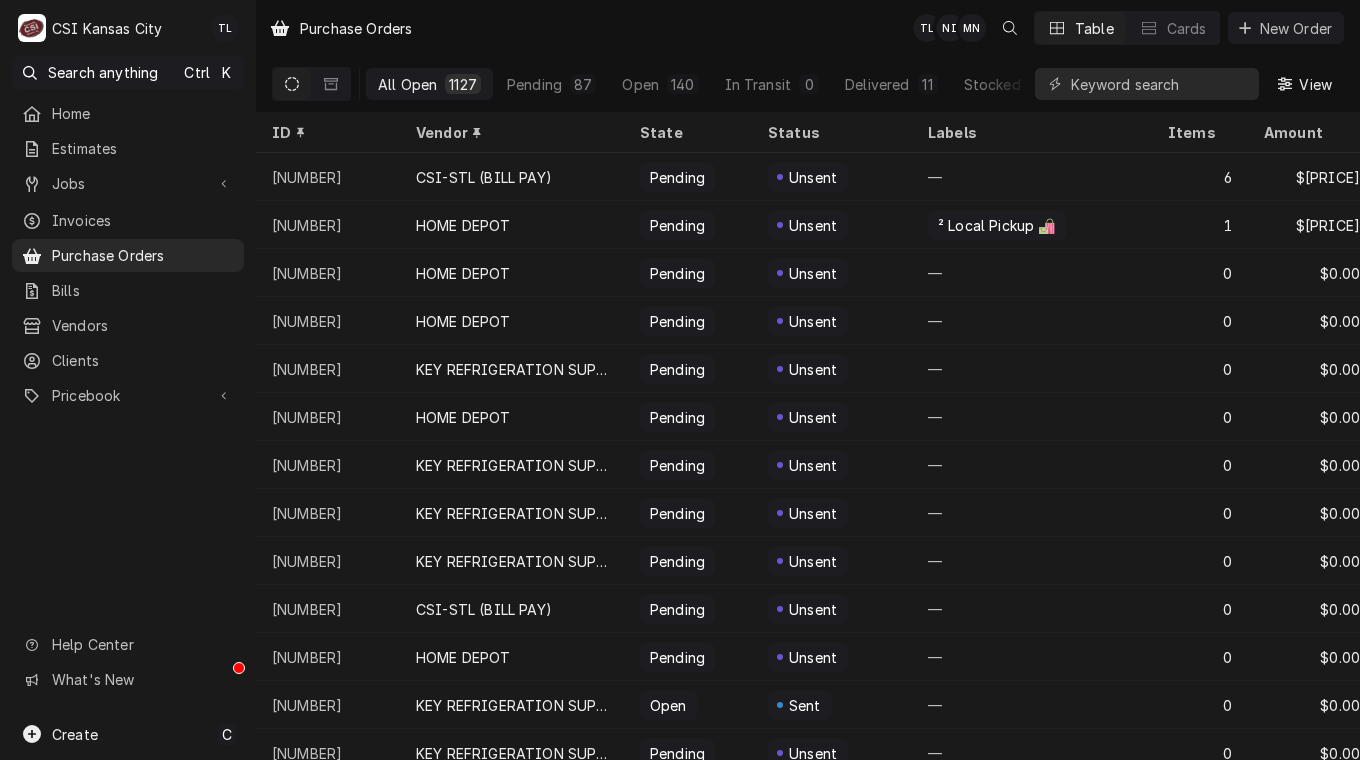 click on "Purchase Orders" at bounding box center (143, 255) 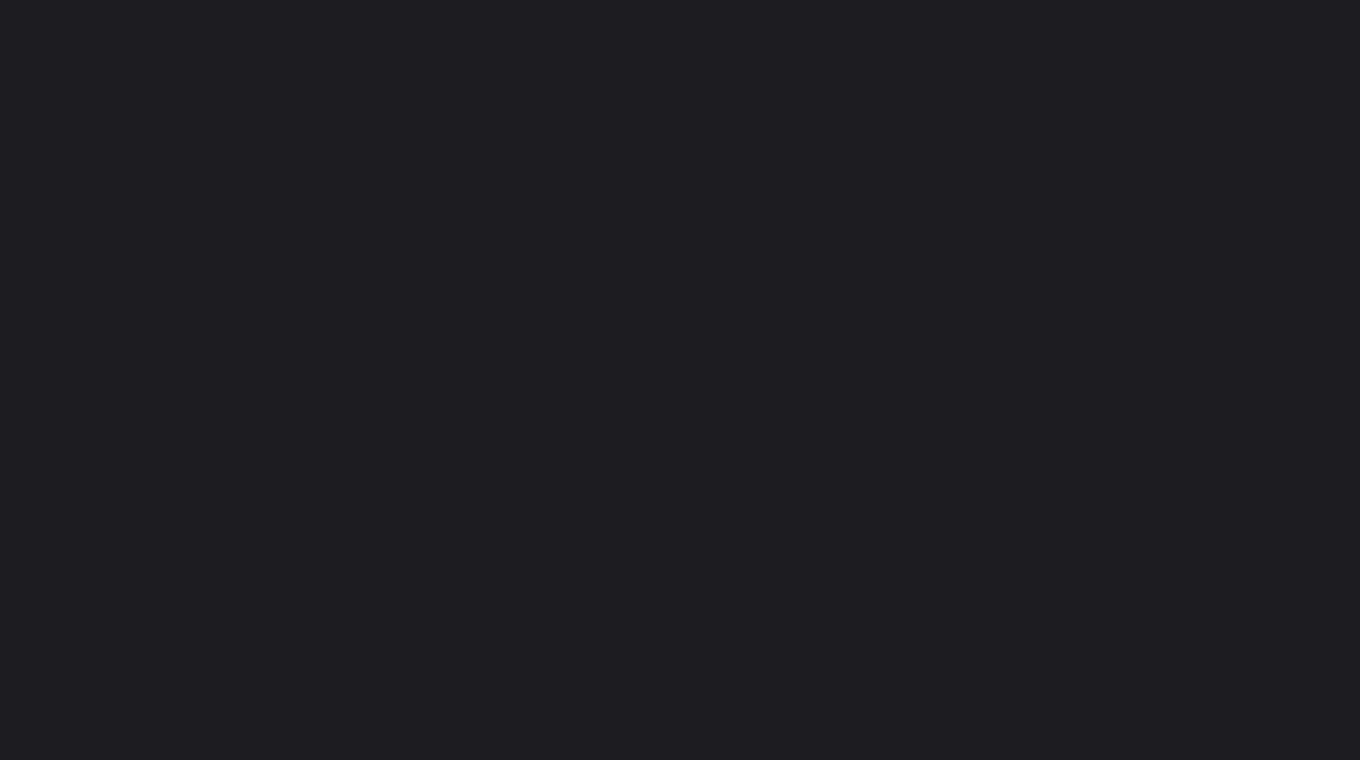 scroll, scrollTop: 0, scrollLeft: 0, axis: both 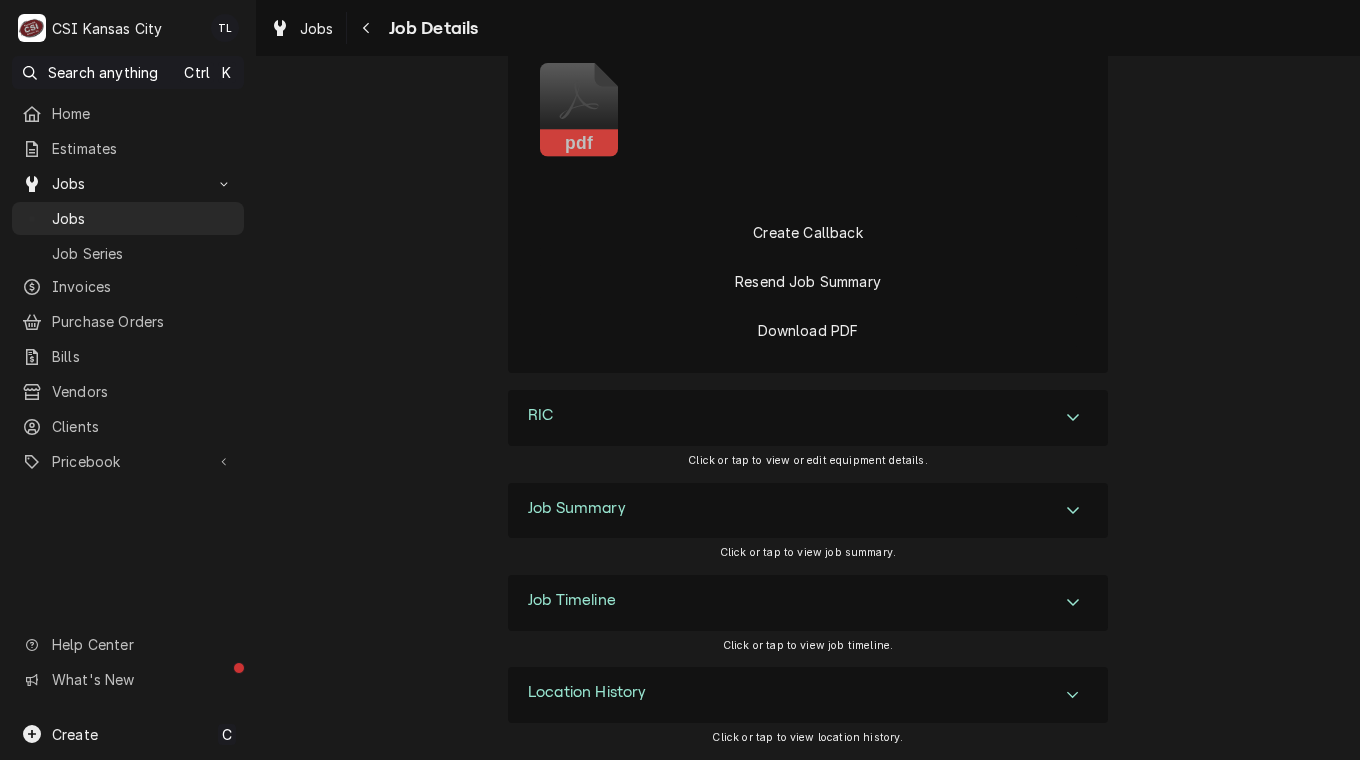 click at bounding box center (1073, 511) 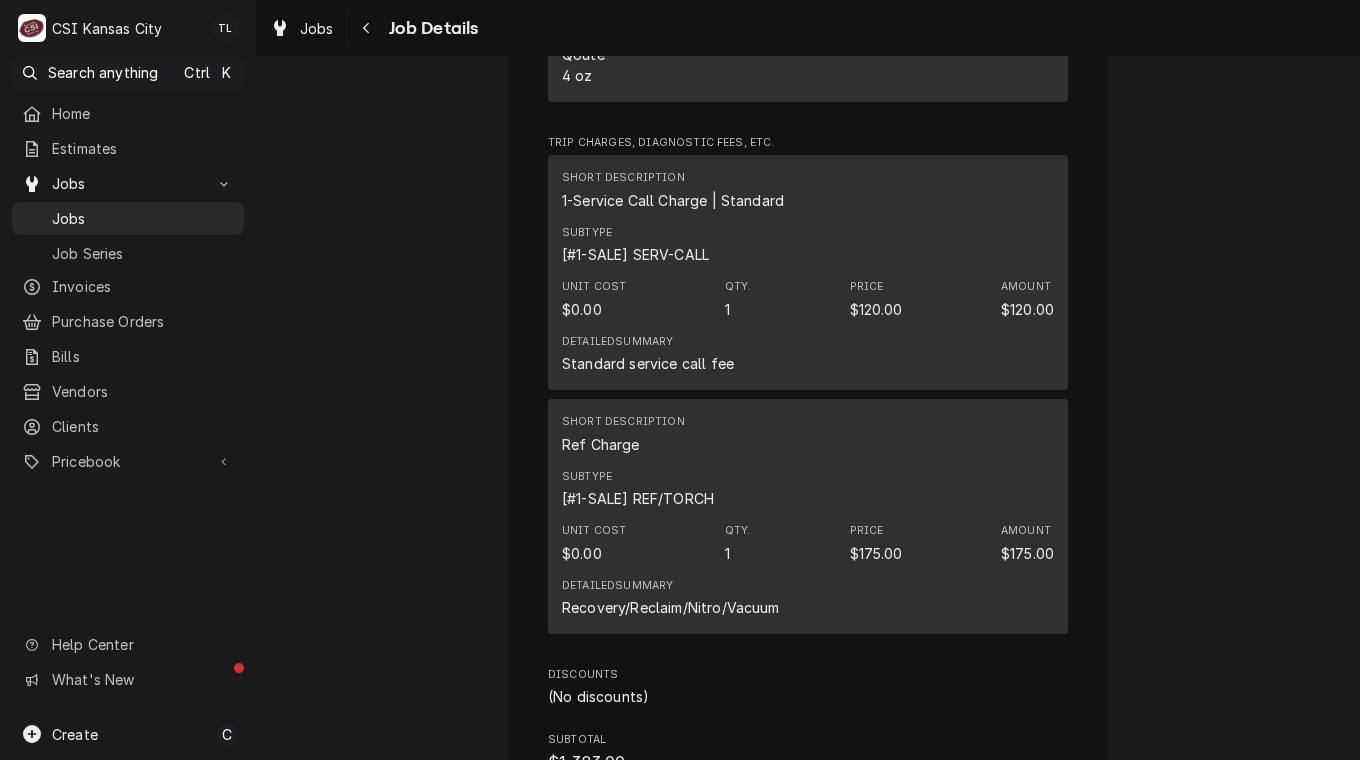 scroll, scrollTop: 5877, scrollLeft: 0, axis: vertical 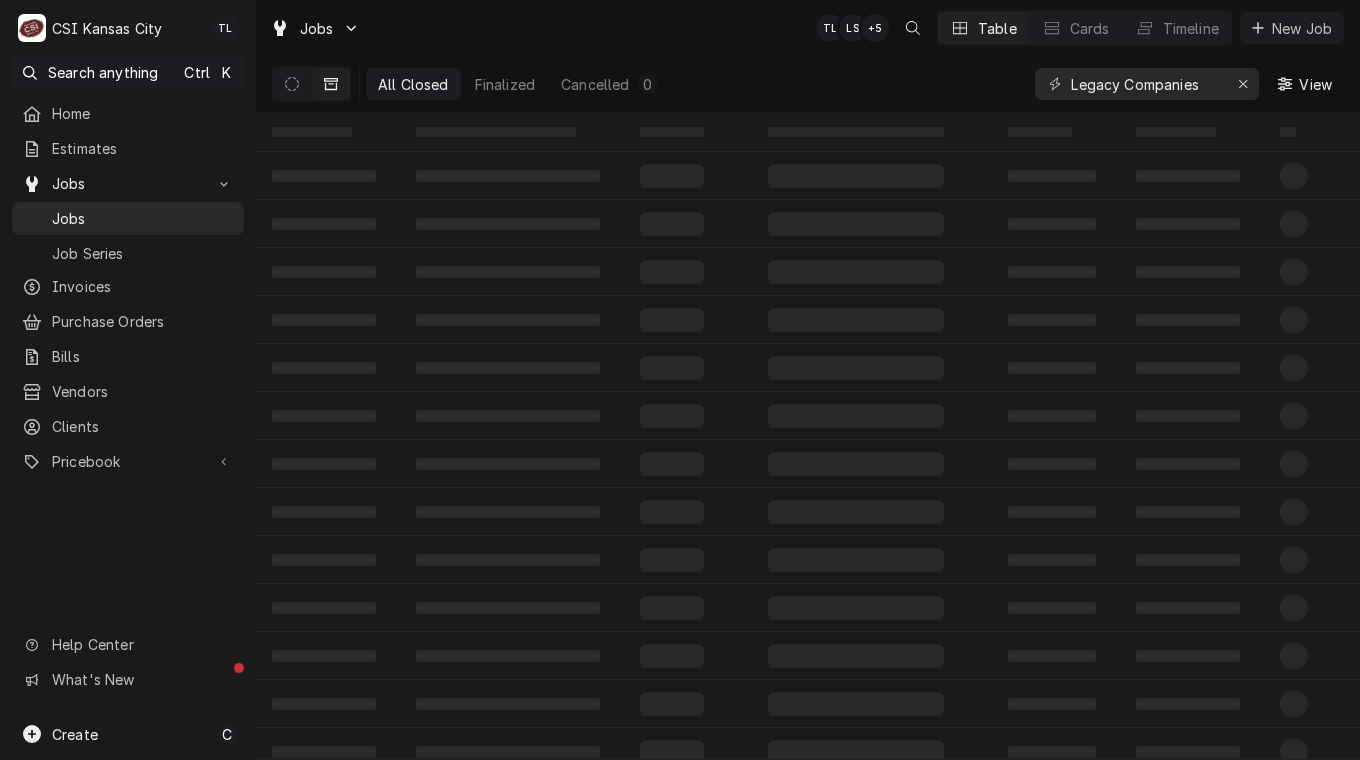 click 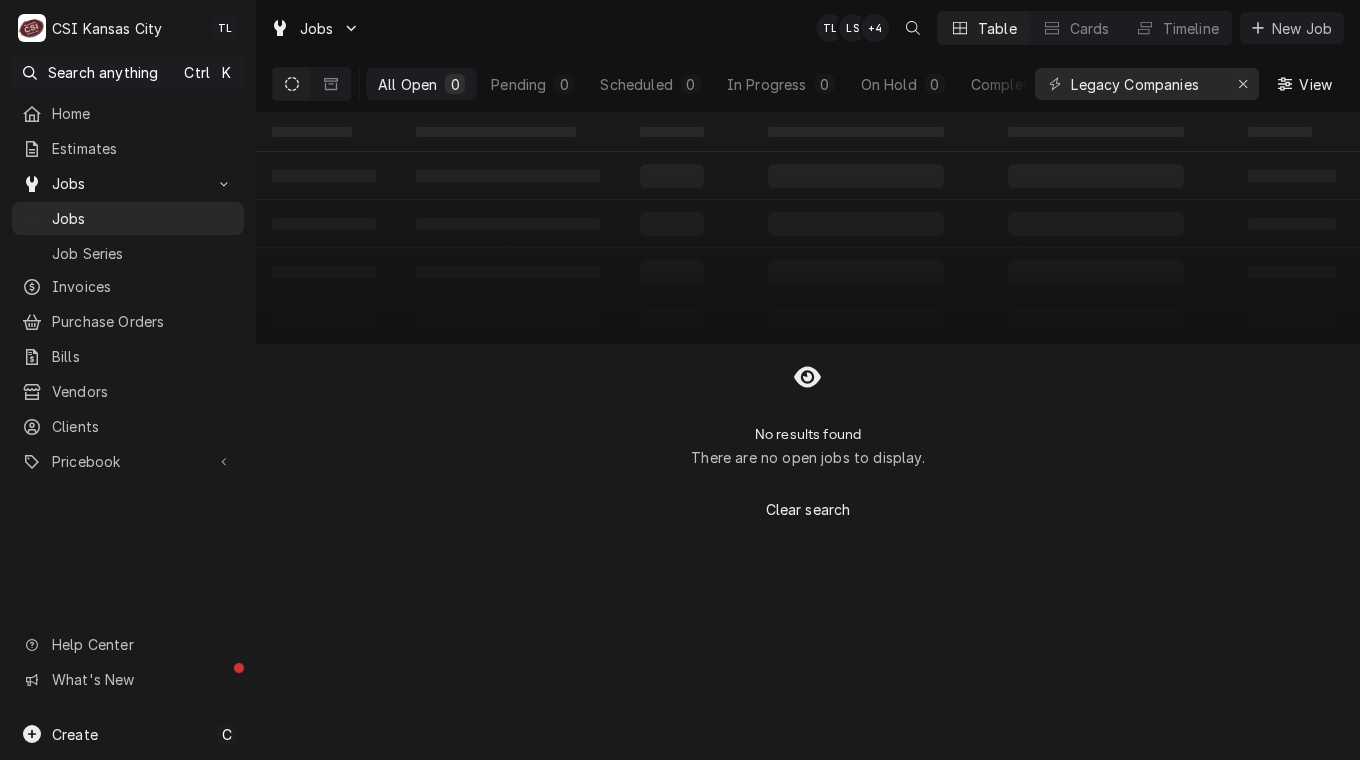 click at bounding box center [331, 84] 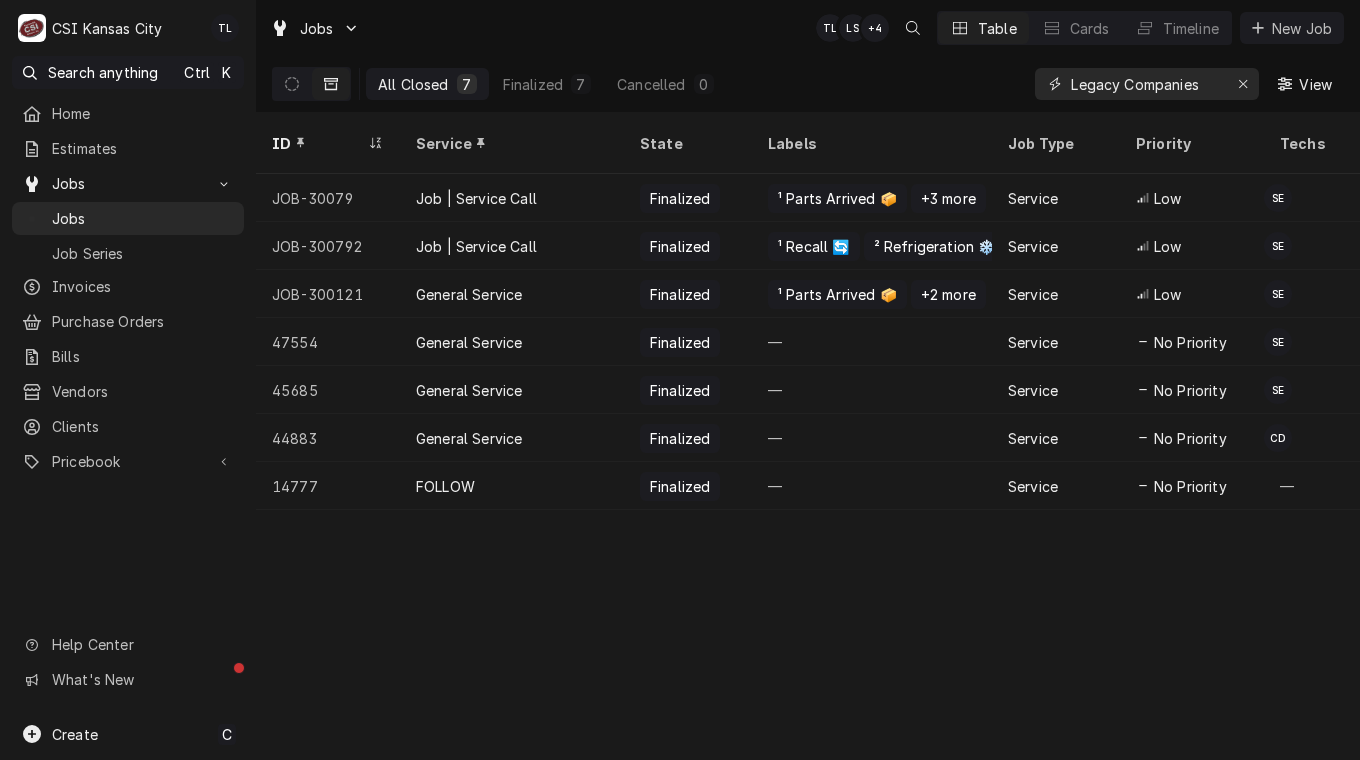 click 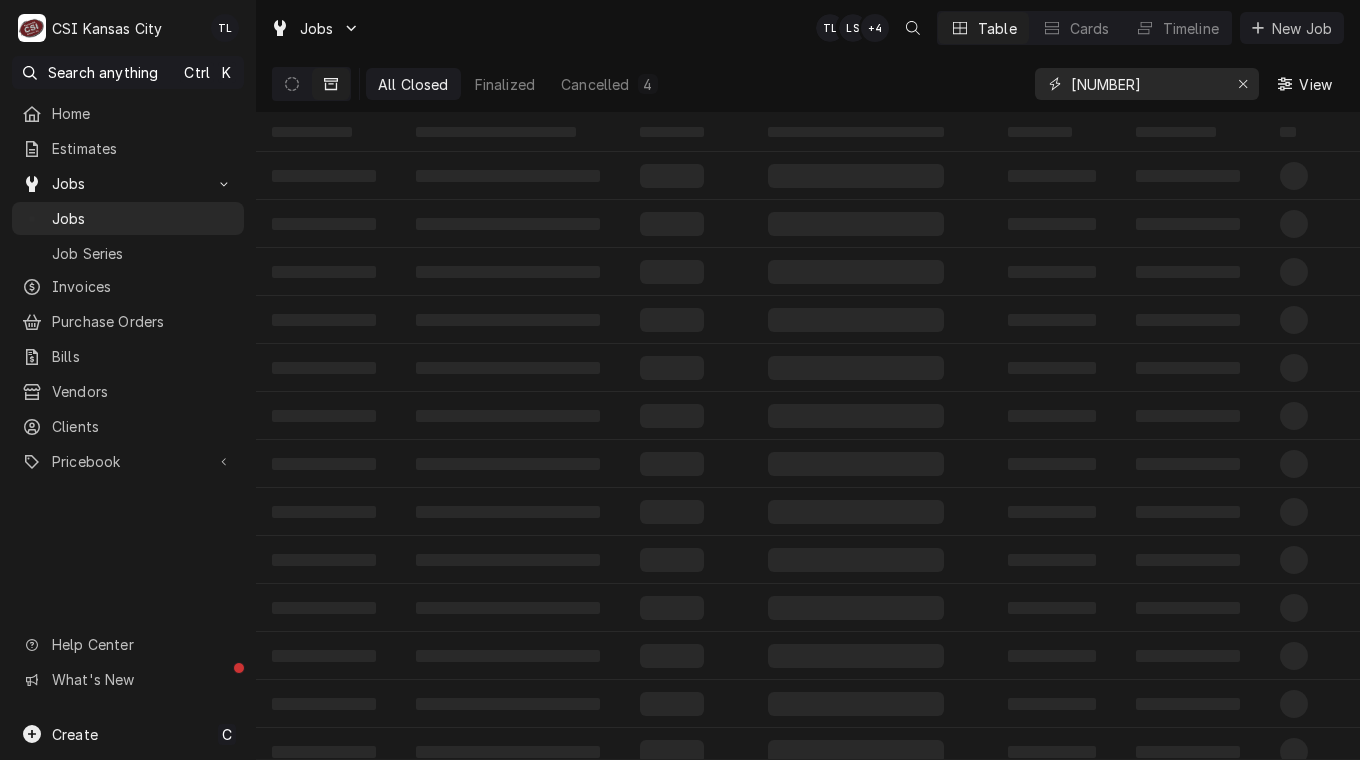 type on "[NUMBER]" 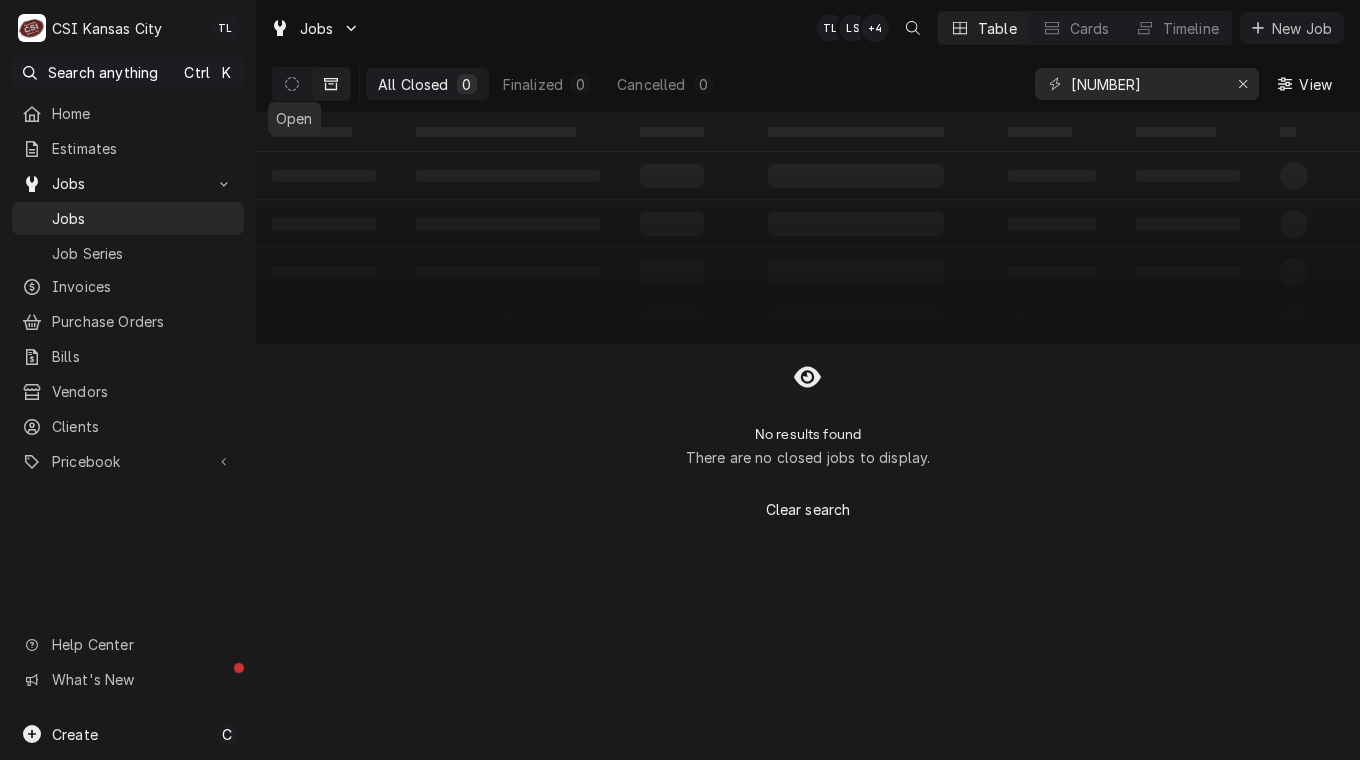 click at bounding box center (292, 84) 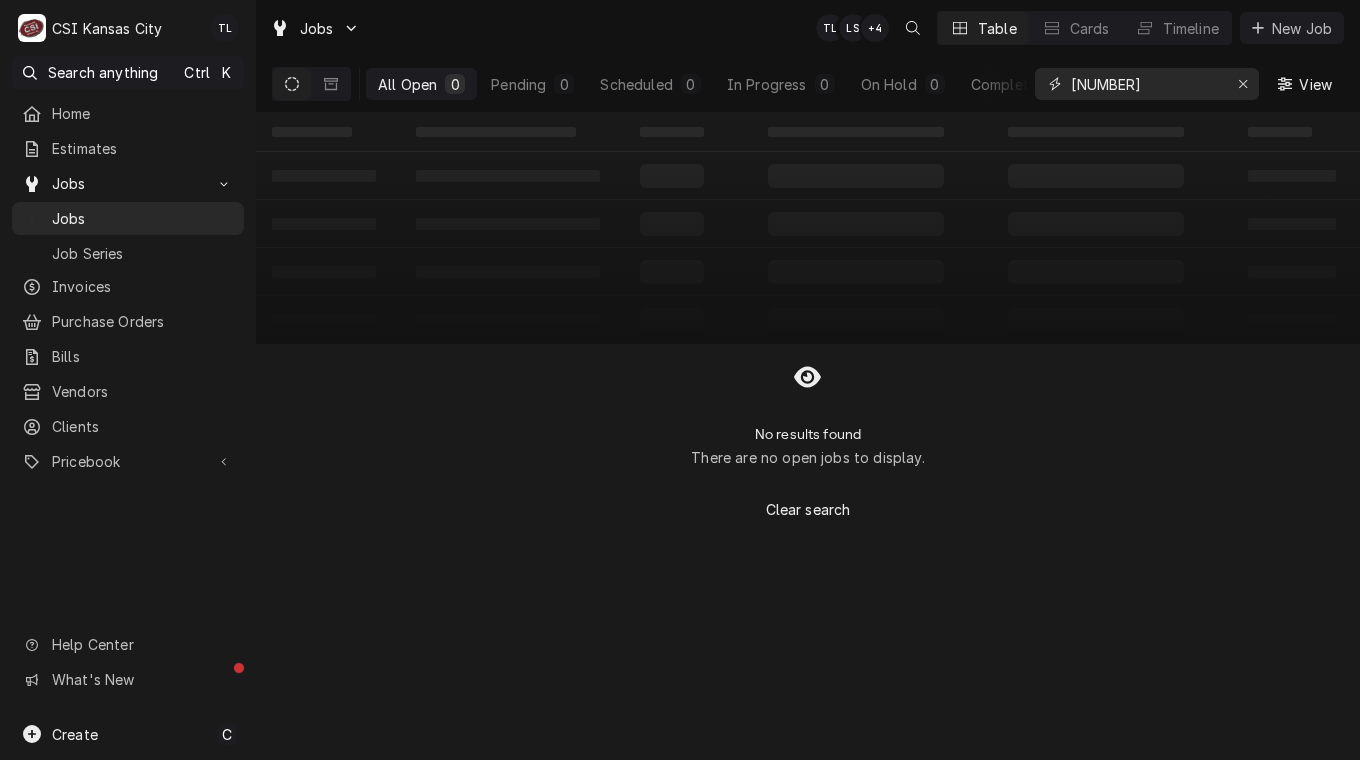 drag, startPoint x: 1147, startPoint y: 92, endPoint x: 904, endPoint y: 82, distance: 243.20567 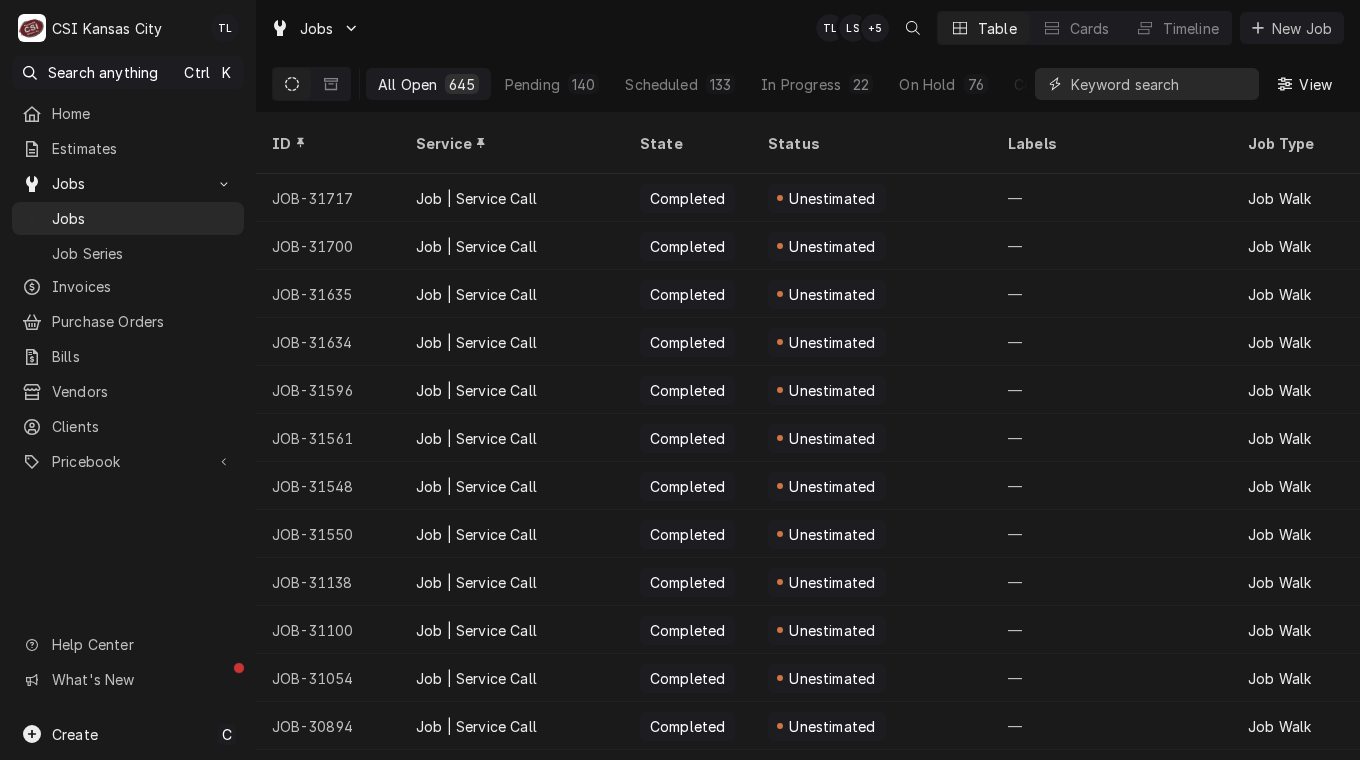 click at bounding box center [1160, 84] 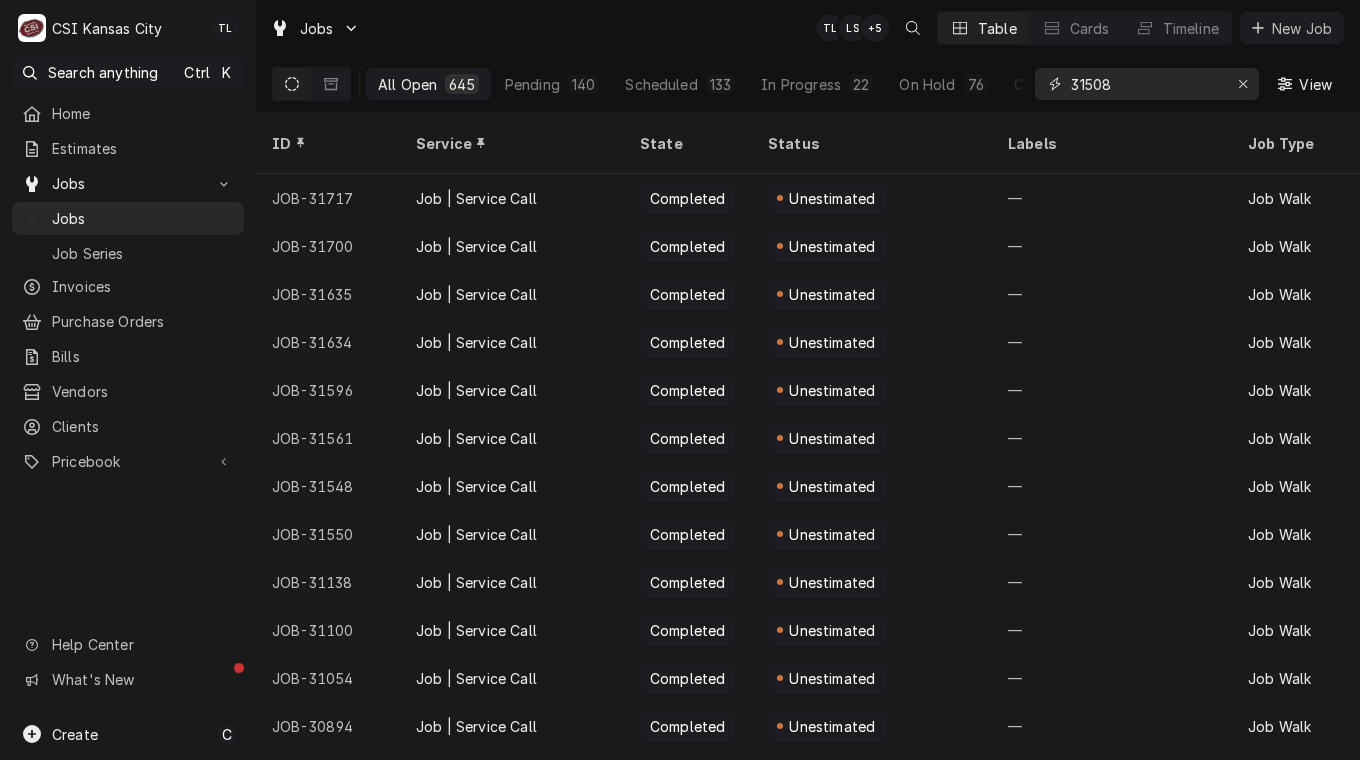 type on "31508" 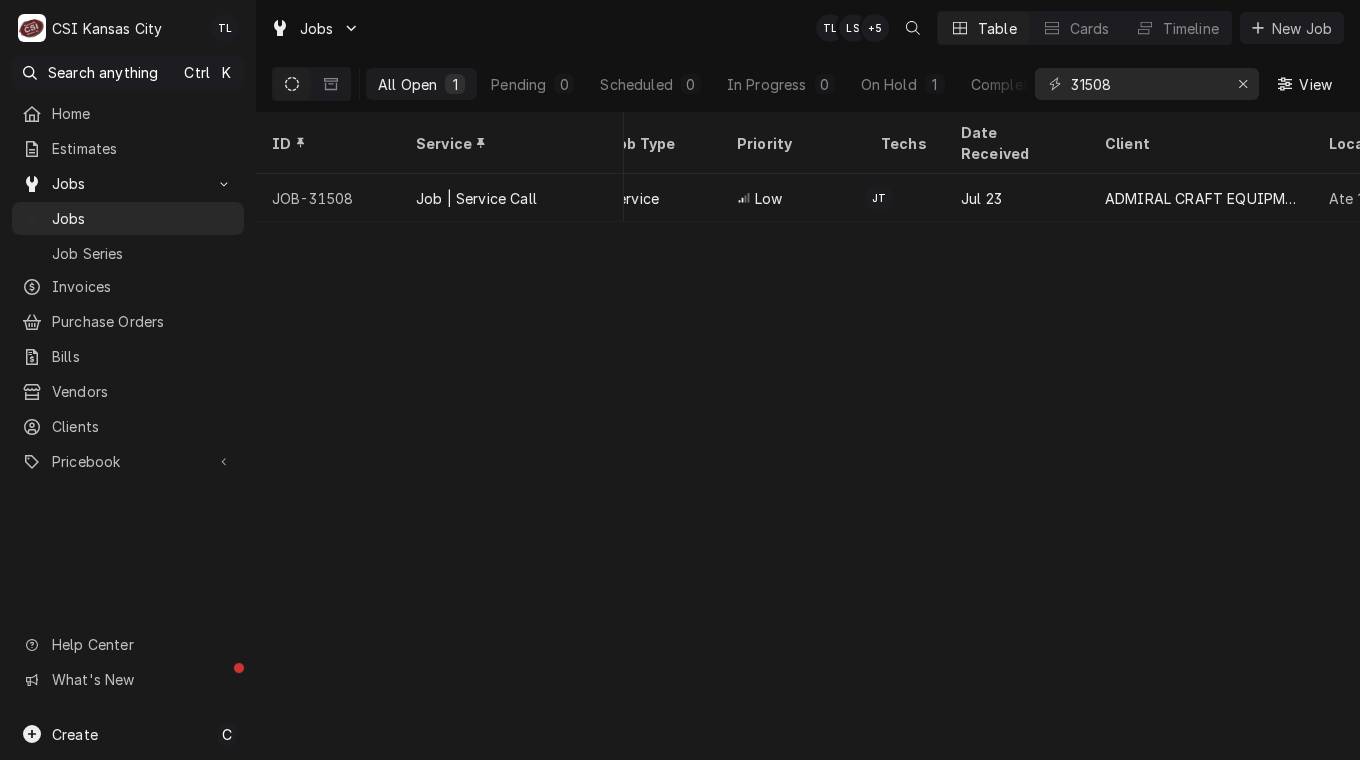 scroll, scrollTop: 0, scrollLeft: 0, axis: both 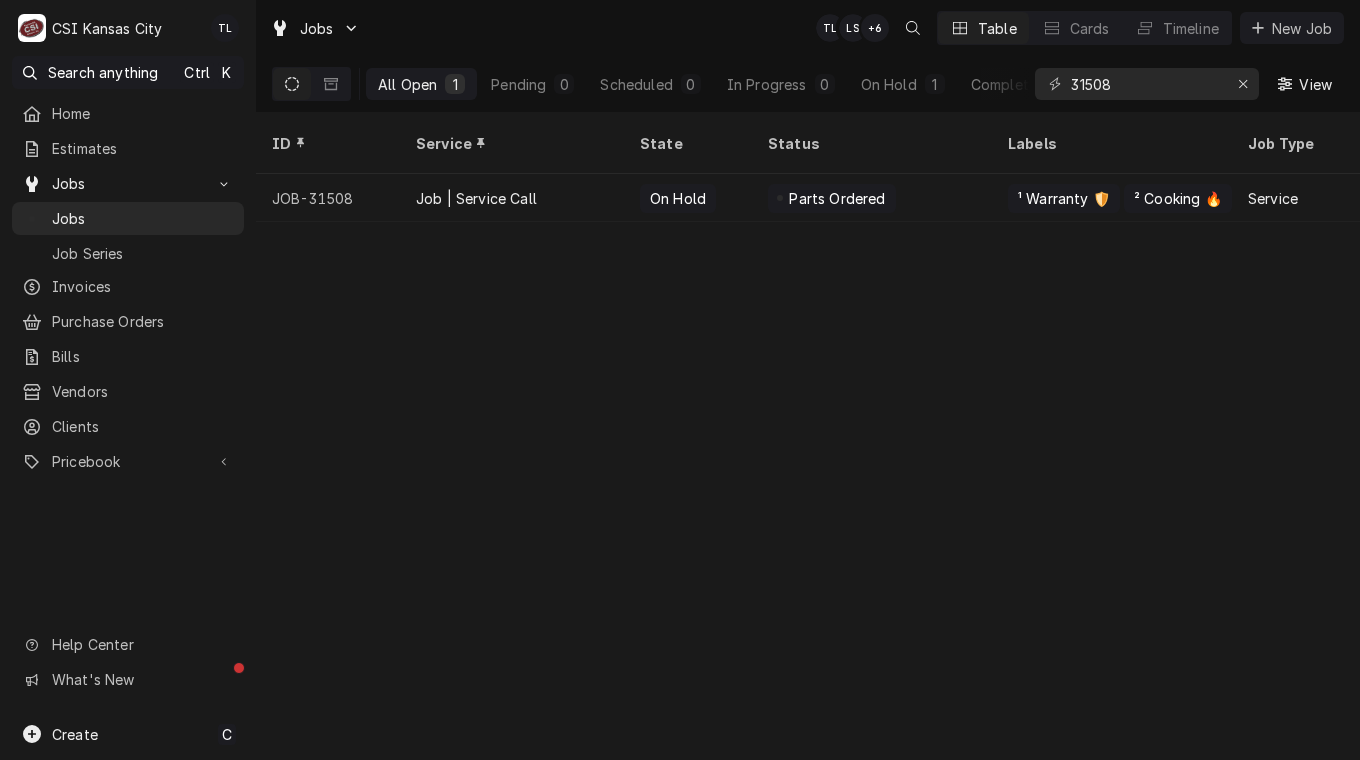 click on "JOB-31508" at bounding box center [328, 198] 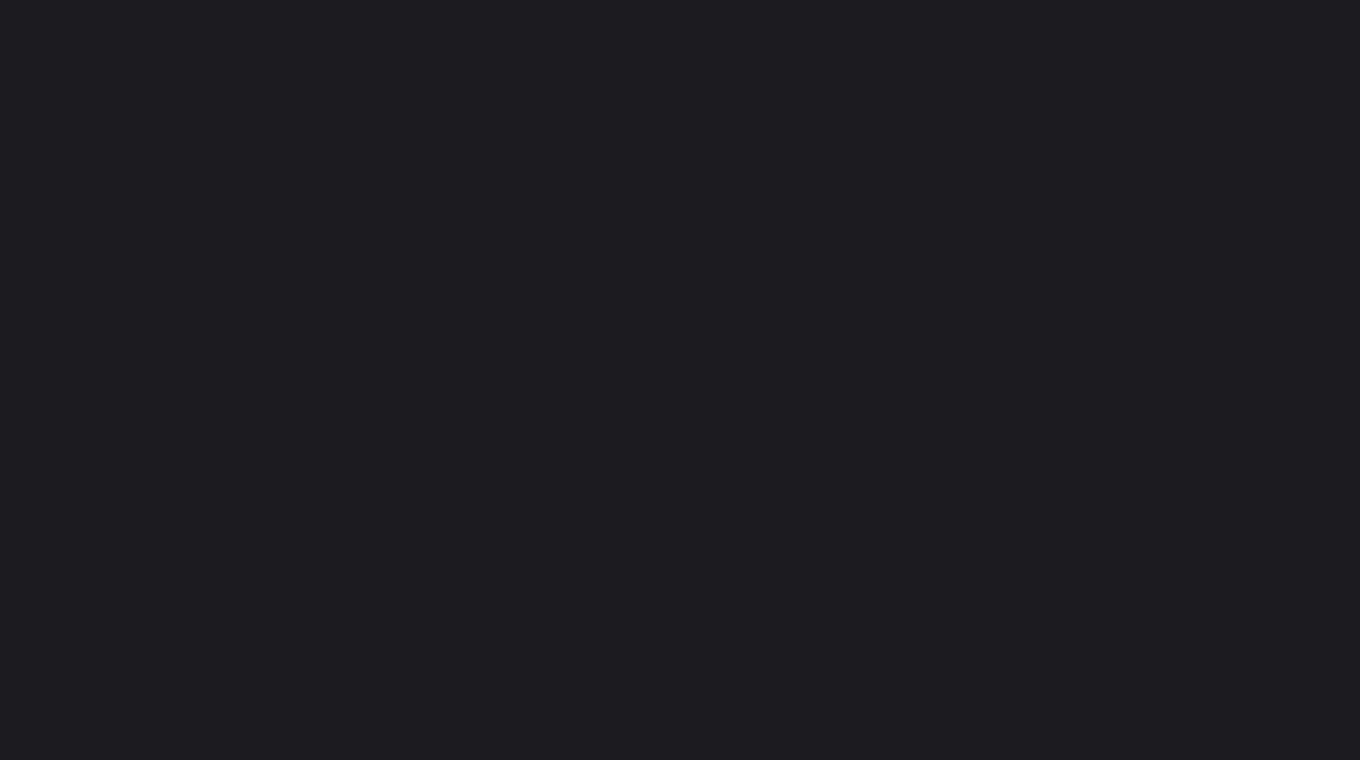 scroll, scrollTop: 0, scrollLeft: 0, axis: both 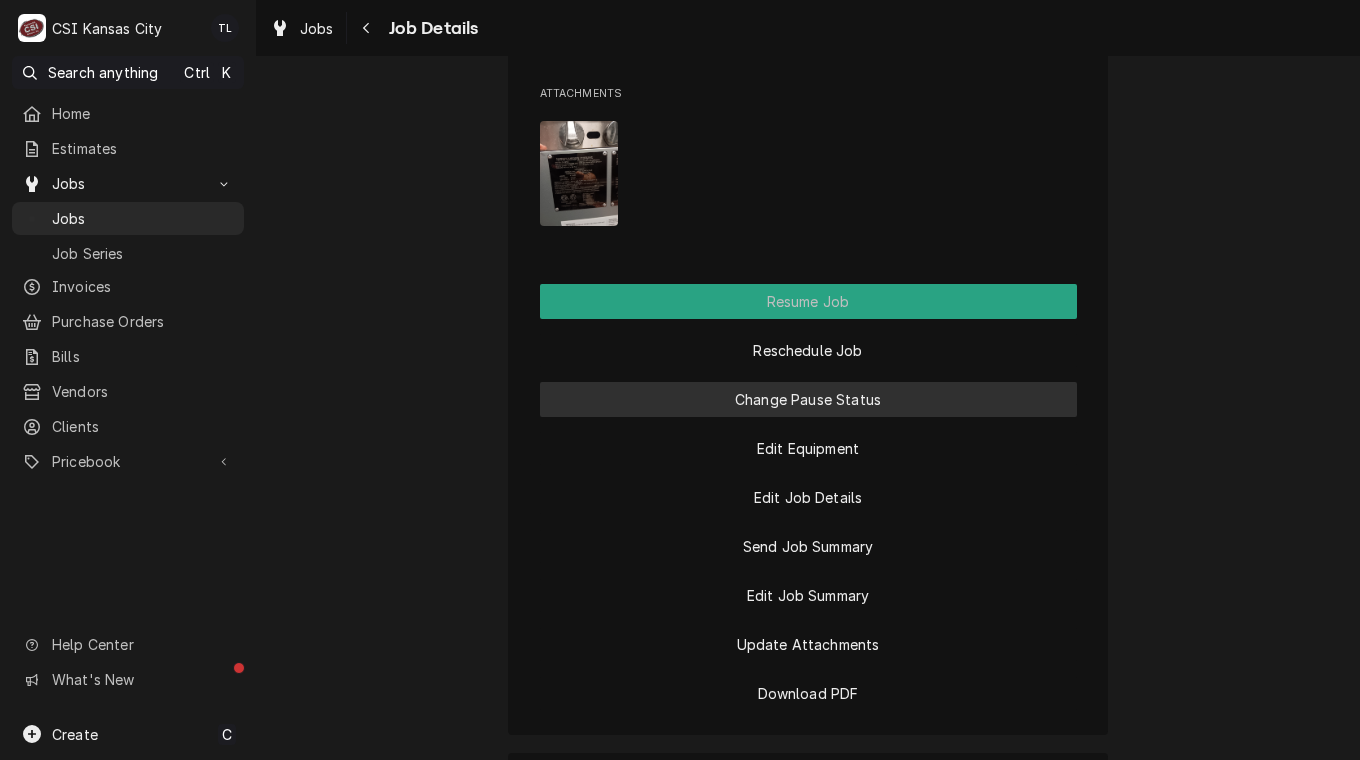 click on "Change Pause Status" at bounding box center (808, 399) 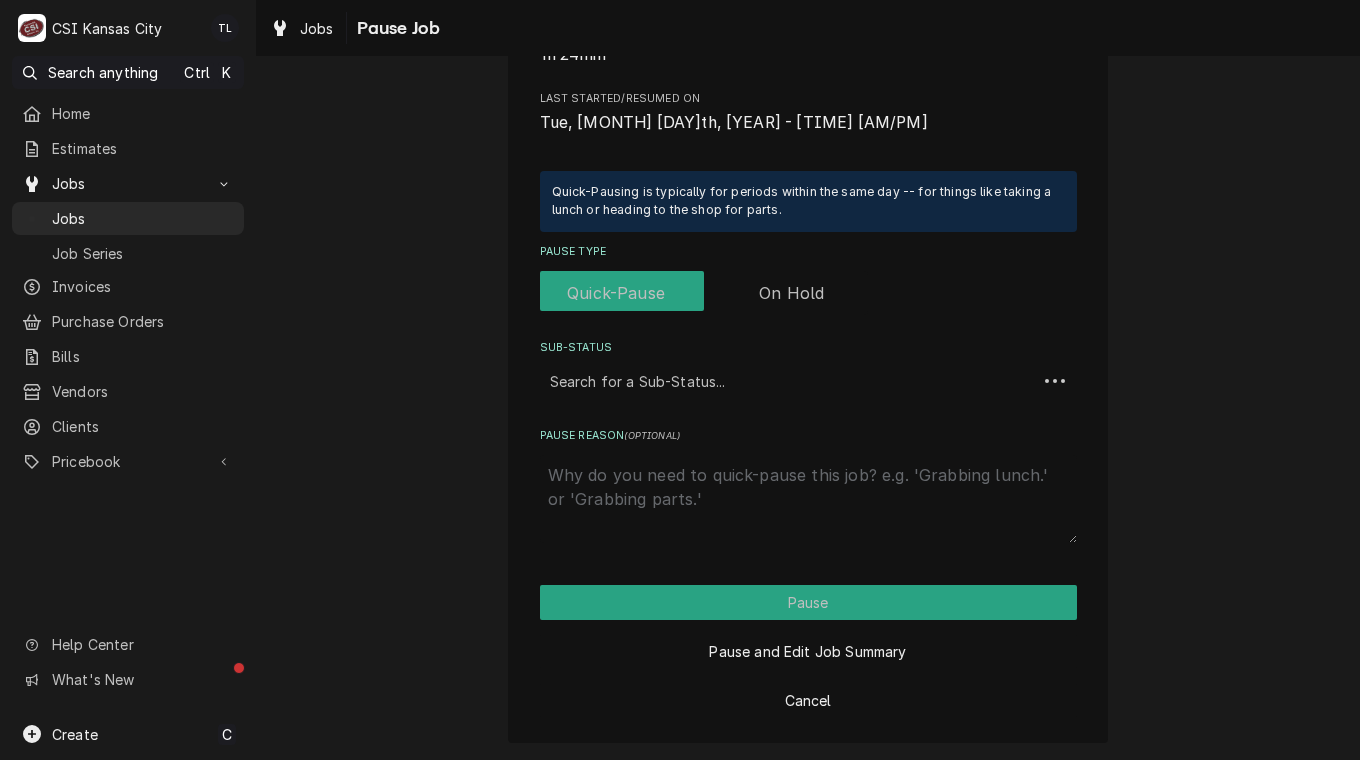 scroll, scrollTop: 0, scrollLeft: 0, axis: both 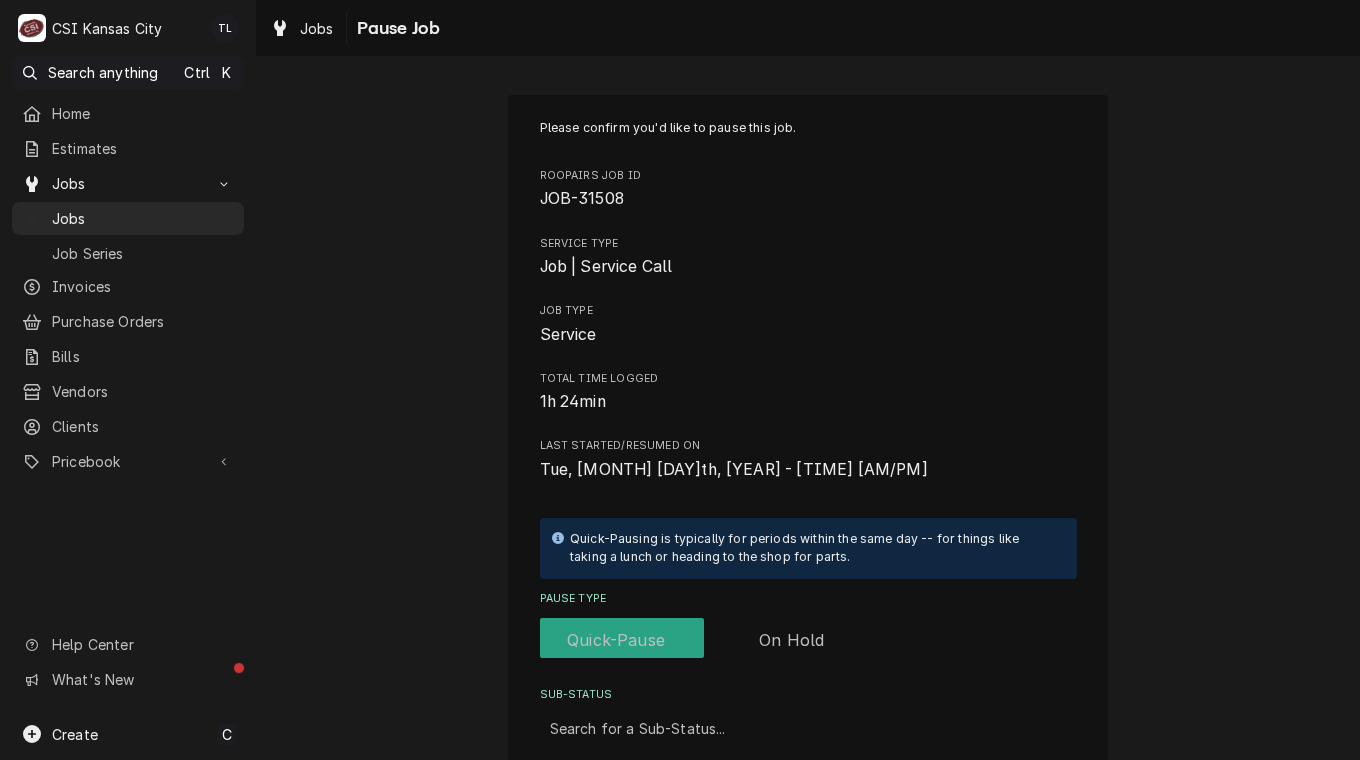 click at bounding box center (704, 640) 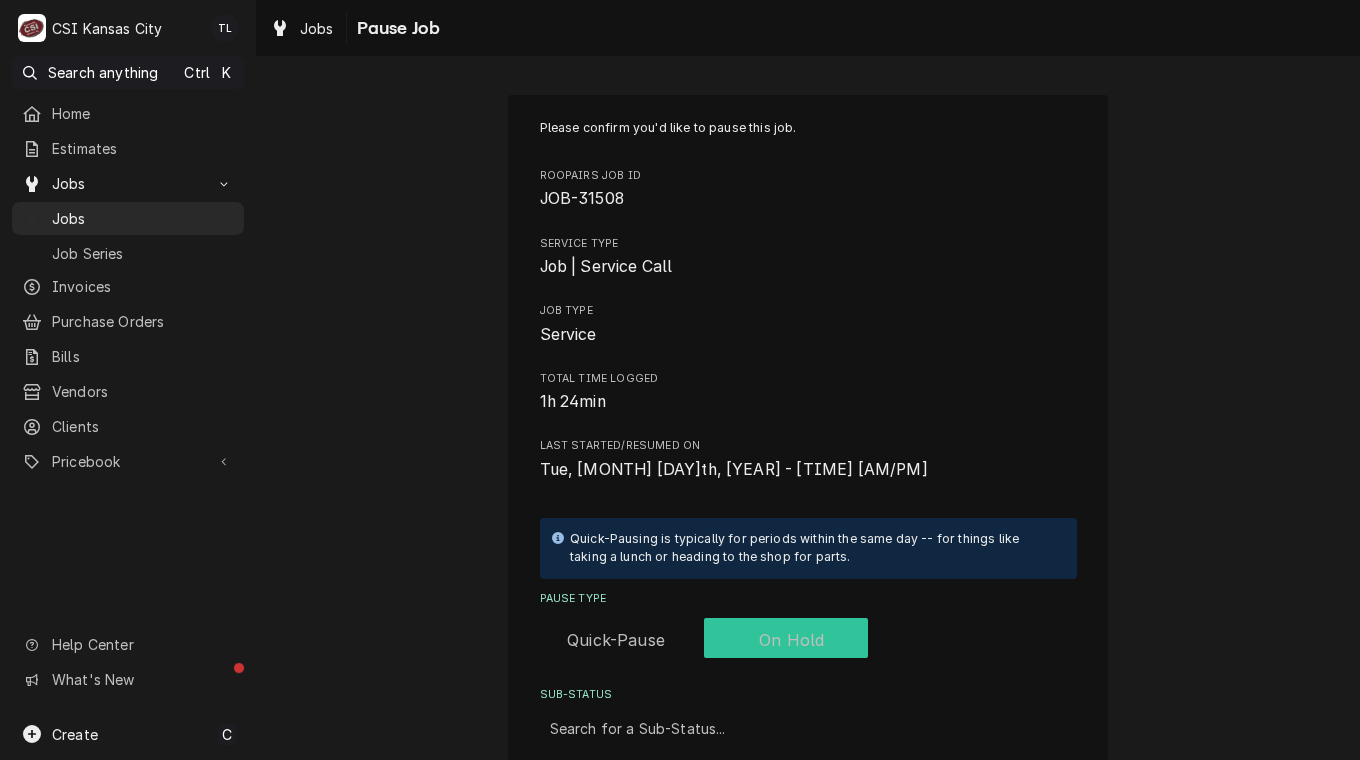 checkbox on "true" 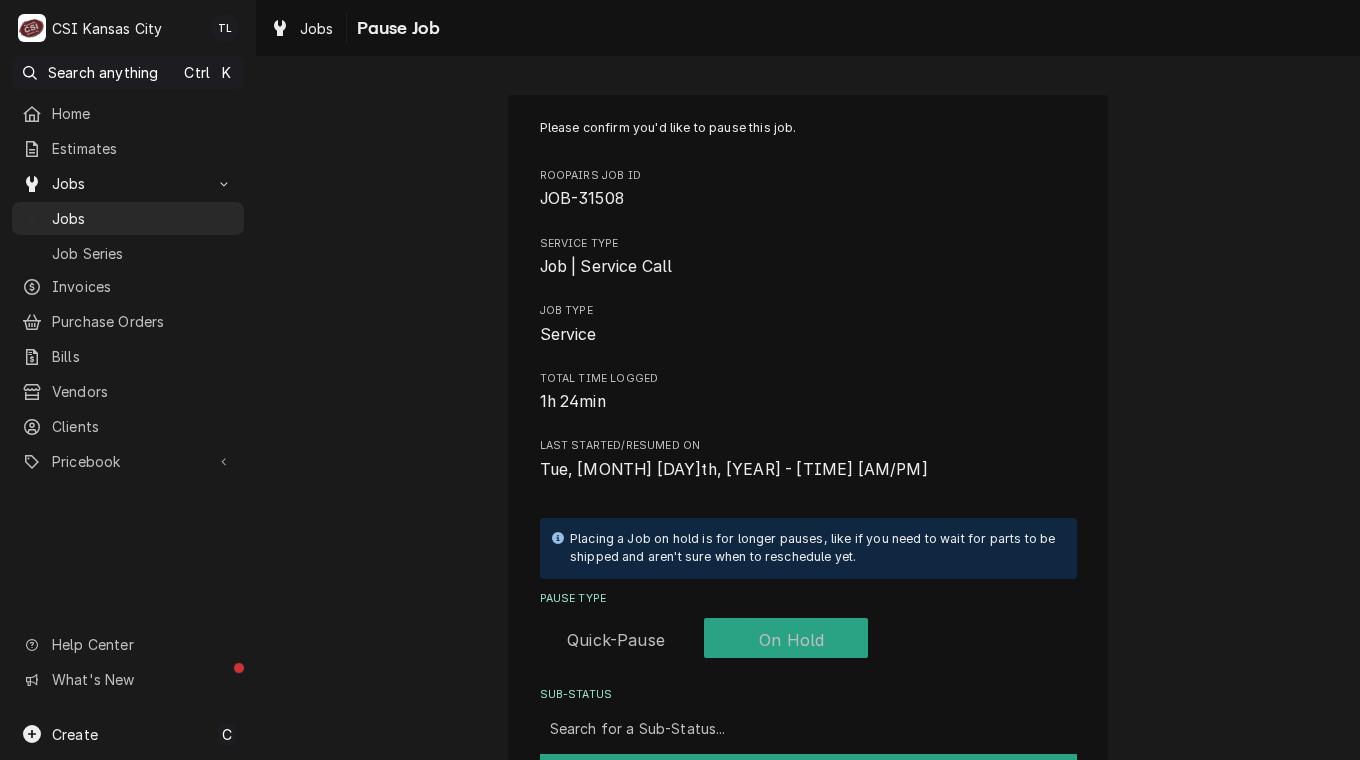 click at bounding box center [808, 728] 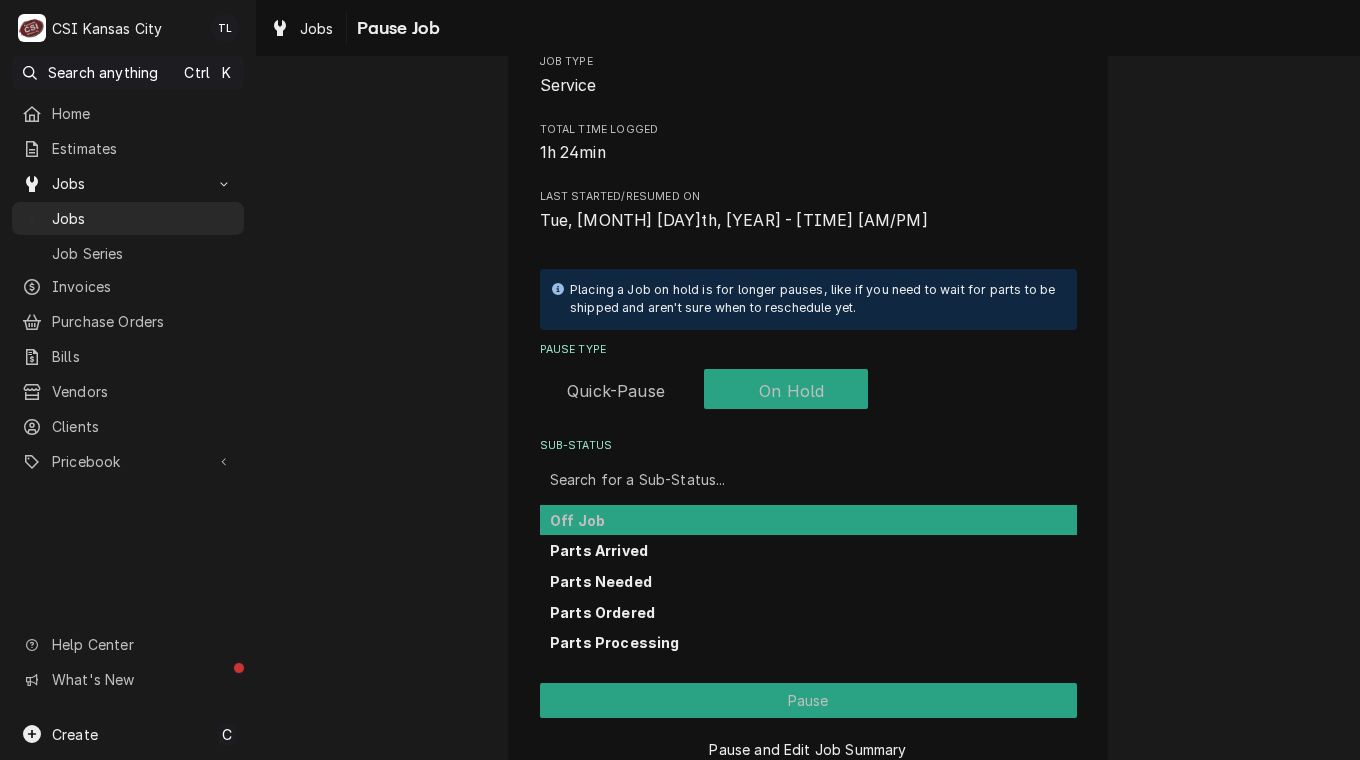 scroll, scrollTop: 262, scrollLeft: 0, axis: vertical 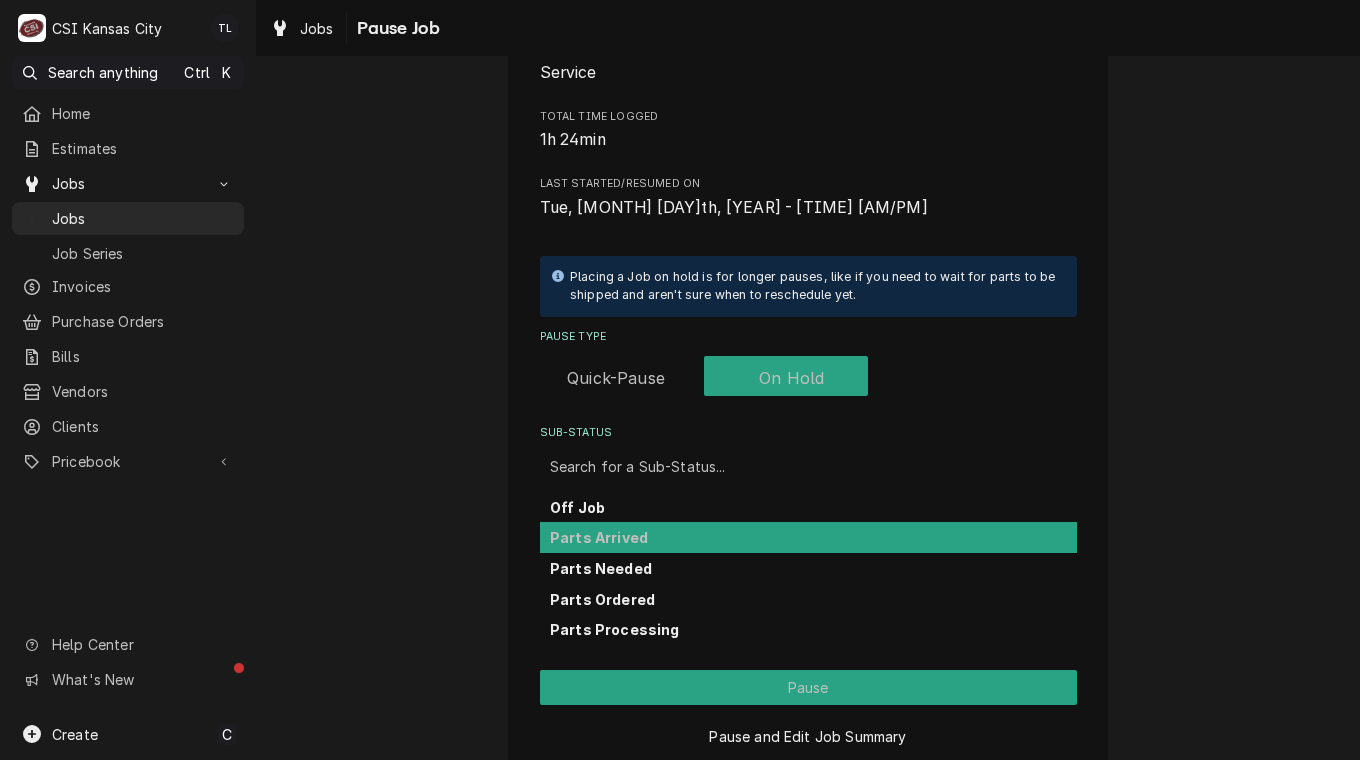 click on "Parts Arrived" at bounding box center (808, 537) 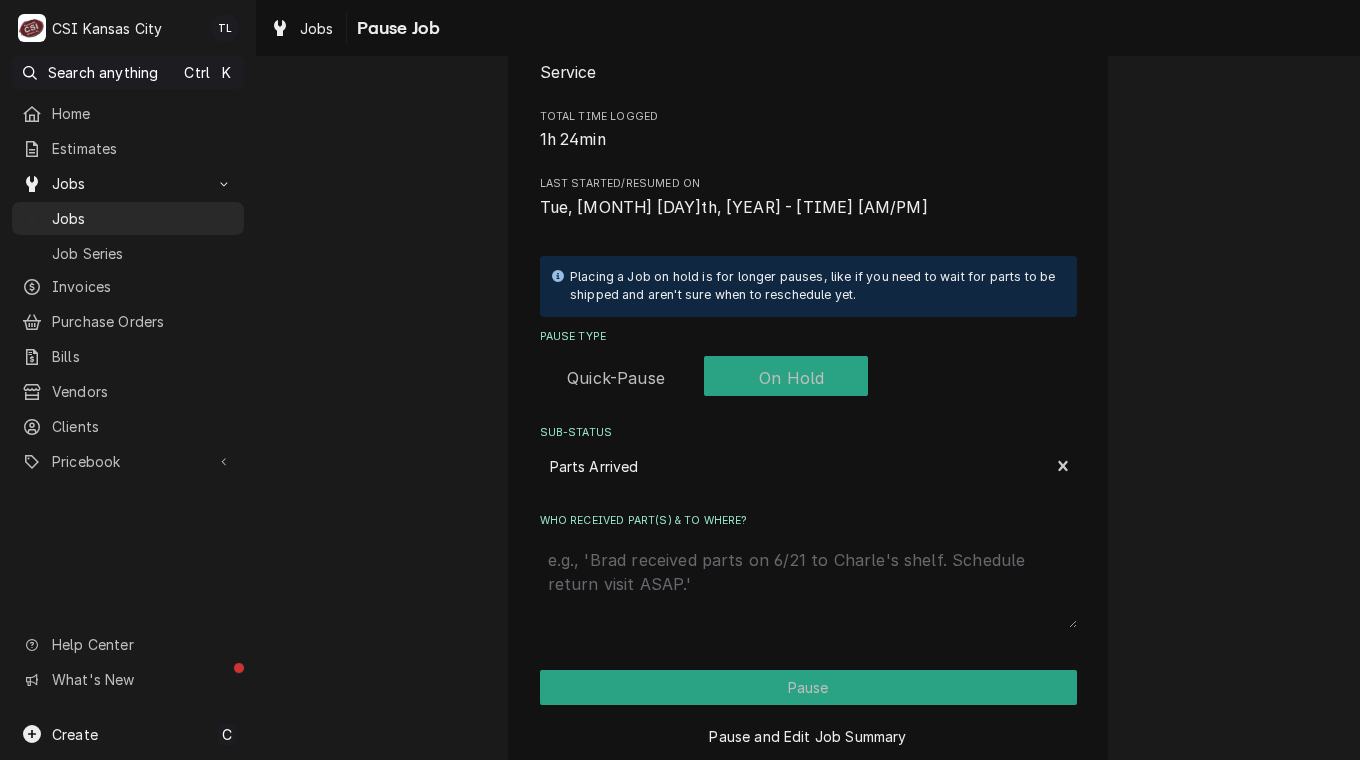 click on "Who received part(s) & to where?" at bounding box center [808, 584] 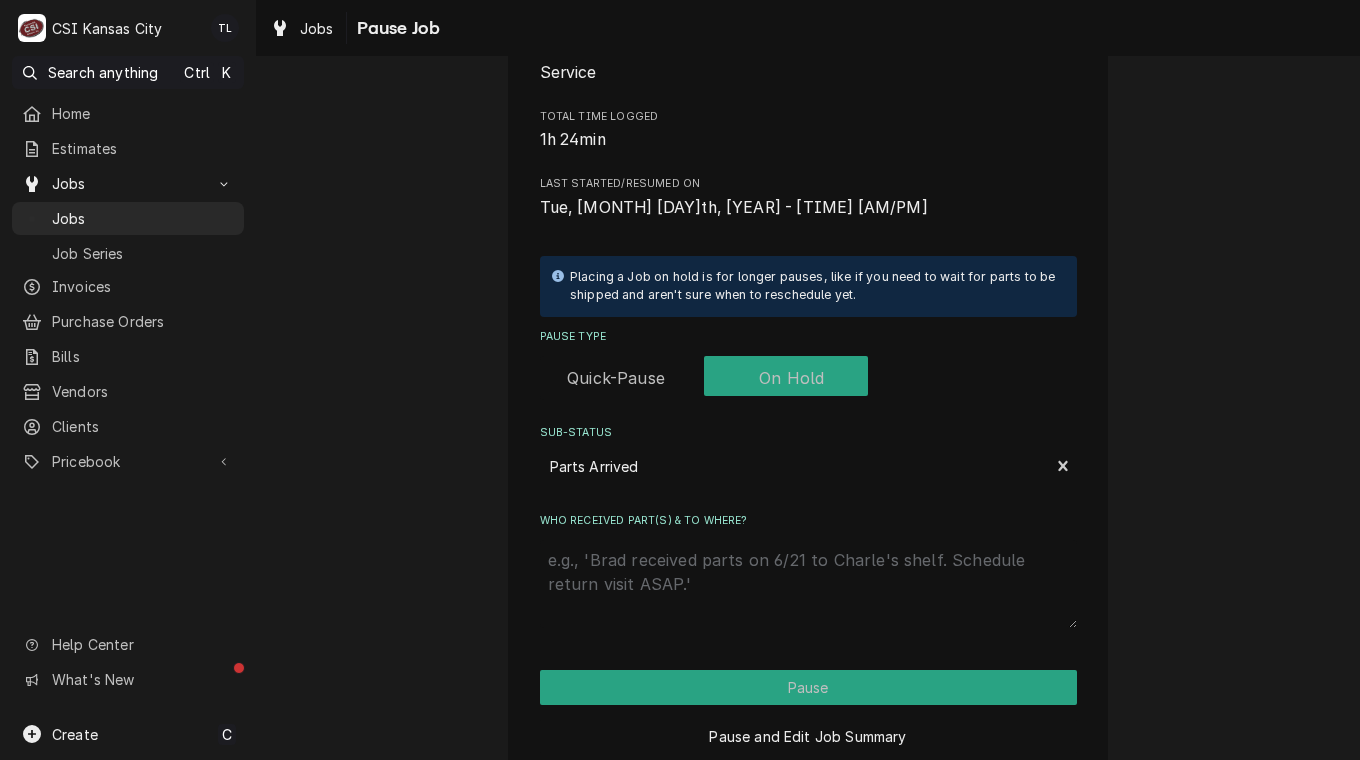 type on "x" 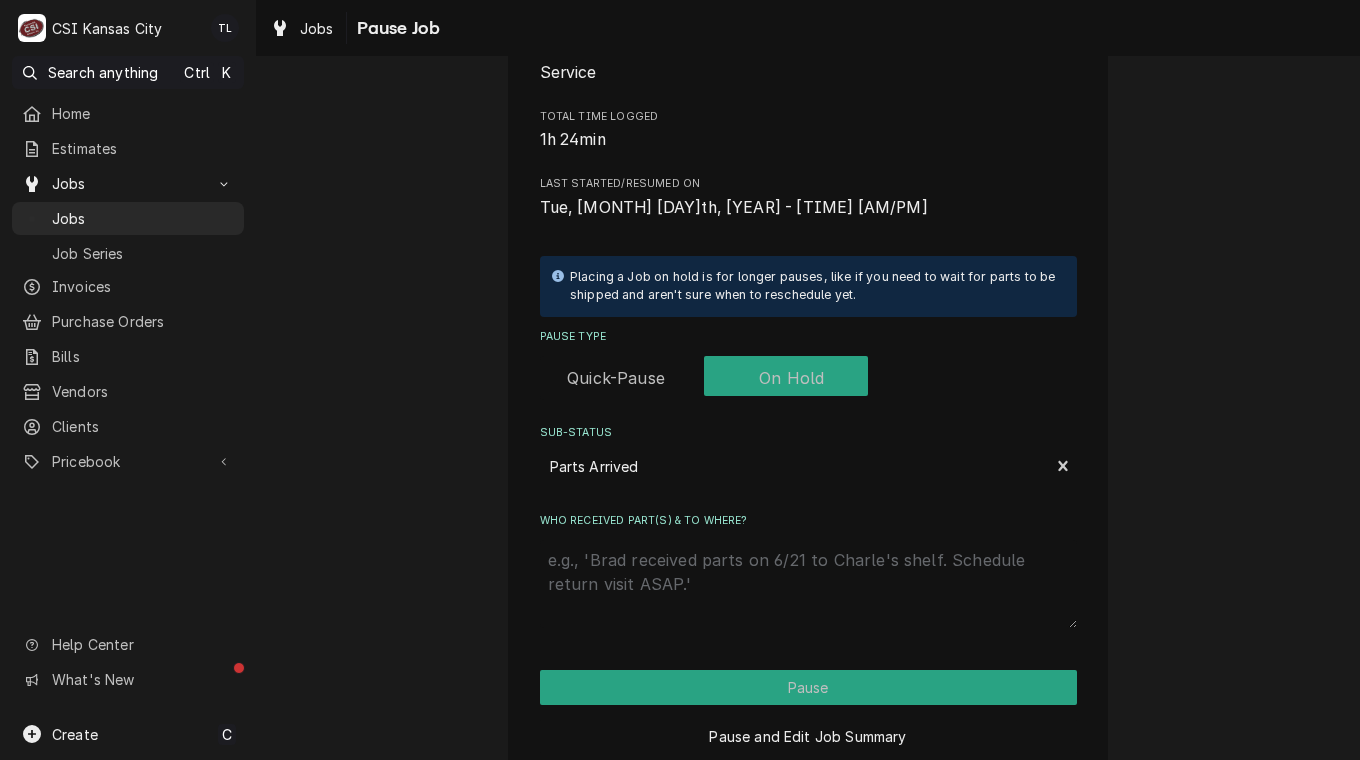 type on "P" 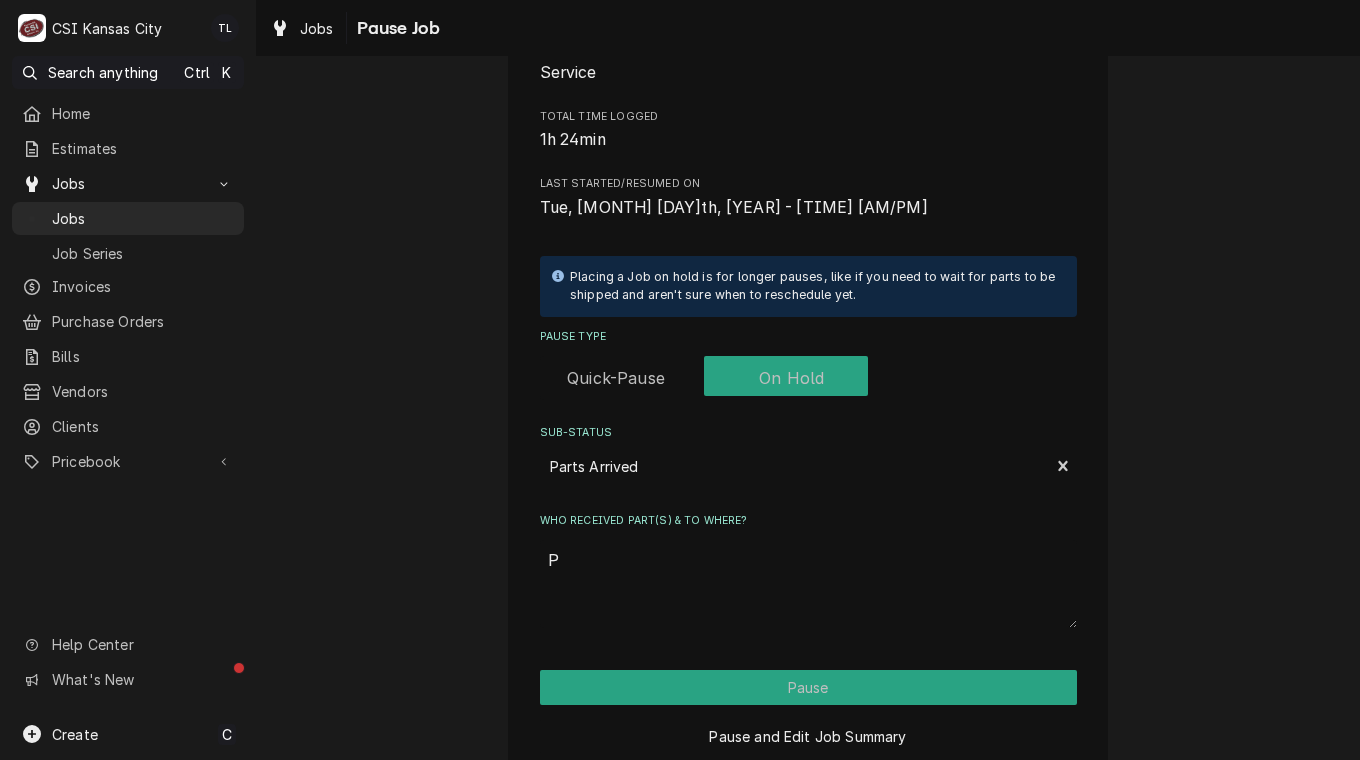 type on "x" 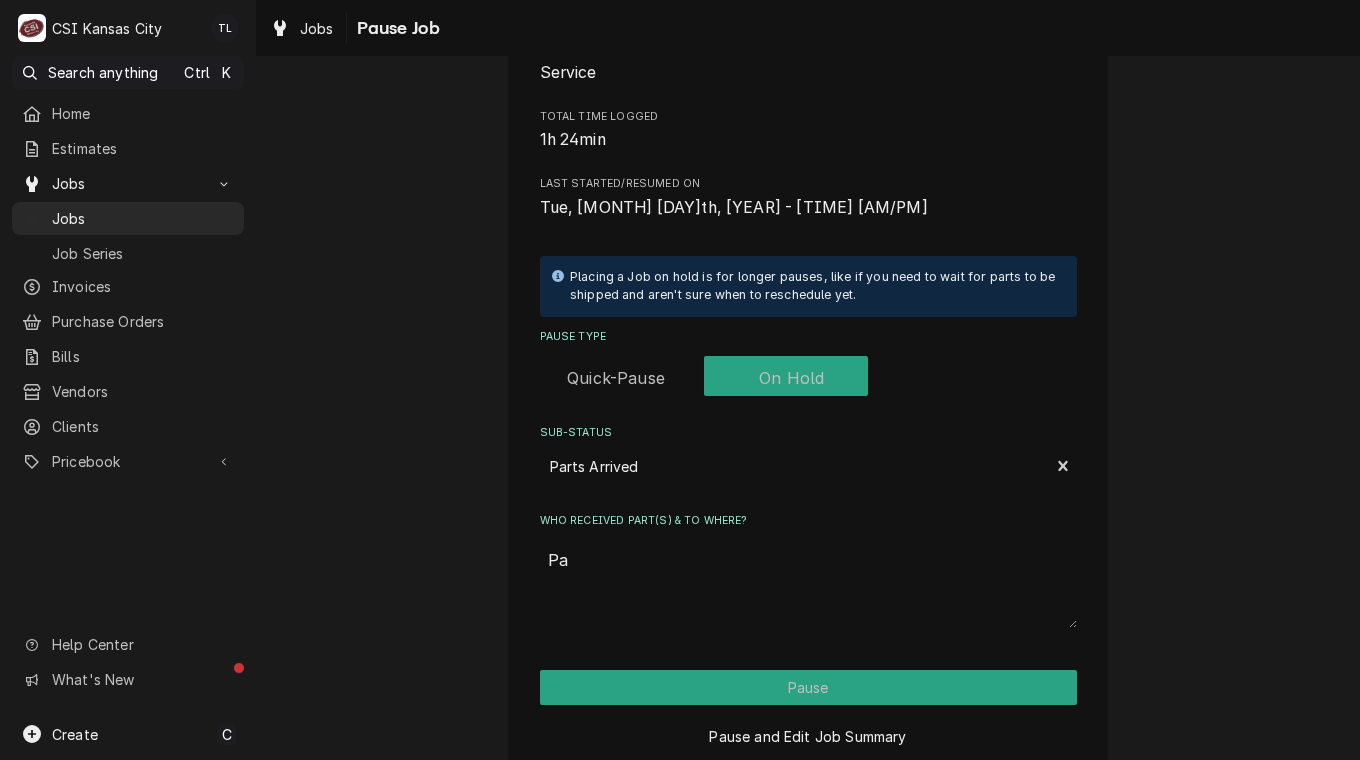 type on "x" 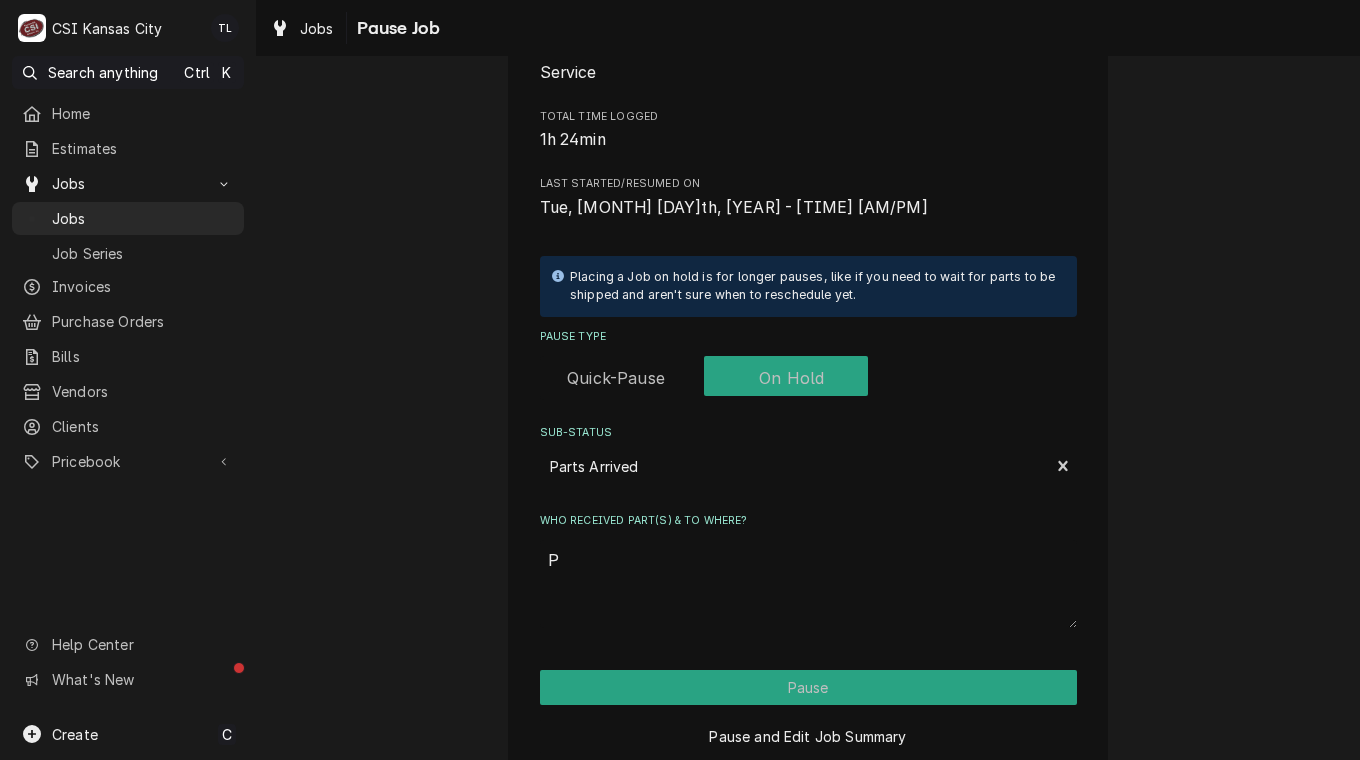 type on "x" 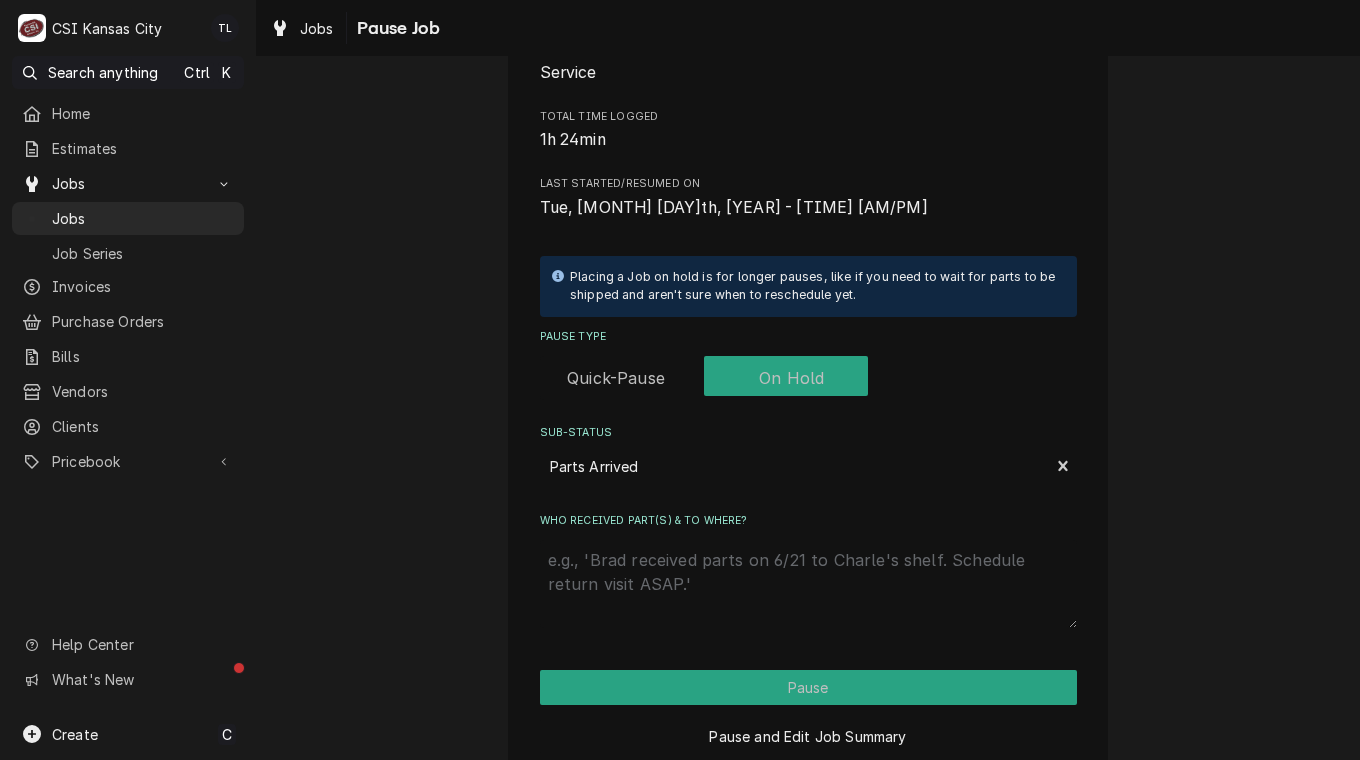 type on "x" 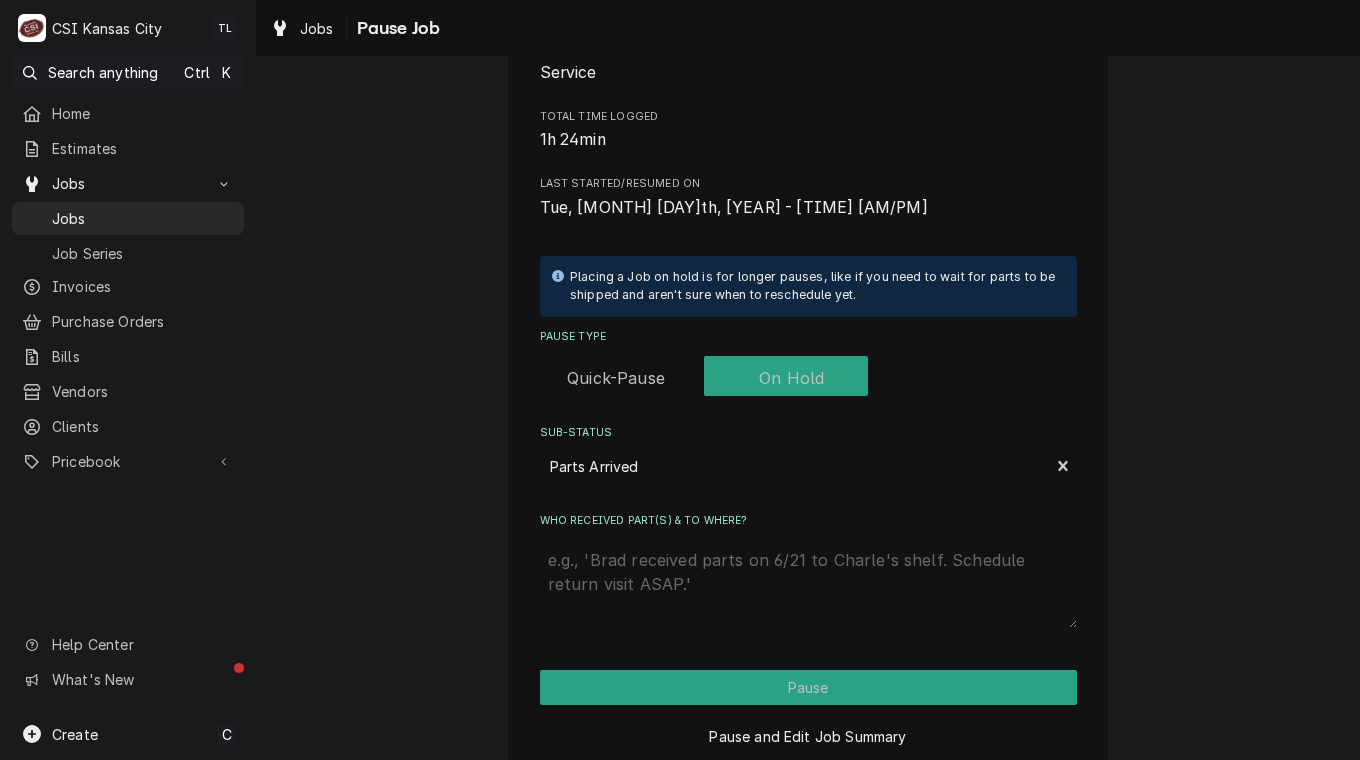 type on "p" 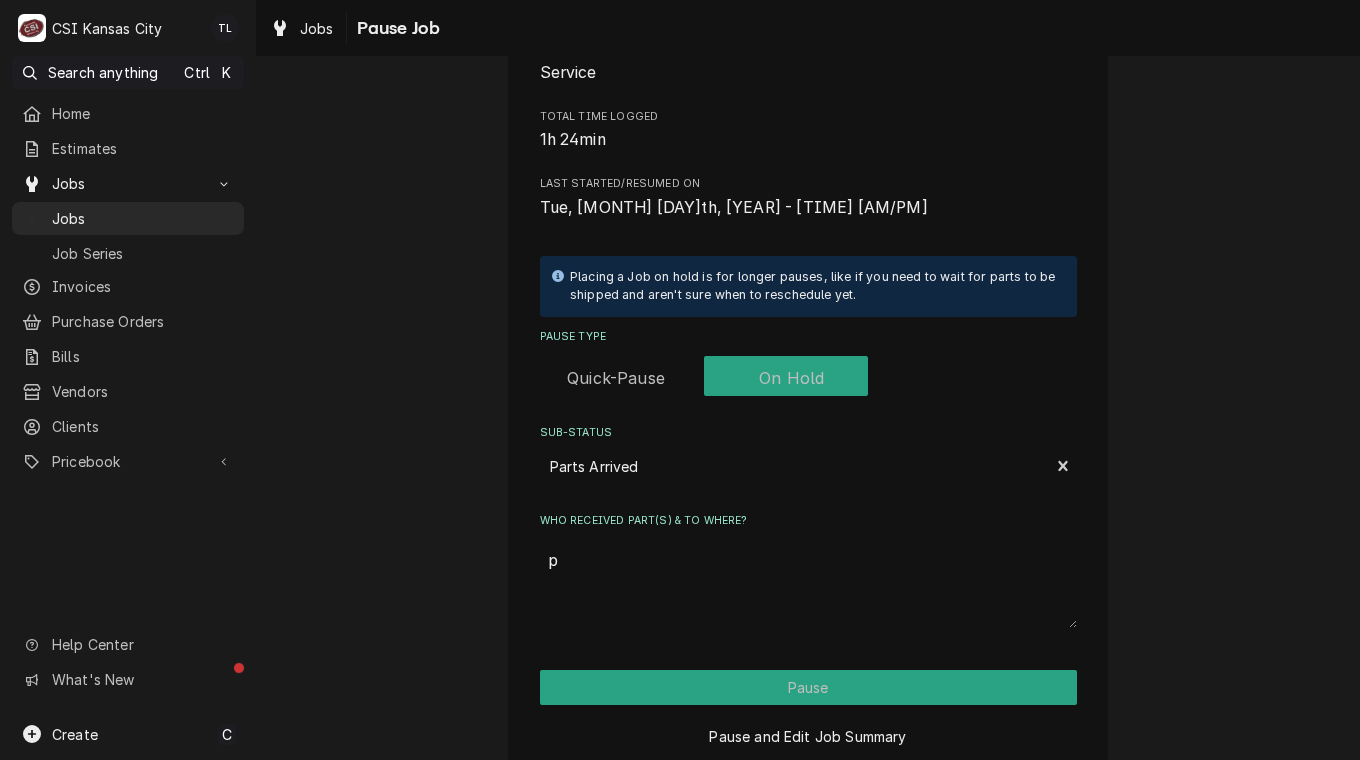 type on "x" 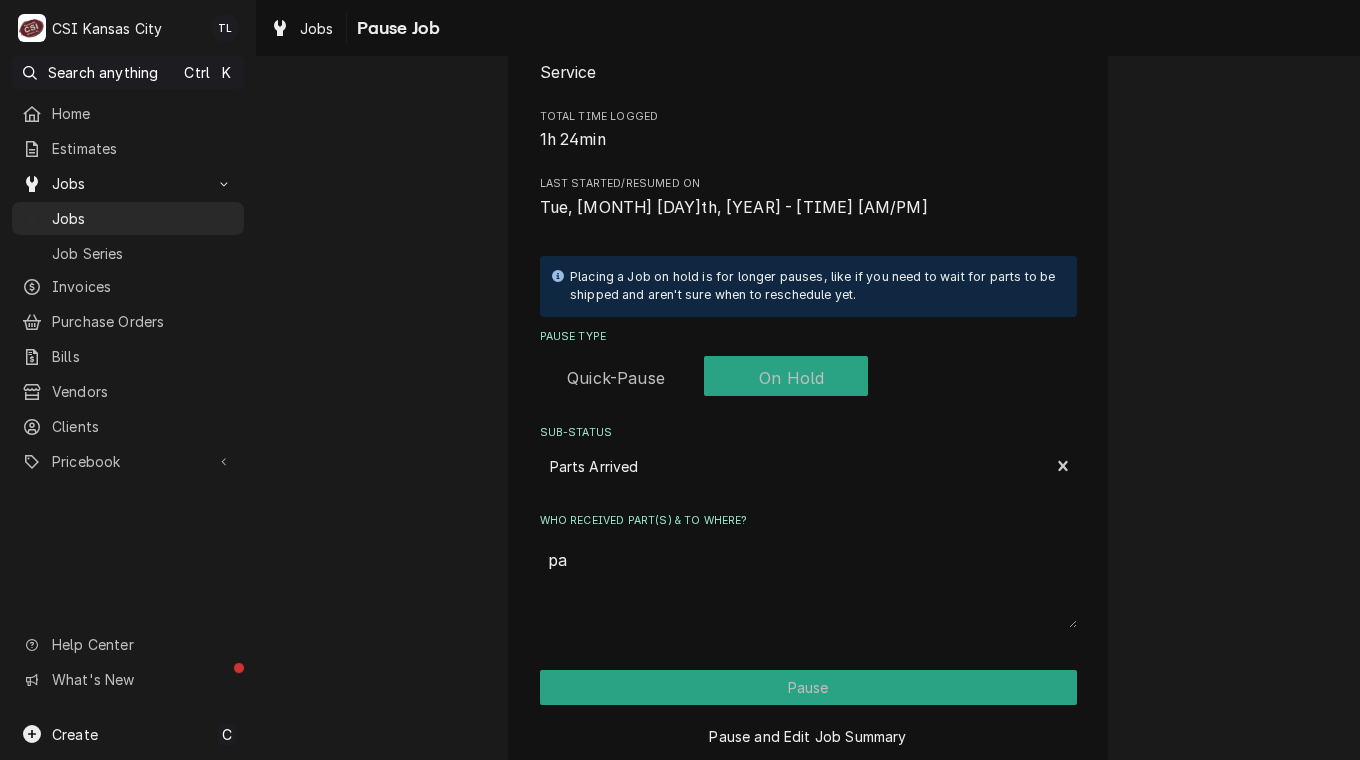 type on "x" 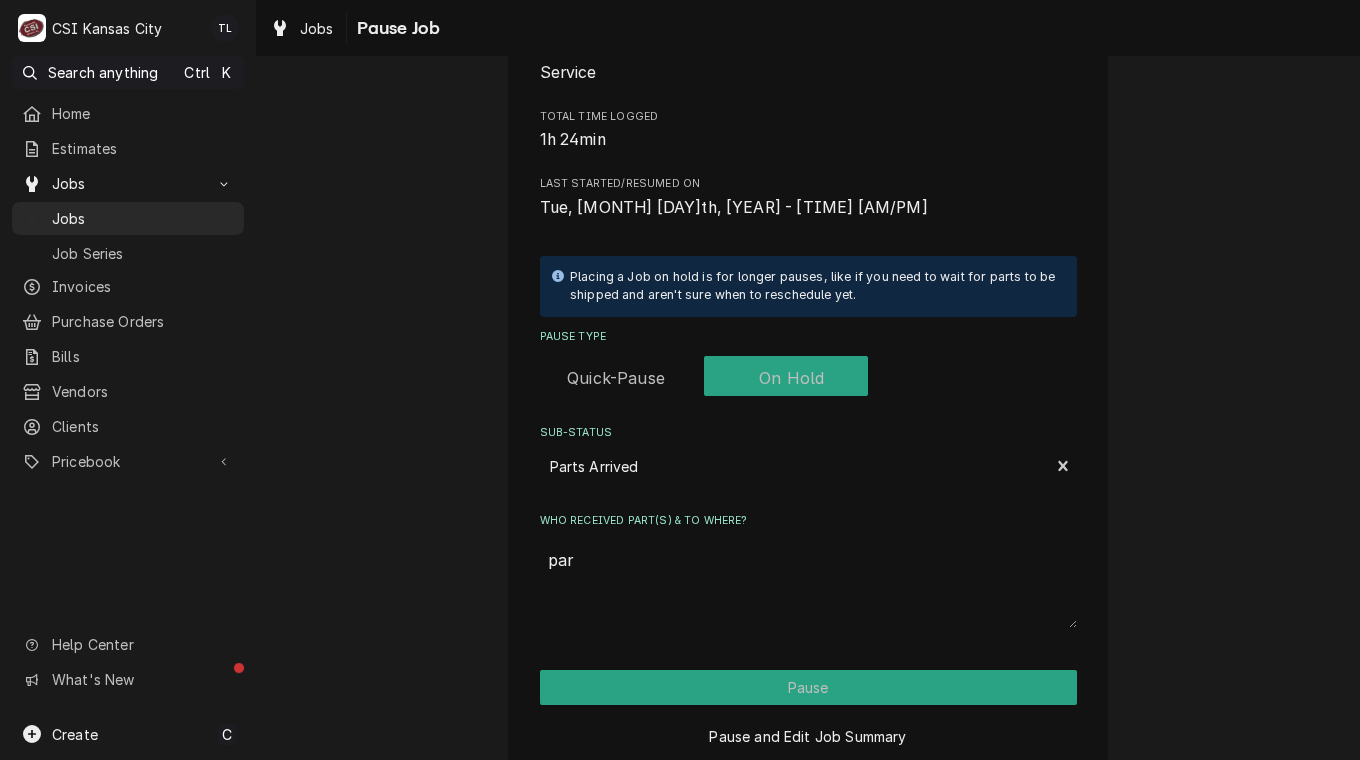 type on "x" 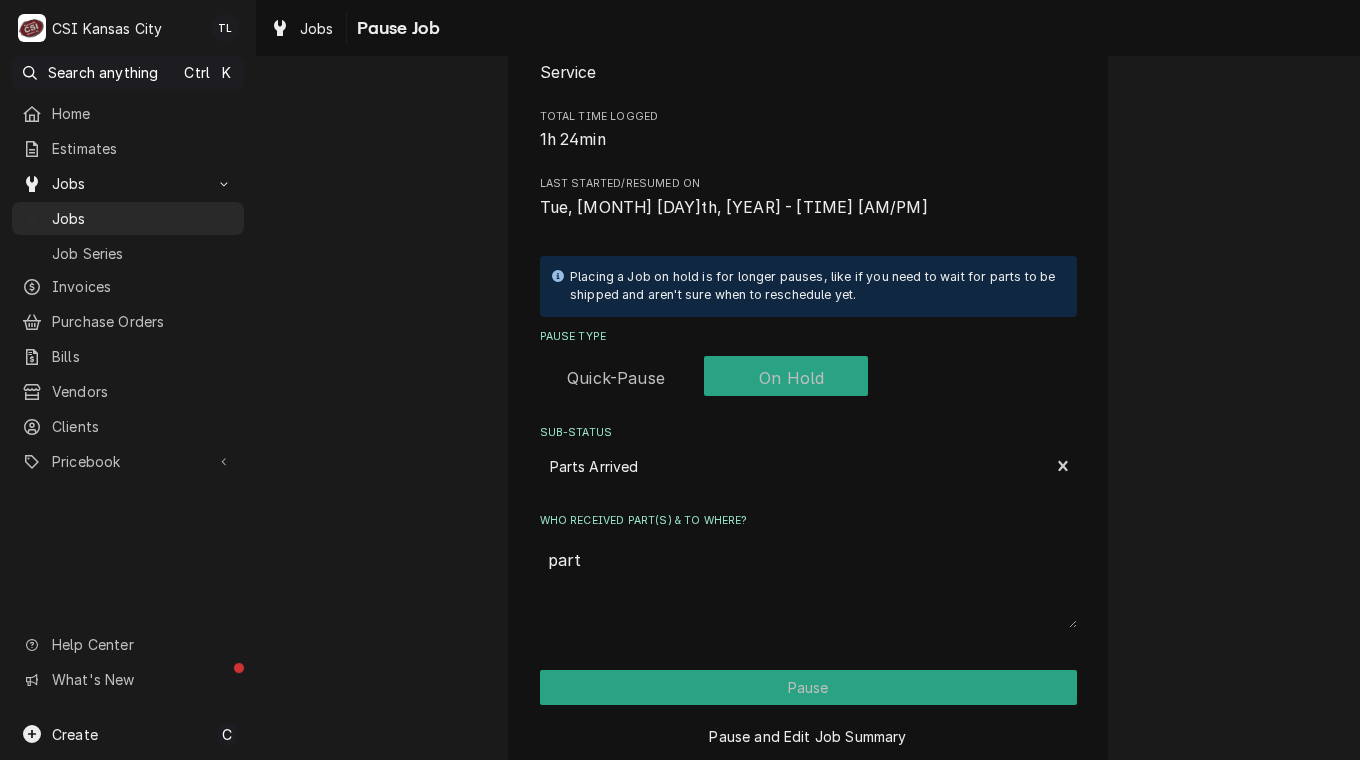 type on "x" 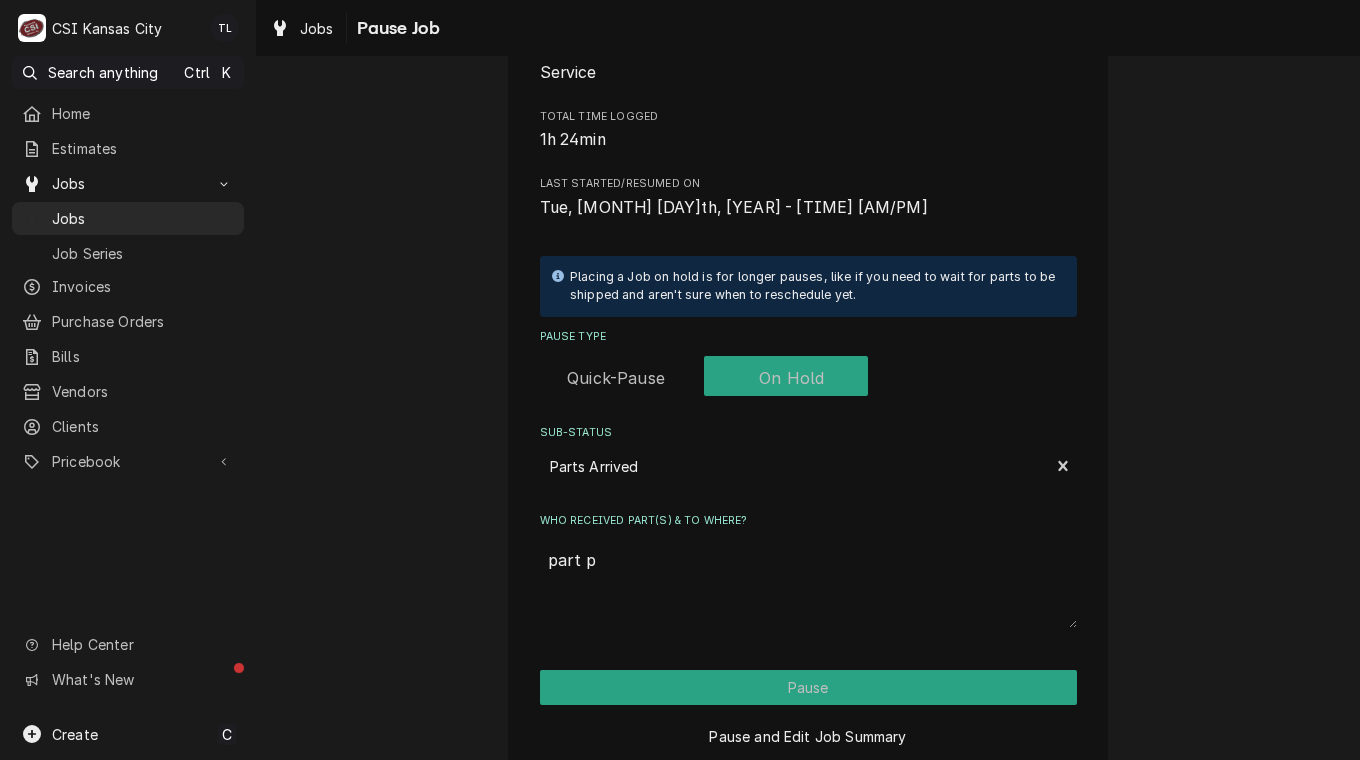 type on "x" 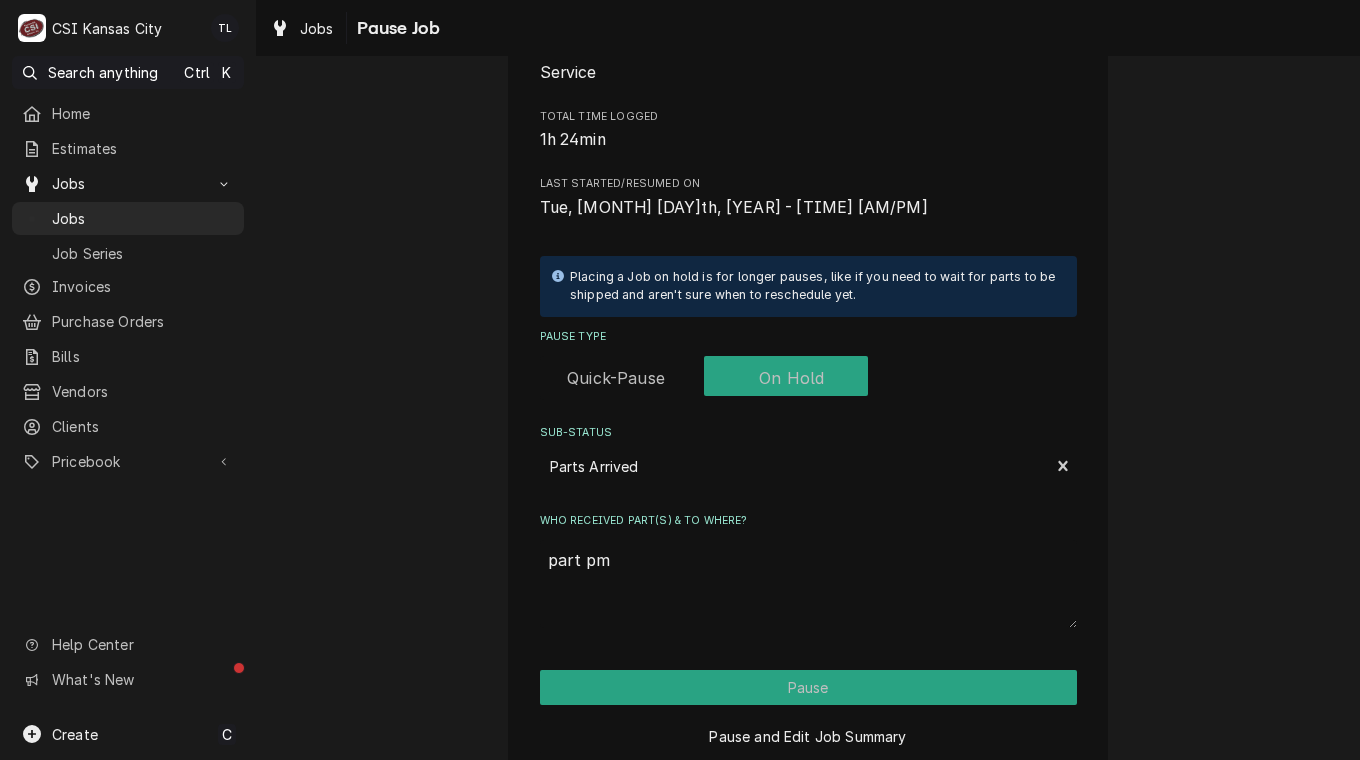 type on "x" 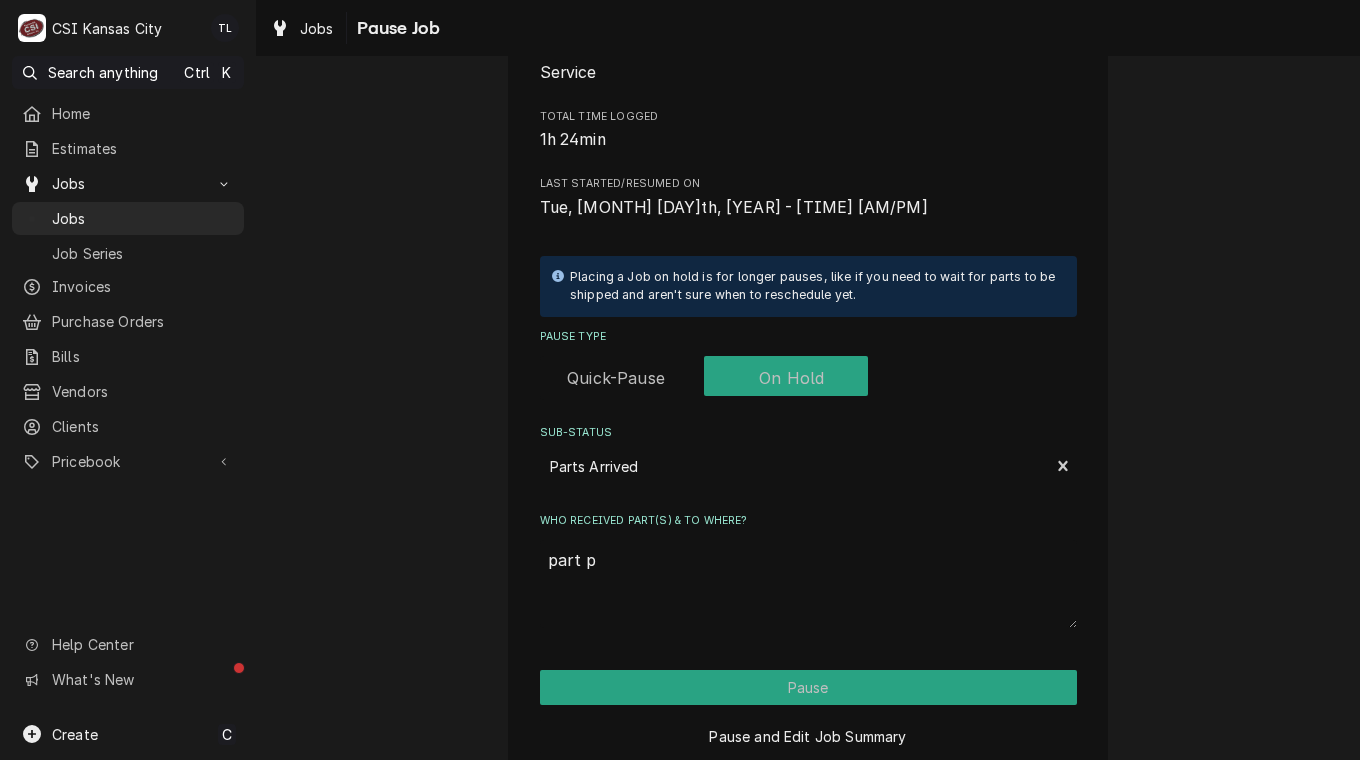 type on "x" 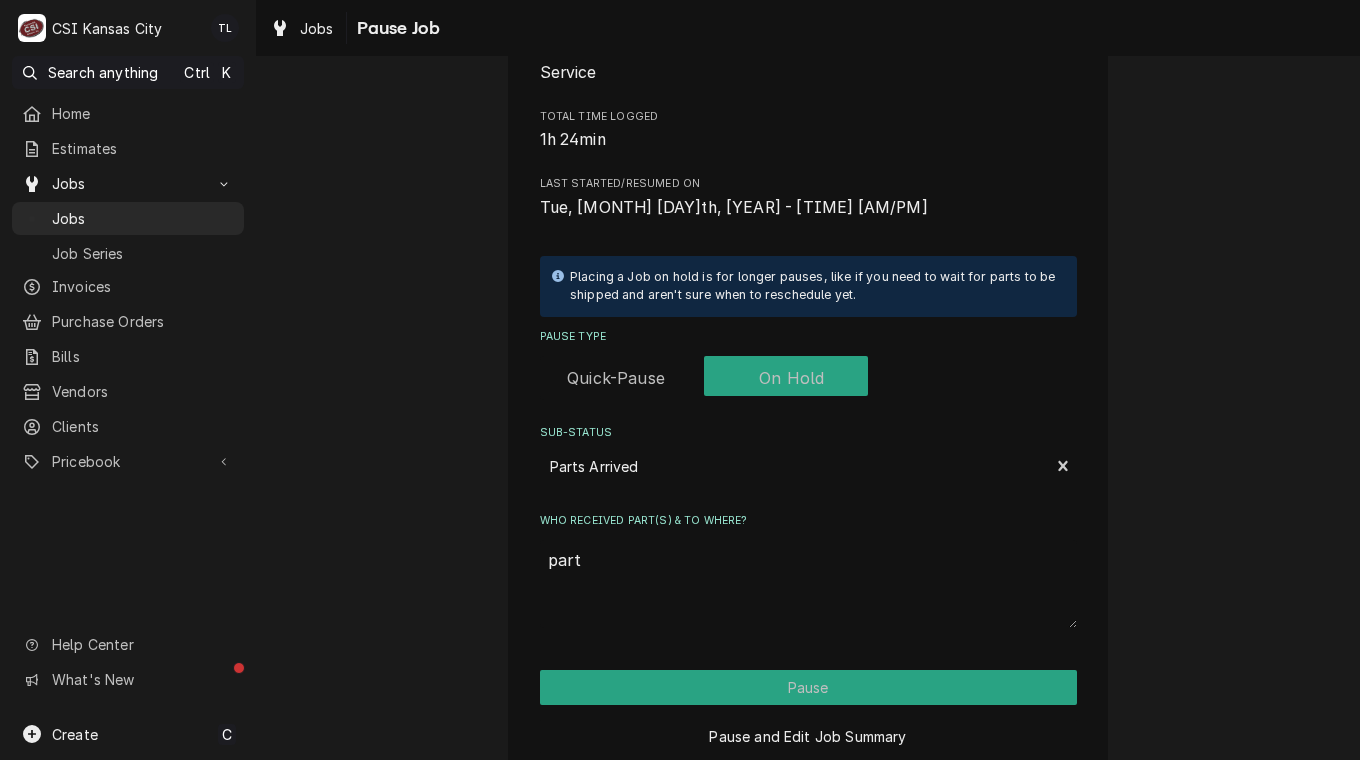 type on "part p" 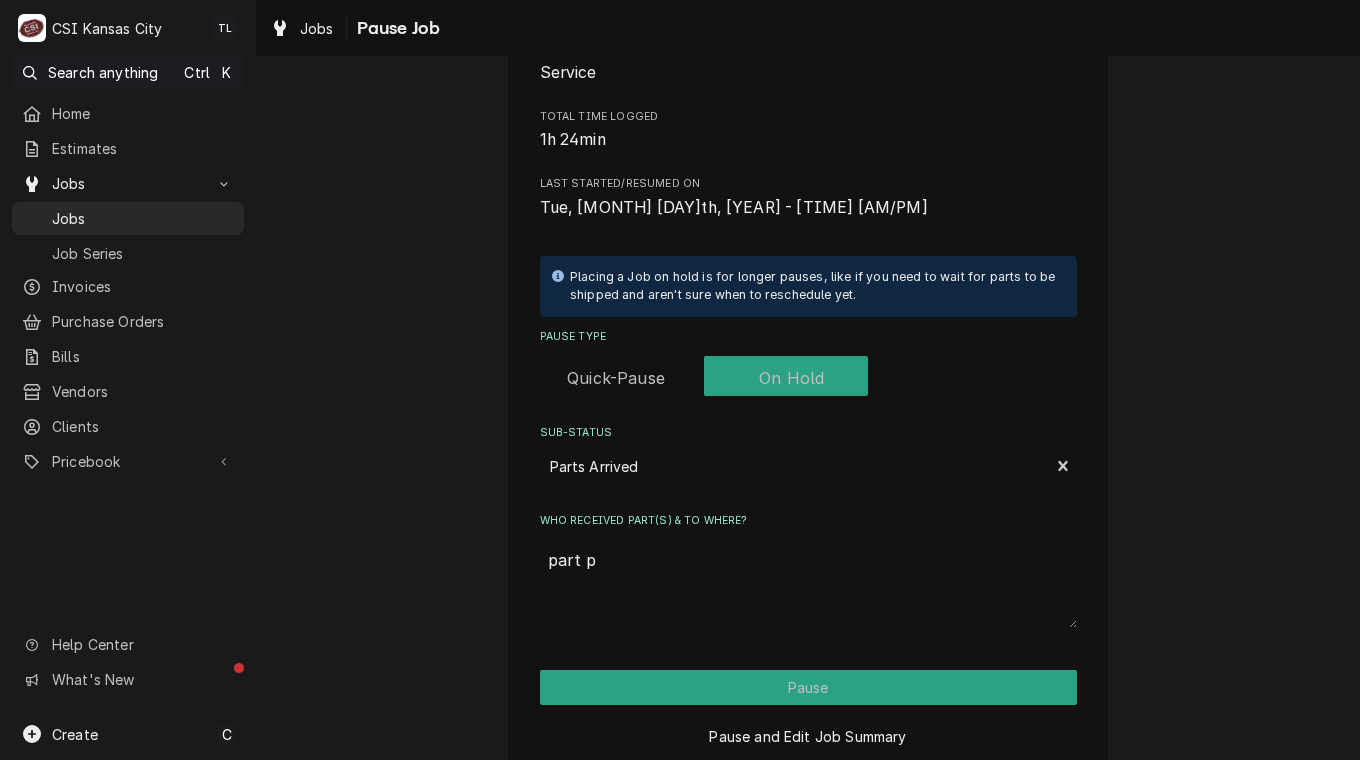 type on "x" 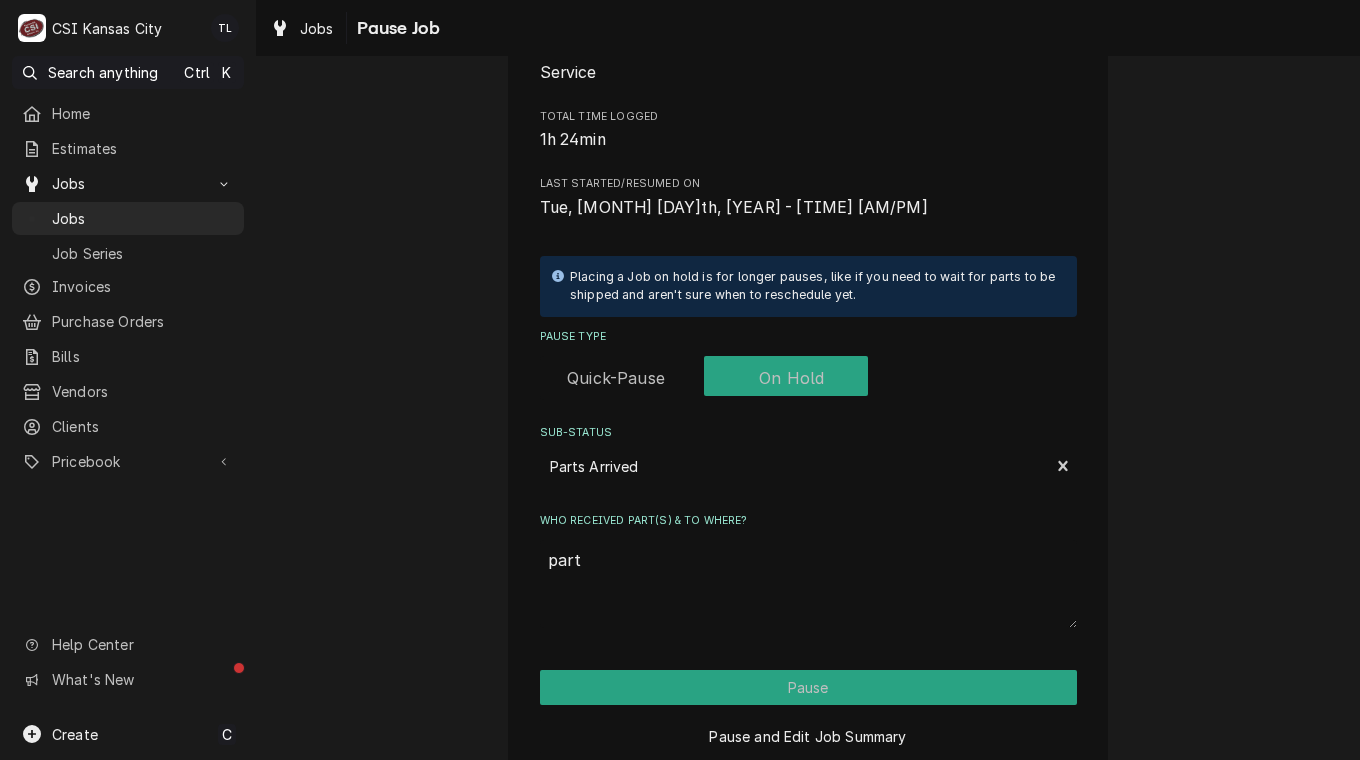 type on "x" 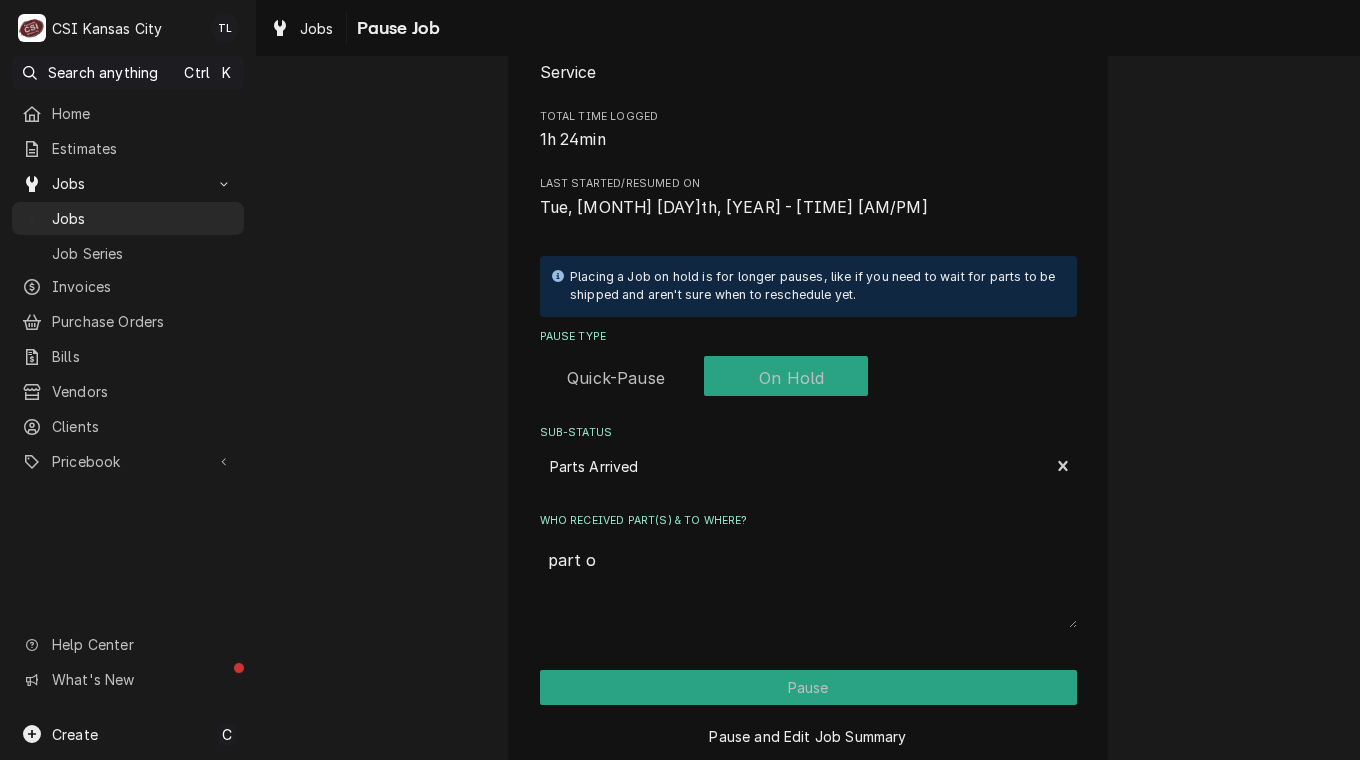 type on "x" 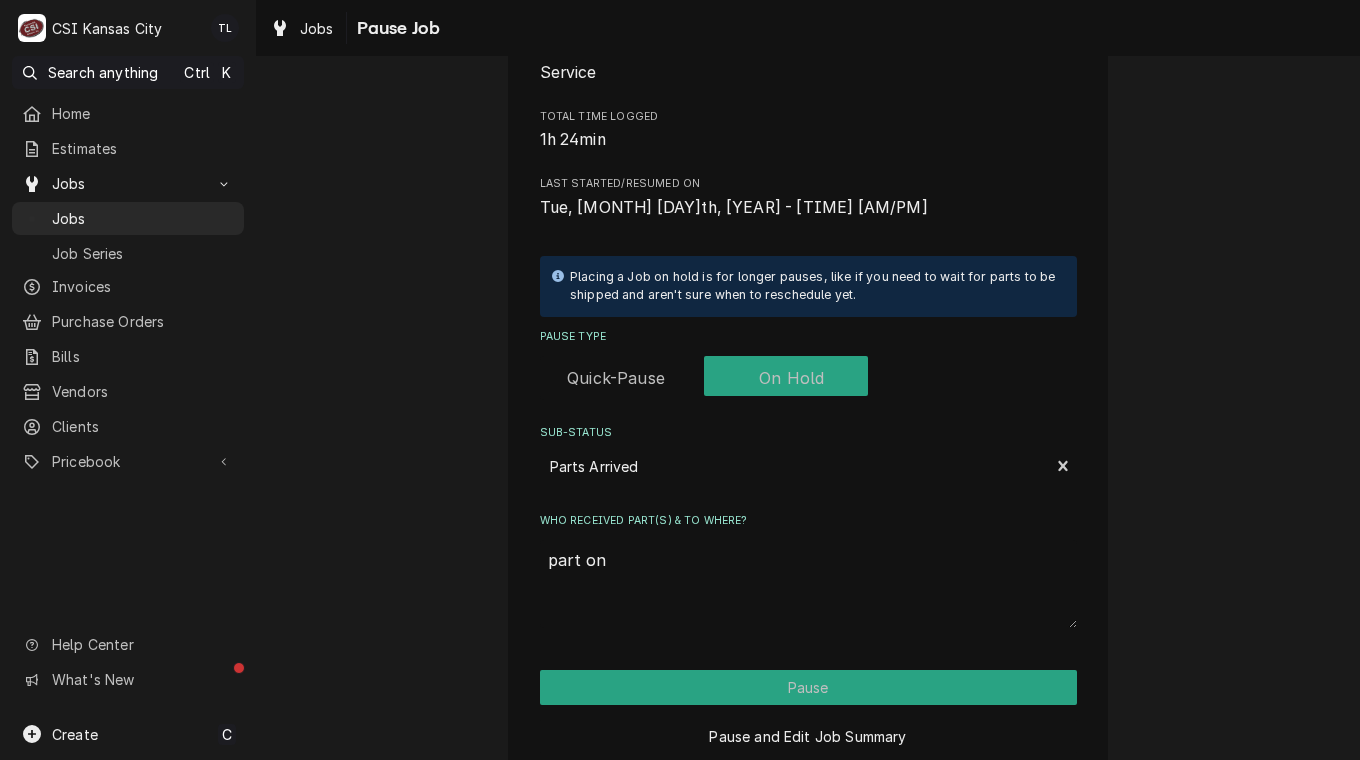 type on "x" 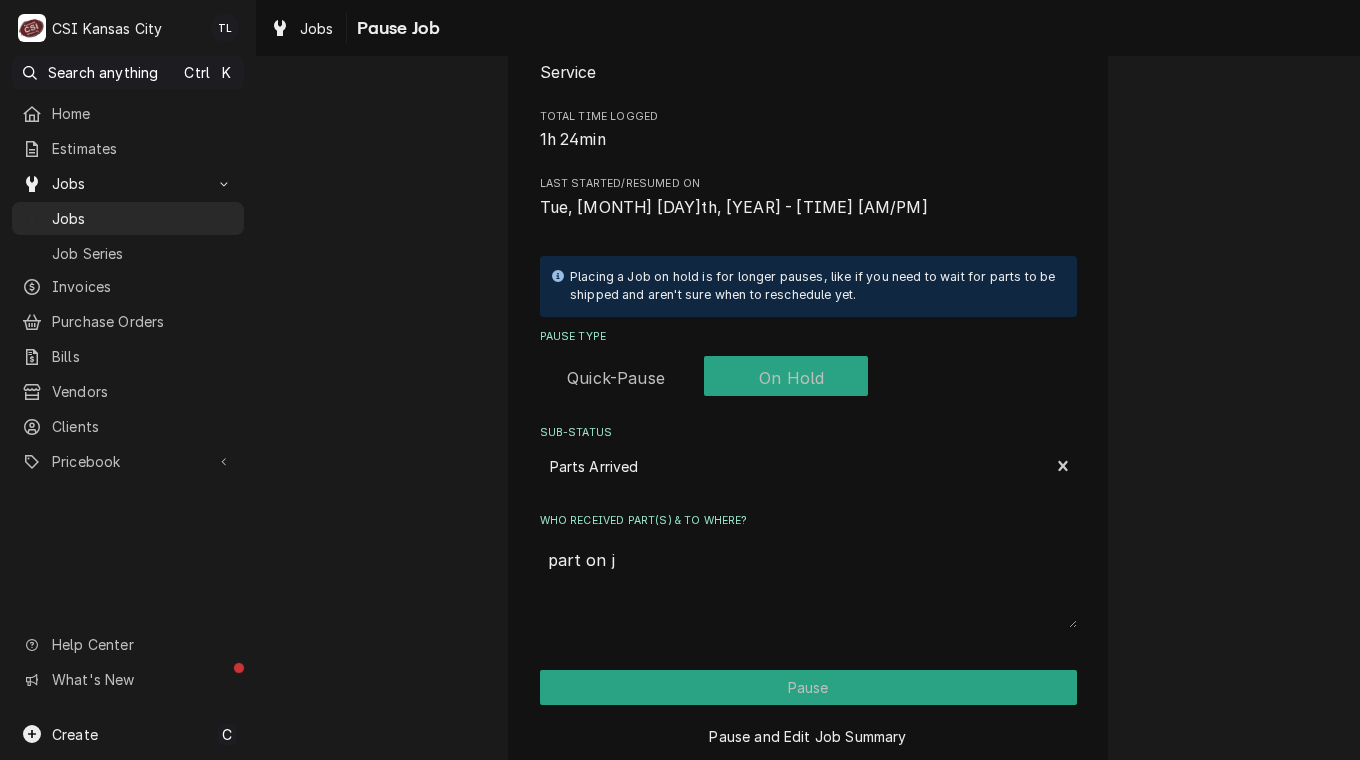type on "x" 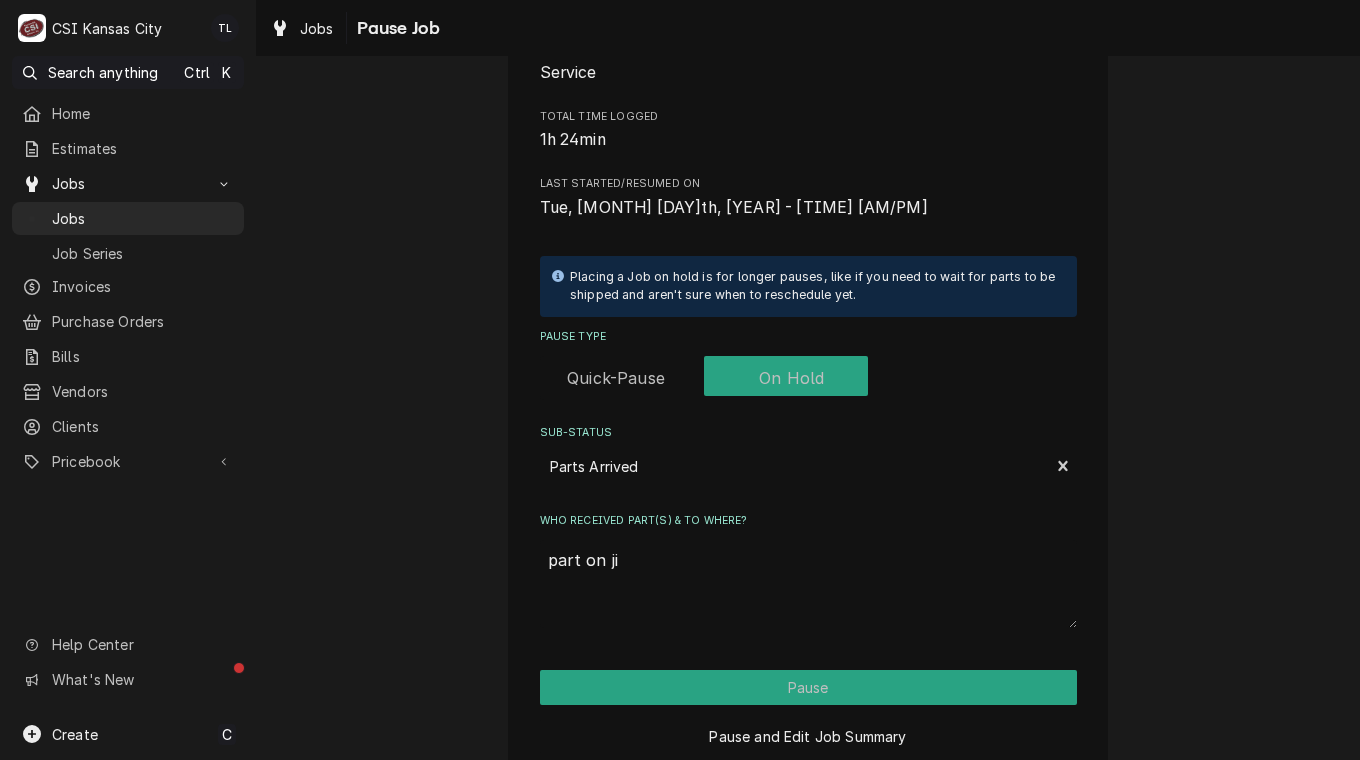 type on "x" 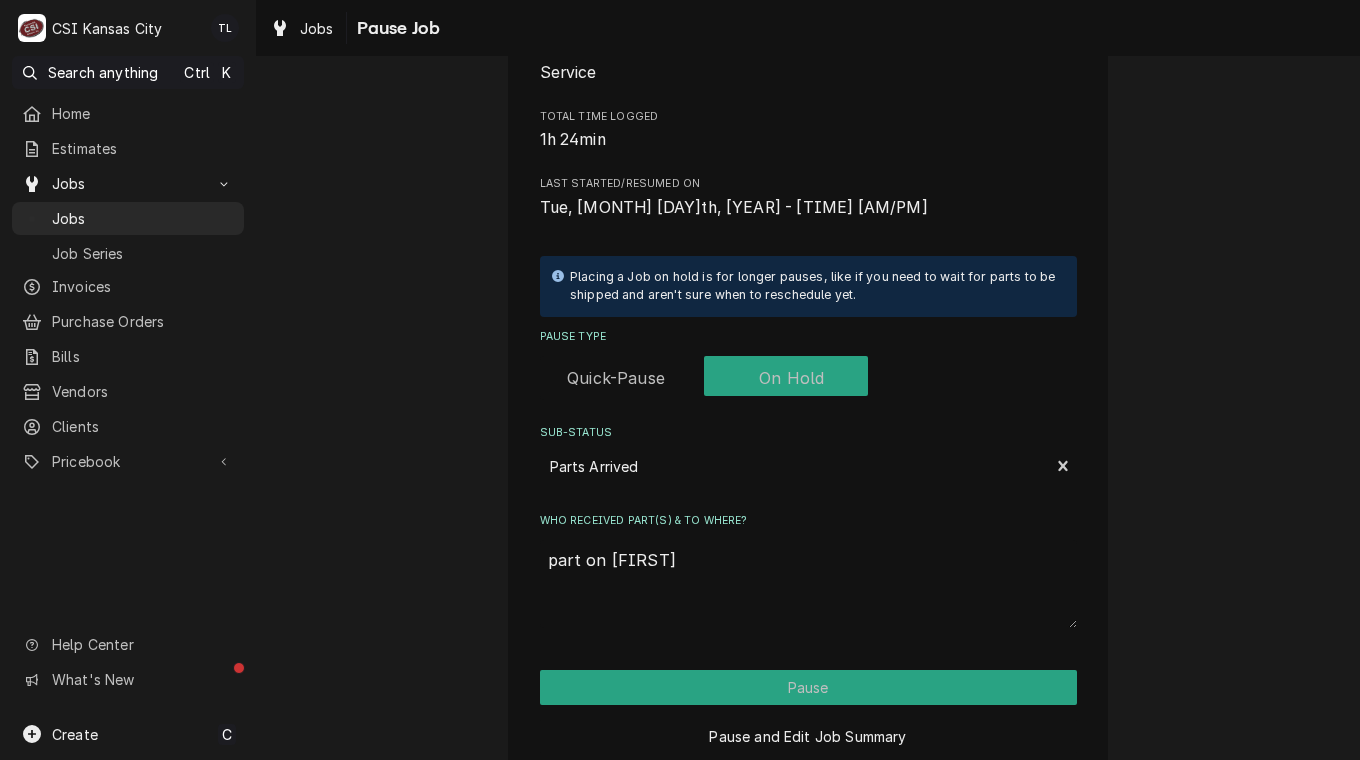 type on "x" 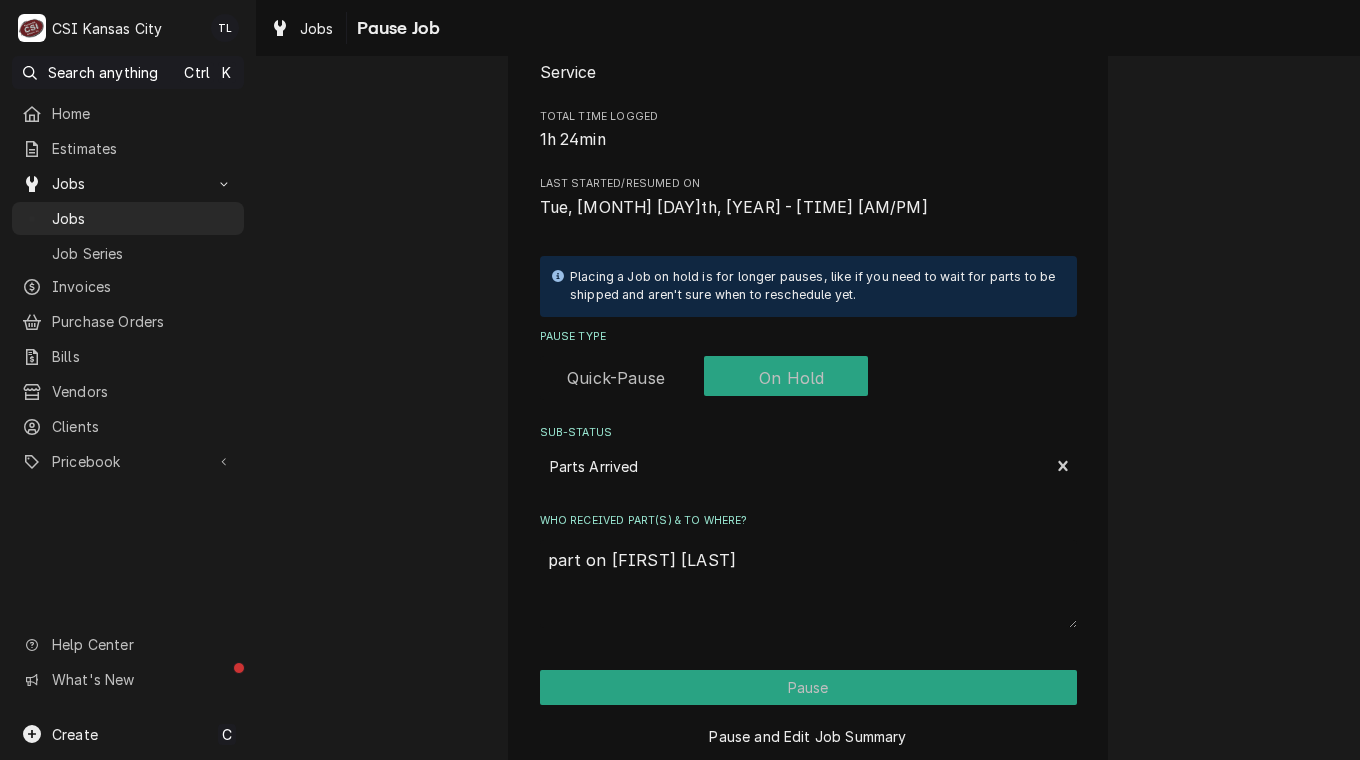 type on "x" 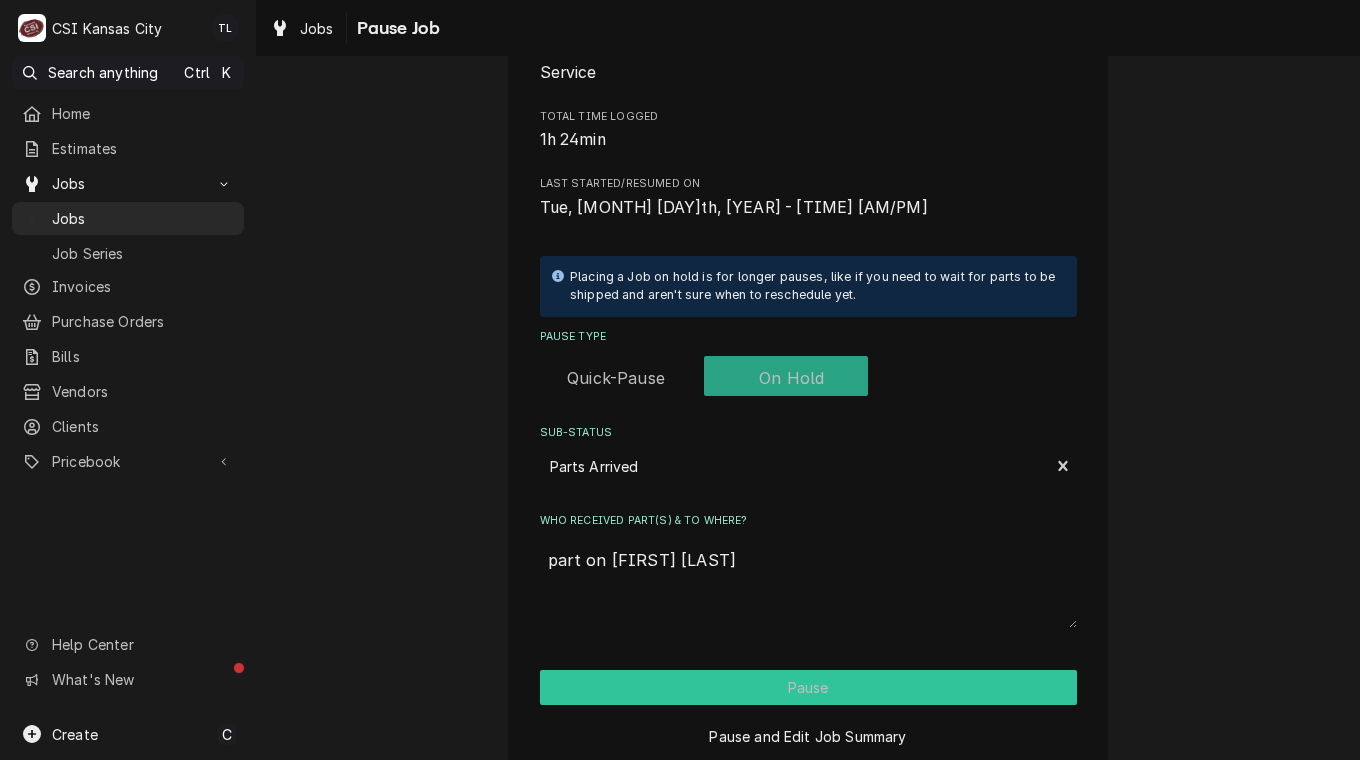 click on "Pause" at bounding box center (808, 687) 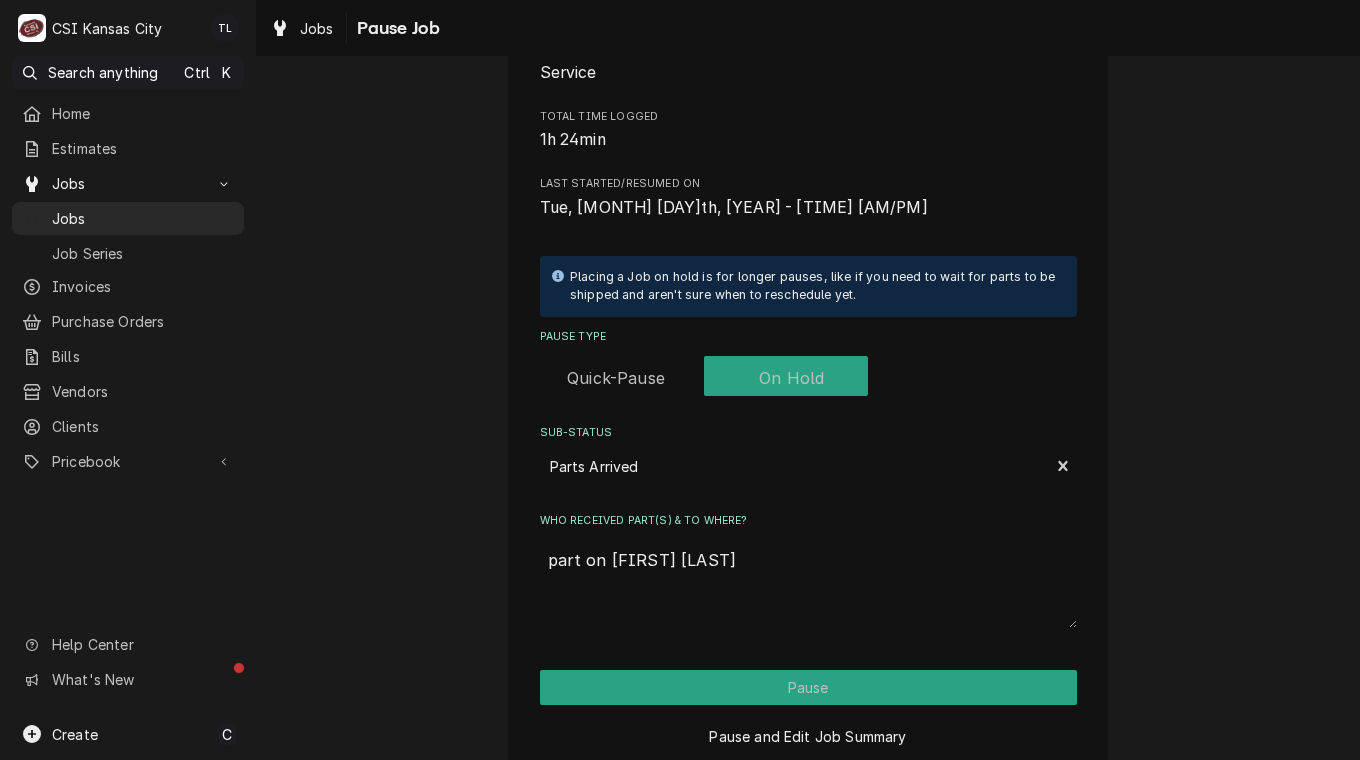 type on "x" 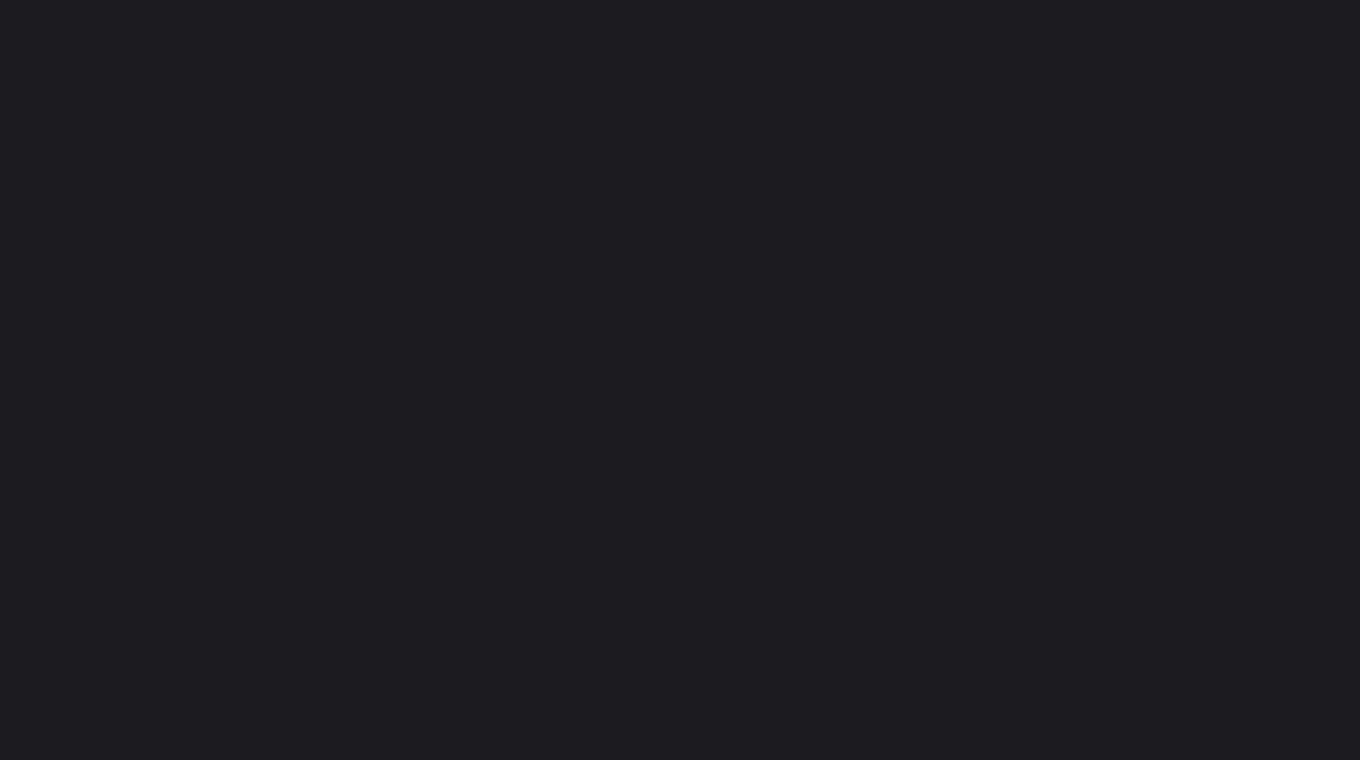 scroll, scrollTop: 0, scrollLeft: 0, axis: both 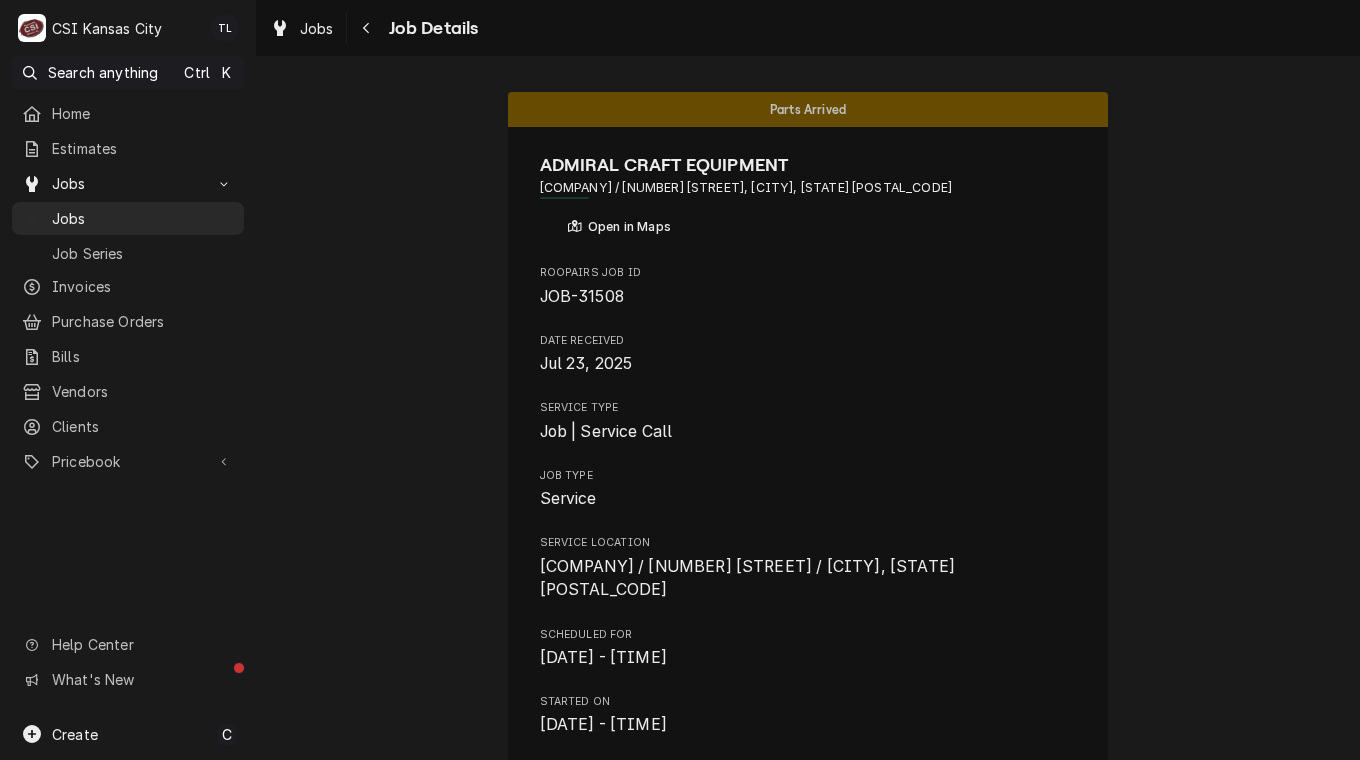 click on "Jobs" at bounding box center (143, 218) 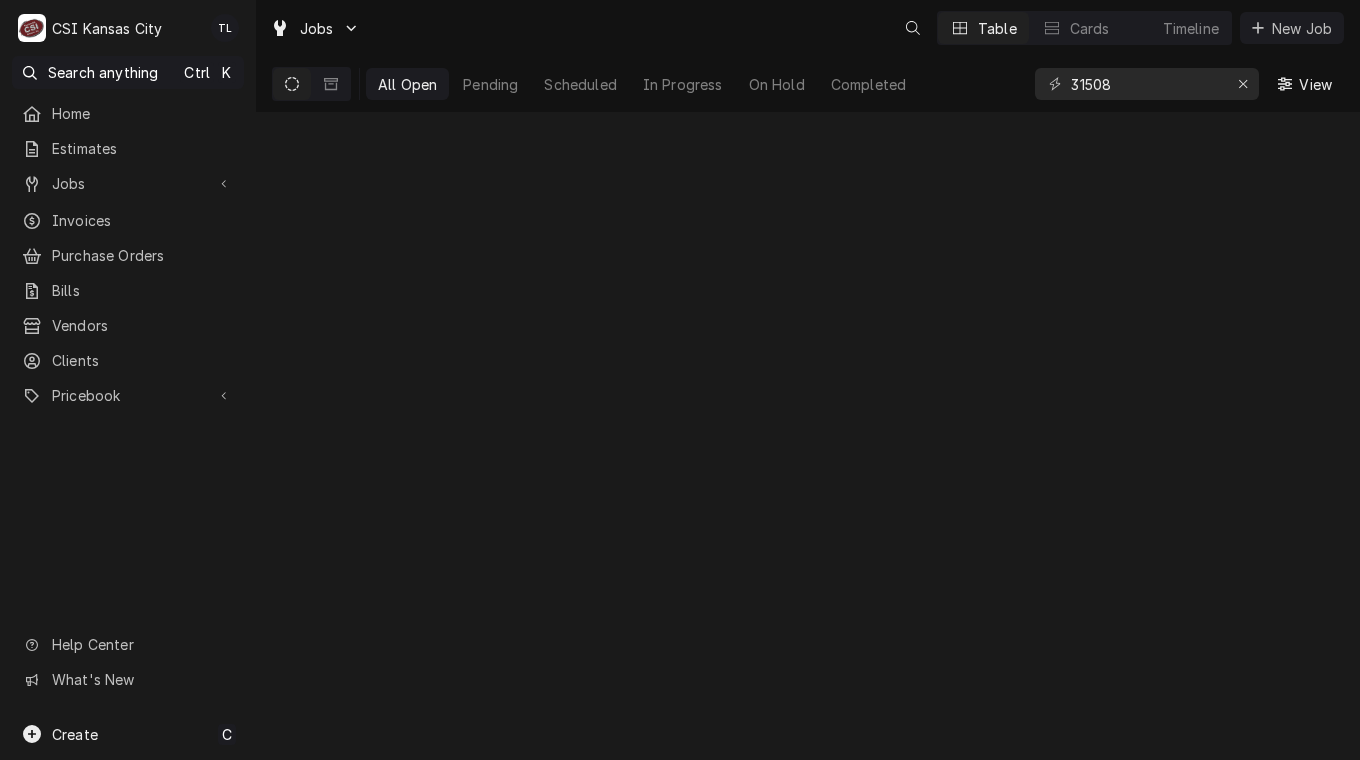 scroll, scrollTop: 0, scrollLeft: 0, axis: both 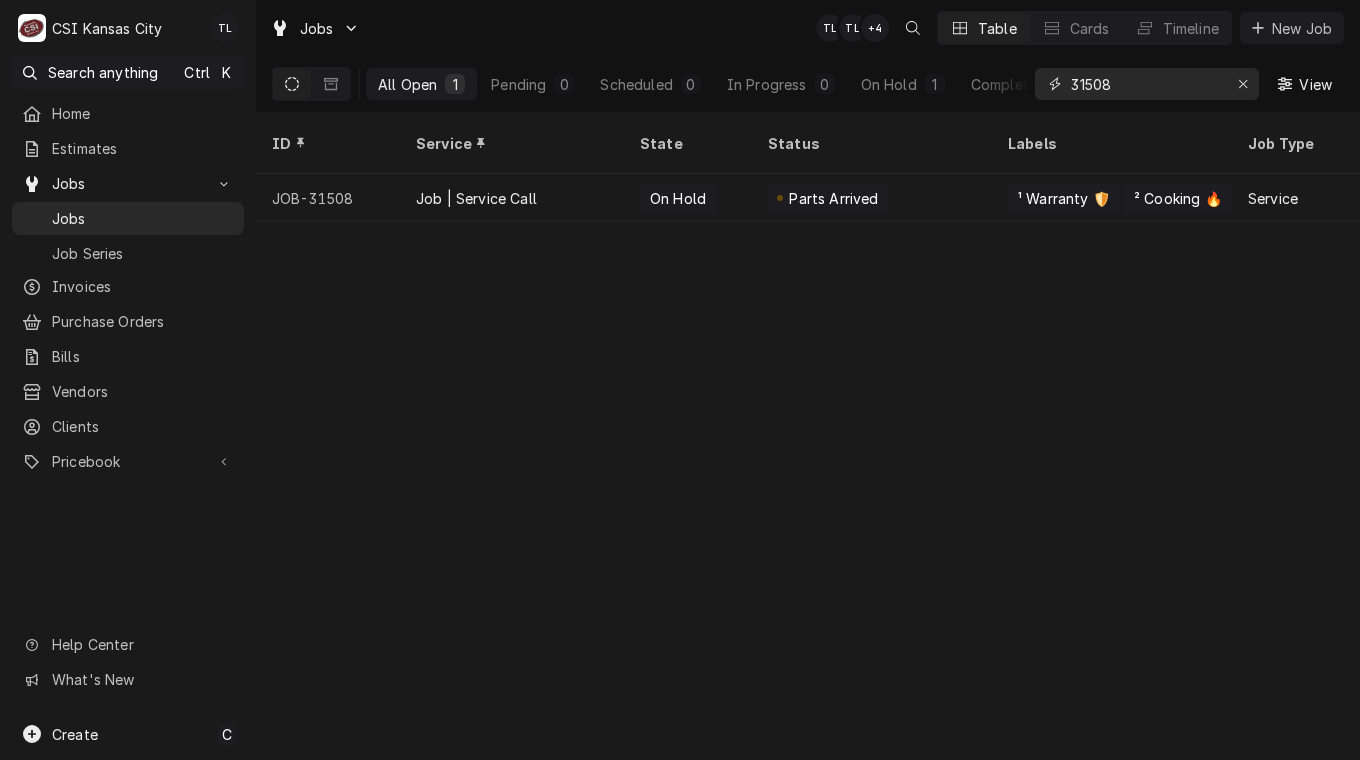 drag, startPoint x: 1163, startPoint y: 79, endPoint x: 966, endPoint y: 110, distance: 199.42416 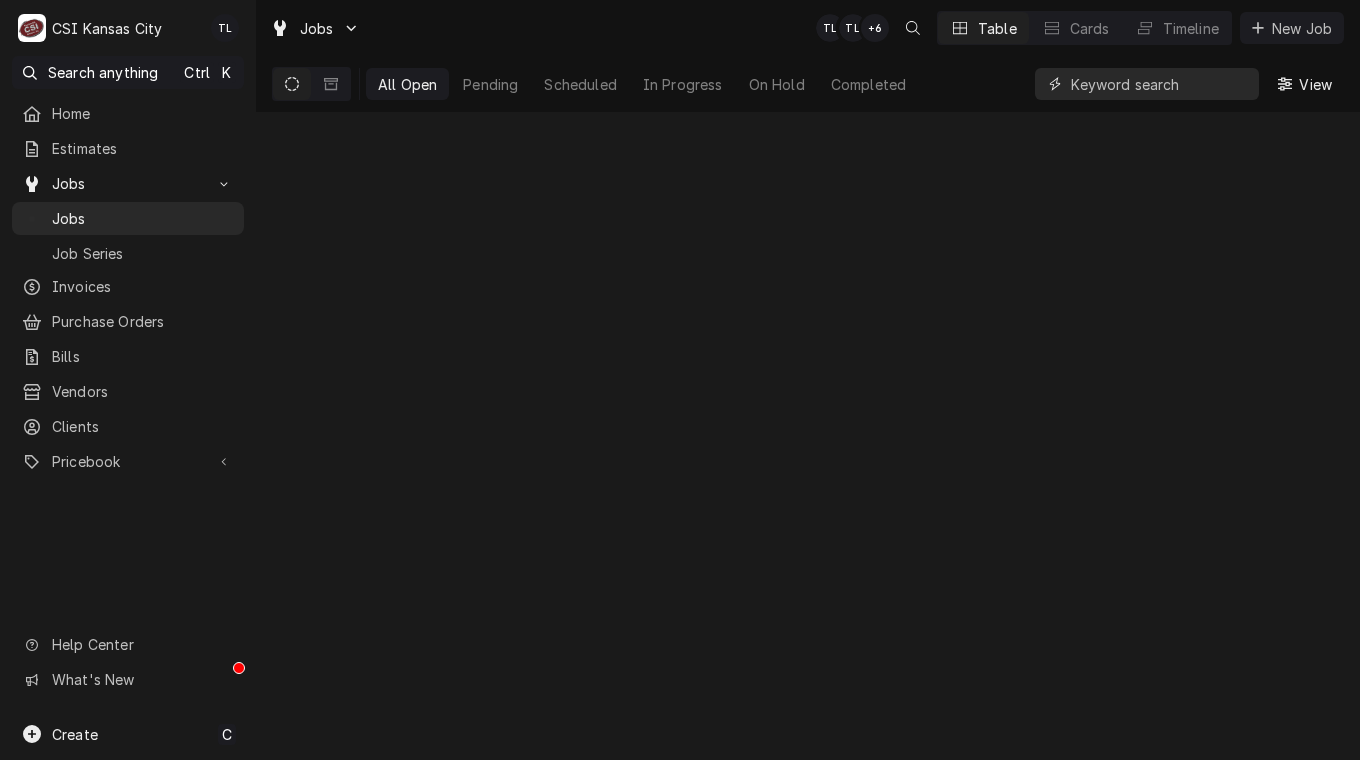 paste on "heatcraft refrigeration products" 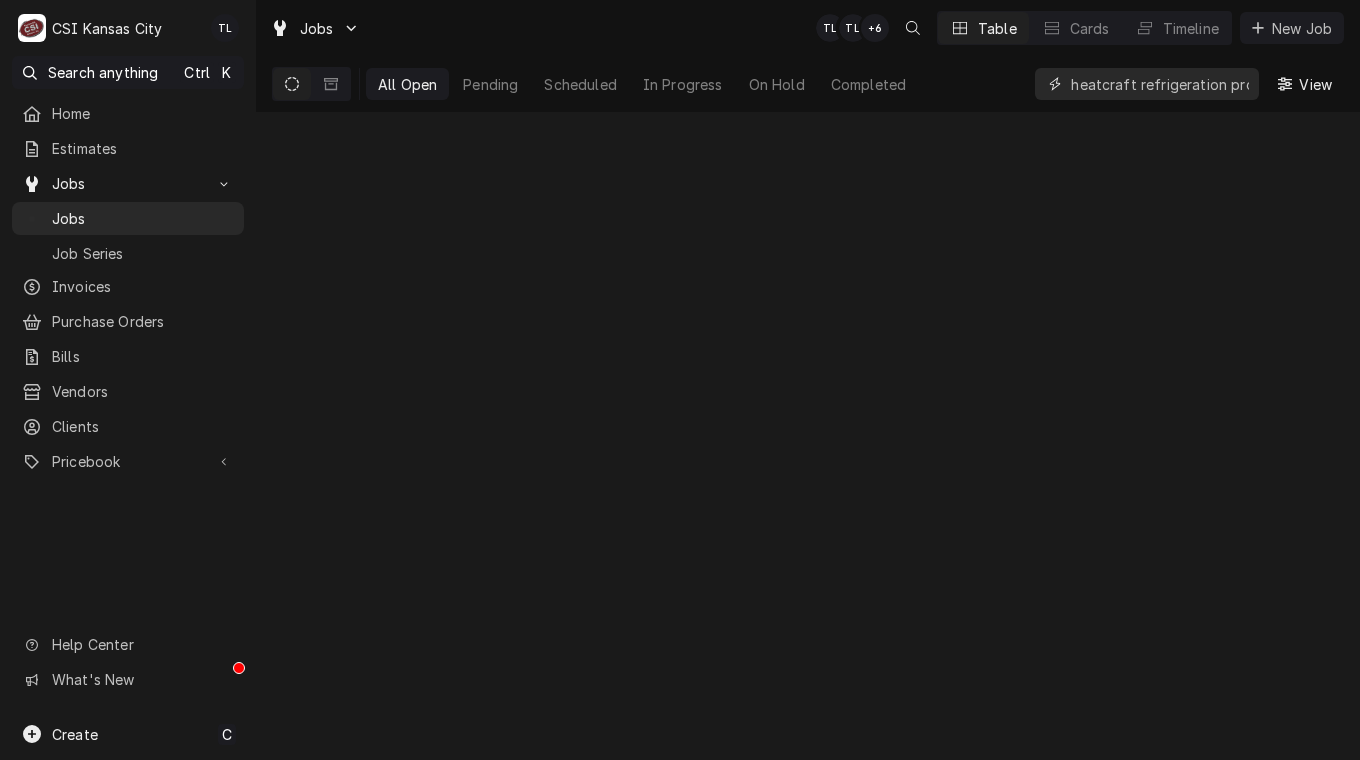 scroll, scrollTop: 0, scrollLeft: 65, axis: horizontal 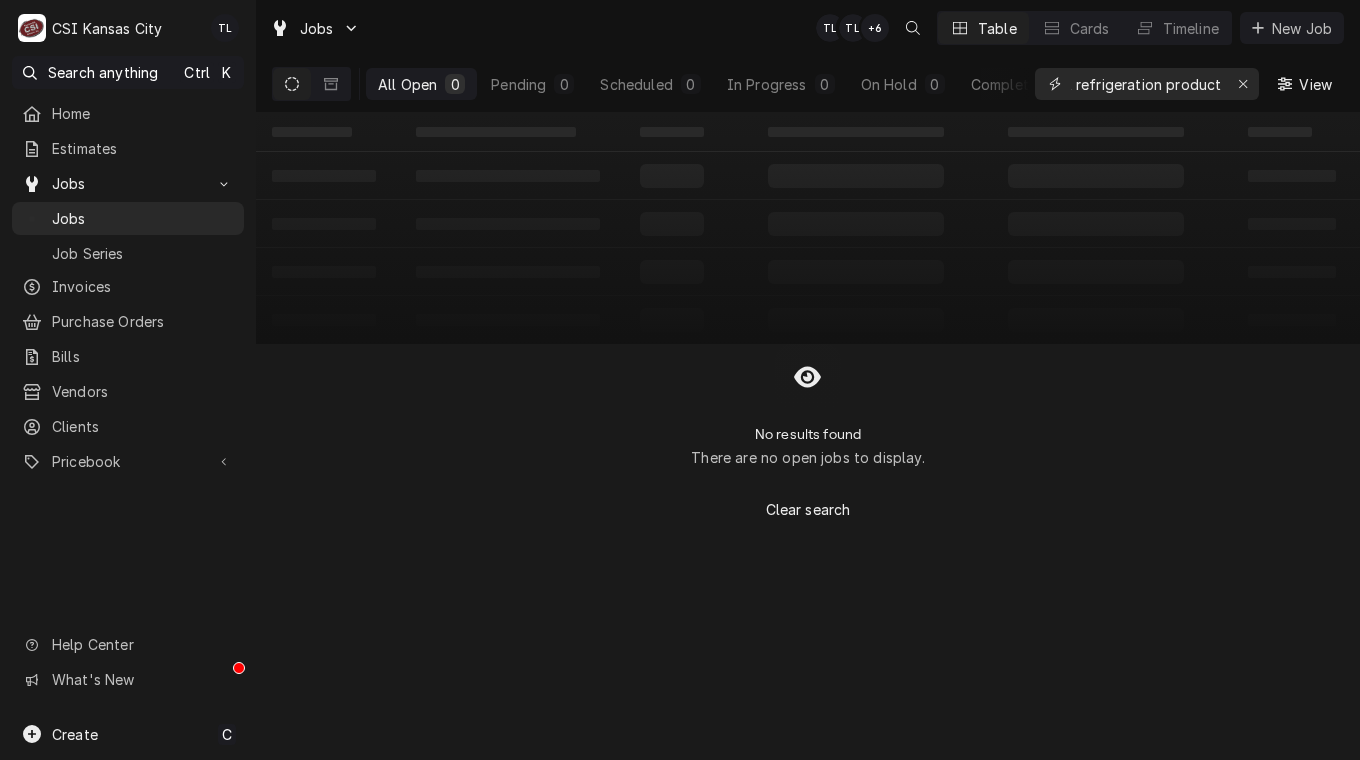 type on "heatcraft refrigeration products" 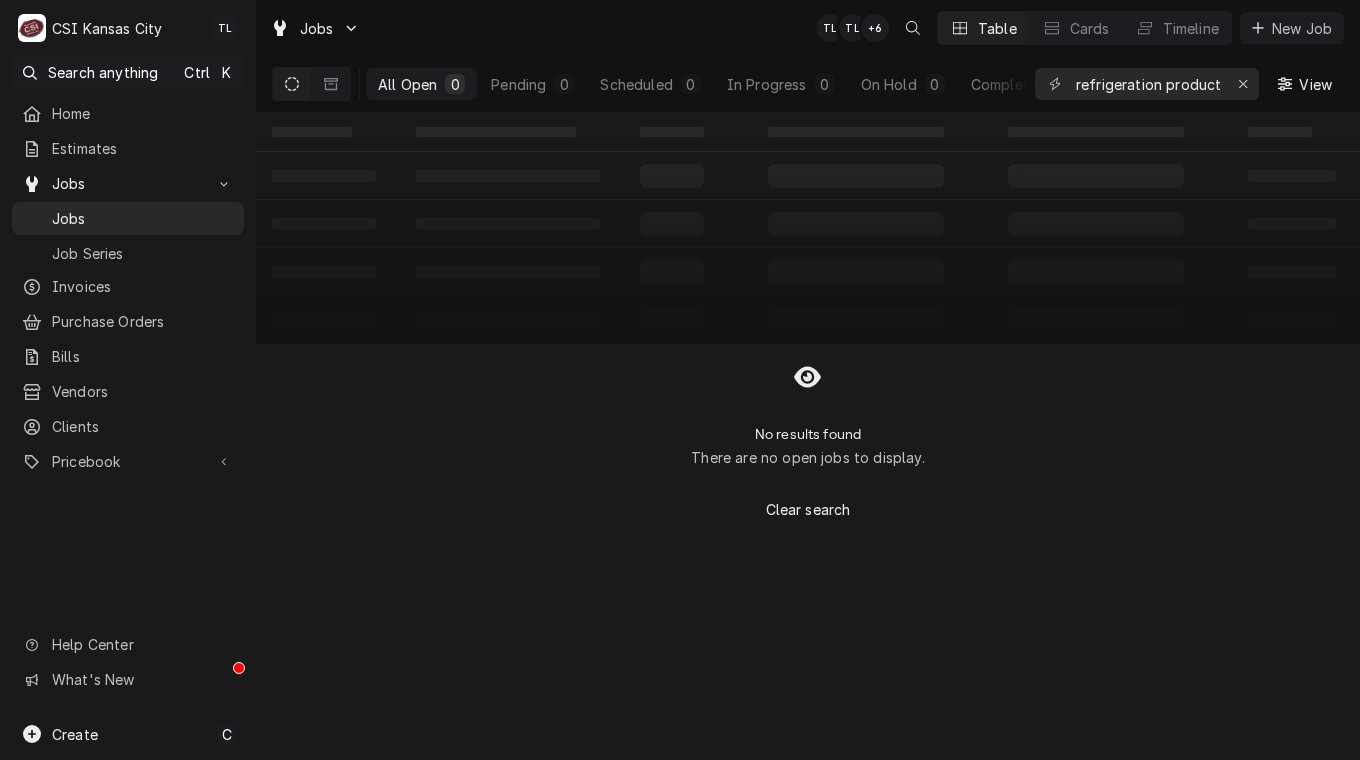 scroll, scrollTop: 0, scrollLeft: 0, axis: both 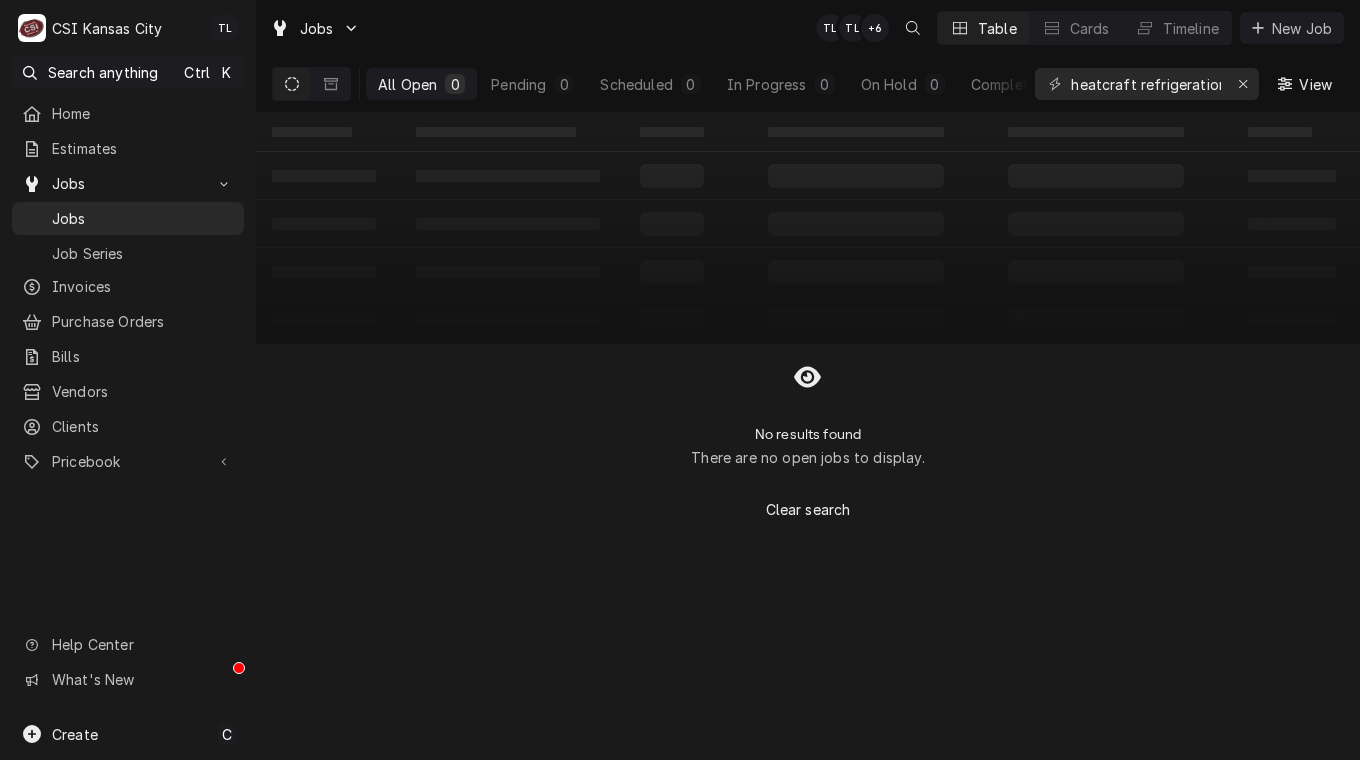 click at bounding box center [292, 84] 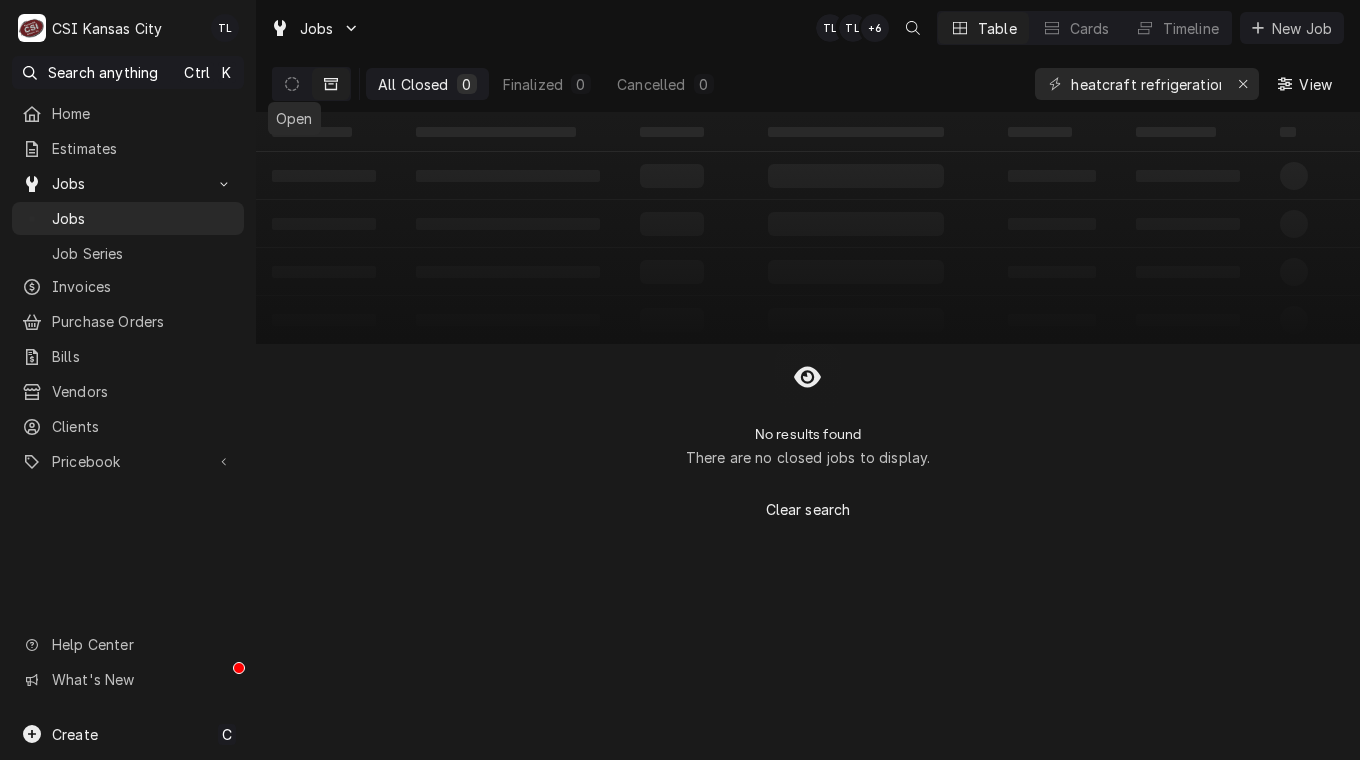 click at bounding box center [292, 84] 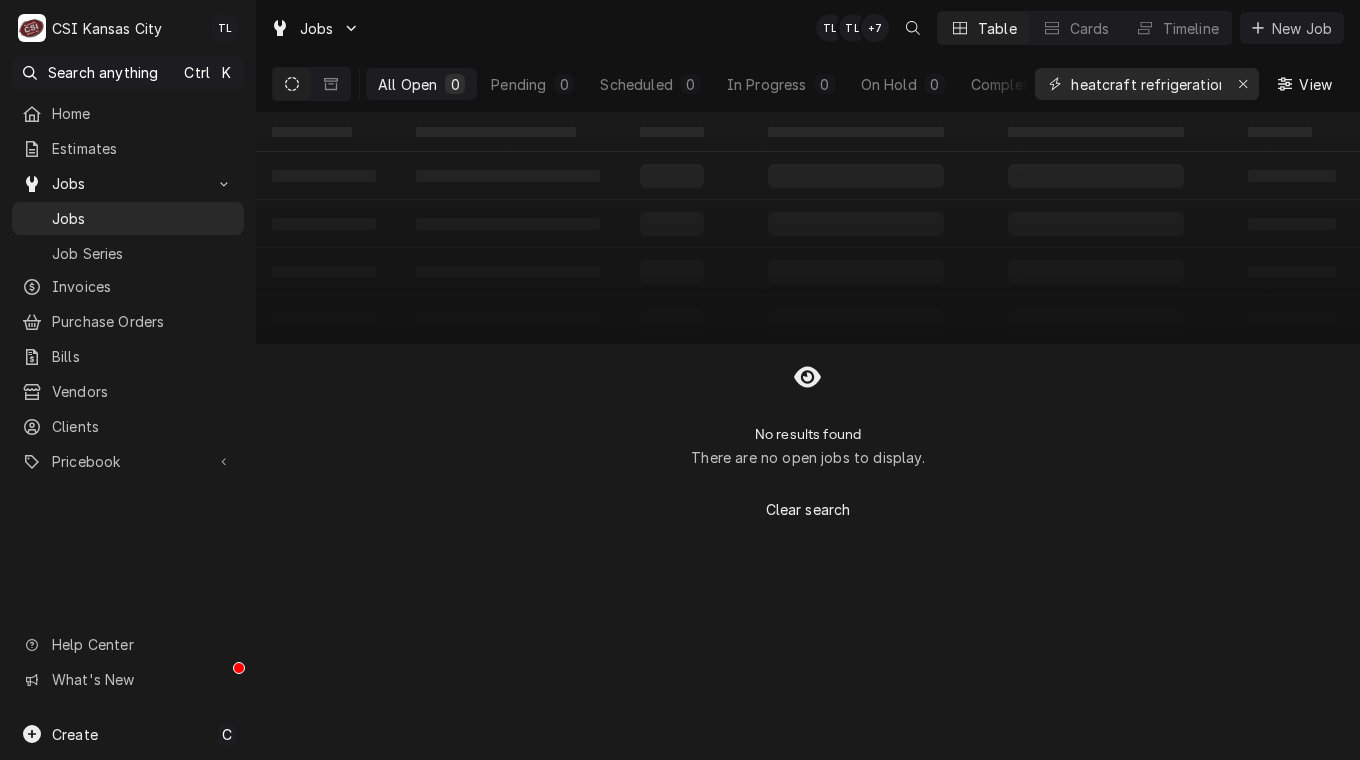 click 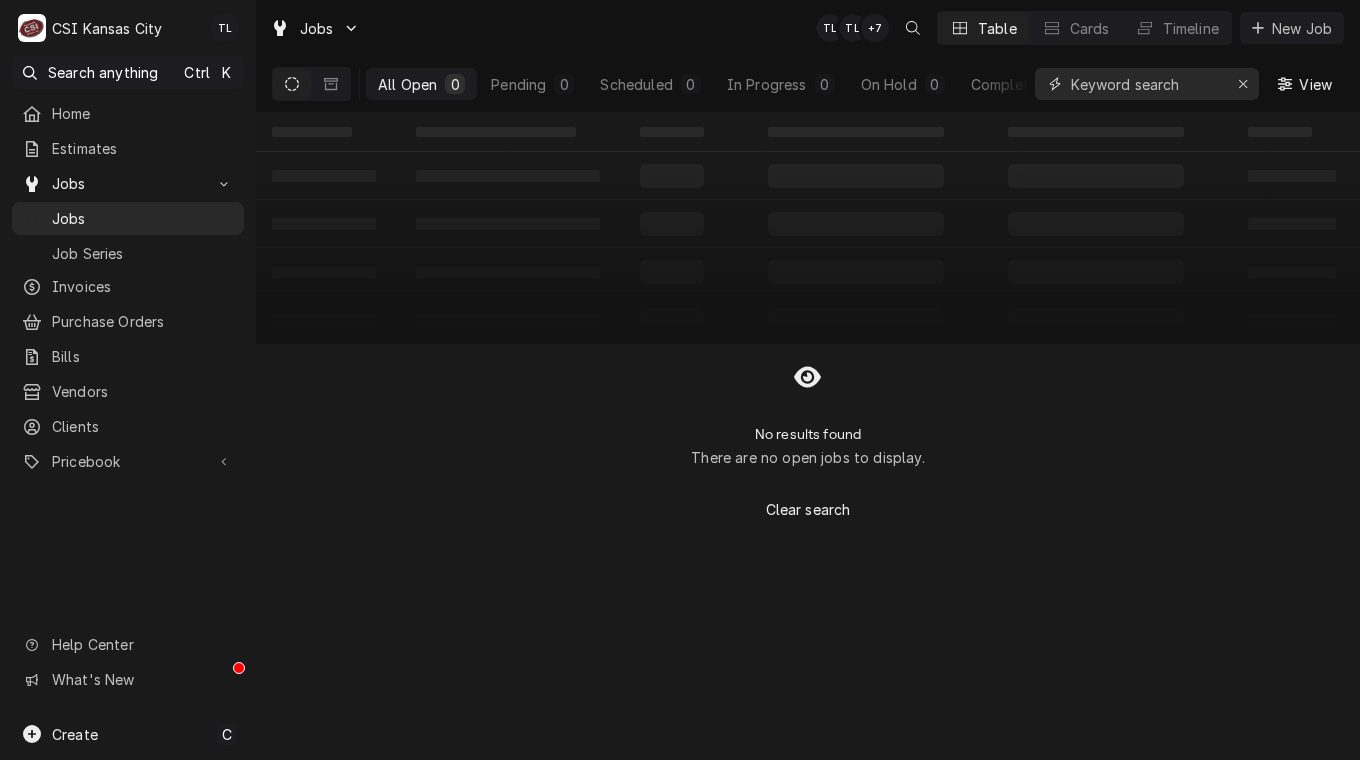 scroll, scrollTop: 0, scrollLeft: 0, axis: both 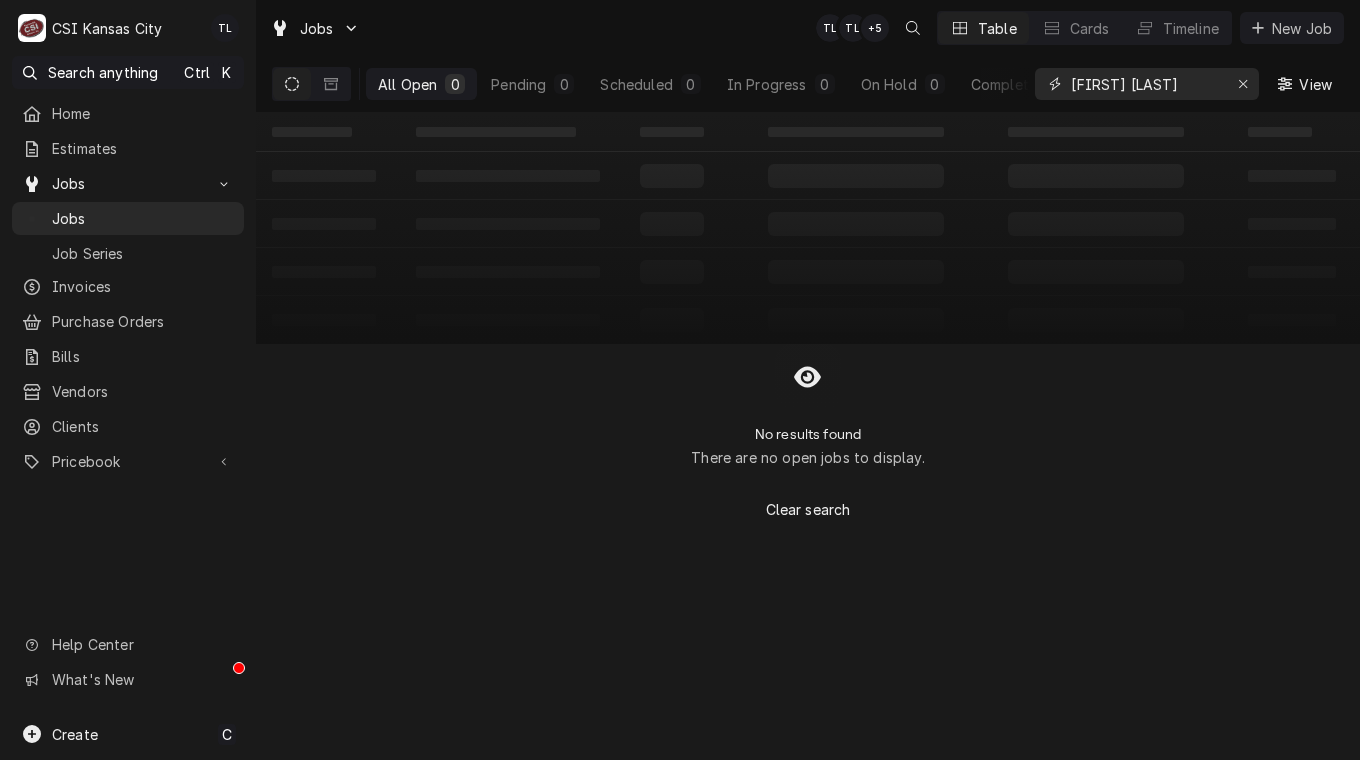 drag, startPoint x: 1181, startPoint y: 89, endPoint x: 981, endPoint y: 113, distance: 201.43486 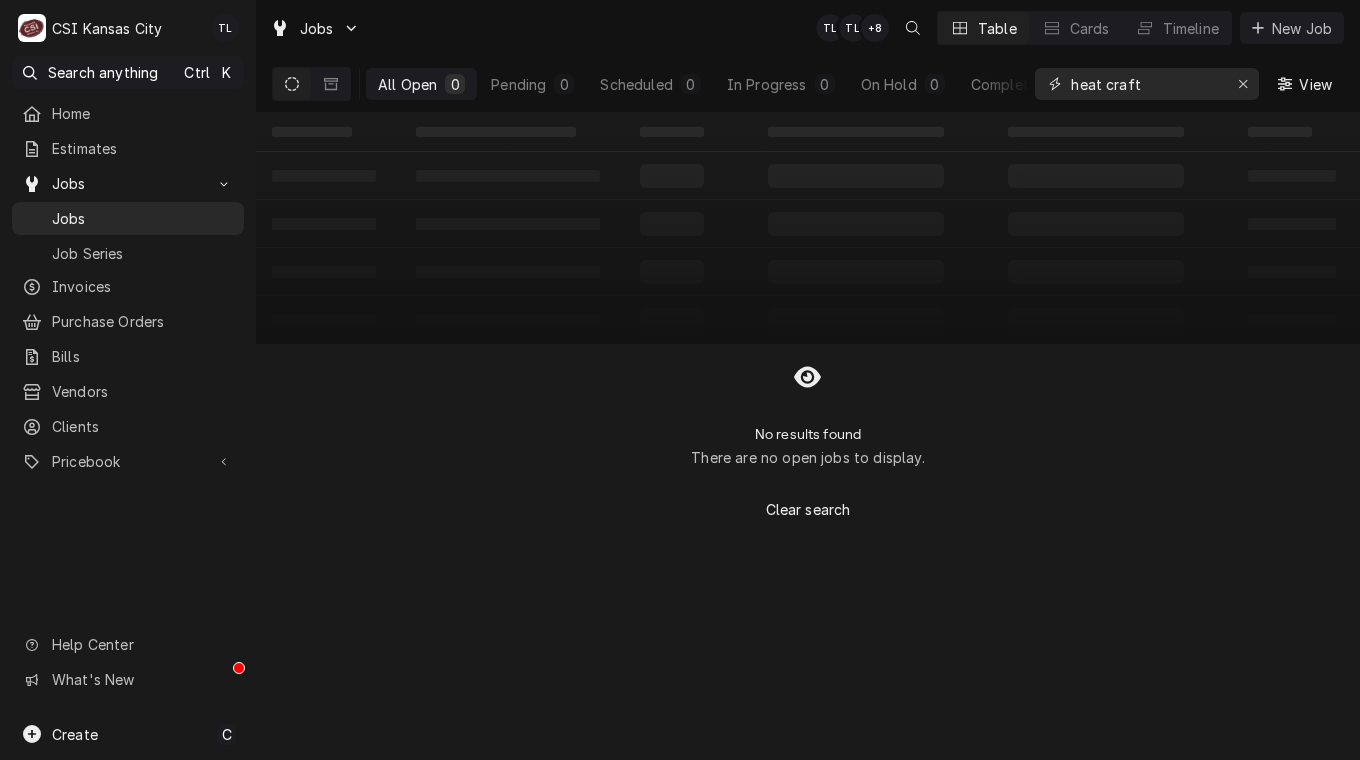 drag, startPoint x: 1154, startPoint y: 83, endPoint x: 1010, endPoint y: 81, distance: 144.01389 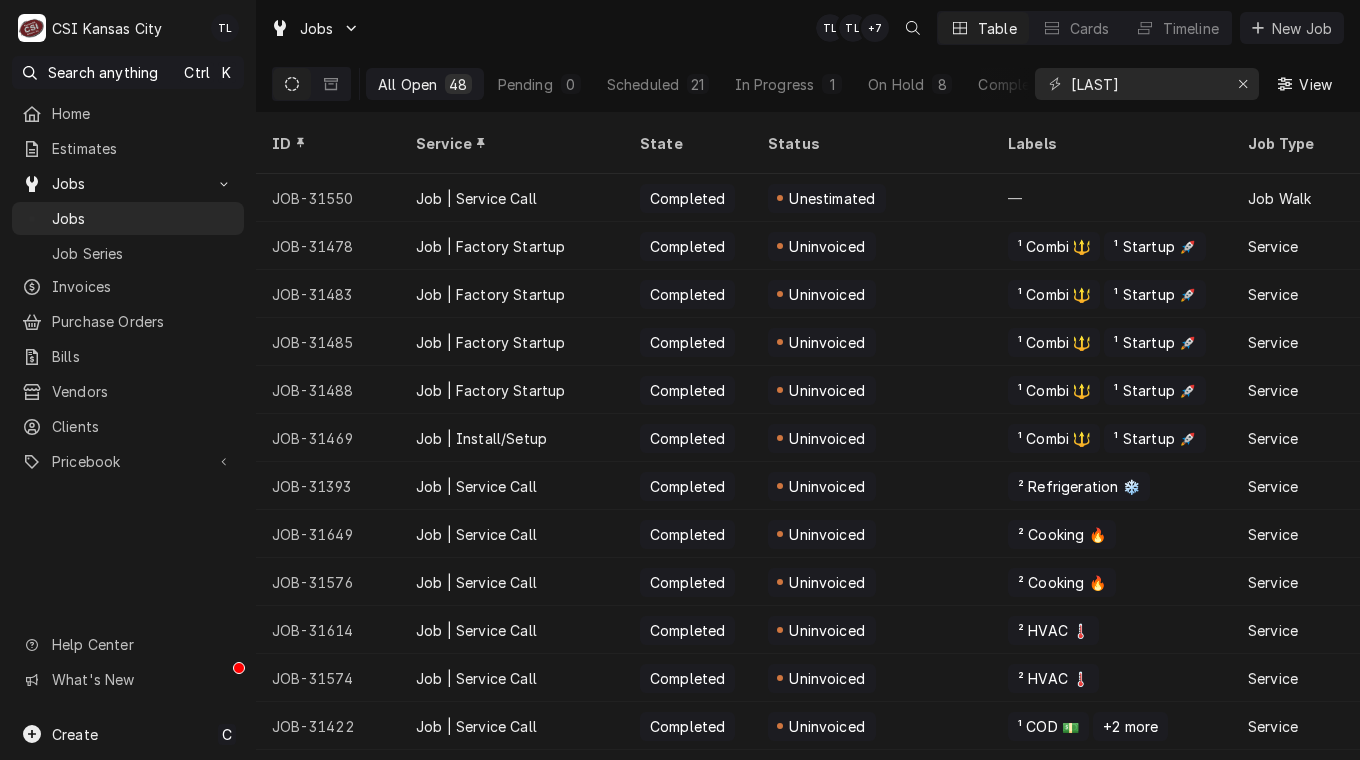 click on "On Hold" at bounding box center (896, 84) 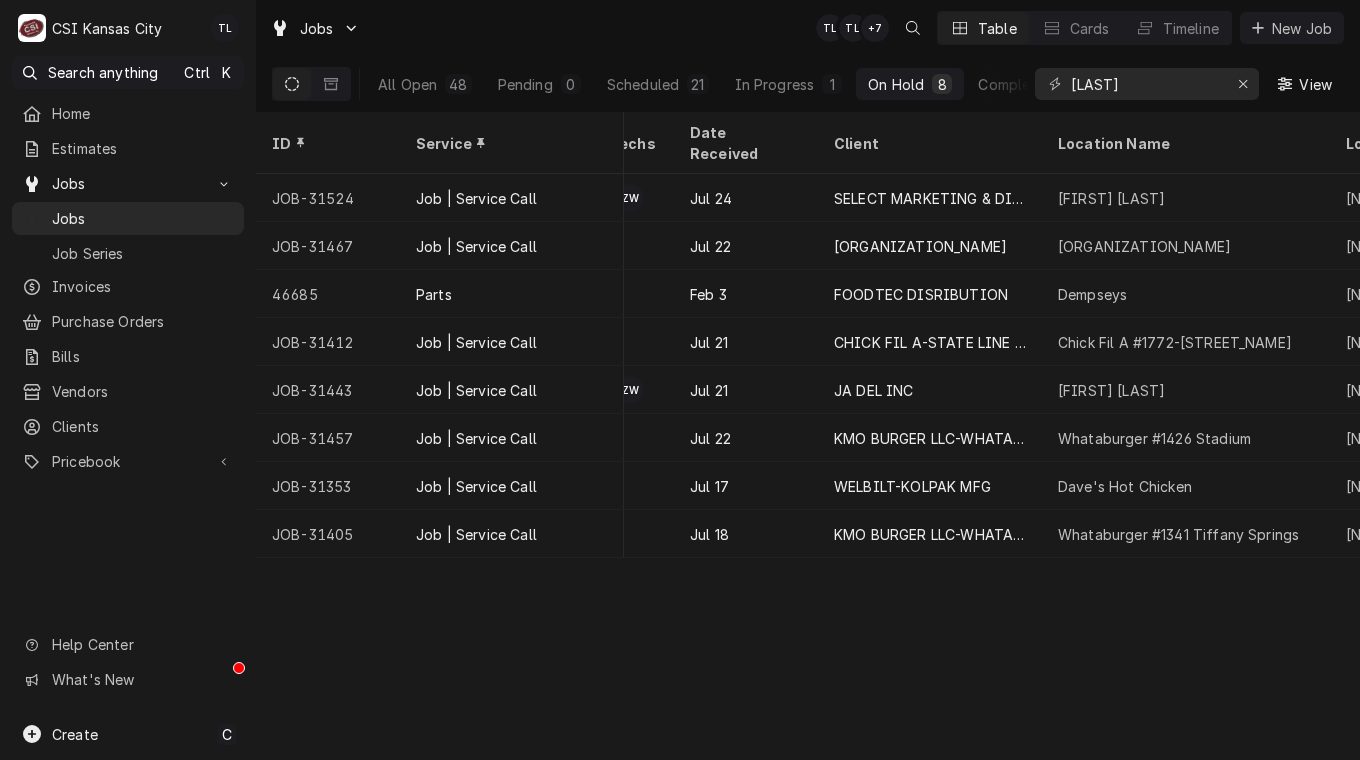 scroll, scrollTop: 0, scrollLeft: 785, axis: horizontal 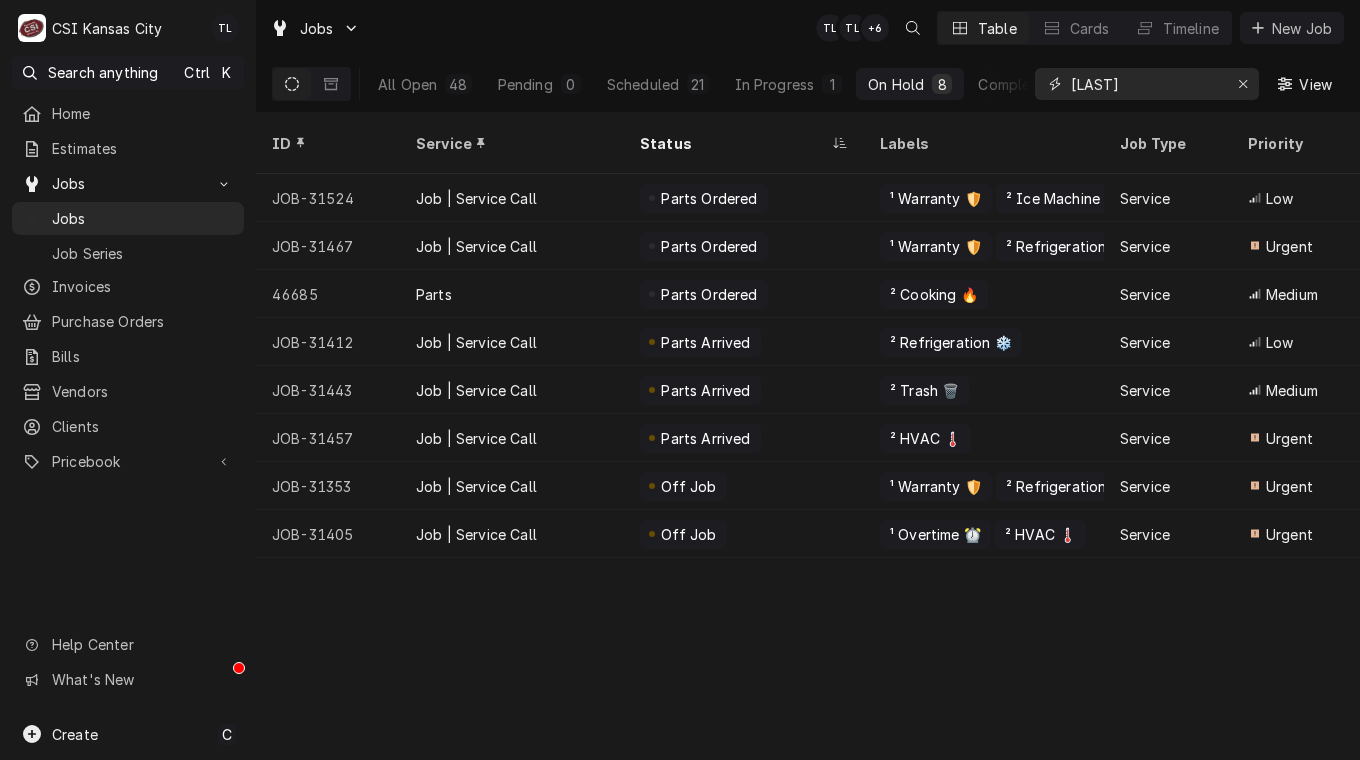 drag, startPoint x: 1150, startPoint y: 85, endPoint x: 825, endPoint y: 56, distance: 326.2913 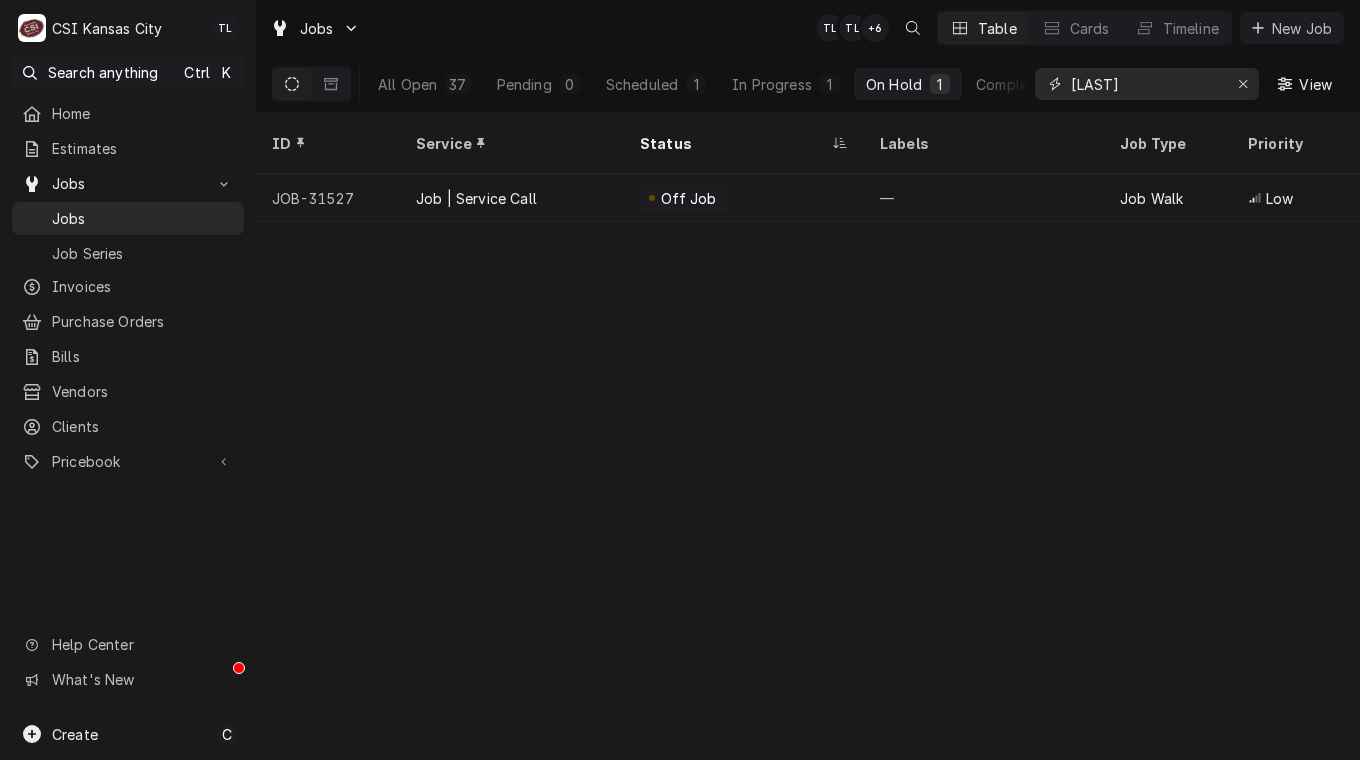 type on "[LAST]" 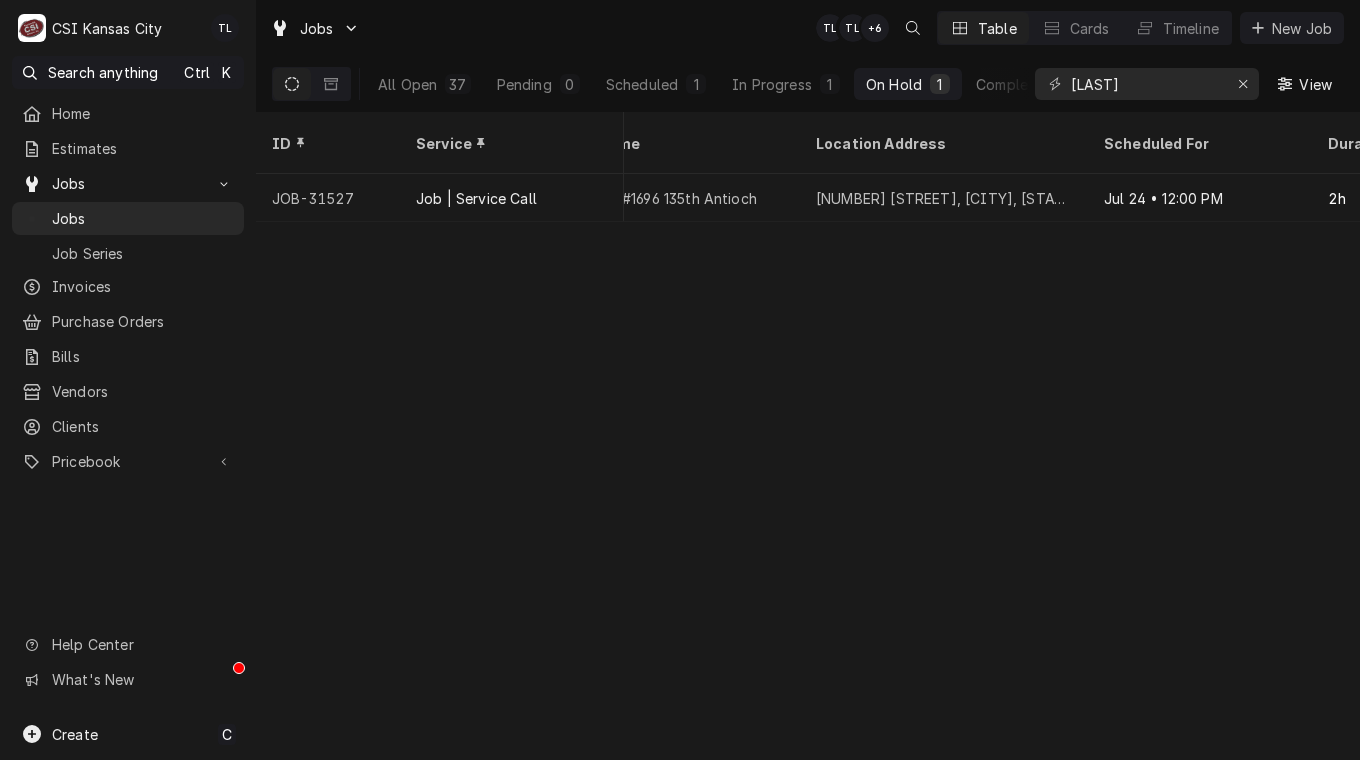 scroll, scrollTop: 0, scrollLeft: 1314, axis: horizontal 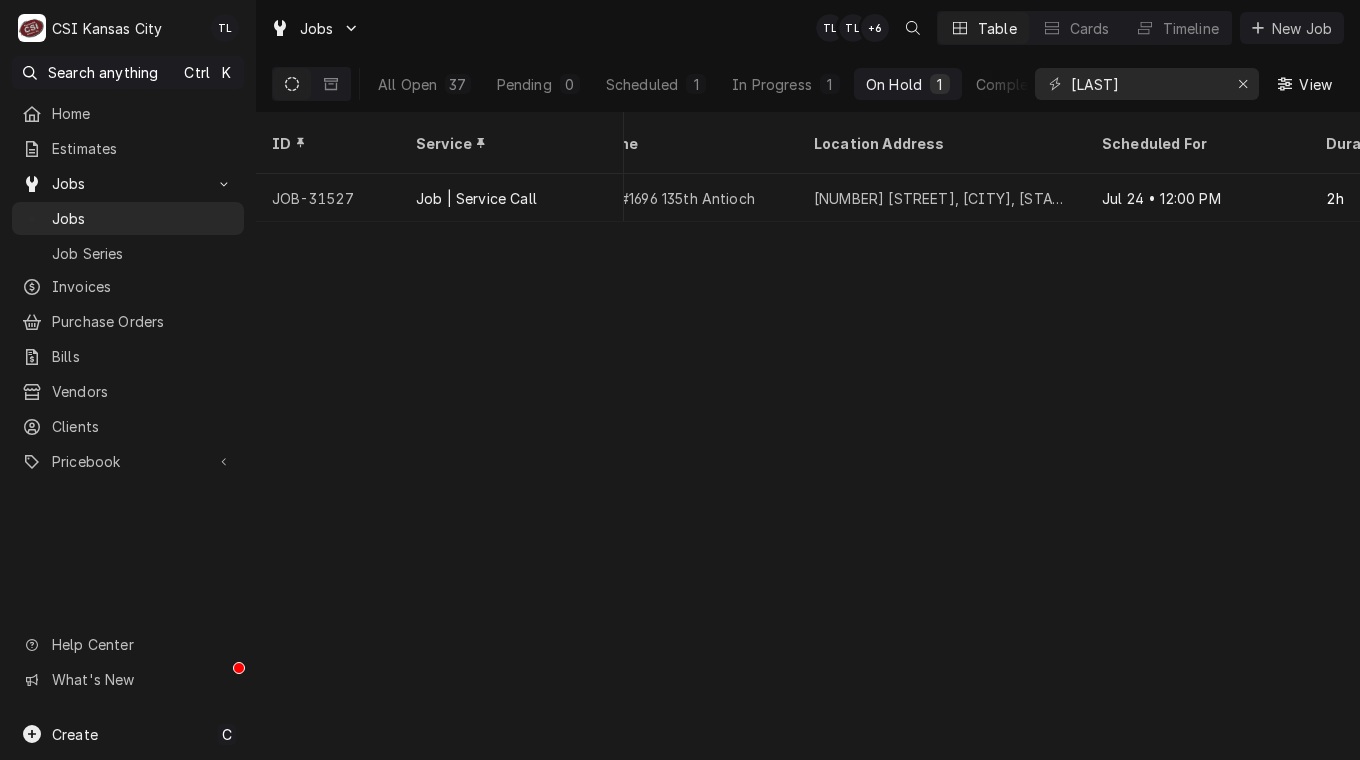 click on "Jul 24   • 12:00 PM" at bounding box center (1198, 198) 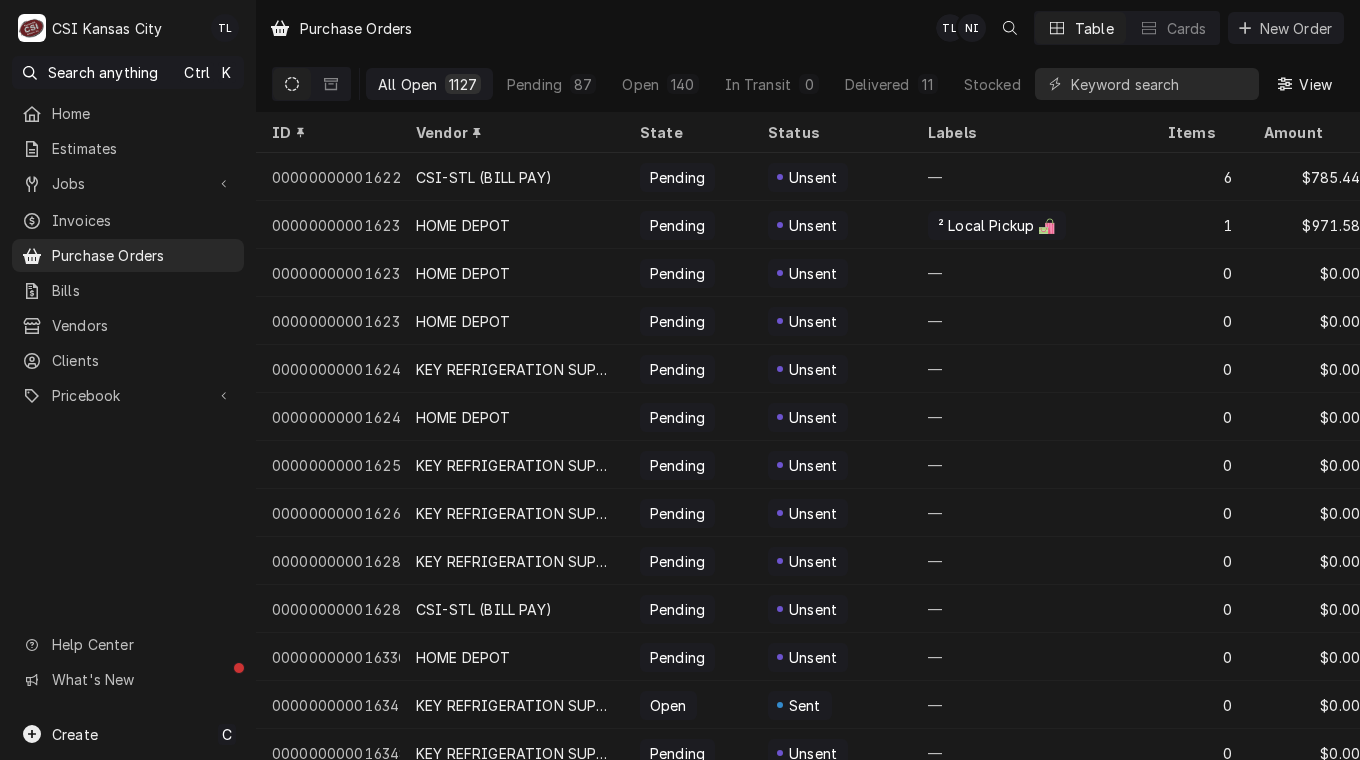 scroll, scrollTop: 0, scrollLeft: 0, axis: both 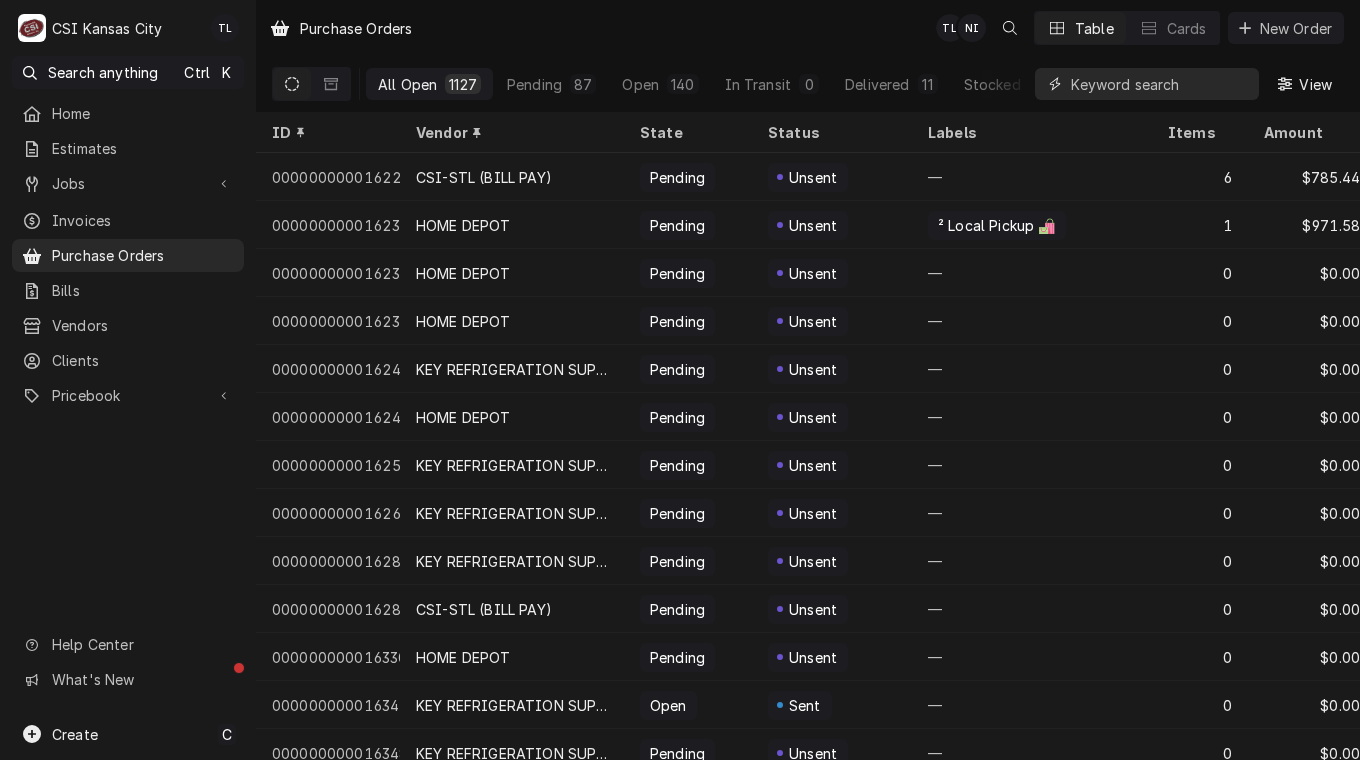 click at bounding box center (1160, 84) 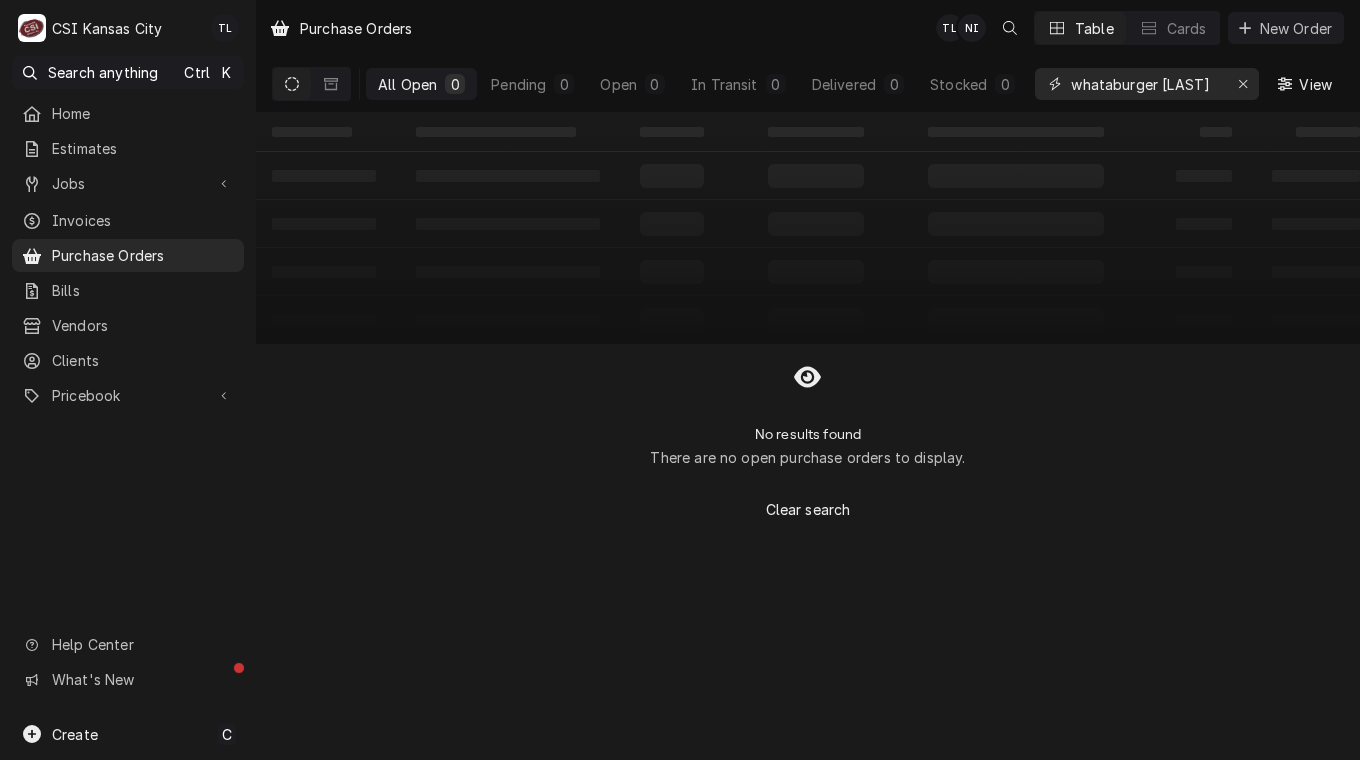 scroll, scrollTop: 0, scrollLeft: 0, axis: both 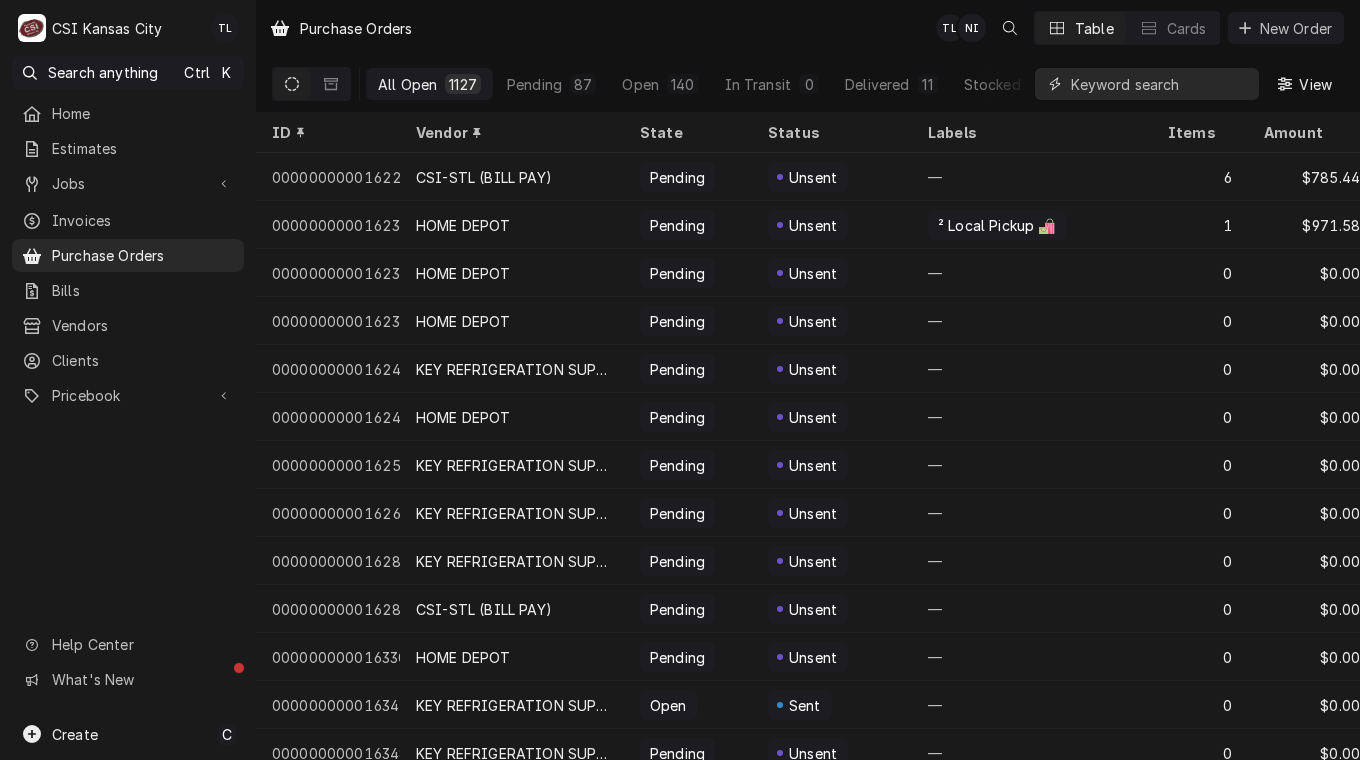 click at bounding box center [1160, 84] 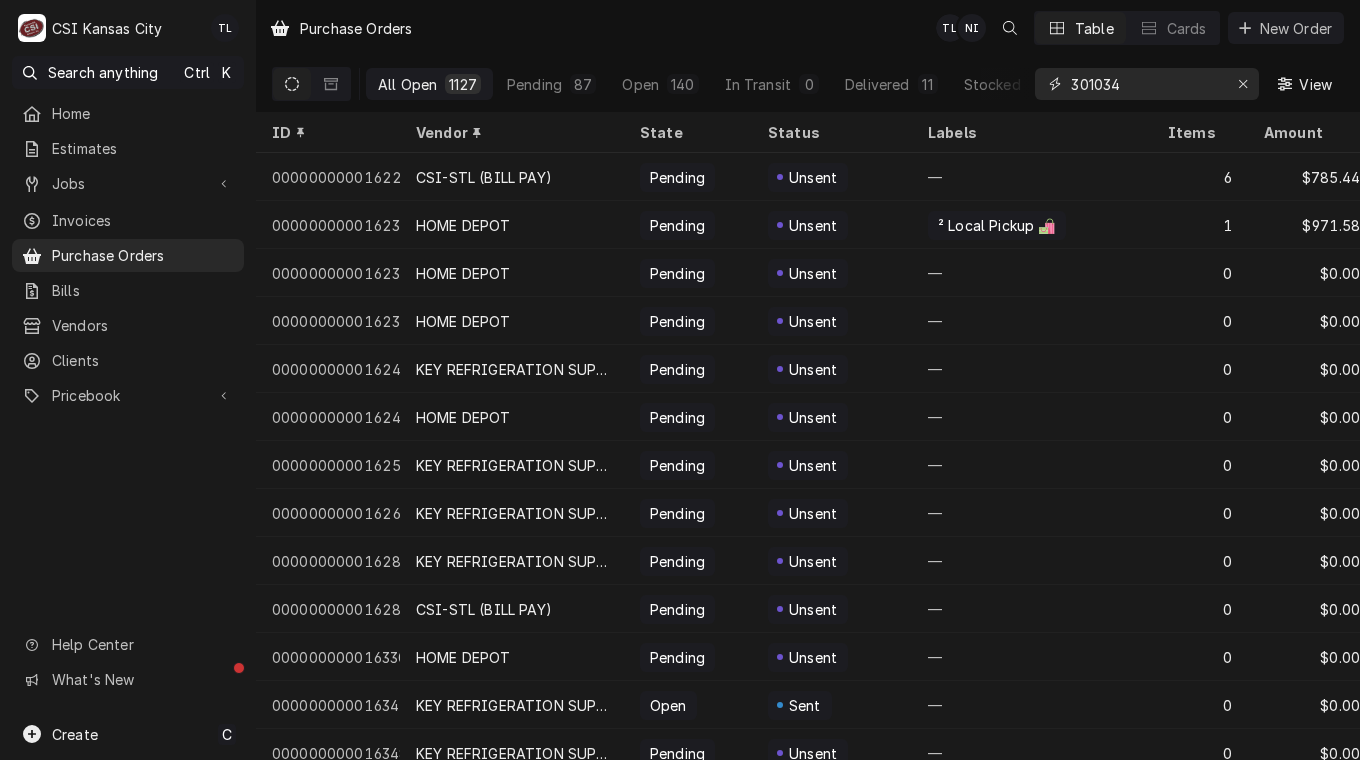 type on "301034" 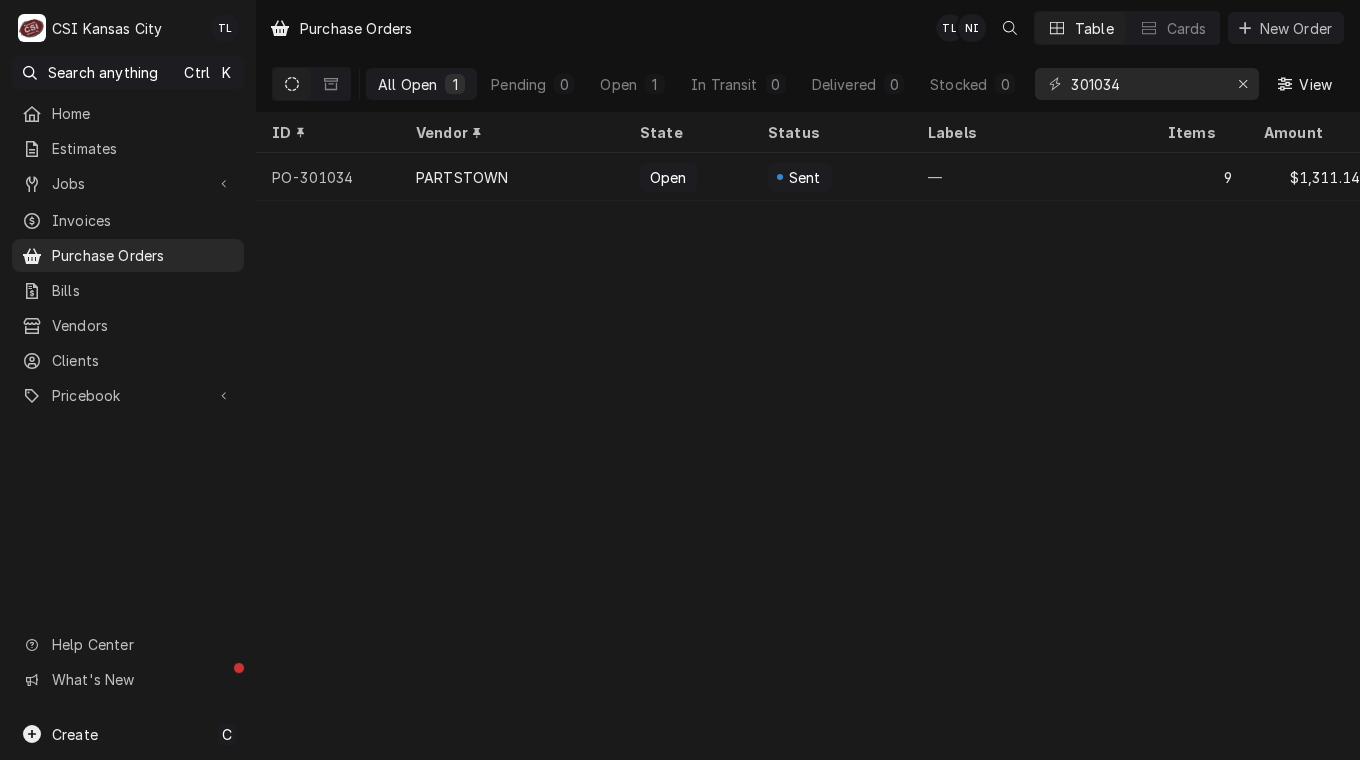 click on "PARTSTOWN" at bounding box center (462, 177) 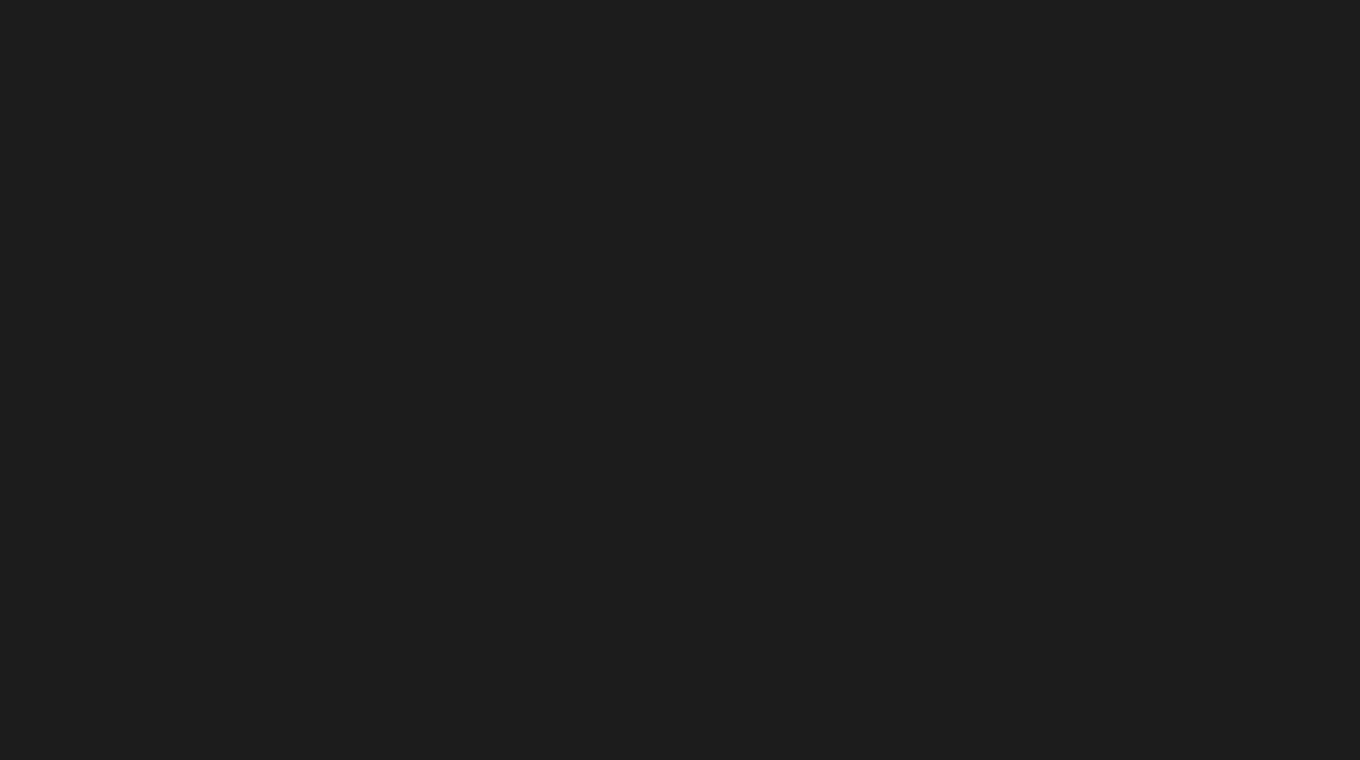scroll, scrollTop: 0, scrollLeft: 0, axis: both 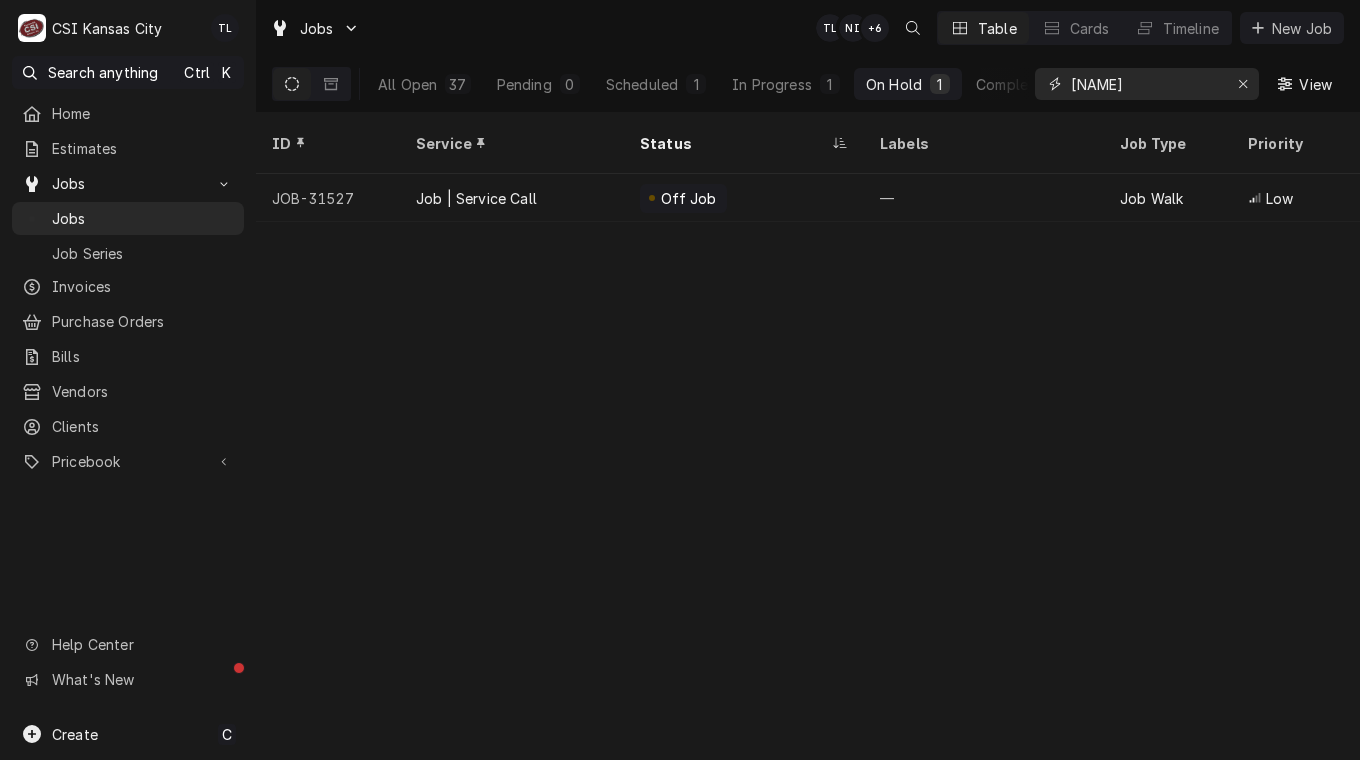drag, startPoint x: 1156, startPoint y: 82, endPoint x: 977, endPoint y: 77, distance: 179.06982 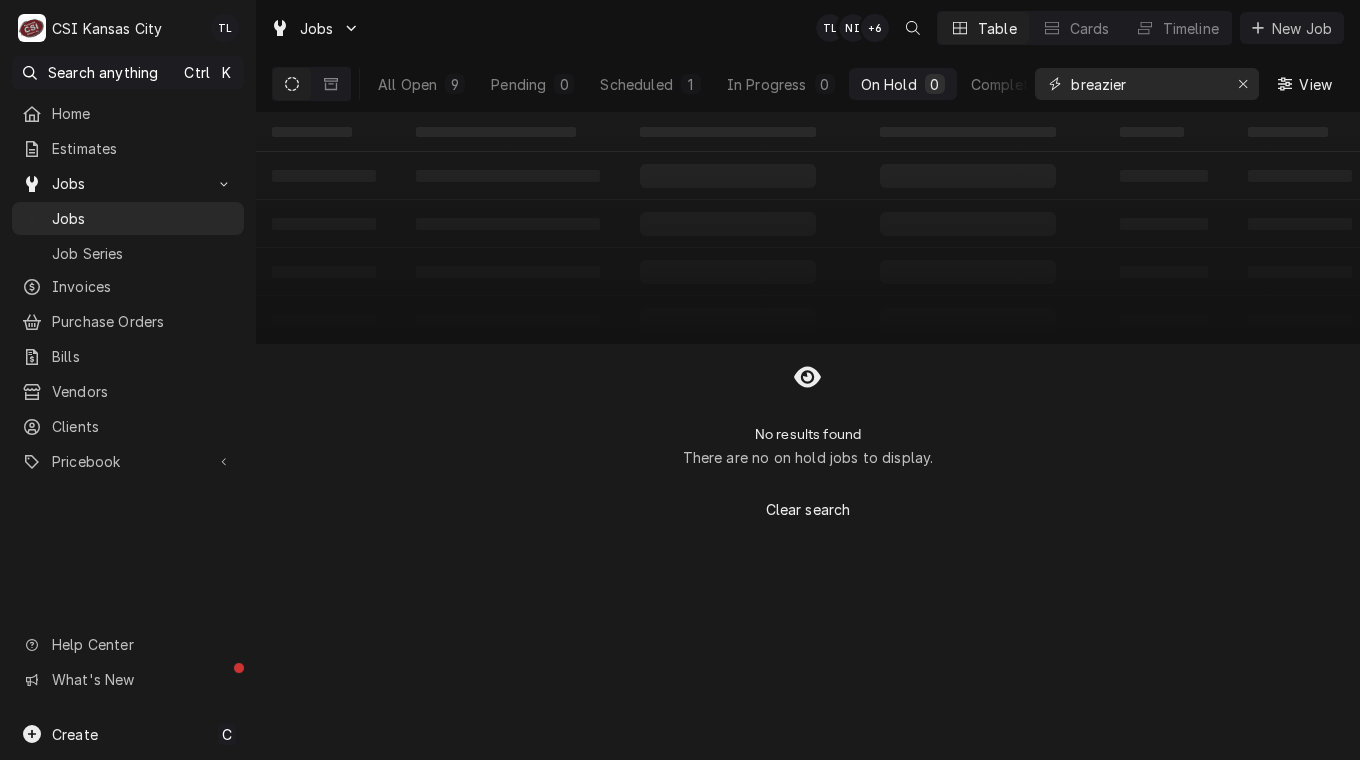 type on "breazier" 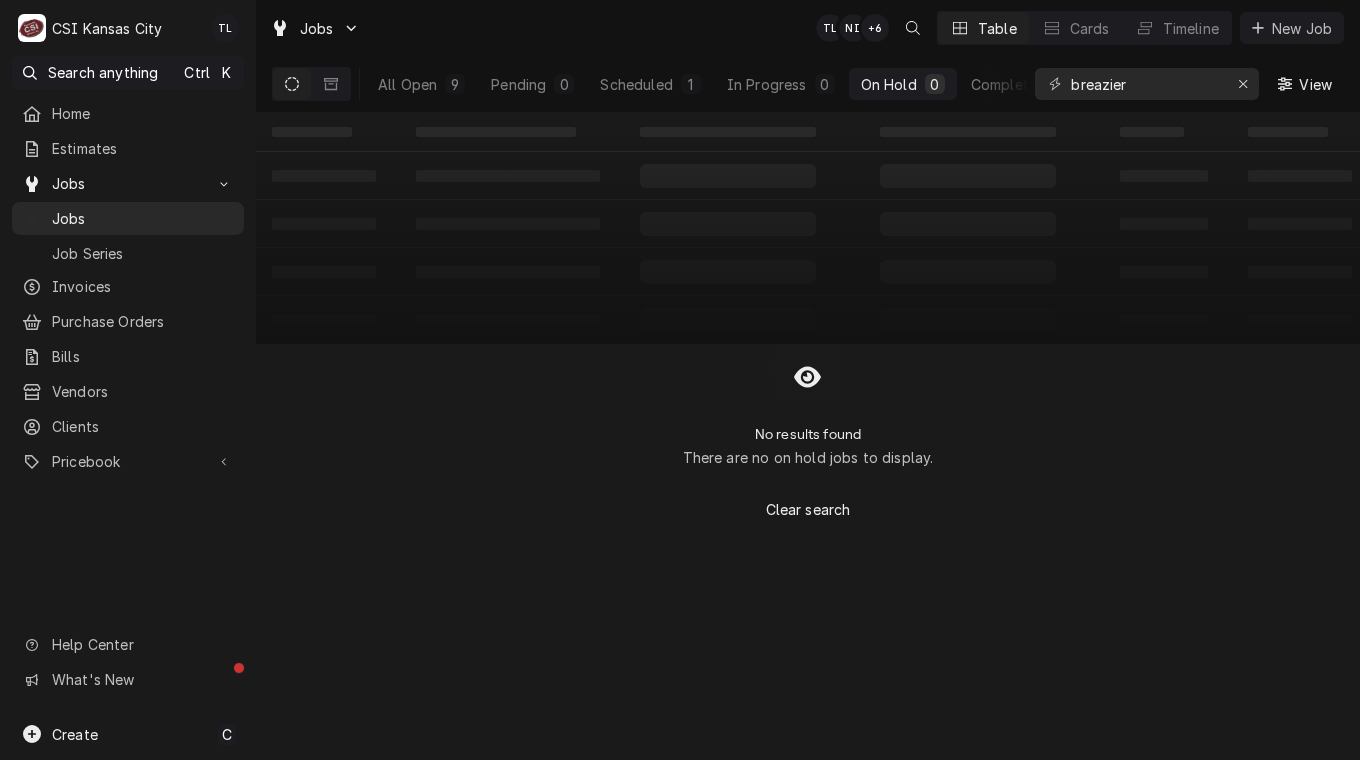 click on "All Open" at bounding box center [407, 84] 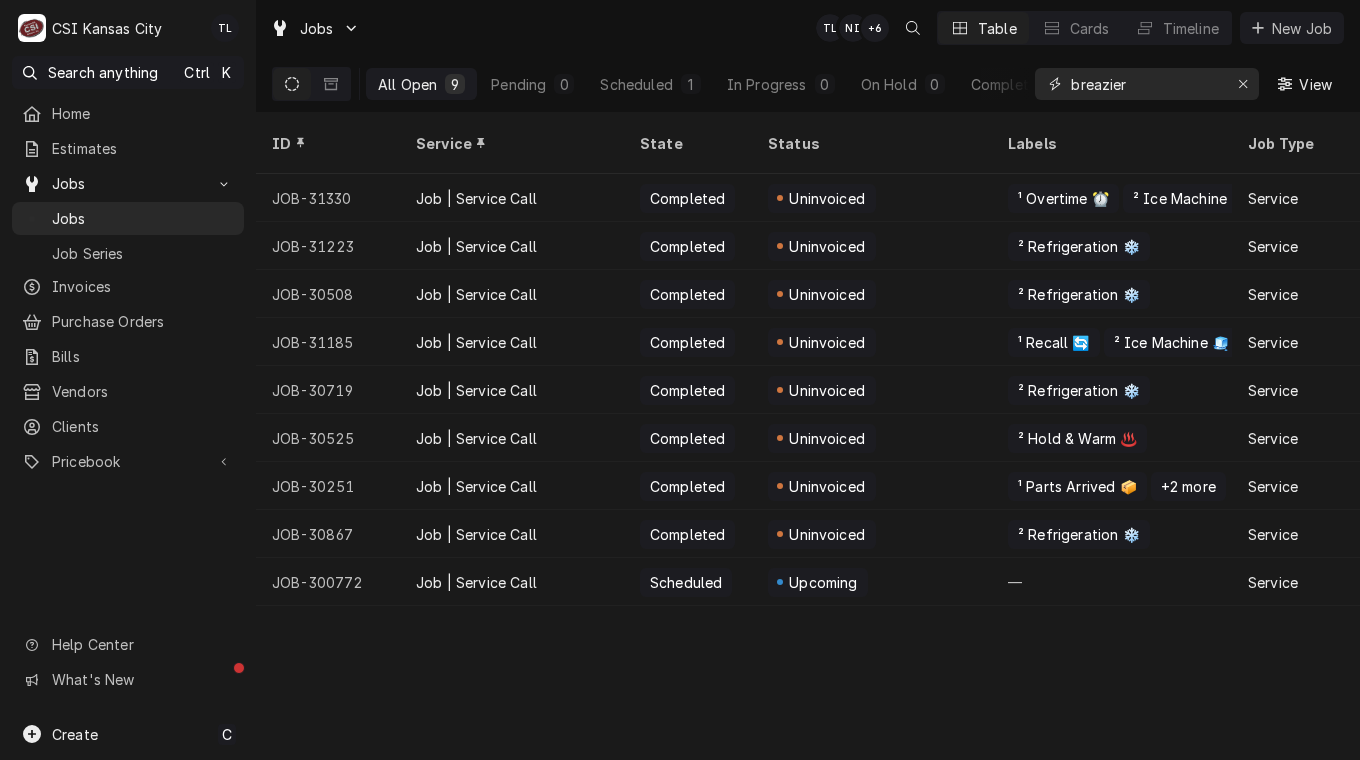 click at bounding box center [1243, 84] 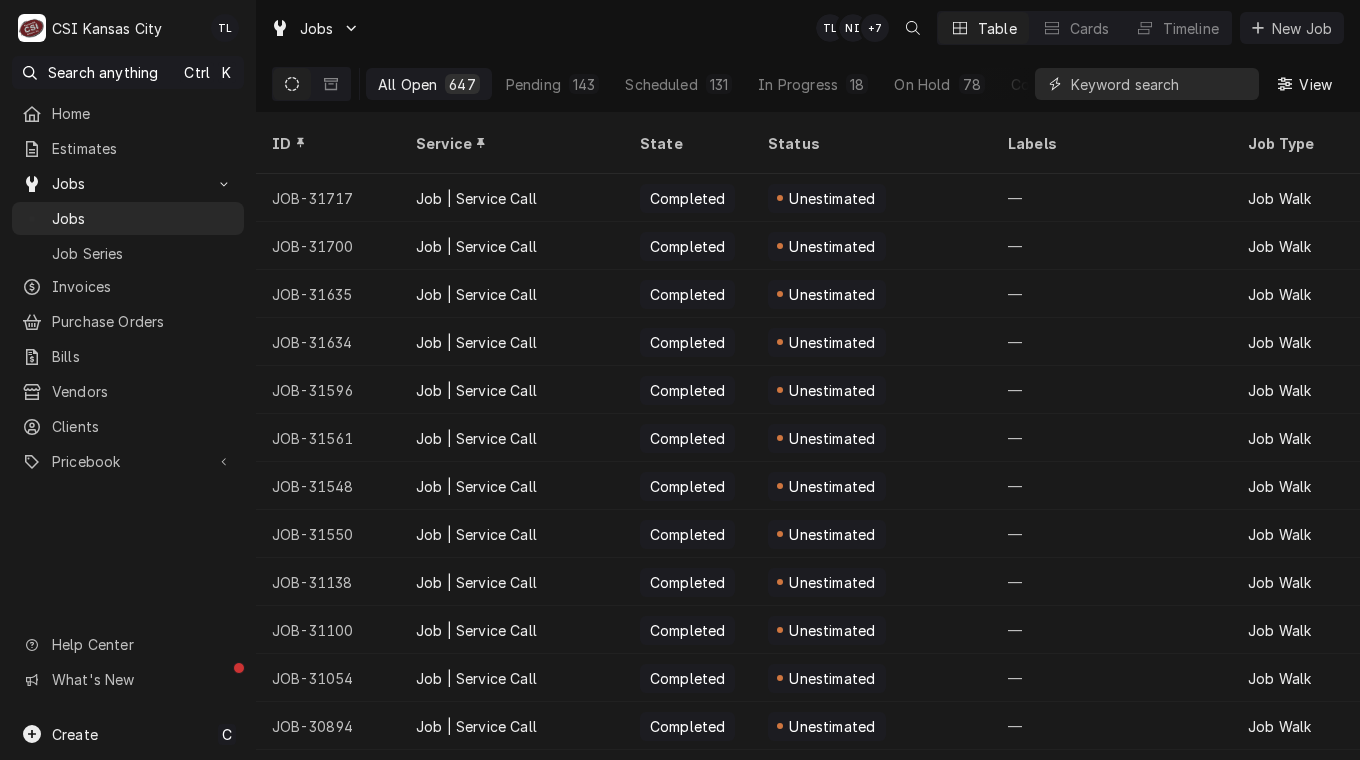 drag, startPoint x: 1207, startPoint y: 72, endPoint x: 1205, endPoint y: 82, distance: 10.198039 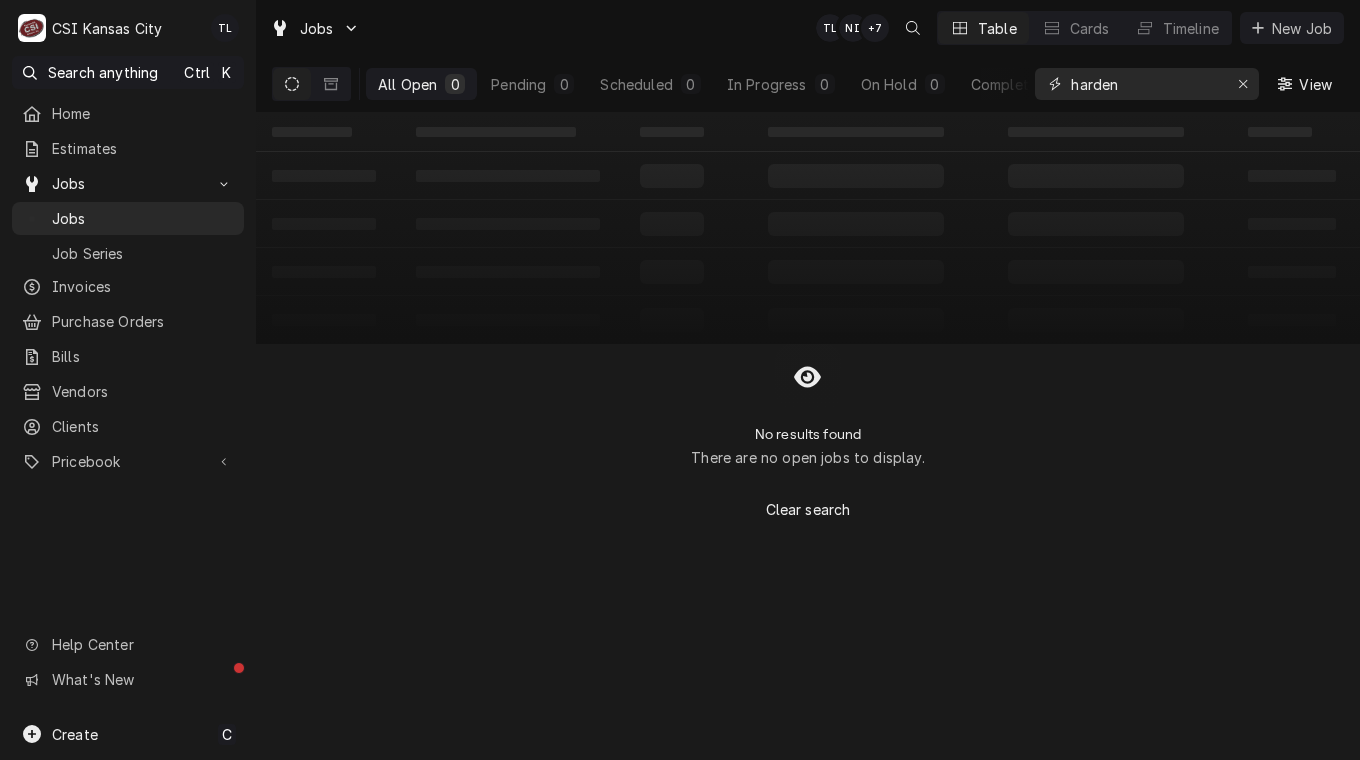 click on "harden" at bounding box center (1146, 84) 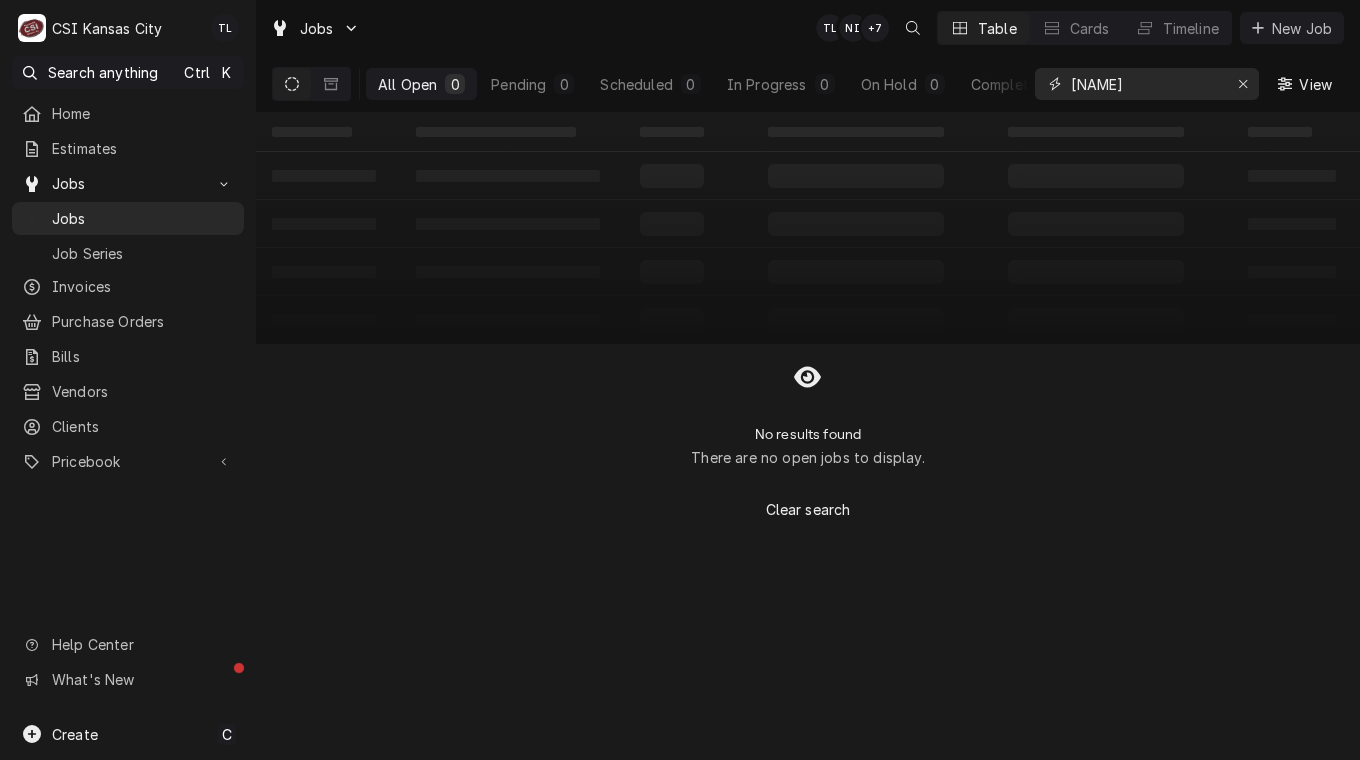 drag, startPoint x: 1125, startPoint y: 86, endPoint x: 1021, endPoint y: 77, distance: 104.388695 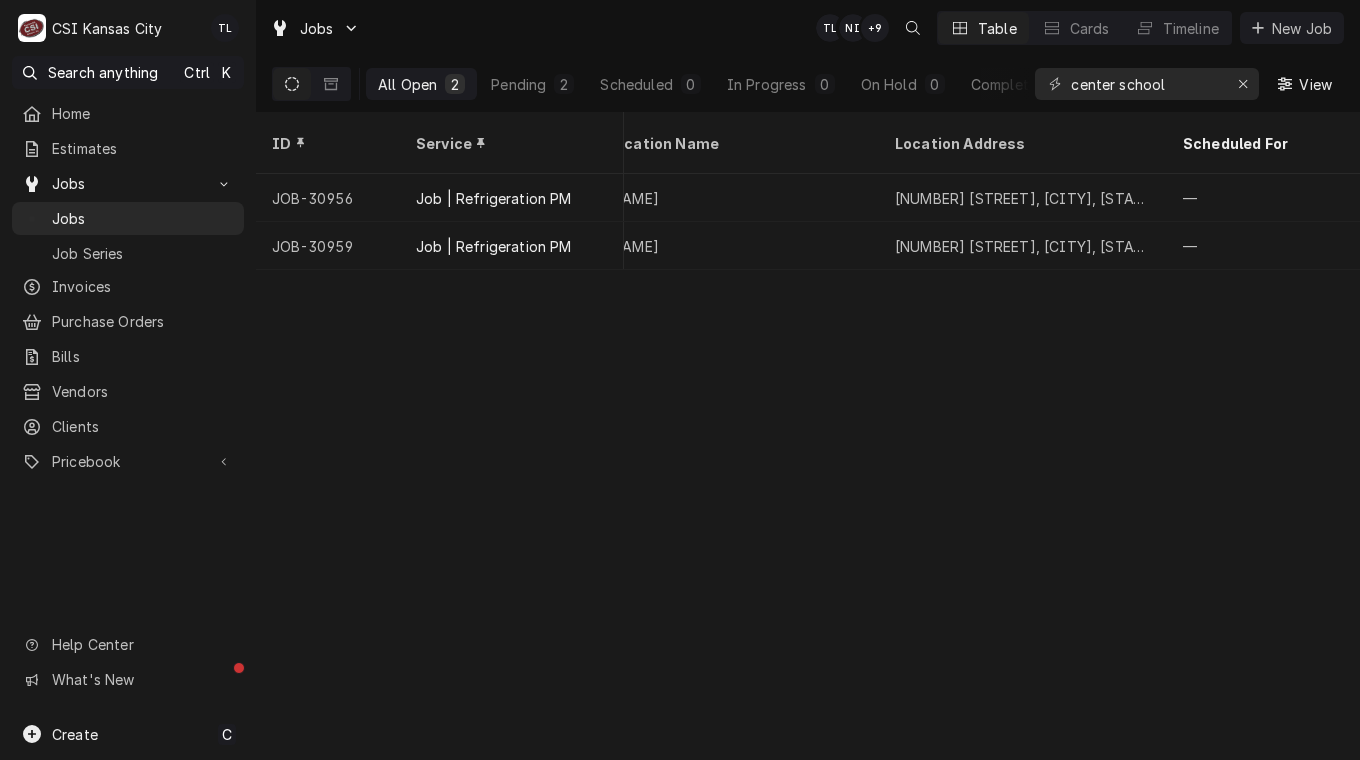 scroll, scrollTop: 0, scrollLeft: 1363, axis: horizontal 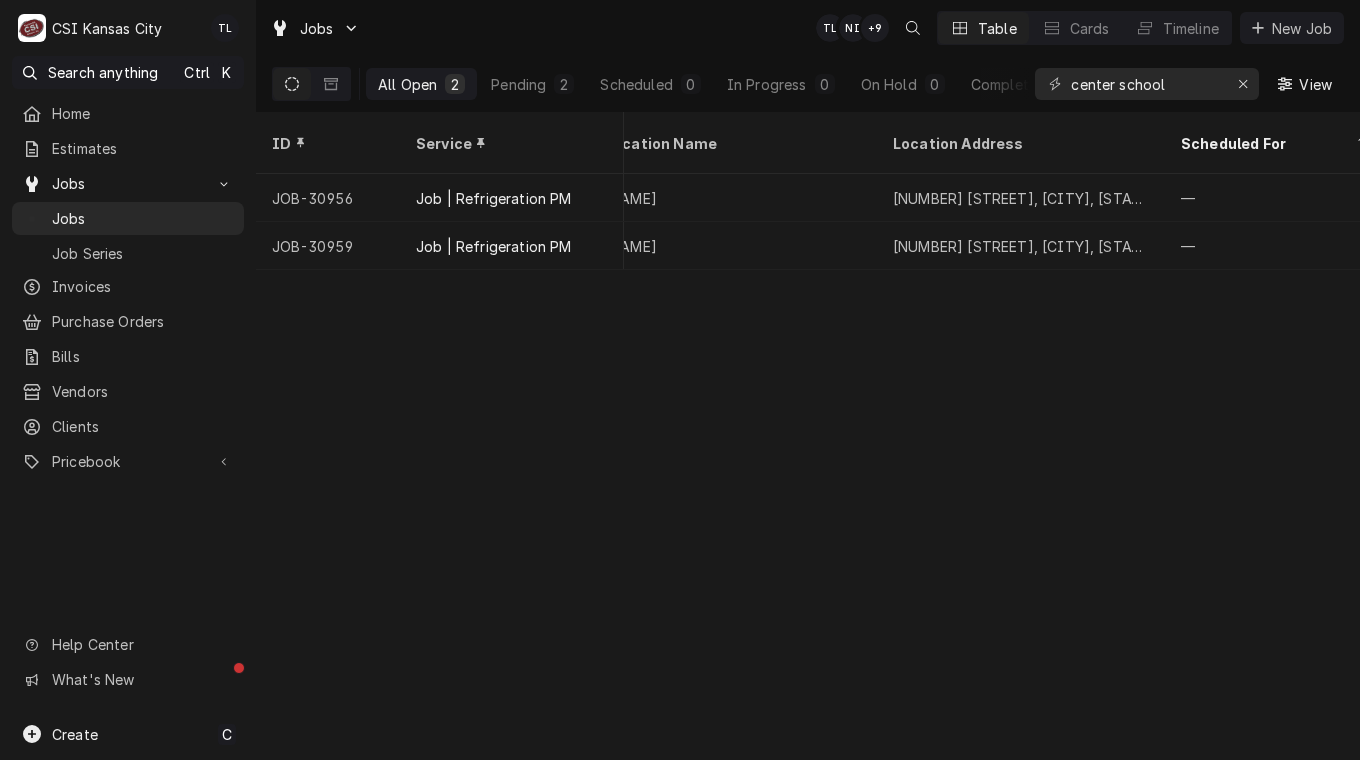 drag, startPoint x: 1068, startPoint y: 80, endPoint x: 1076, endPoint y: 90, distance: 12.806249 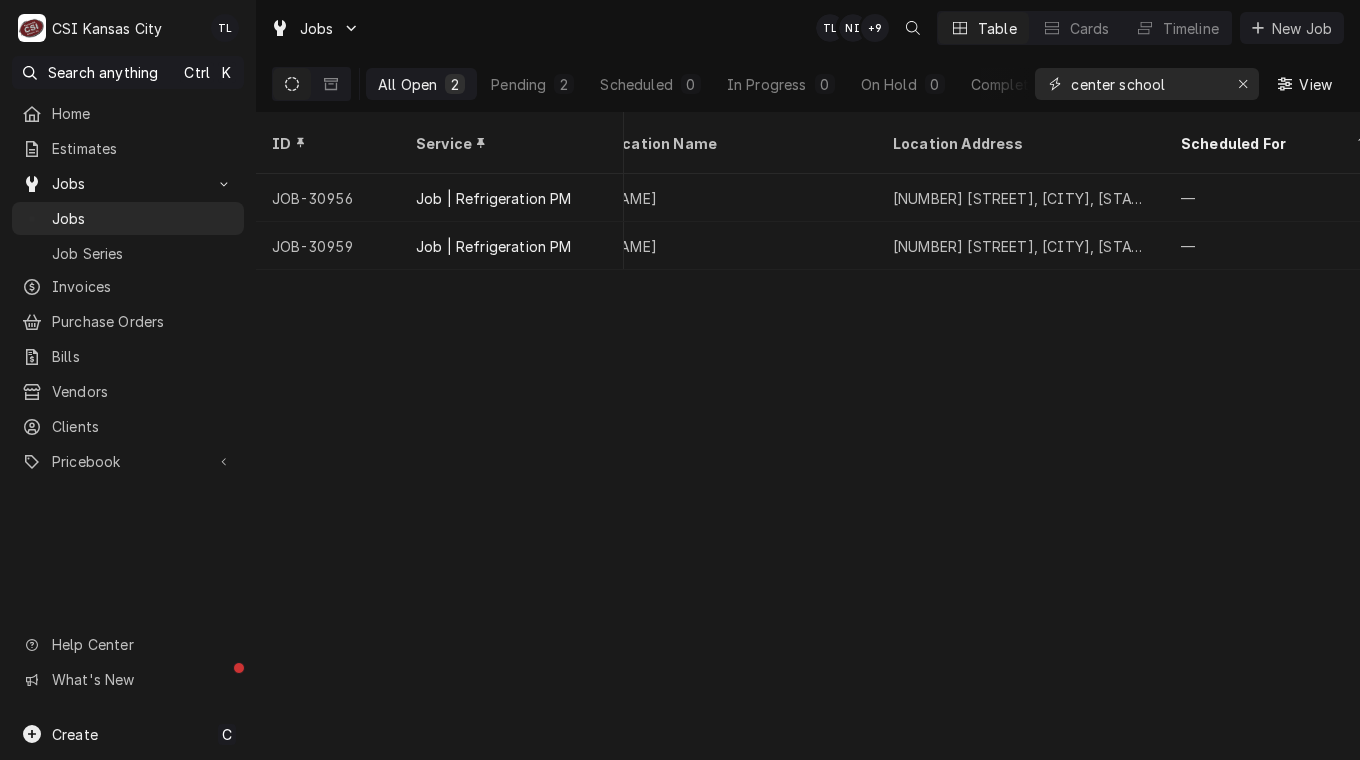 click on "center school" at bounding box center (1146, 84) 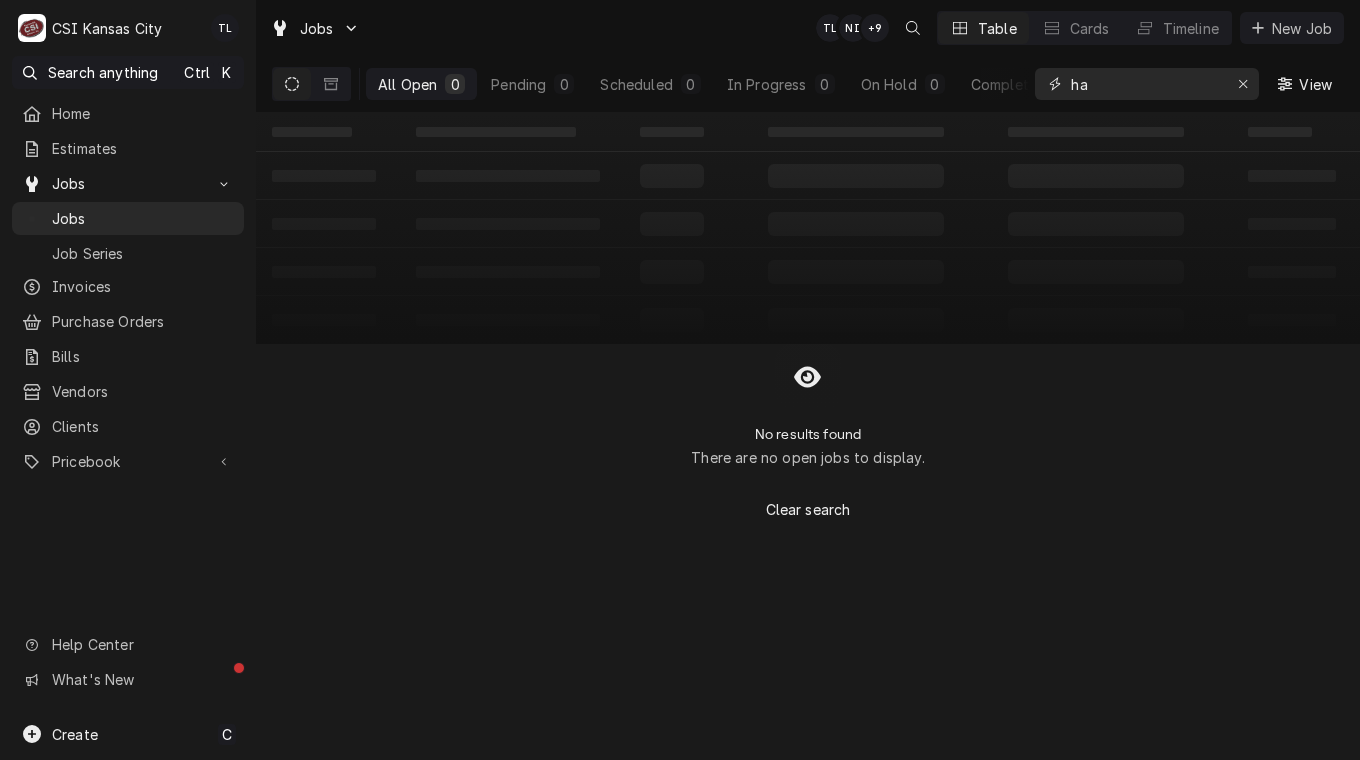 type on "h" 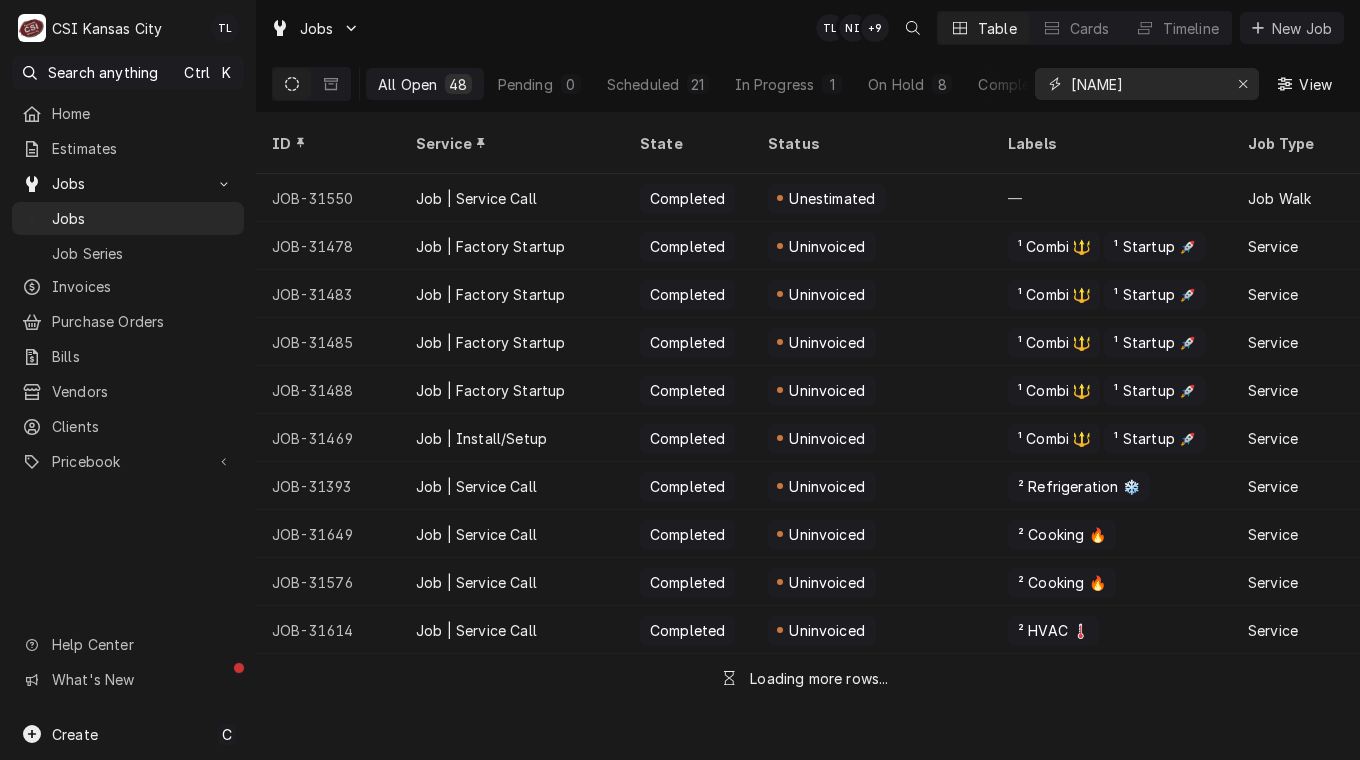 type on "hawkins" 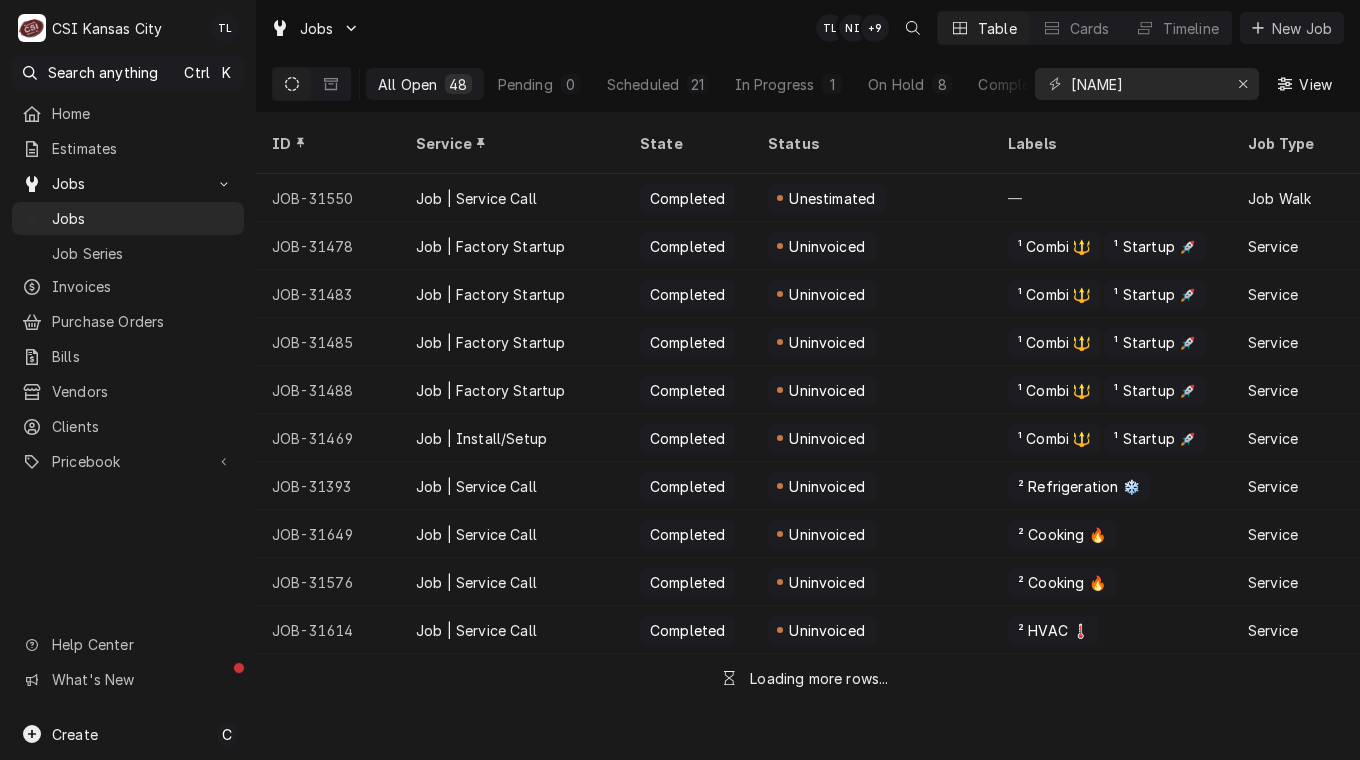 click on "On Hold" at bounding box center (896, 84) 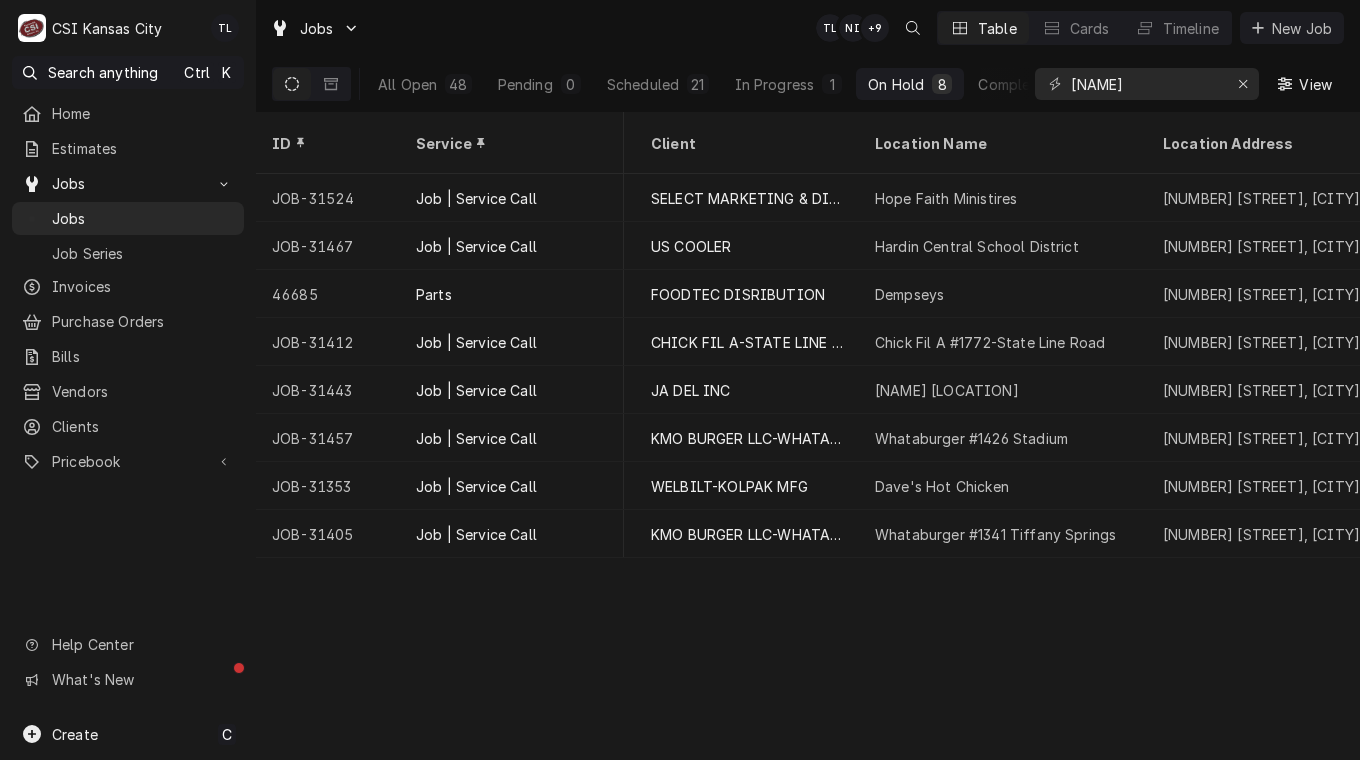 scroll, scrollTop: 0, scrollLeft: 969, axis: horizontal 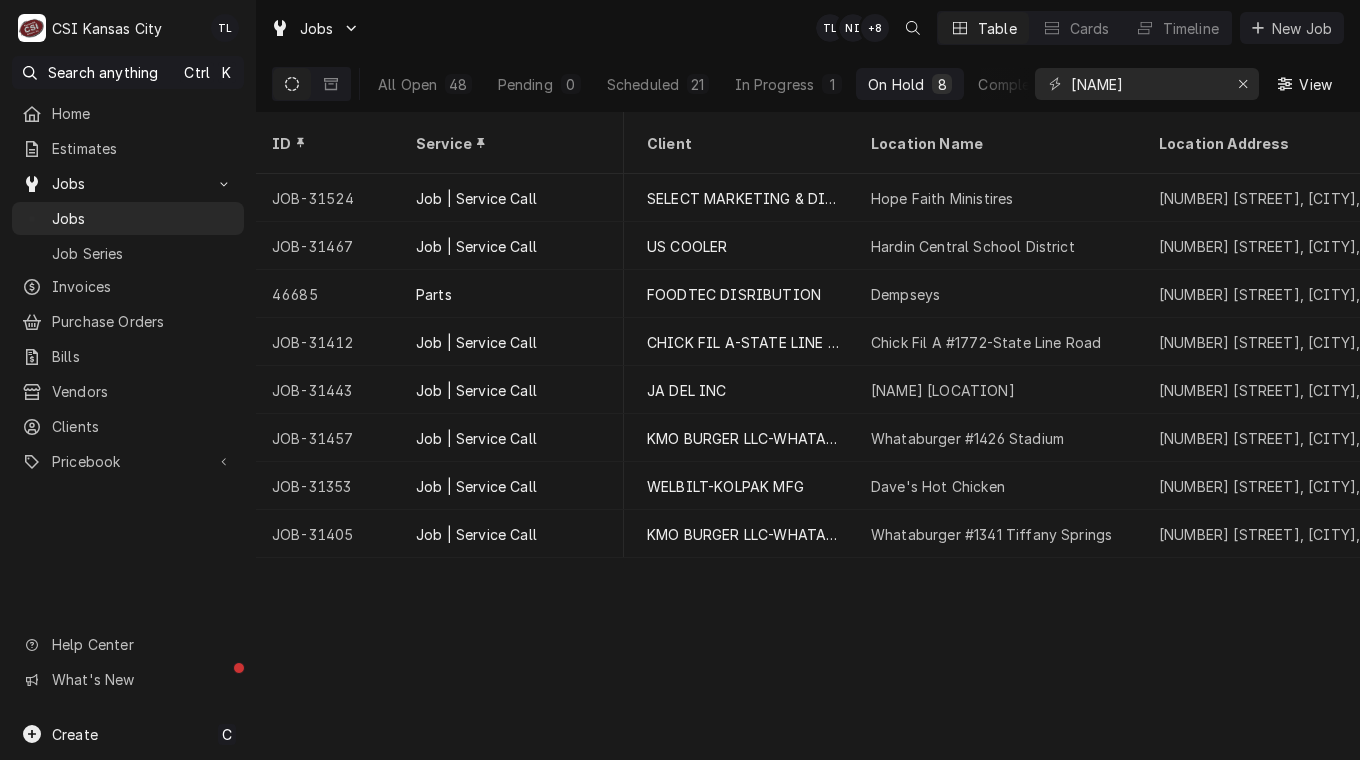 click on "Hardin Central School District" at bounding box center [999, 246] 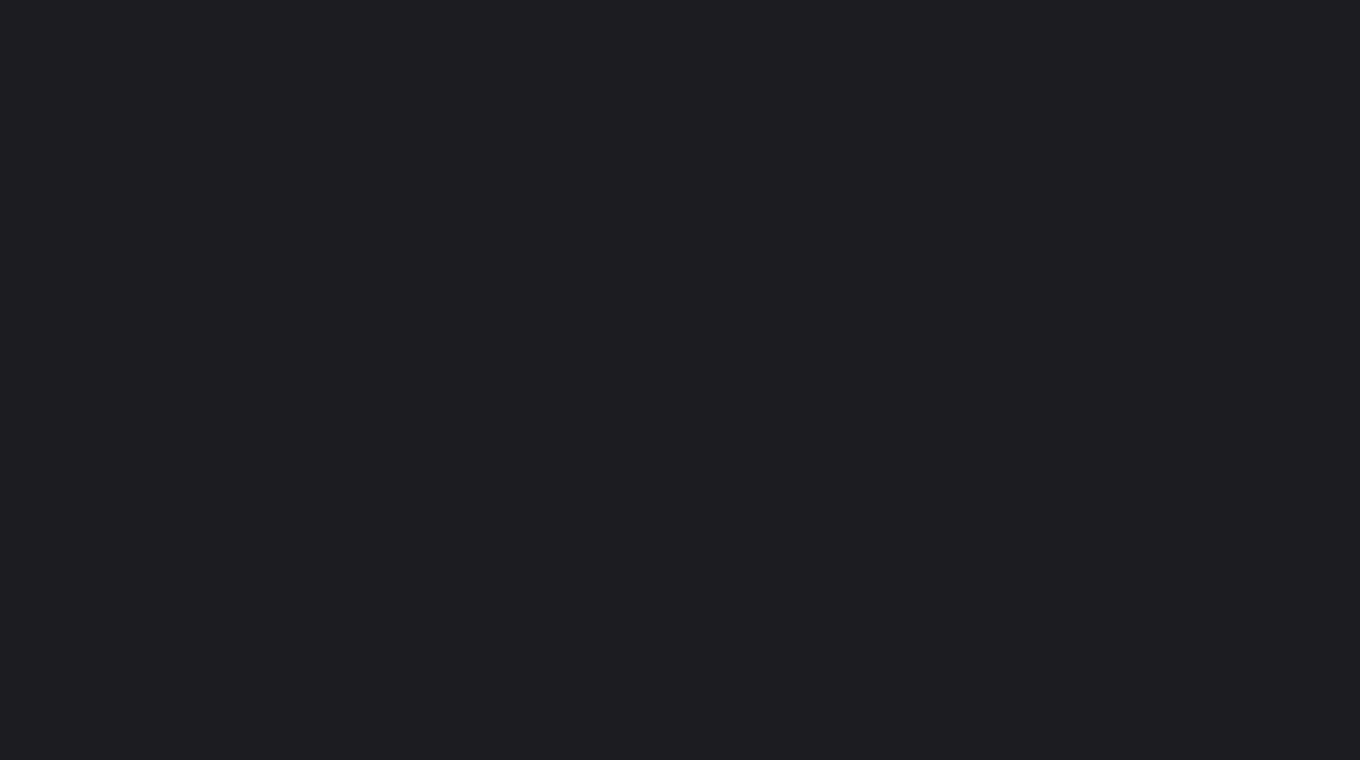 scroll, scrollTop: 0, scrollLeft: 0, axis: both 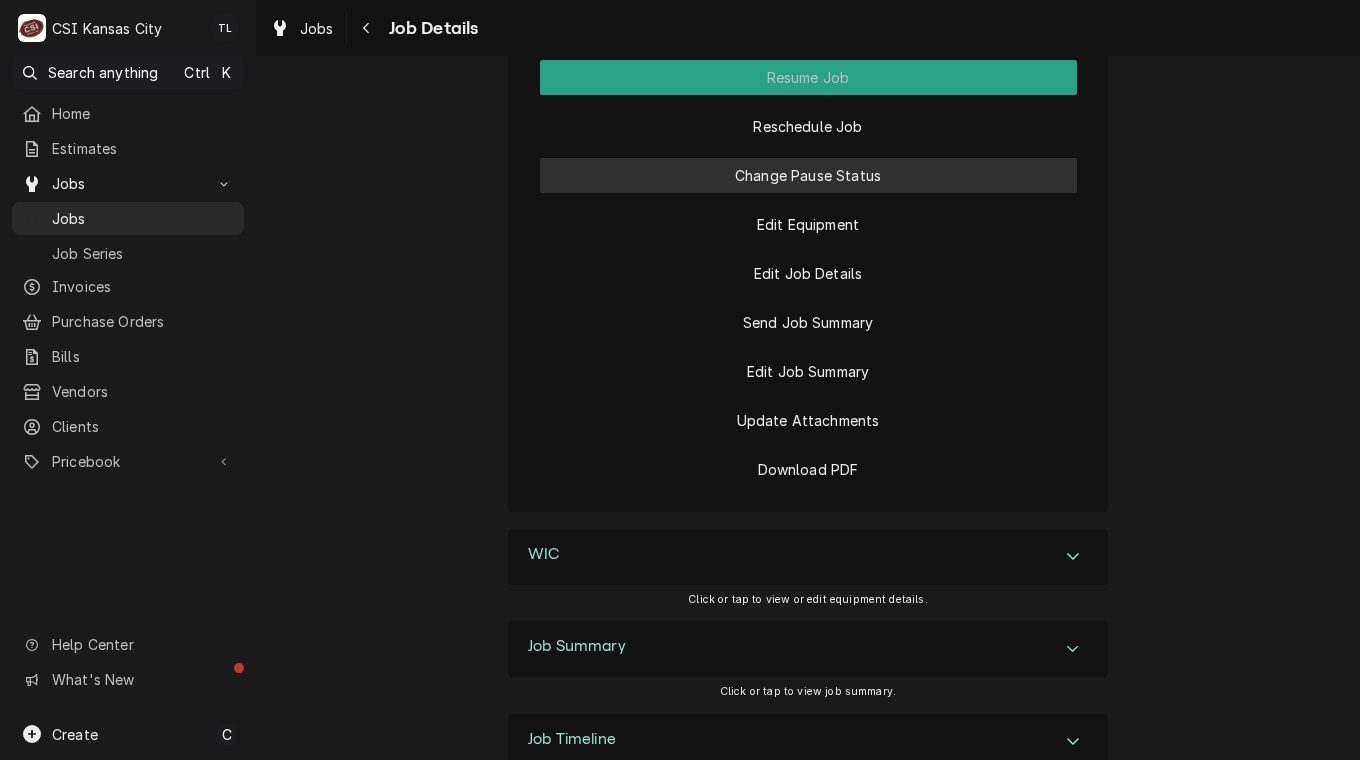click on "Change Pause Status" at bounding box center (808, 175) 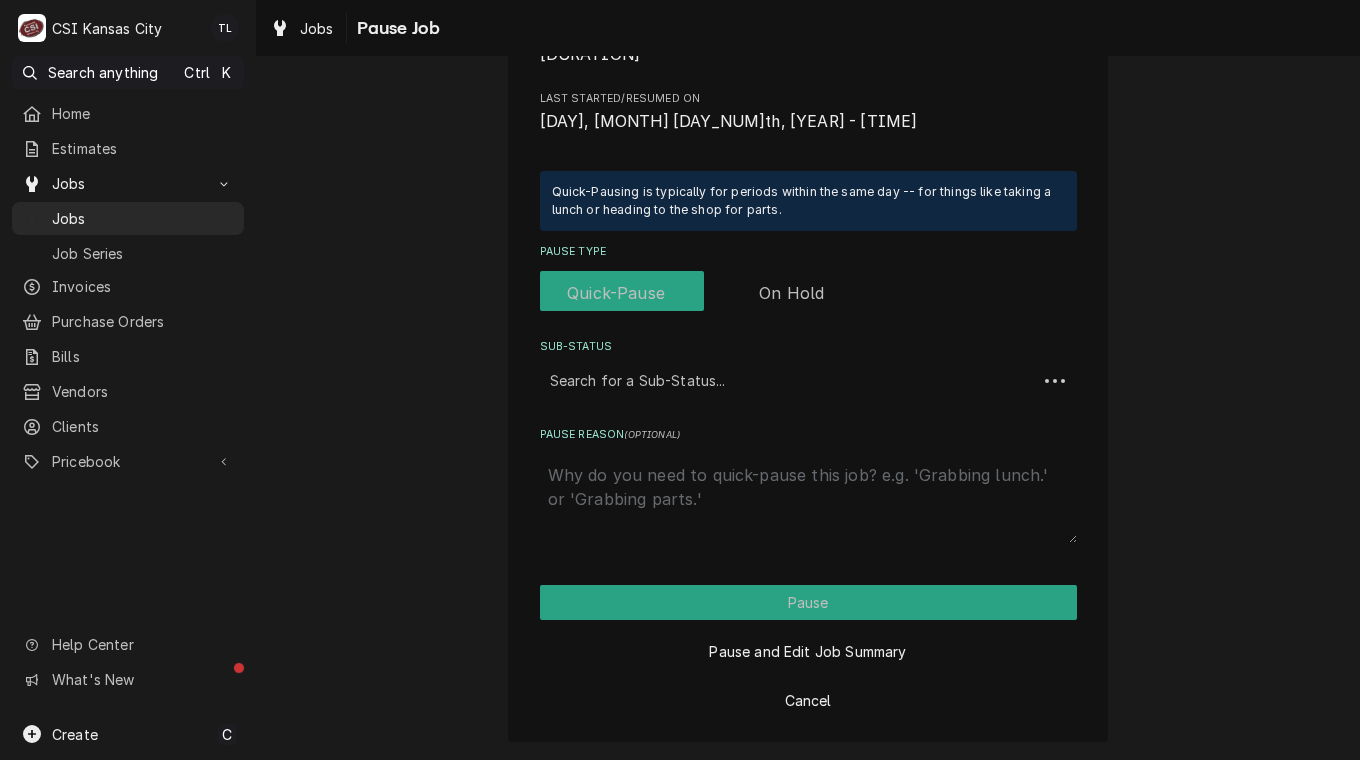 scroll, scrollTop: 0, scrollLeft: 0, axis: both 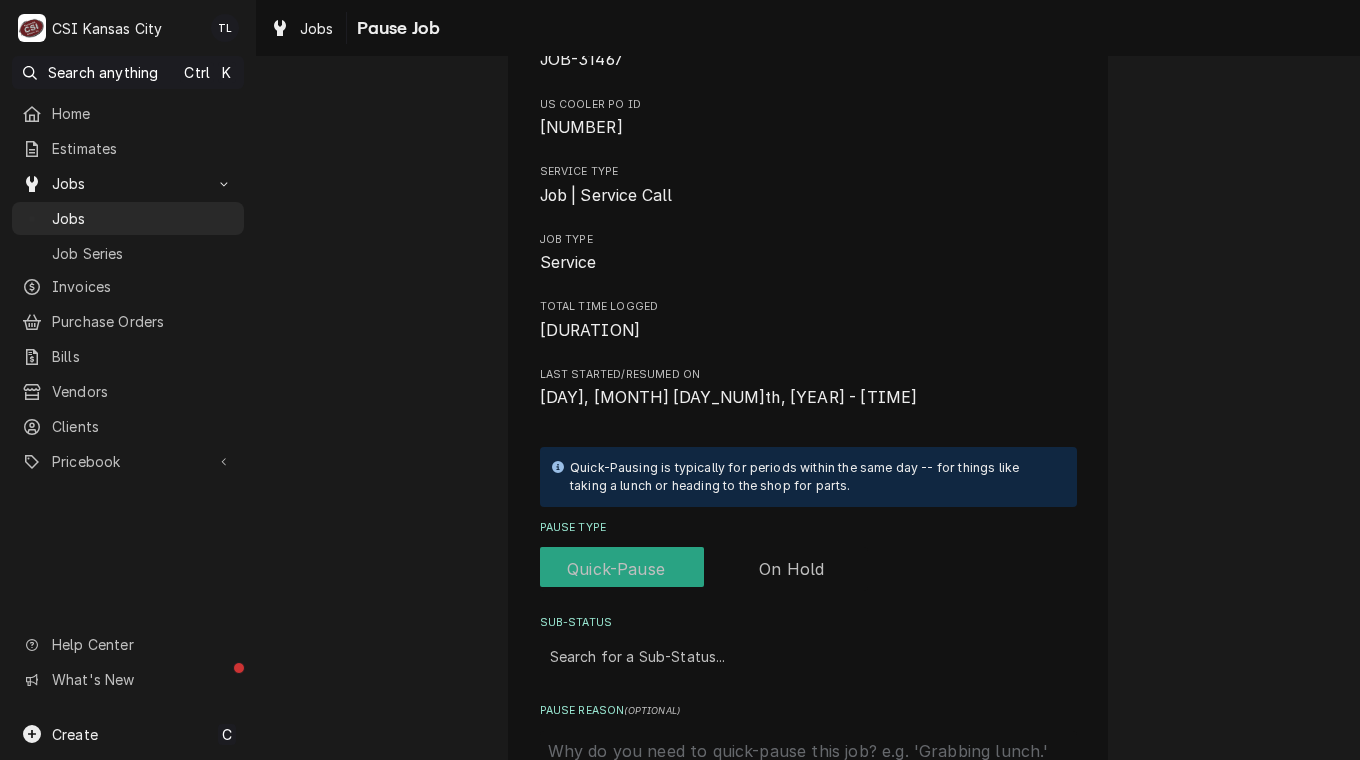 click at bounding box center [704, 569] 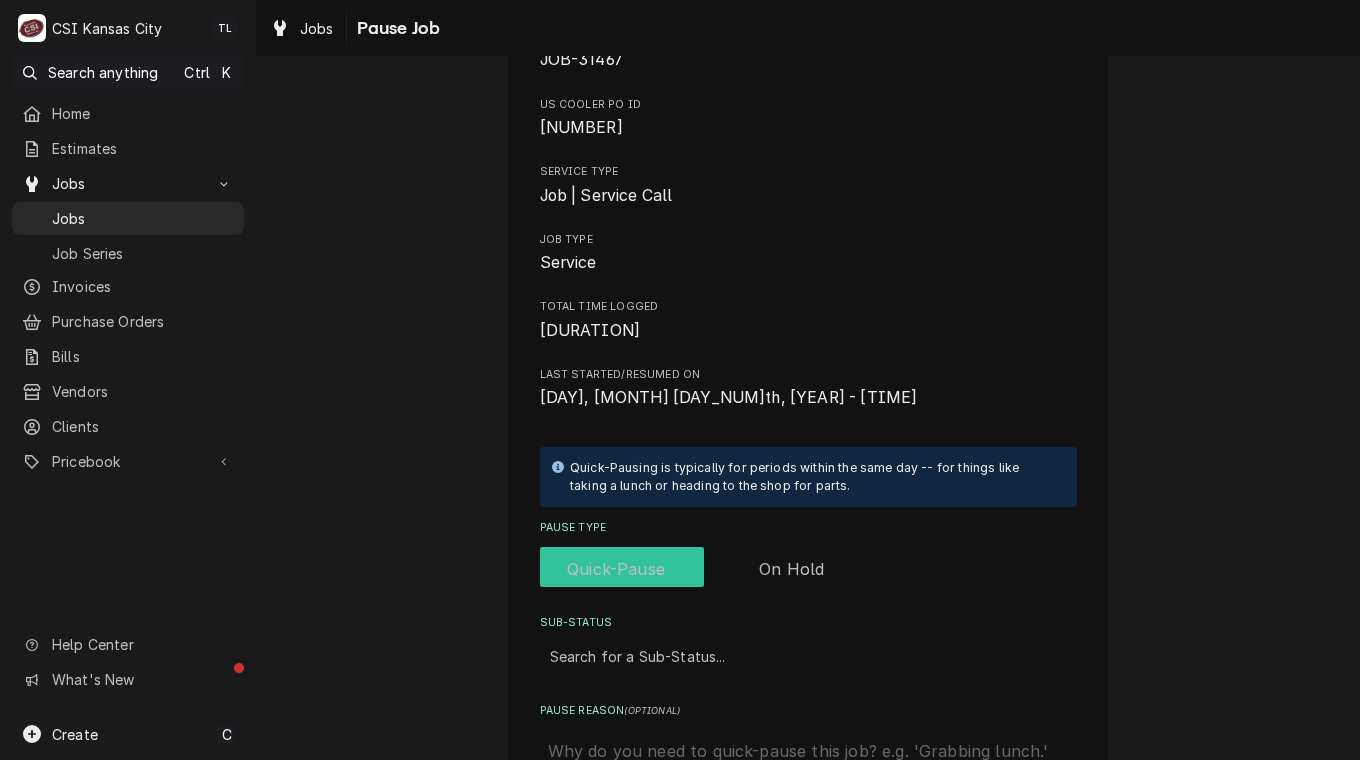 click at bounding box center [704, 569] 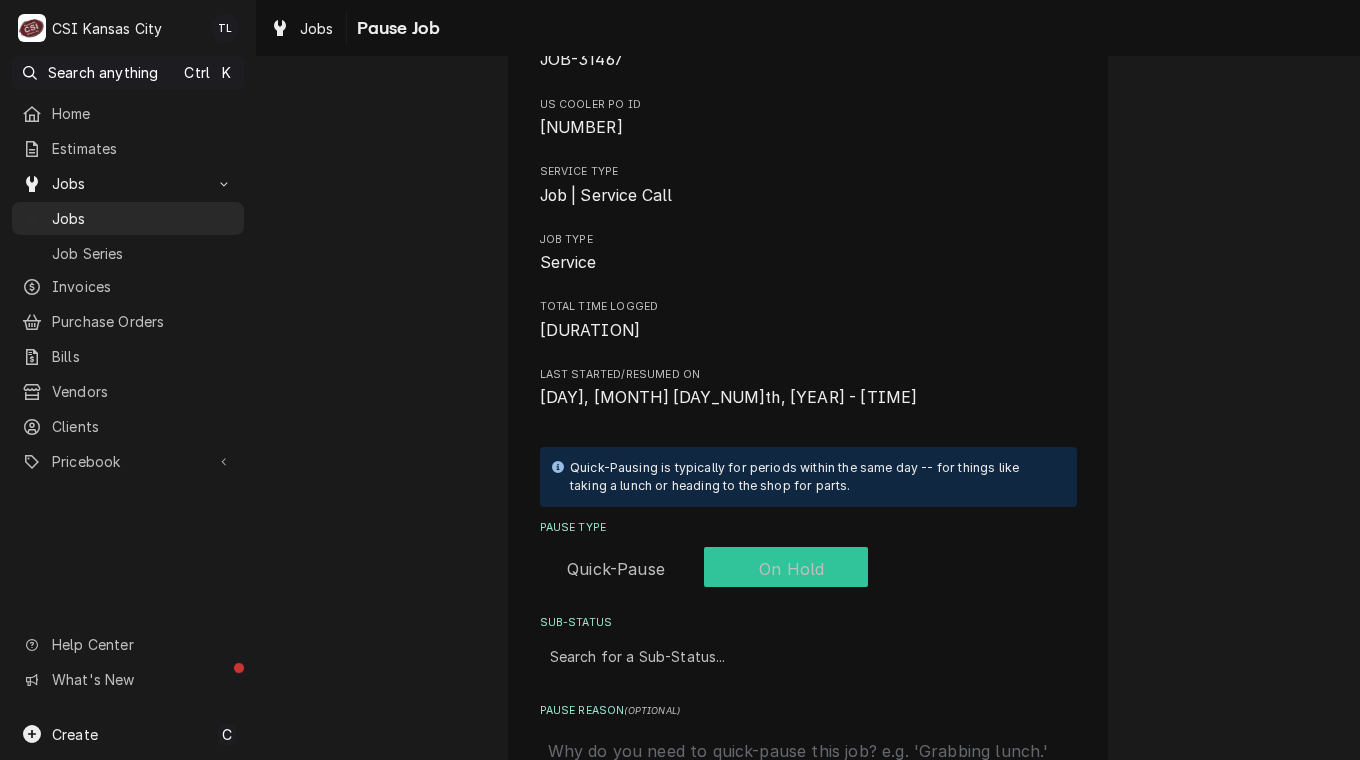 checkbox on "true" 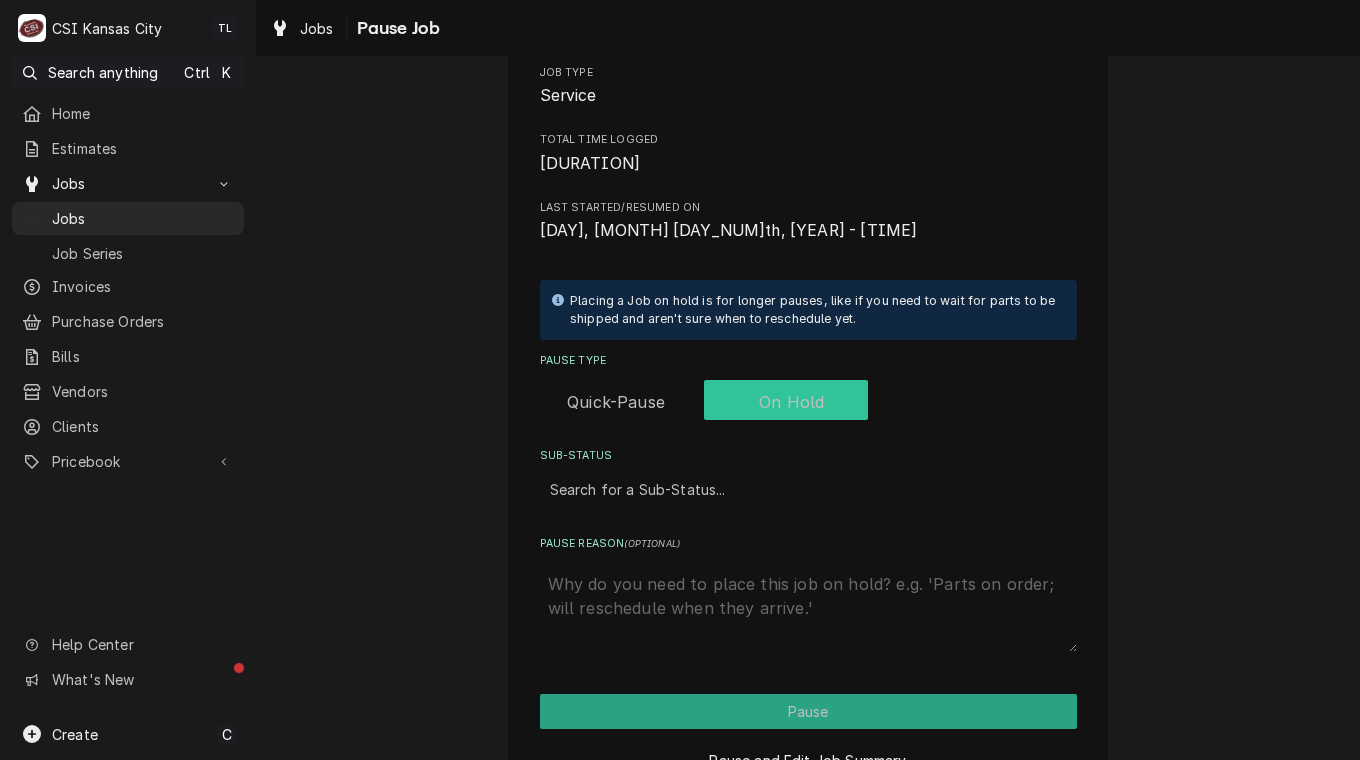 scroll, scrollTop: 310, scrollLeft: 0, axis: vertical 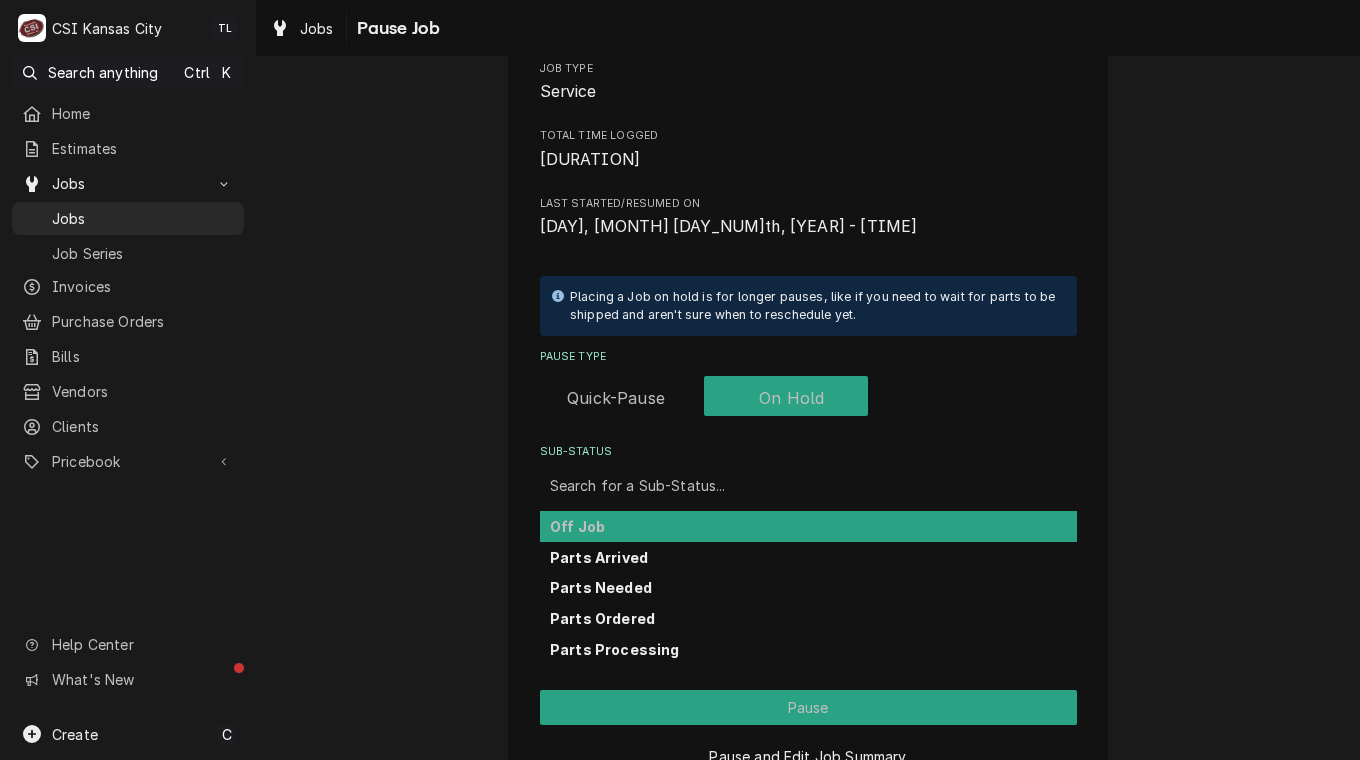 click at bounding box center (808, 486) 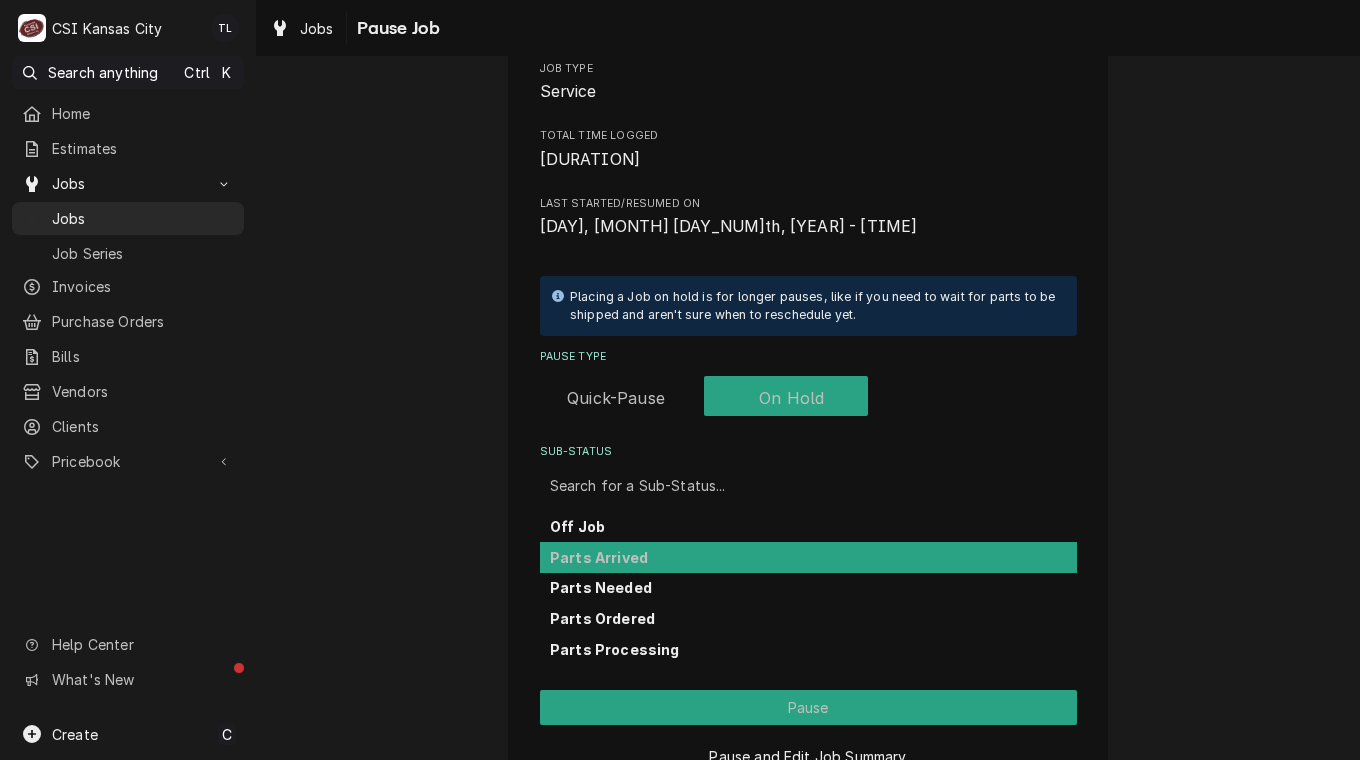 click on "Parts Arrived" at bounding box center [808, 557] 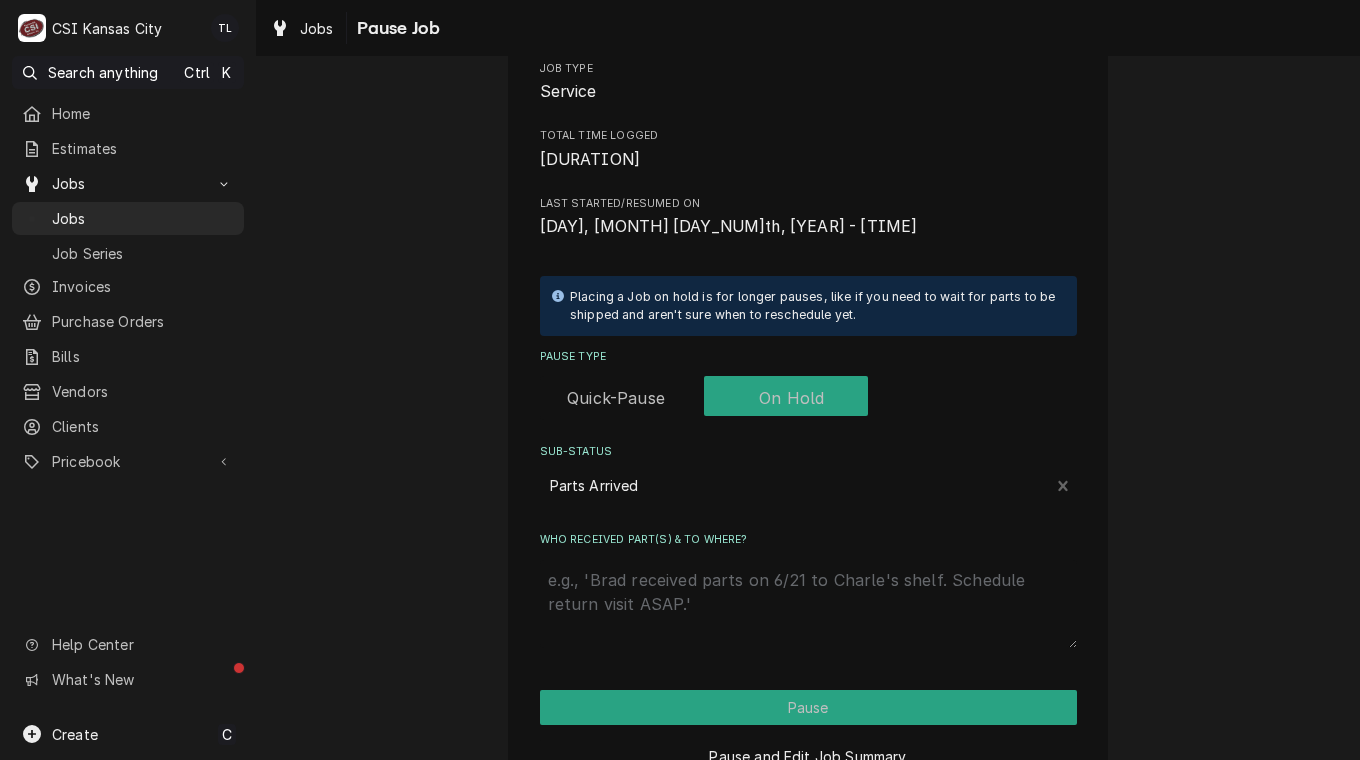click on "Who received part(s) & to where?" at bounding box center [808, 604] 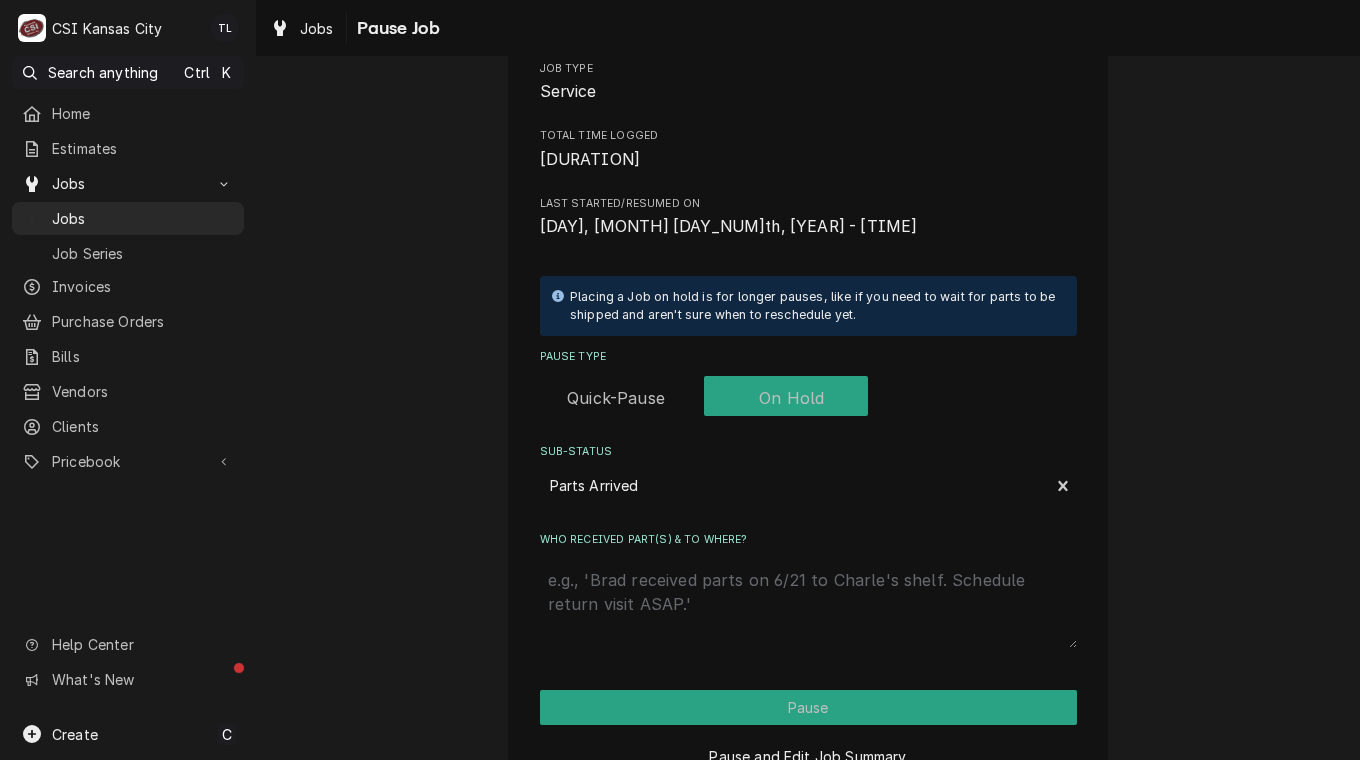 type on "x" 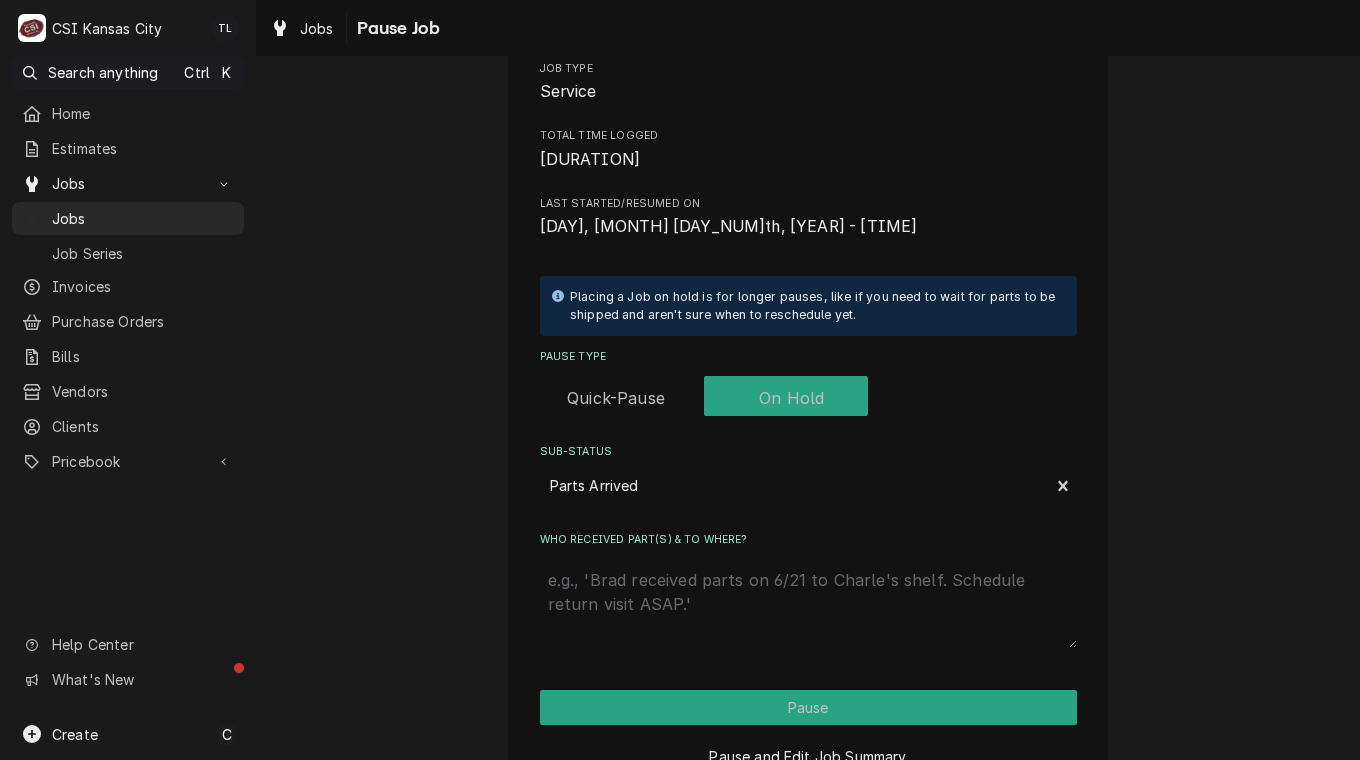 type on "p" 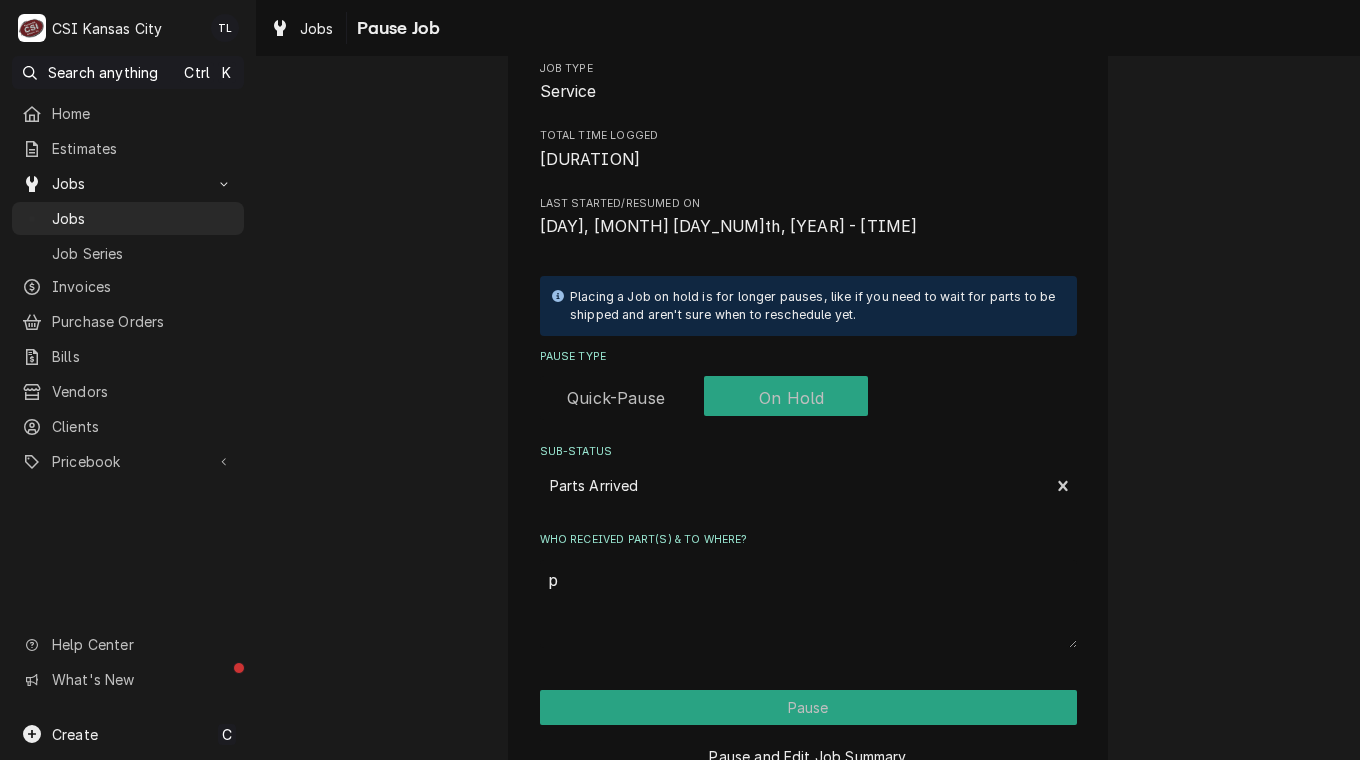 type on "x" 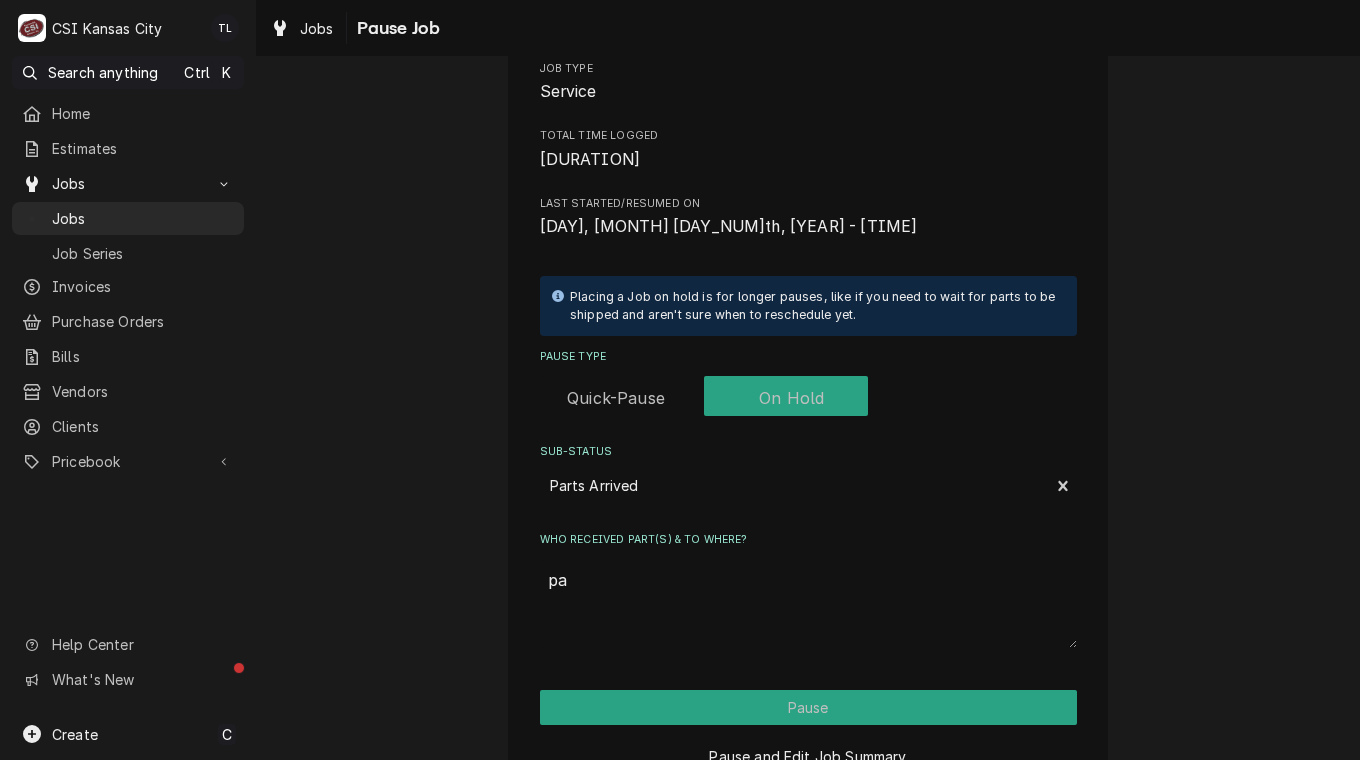 type on "x" 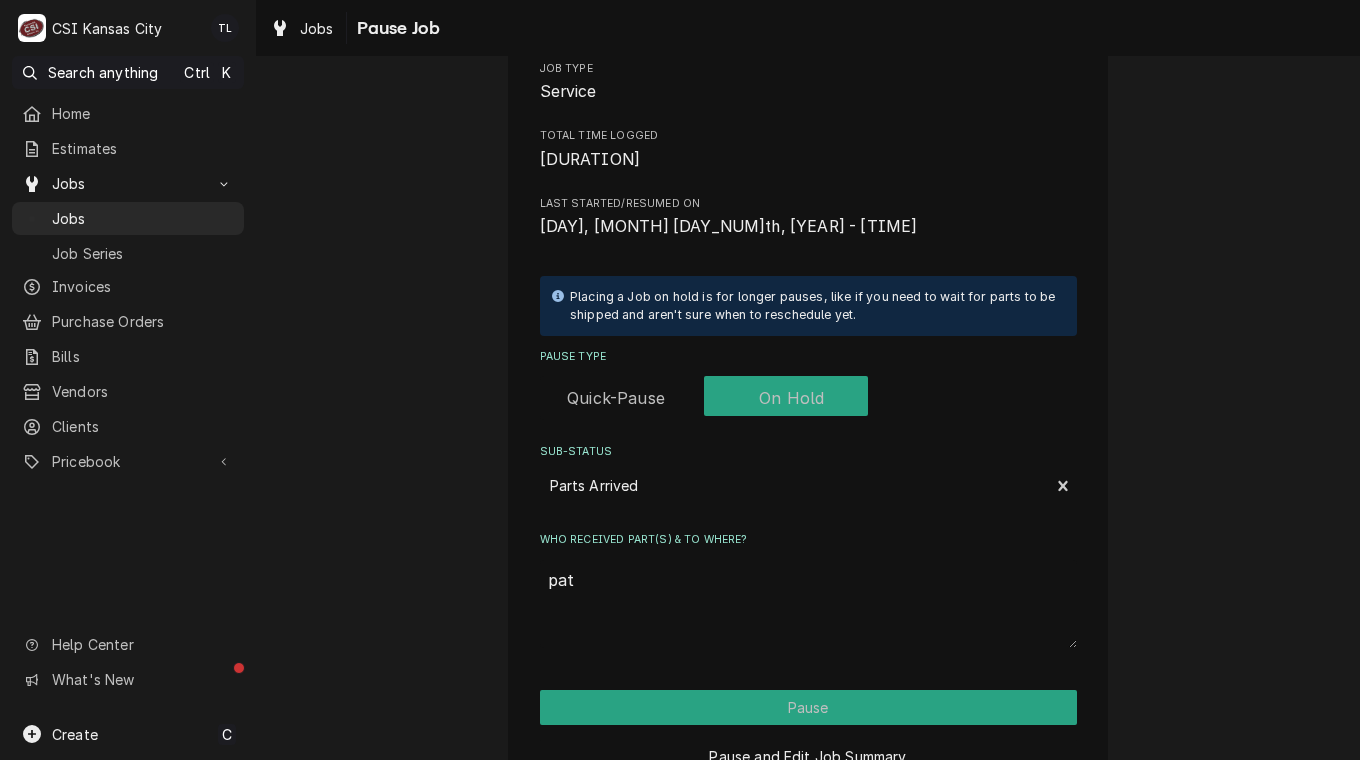 type on "x" 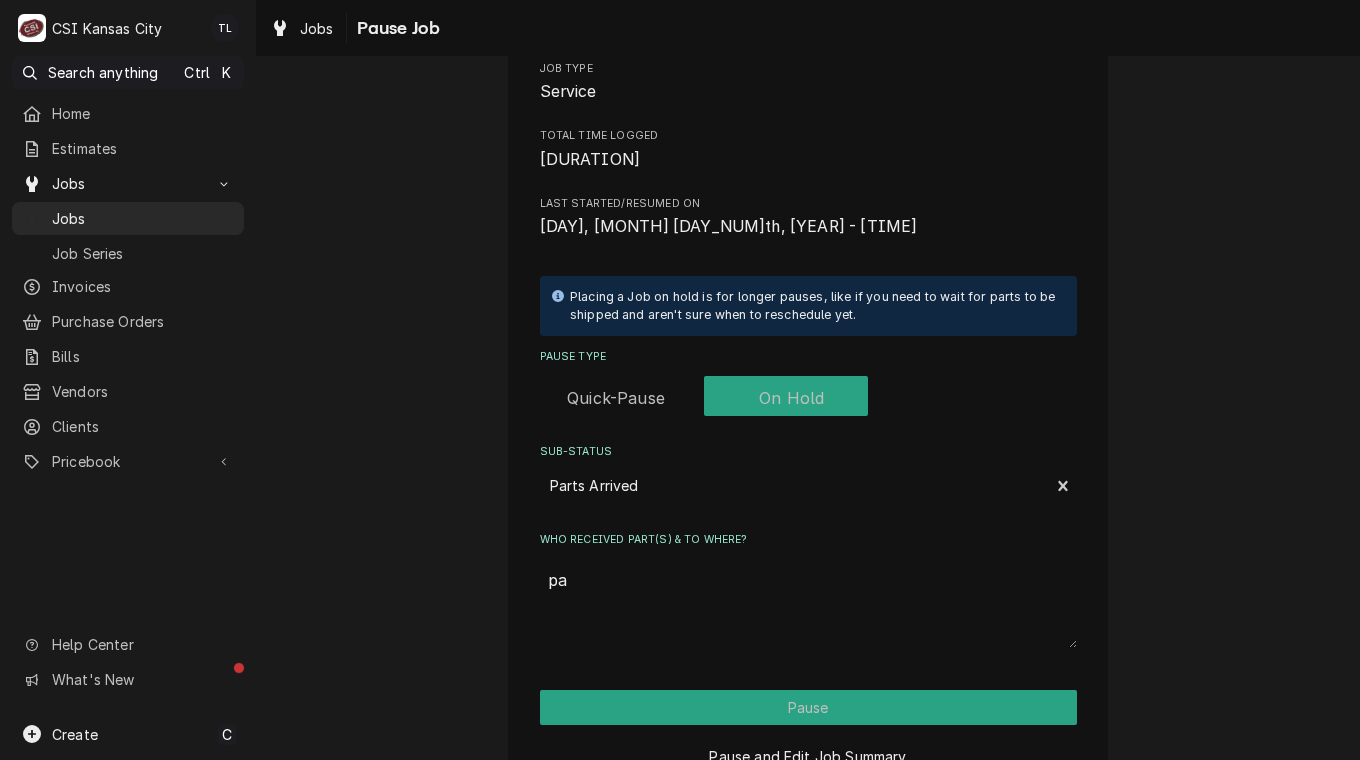 type on "x" 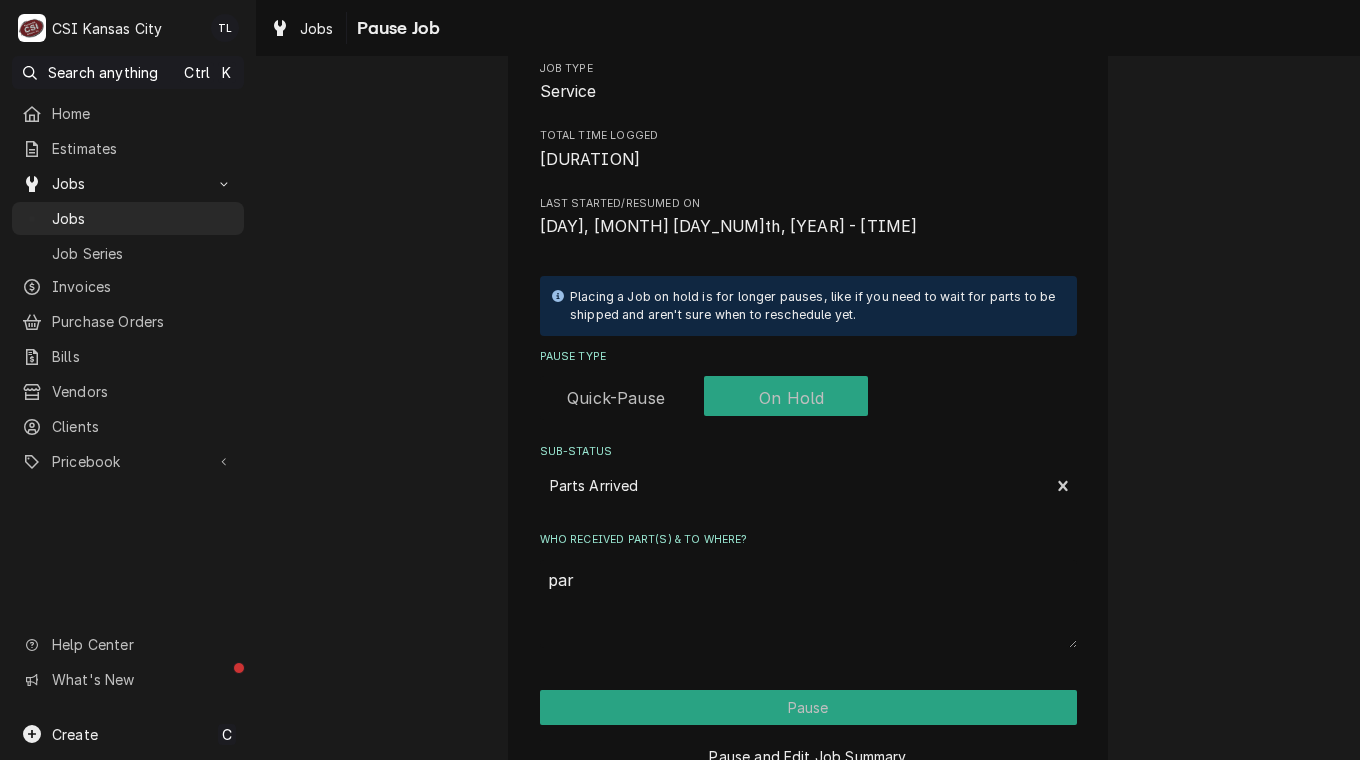 type on "x" 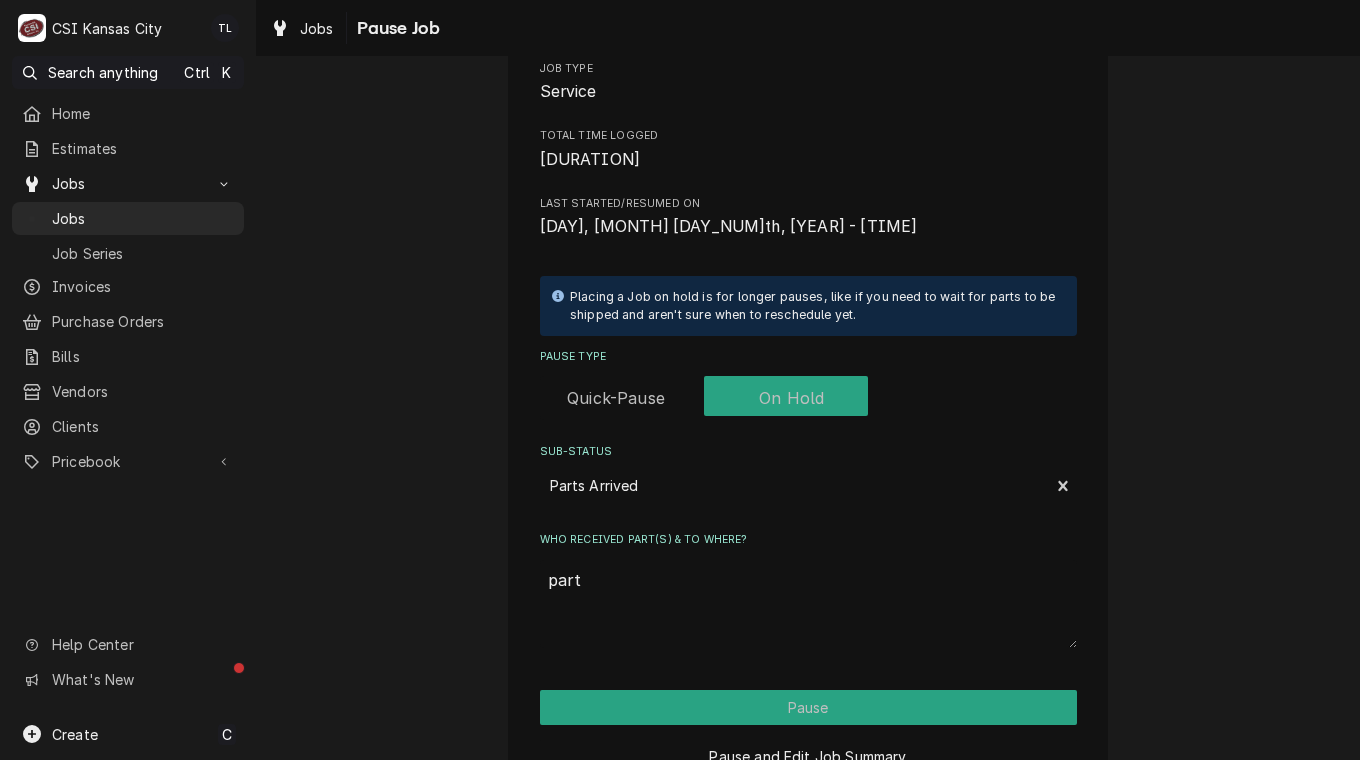 type on "x" 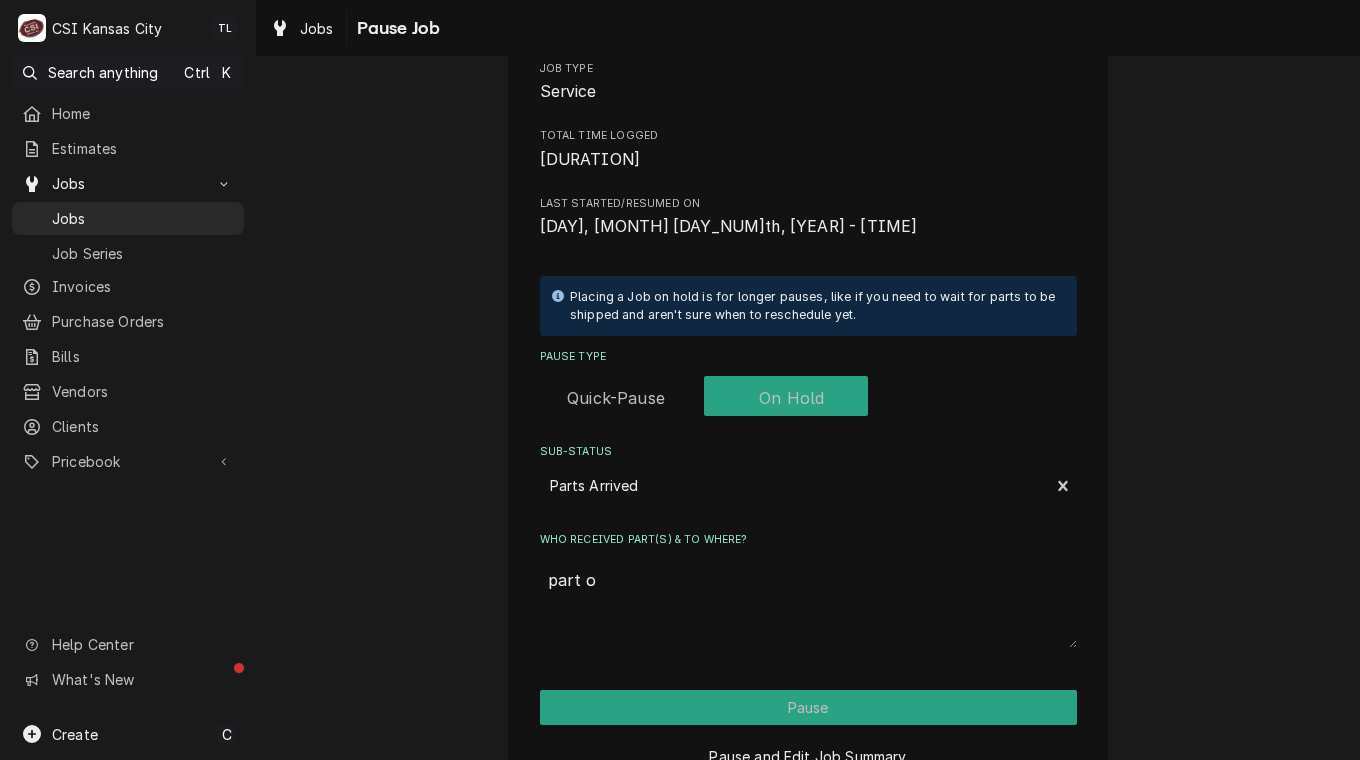 type on "x" 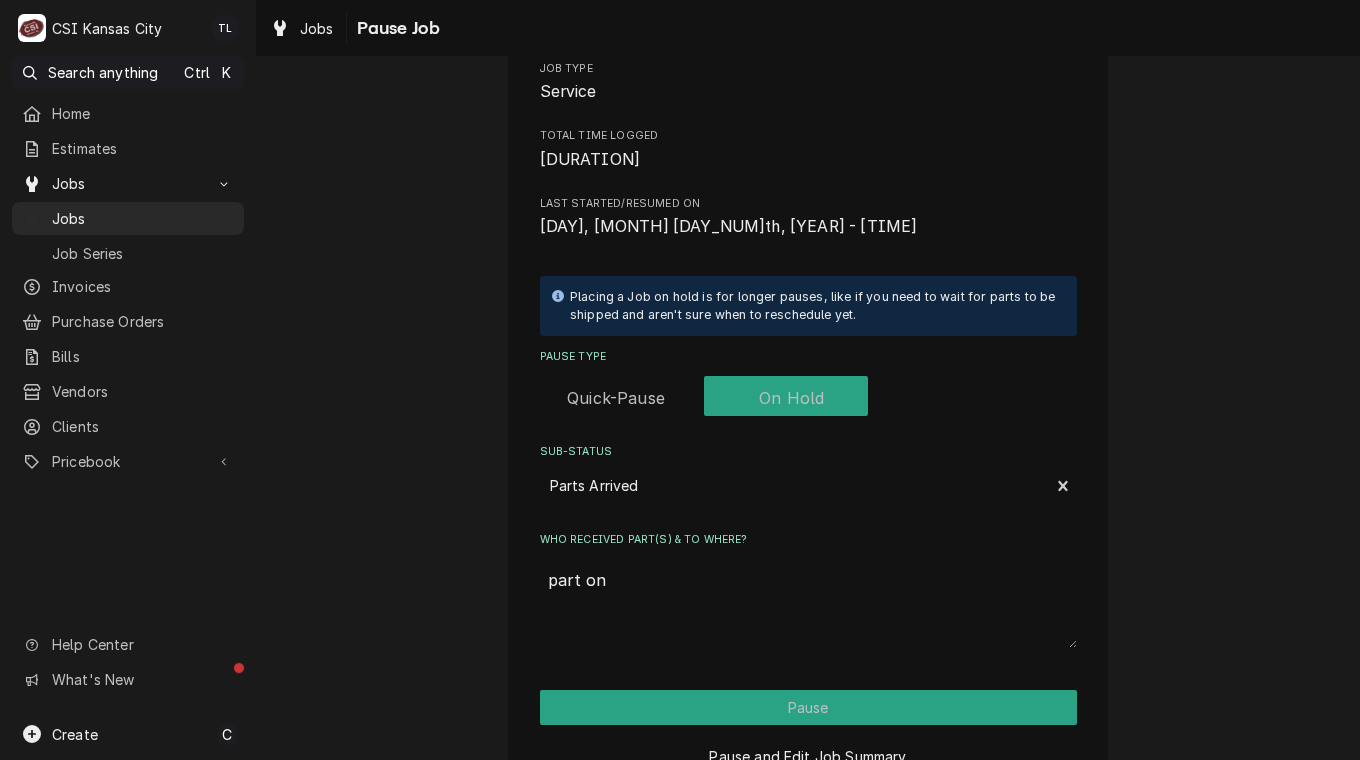 type on "x" 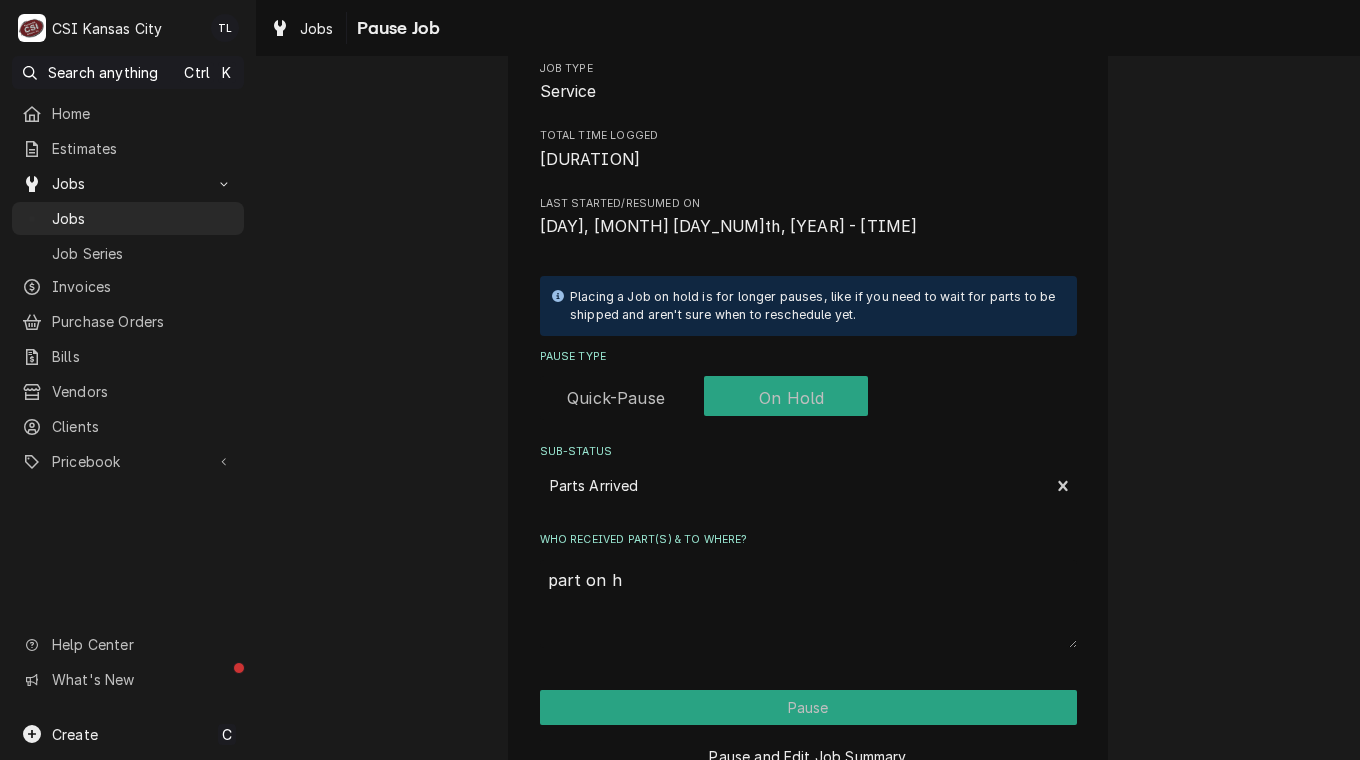 type on "x" 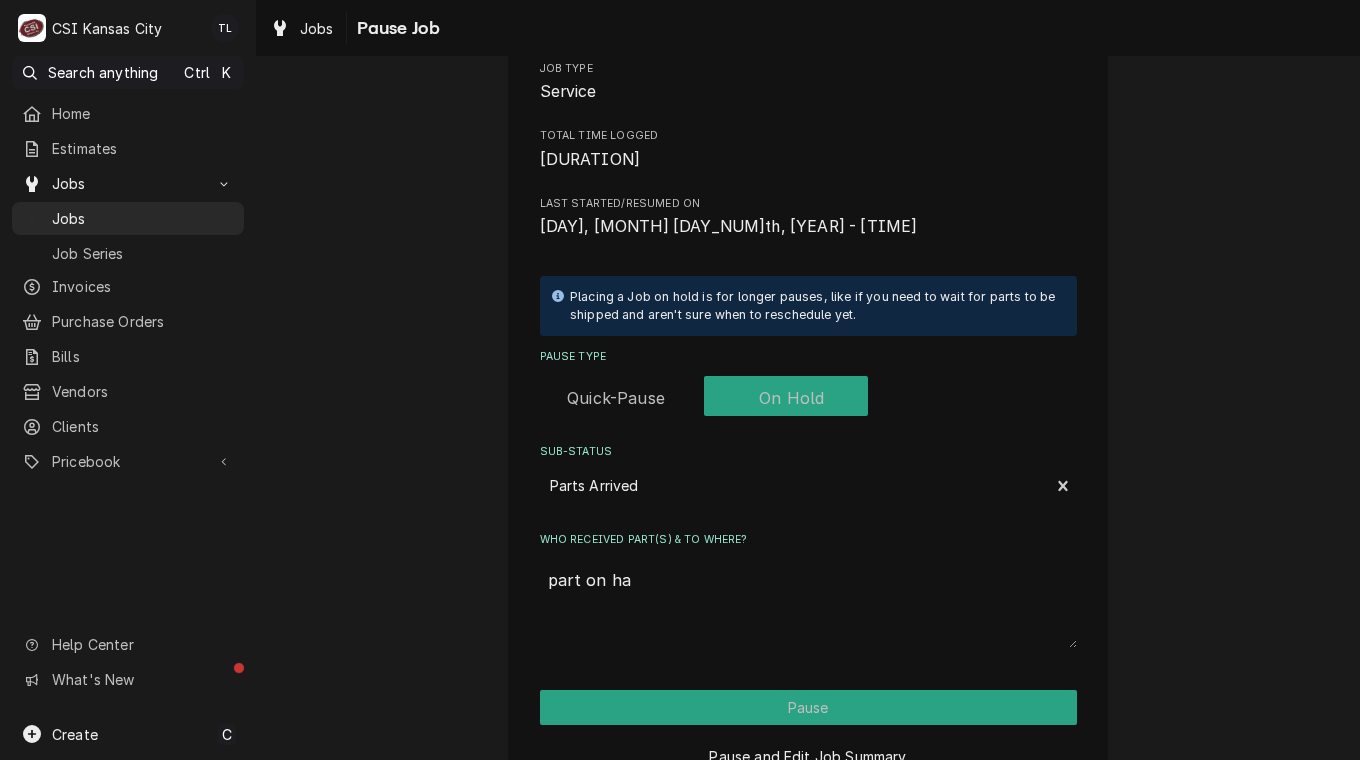 type on "x" 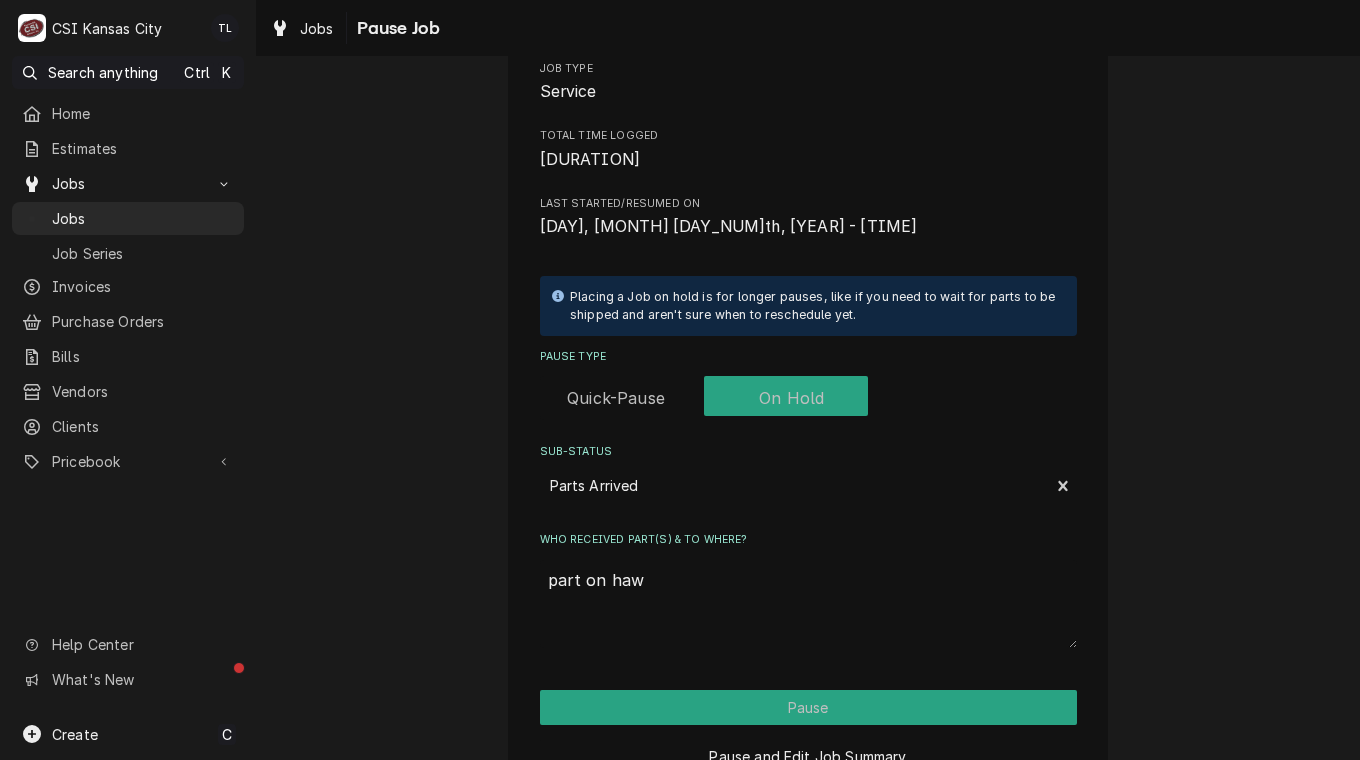 type on "x" 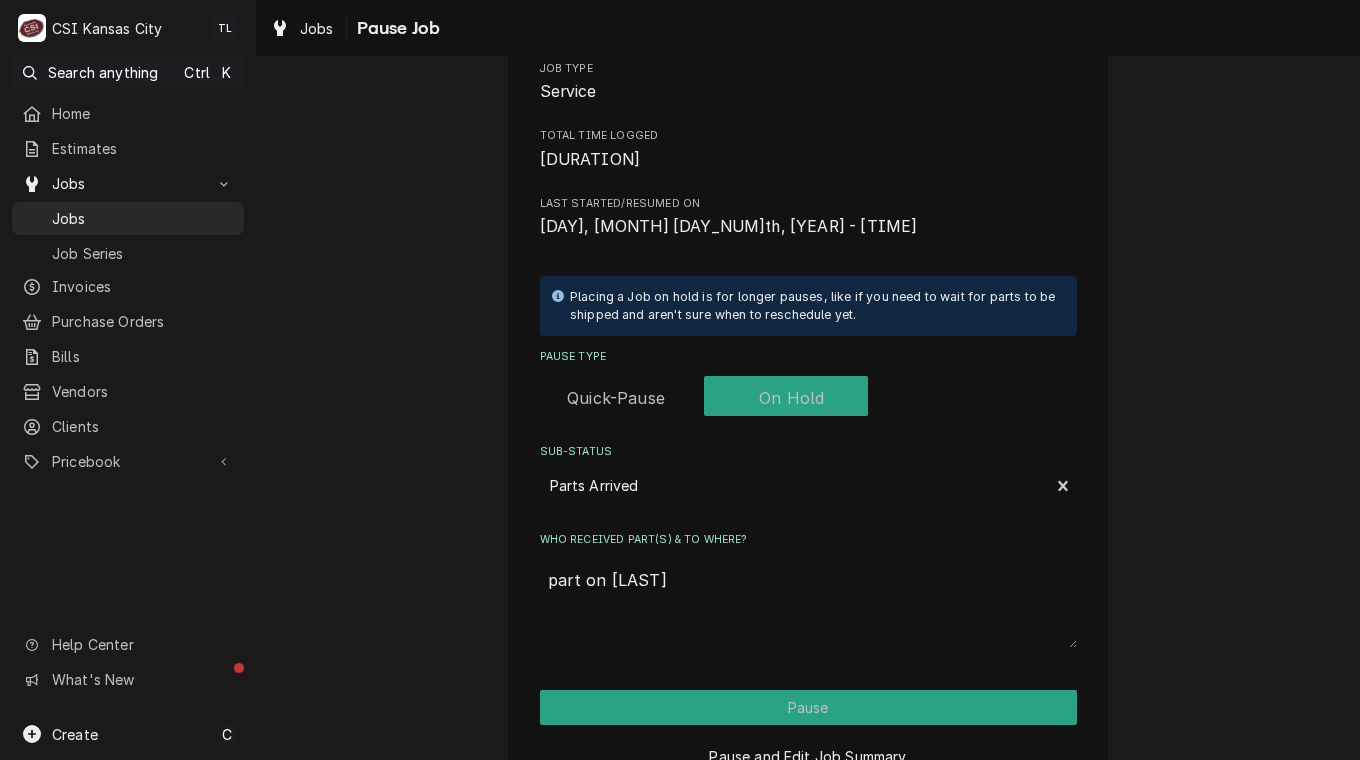 type on "x" 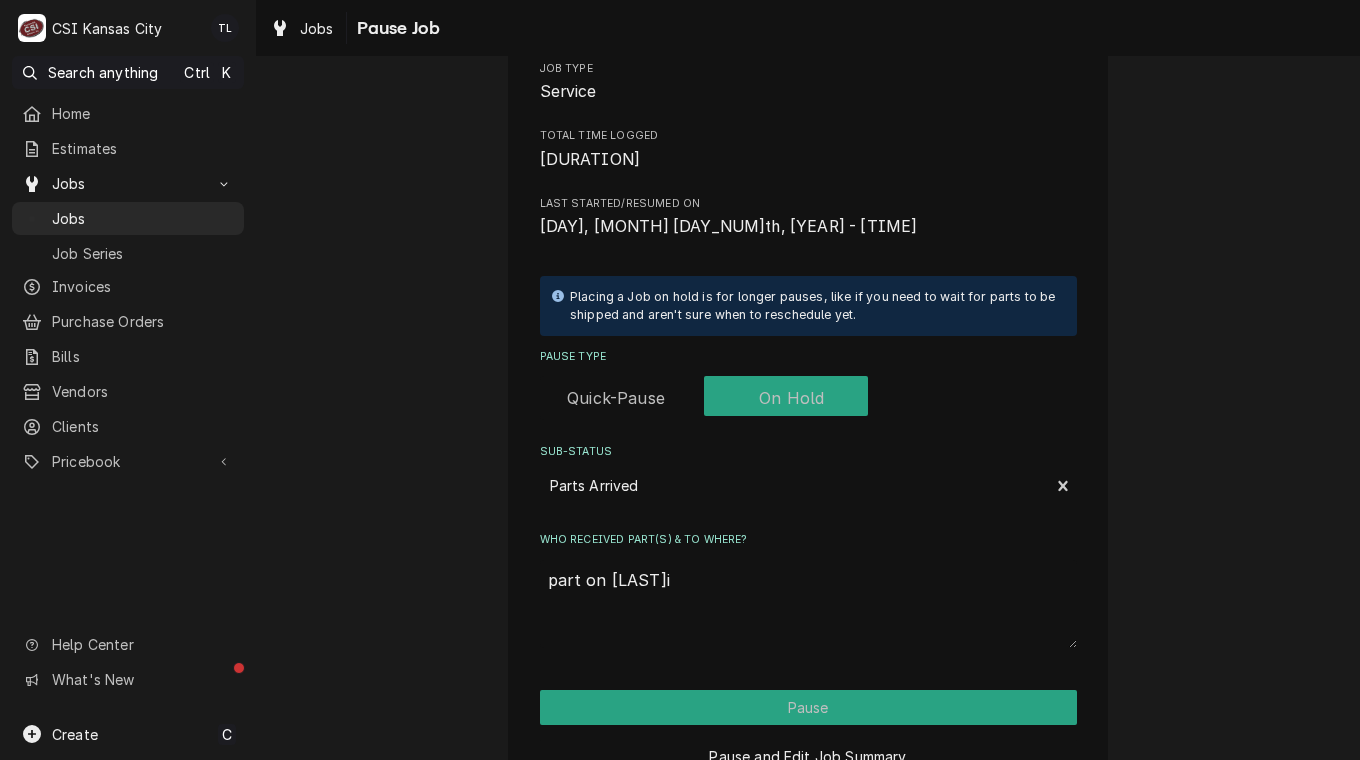 type on "x" 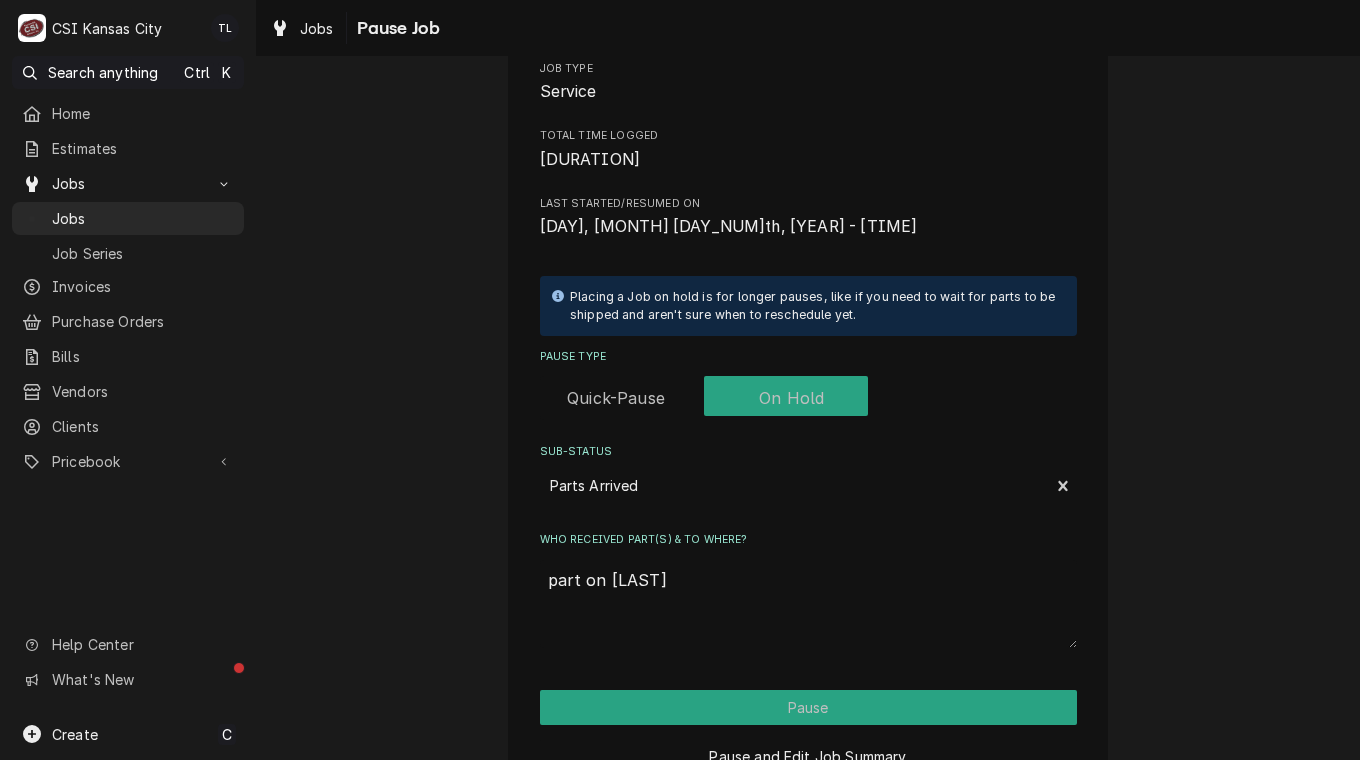 type on "x" 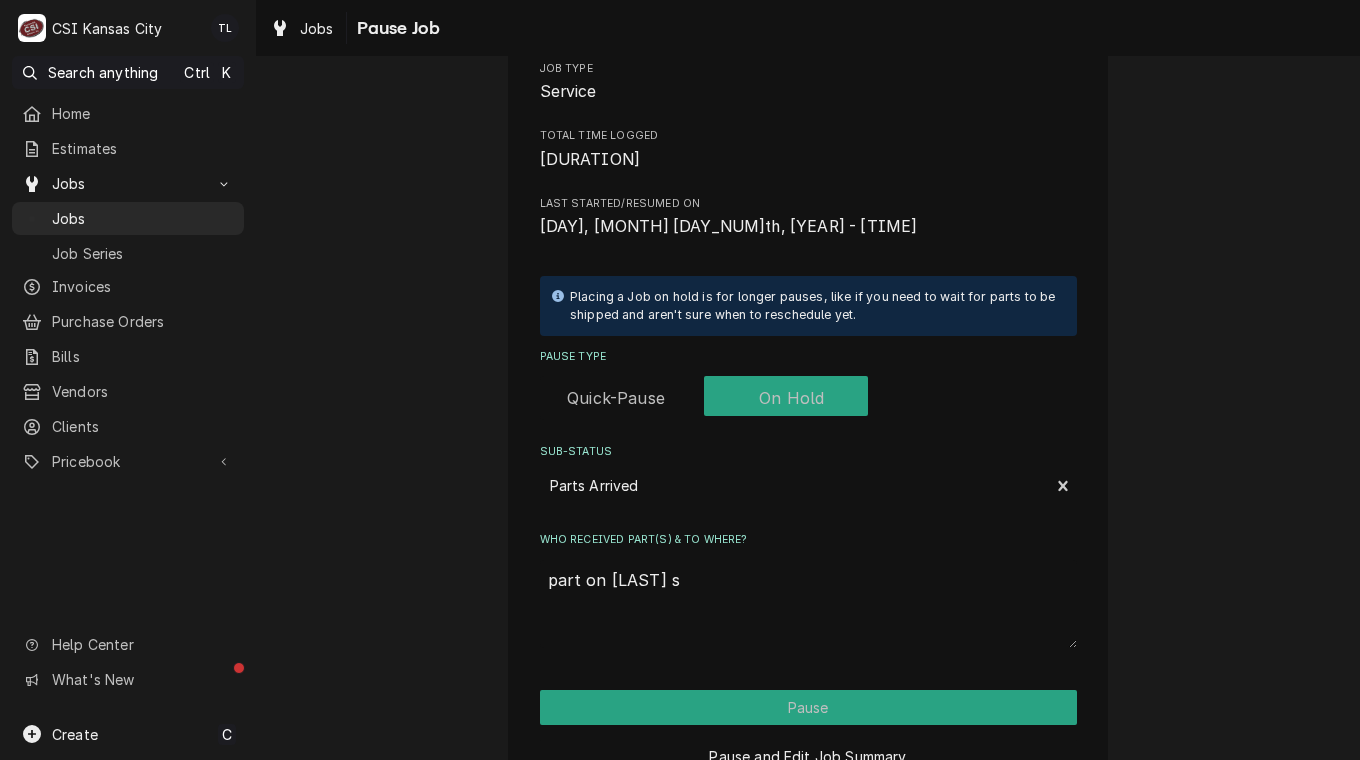 type on "x" 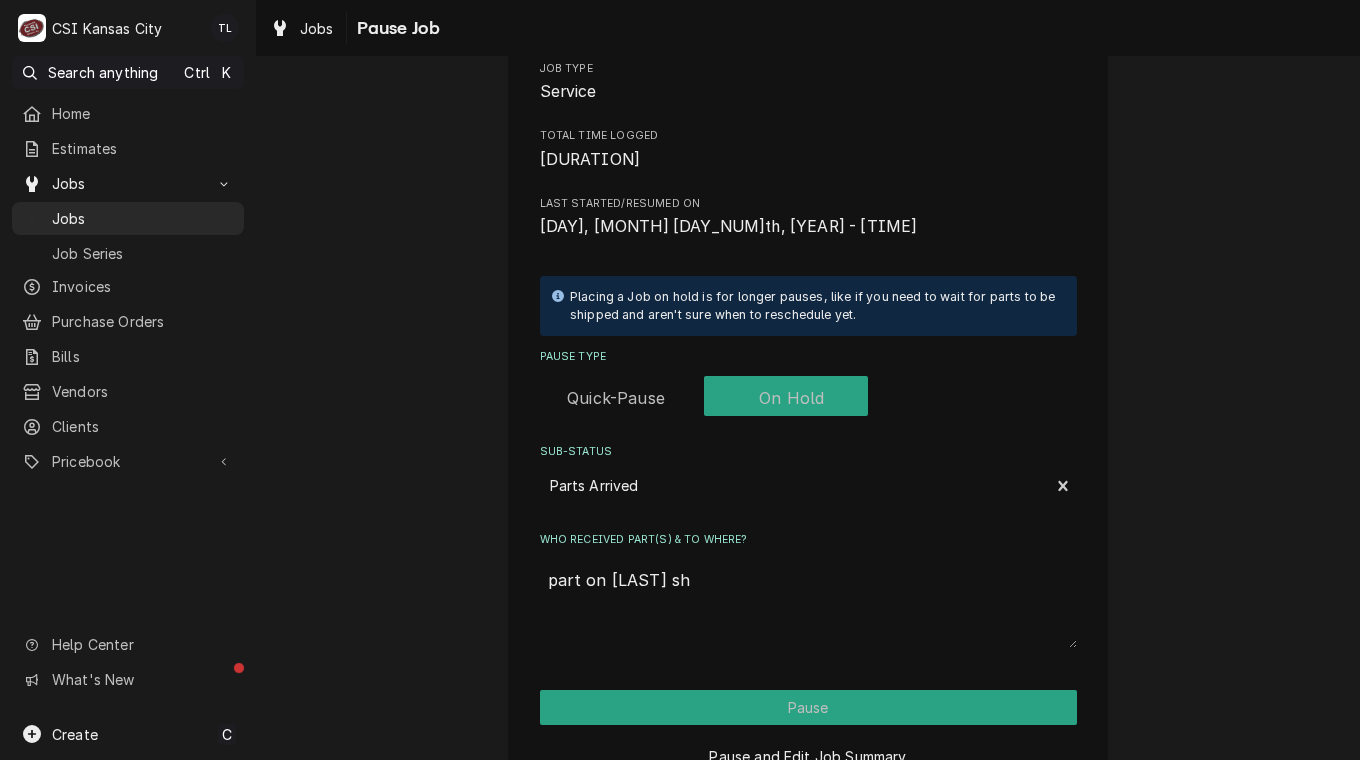 type on "x" 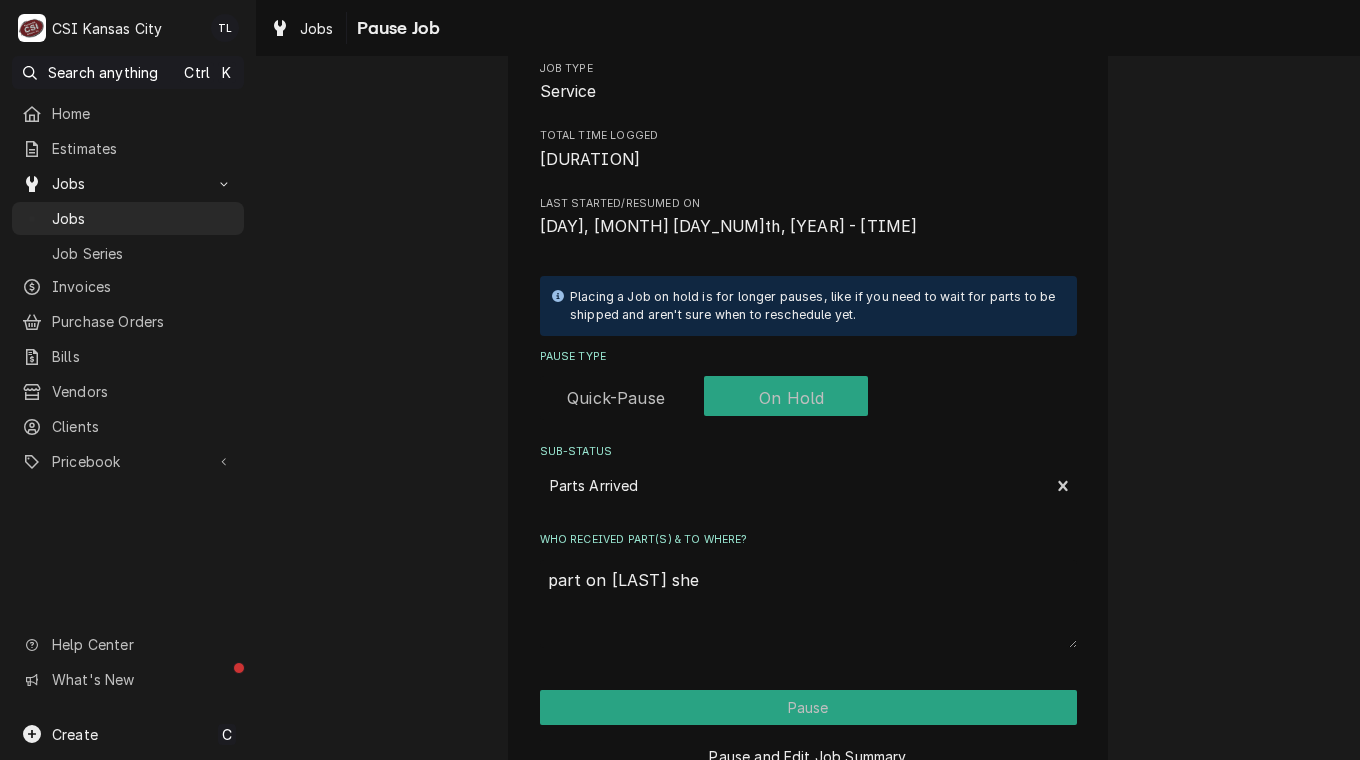 type on "part on hawkins shek" 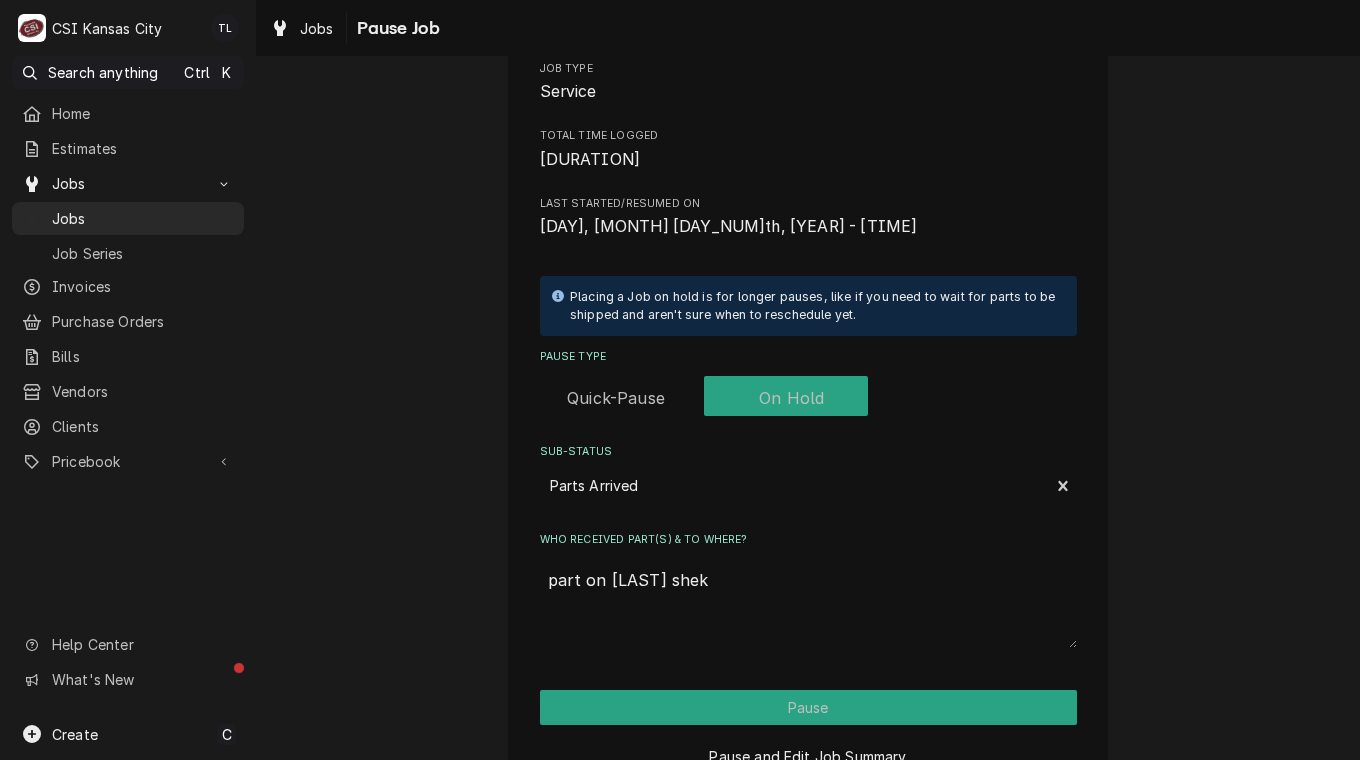 type on "x" 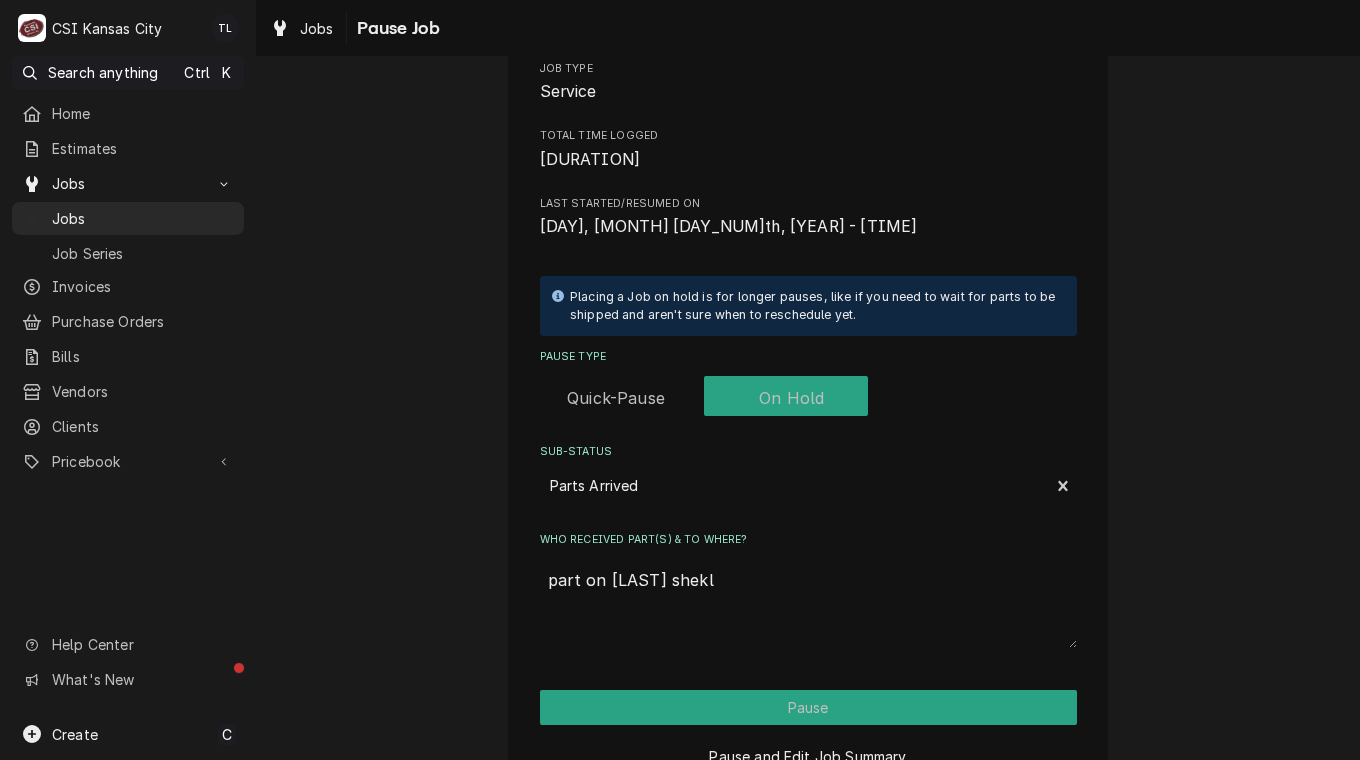 type on "x" 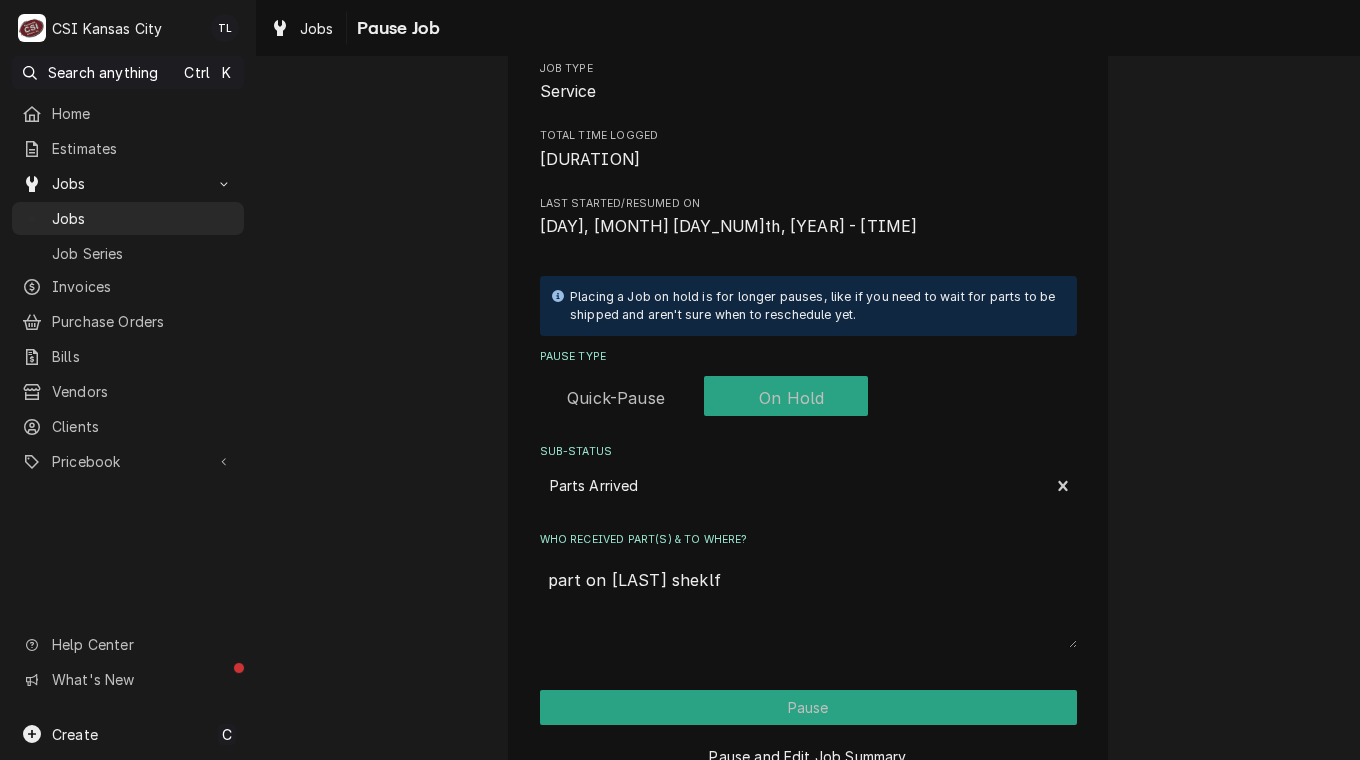 type on "x" 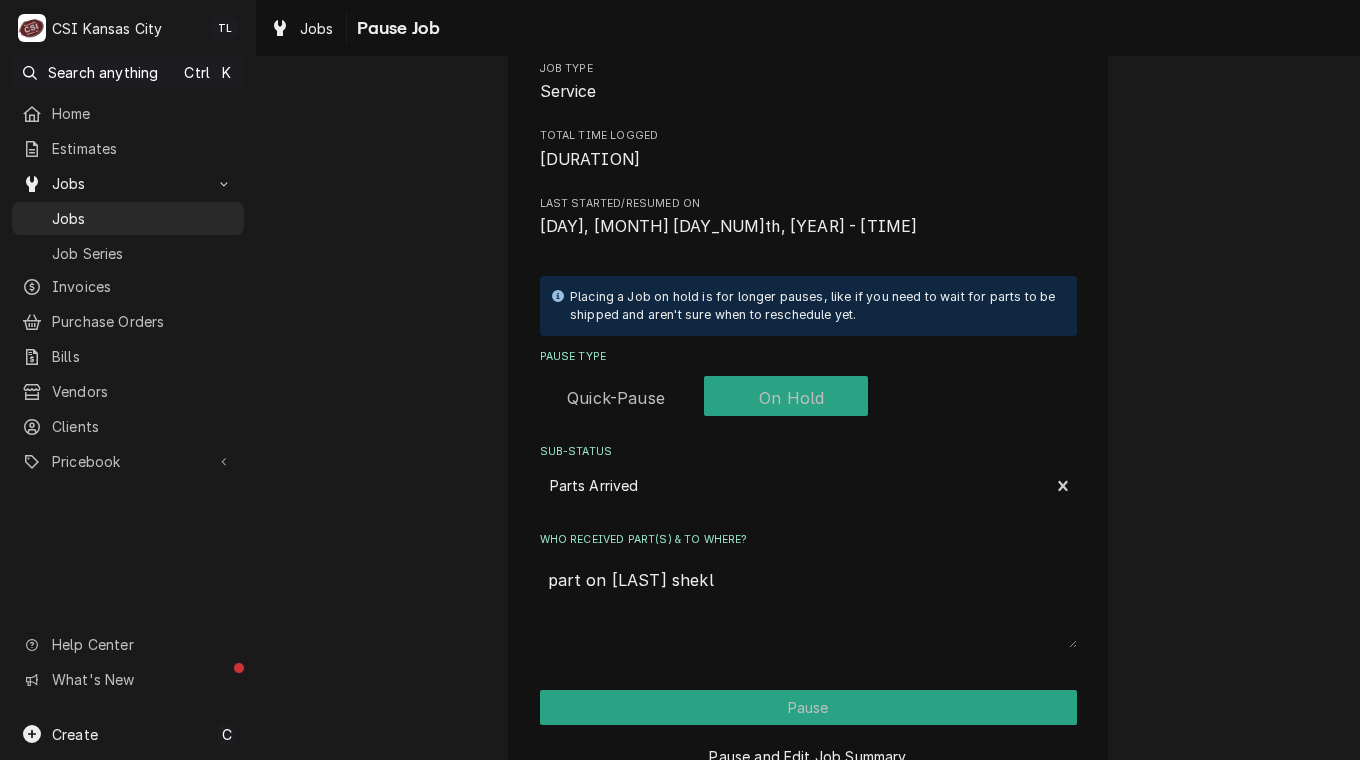 type on "x" 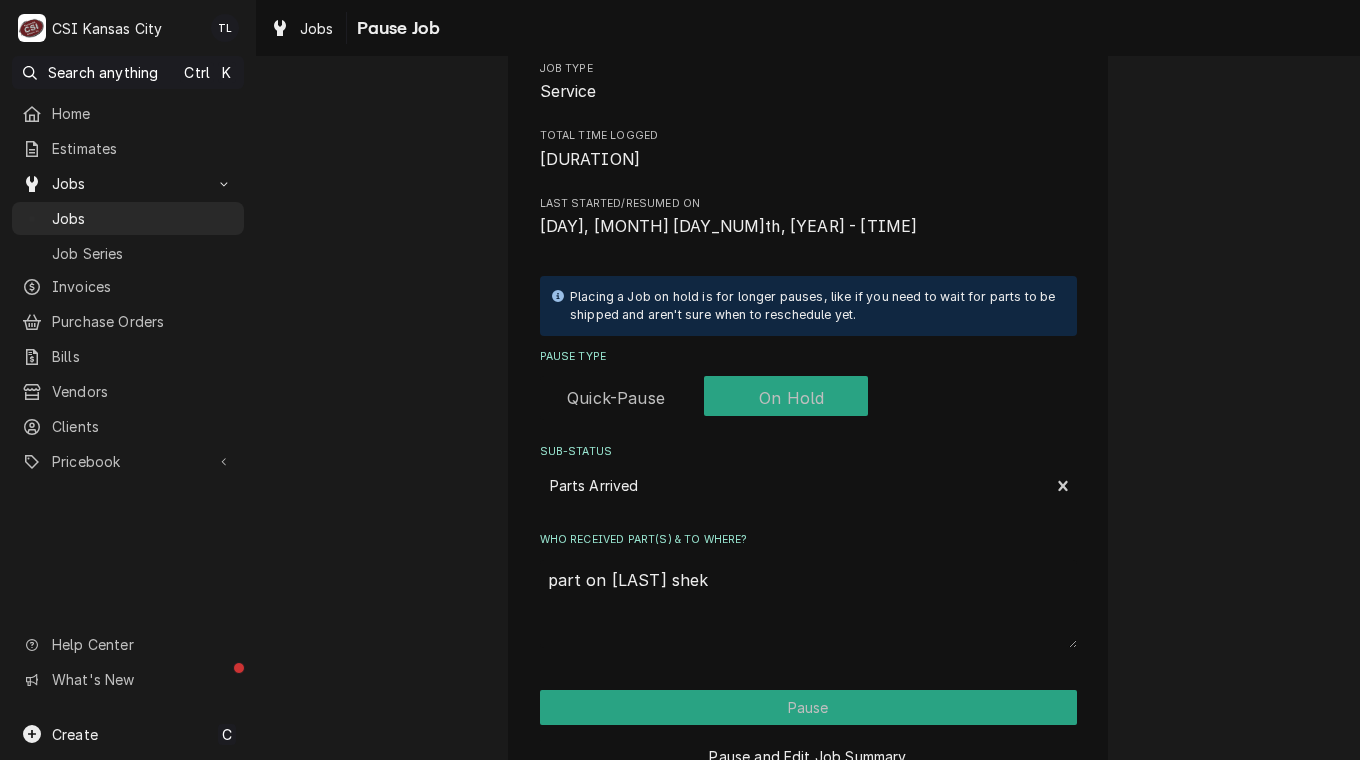 type on "x" 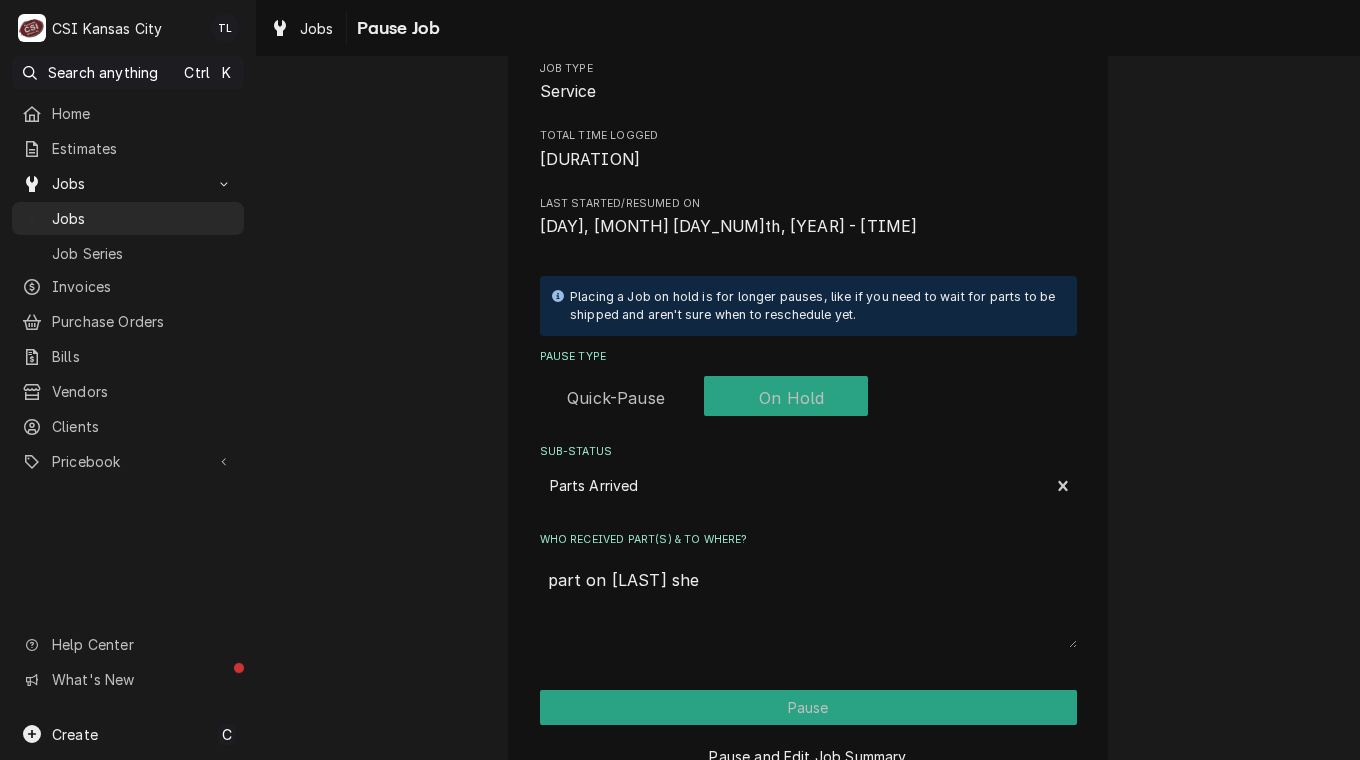 type on "x" 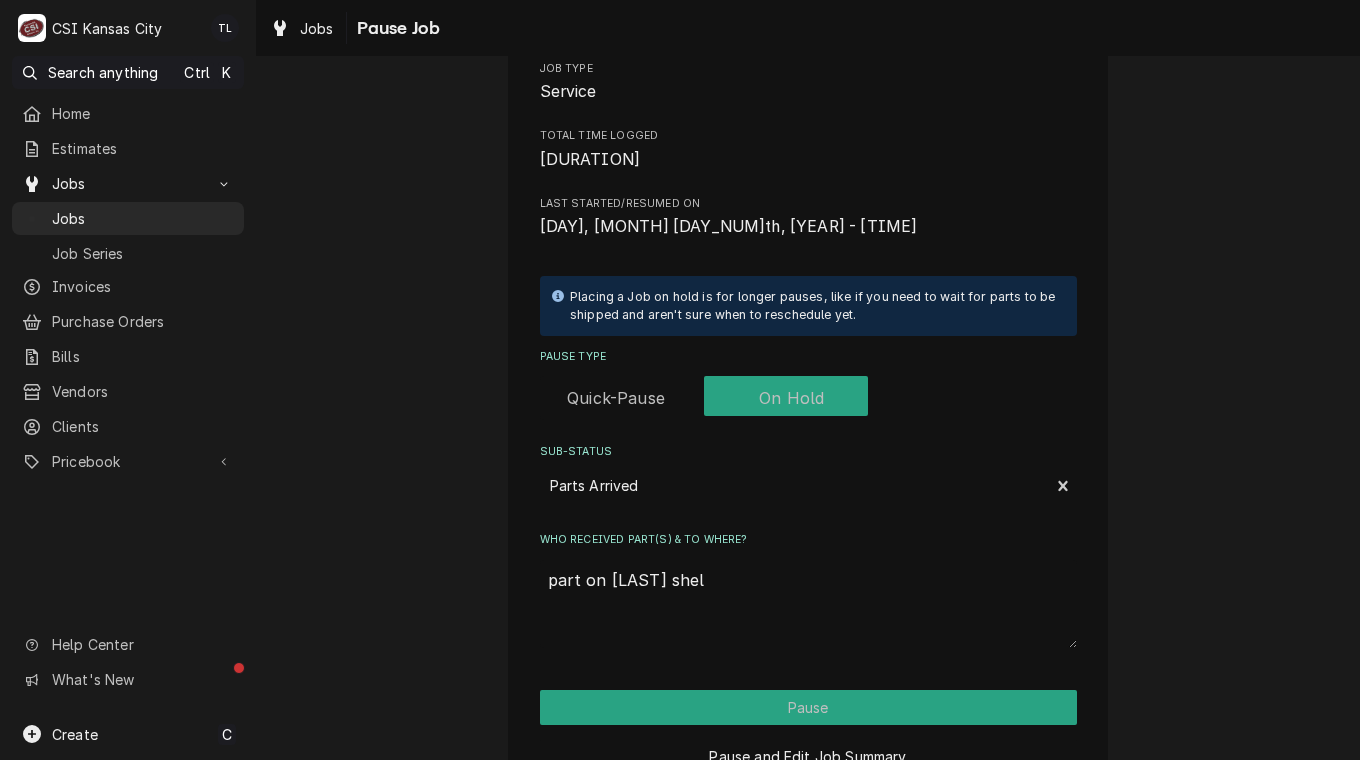 type on "x" 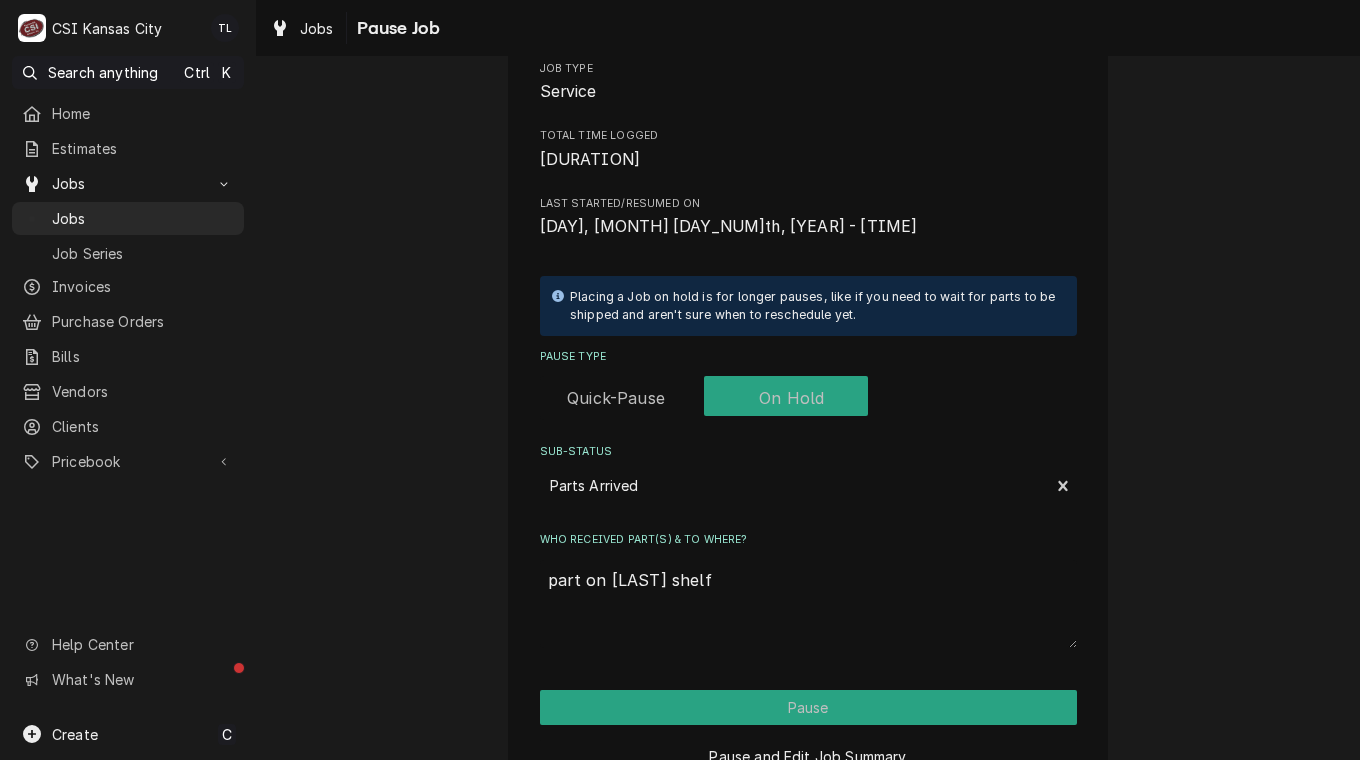 type on "part on hawkins shelf" 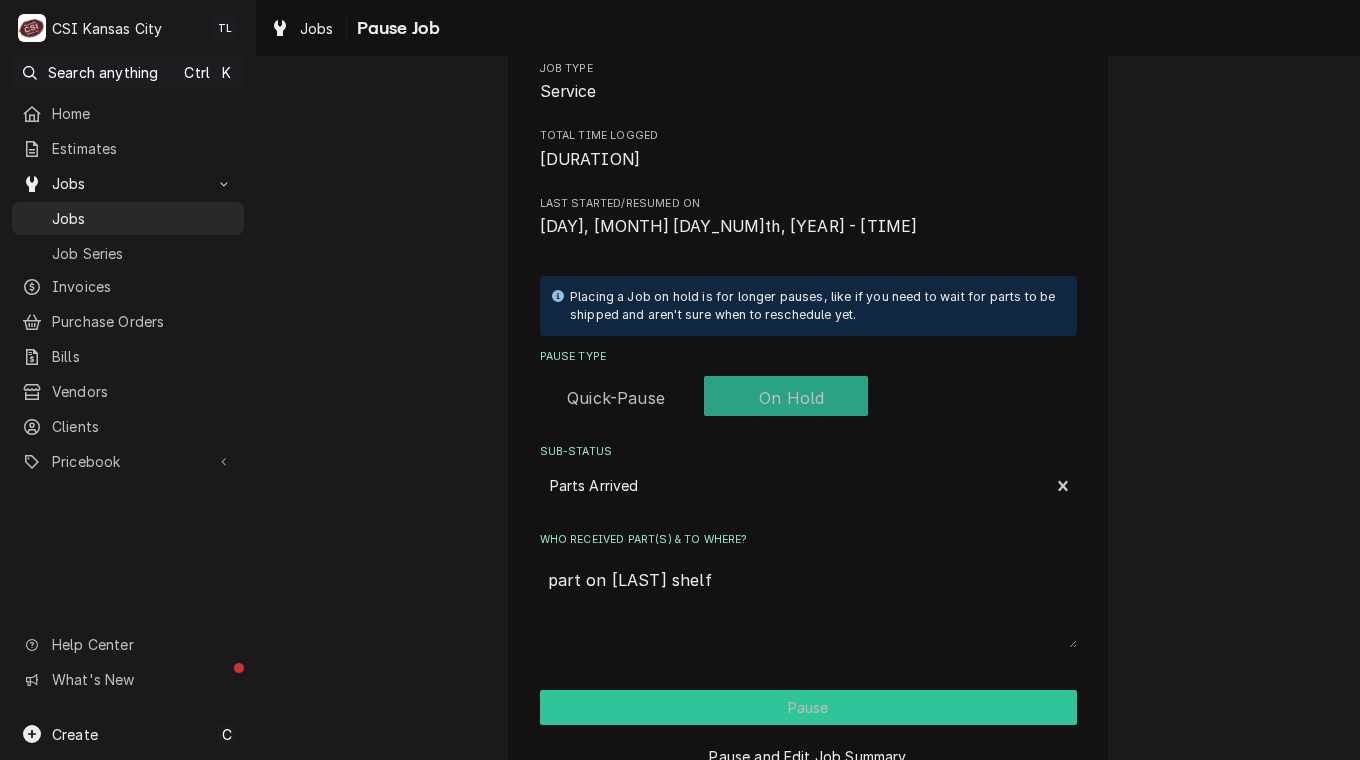 click on "Pause" at bounding box center [808, 707] 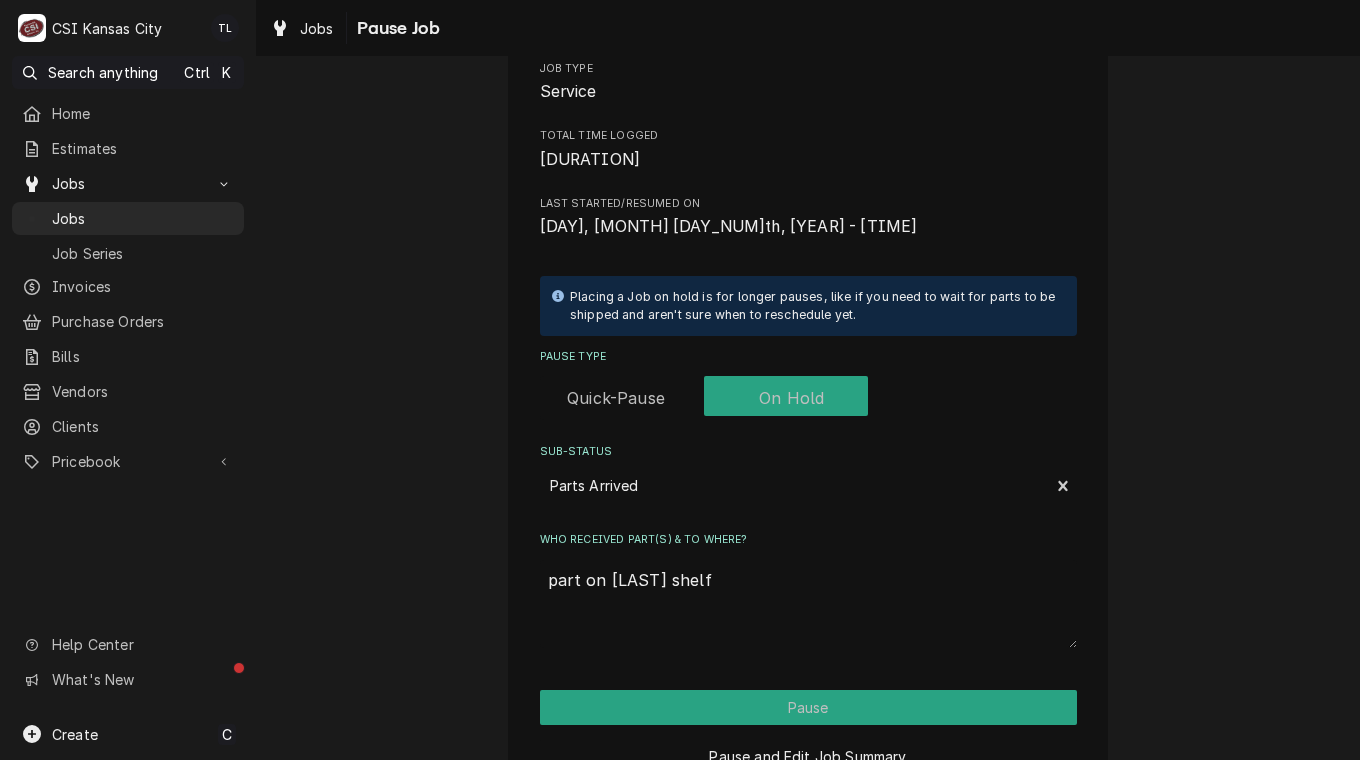 type on "x" 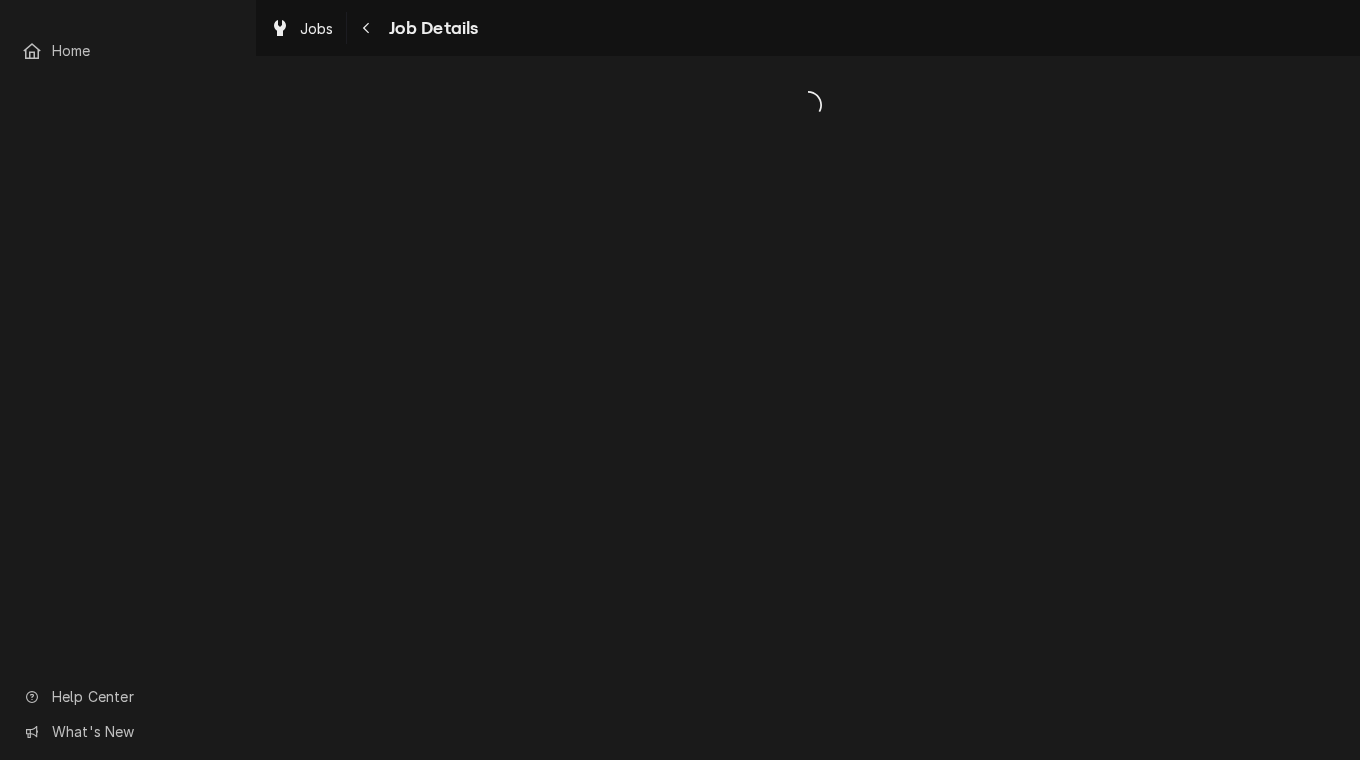 scroll, scrollTop: 0, scrollLeft: 0, axis: both 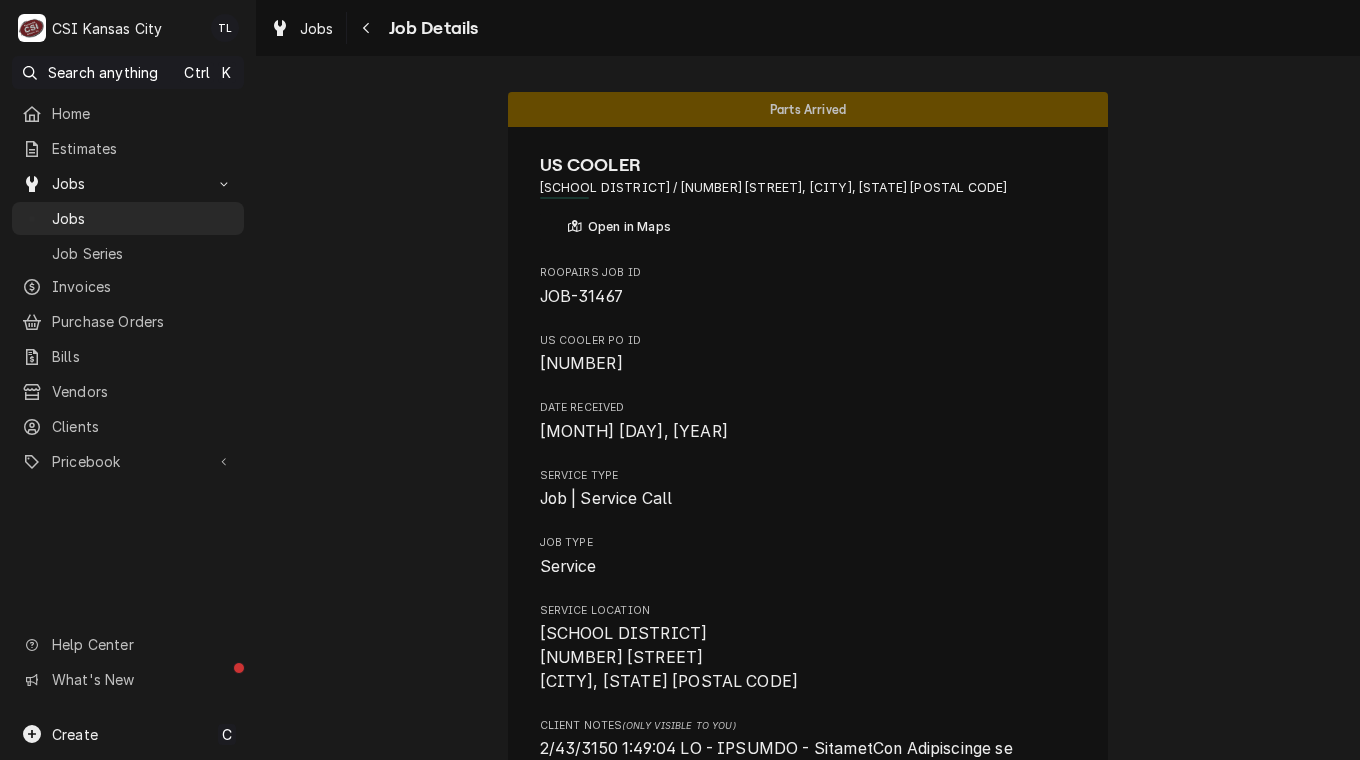 click on "Jobs" at bounding box center [143, 218] 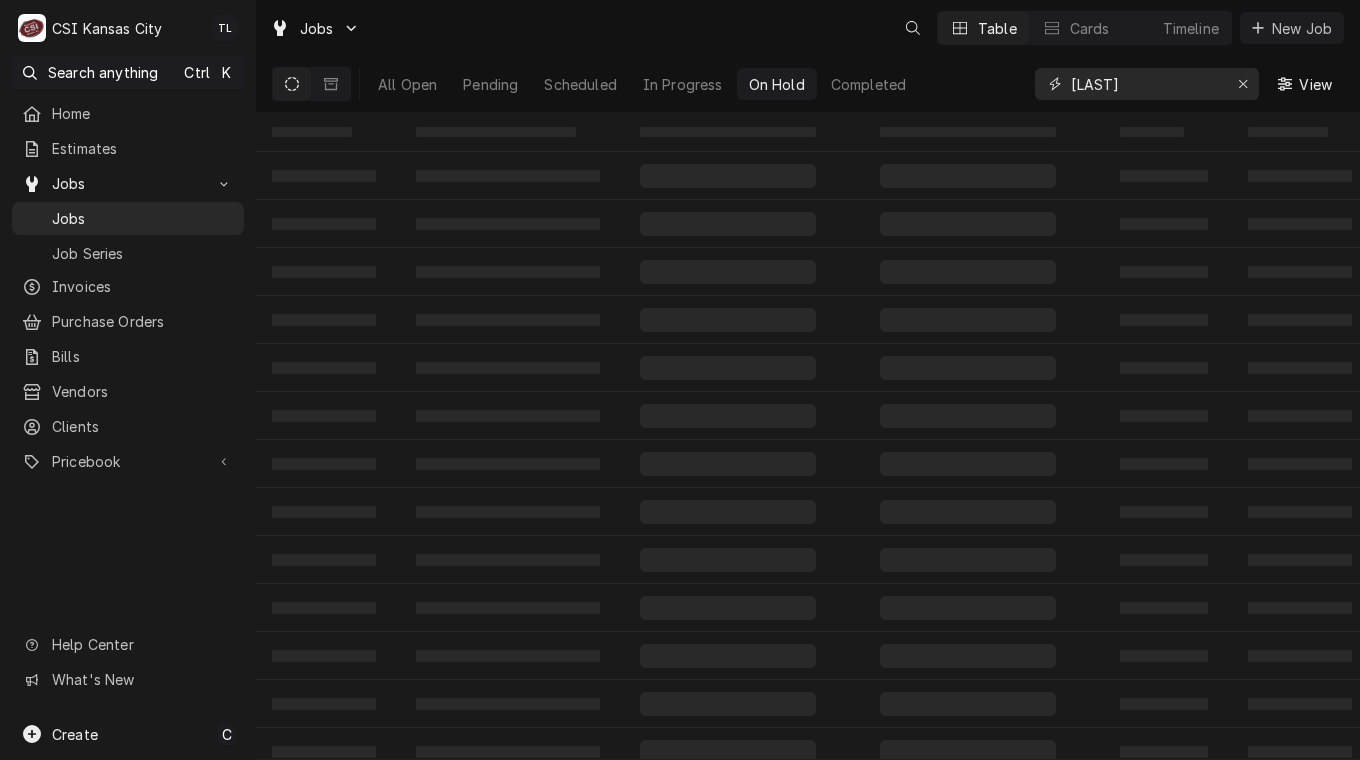 scroll, scrollTop: 0, scrollLeft: 0, axis: both 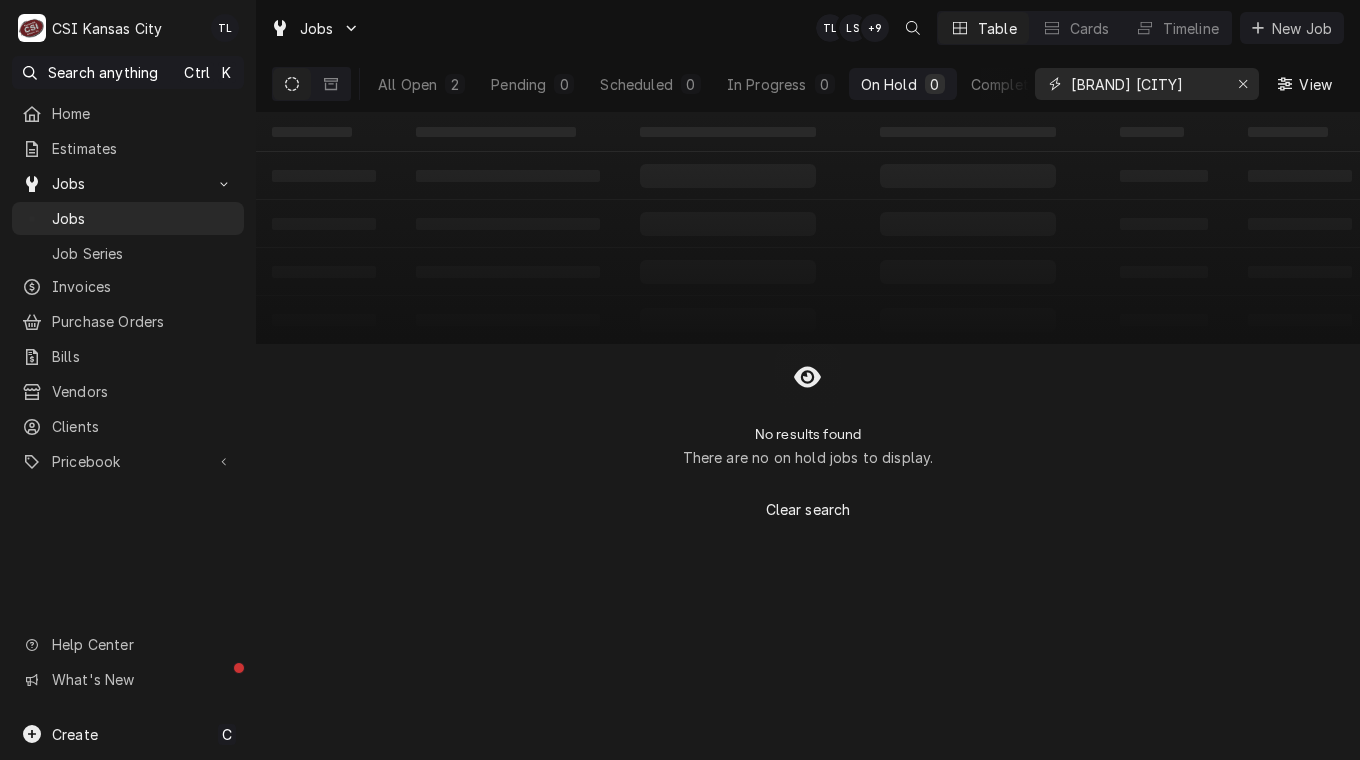 type on "whataburger raymore" 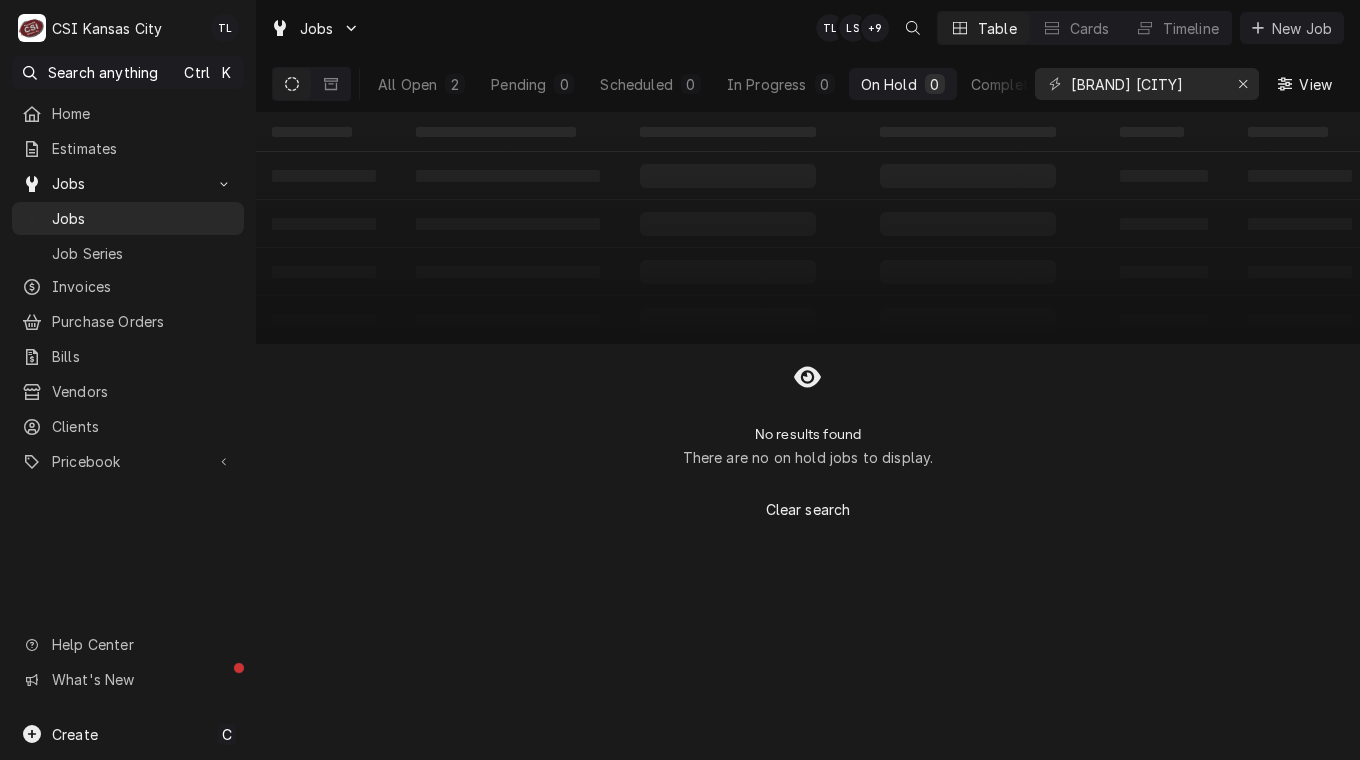click on "All Open" at bounding box center [407, 84] 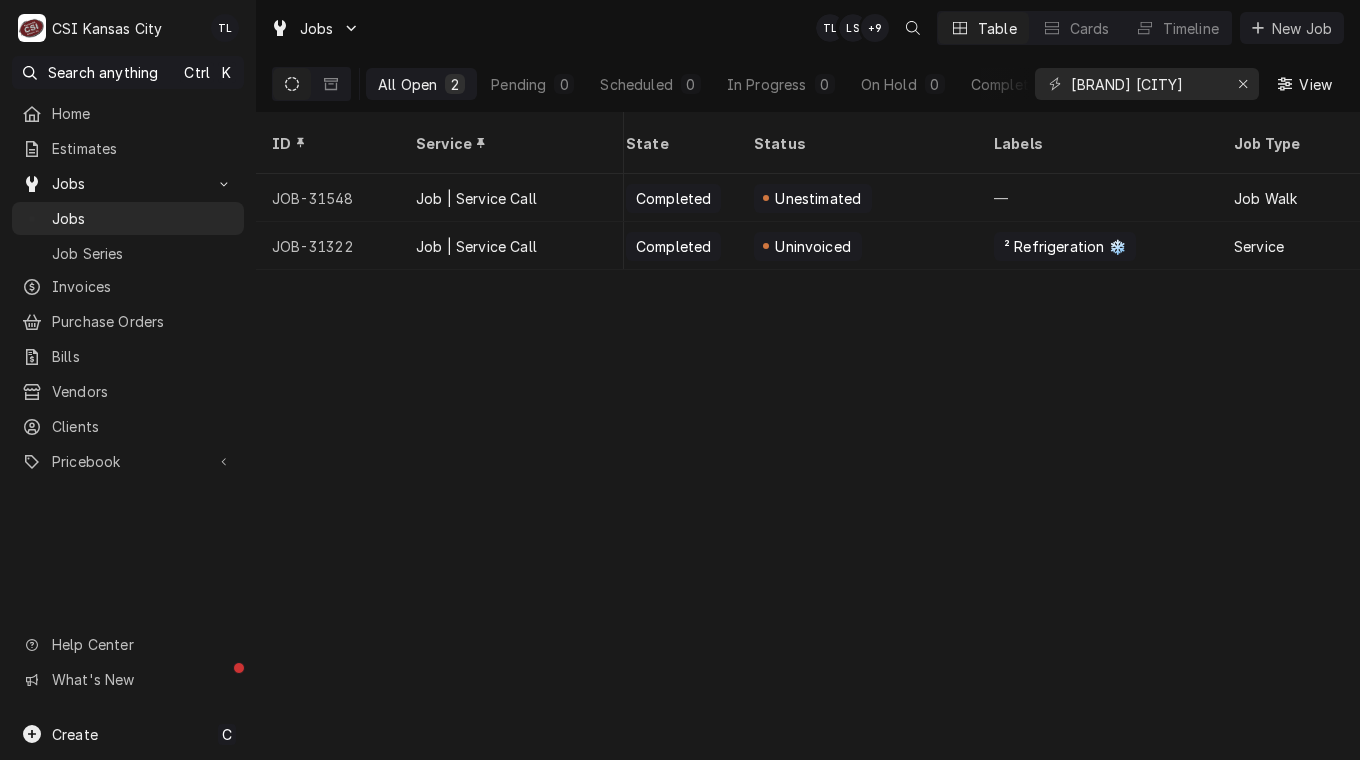 scroll, scrollTop: 0, scrollLeft: 0, axis: both 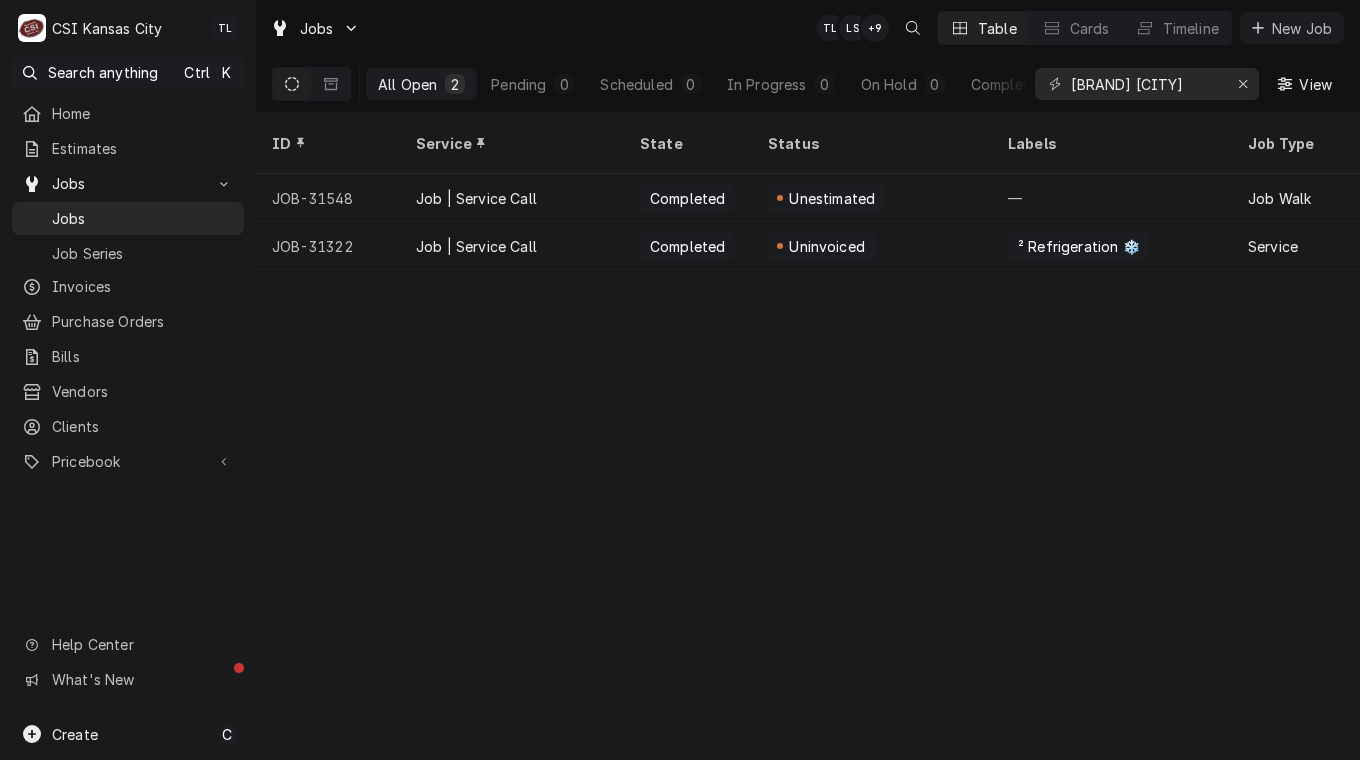 click on "Job | Service Call" at bounding box center (476, 246) 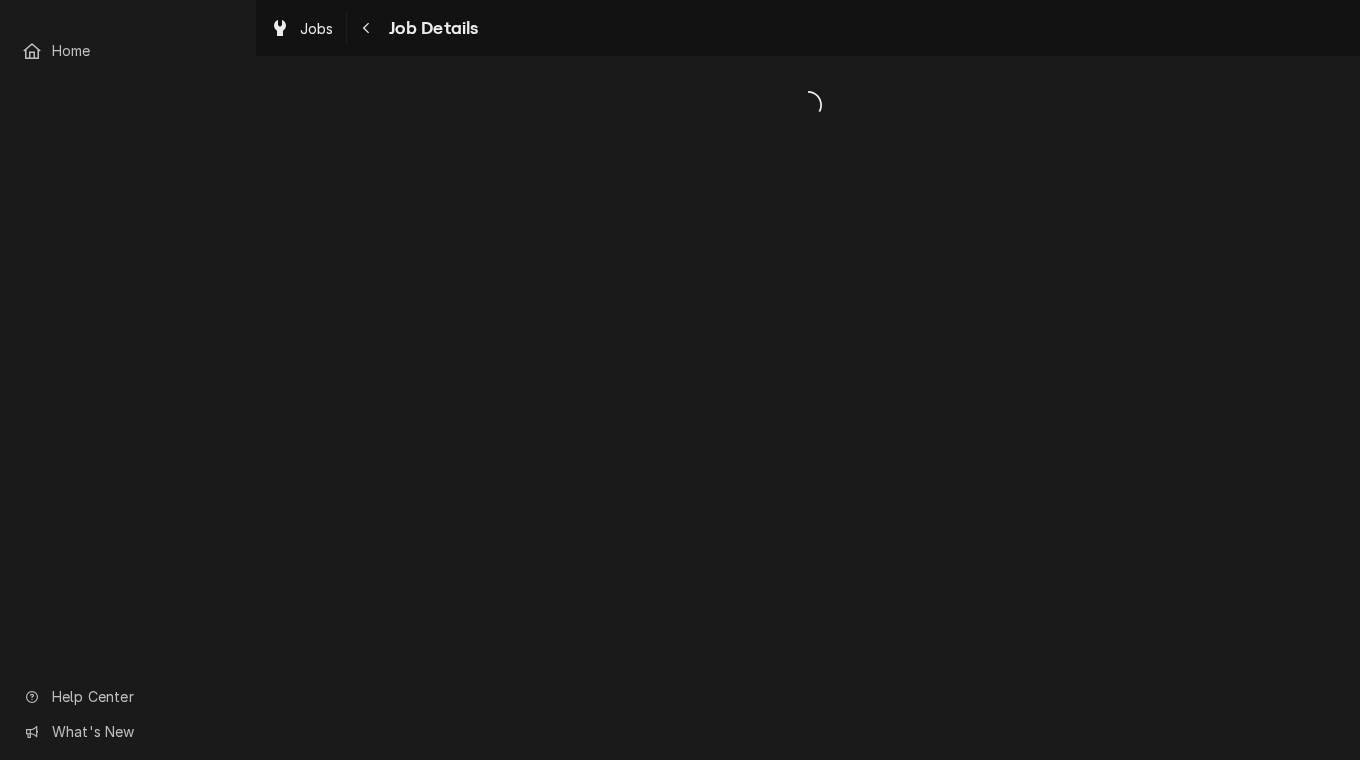 scroll, scrollTop: 0, scrollLeft: 0, axis: both 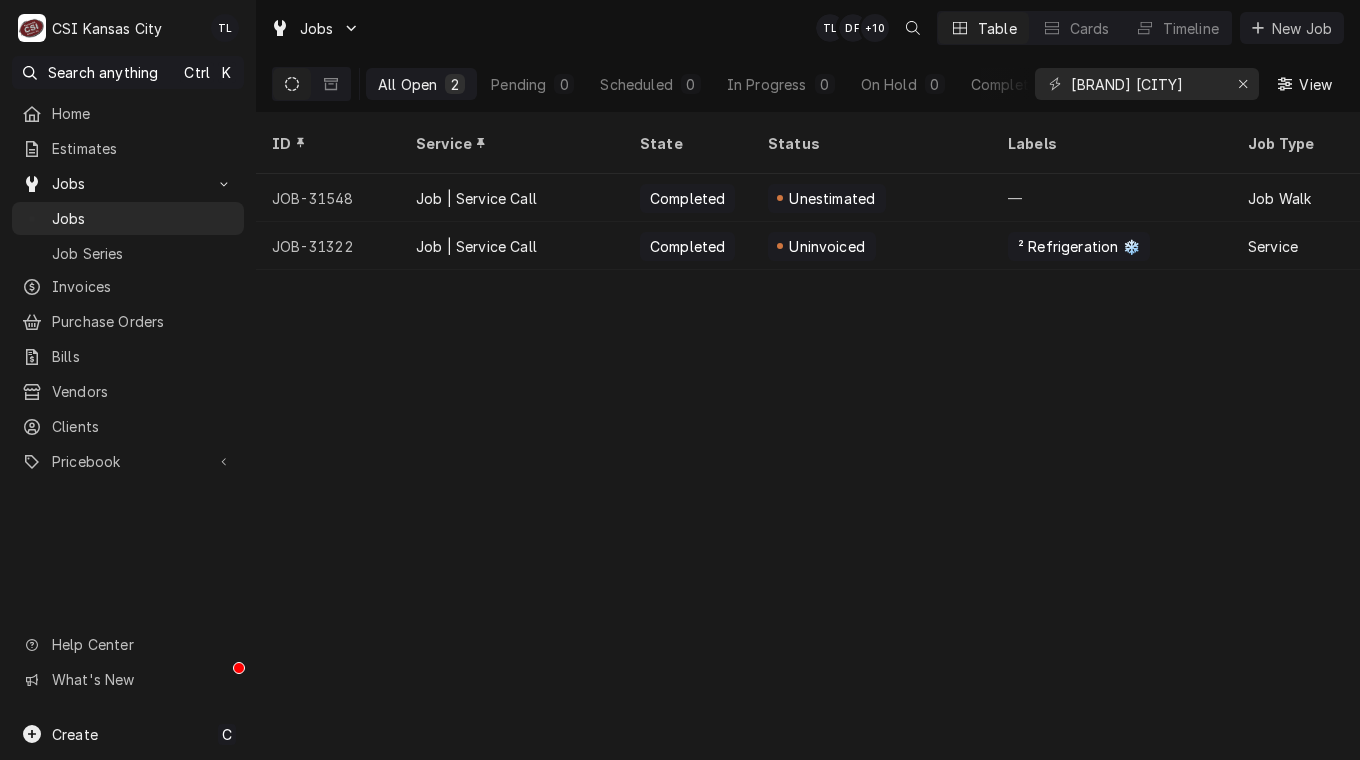 click on "JOB-31548" at bounding box center [328, 198] 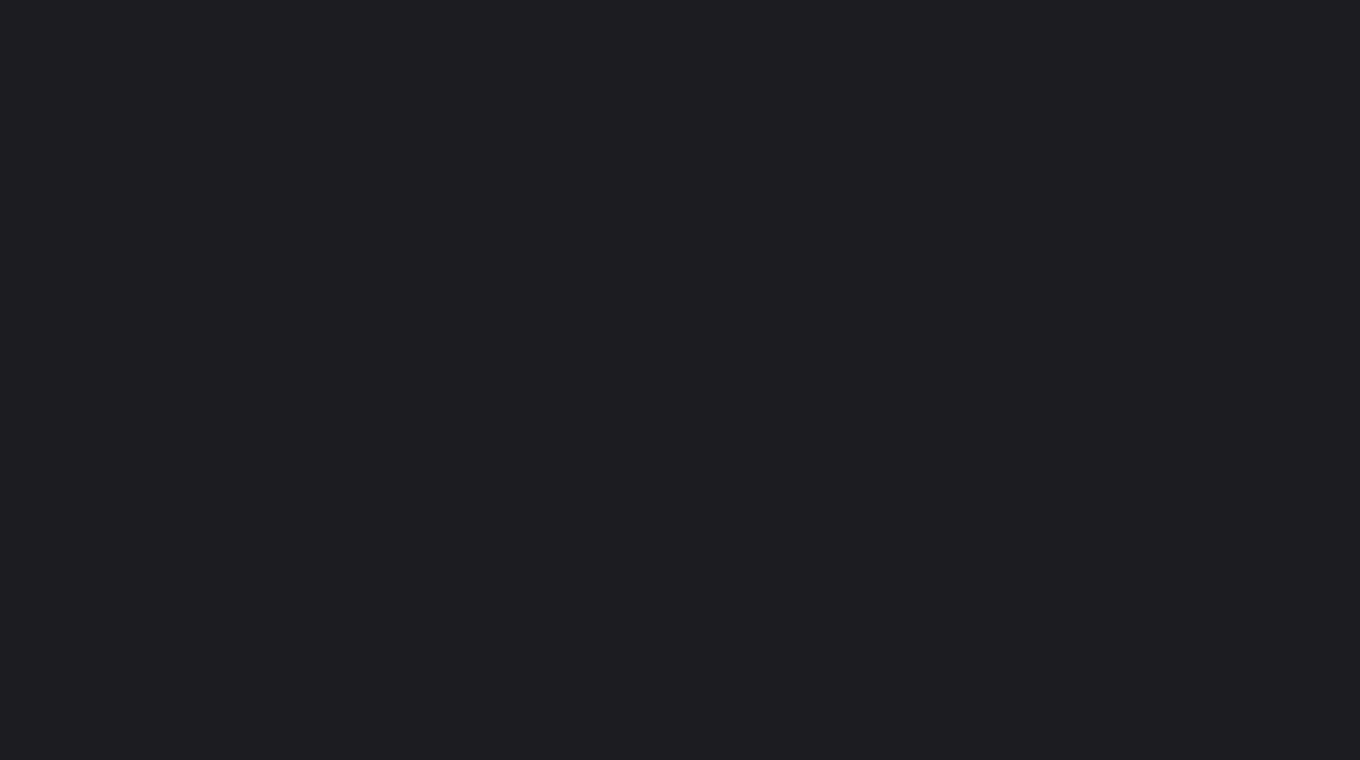 scroll, scrollTop: 0, scrollLeft: 0, axis: both 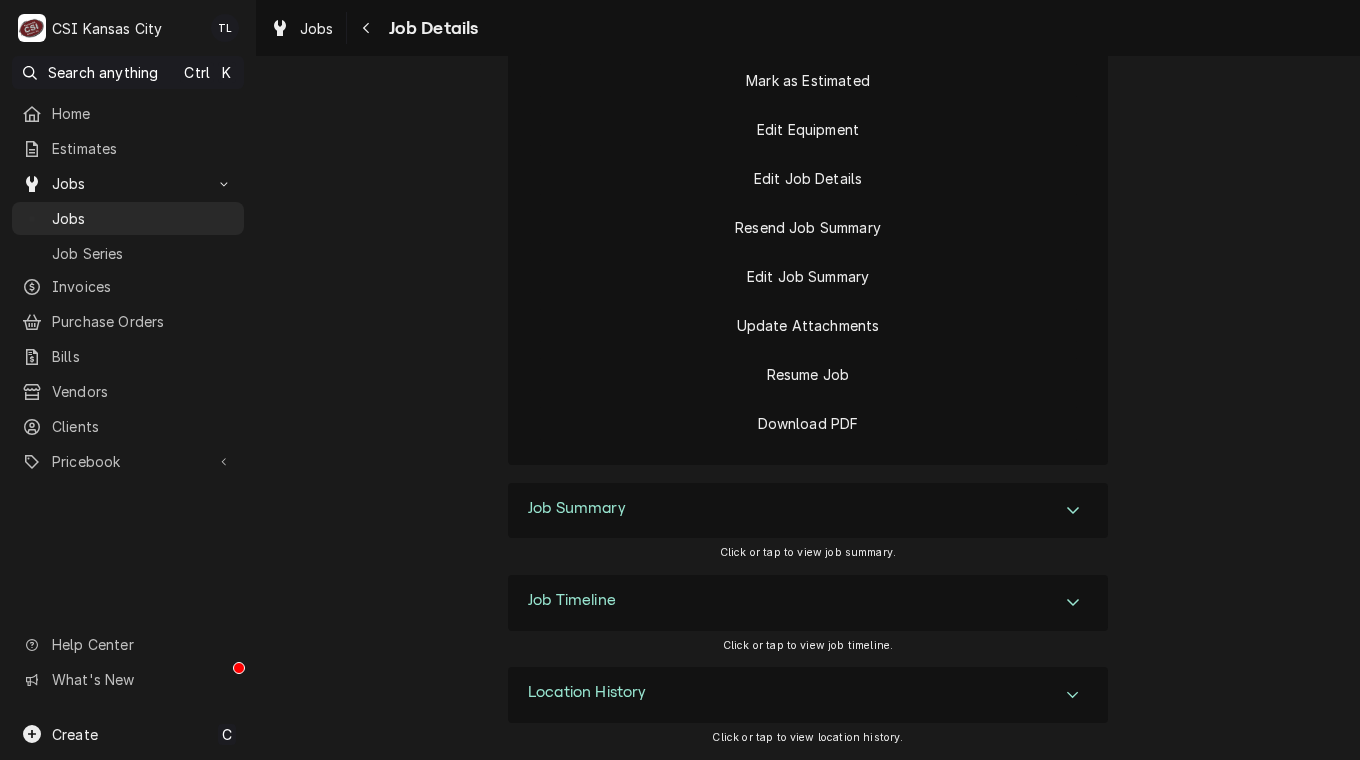 click 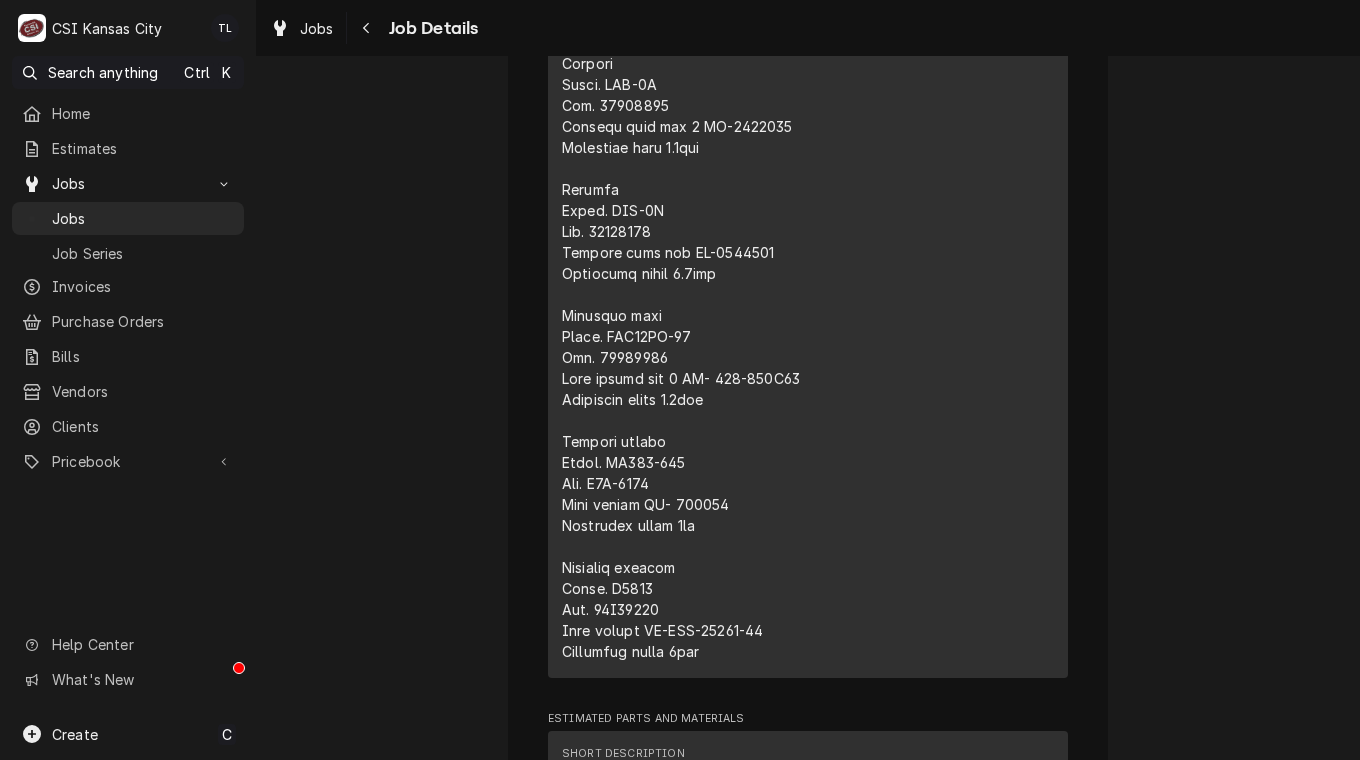 scroll, scrollTop: 4293, scrollLeft: 0, axis: vertical 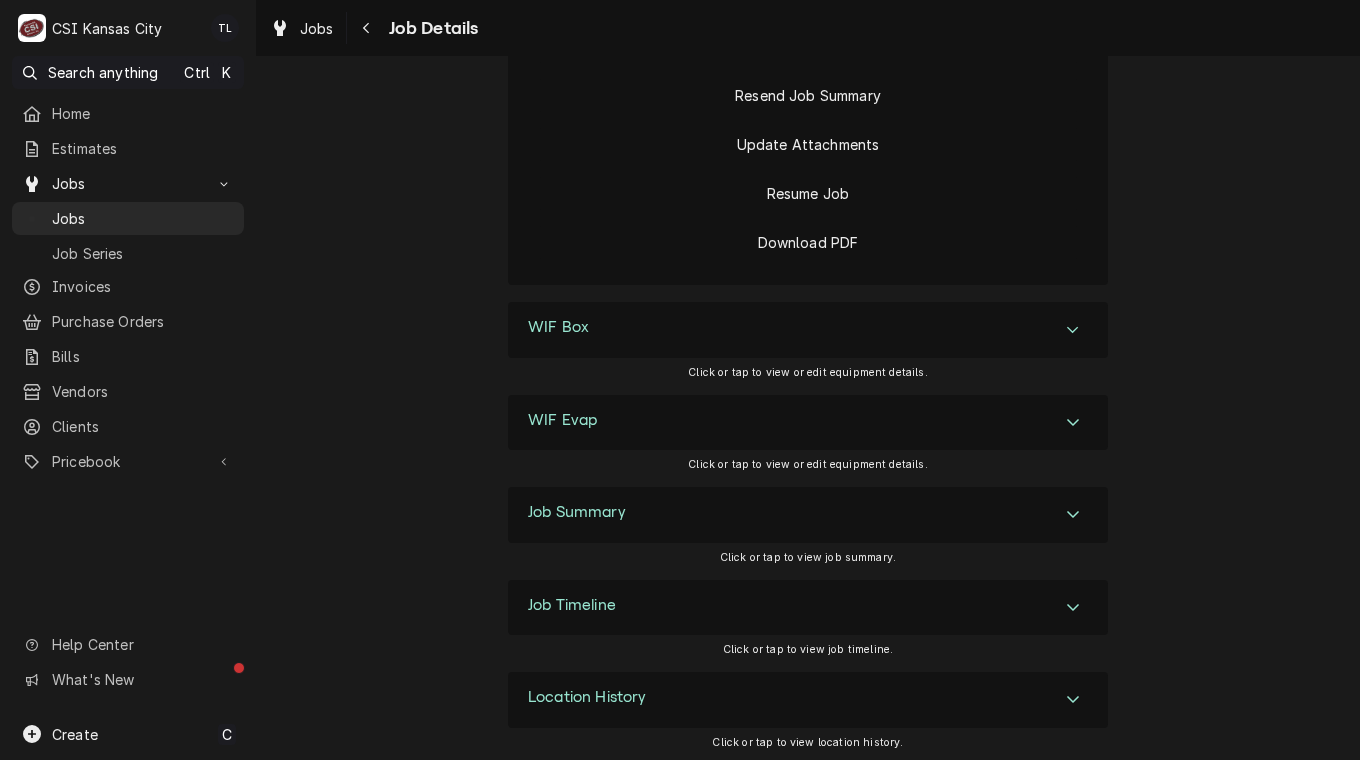 click at bounding box center (1073, 515) 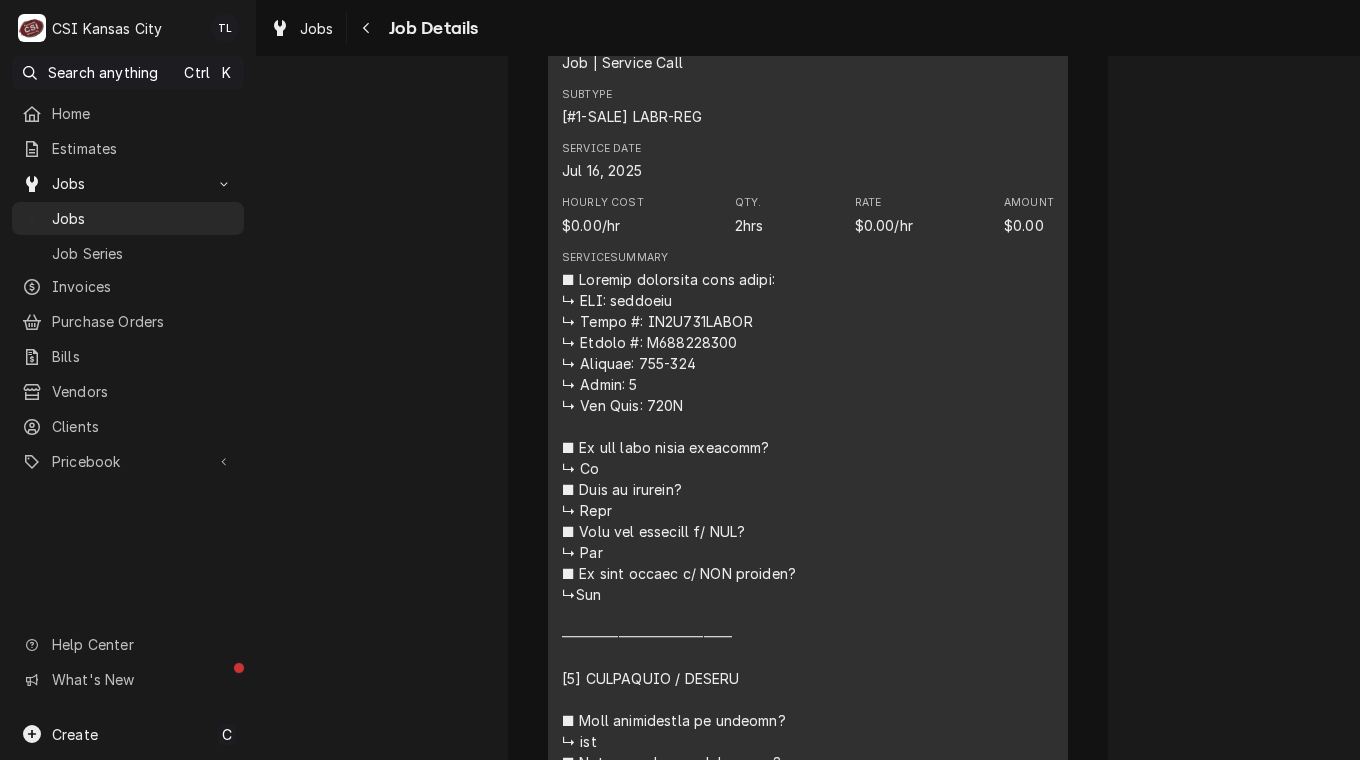 scroll, scrollTop: 3539, scrollLeft: 0, axis: vertical 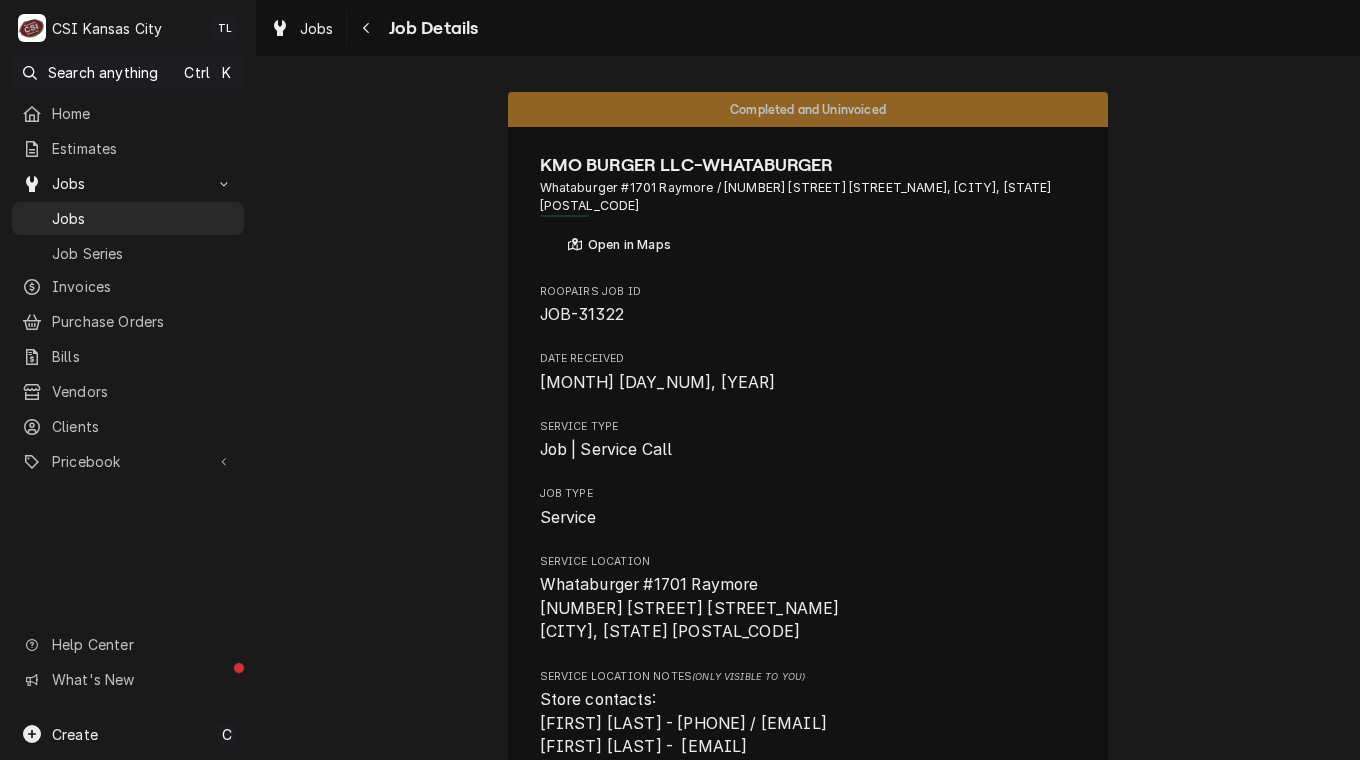 click on "Jobs" at bounding box center (143, 218) 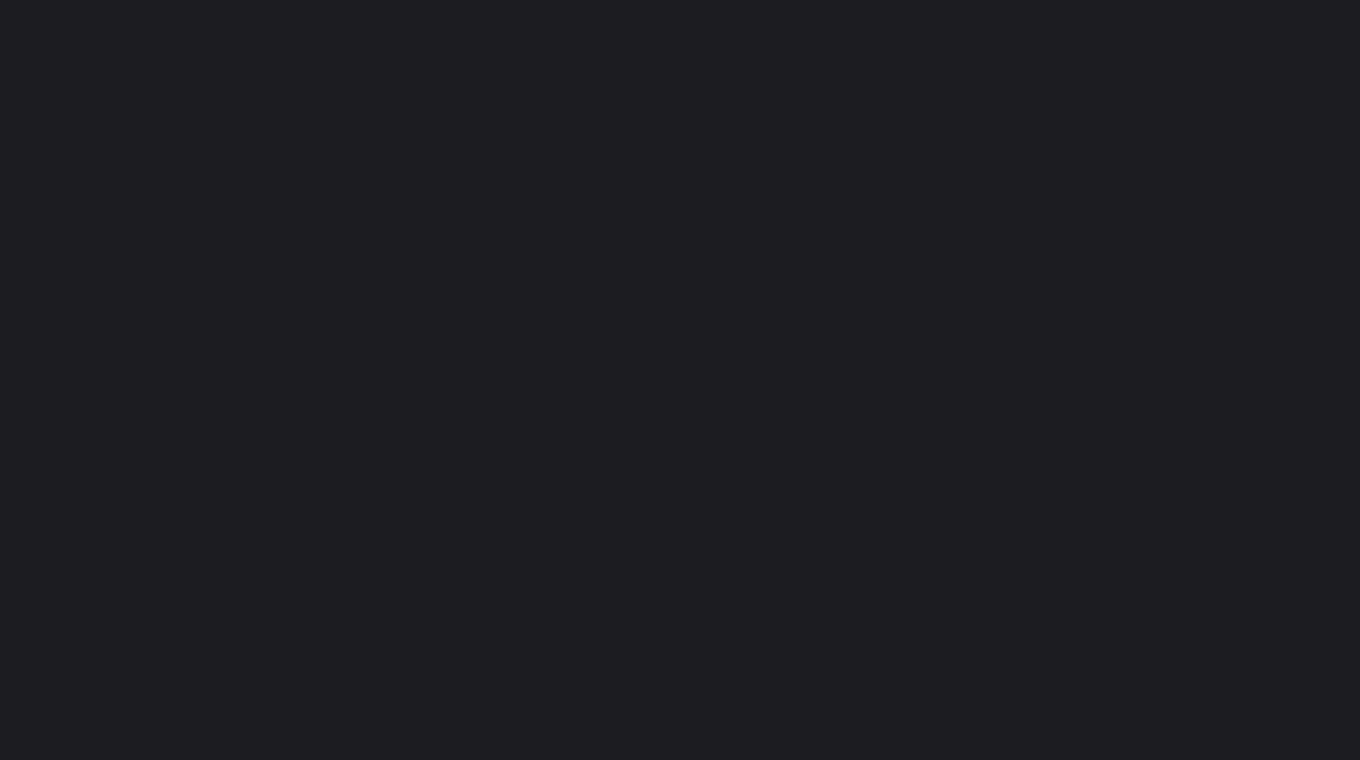 scroll, scrollTop: 0, scrollLeft: 0, axis: both 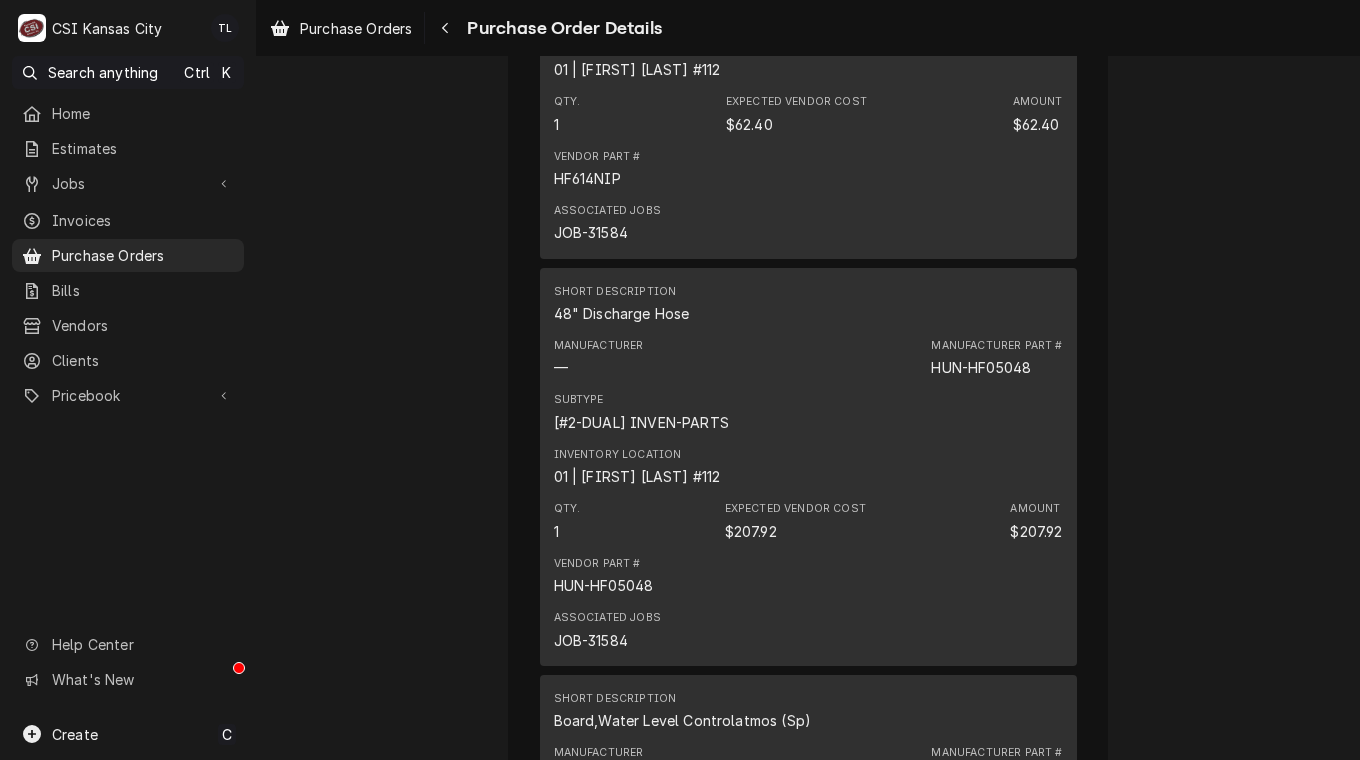 click on "Vendor PARTSTOWN PARTSTOWN
[NUMBER] [STREET]
[CITY], [STATE] [ZIP] Bill To CSI Kansas City CSI Commercial Services Inc
[NUMBER] [STREET] Unit B
[CITY], [STATE] [ZIP] ([PHONE]) [EMAIL] Ship To CSI Kansas City Re: Roopairs PO ID:  PO-301034 [NUMBER] [STREET] Unit B
[CITY], [STATE] [ZIP] Inventory Location 01 | [FIRST] [LAST] #112 Roopairs Purchase Order ID PO-301034 Date Issued [MONTH] [DAY], [YEAR] Shipping Preference No Preference Payment Terms Net null Sent On [DAY], [MONTH] [DAY]th, [YEAR] - [TIME] Last Modified [DAY], [MONTH] [DAY]th, [YEAR] - [TIME] Parts and Materials Short Description Hi Limit Thermostat 19 Manufacturer — Manufacturer Part # AUT-89-0034 Subtype [#2-DUAL] INVEN-PARTS Inventory Location 01 | [FIRST] [LAST] #169 Qty. 1 Expected Vendor Cost $566.86 Amount $566.86 Vendor Part # AUT-89-0034 Associated Jobs JOB-31522 Short Description Quick Disconnect Male Manufacturer — Manufacturer Part # HF614NIP Subtype [#2-DUAL] INVEN-PARTS Inventory Location 01 | [FIRST] [LAST] #112 Qty. 1 Expected Vendor Cost —" at bounding box center [808, 1109] 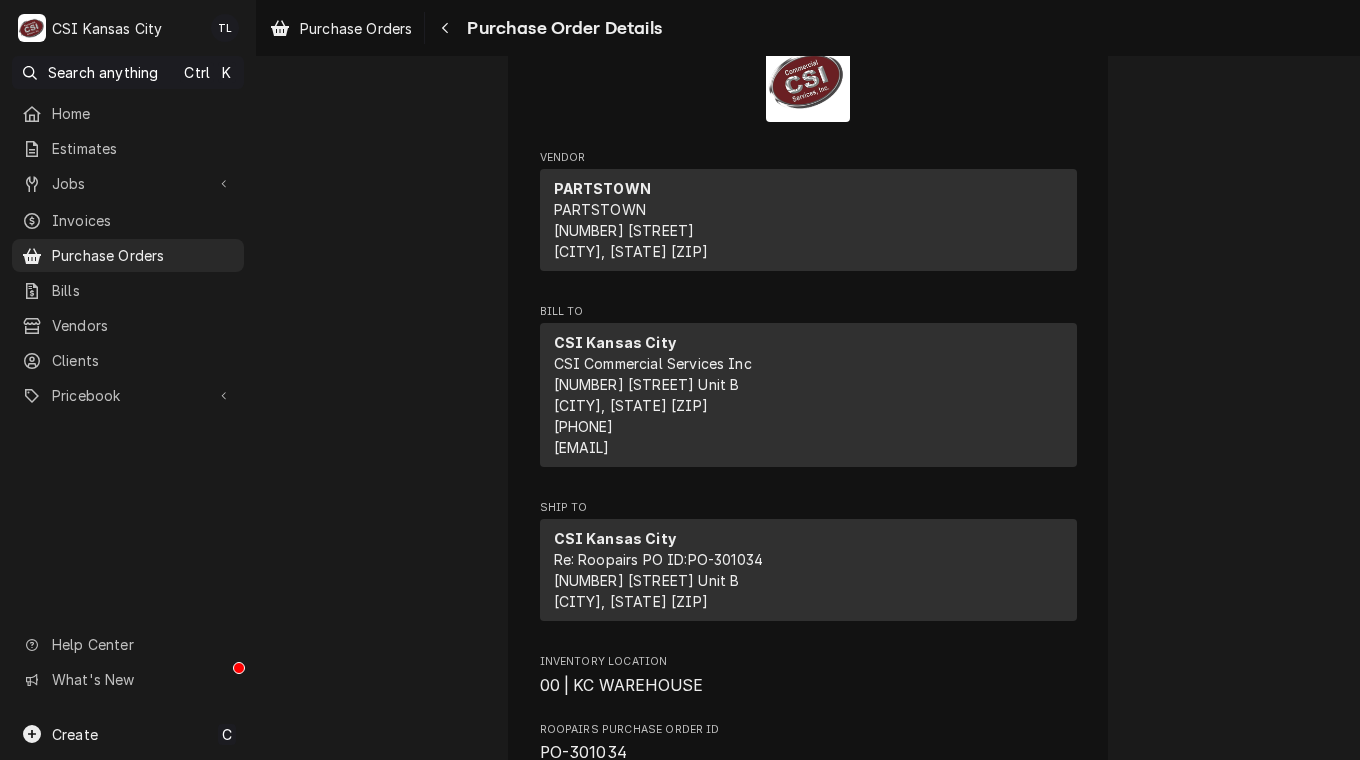 scroll, scrollTop: 0, scrollLeft: 0, axis: both 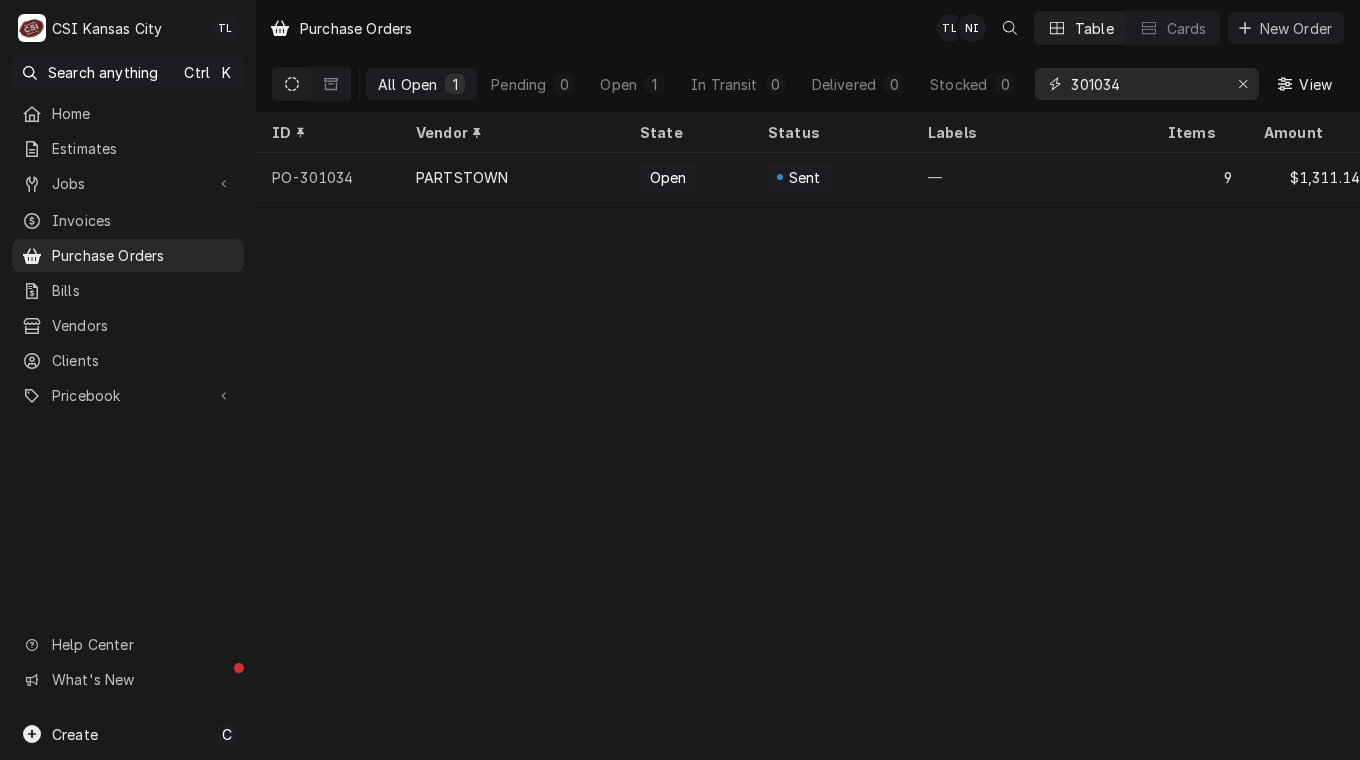 drag, startPoint x: 1163, startPoint y: 90, endPoint x: 843, endPoint y: 45, distance: 323.14856 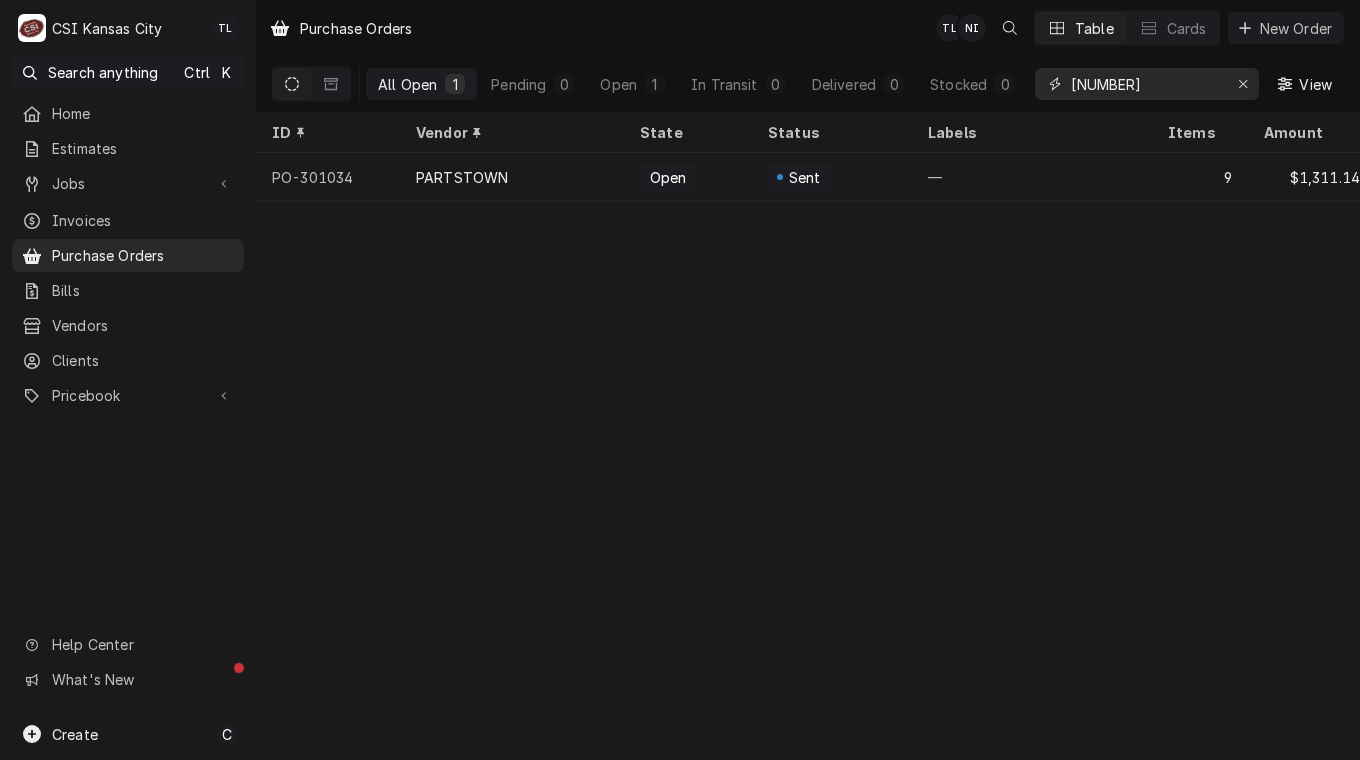 type on "[NUMBER]" 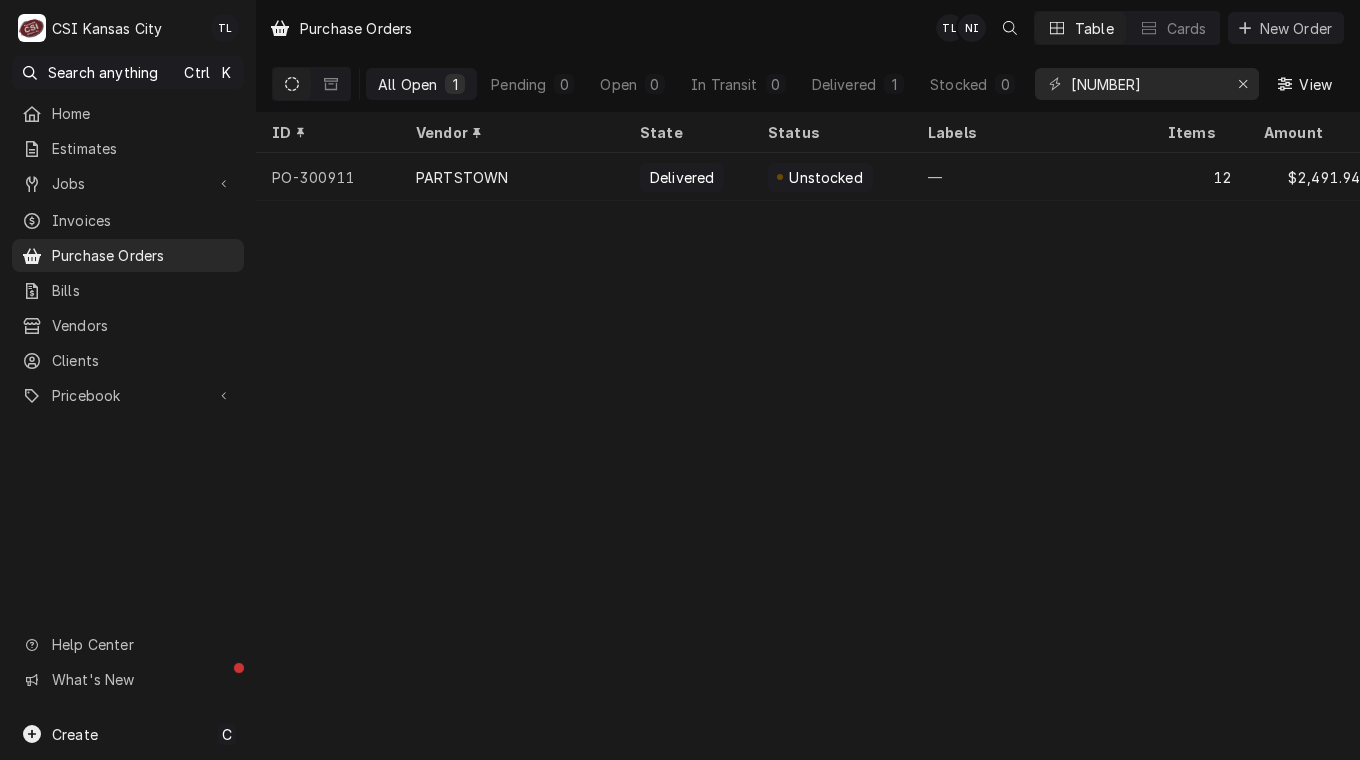 click on "PARTSTOWN" at bounding box center (462, 177) 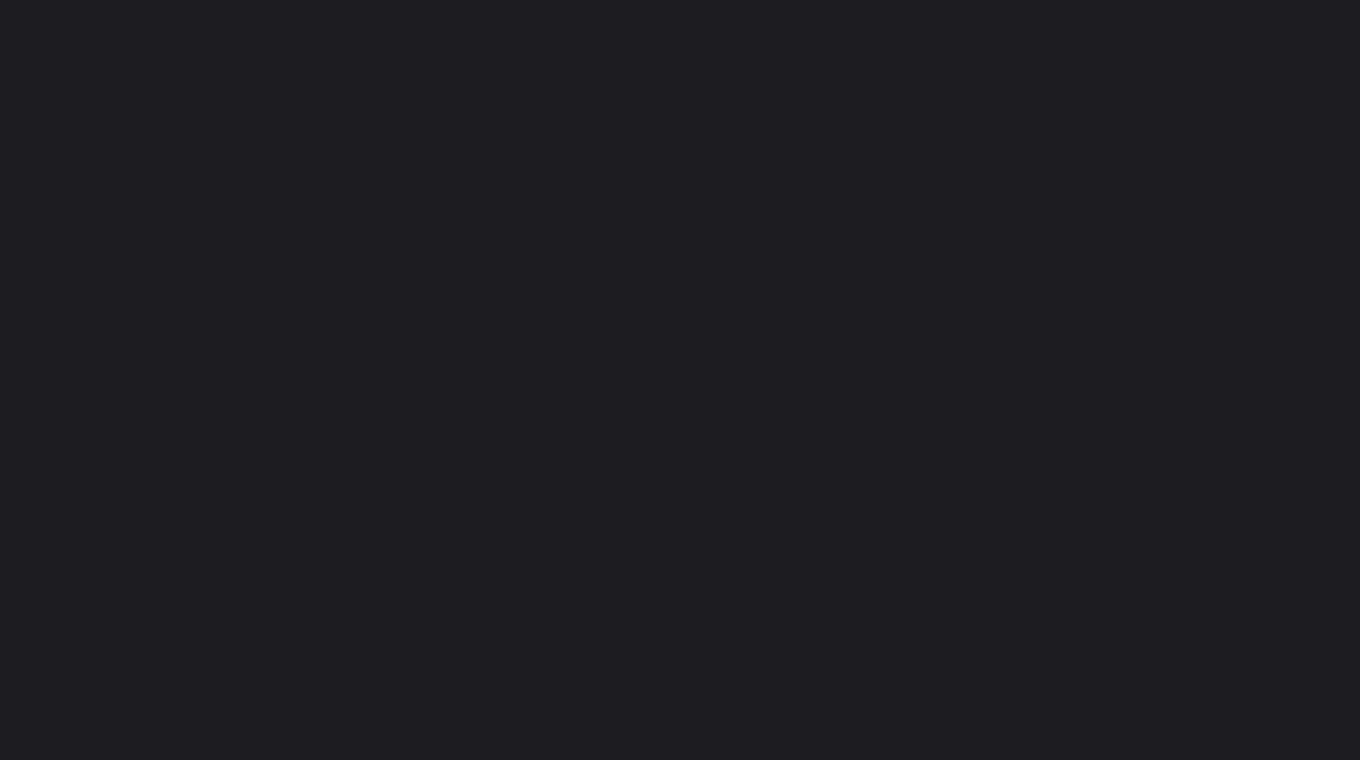 scroll, scrollTop: 0, scrollLeft: 0, axis: both 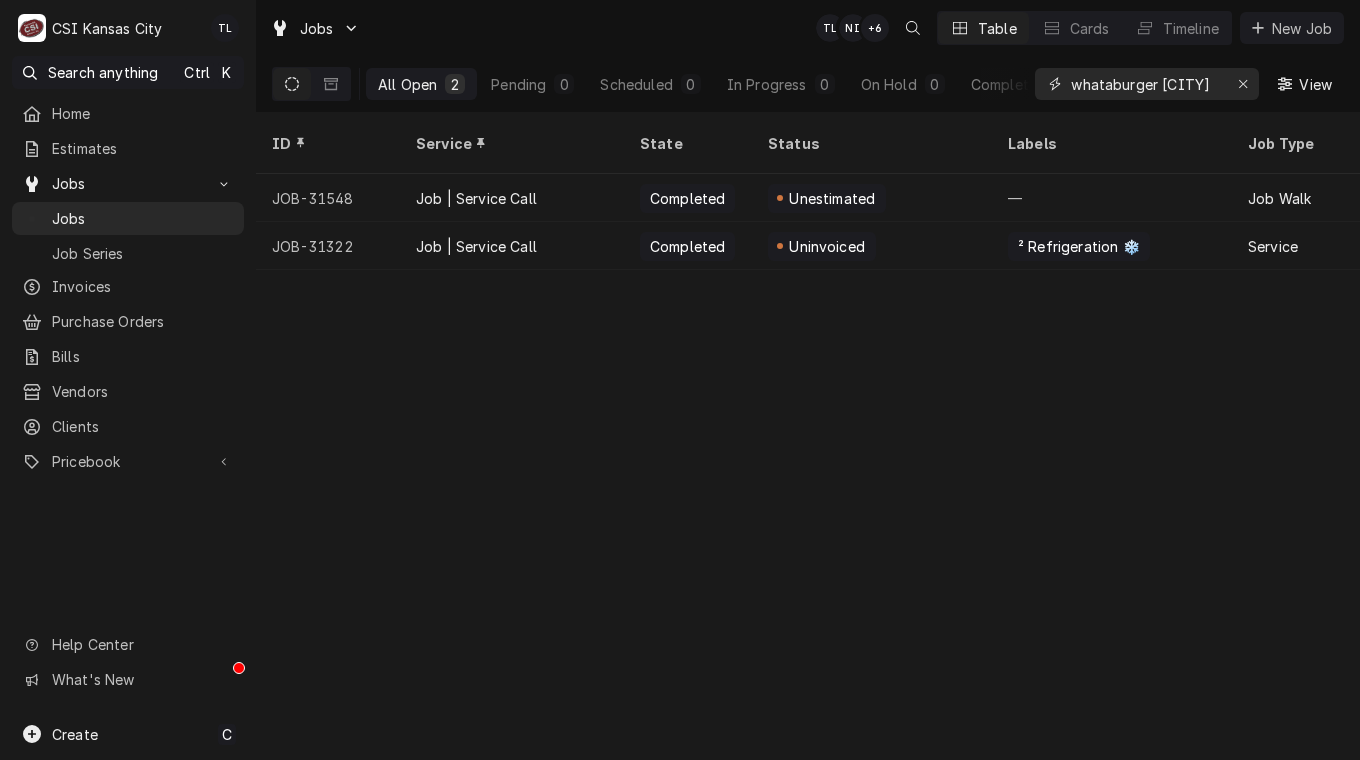 click at bounding box center [1243, 84] 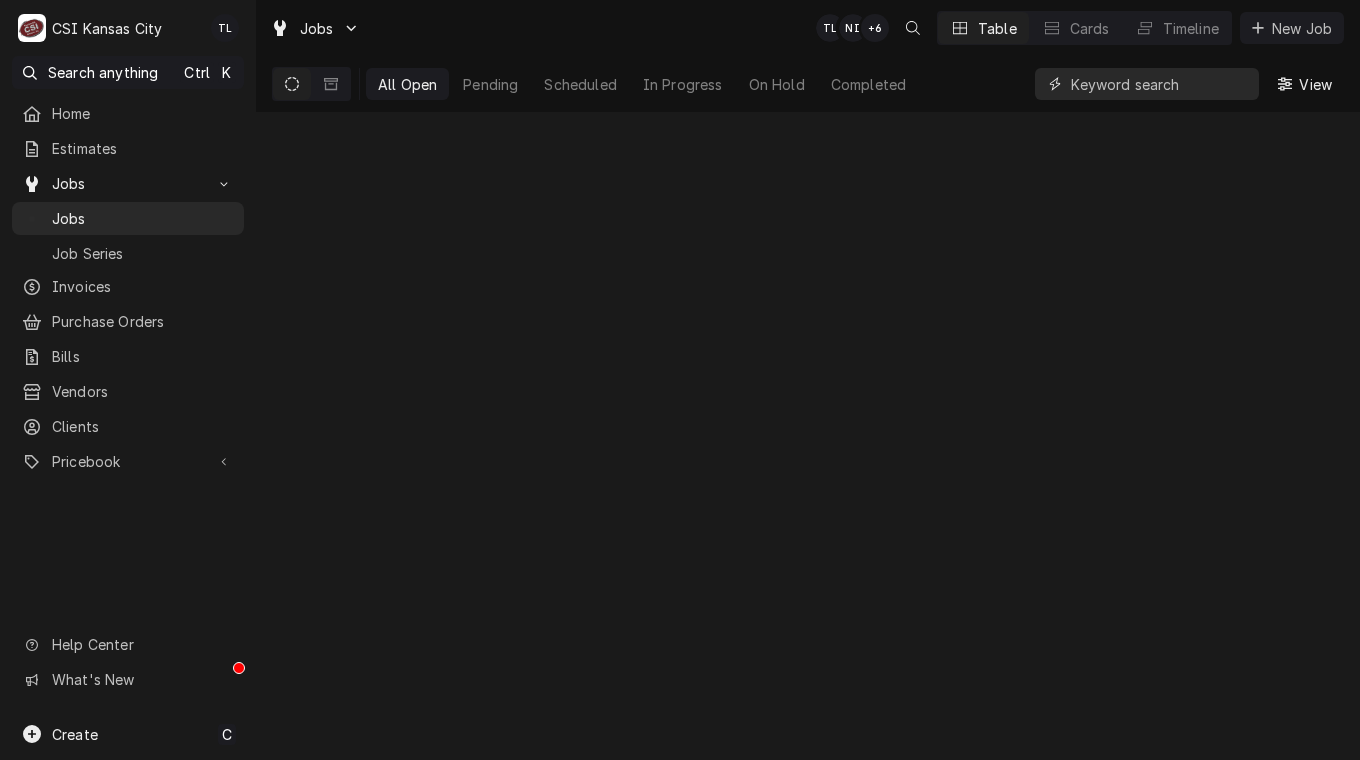 click at bounding box center (1160, 84) 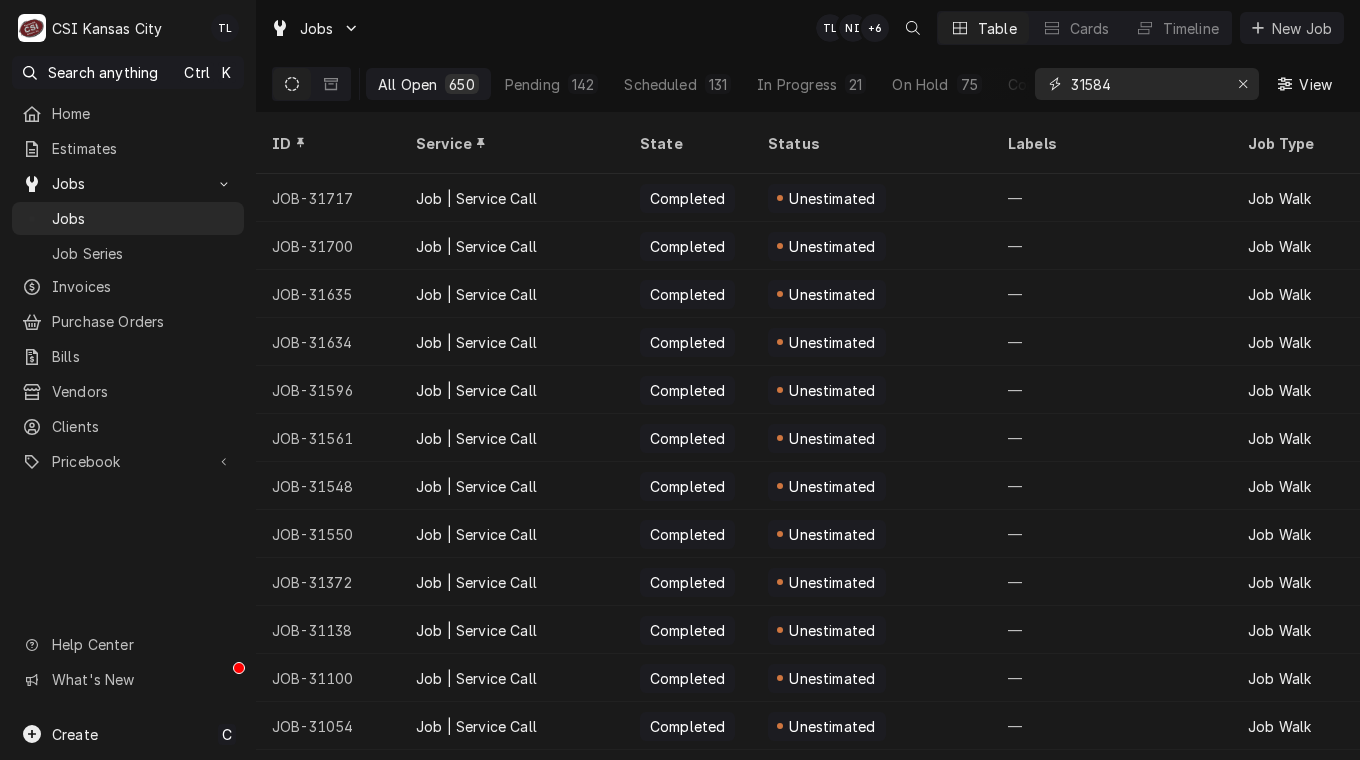 type on "31584" 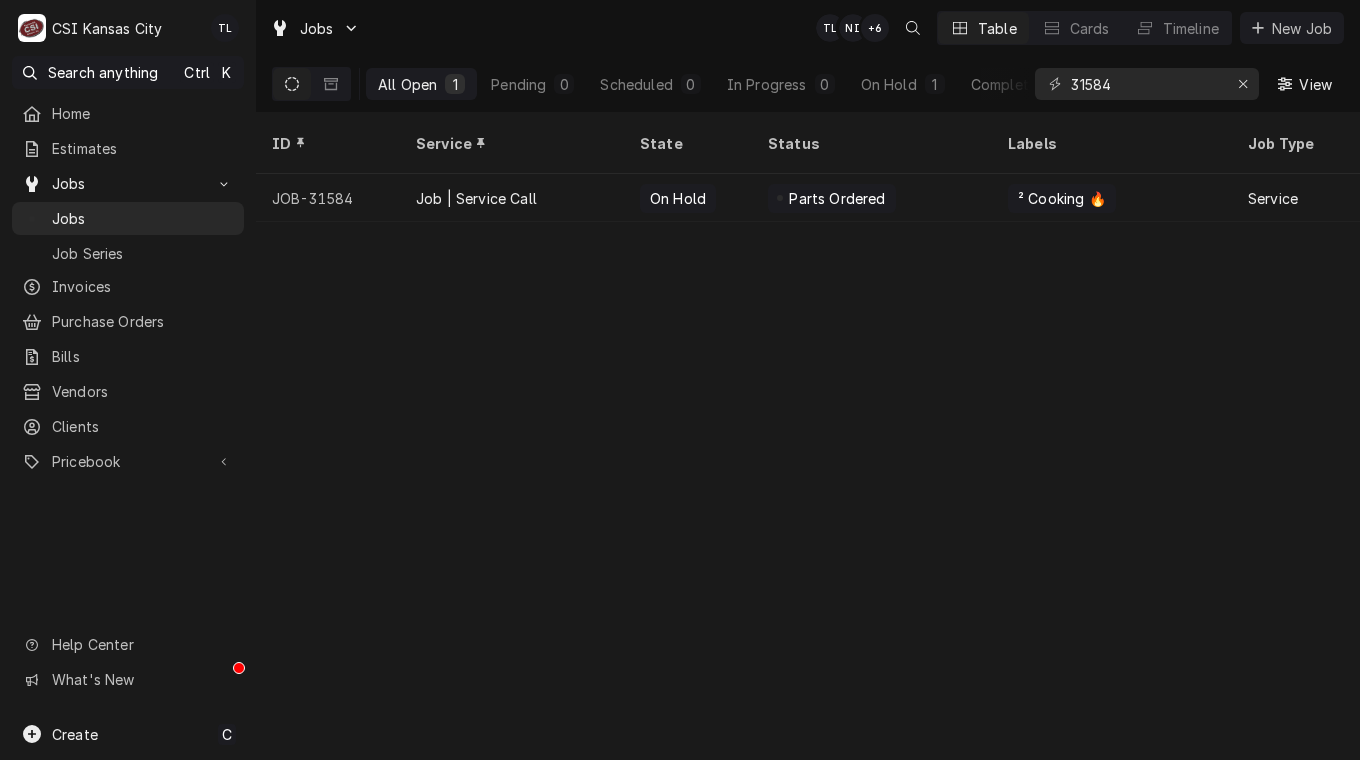 click on "JOB-31584" at bounding box center (328, 198) 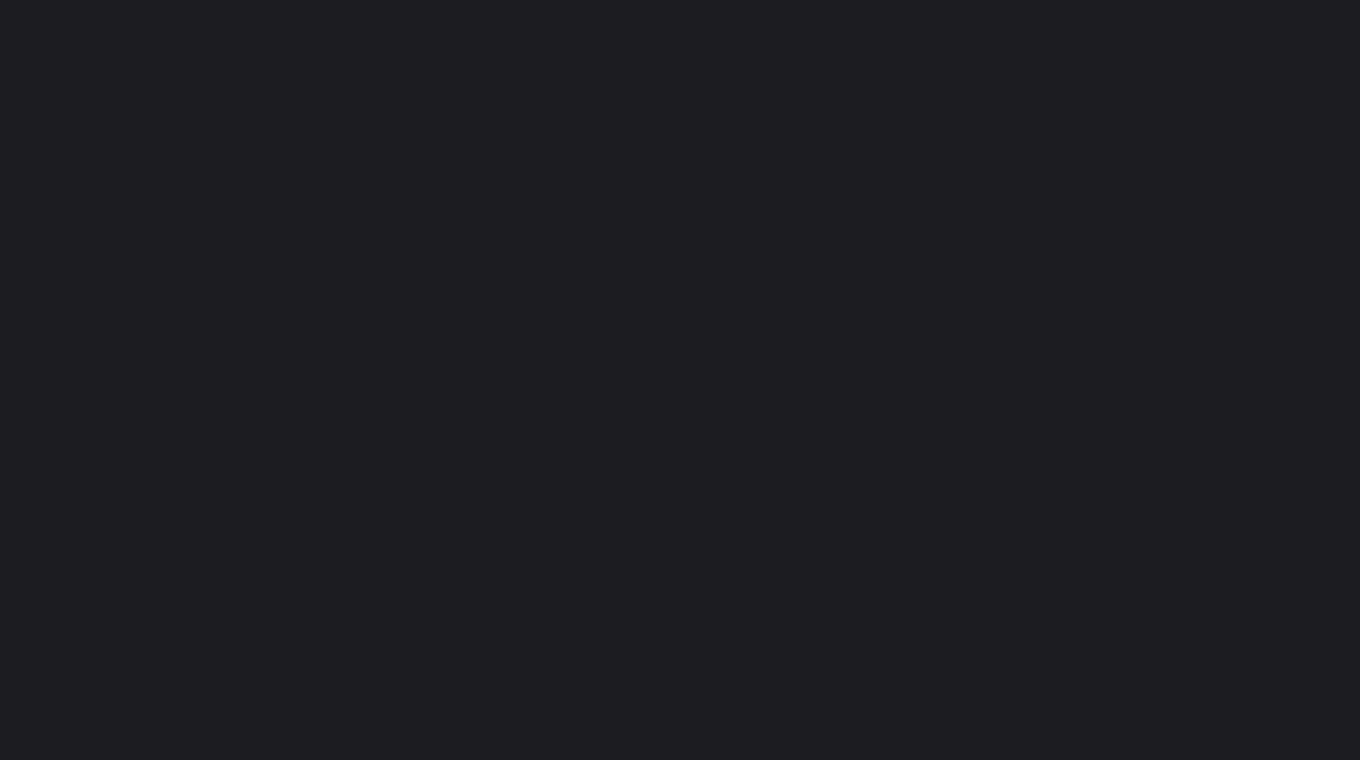 scroll, scrollTop: 0, scrollLeft: 0, axis: both 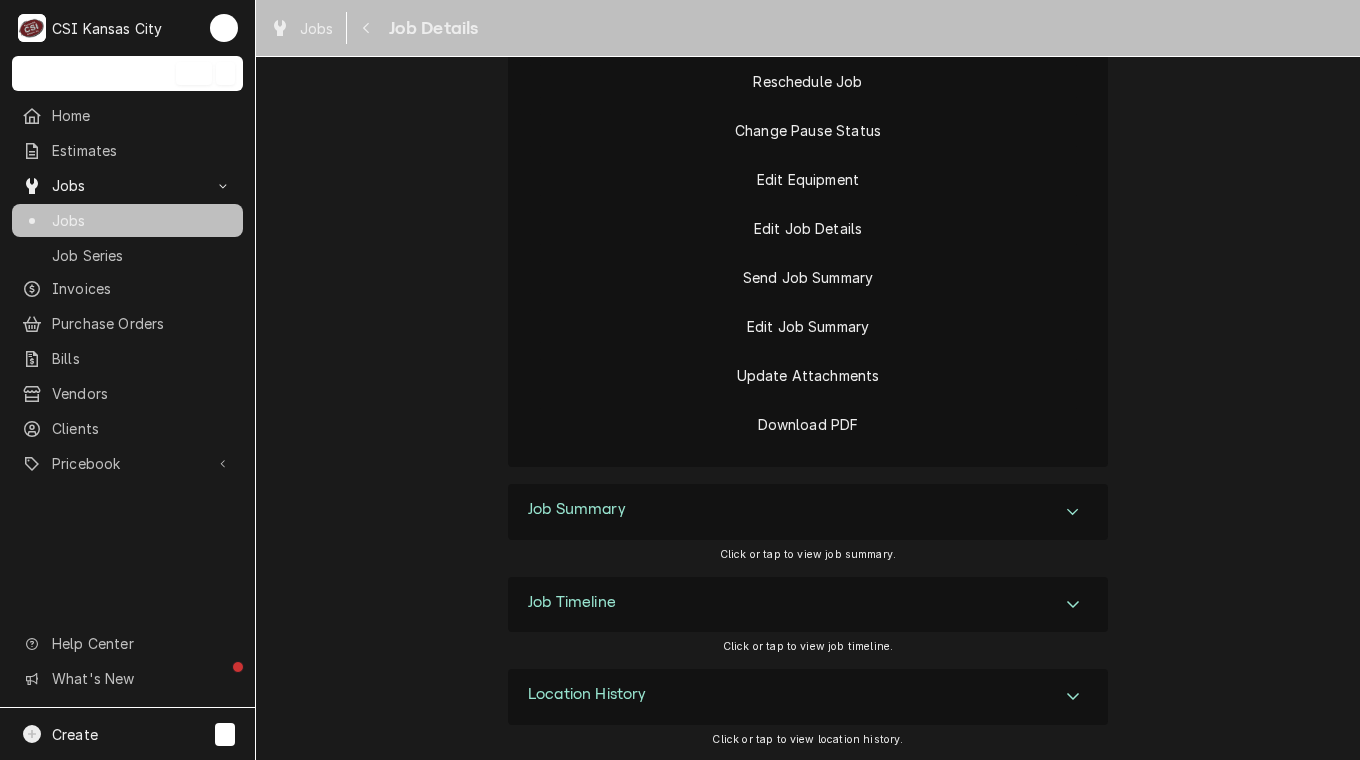 click 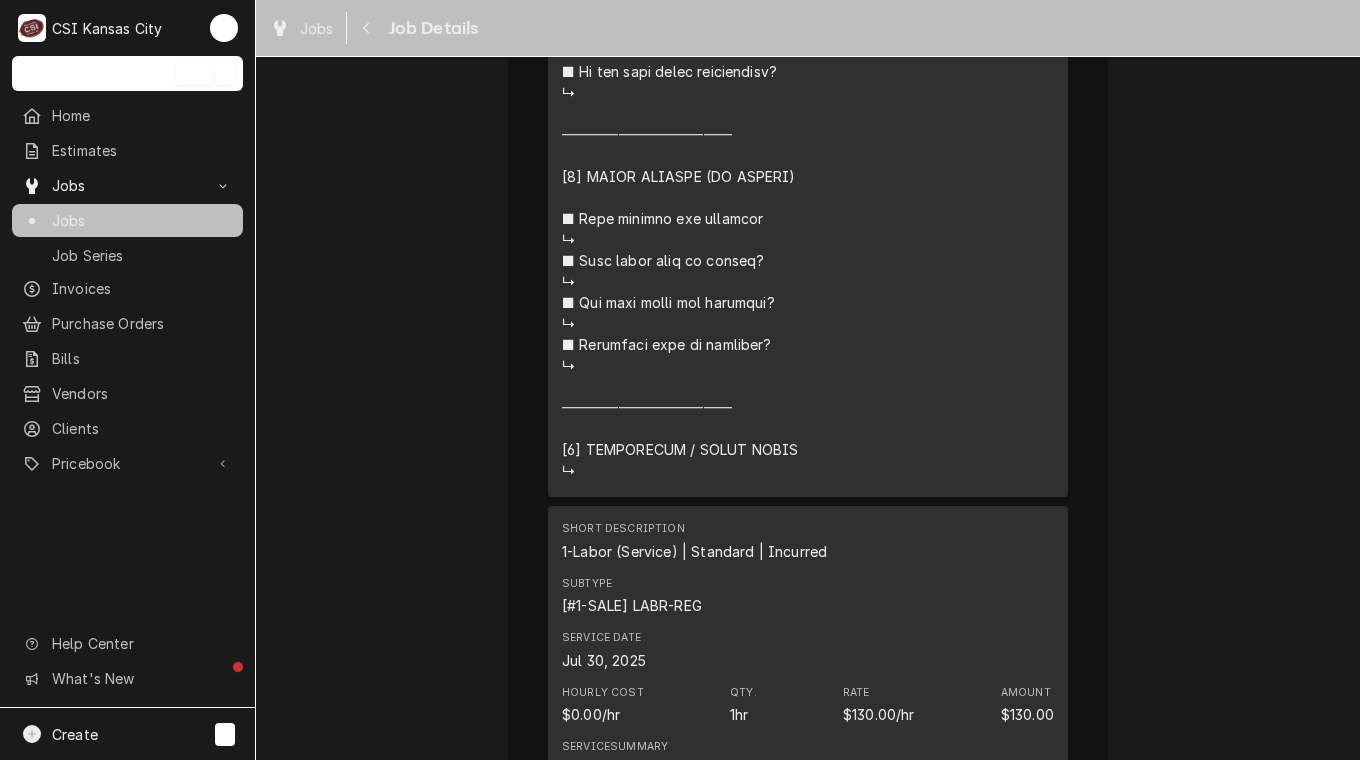 scroll, scrollTop: 5341, scrollLeft: 0, axis: vertical 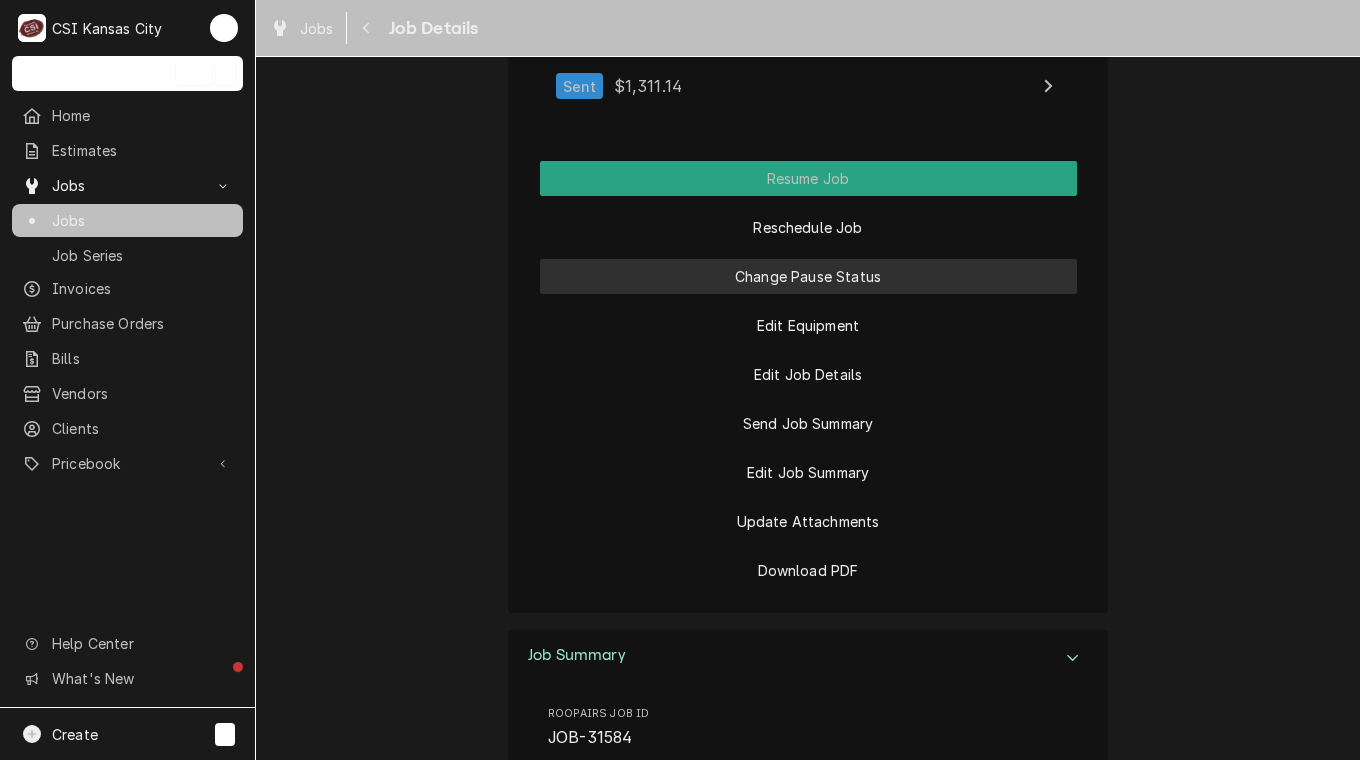click on "Change Pause Status" at bounding box center [808, 276] 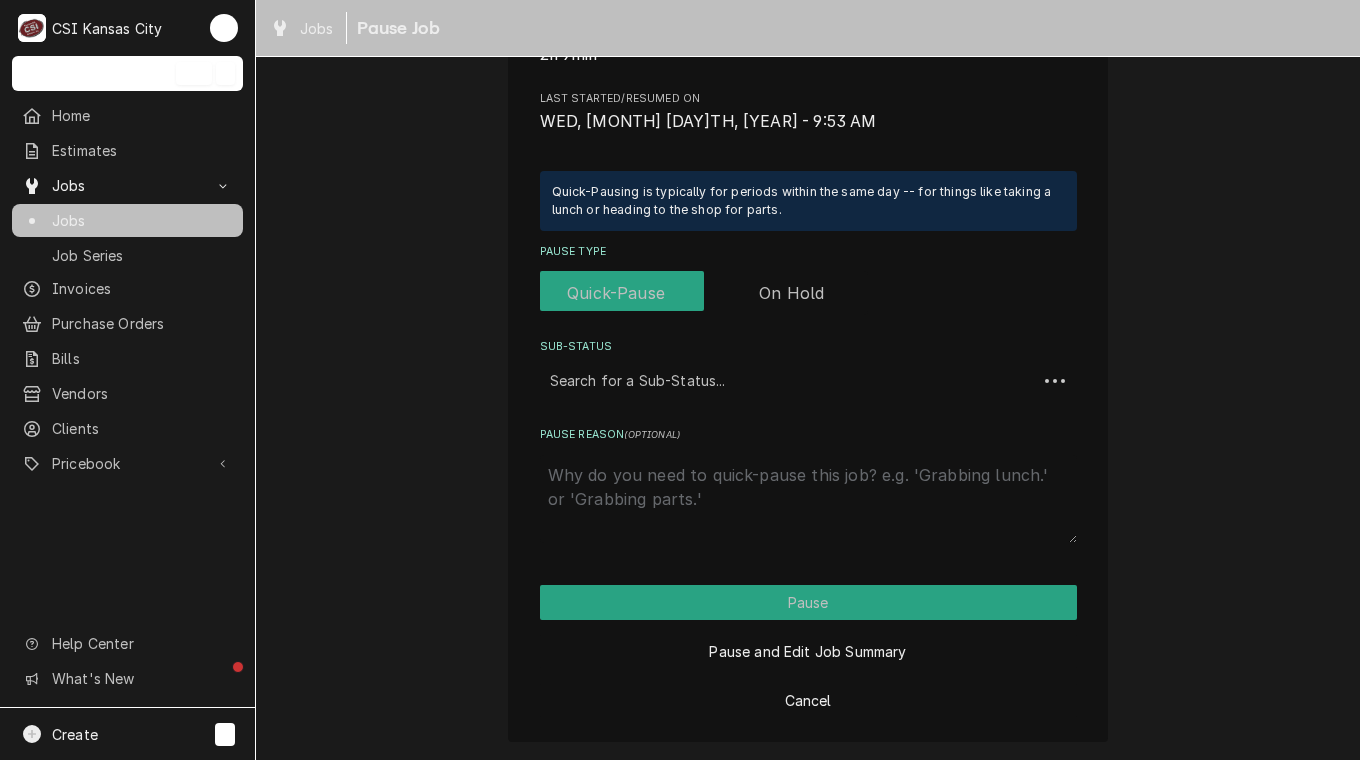 scroll, scrollTop: 0, scrollLeft: 0, axis: both 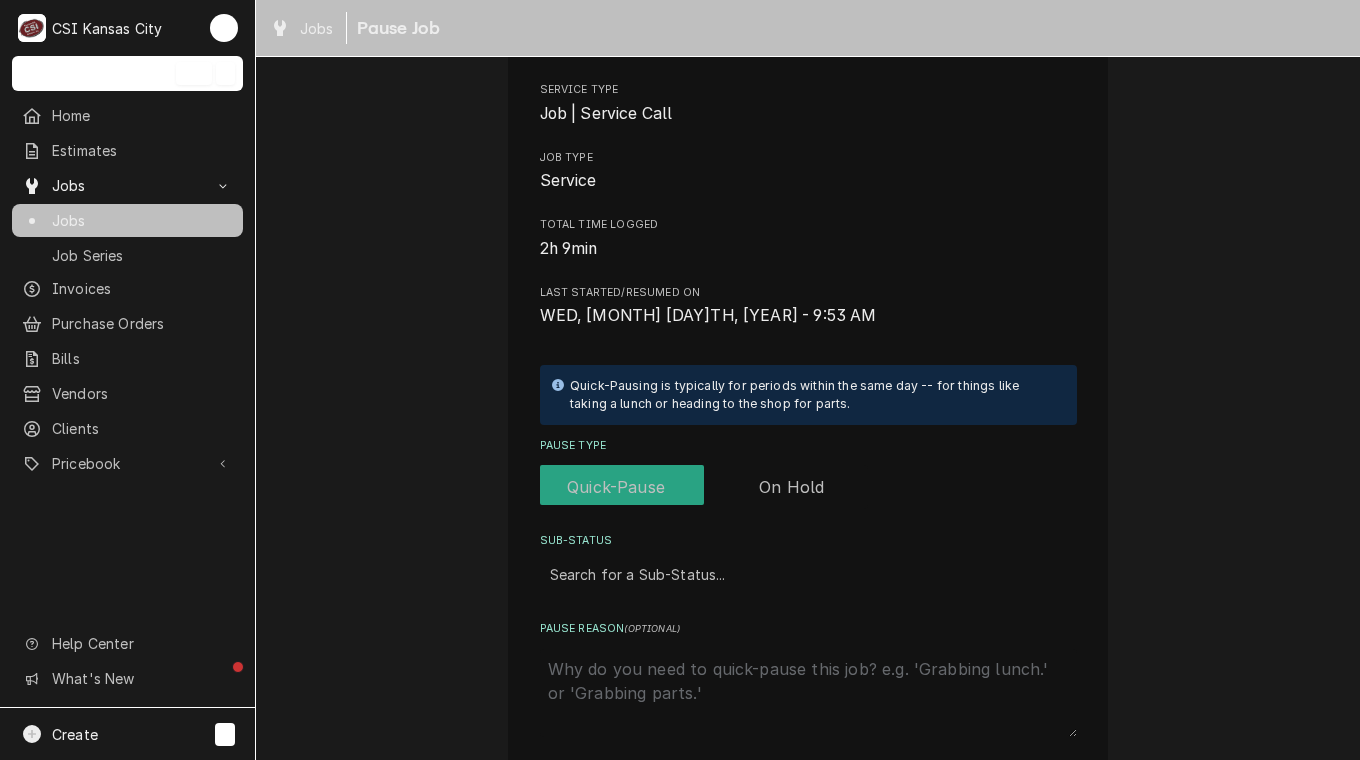 click at bounding box center [704, 487] 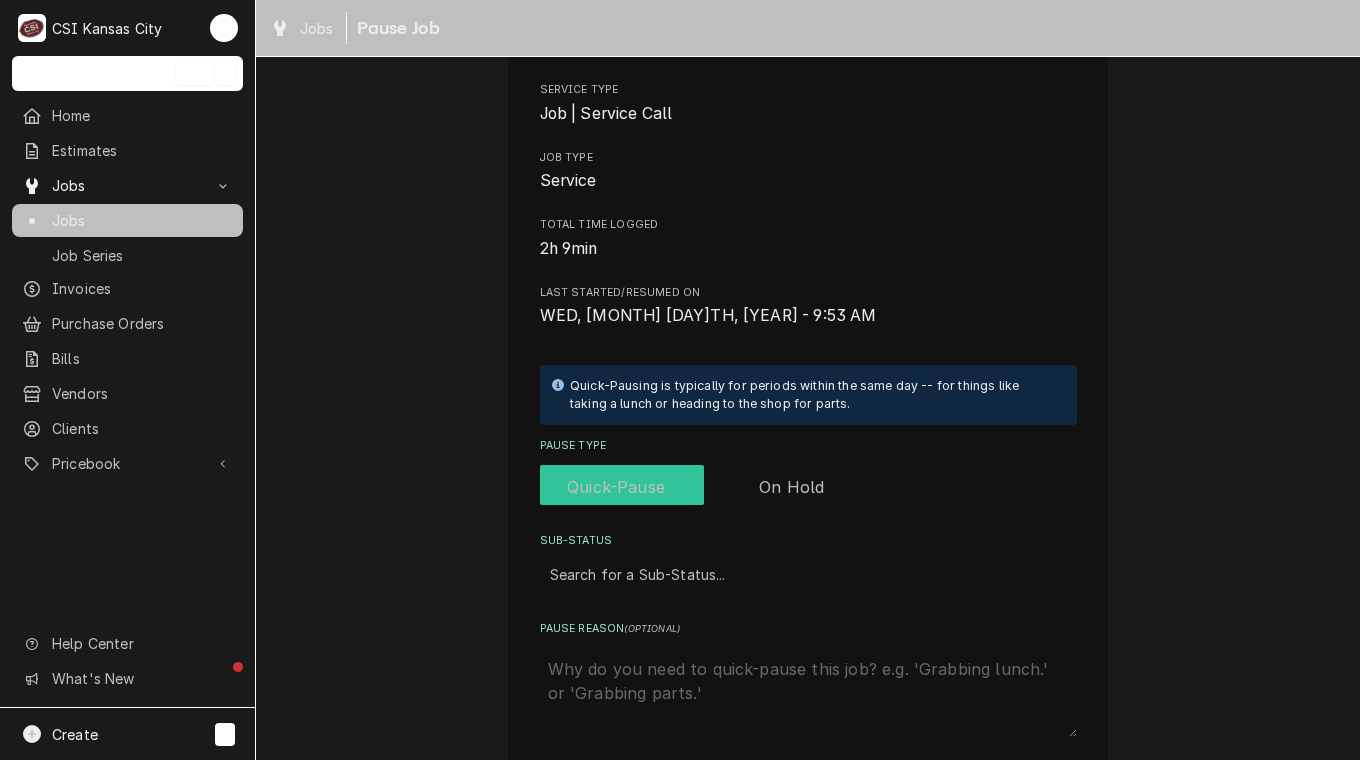 click at bounding box center (704, 487) 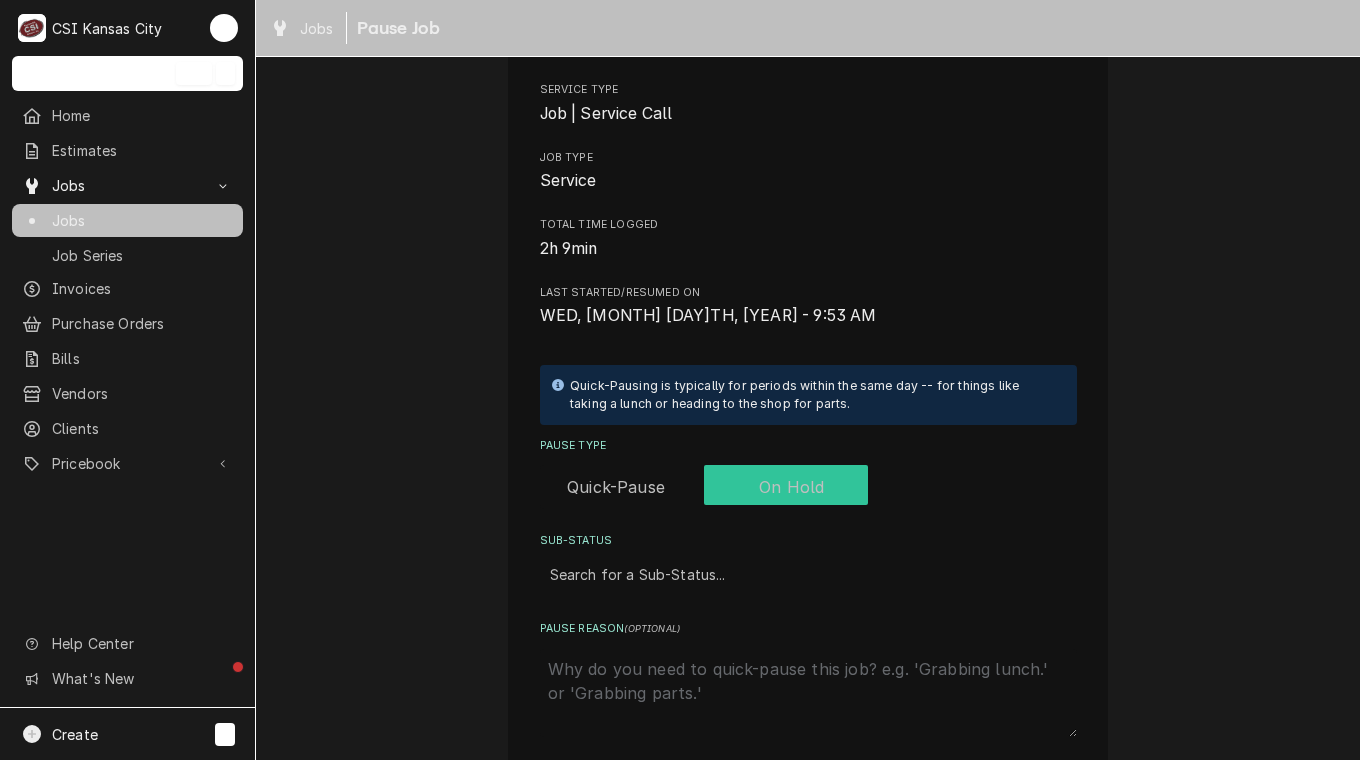 checkbox on "true" 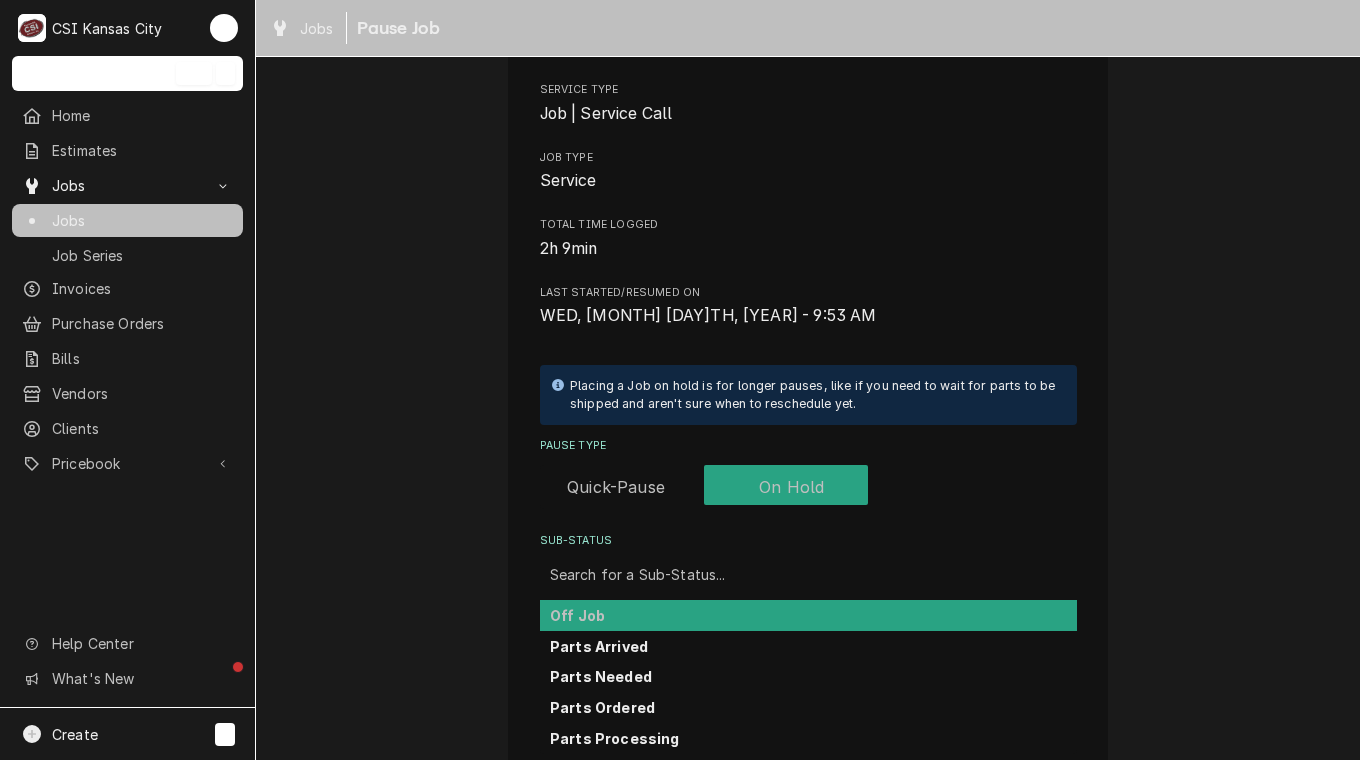 click at bounding box center [808, 575] 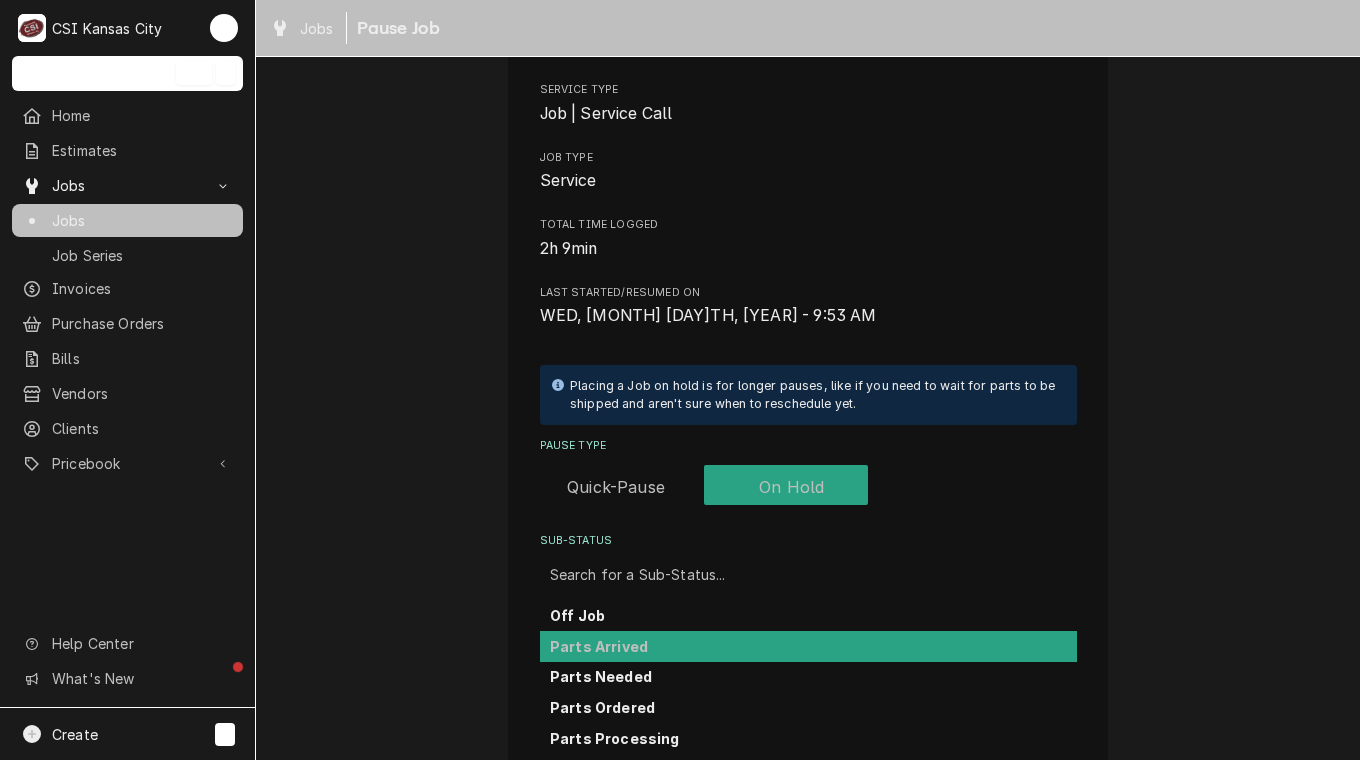 click on "Parts Arrived" at bounding box center (599, 646) 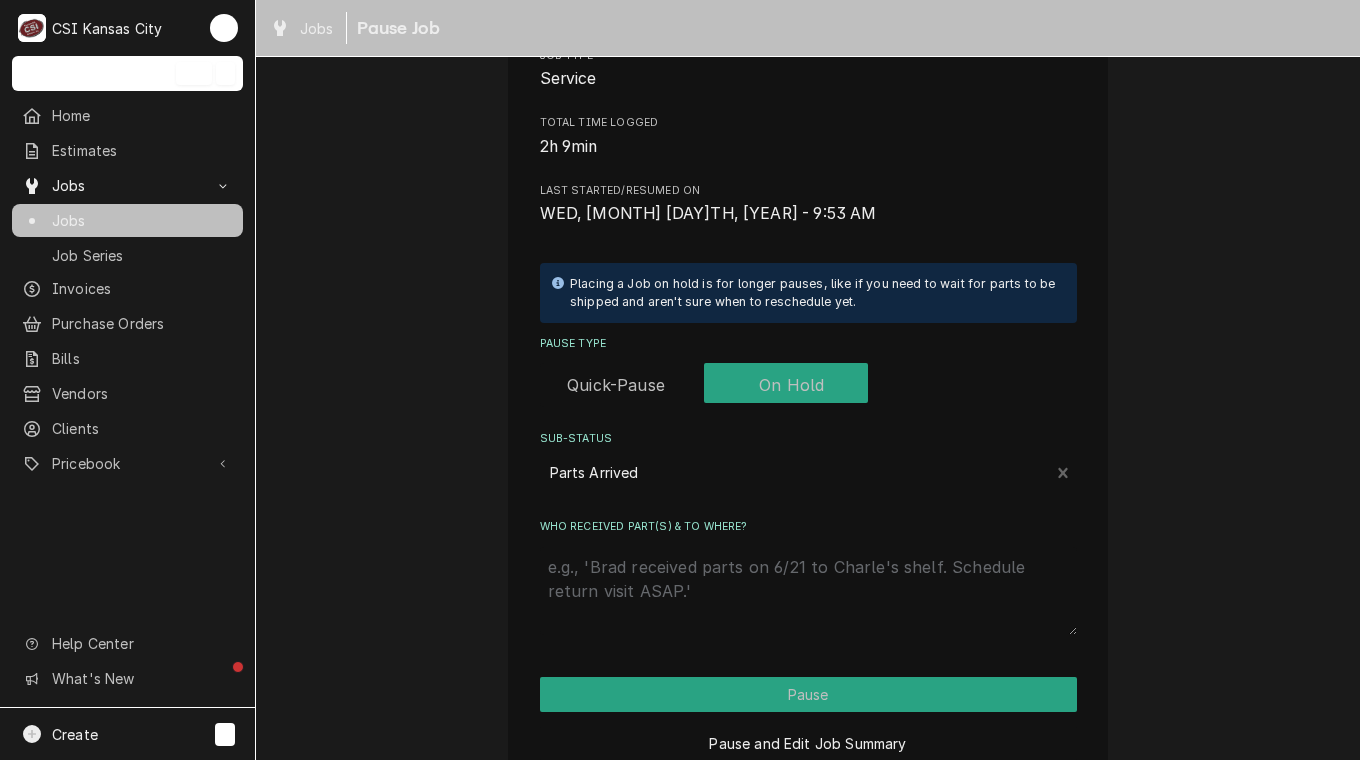 scroll, scrollTop: 325, scrollLeft: 0, axis: vertical 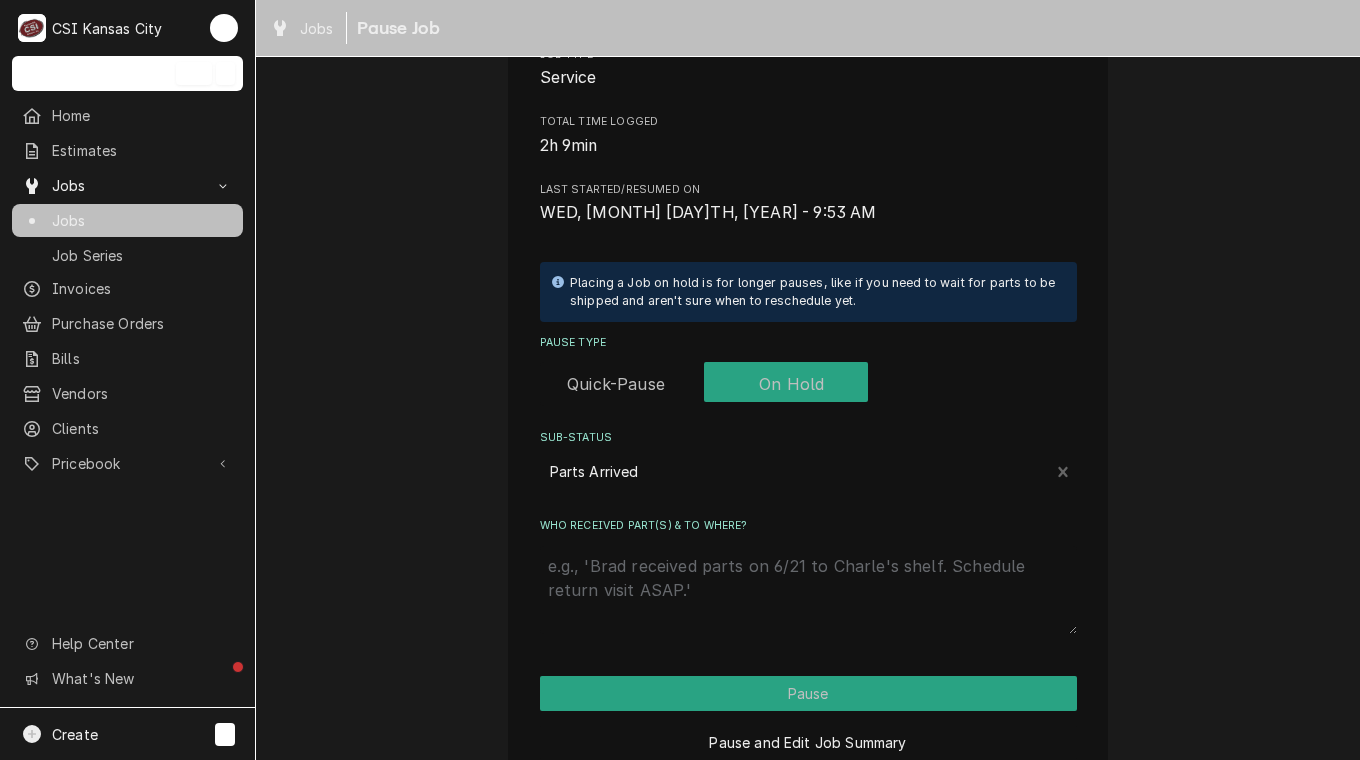 click on "Who received part(s) & to where?" at bounding box center (808, 590) 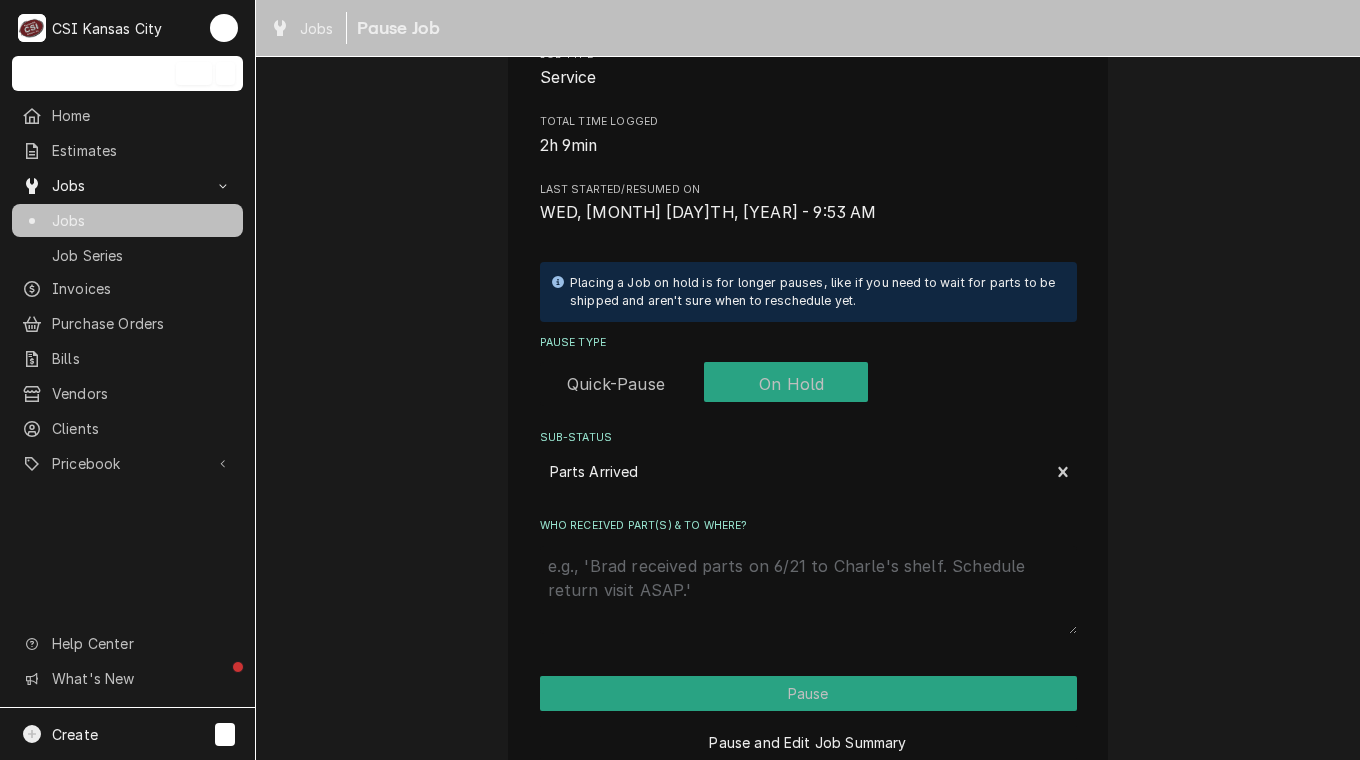 type on "x" 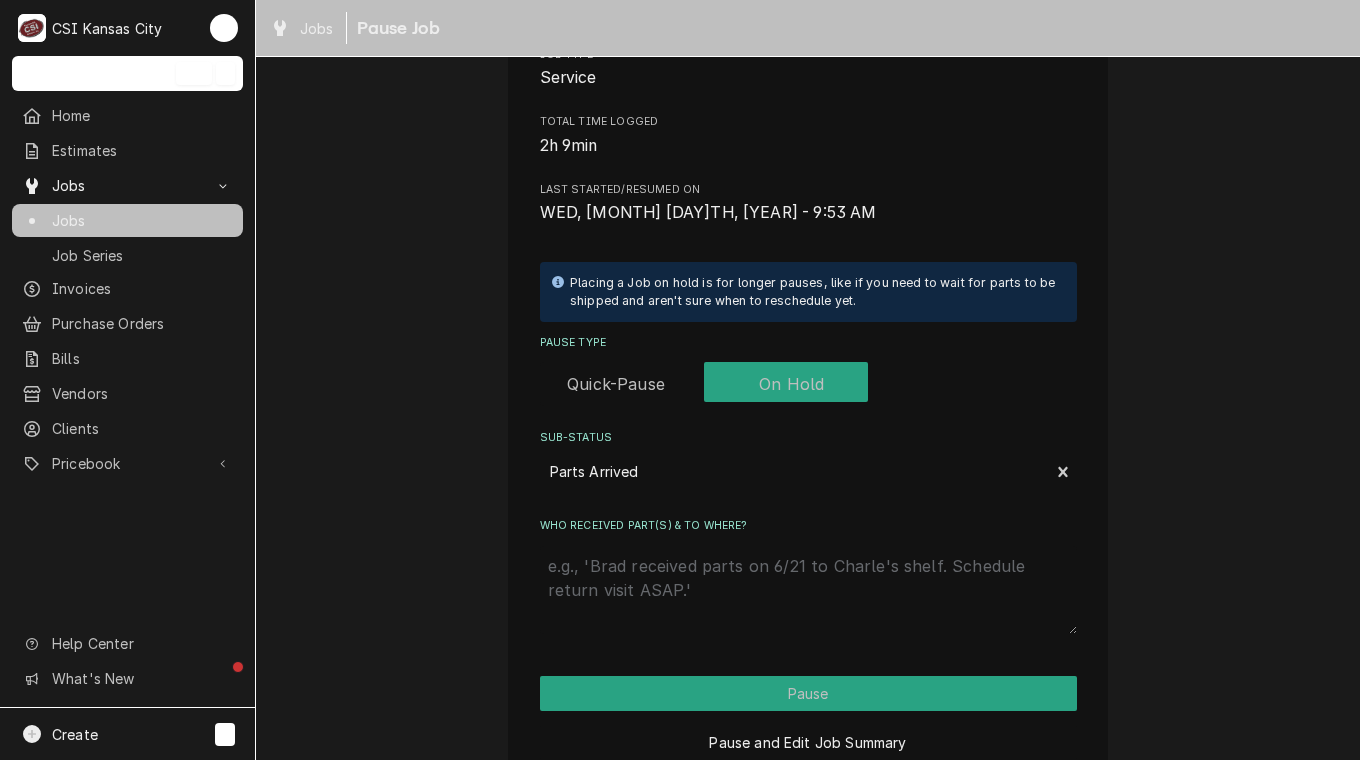 type on "p" 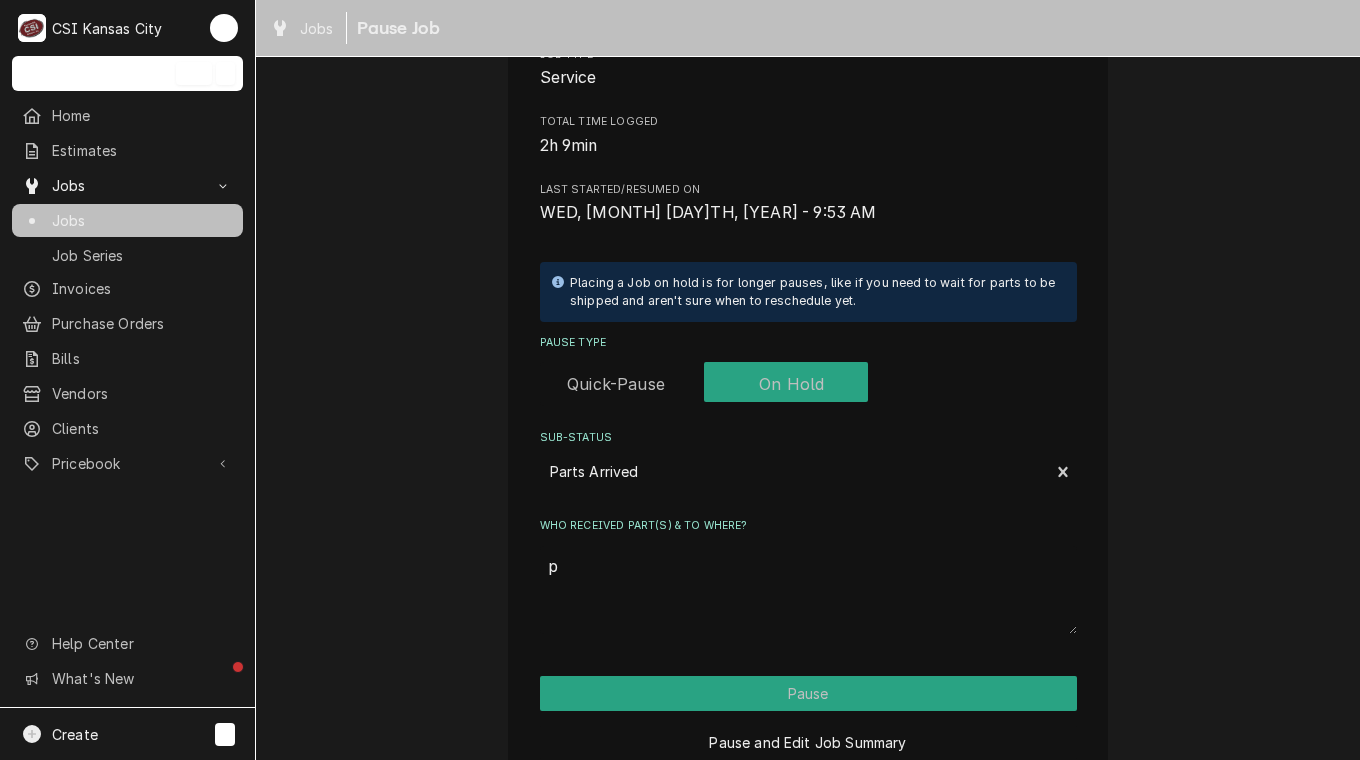 type on "x" 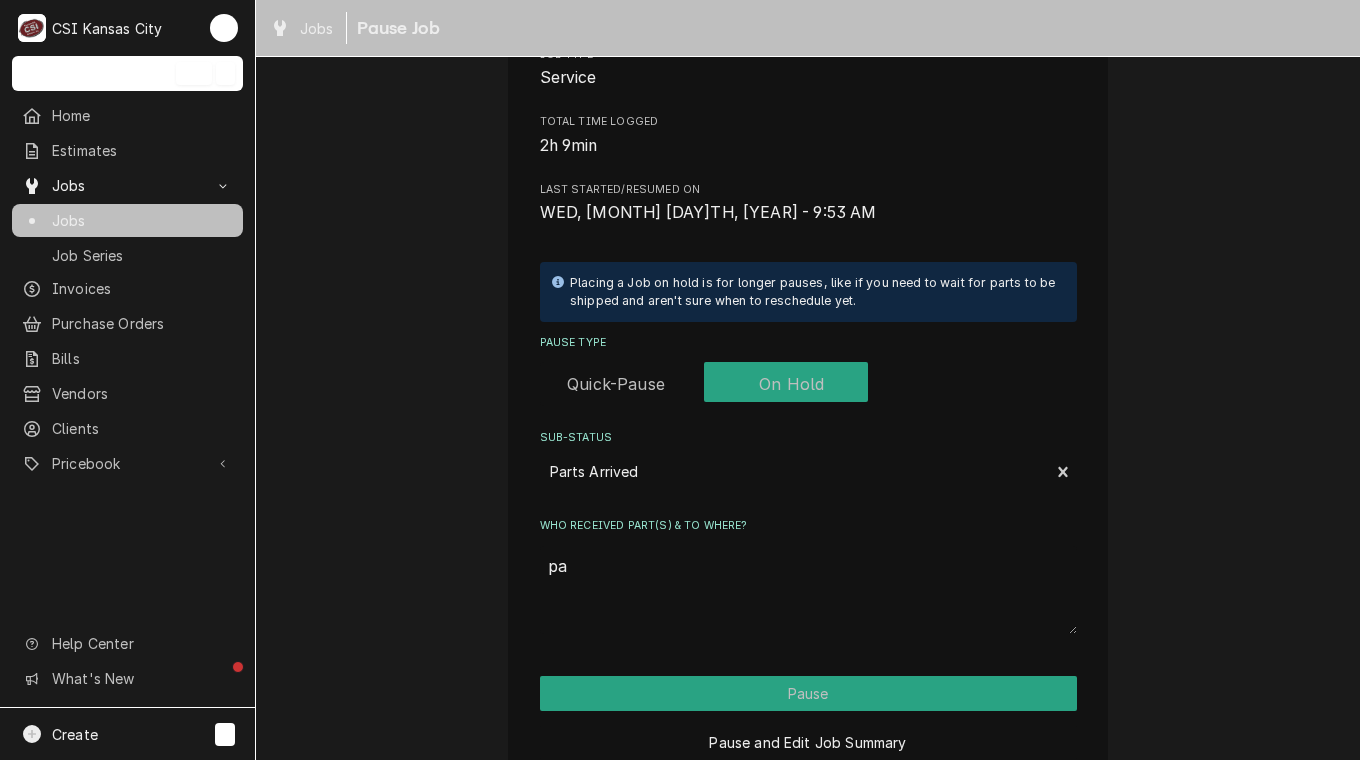 type on "x" 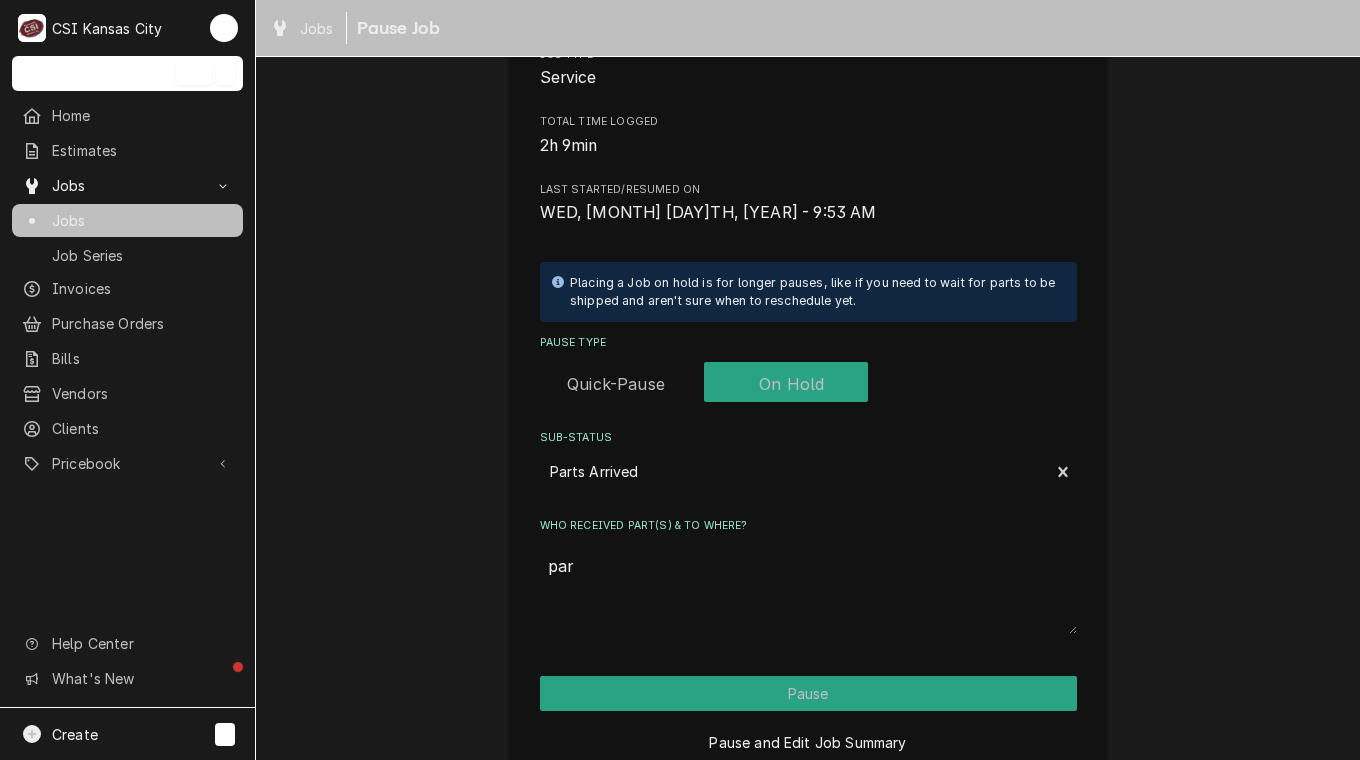 type on "x" 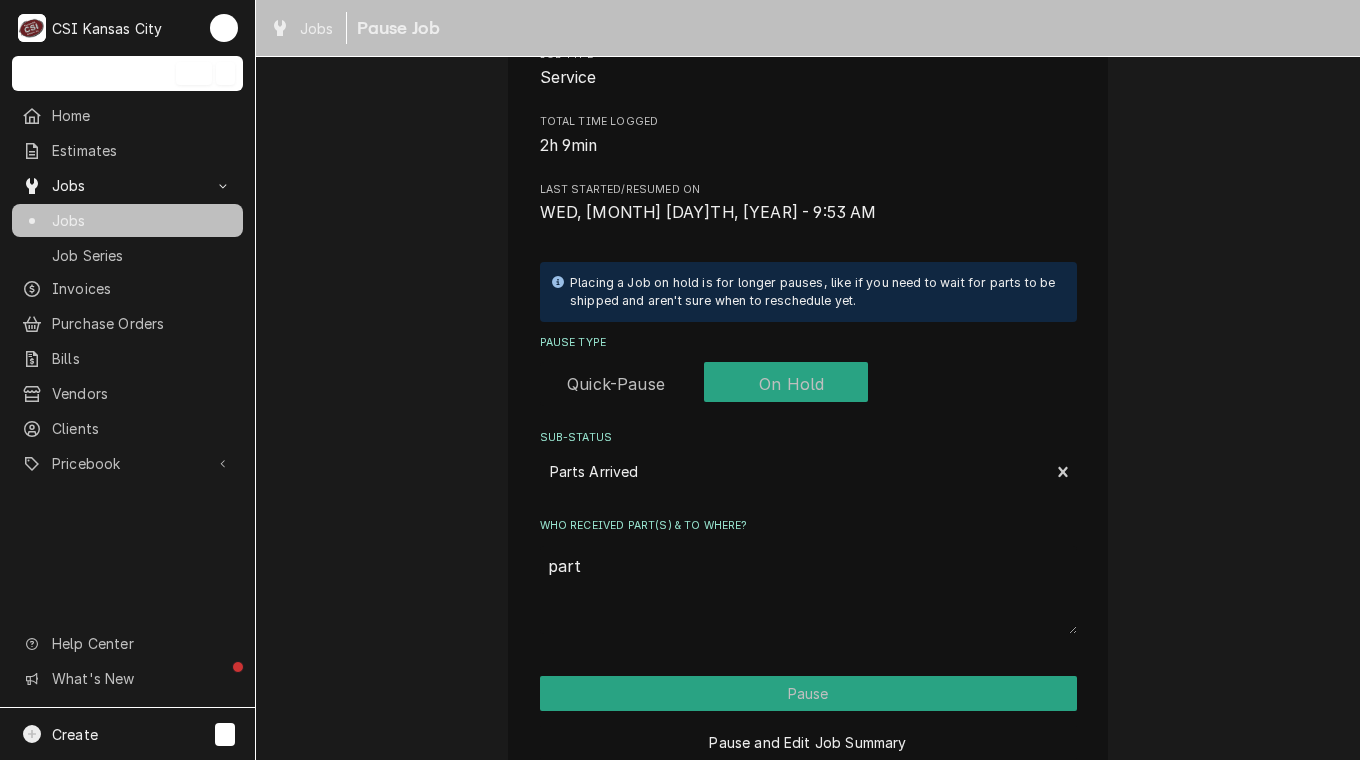 type on "x" 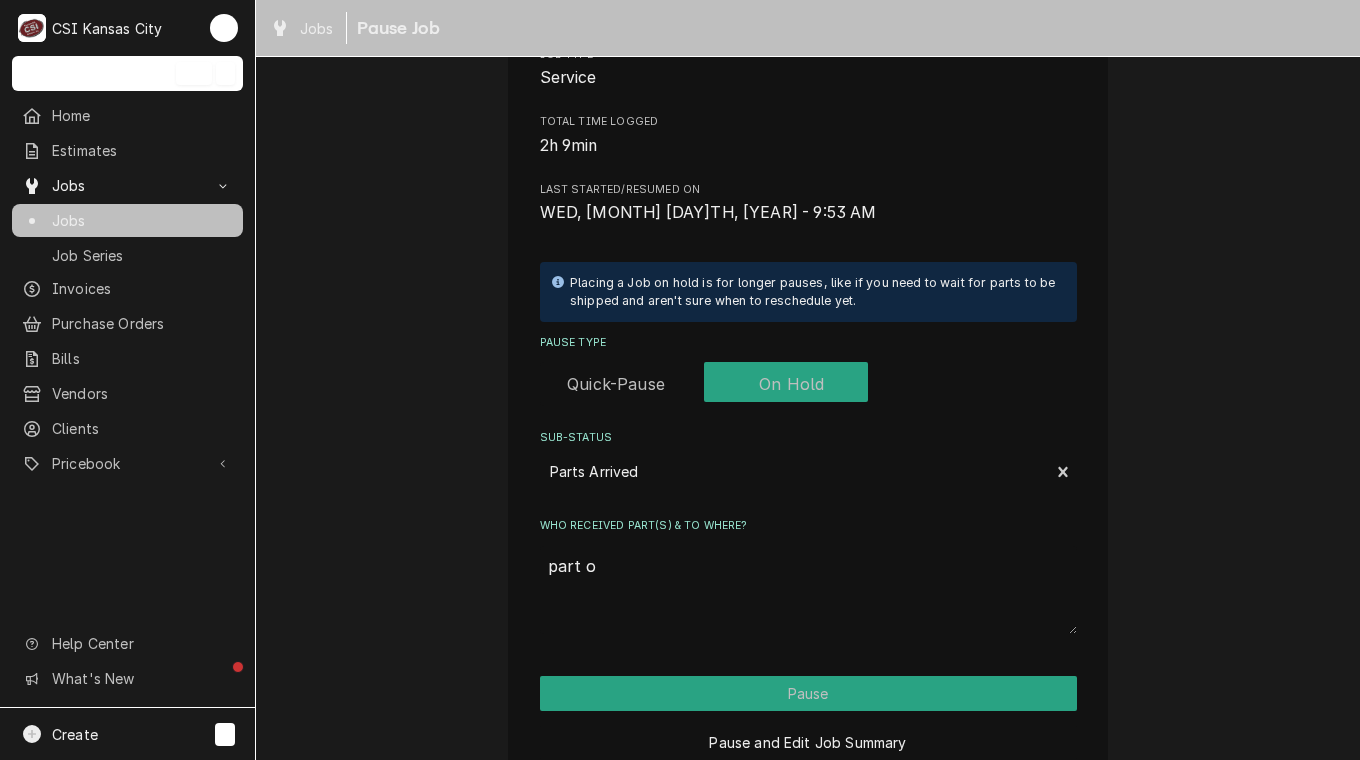 type on "x" 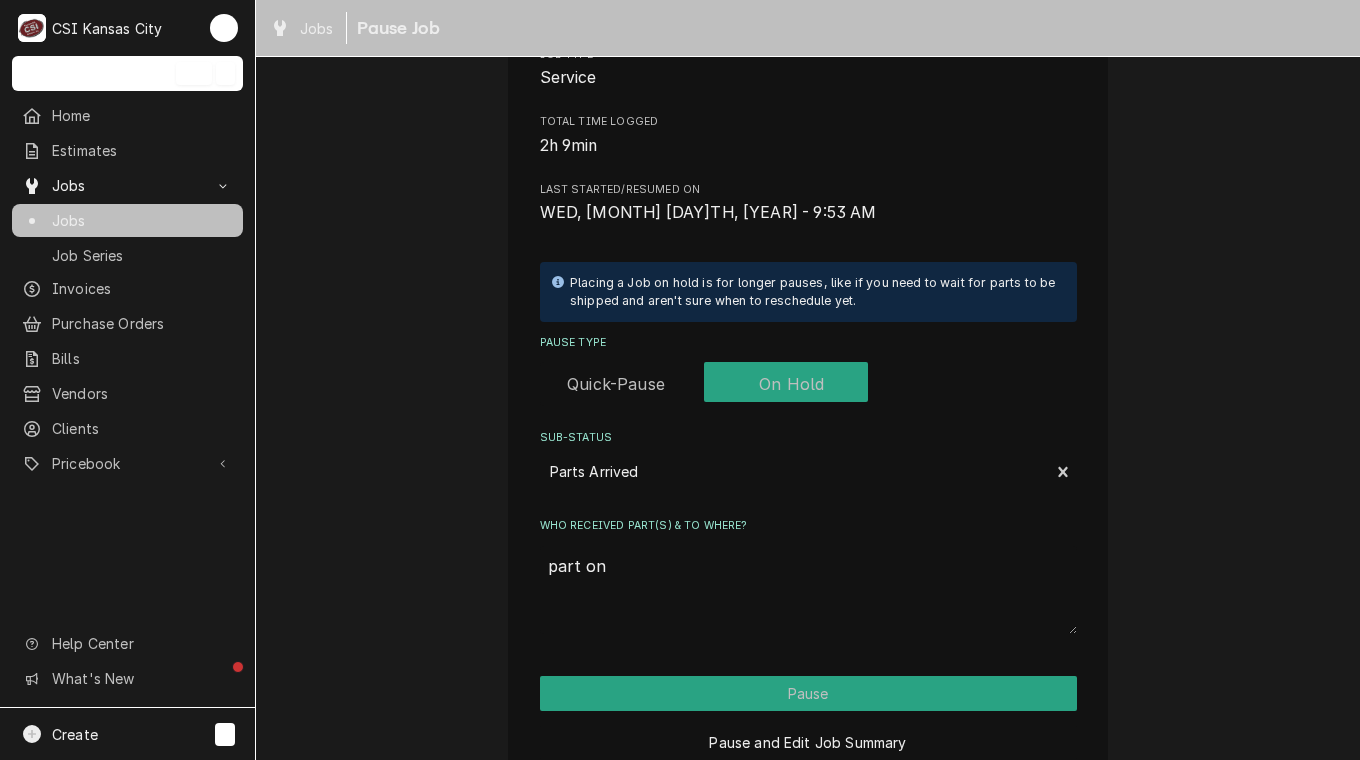 type on "x" 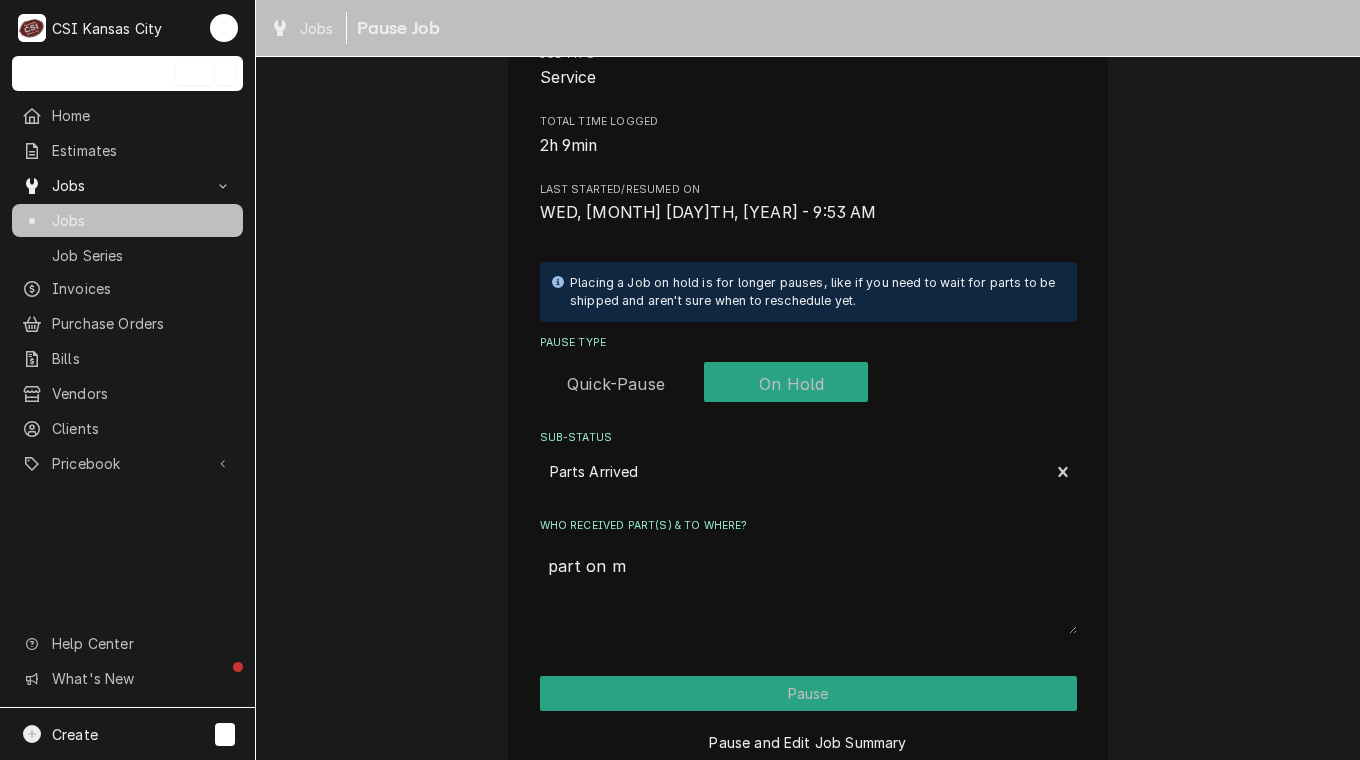 type on "x" 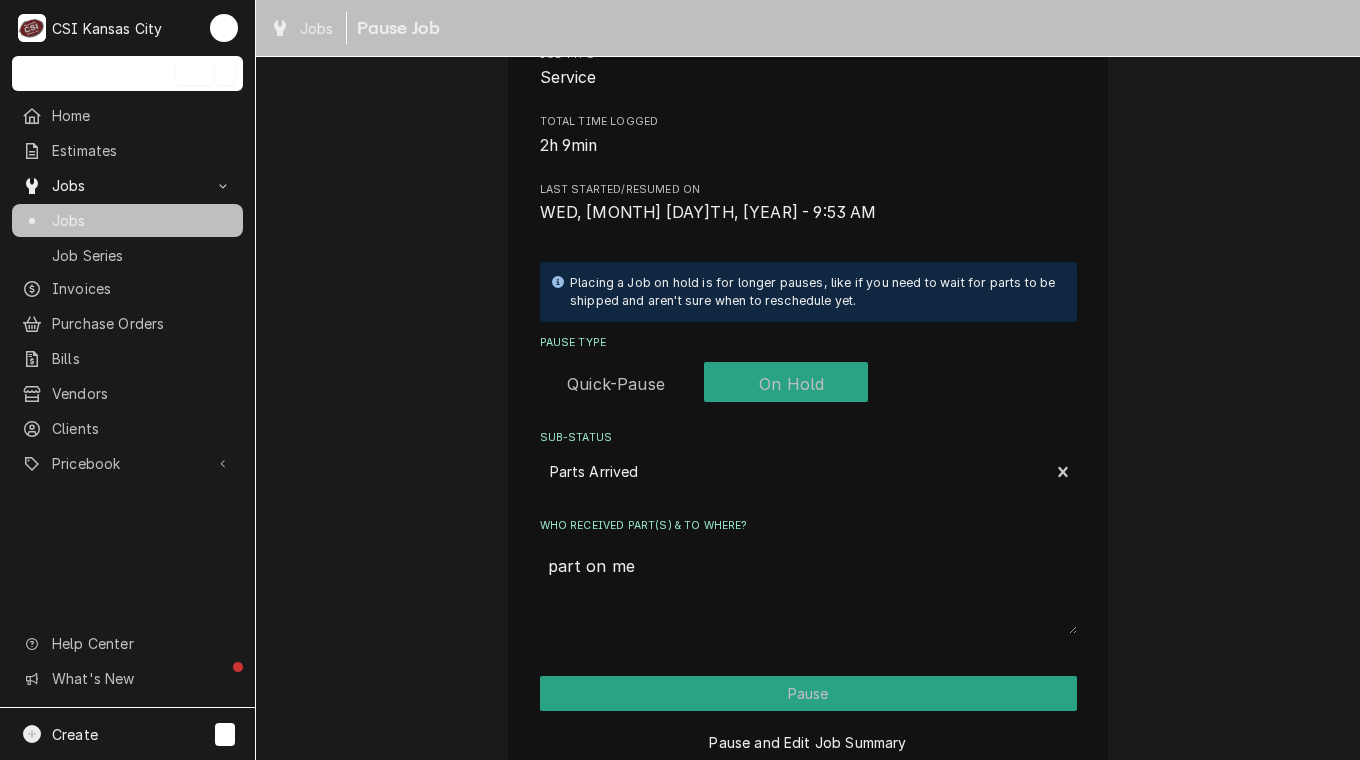 type on "x" 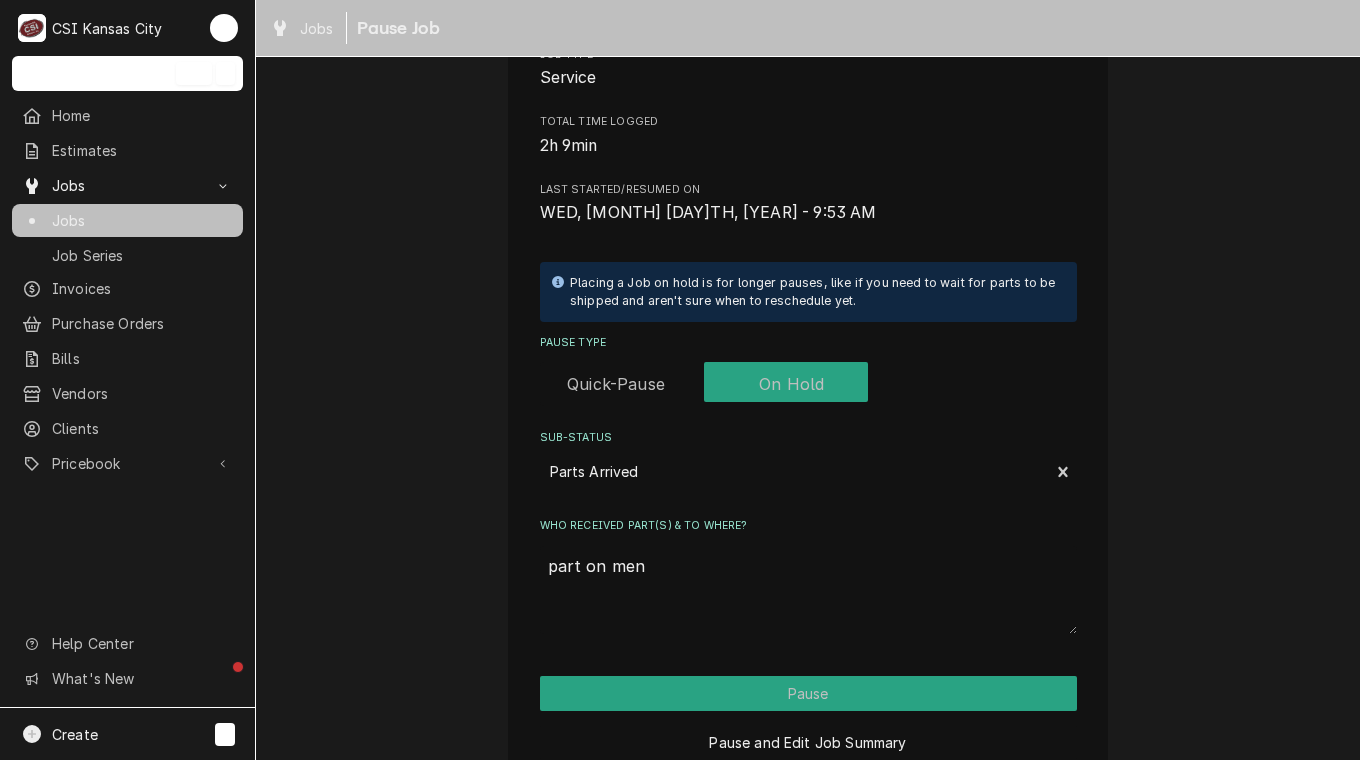 type on "x" 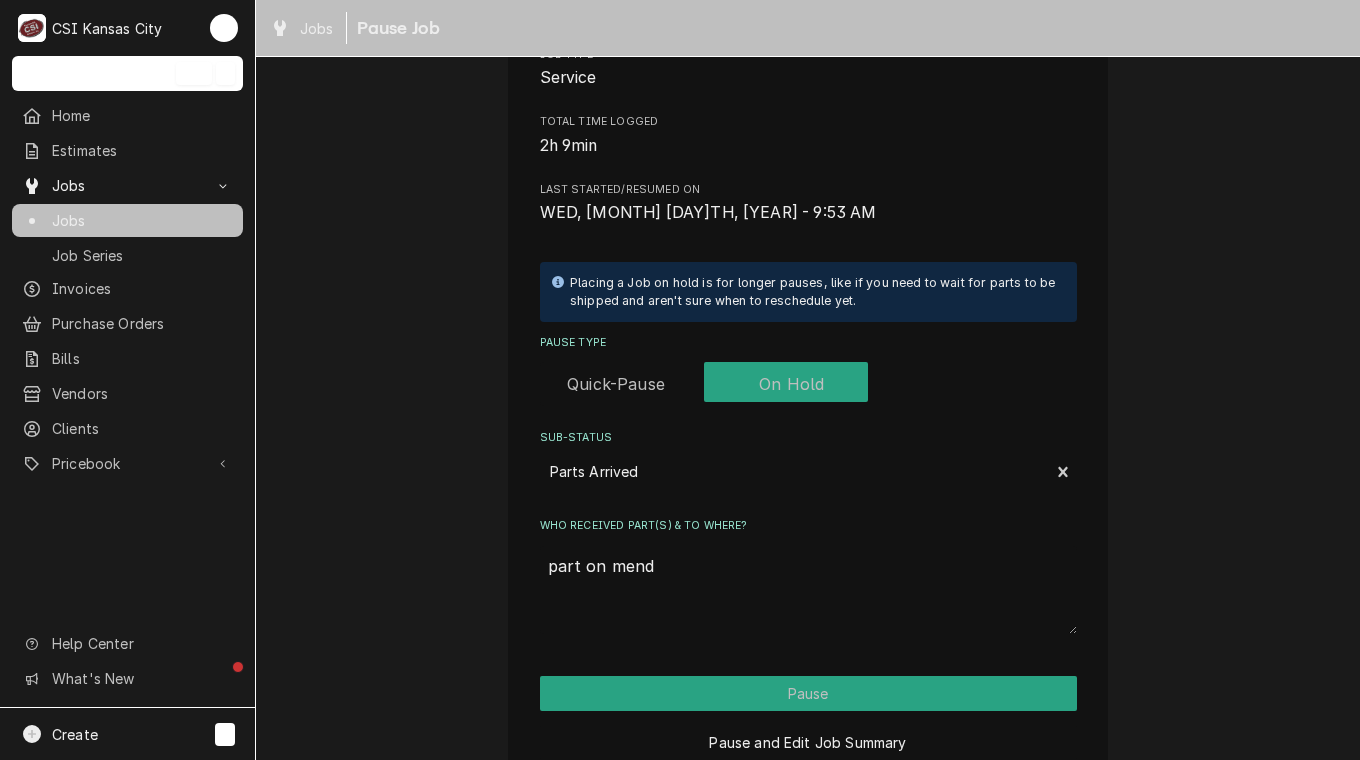 type on "x" 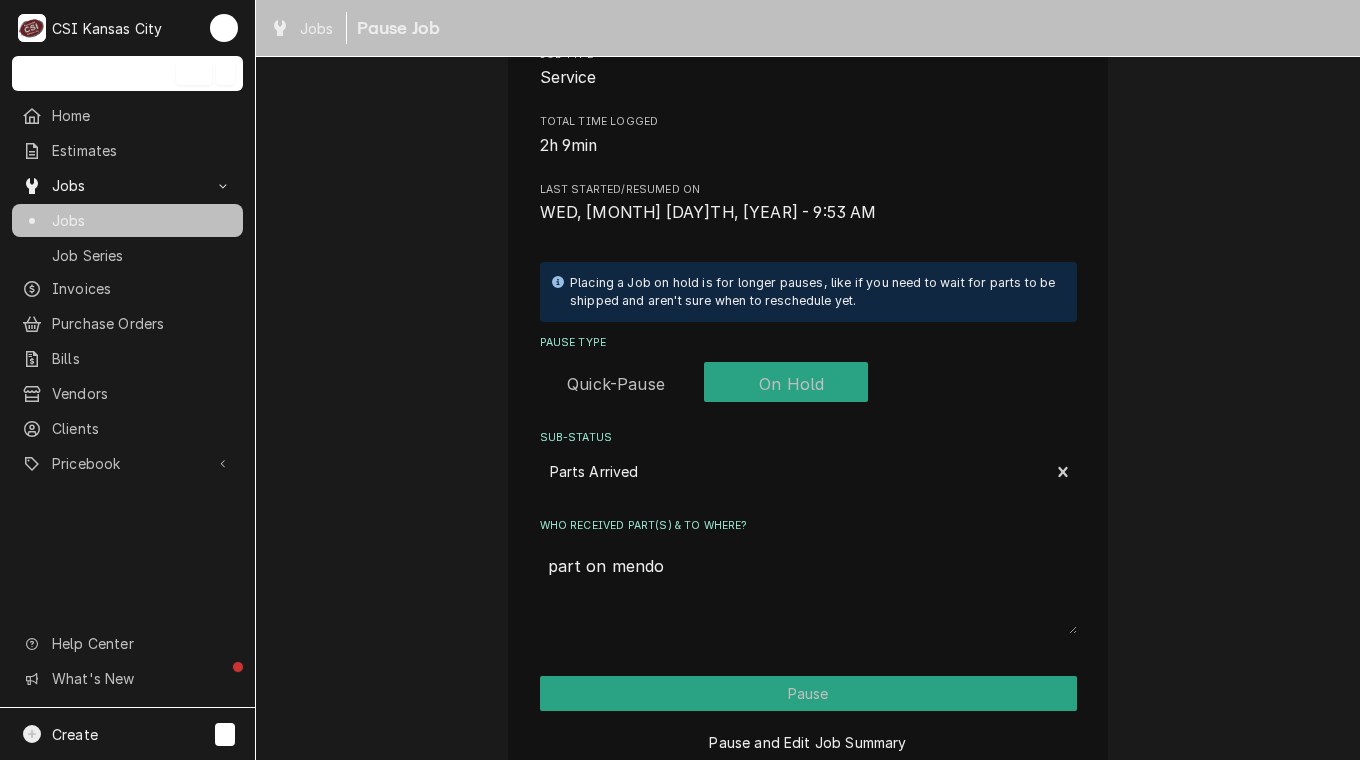 type on "part on mendon" 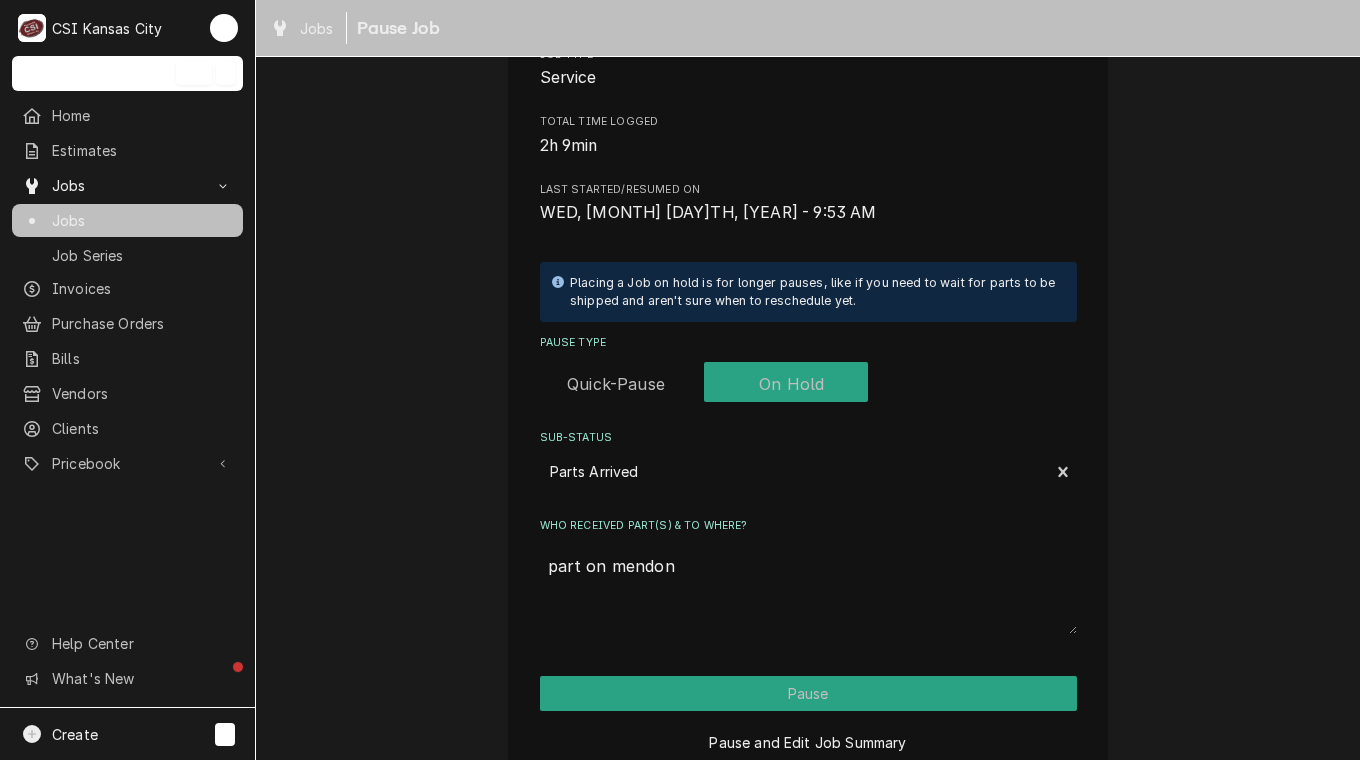type on "x" 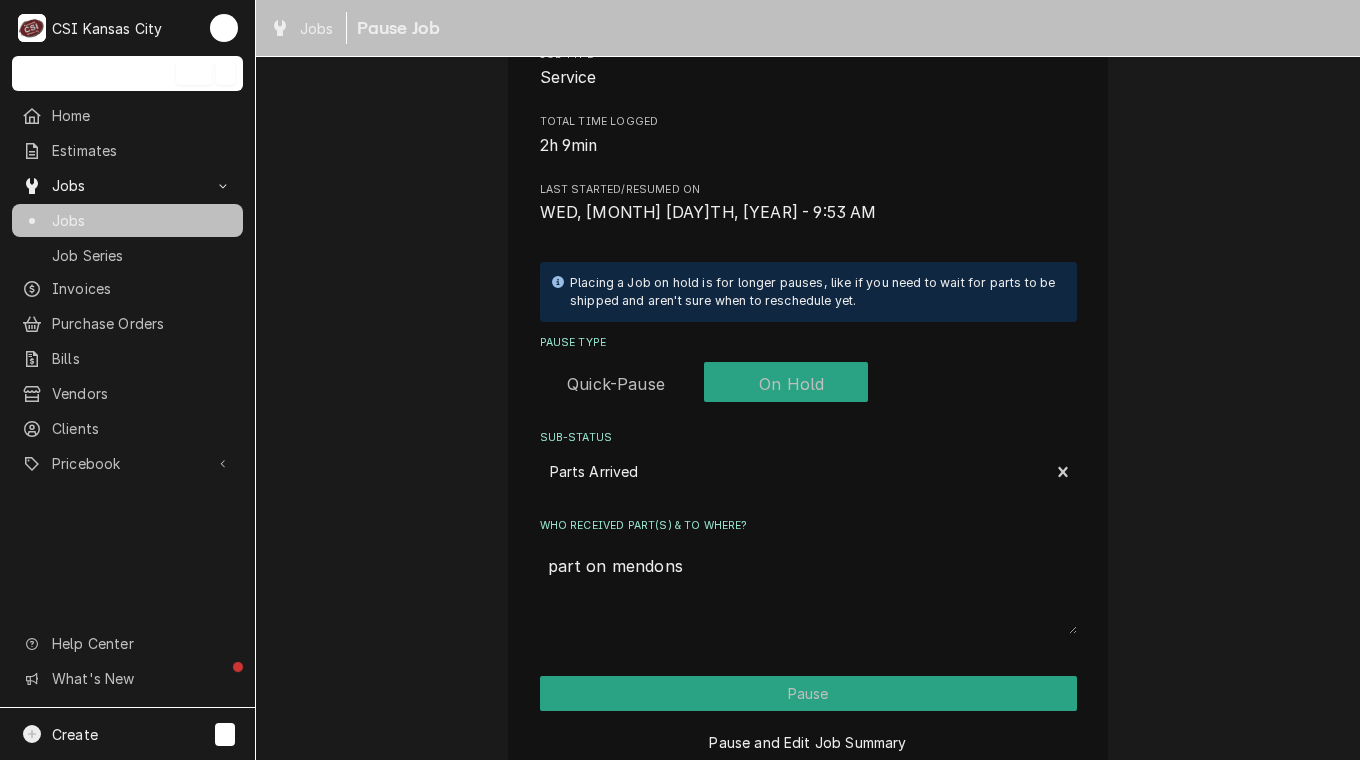 type on "x" 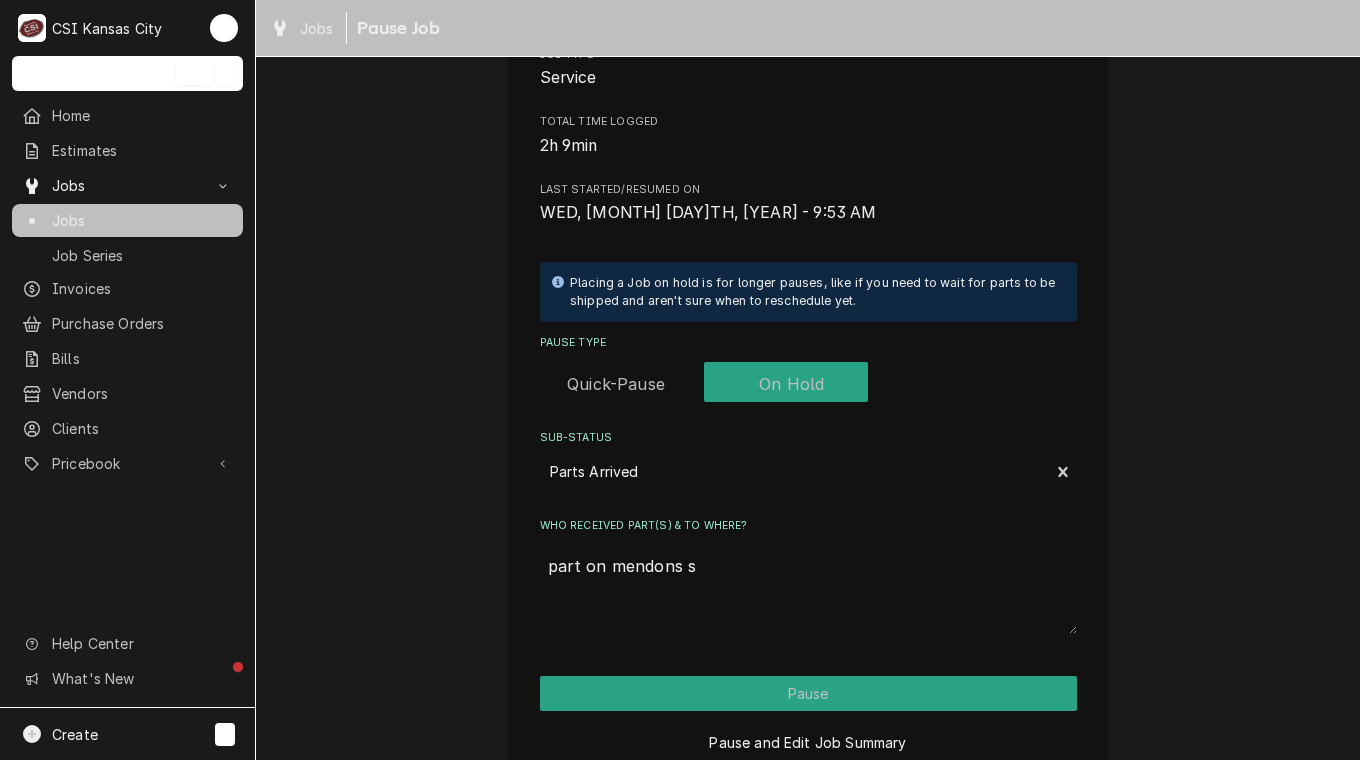 type on "x" 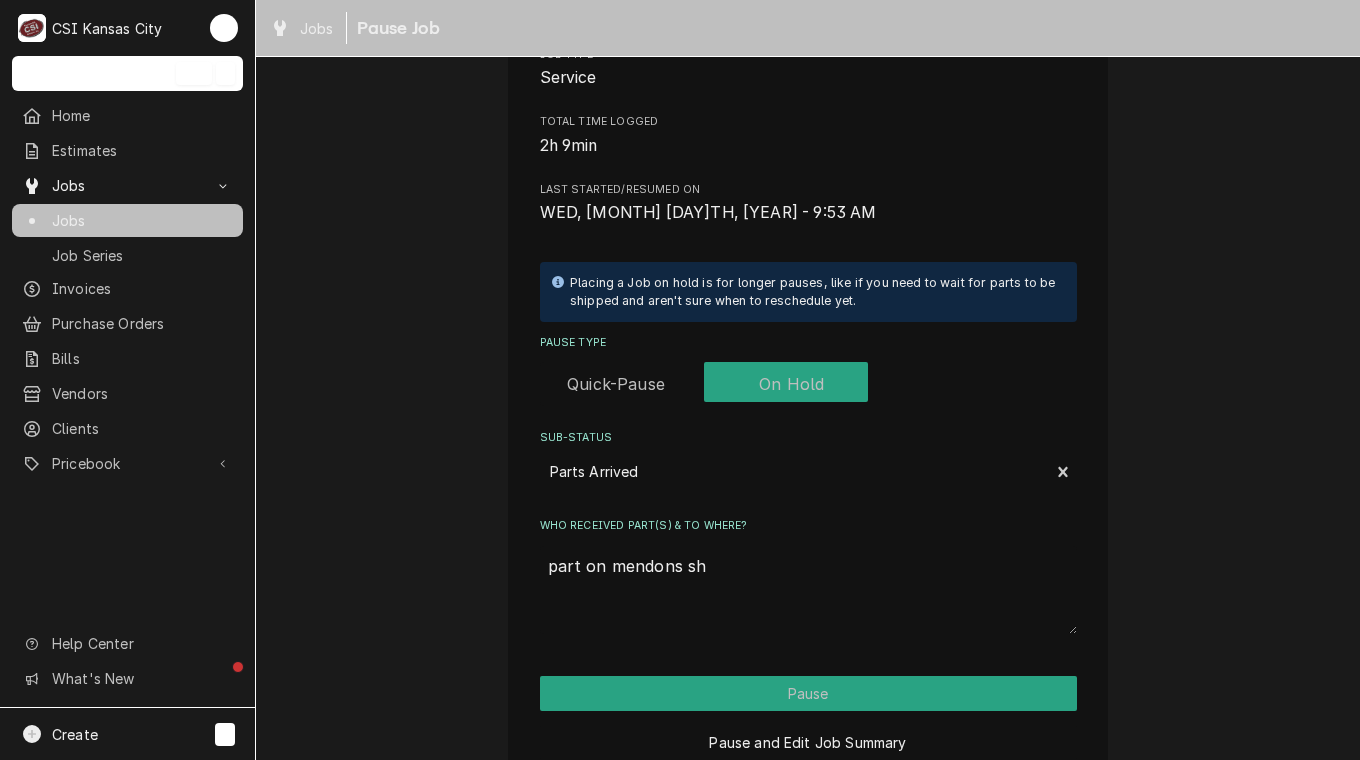 type on "x" 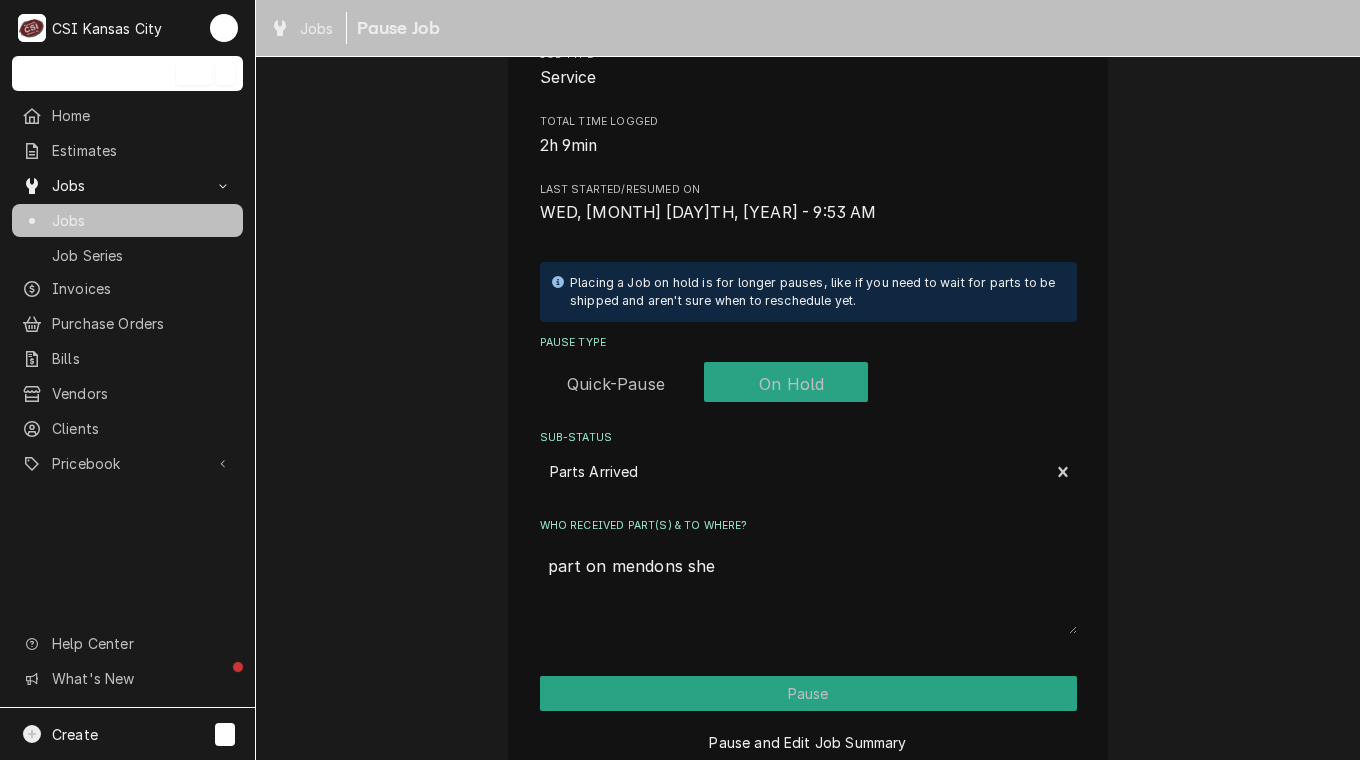 type on "x" 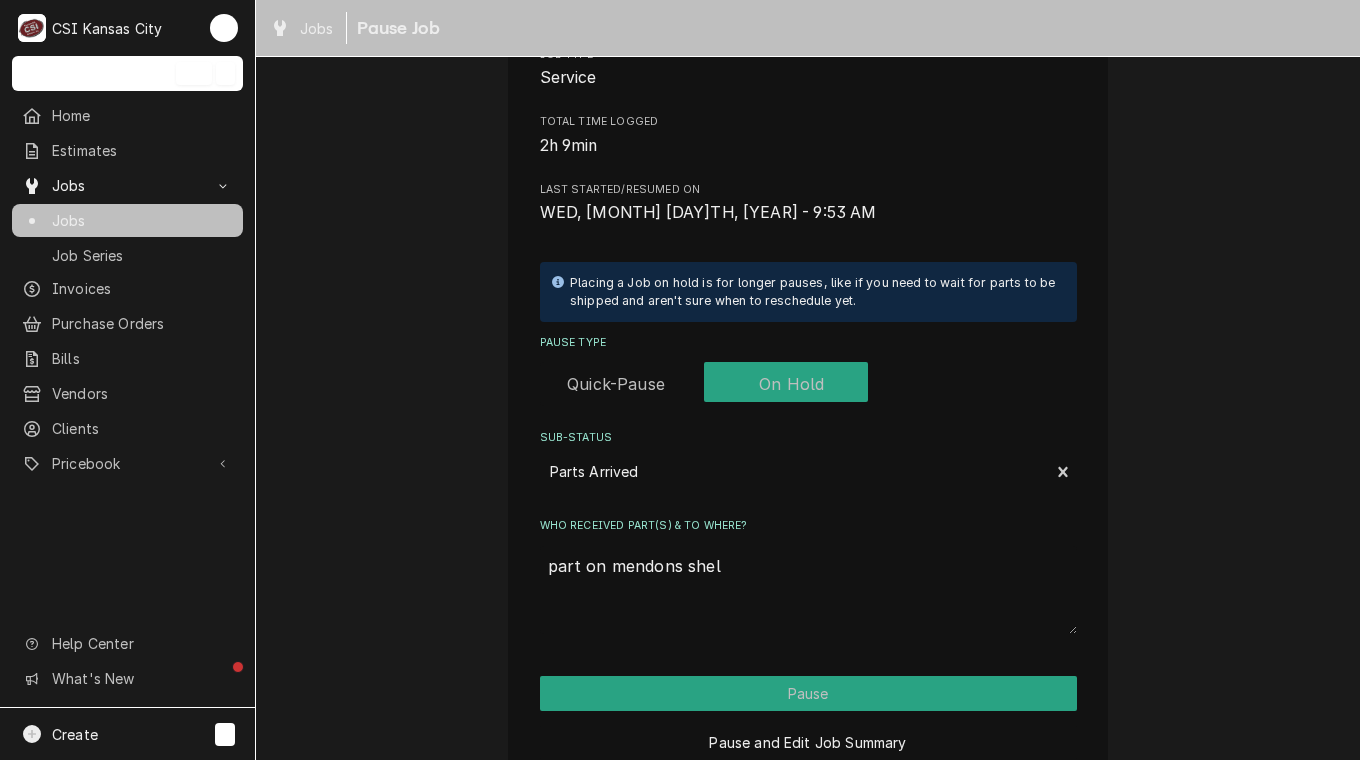 type on "x" 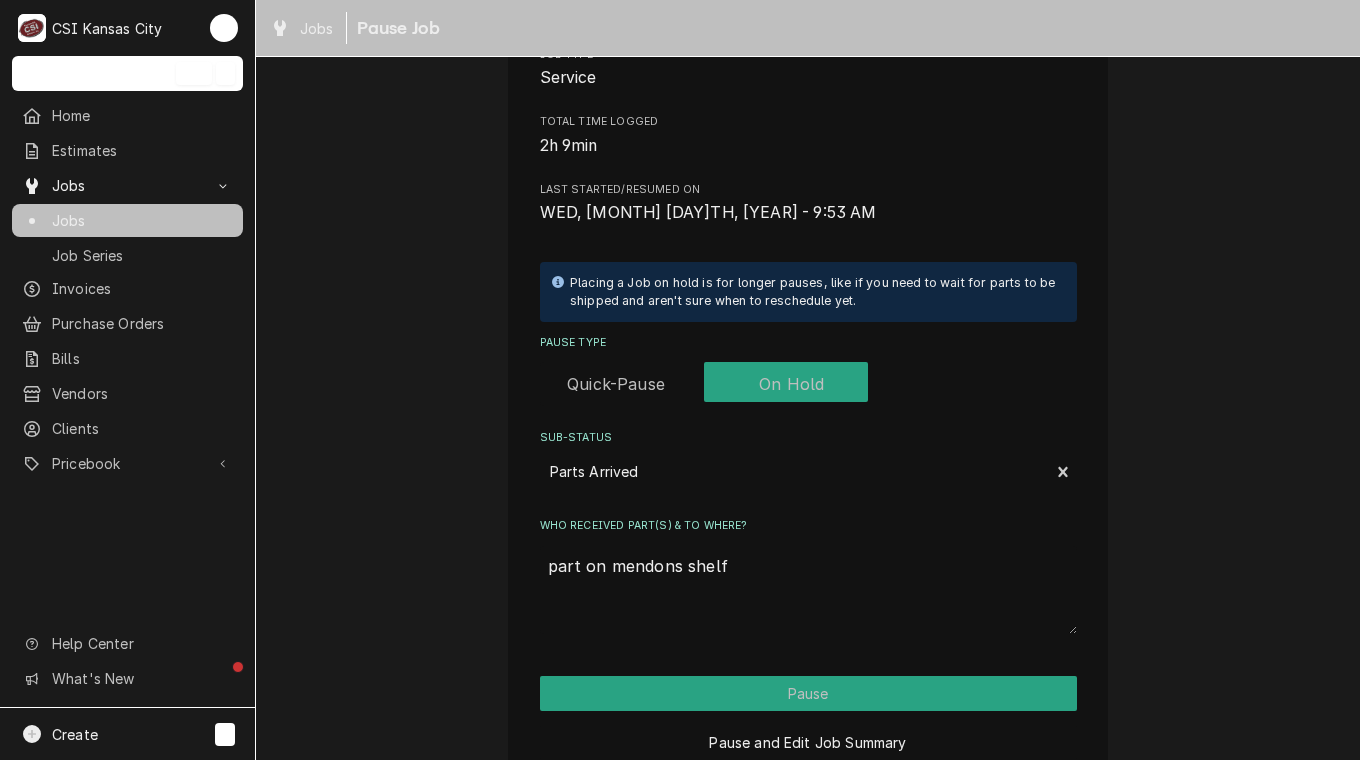 type on "part on mendons shelf" 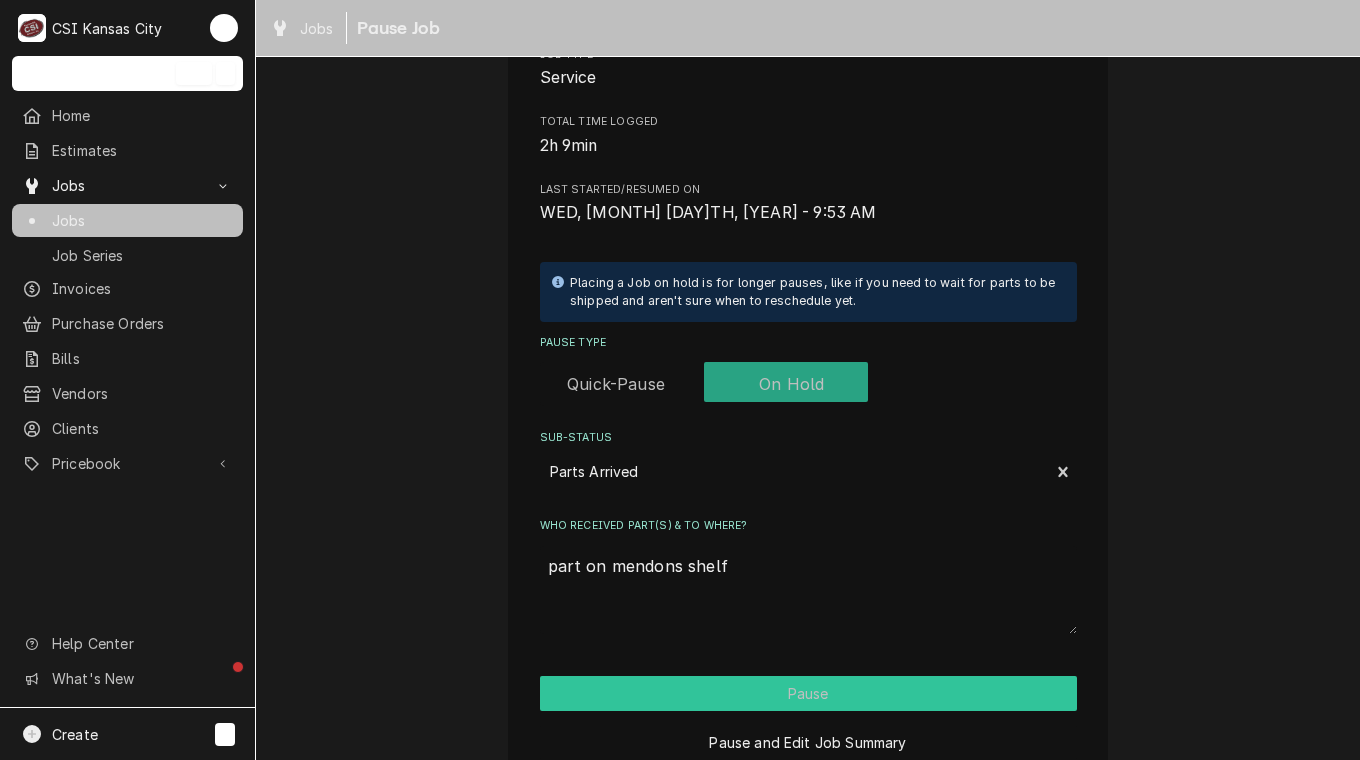 click on "Pause" at bounding box center (808, 693) 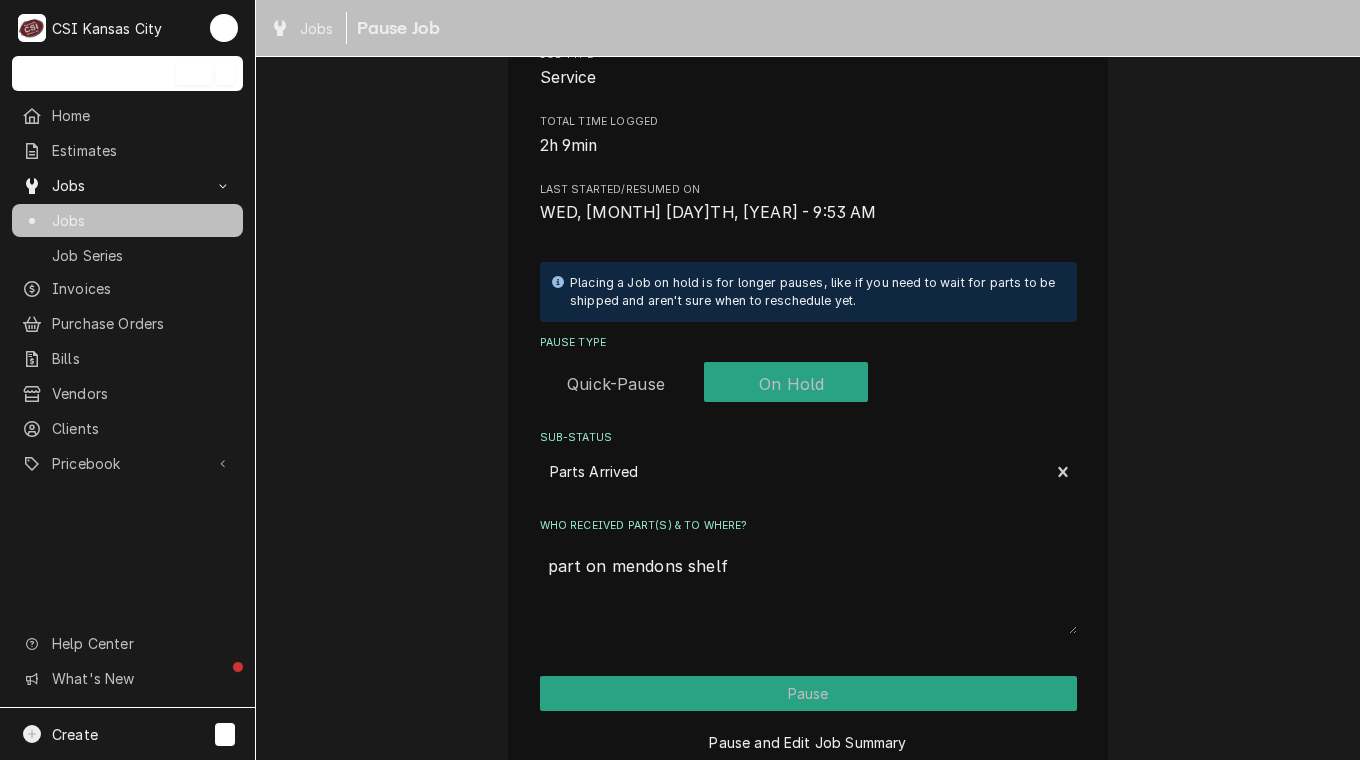 type on "x" 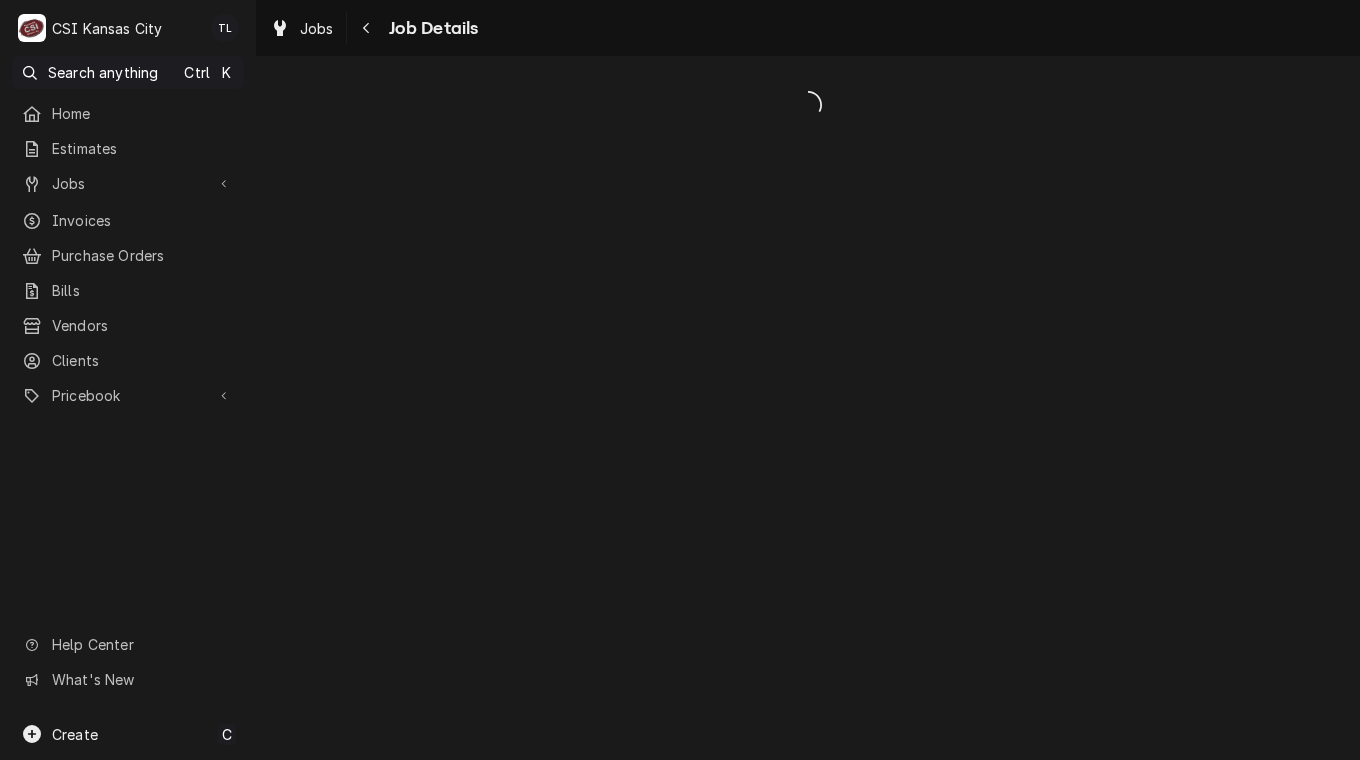scroll, scrollTop: 0, scrollLeft: 0, axis: both 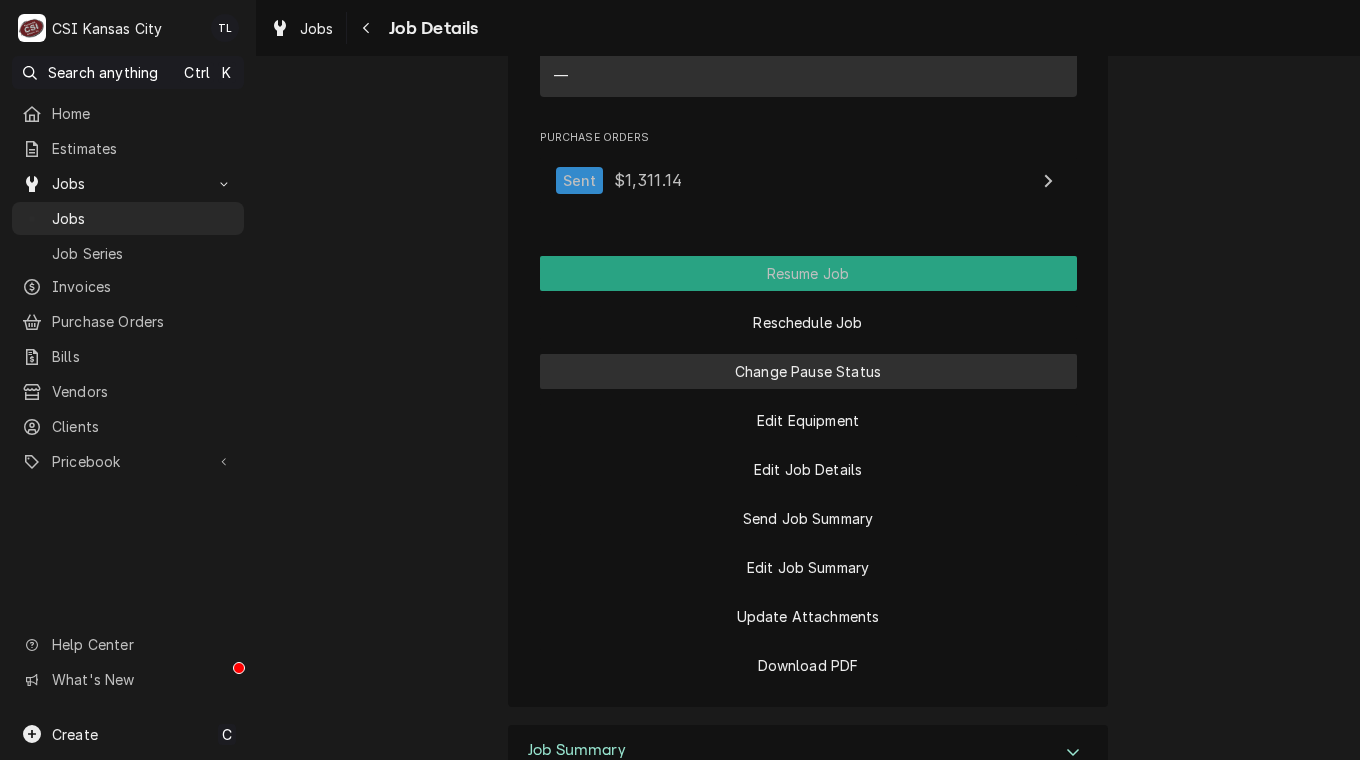 click on "Change Pause Status" at bounding box center (808, 371) 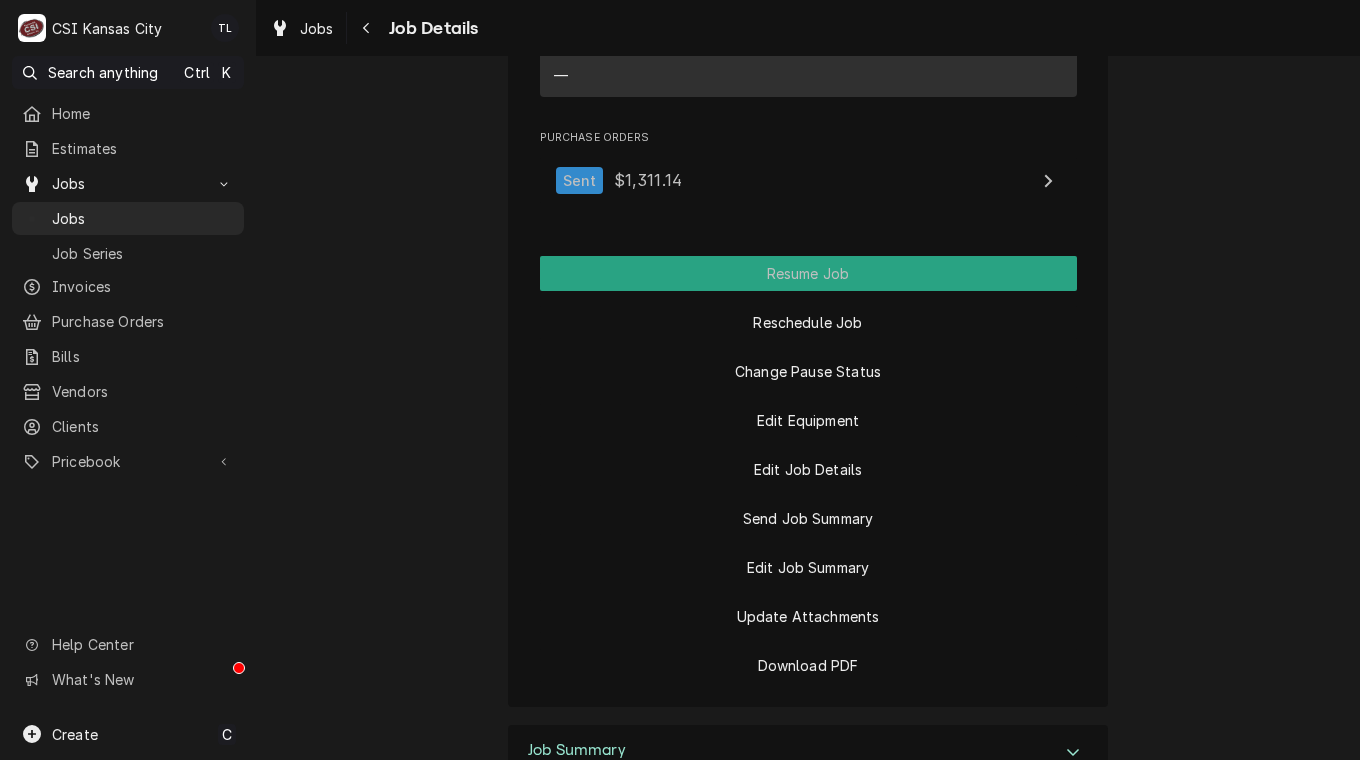 scroll, scrollTop: 0, scrollLeft: 0, axis: both 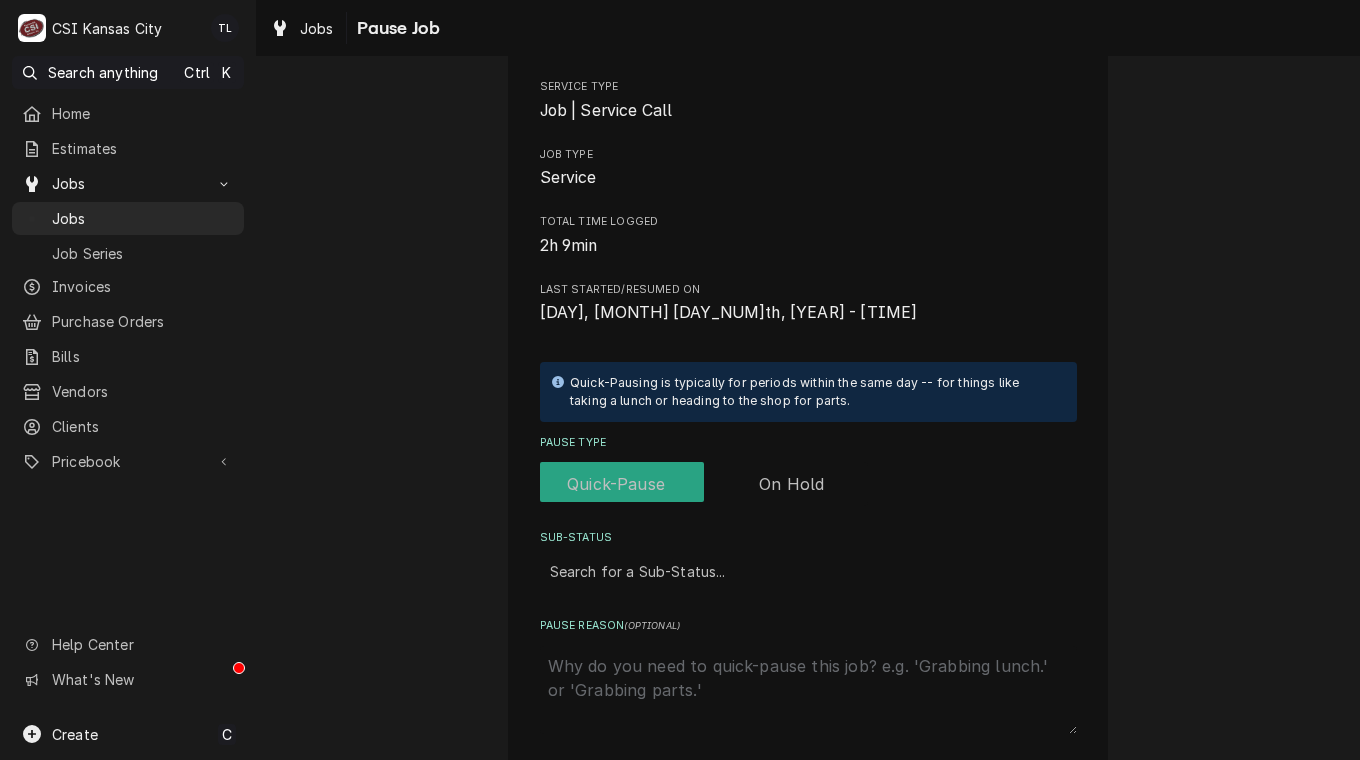 click at bounding box center [704, 484] 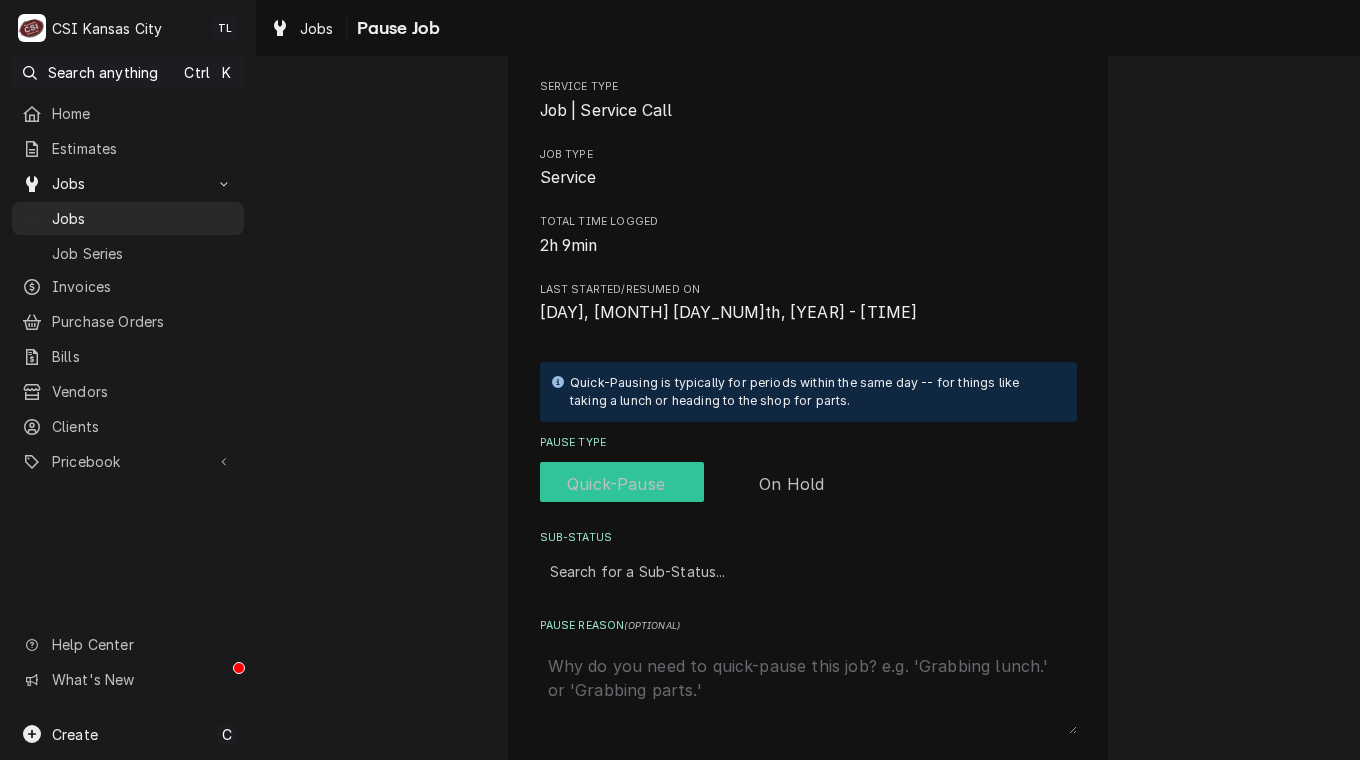 click at bounding box center [704, 484] 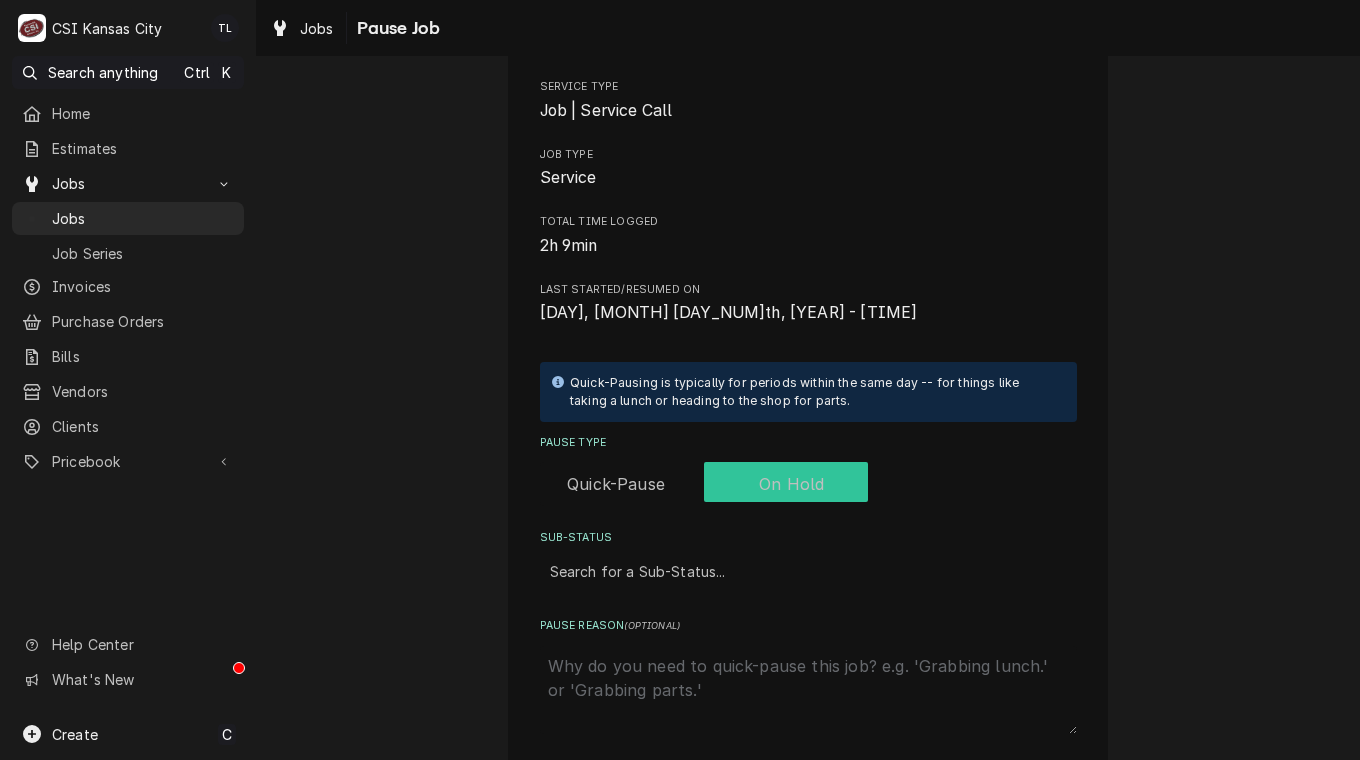 checkbox on "true" 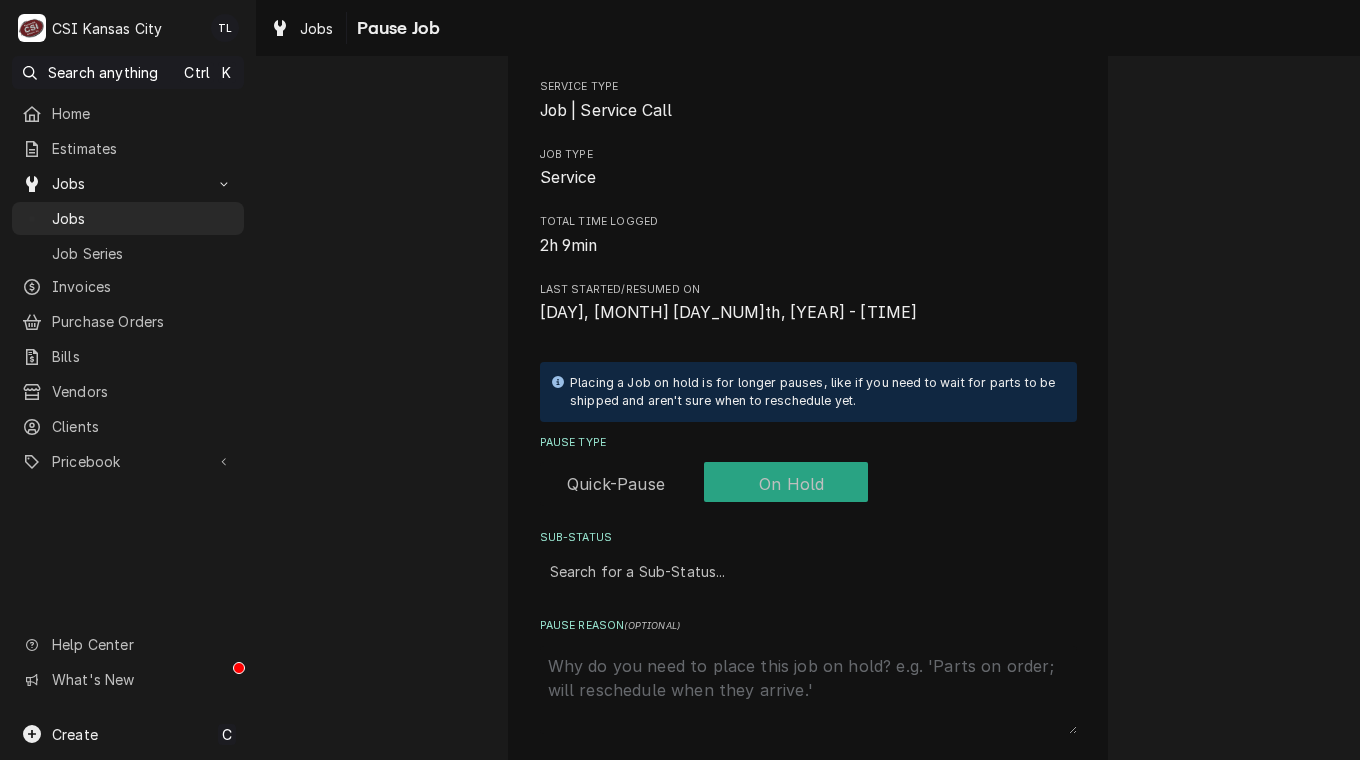drag, startPoint x: 642, startPoint y: 557, endPoint x: 645, endPoint y: 570, distance: 13.341664 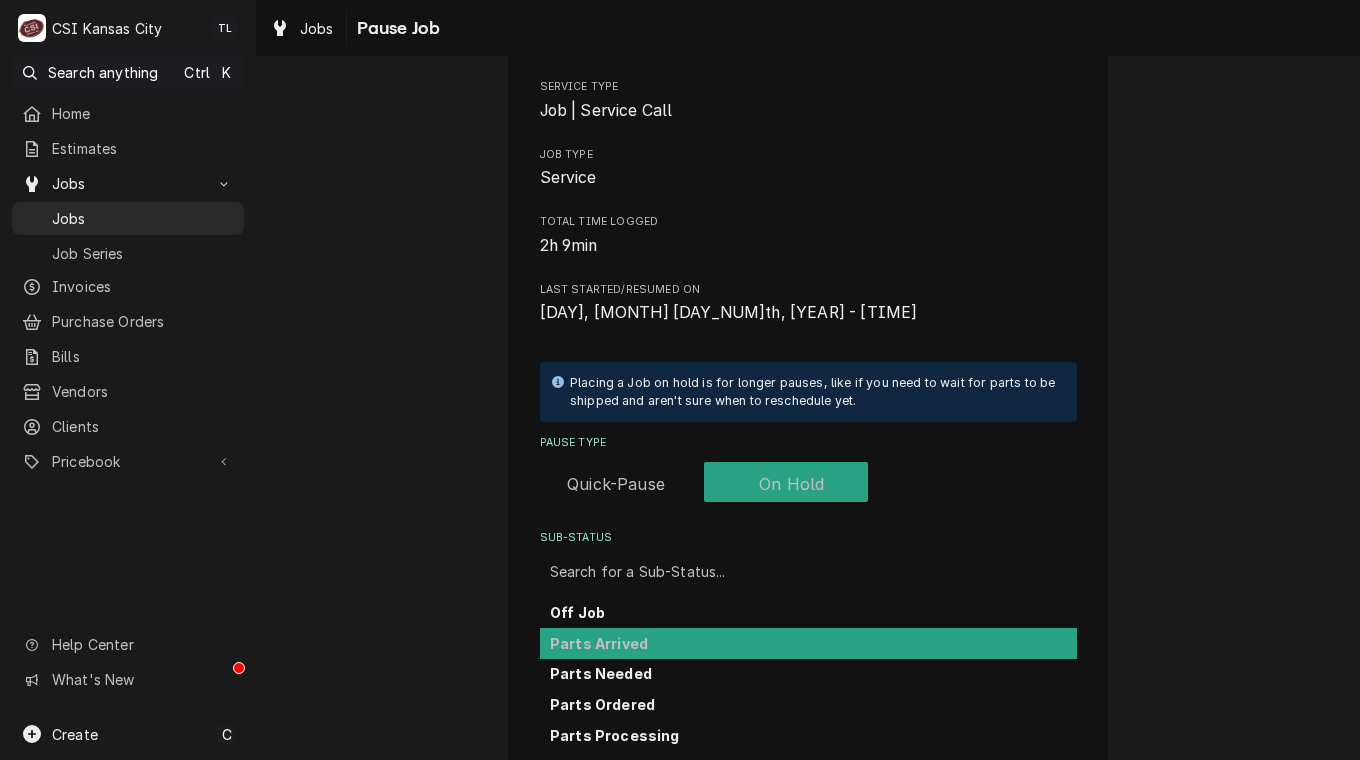 click on "Parts Arrived" at bounding box center (808, 643) 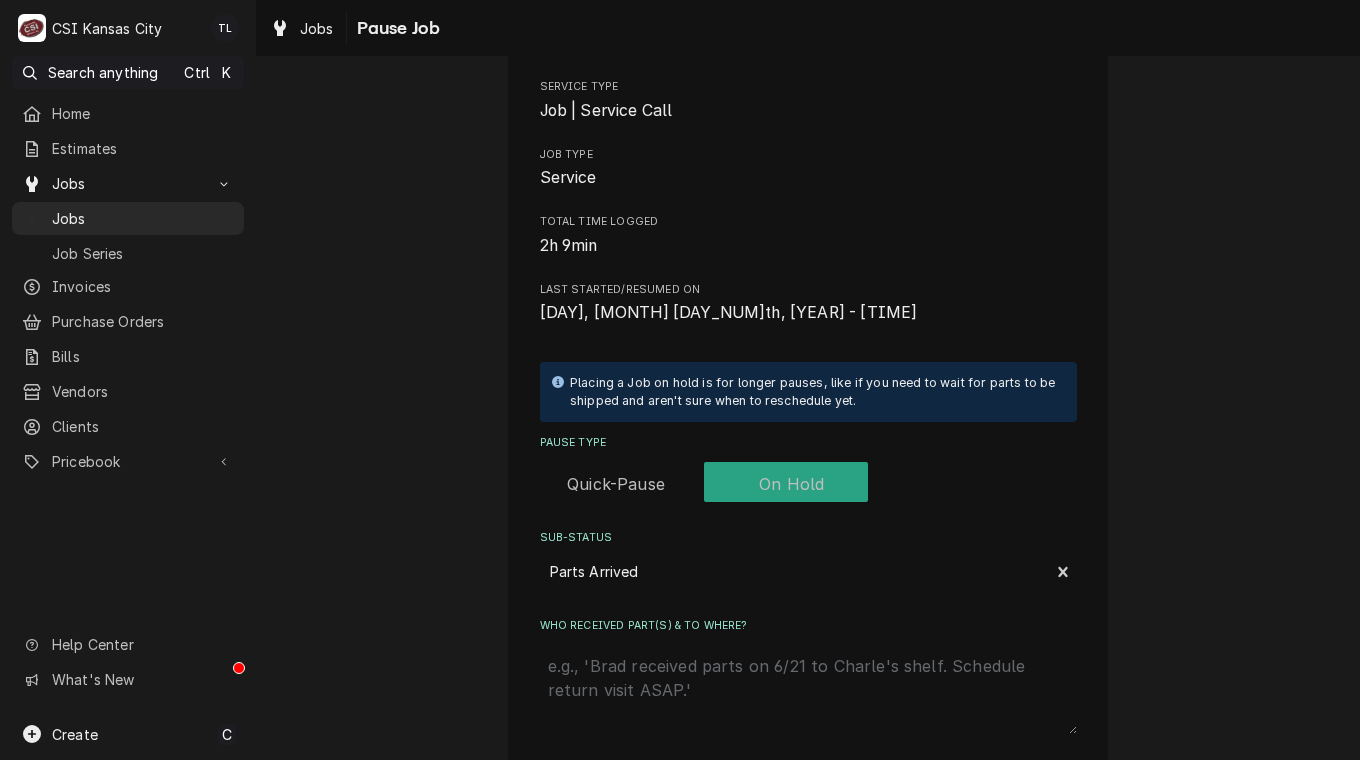 click on "Who received part(s) & to where?" at bounding box center [808, 690] 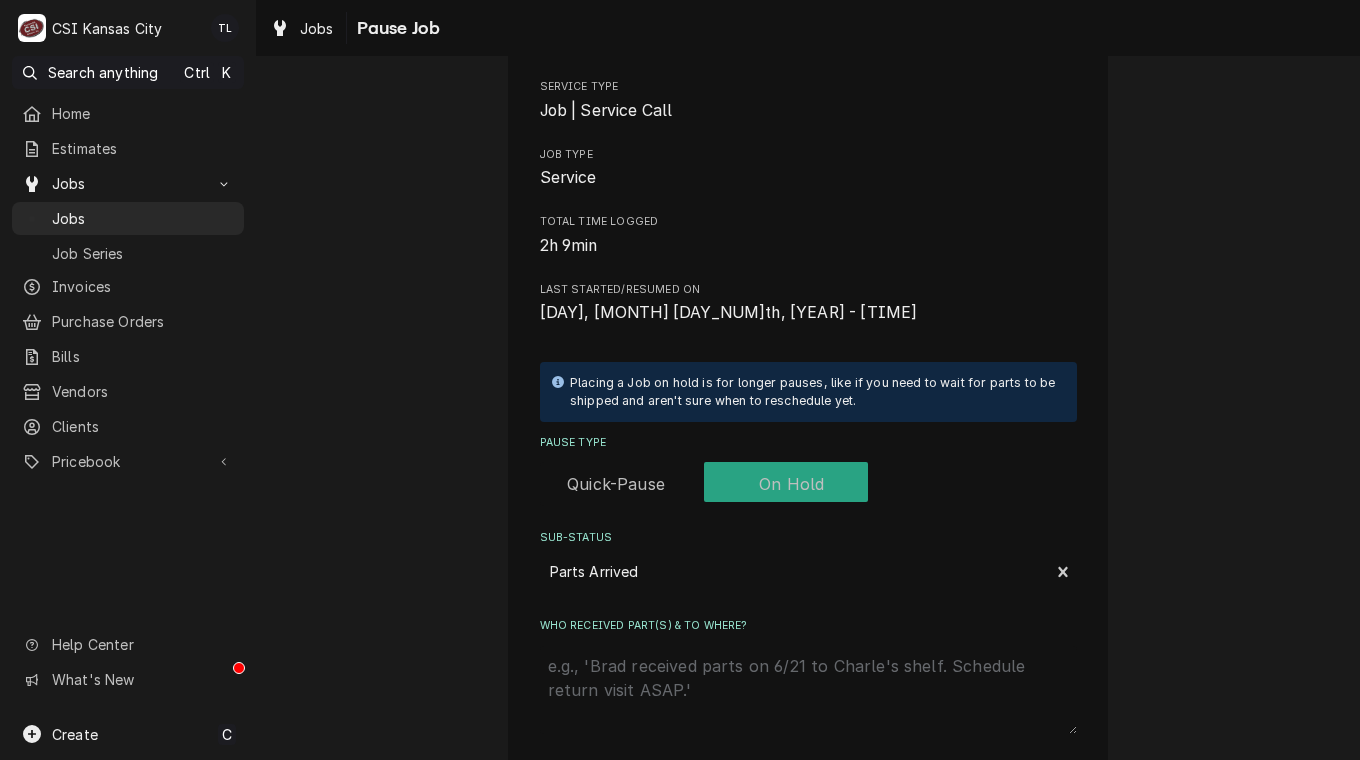 type on "x" 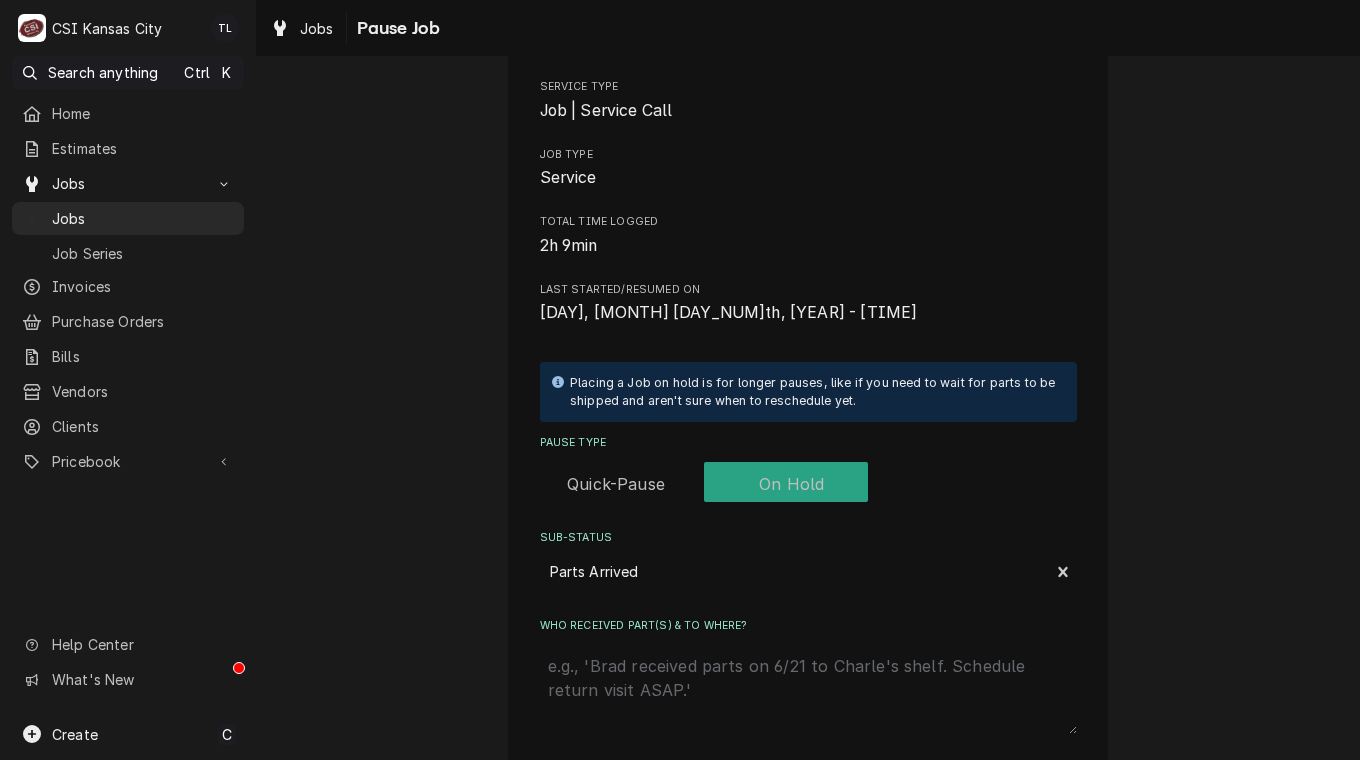 type on "p" 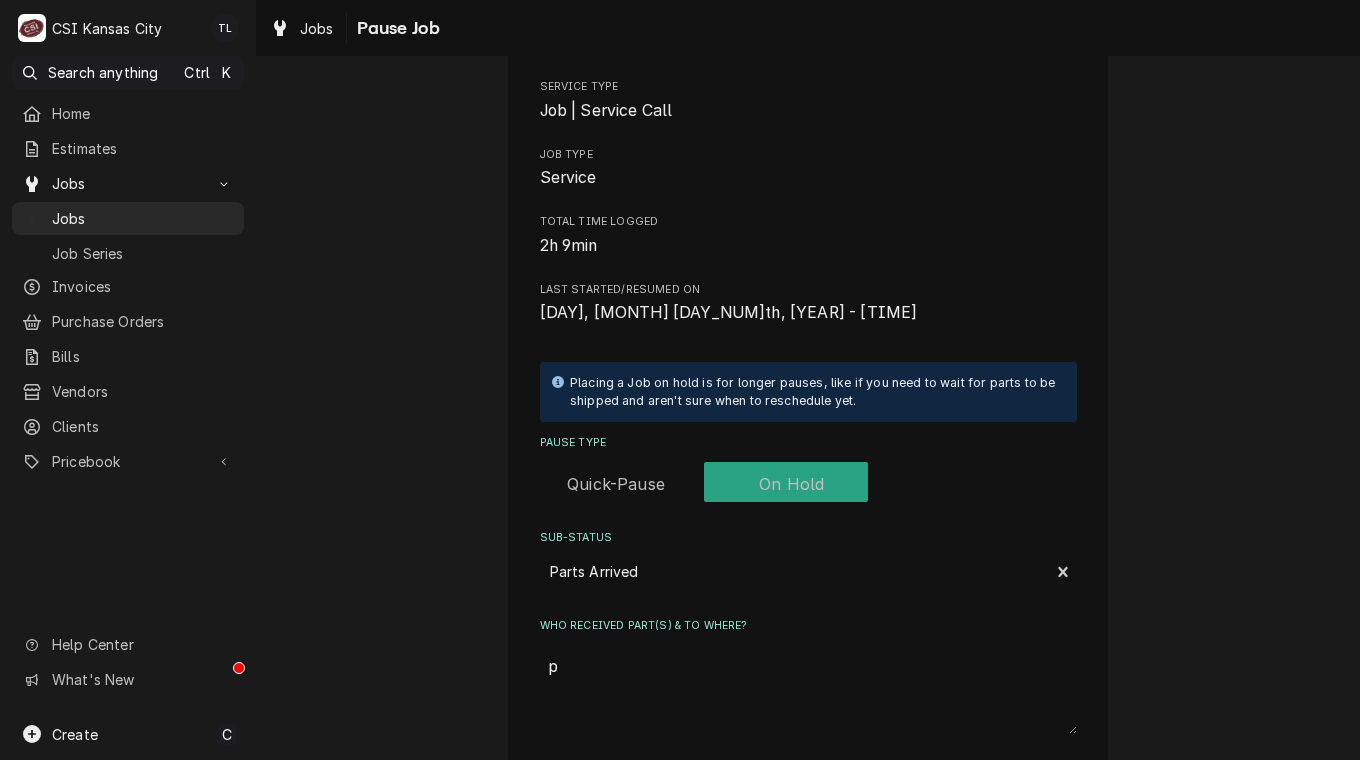 type on "x" 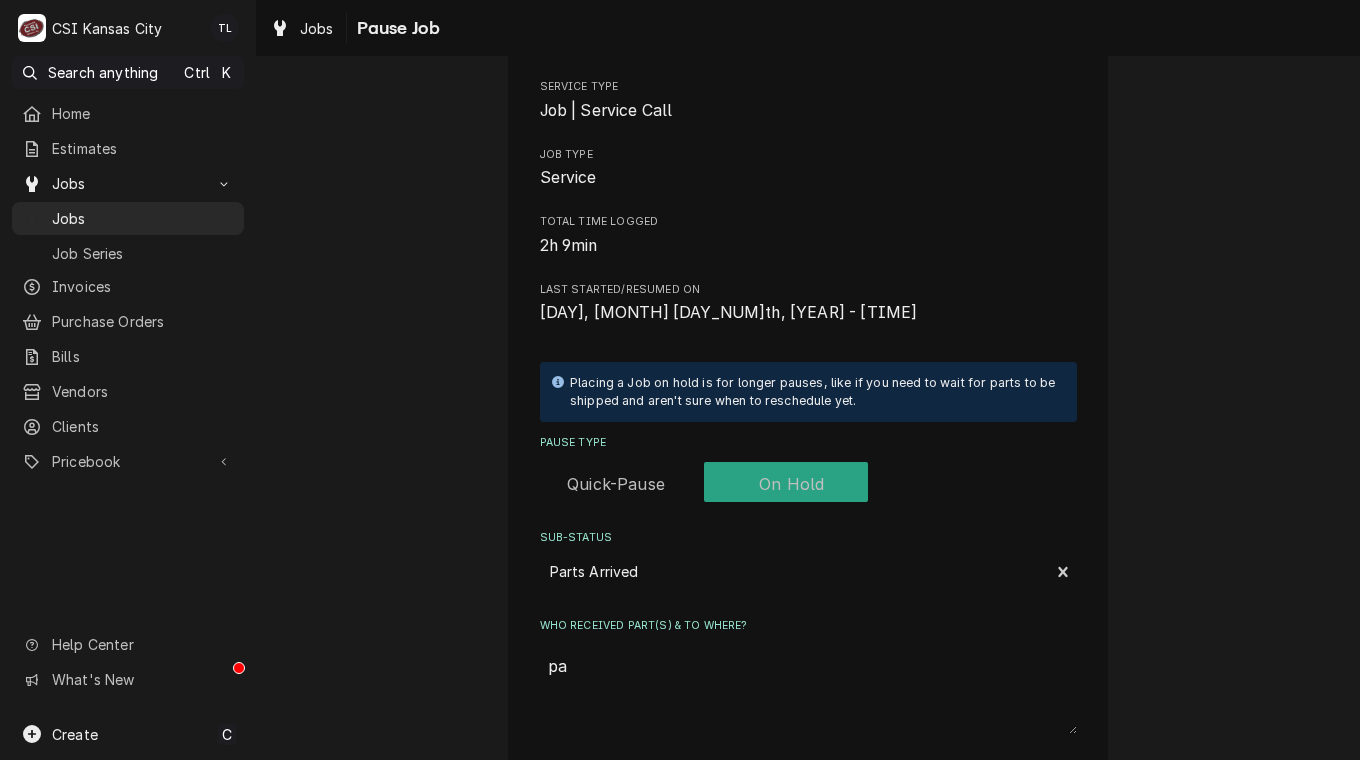 type on "x" 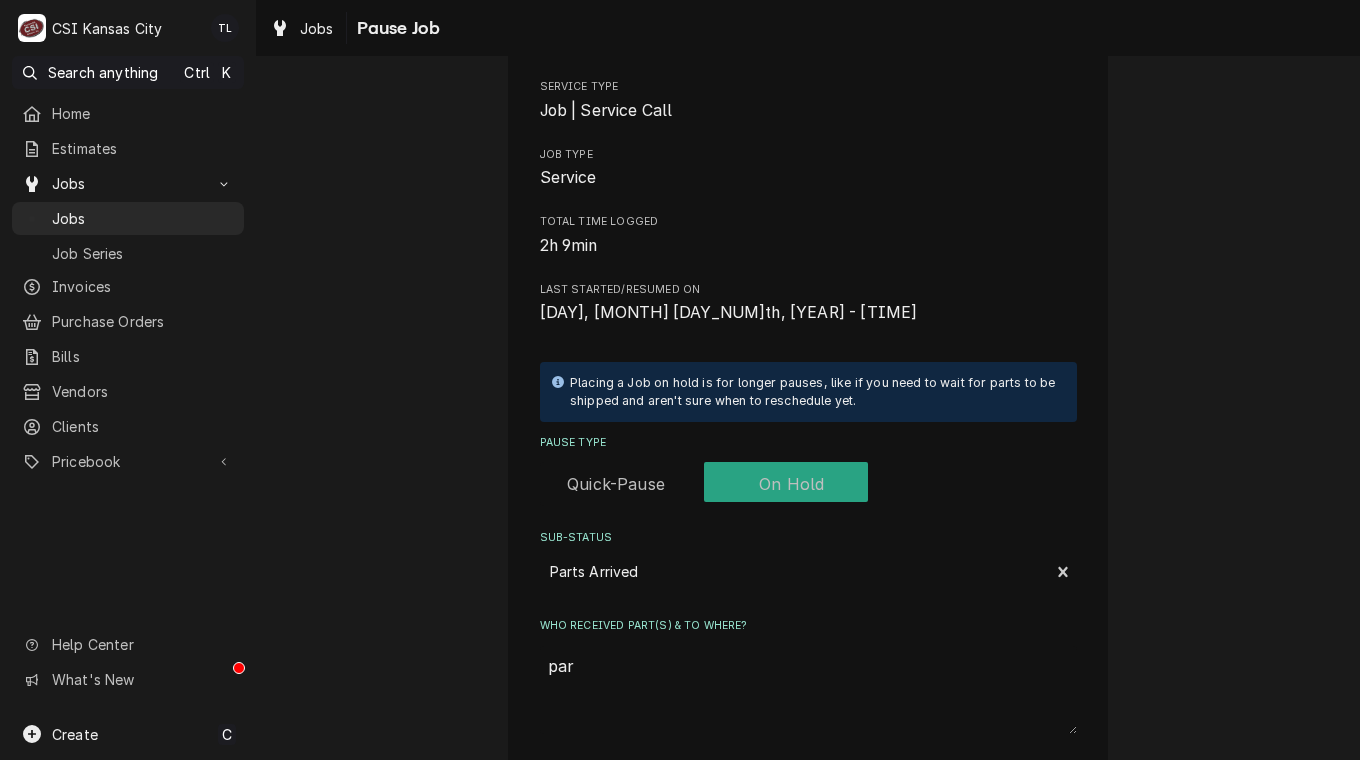 type on "x" 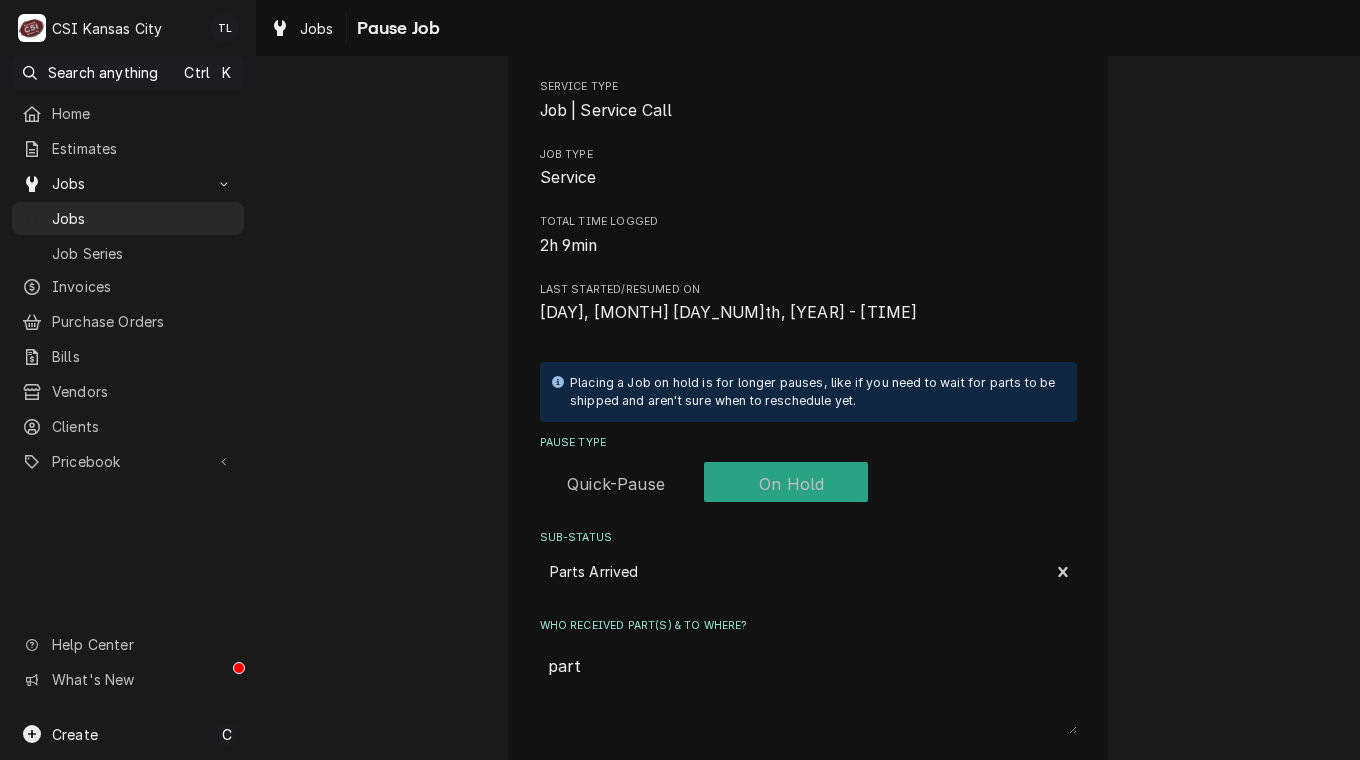 type on "x" 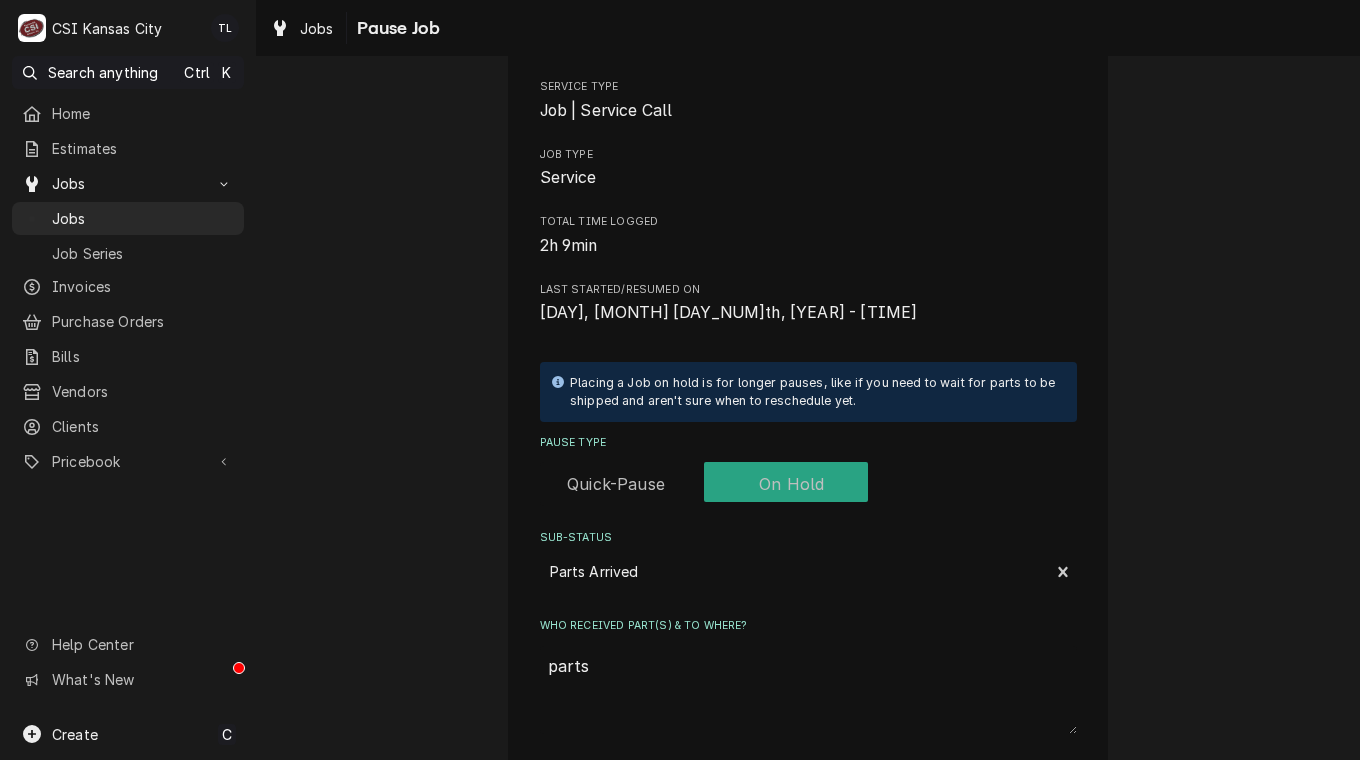 type on "x" 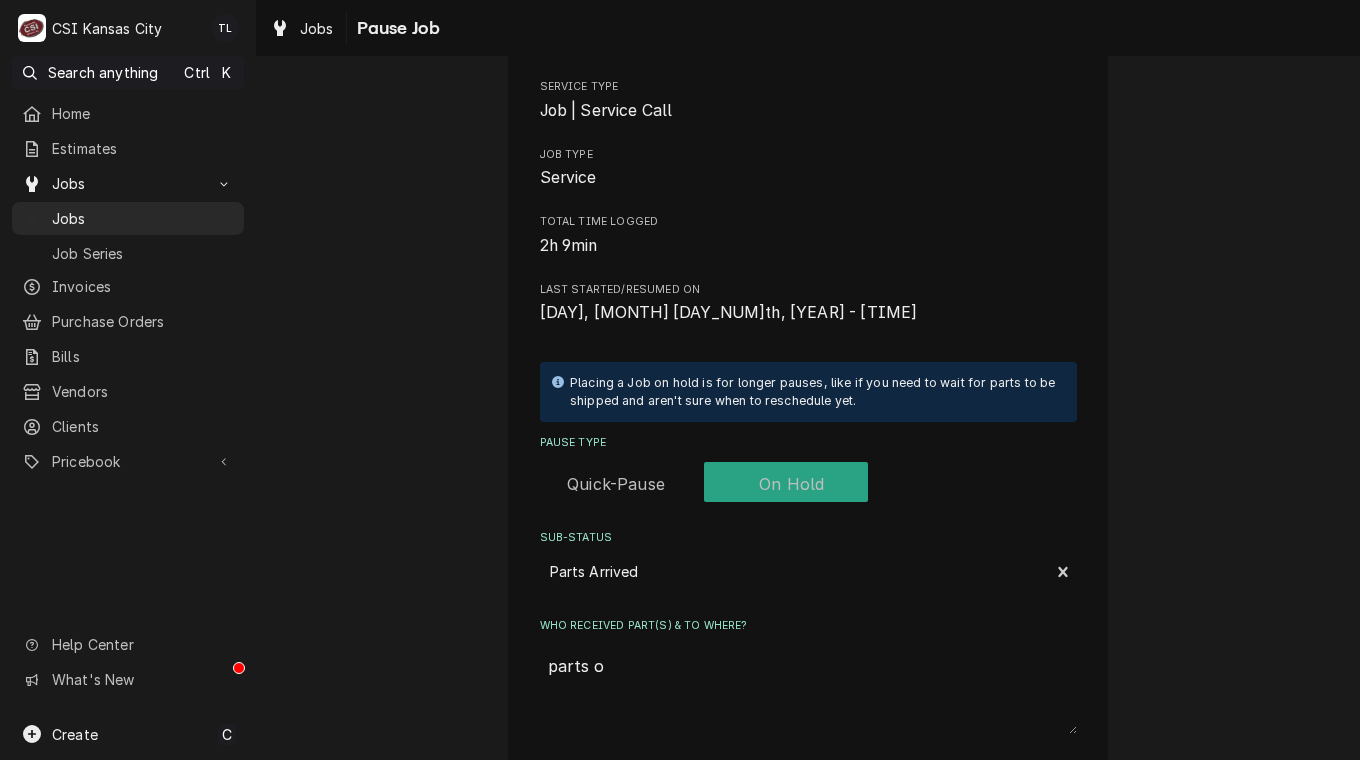 type on "x" 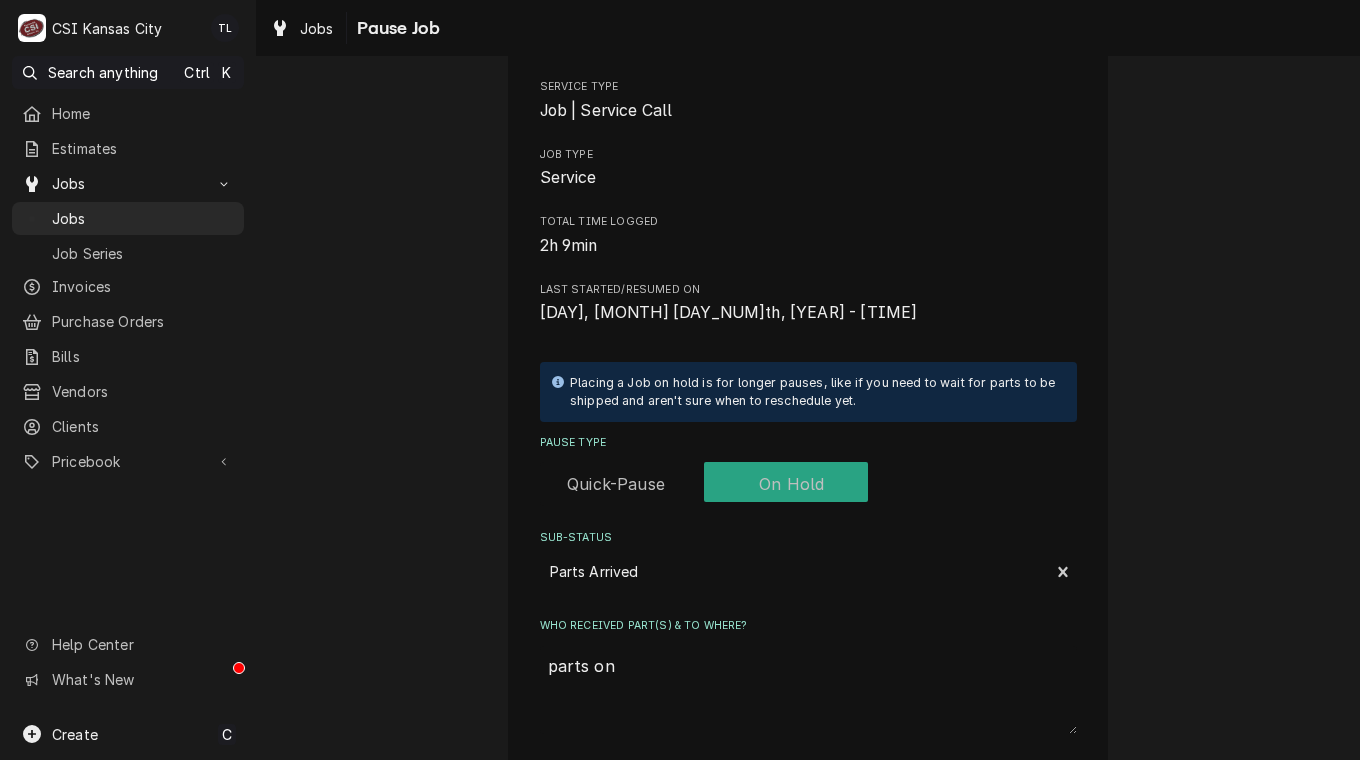 type on "x" 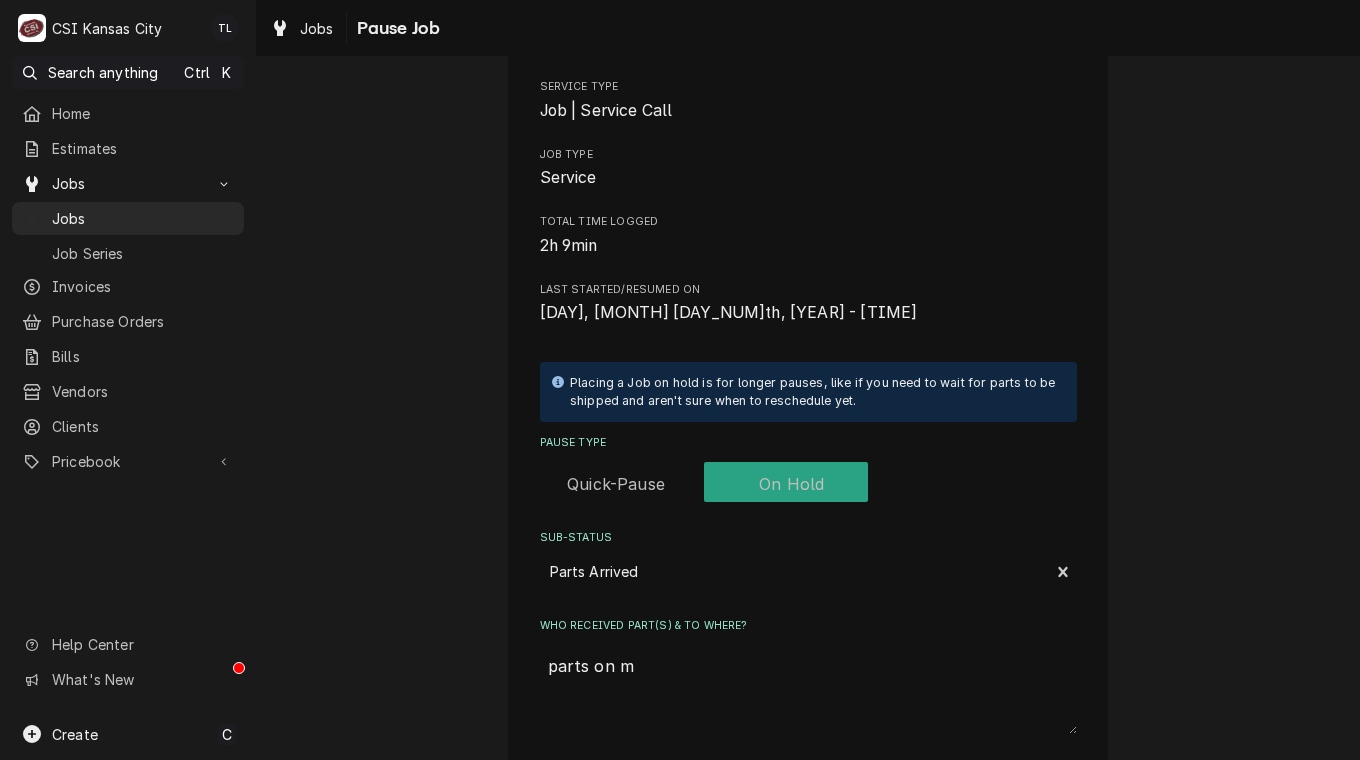 type on "x" 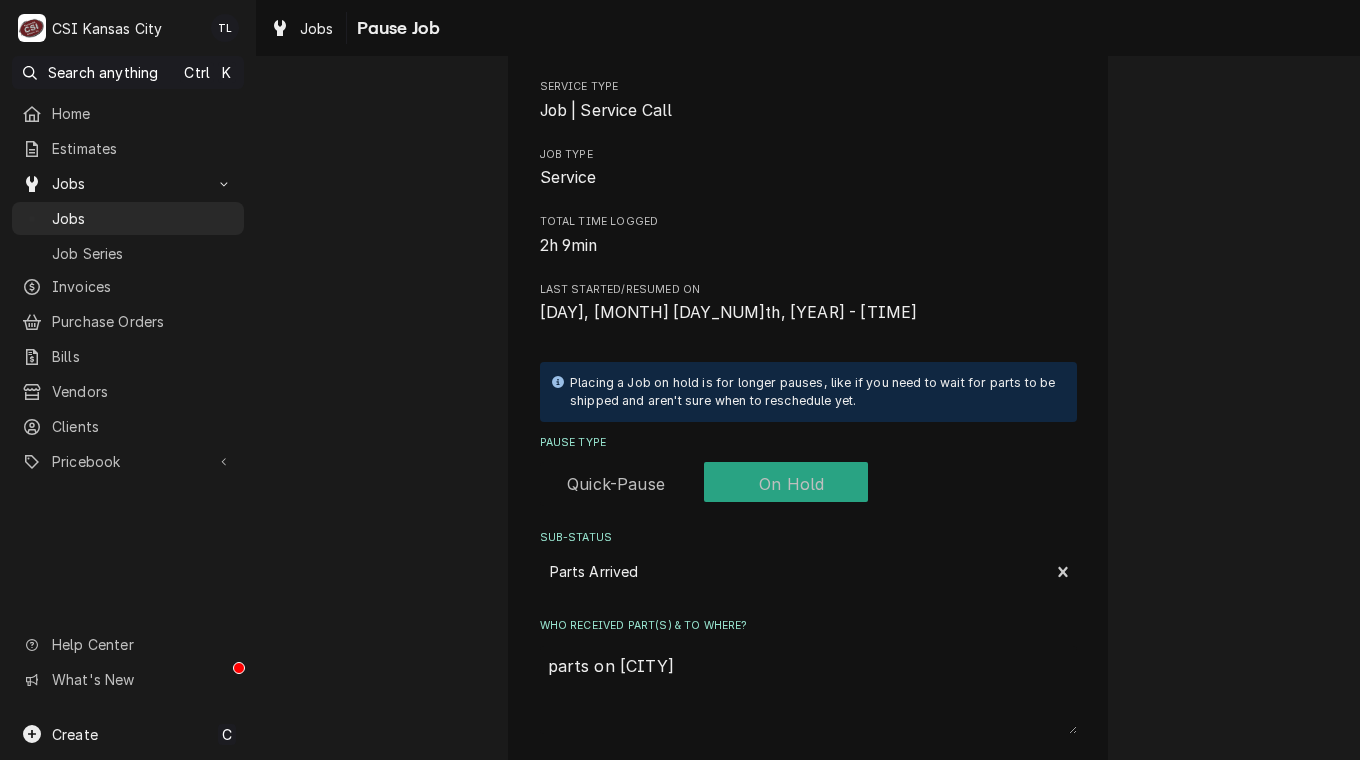 type on "x" 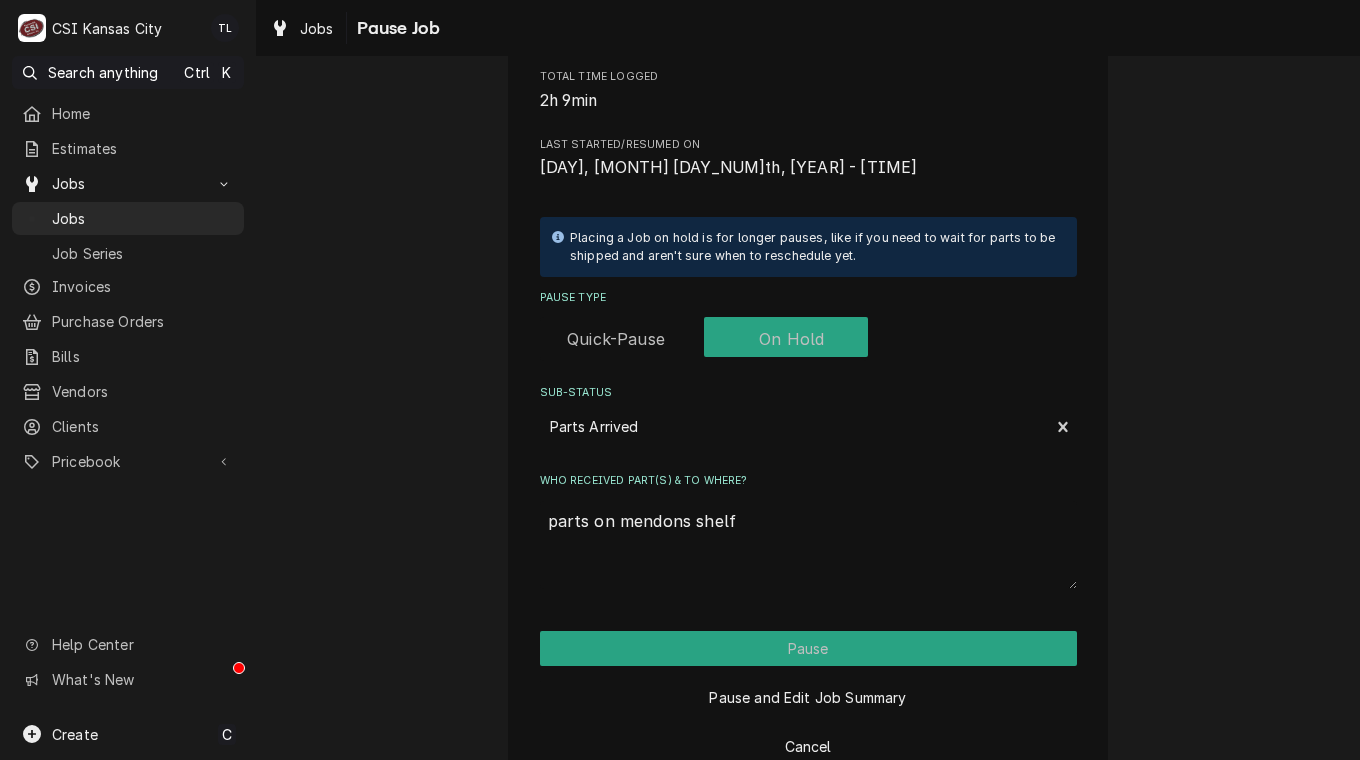 scroll, scrollTop: 415, scrollLeft: 0, axis: vertical 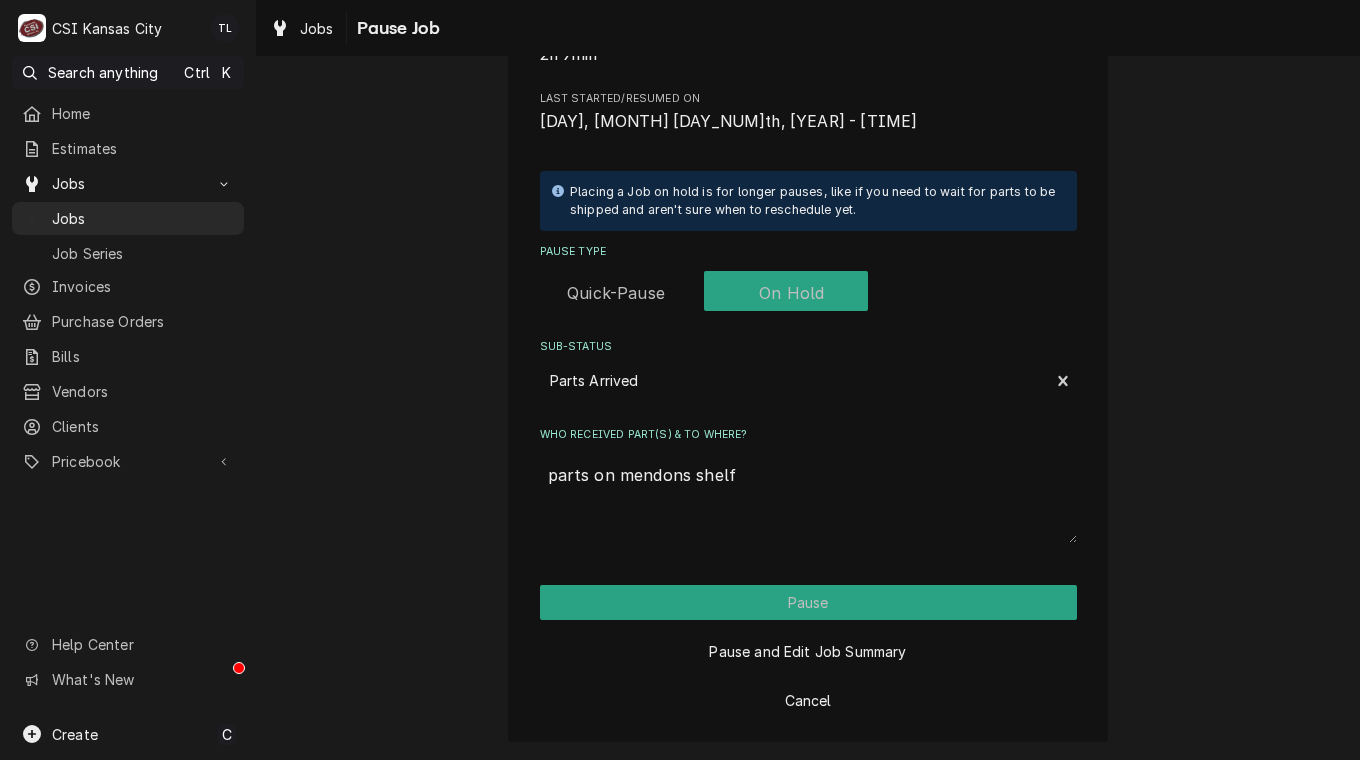 type on "parts on mendons shelf" 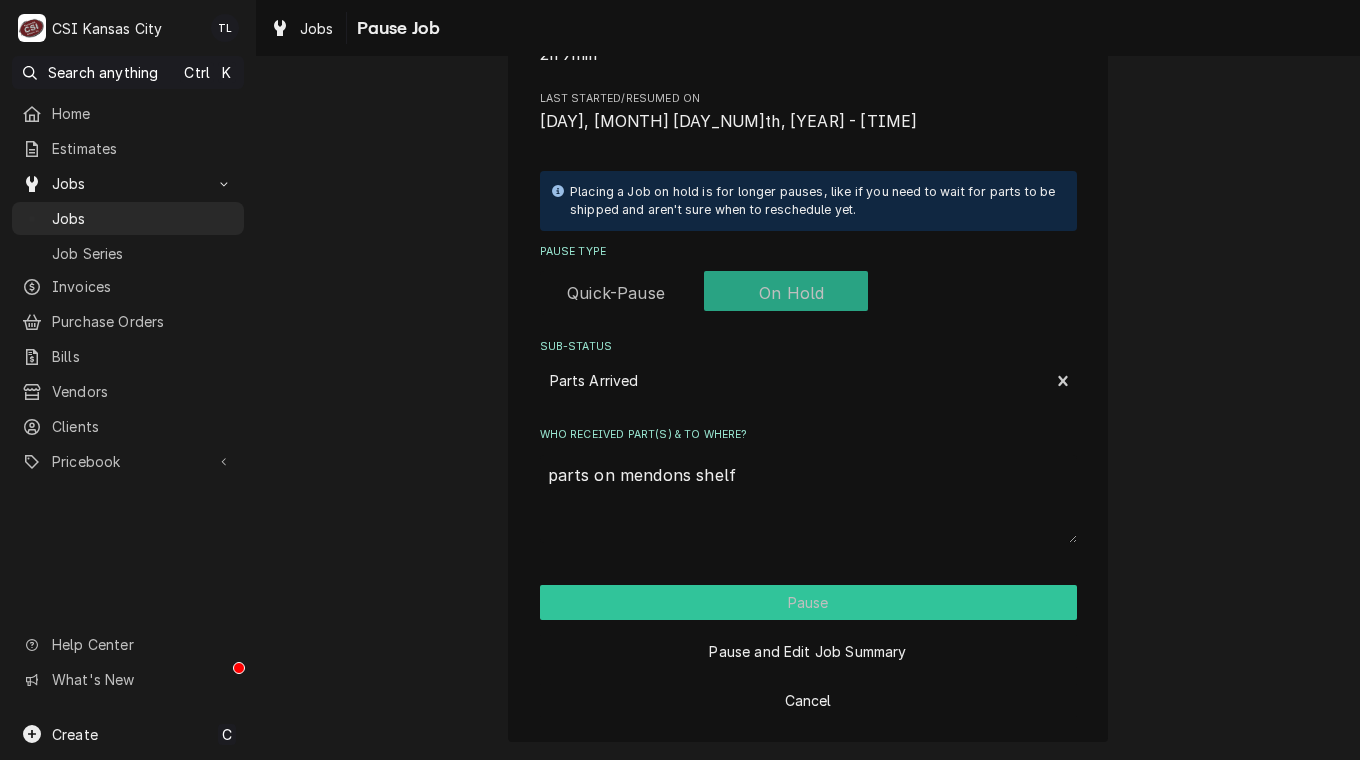click on "Pause" at bounding box center [808, 602] 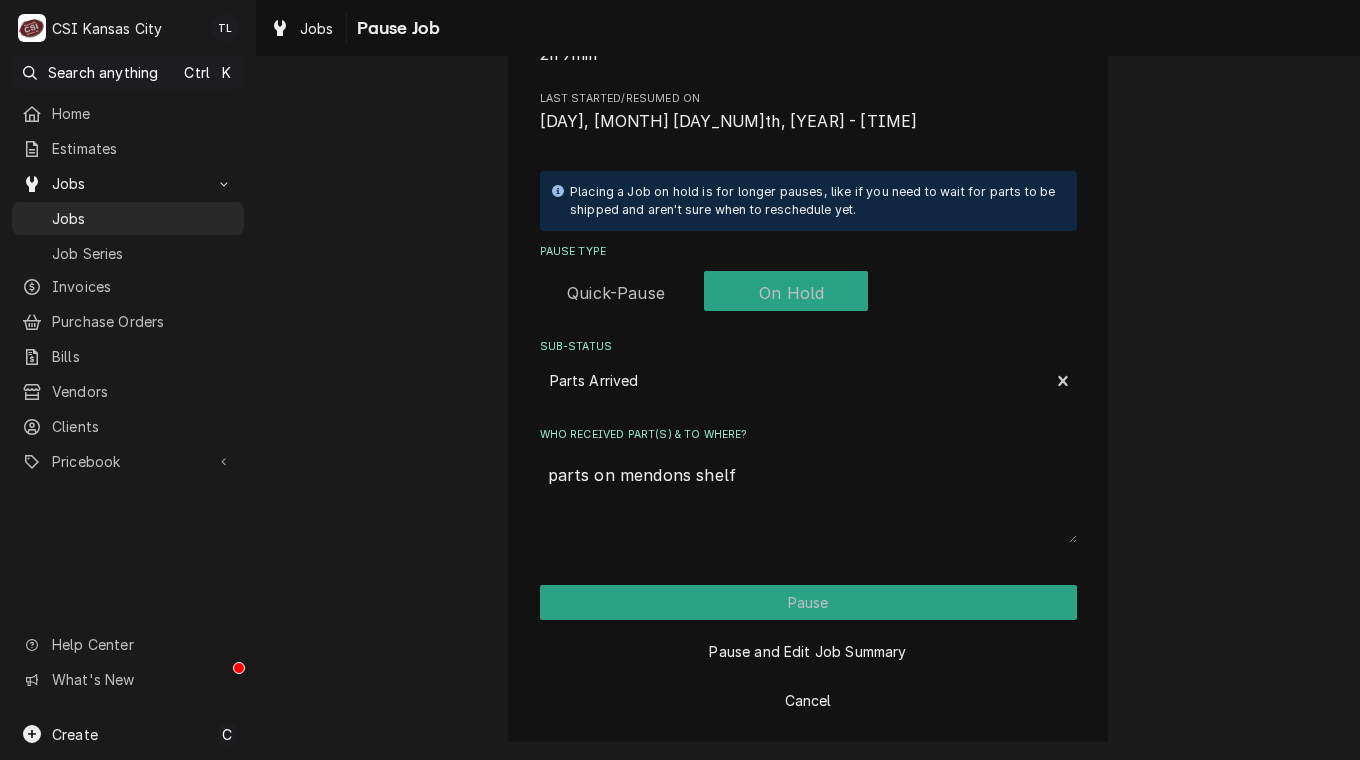 type on "x" 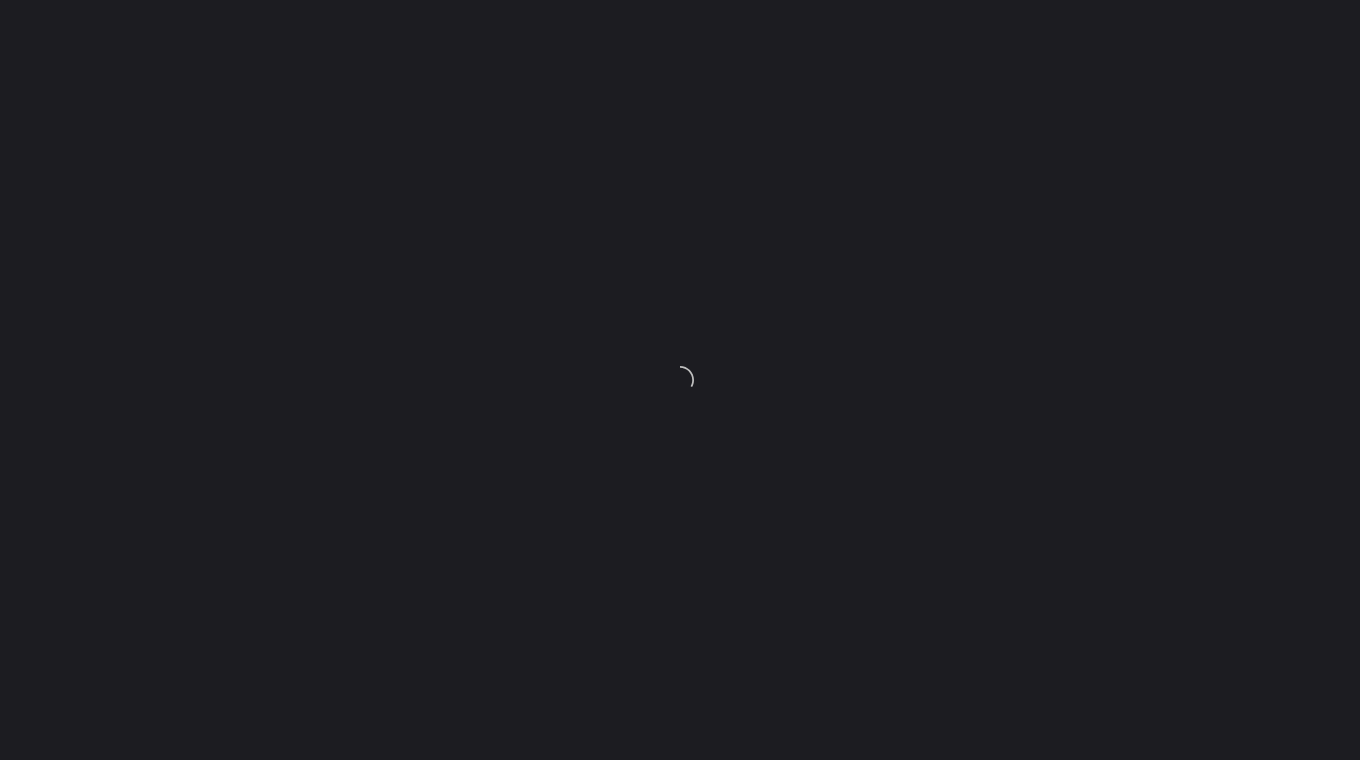 scroll, scrollTop: 0, scrollLeft: 0, axis: both 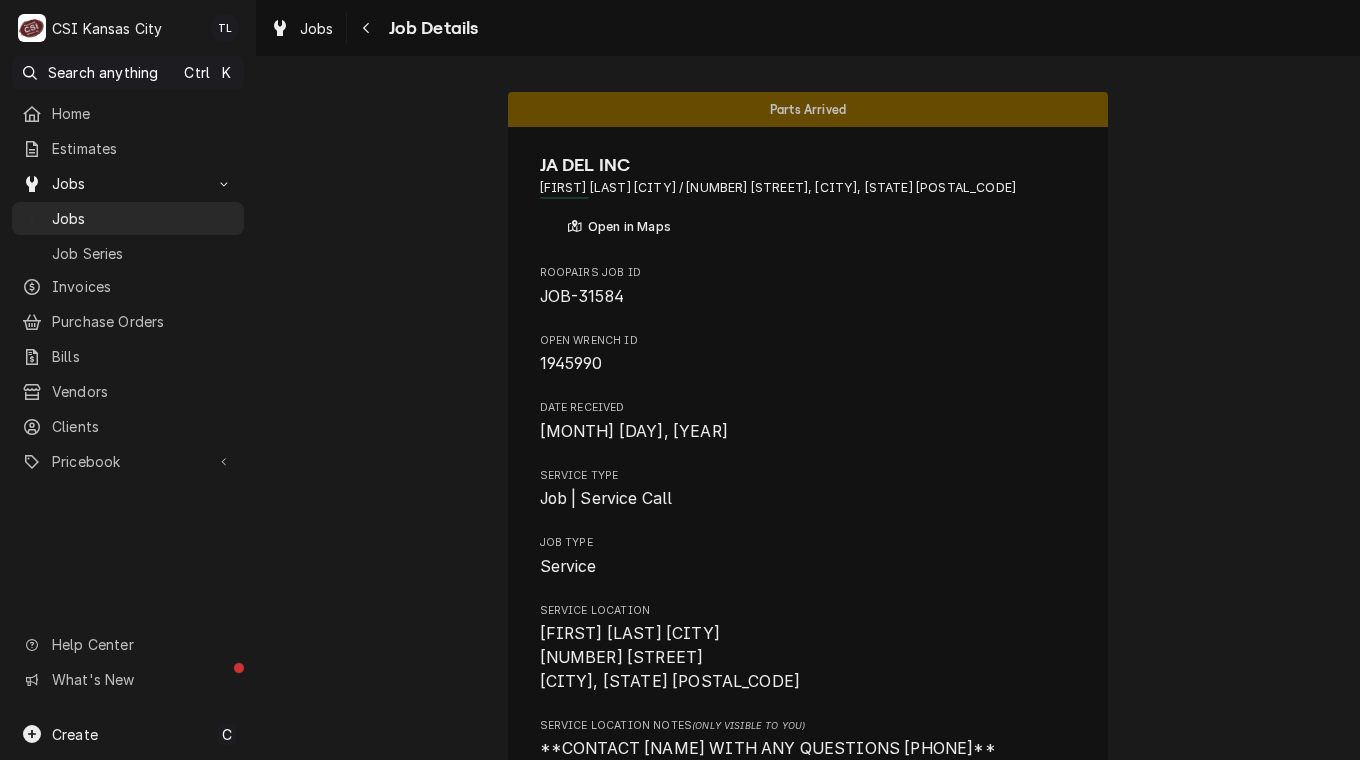 click on "Jobs" at bounding box center [143, 218] 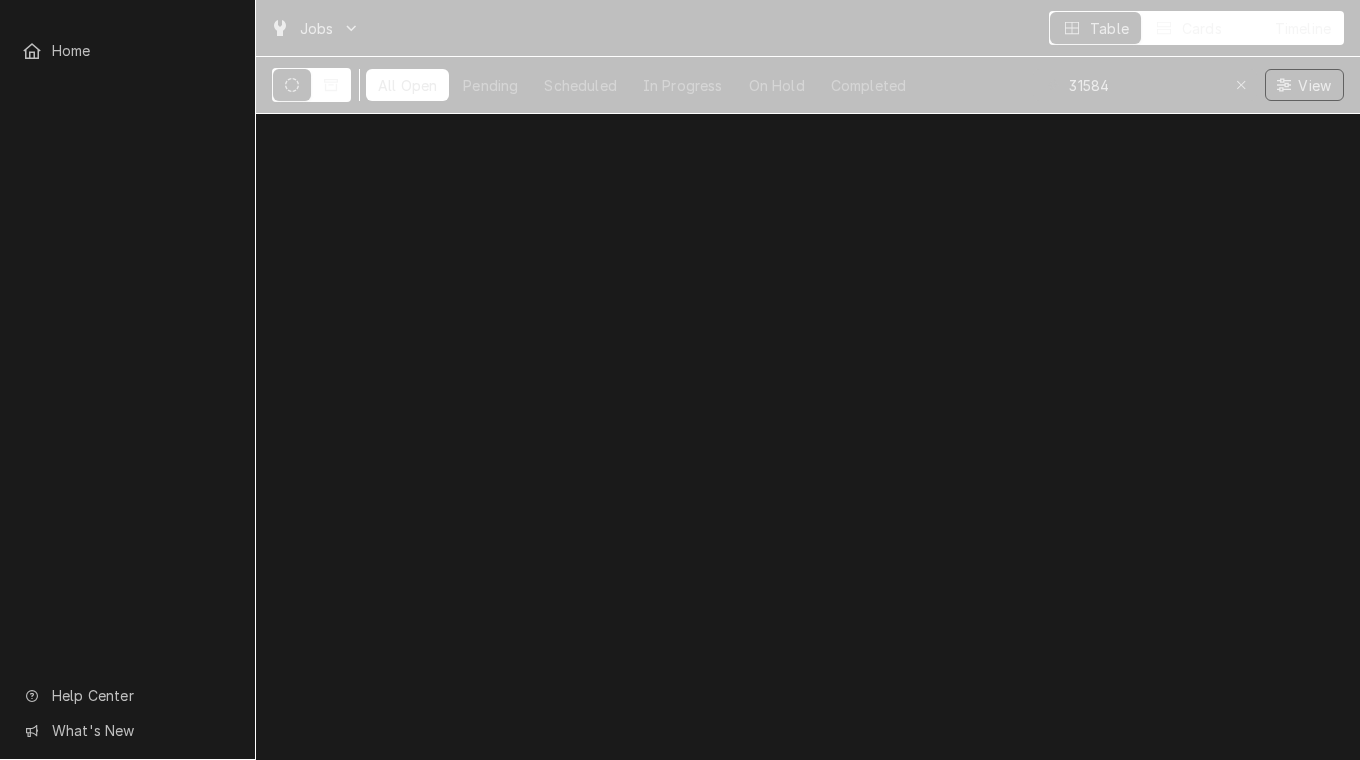 scroll, scrollTop: 0, scrollLeft: 0, axis: both 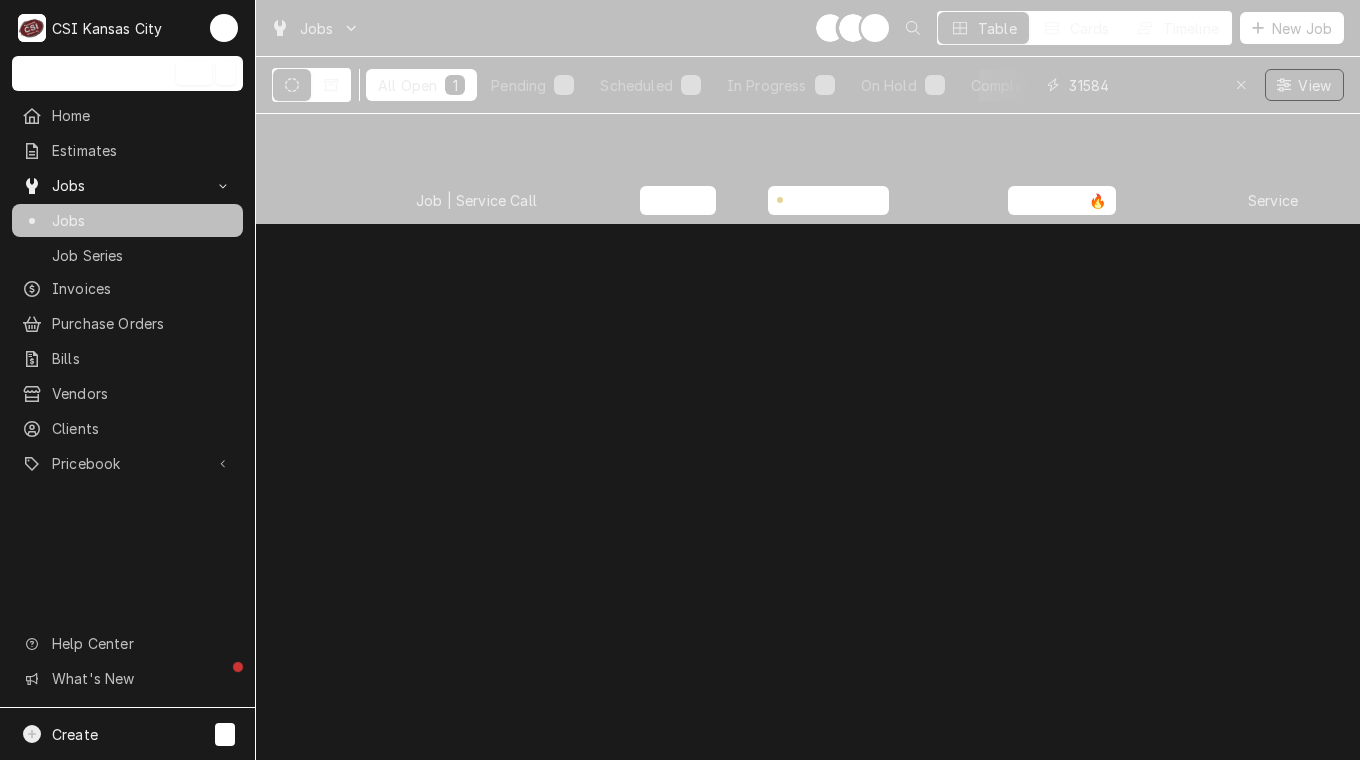 drag, startPoint x: 1109, startPoint y: 83, endPoint x: 979, endPoint y: 61, distance: 131.8484 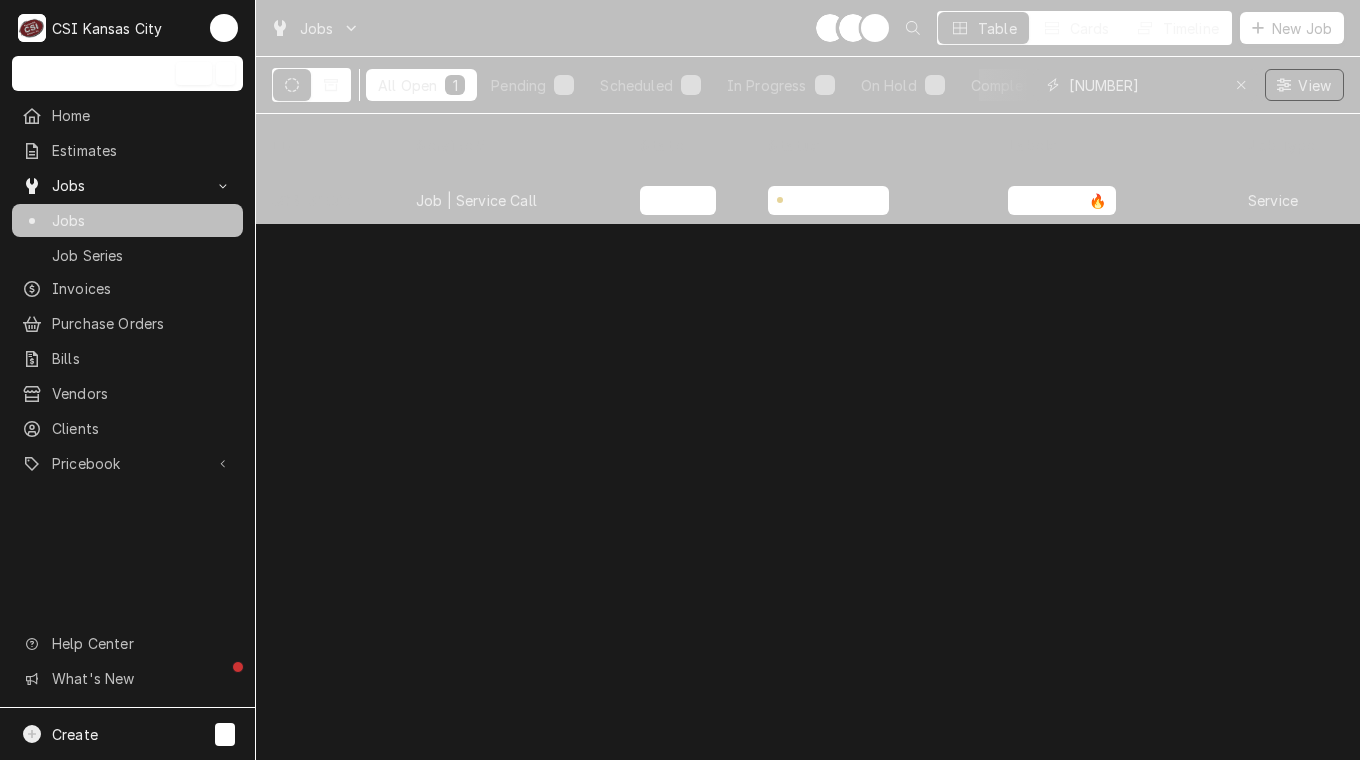 type on "[NUMBER]" 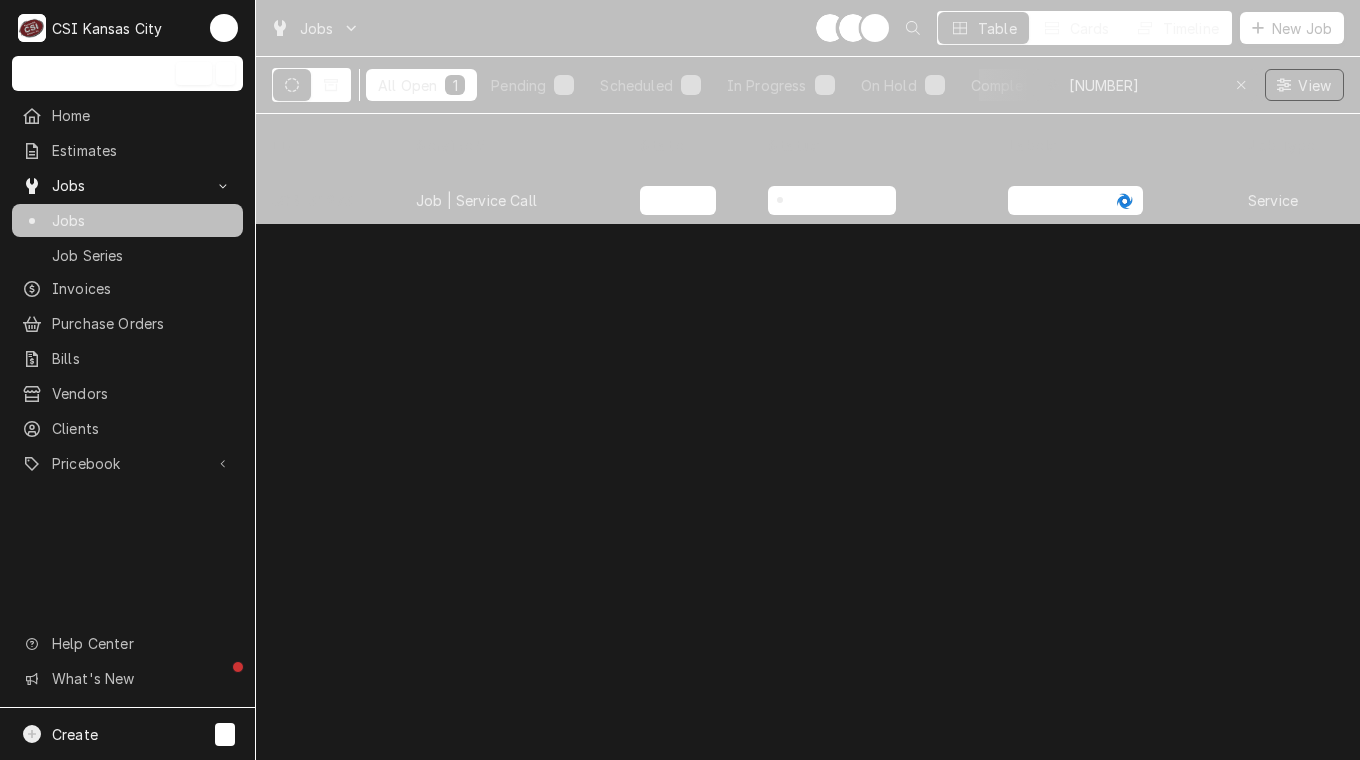 click on "Job | Service Call" at bounding box center (476, 200) 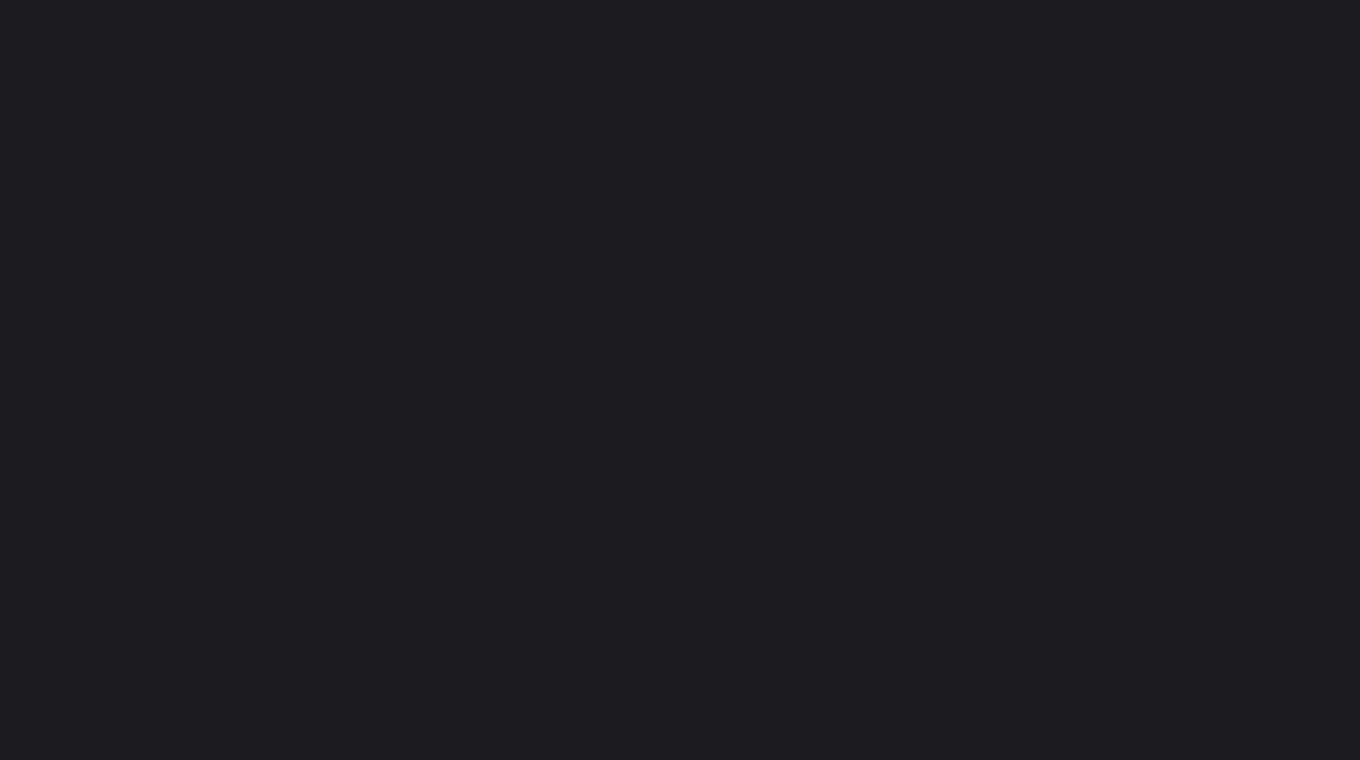 scroll, scrollTop: 0, scrollLeft: 0, axis: both 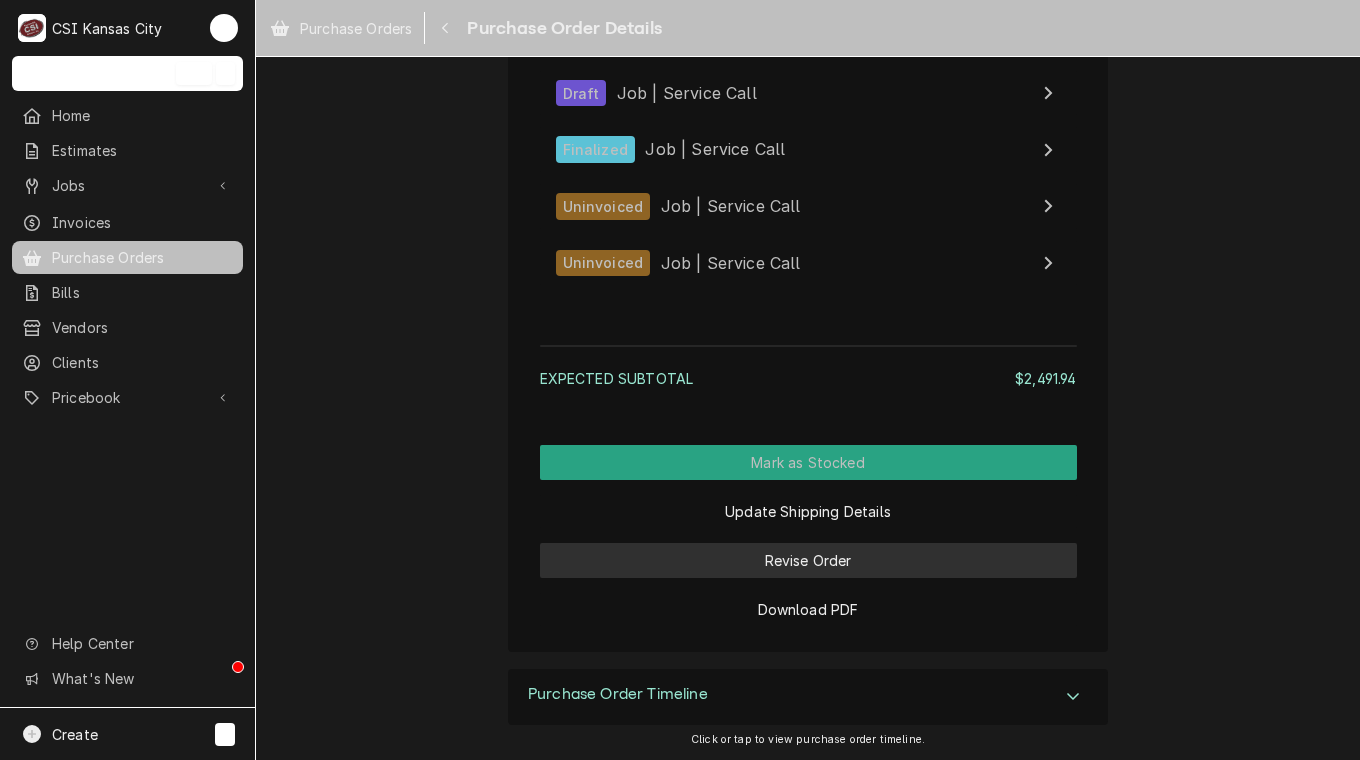 click on "Revise Order" at bounding box center [808, 560] 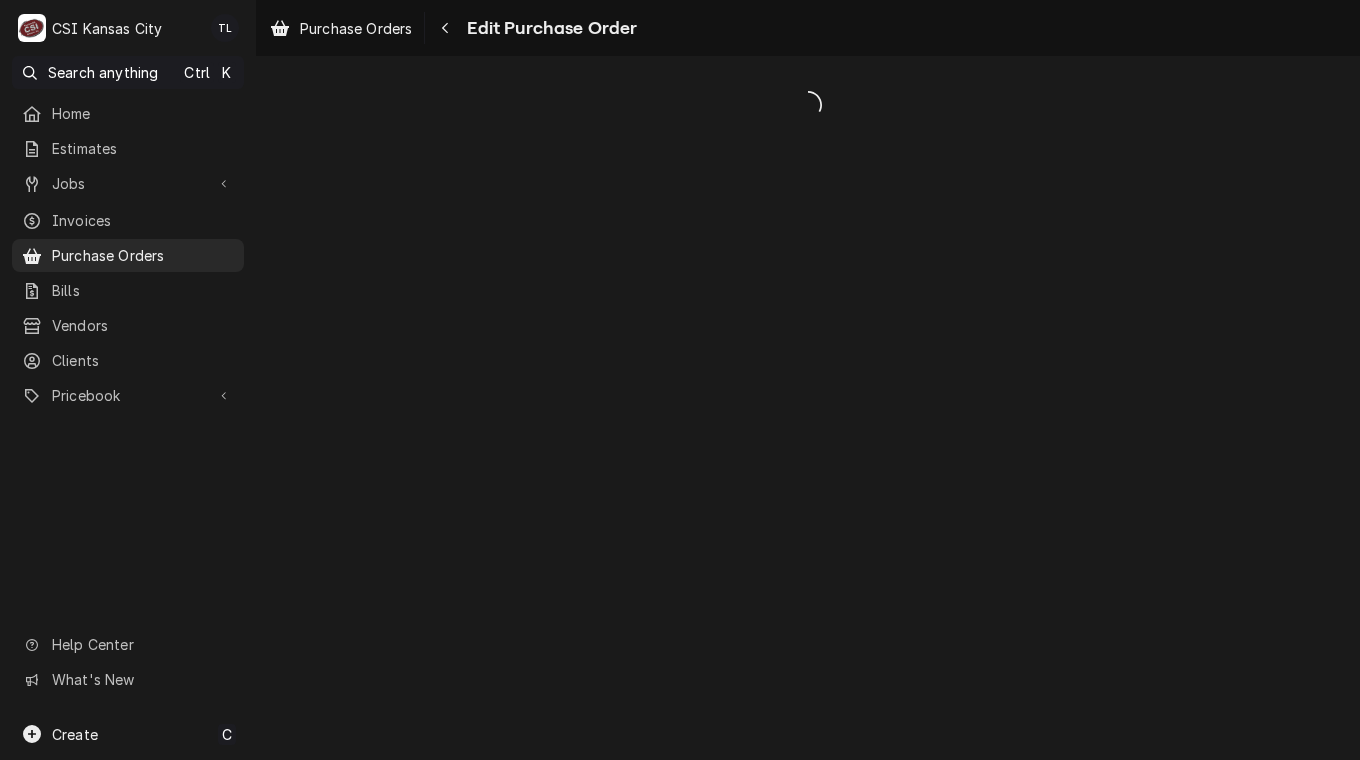 scroll, scrollTop: 0, scrollLeft: 0, axis: both 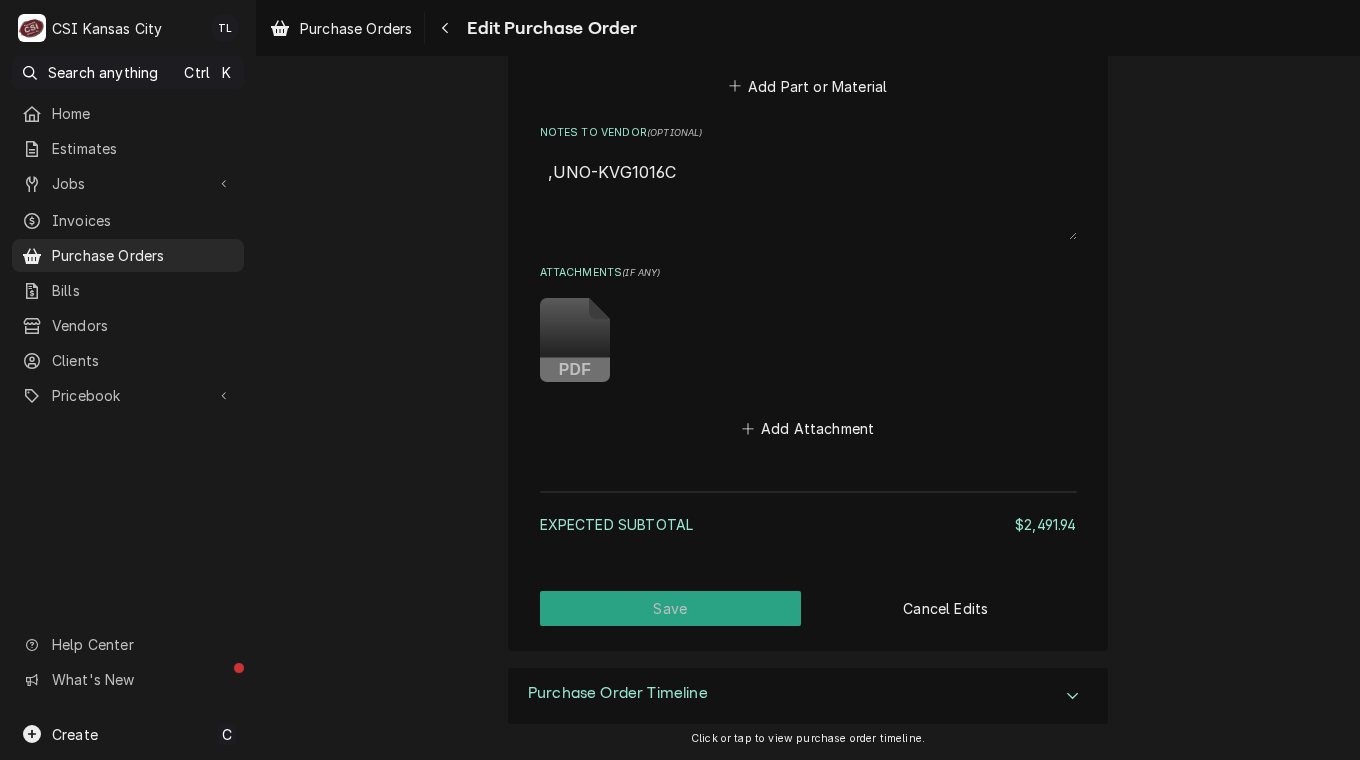 drag, startPoint x: 688, startPoint y: 164, endPoint x: 286, endPoint y: 139, distance: 402.7766 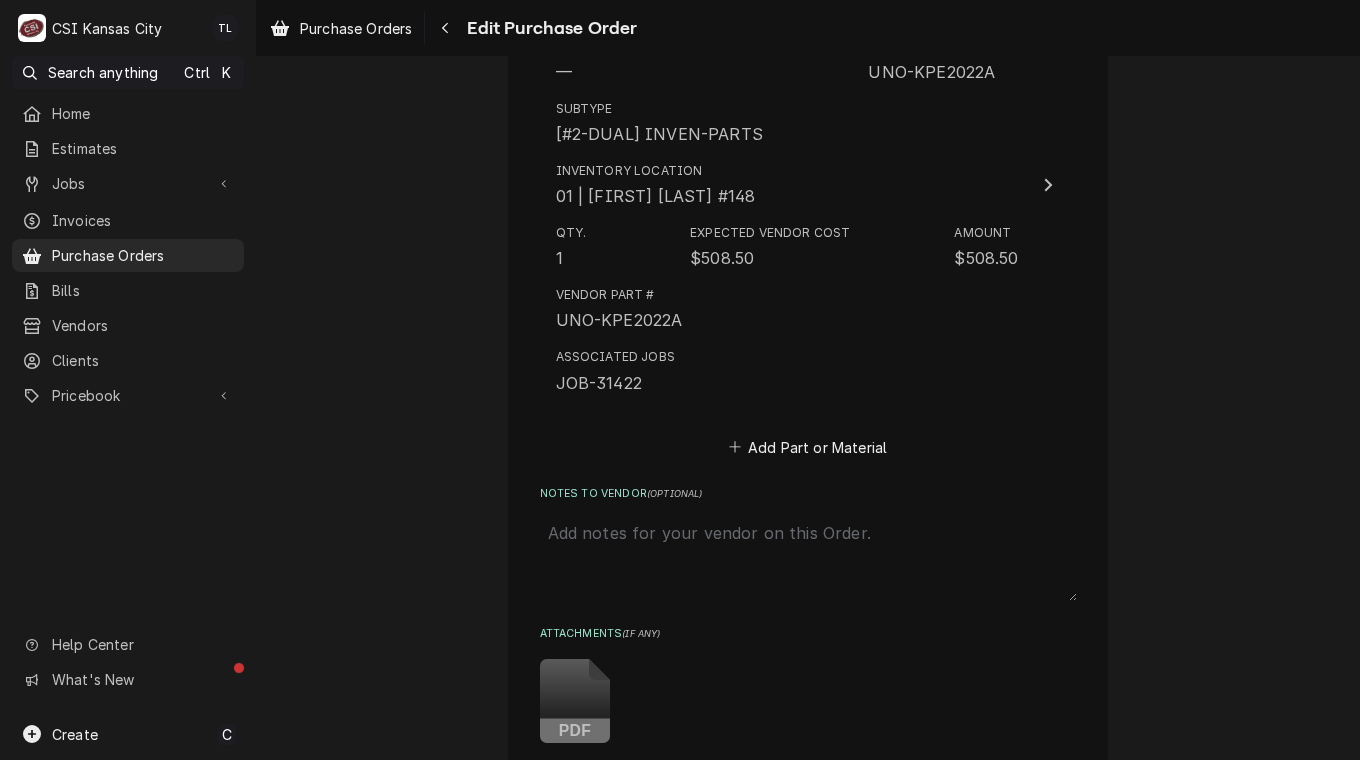 scroll, scrollTop: 6442, scrollLeft: 0, axis: vertical 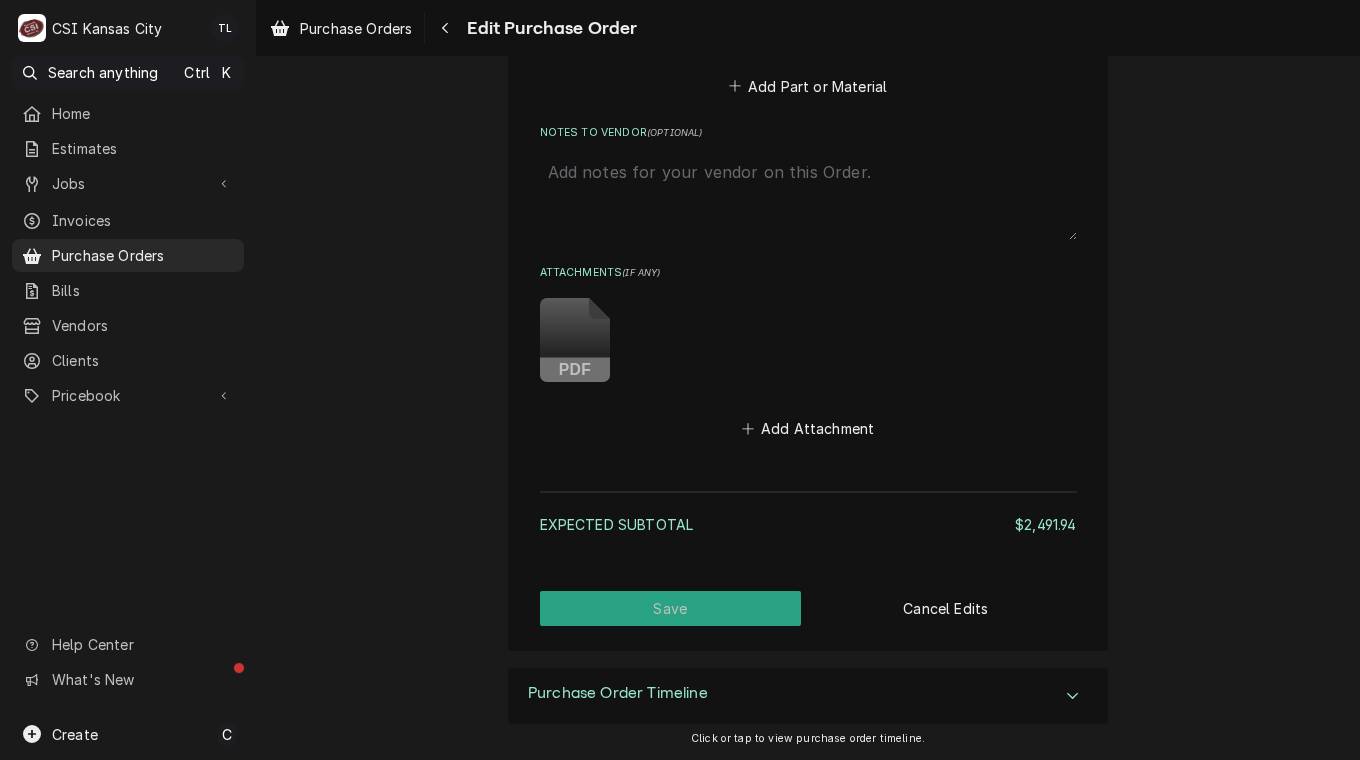 type 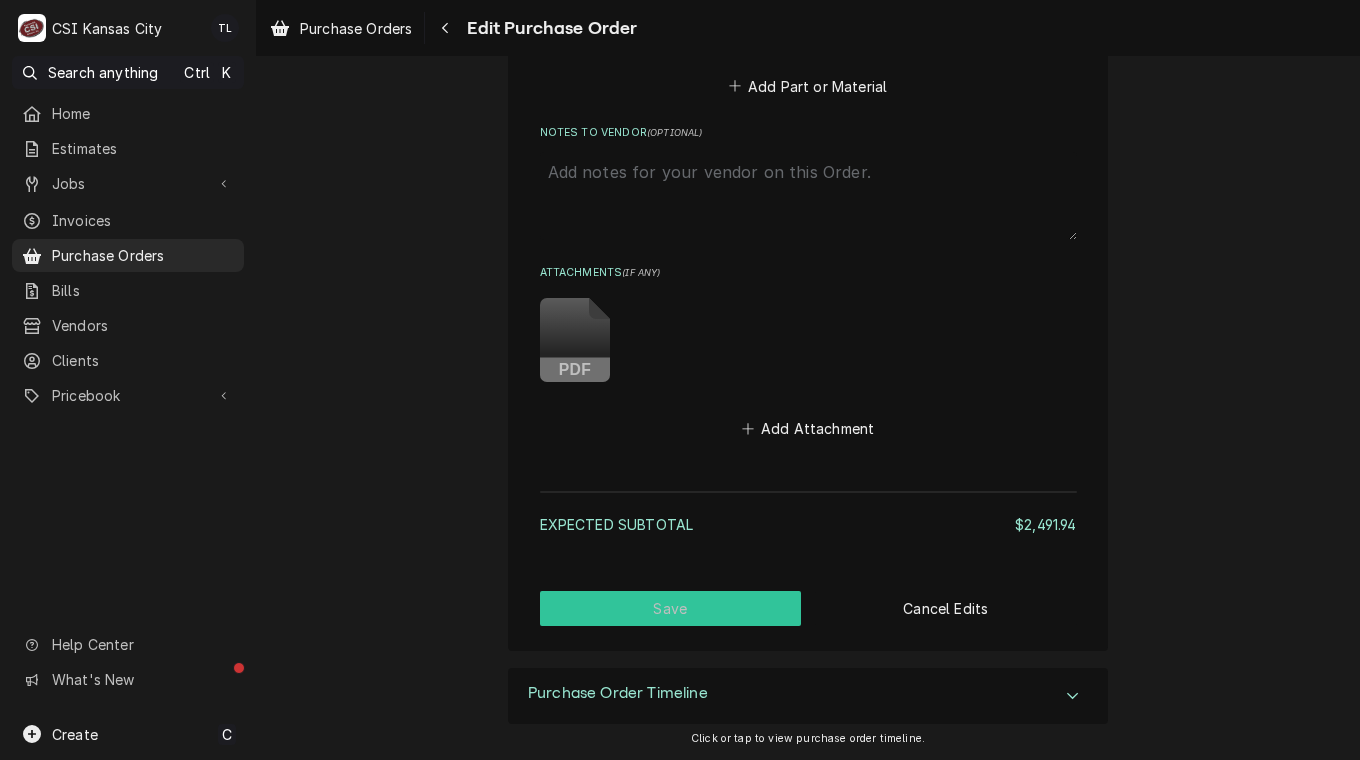 click on "Save" at bounding box center [671, 608] 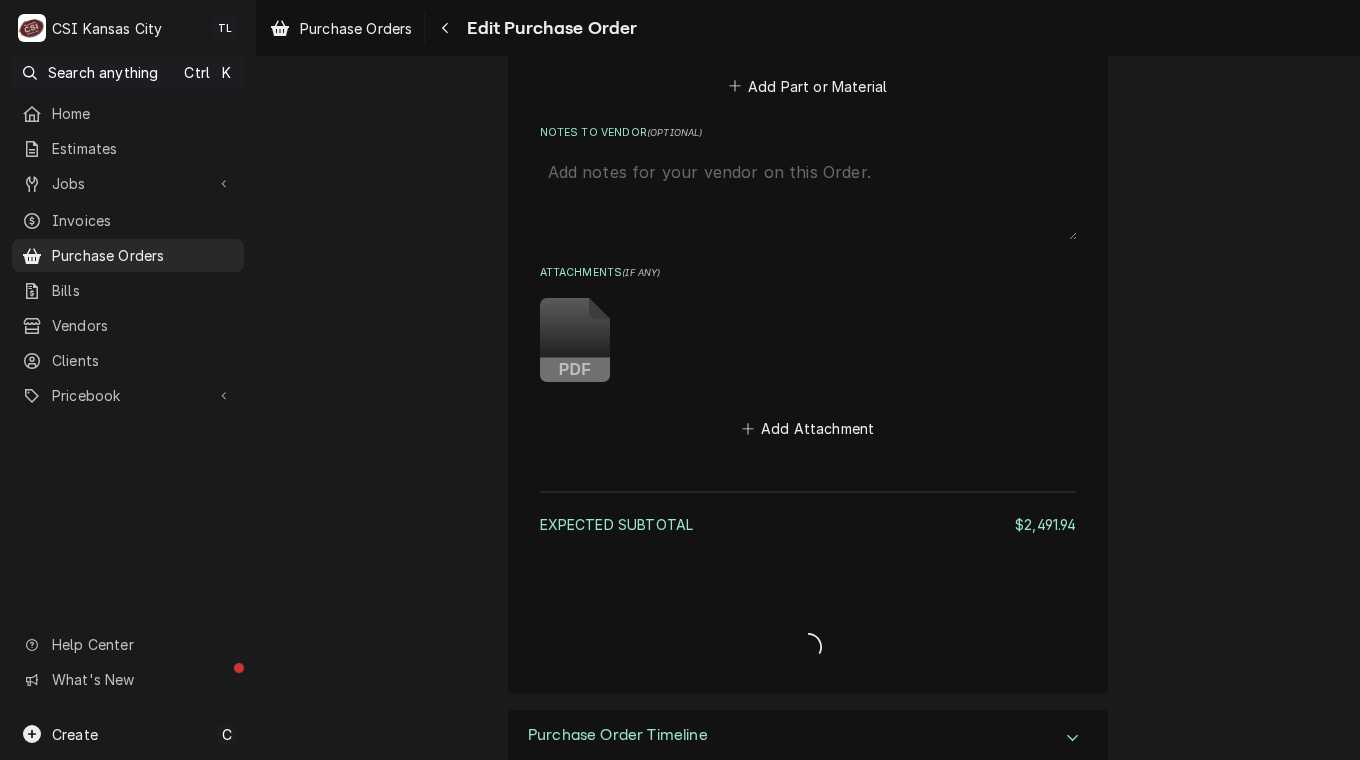 type on "x" 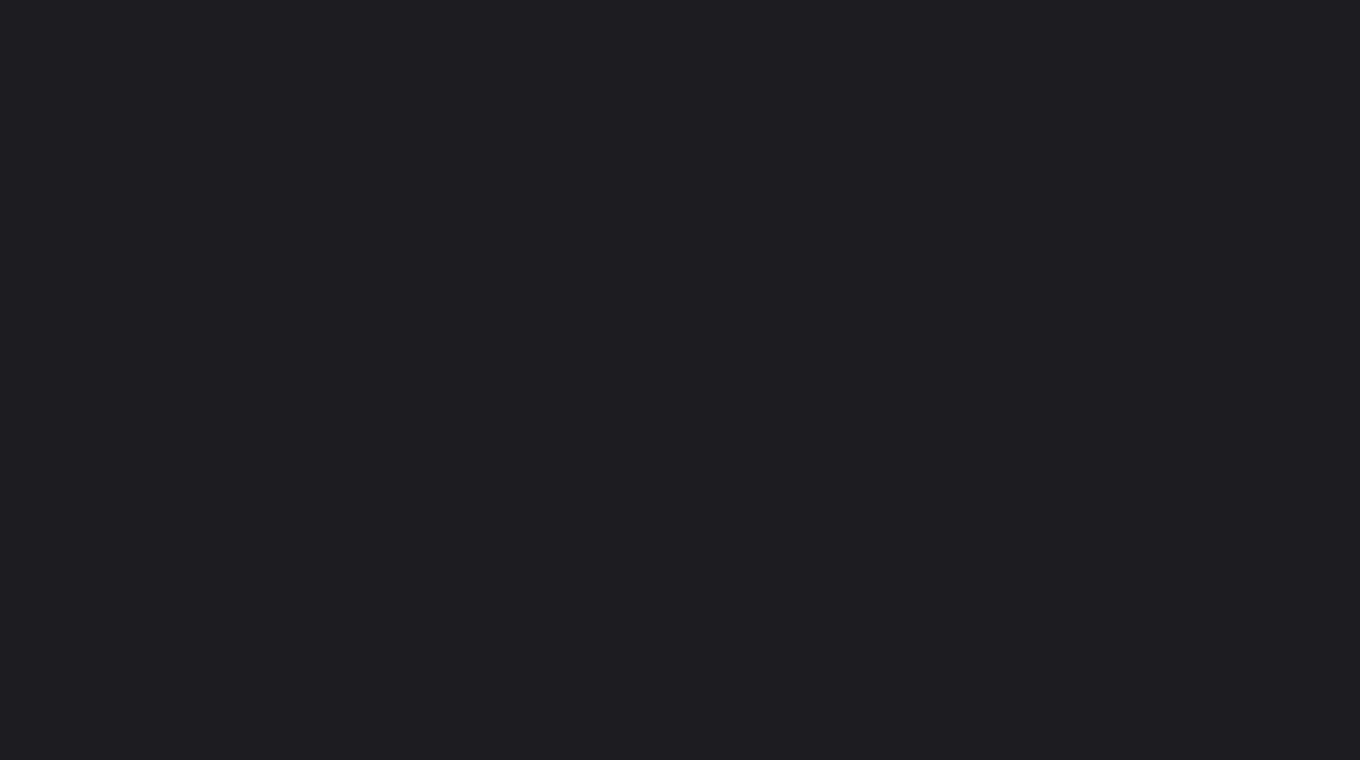 scroll, scrollTop: 0, scrollLeft: 0, axis: both 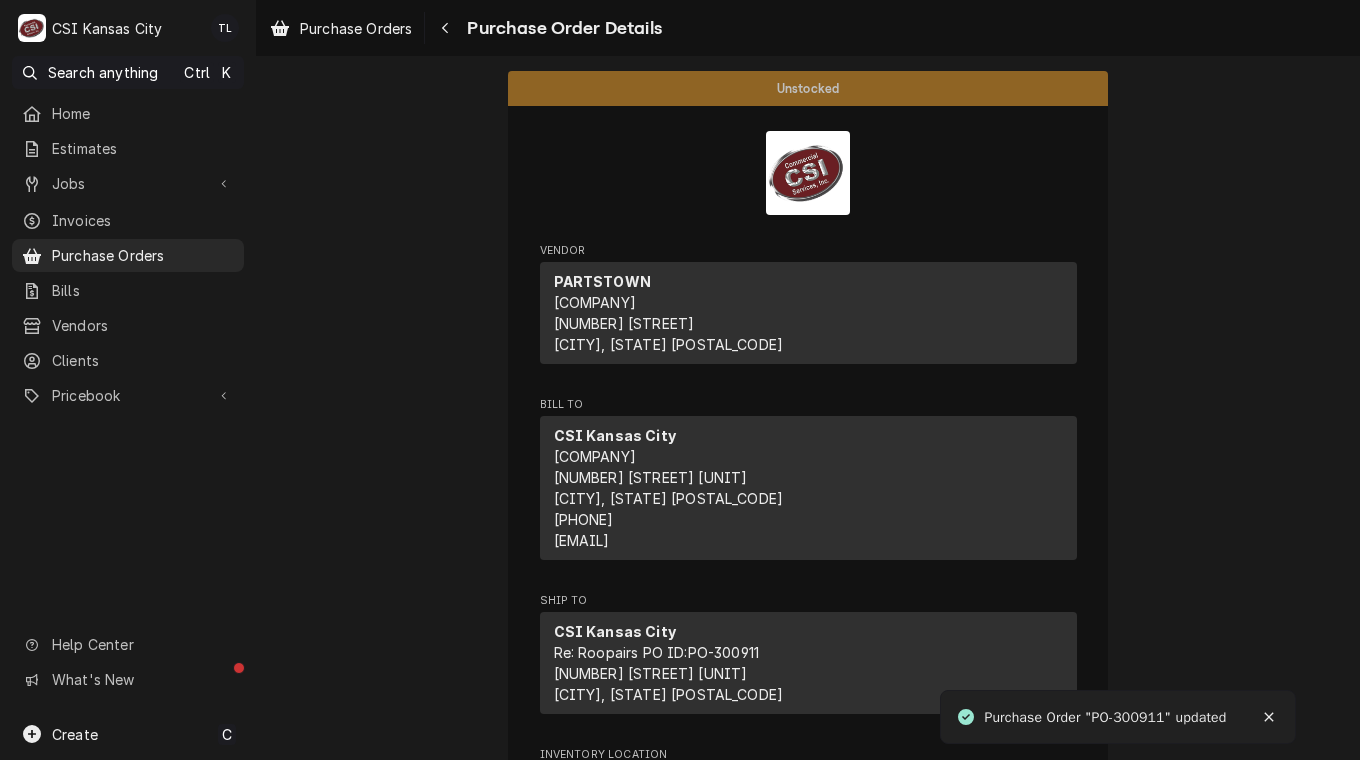 click 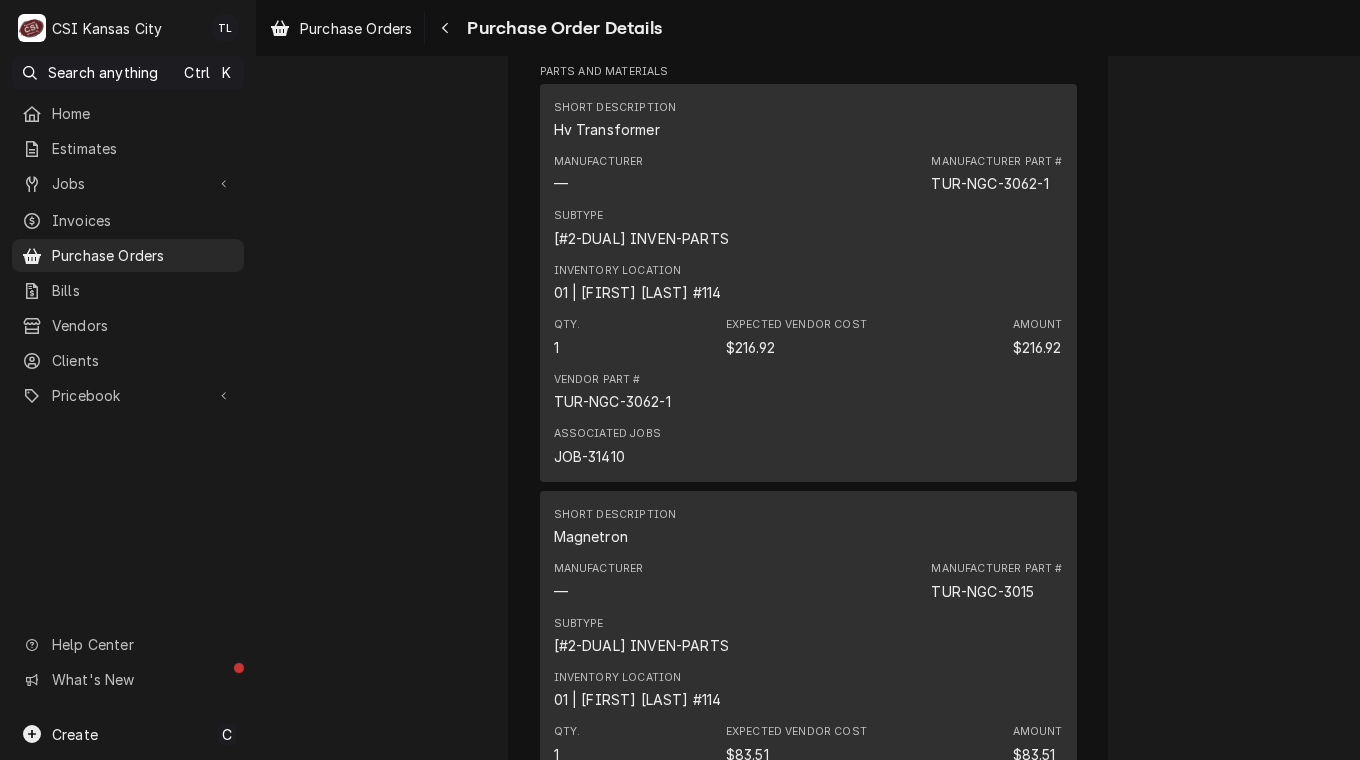 scroll, scrollTop: 1603, scrollLeft: 0, axis: vertical 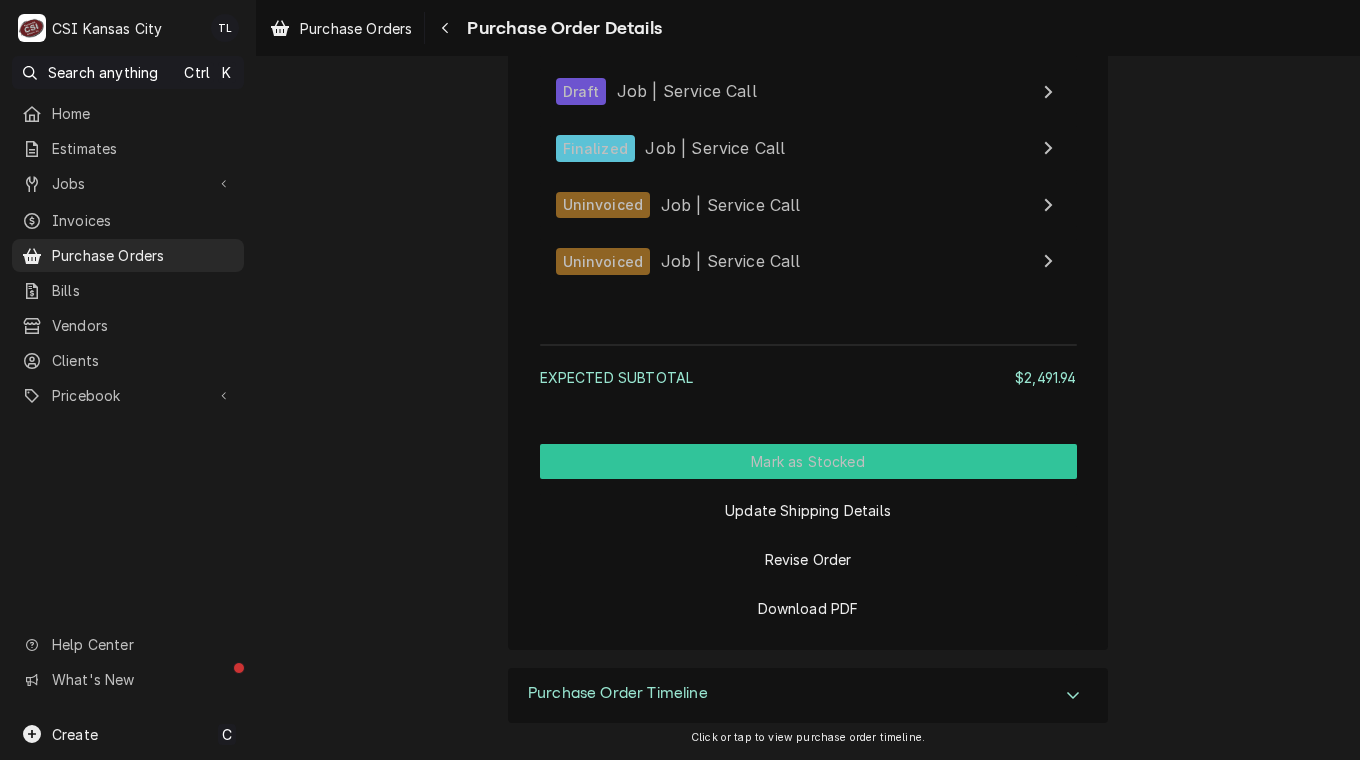 click on "Mark as Stocked" at bounding box center (808, 461) 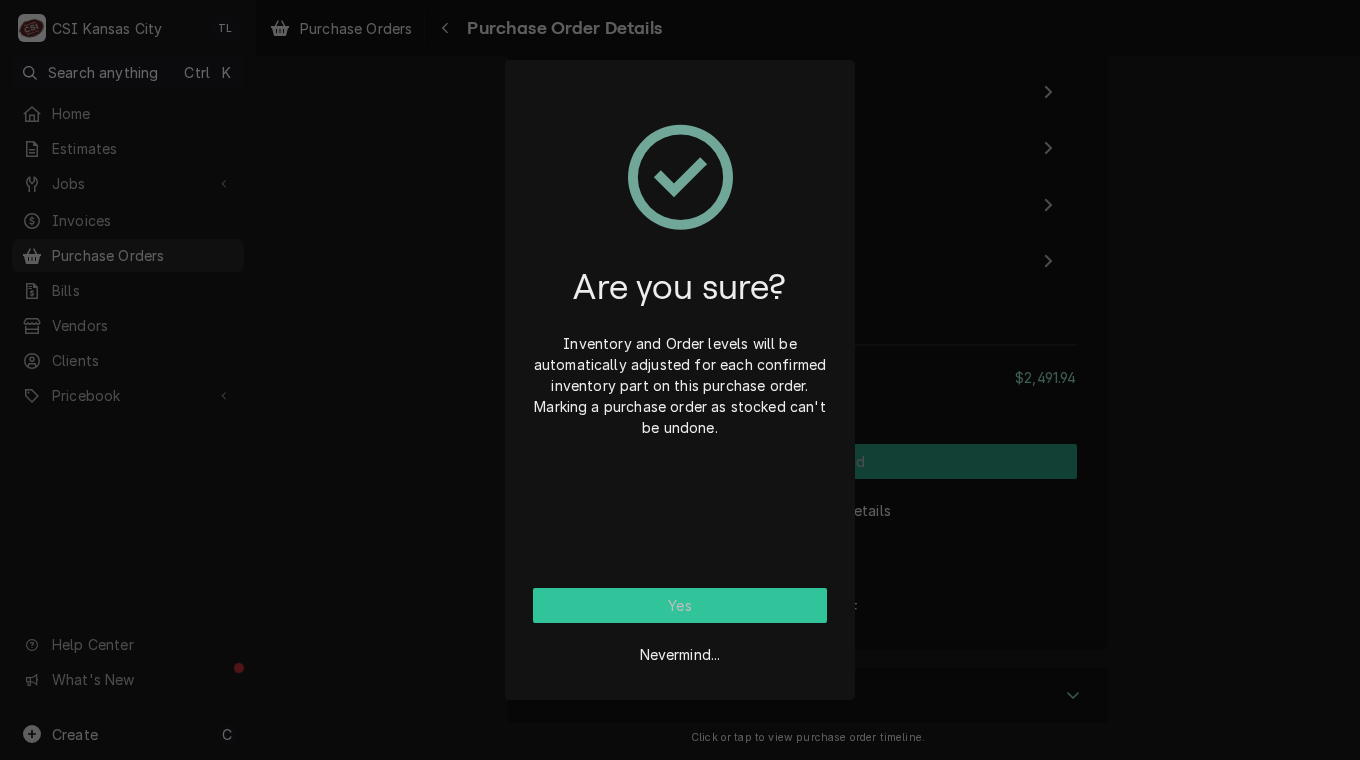 click on "Yes" at bounding box center [680, 605] 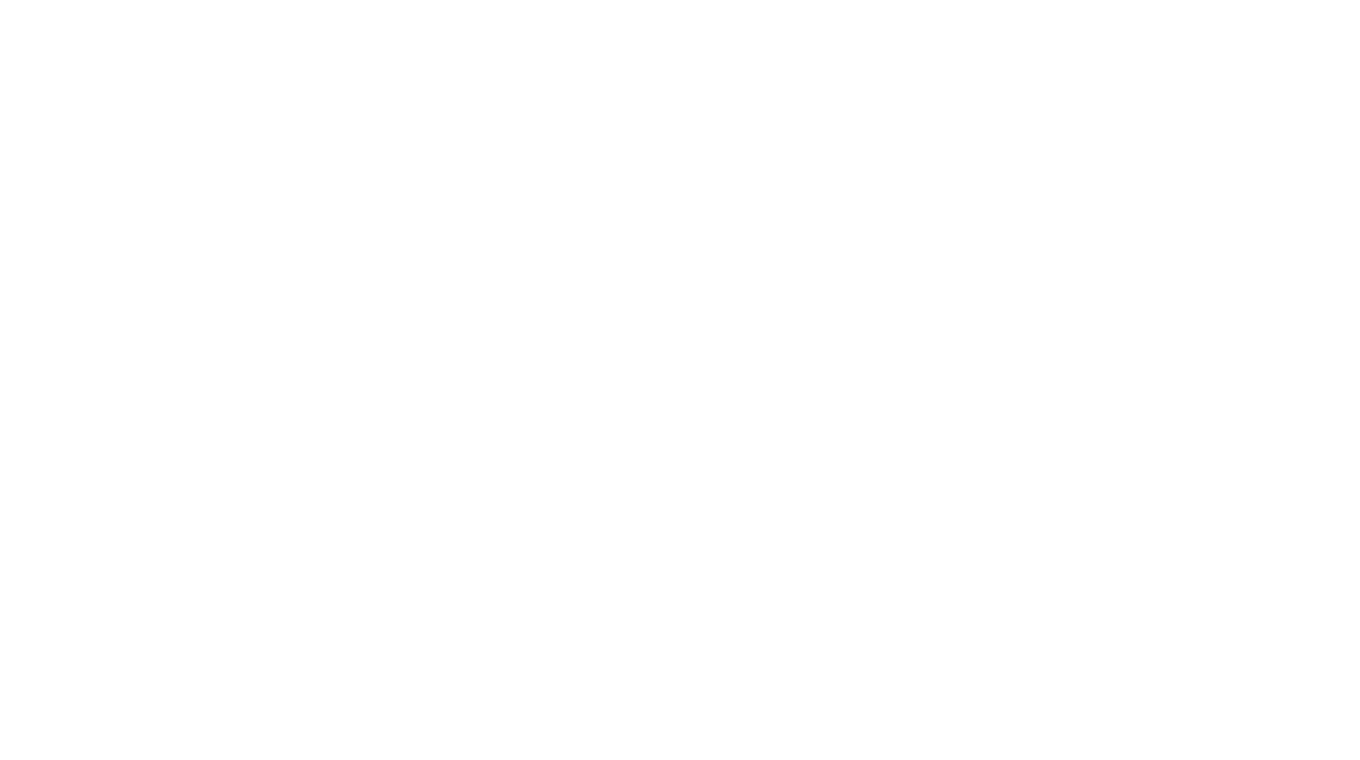 scroll, scrollTop: 0, scrollLeft: 0, axis: both 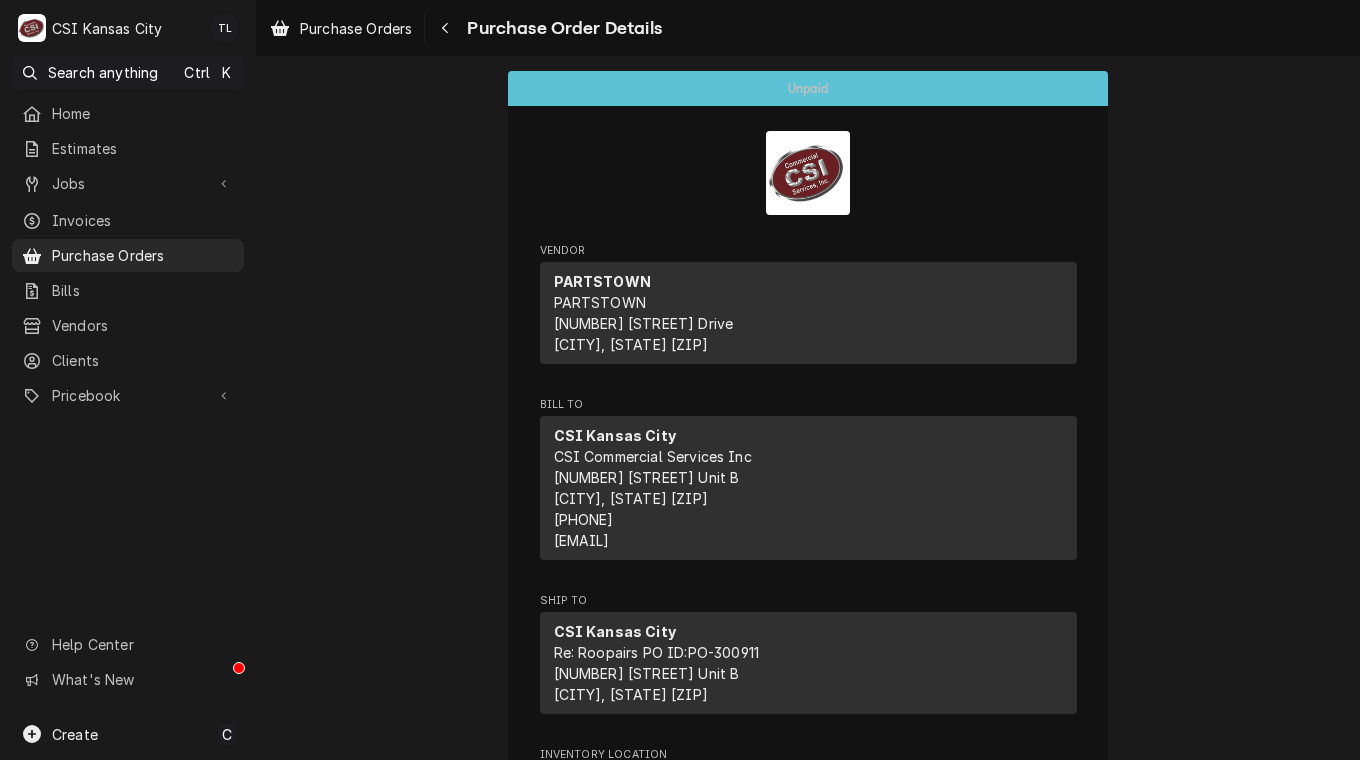 click on "Purchase Orders" at bounding box center (143, 255) 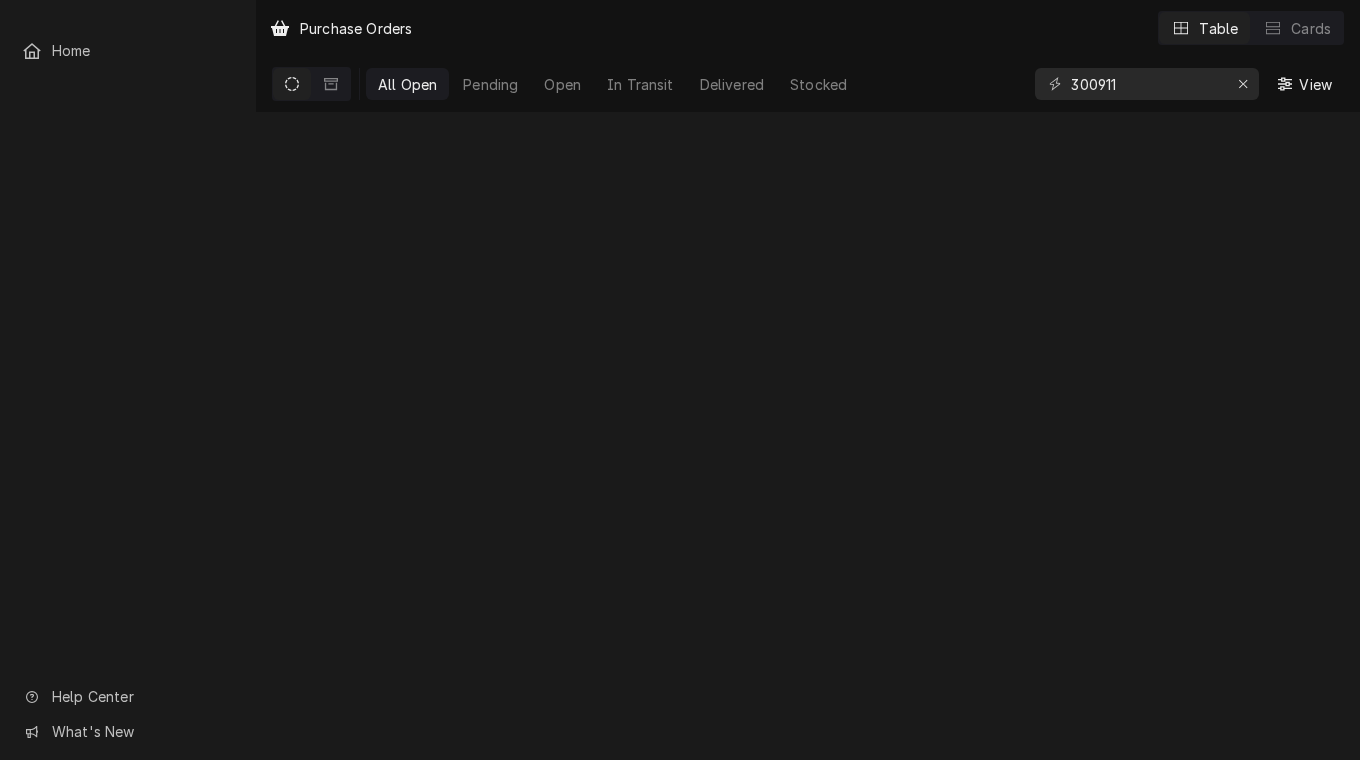scroll, scrollTop: 0, scrollLeft: 0, axis: both 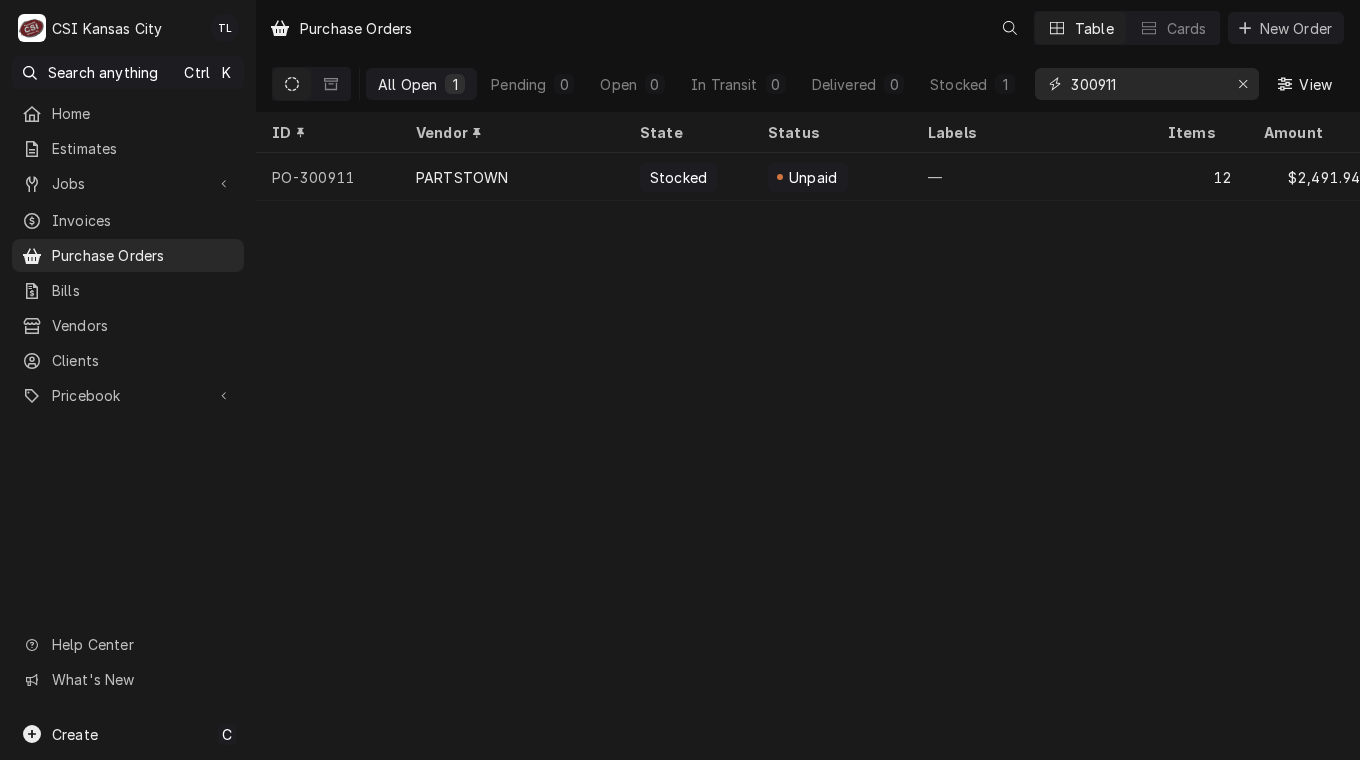 drag, startPoint x: 1160, startPoint y: 85, endPoint x: 1001, endPoint y: 82, distance: 159.0283 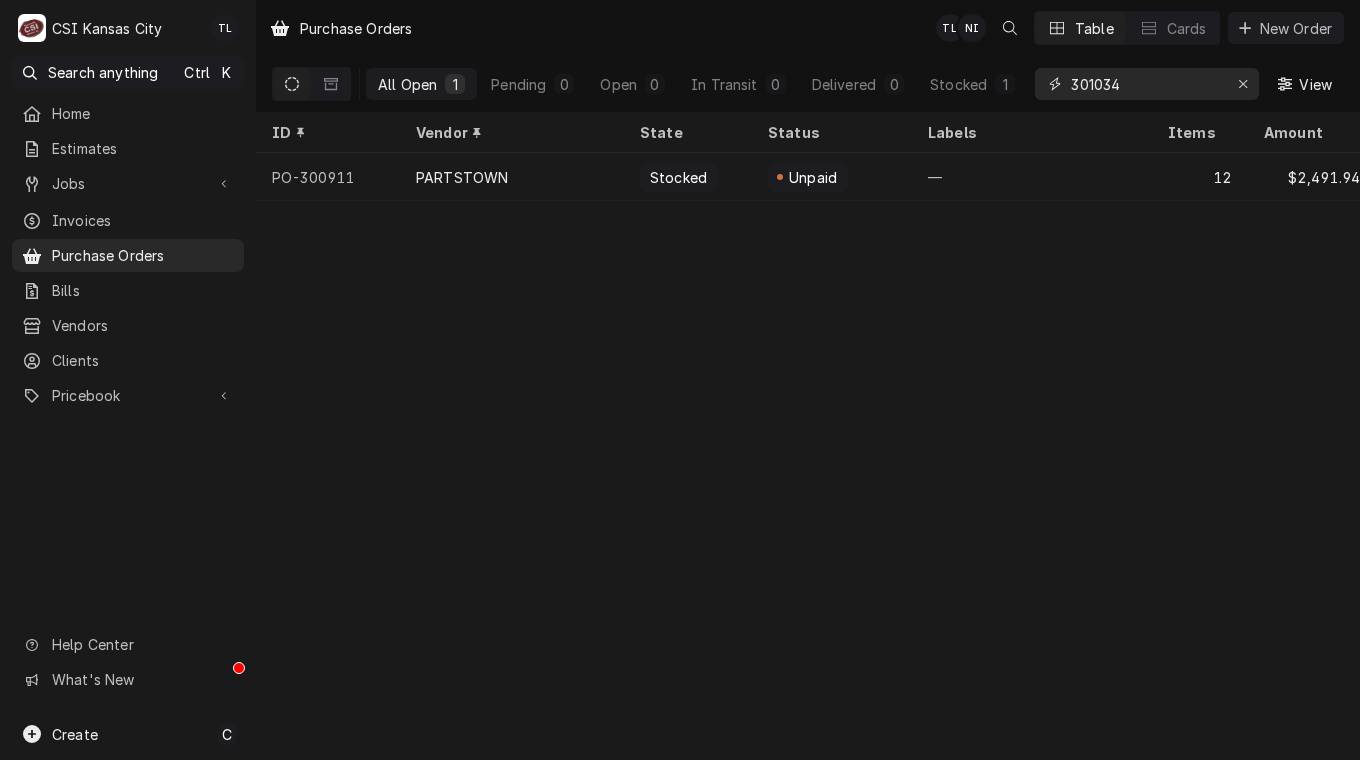 type on "301034" 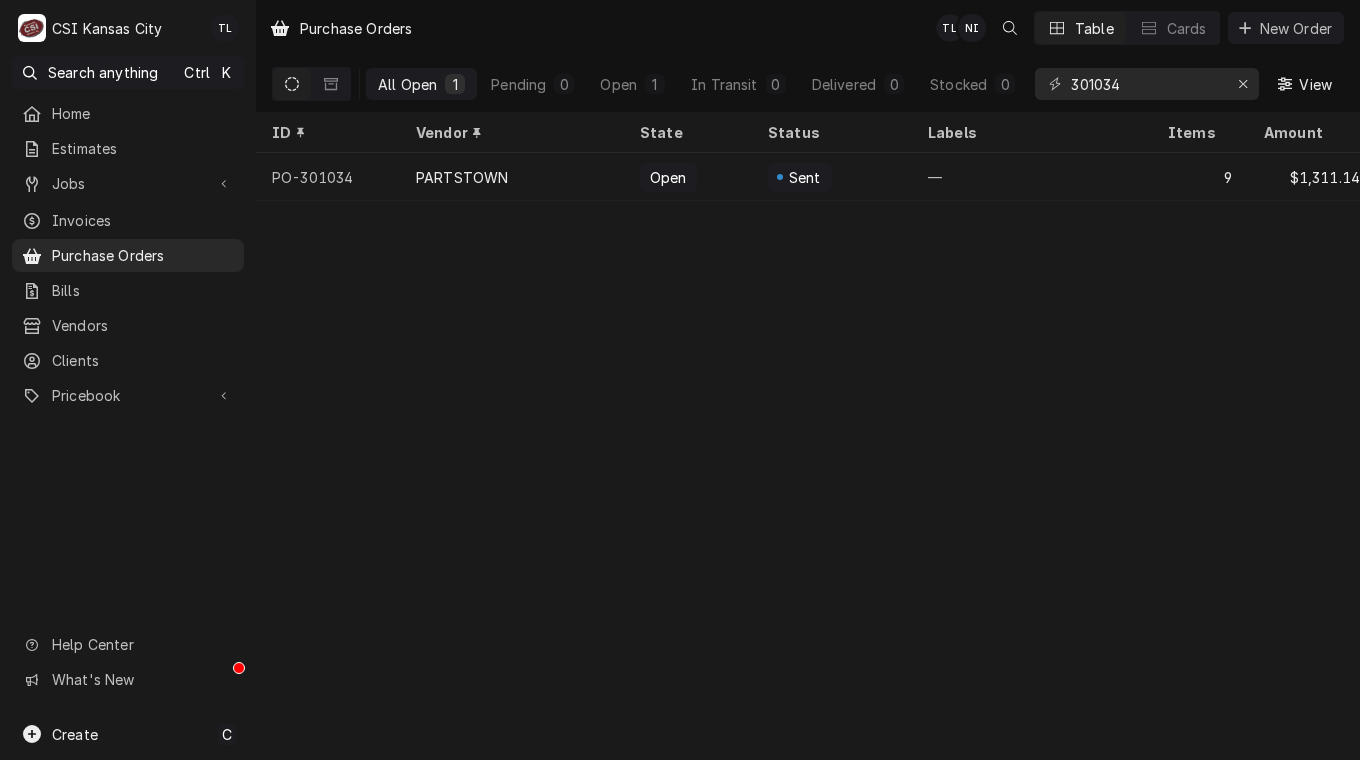 click on "PARTSTOWN" at bounding box center (462, 177) 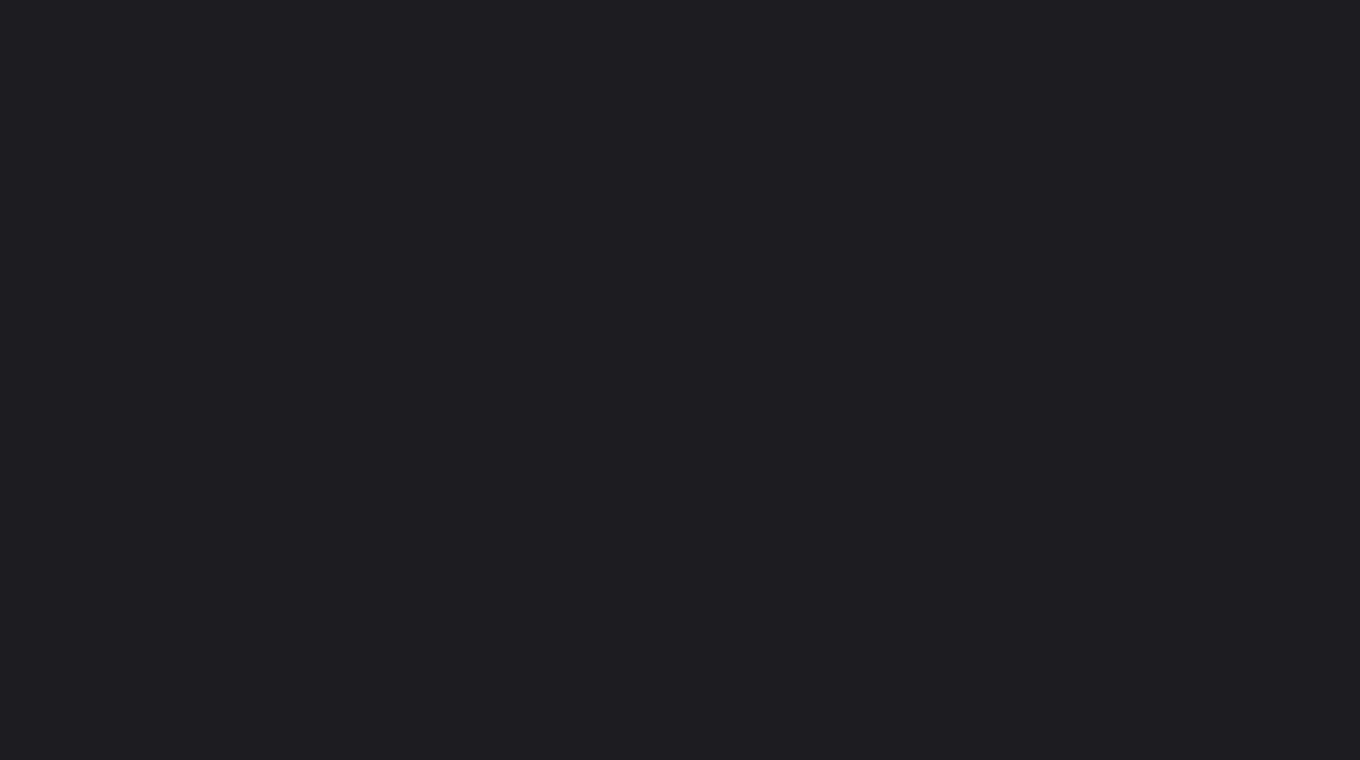 scroll, scrollTop: 0, scrollLeft: 0, axis: both 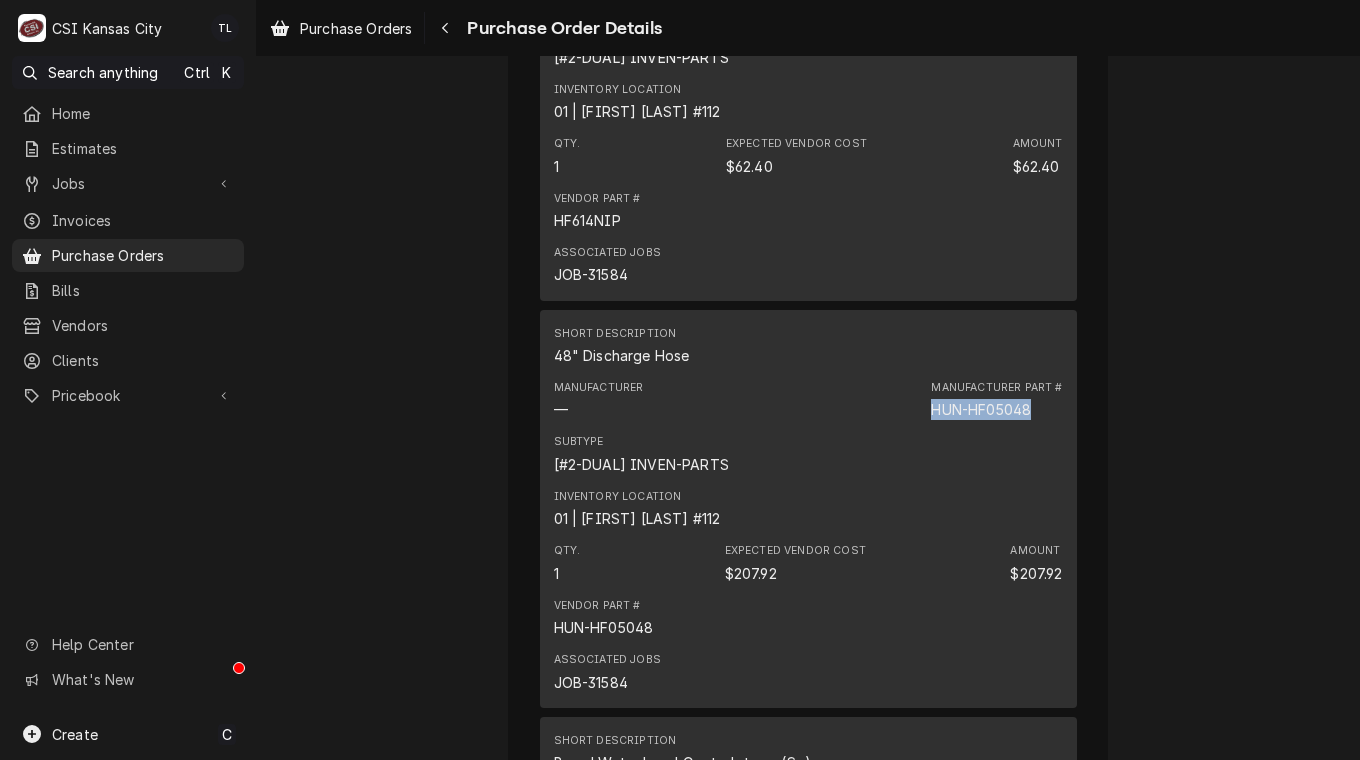 drag, startPoint x: 1027, startPoint y: 411, endPoint x: 919, endPoint y: 405, distance: 108.16654 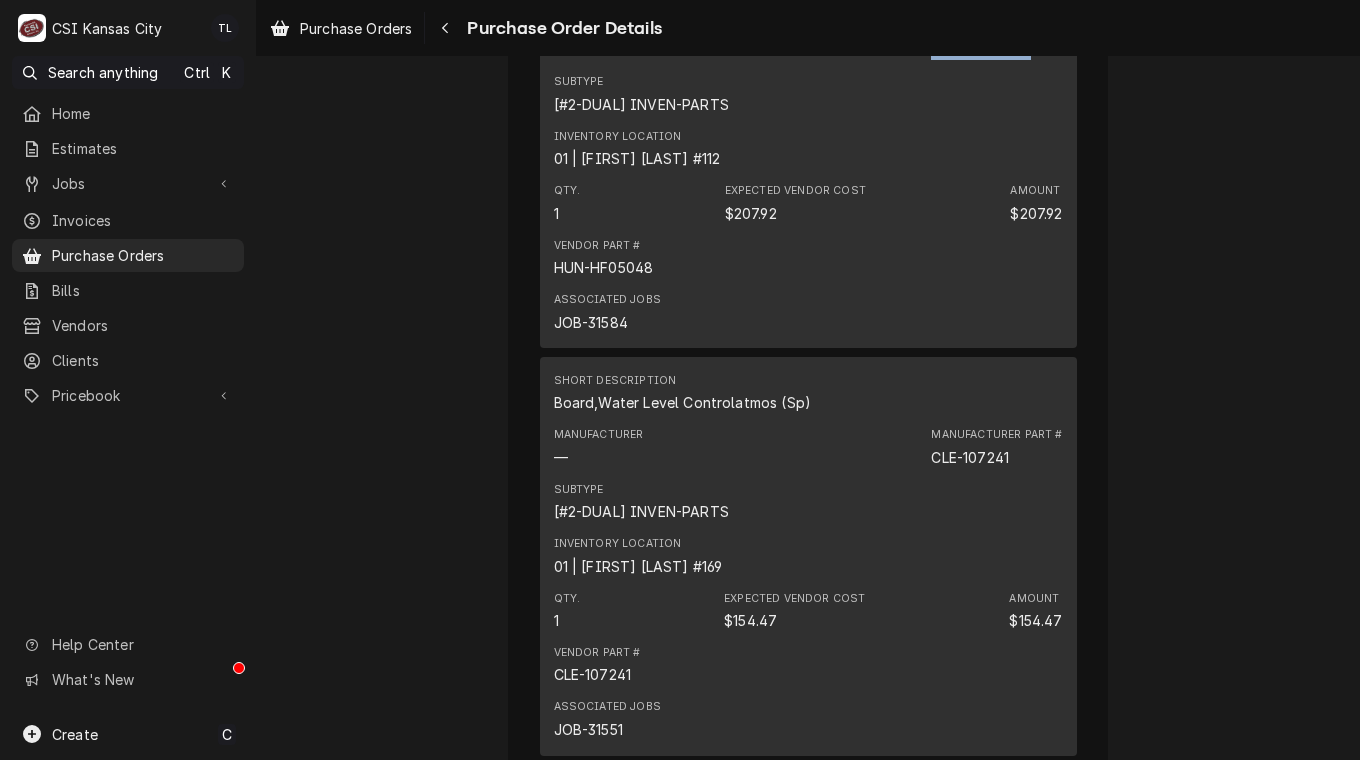 scroll, scrollTop: 2144, scrollLeft: 0, axis: vertical 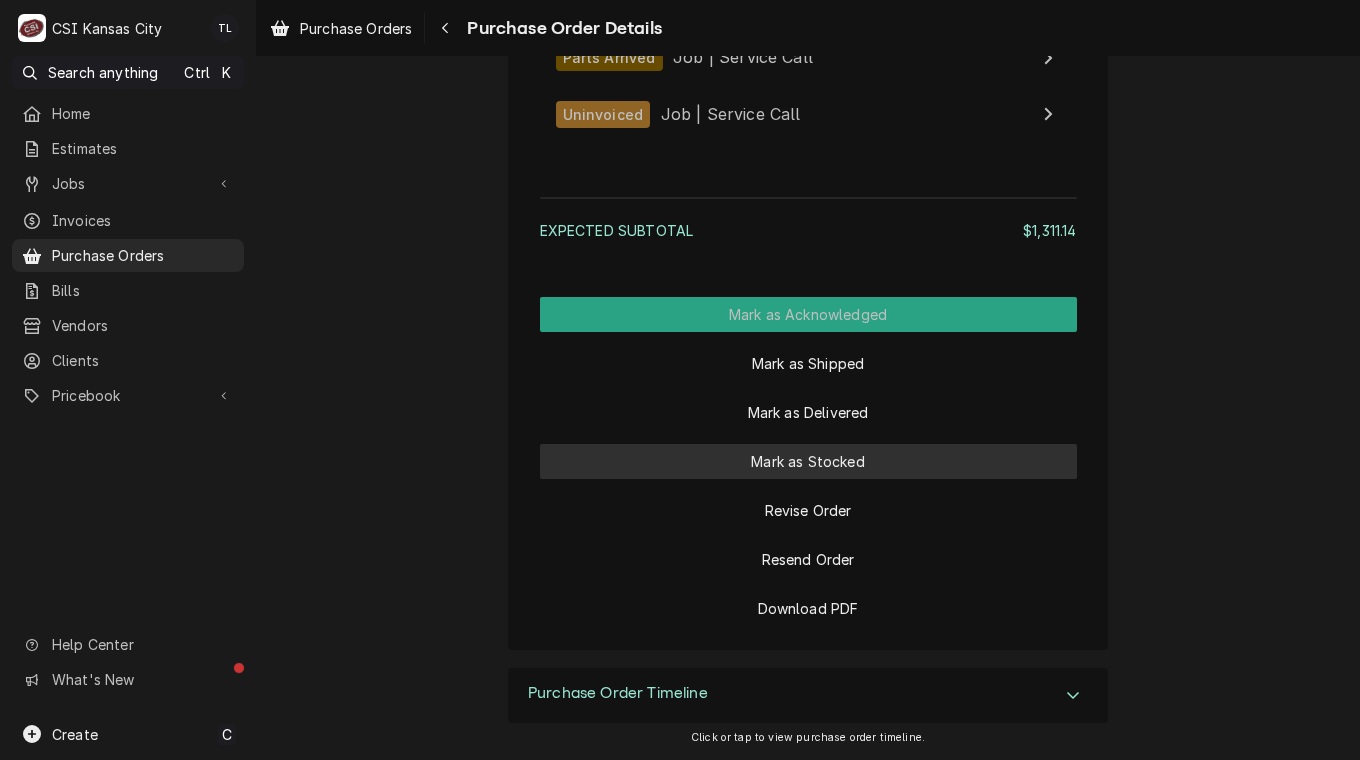 click on "Mark as Stocked" at bounding box center (808, 461) 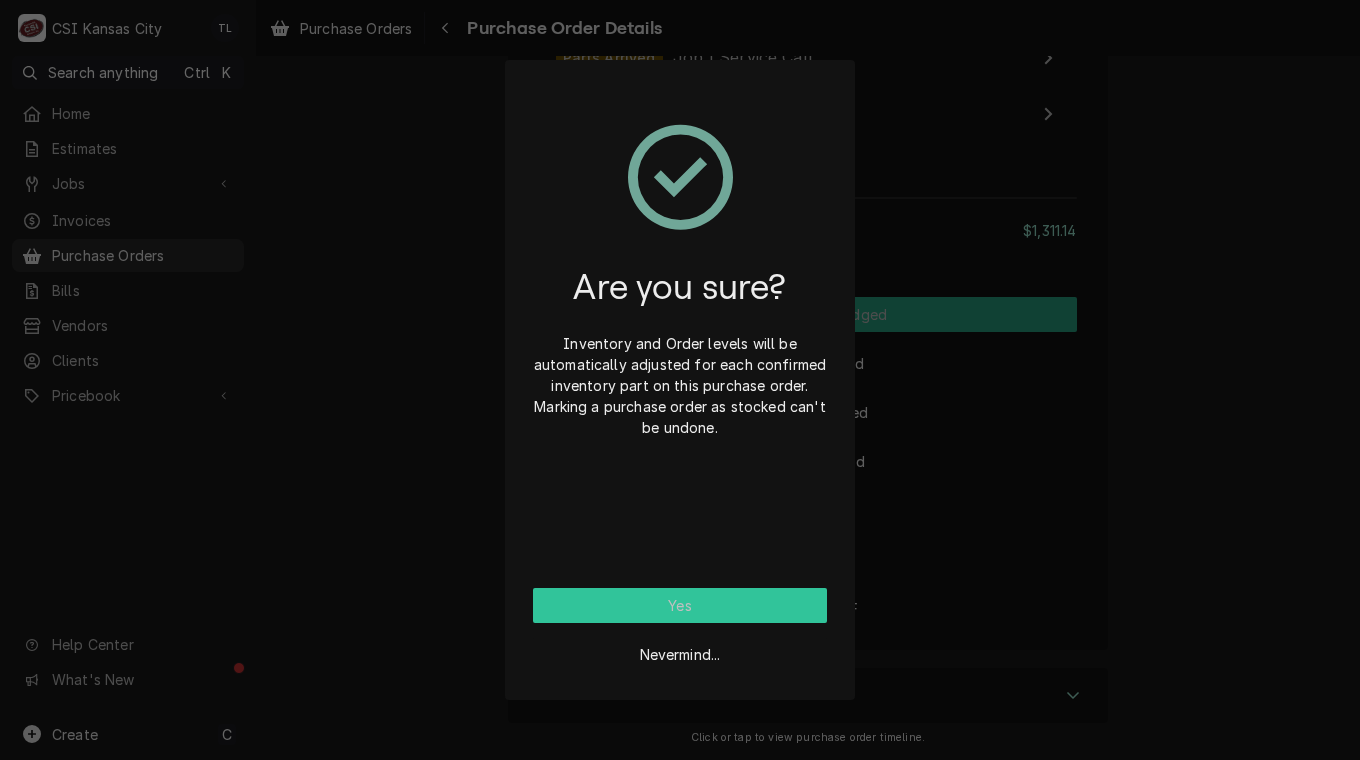click on "Yes" at bounding box center (680, 605) 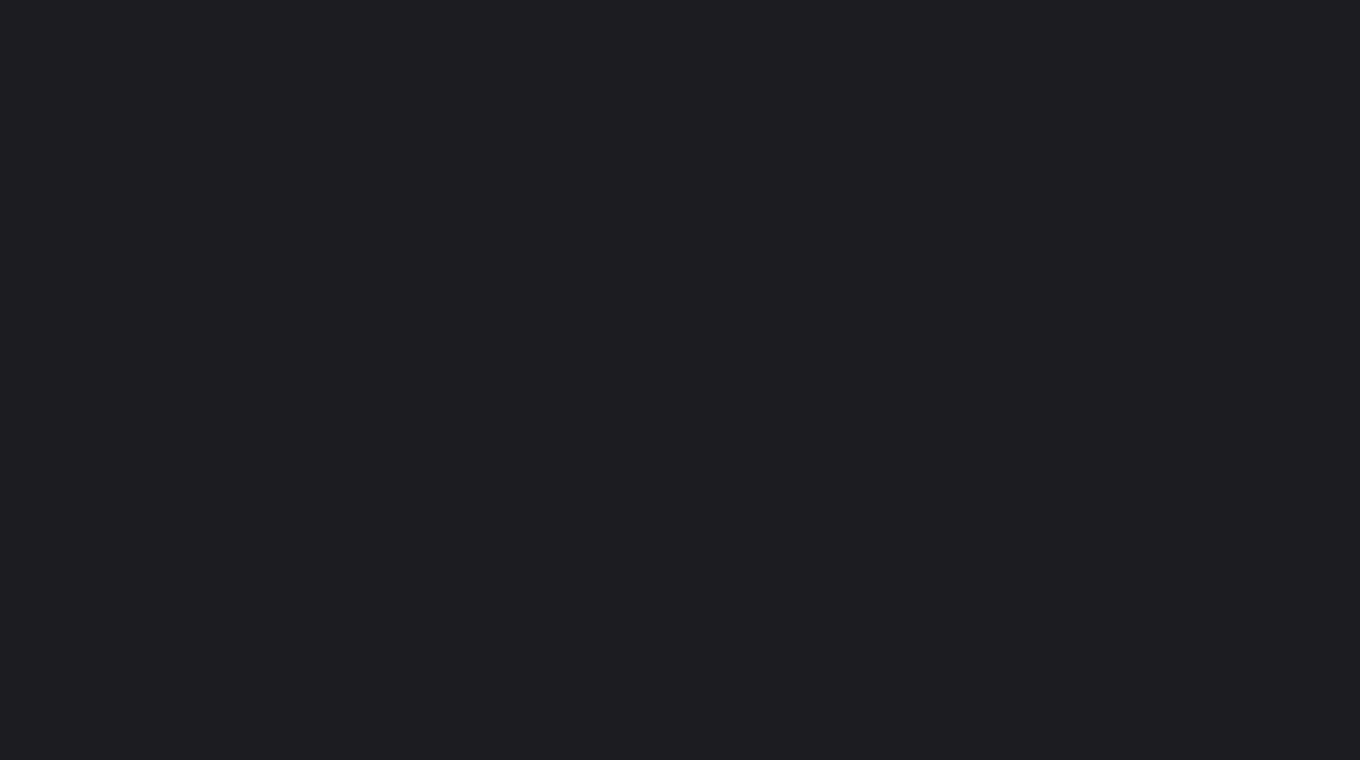 scroll, scrollTop: 0, scrollLeft: 0, axis: both 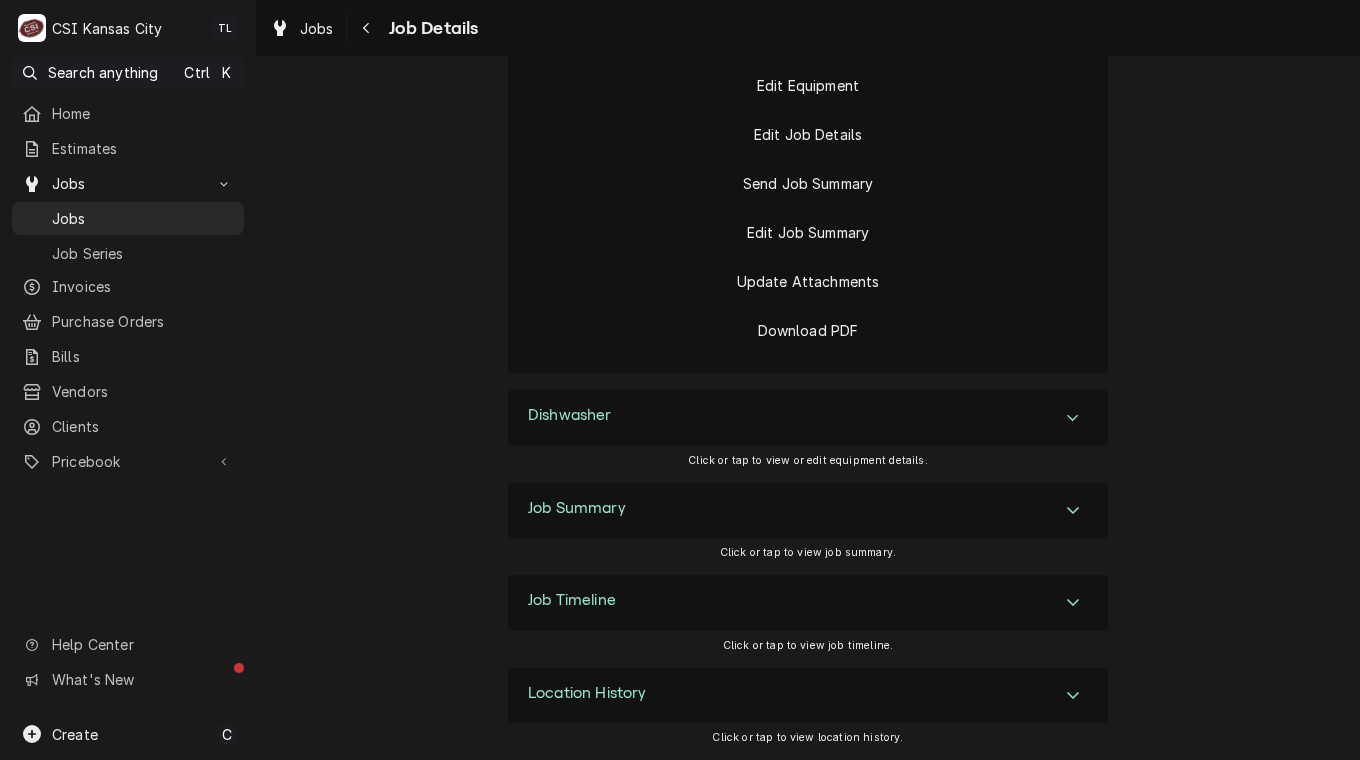click at bounding box center [1073, 511] 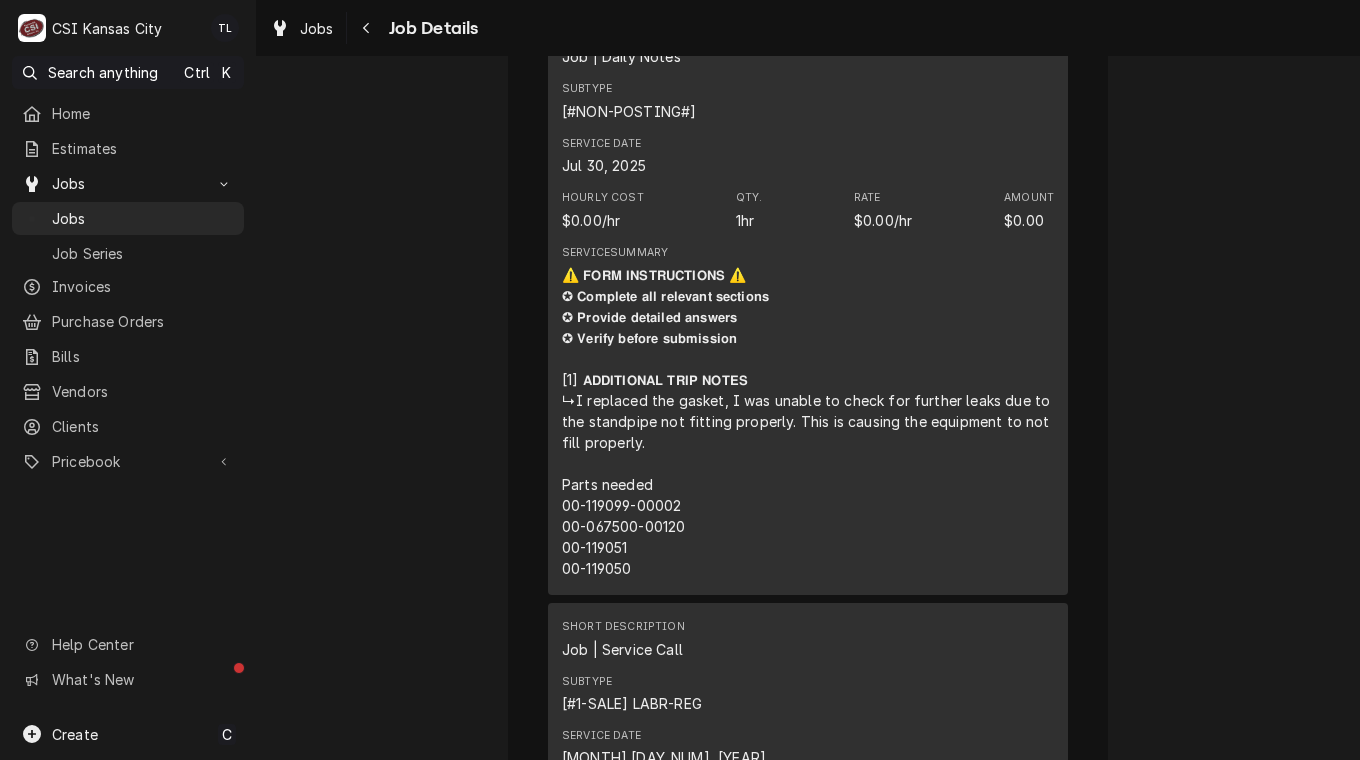 scroll, scrollTop: 4160, scrollLeft: 0, axis: vertical 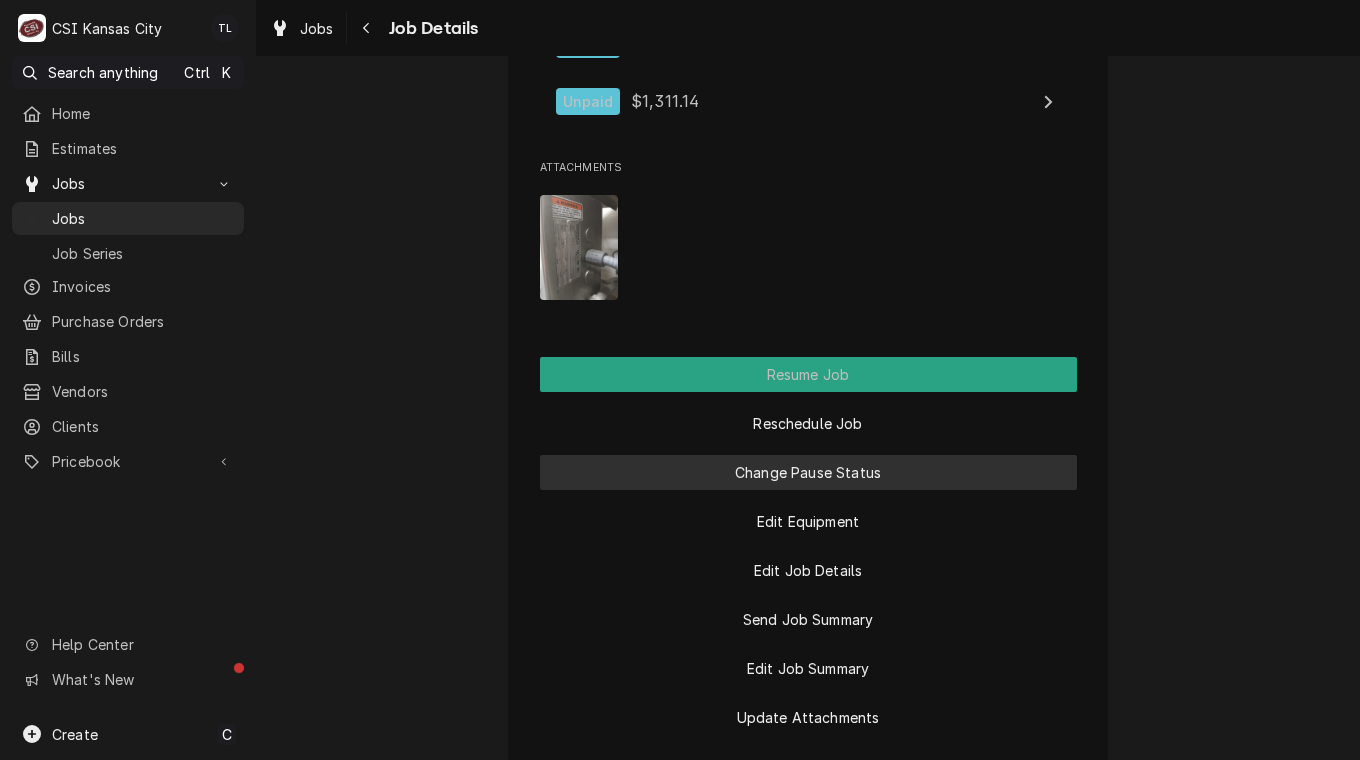 click on "Change Pause Status" at bounding box center (808, 472) 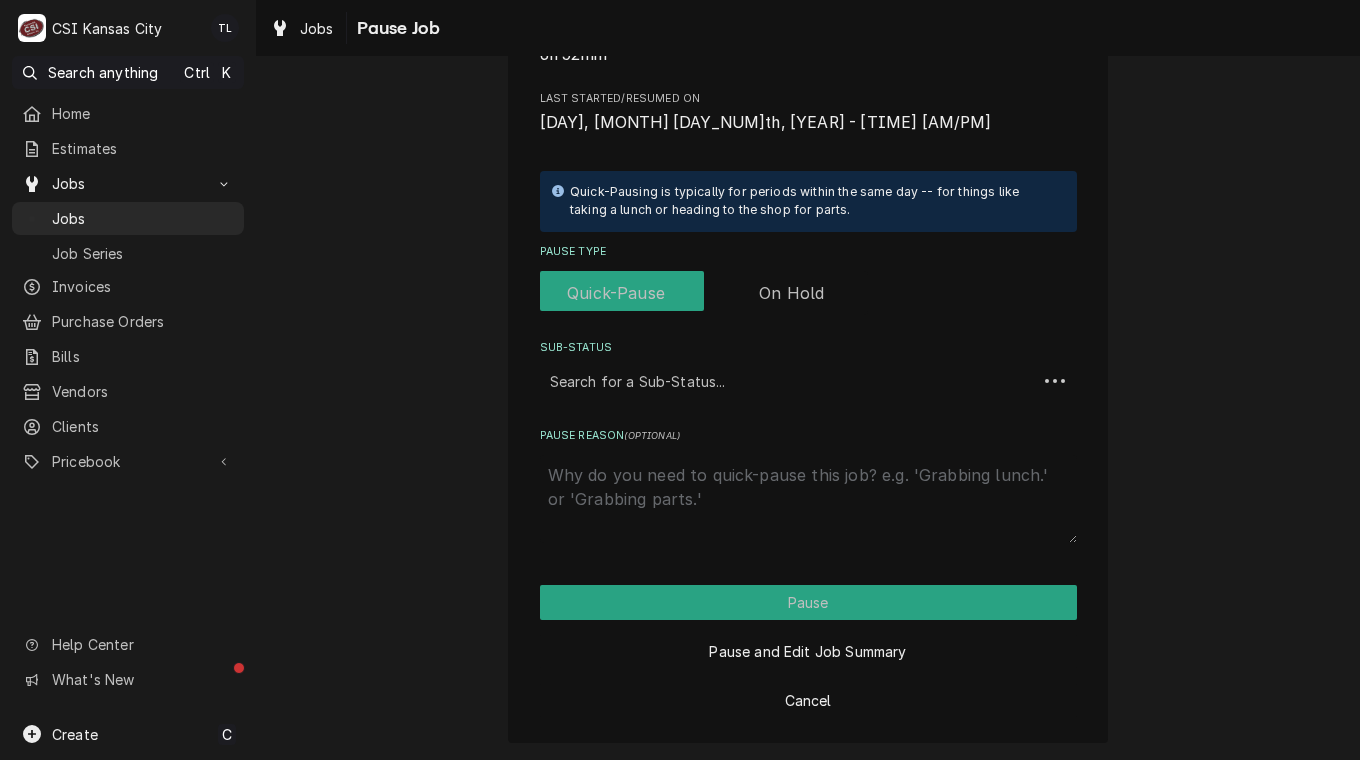 scroll, scrollTop: 0, scrollLeft: 0, axis: both 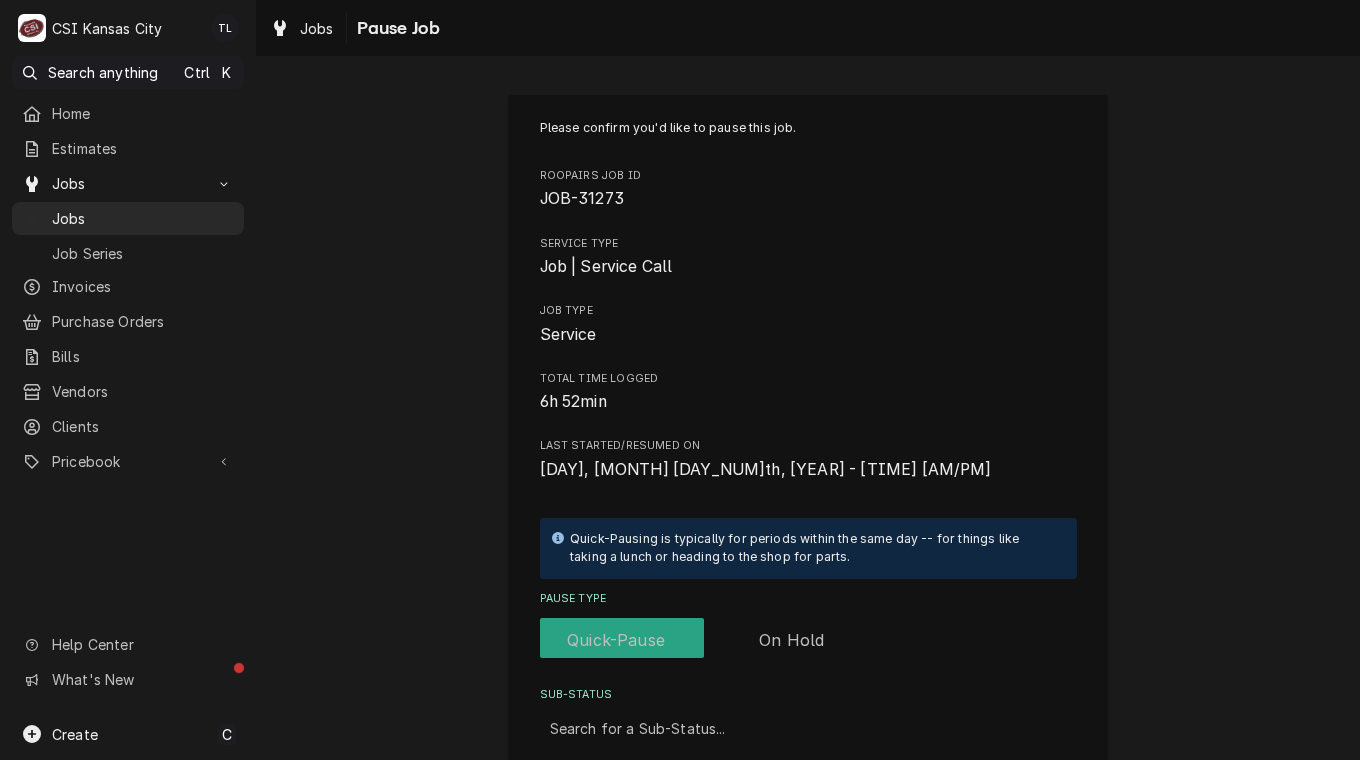 click at bounding box center [704, 640] 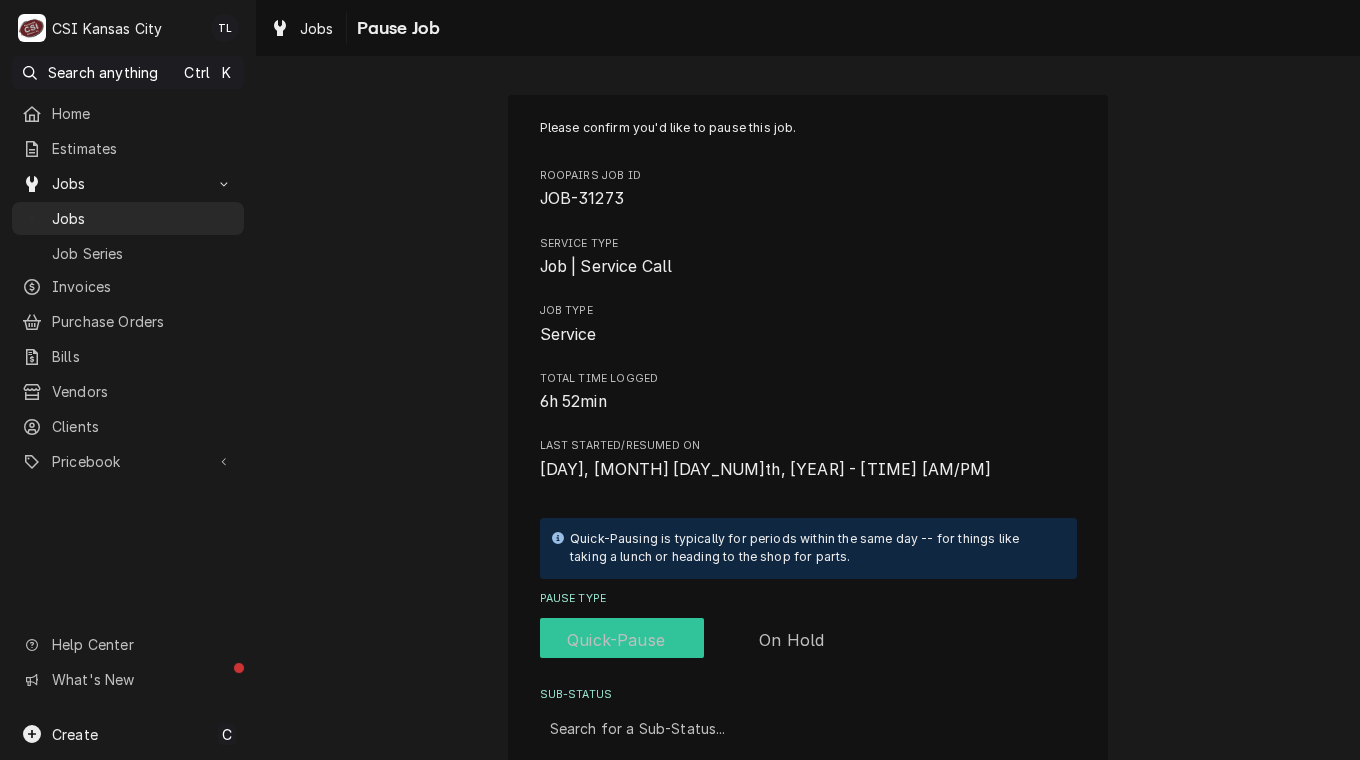 click at bounding box center (704, 640) 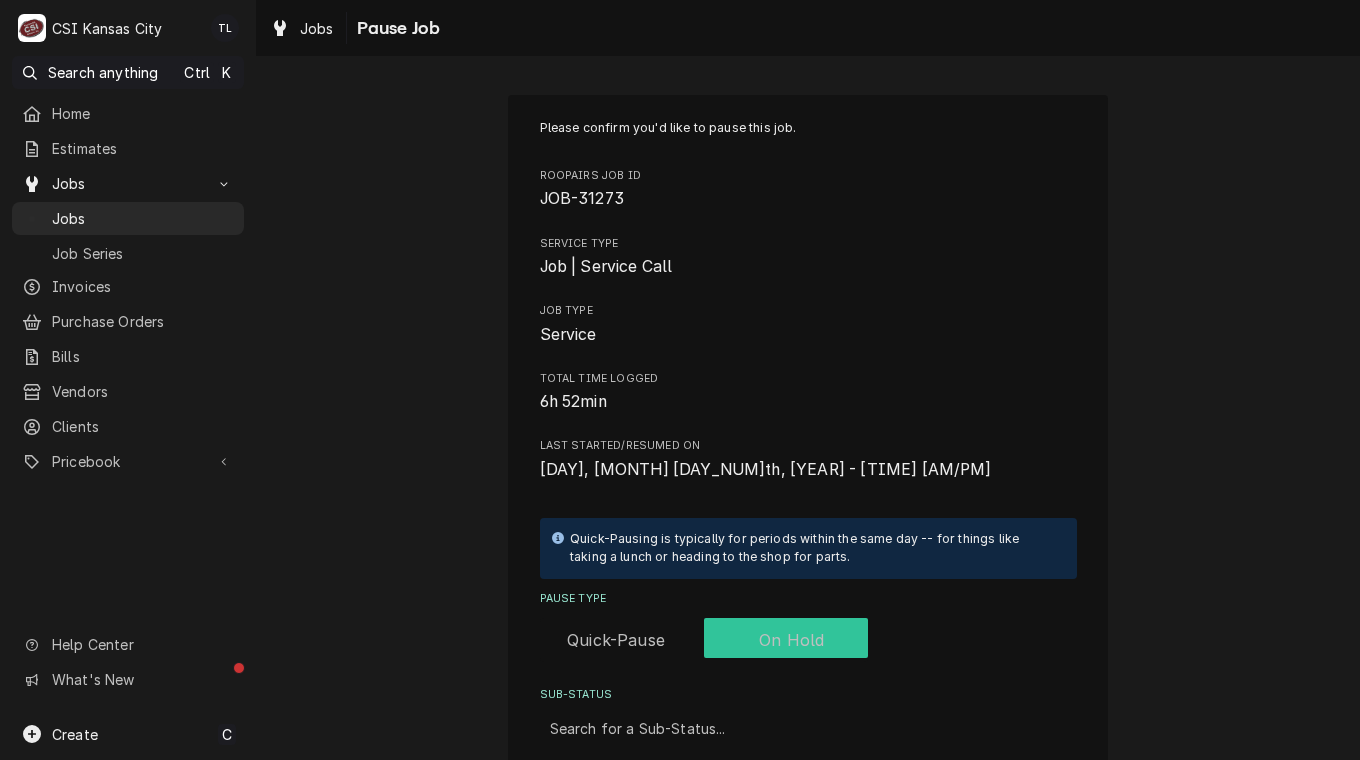 checkbox on "true" 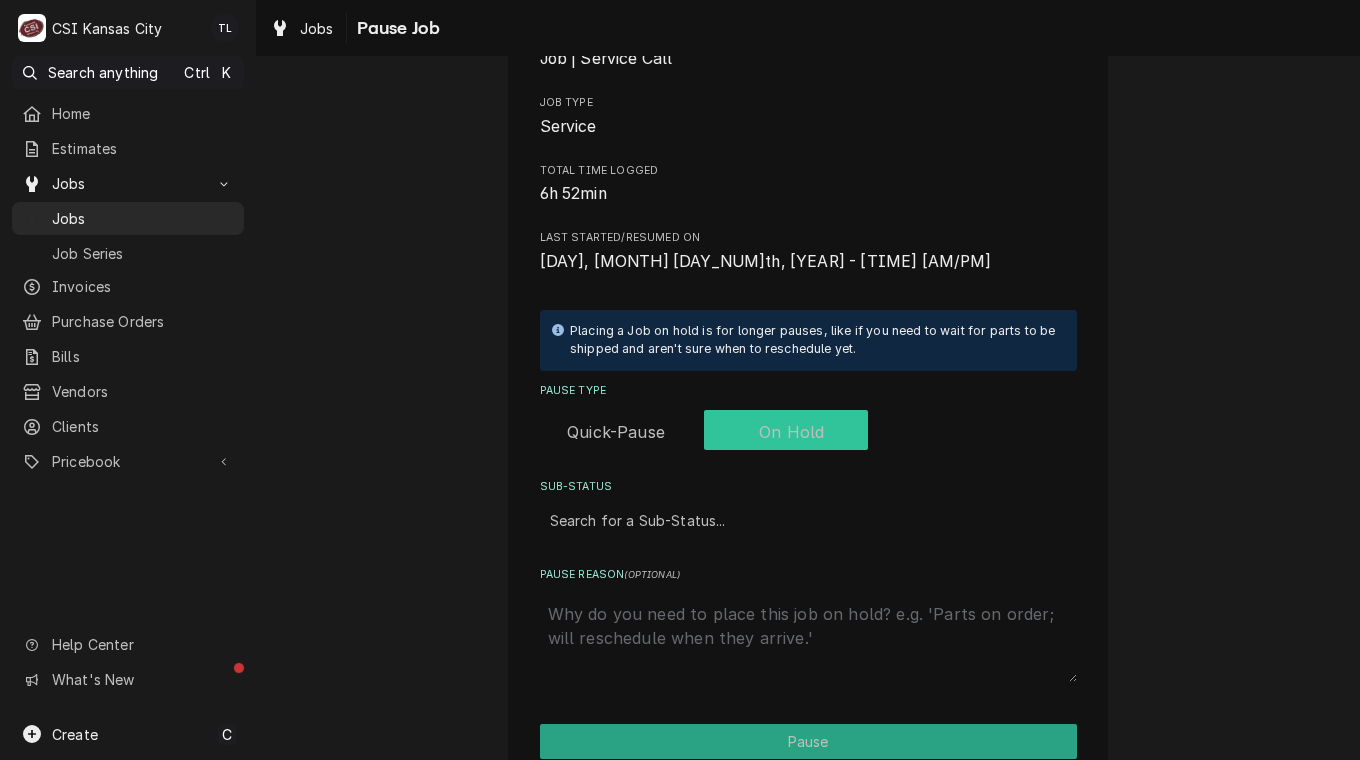scroll, scrollTop: 219, scrollLeft: 0, axis: vertical 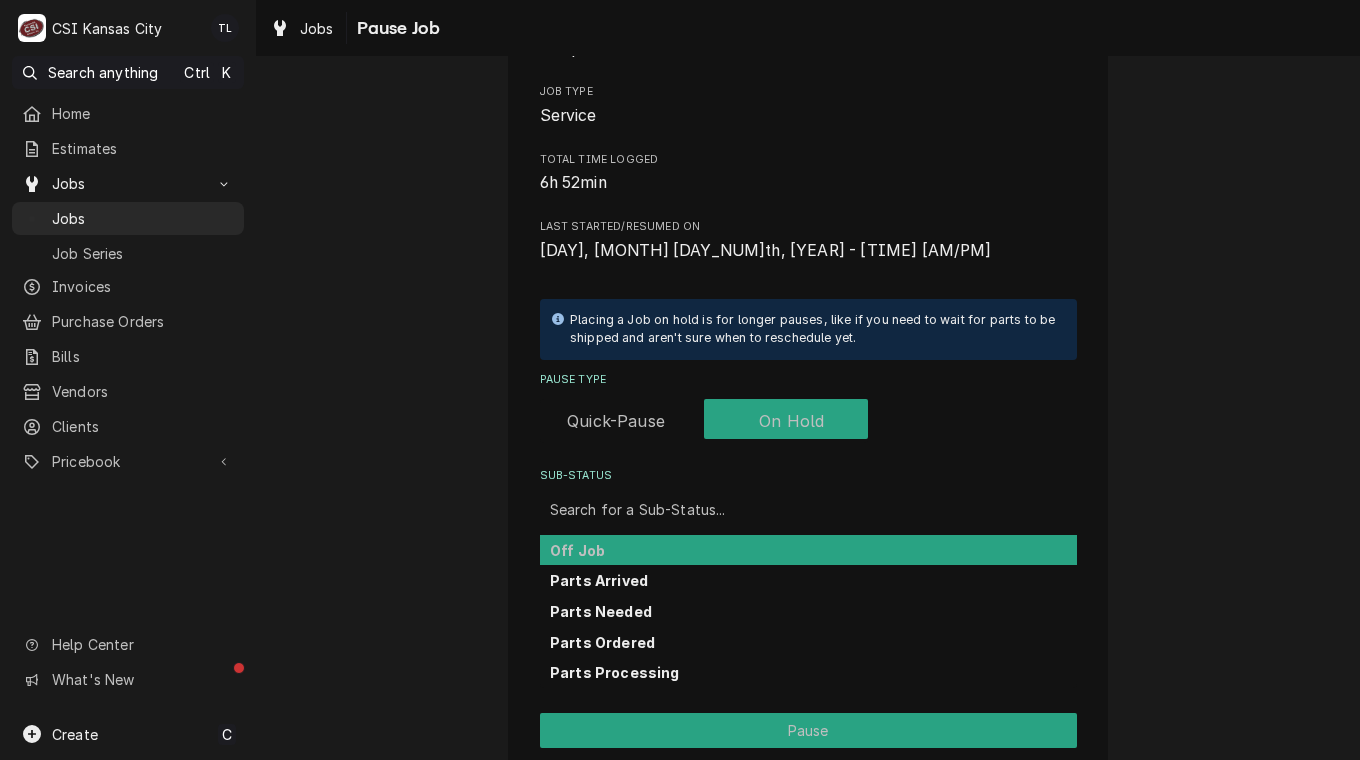 click at bounding box center (808, 509) 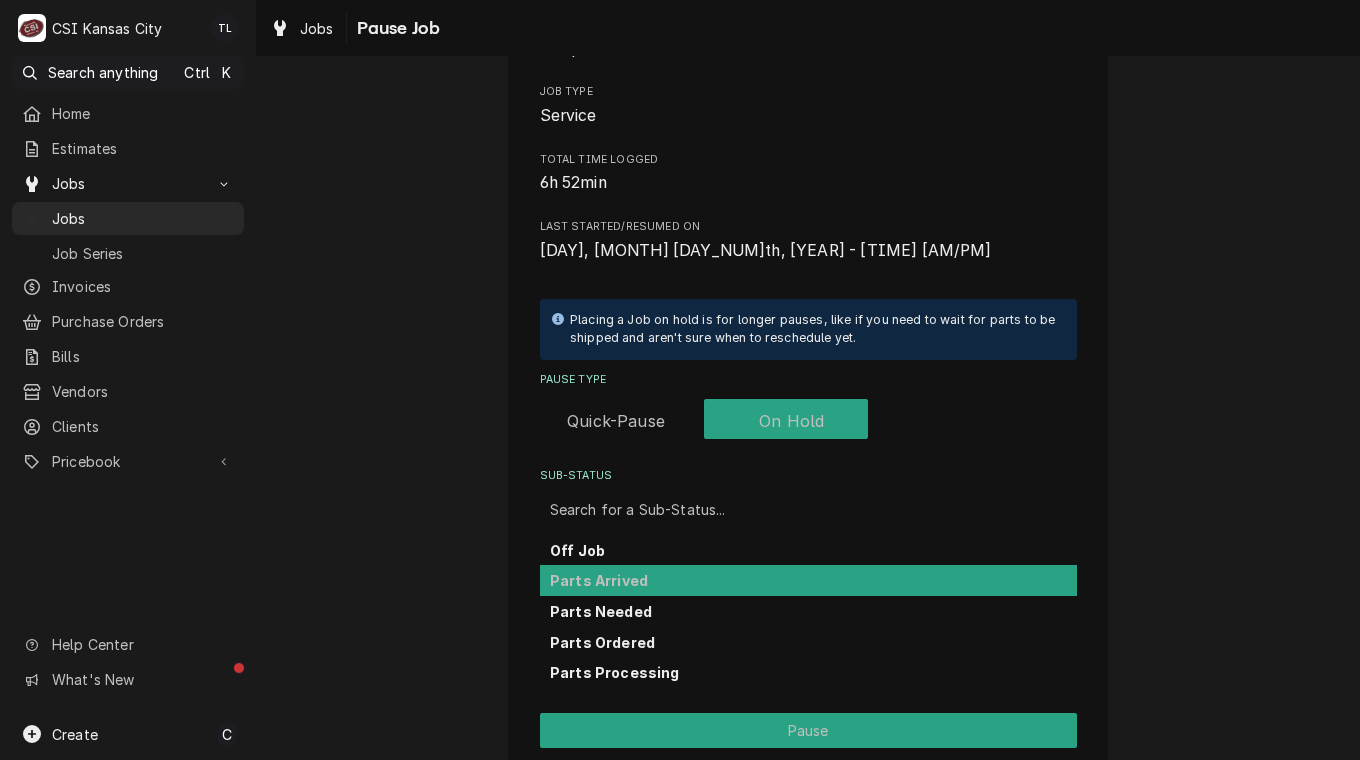 click on "Parts Arrived" at bounding box center (808, 580) 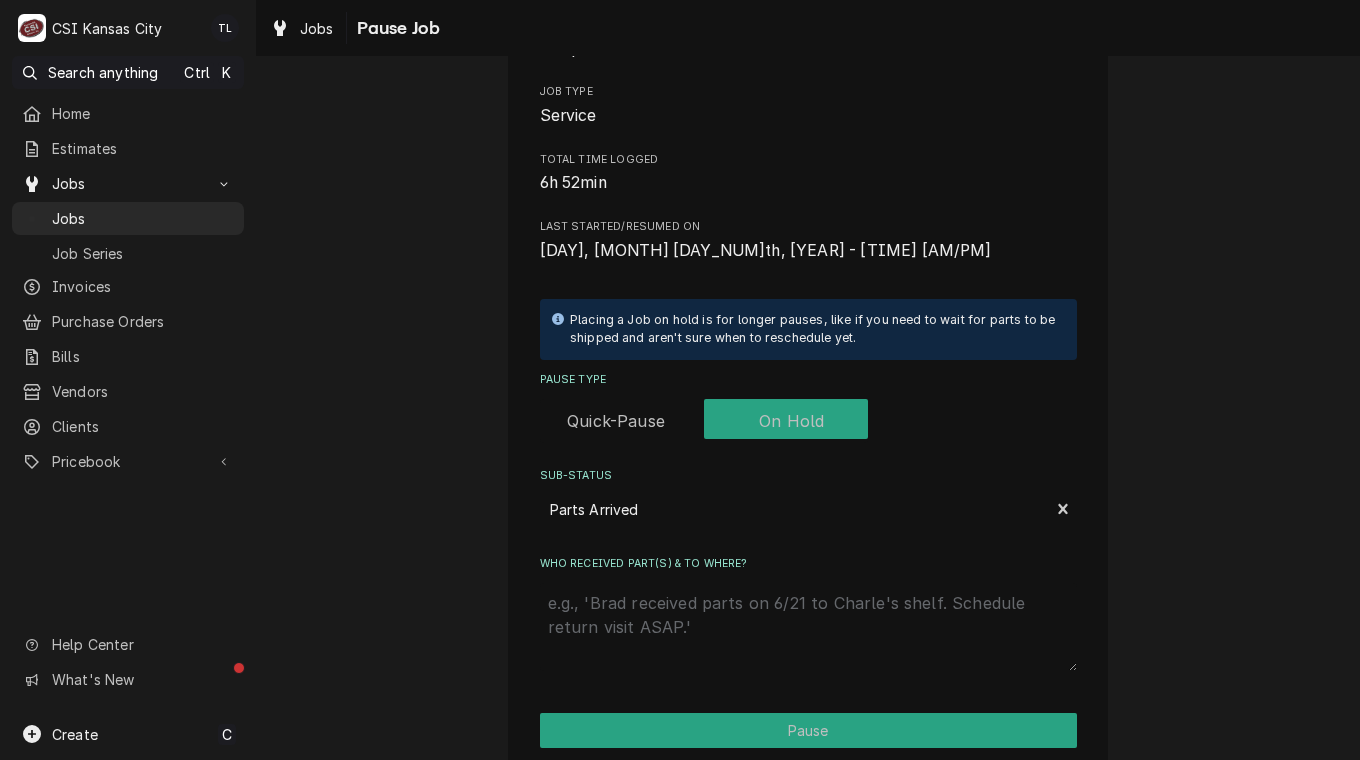 click on "Who received part(s) & to where?" at bounding box center (808, 627) 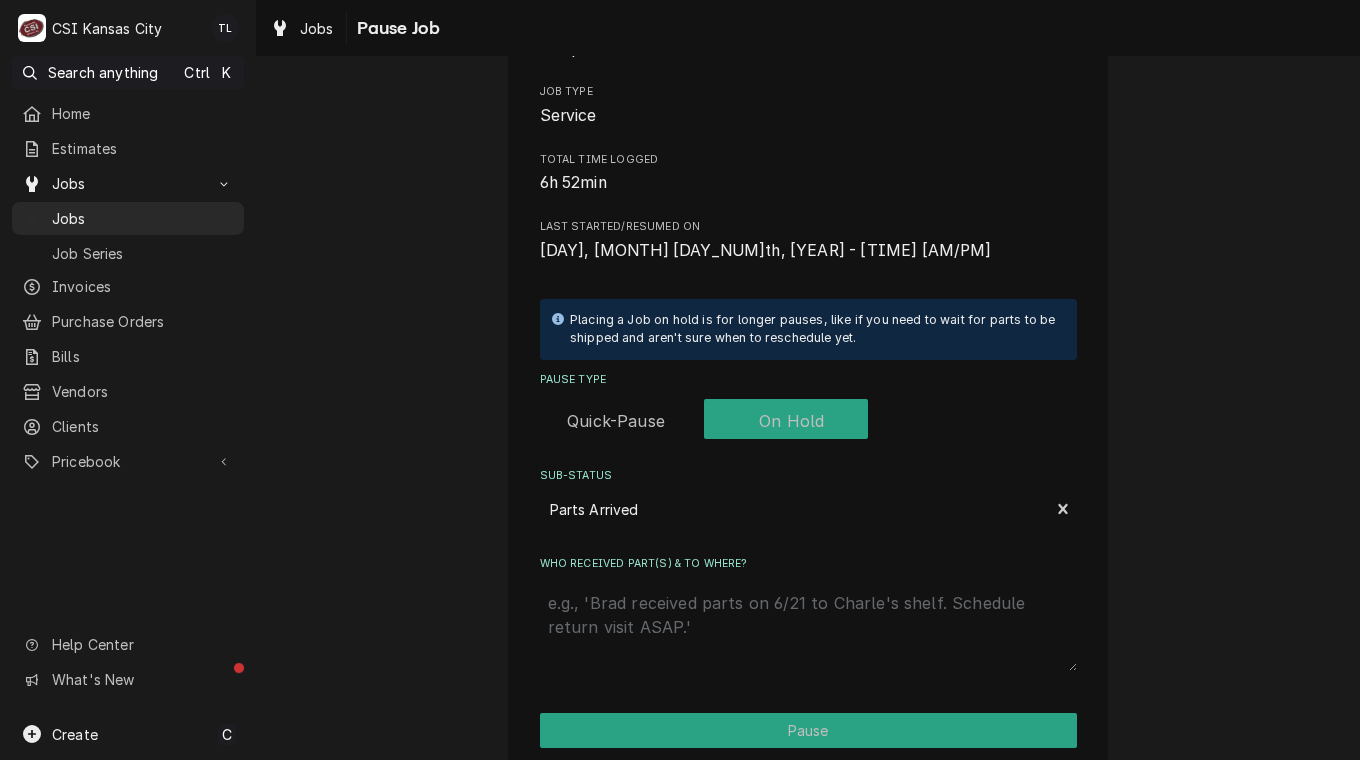 type on "x" 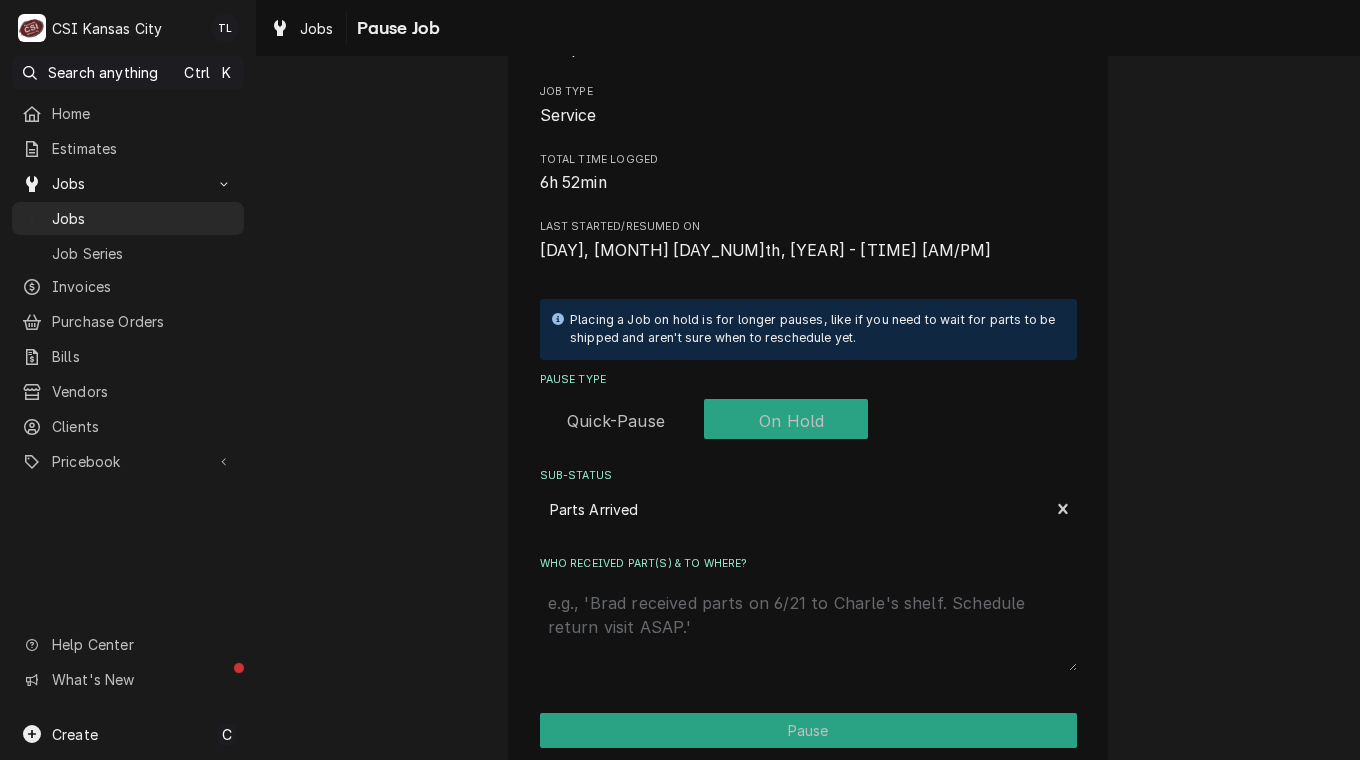 type on "P" 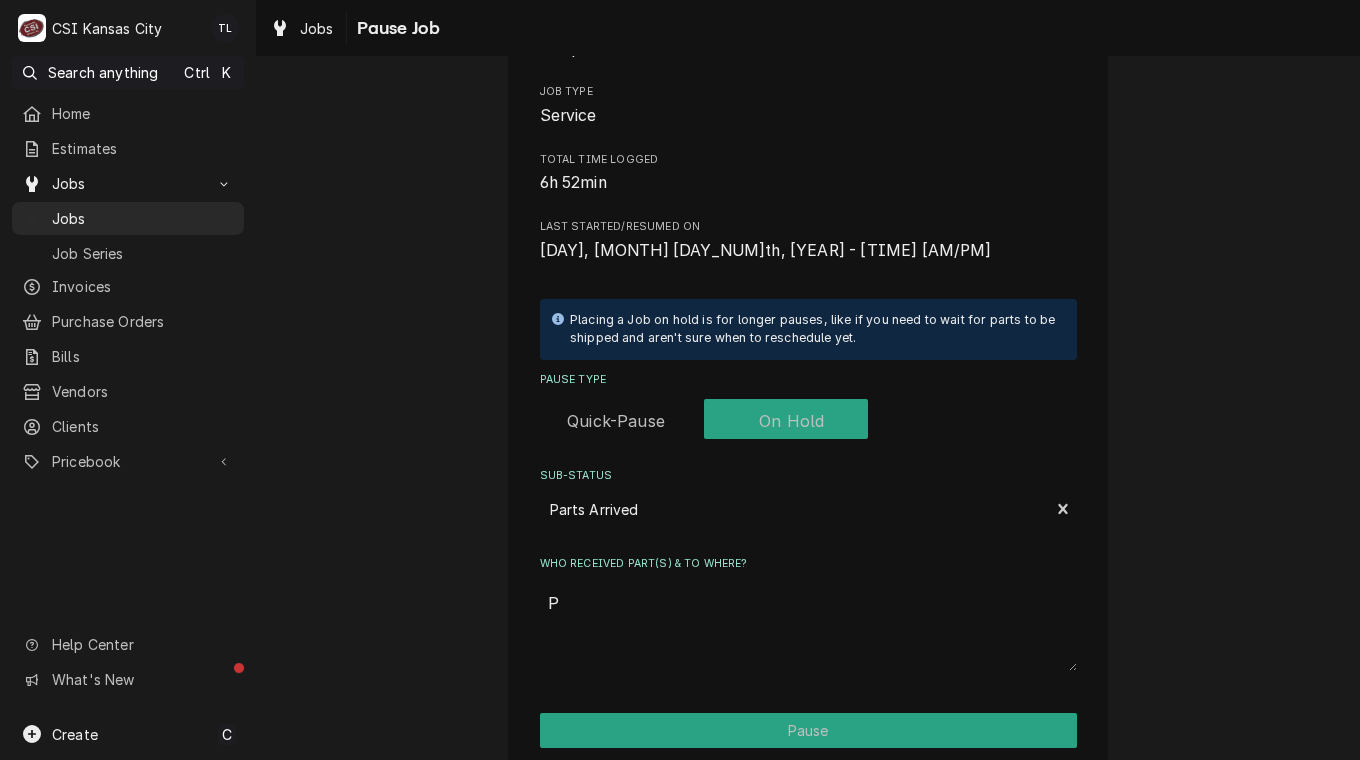 type on "x" 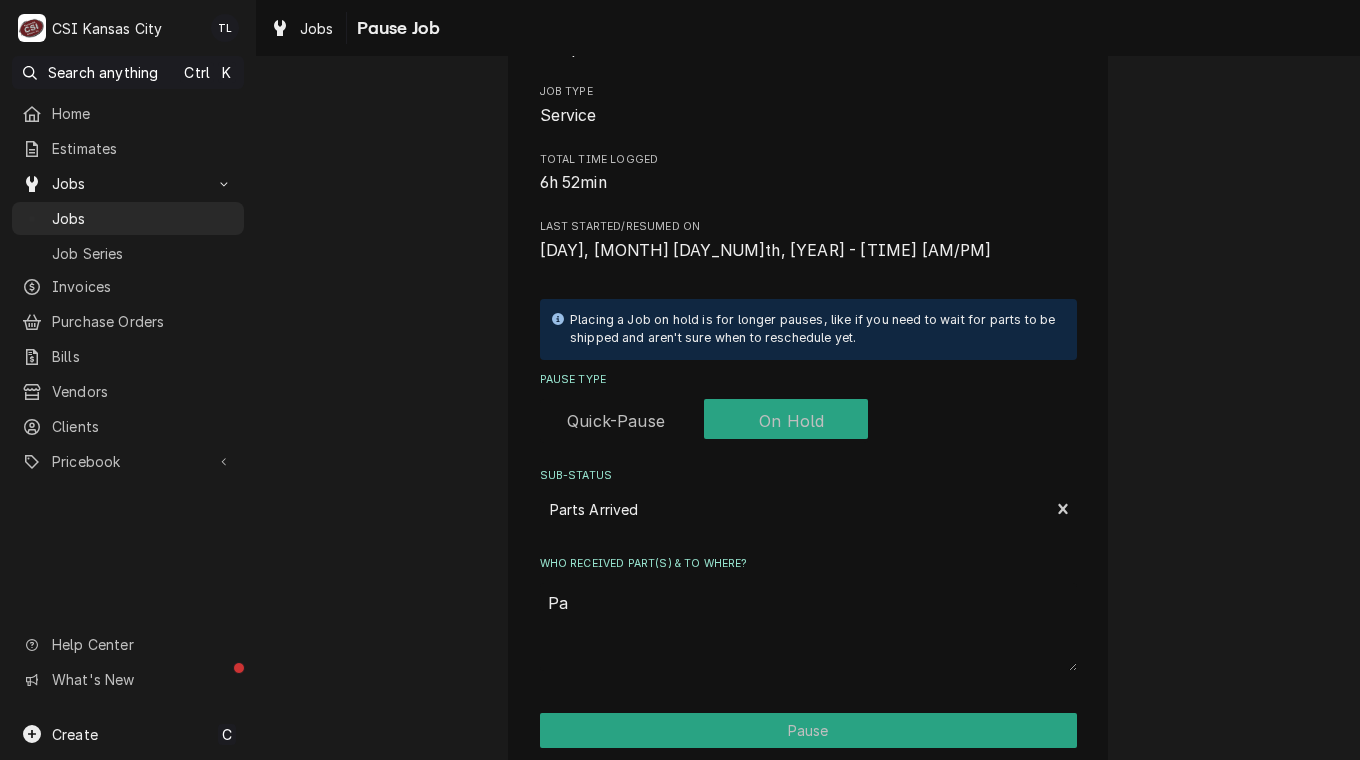 type on "x" 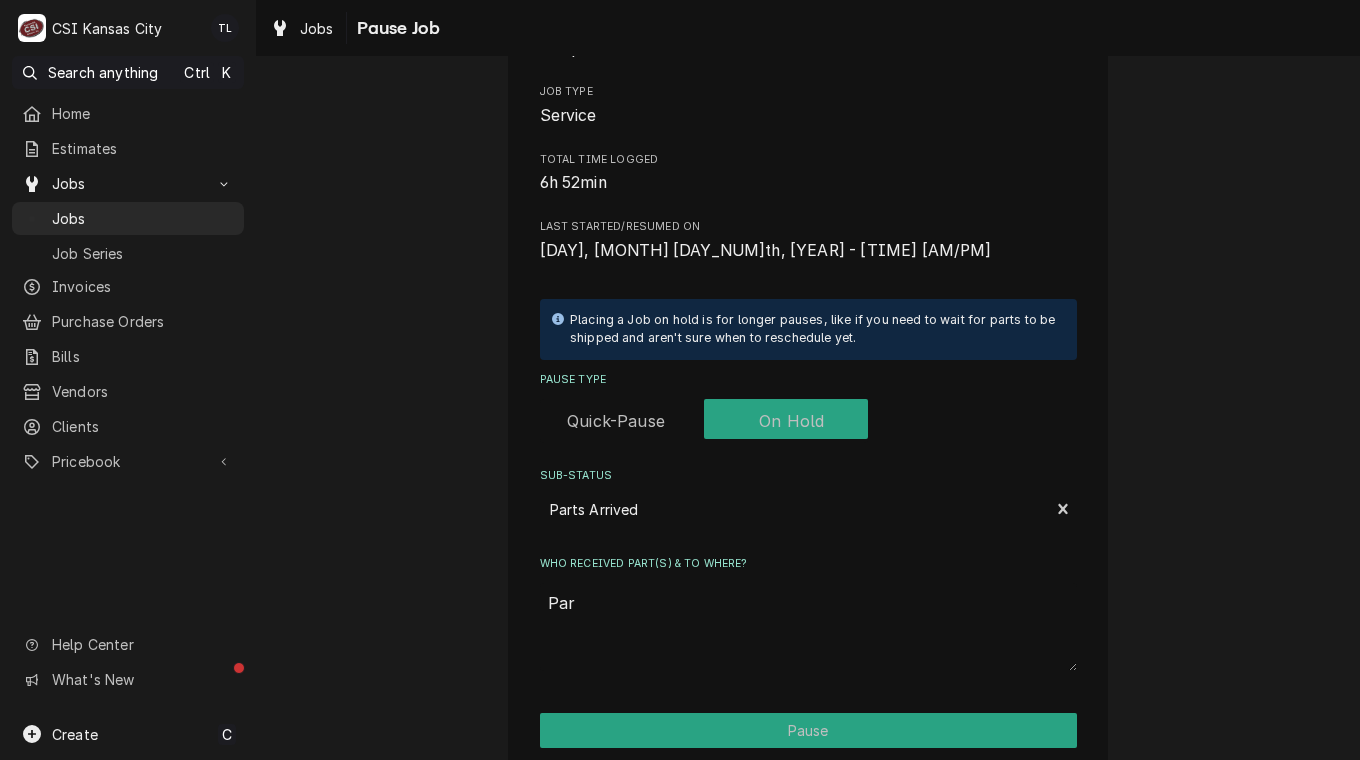 type on "x" 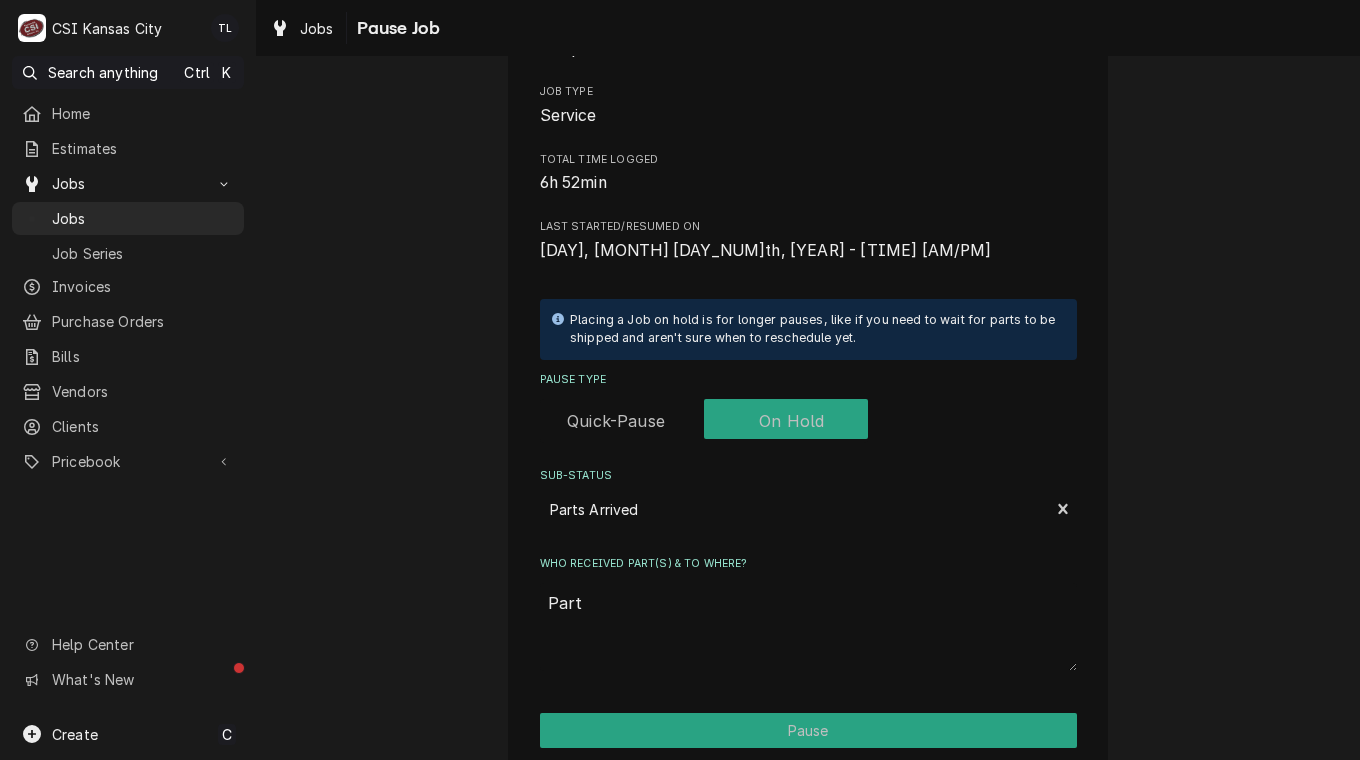 type on "x" 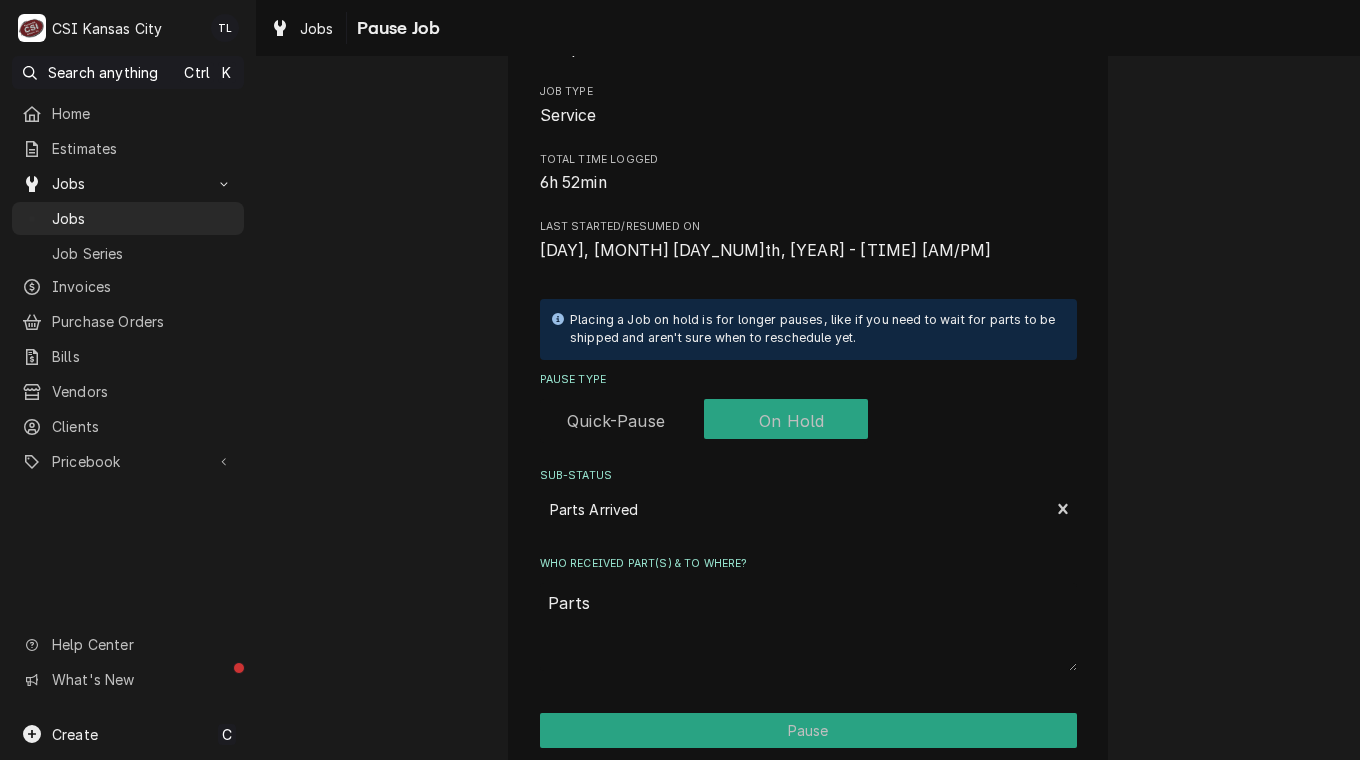 type on "x" 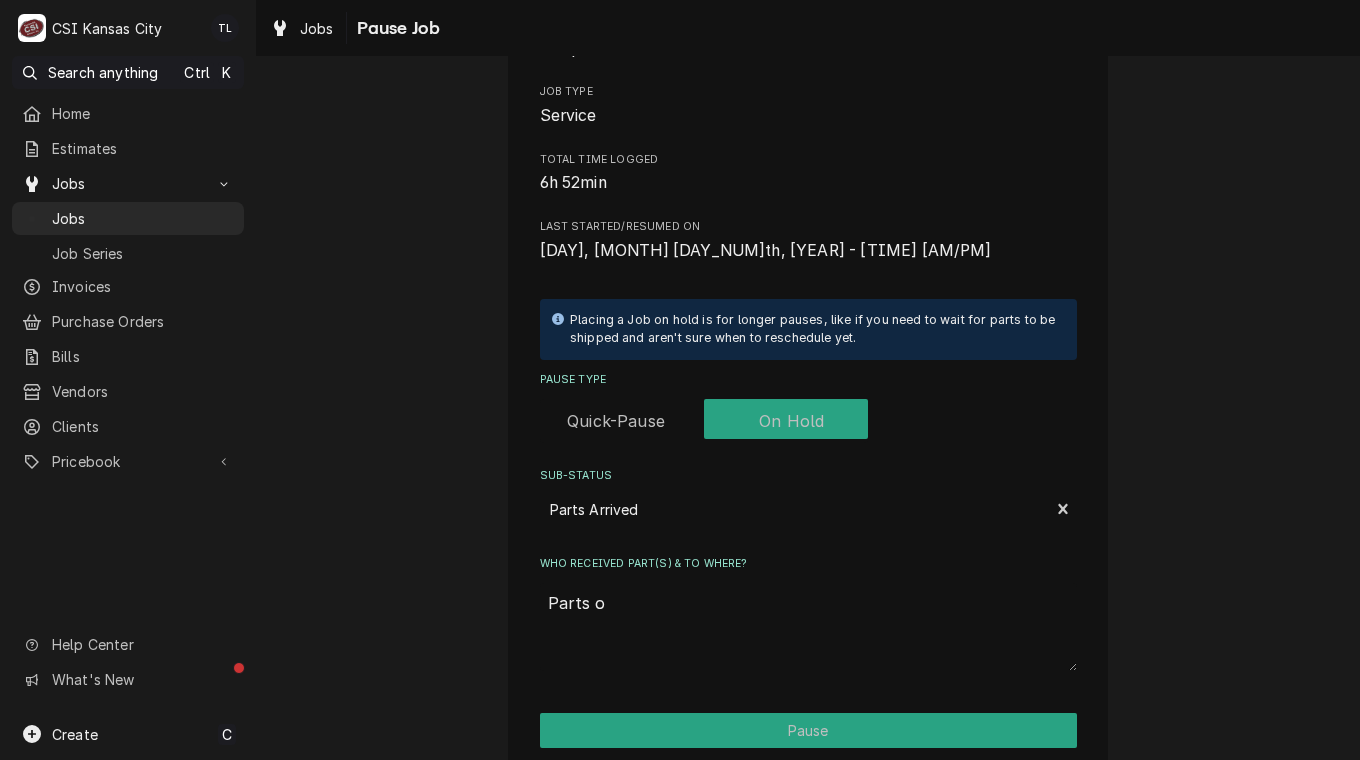 type on "x" 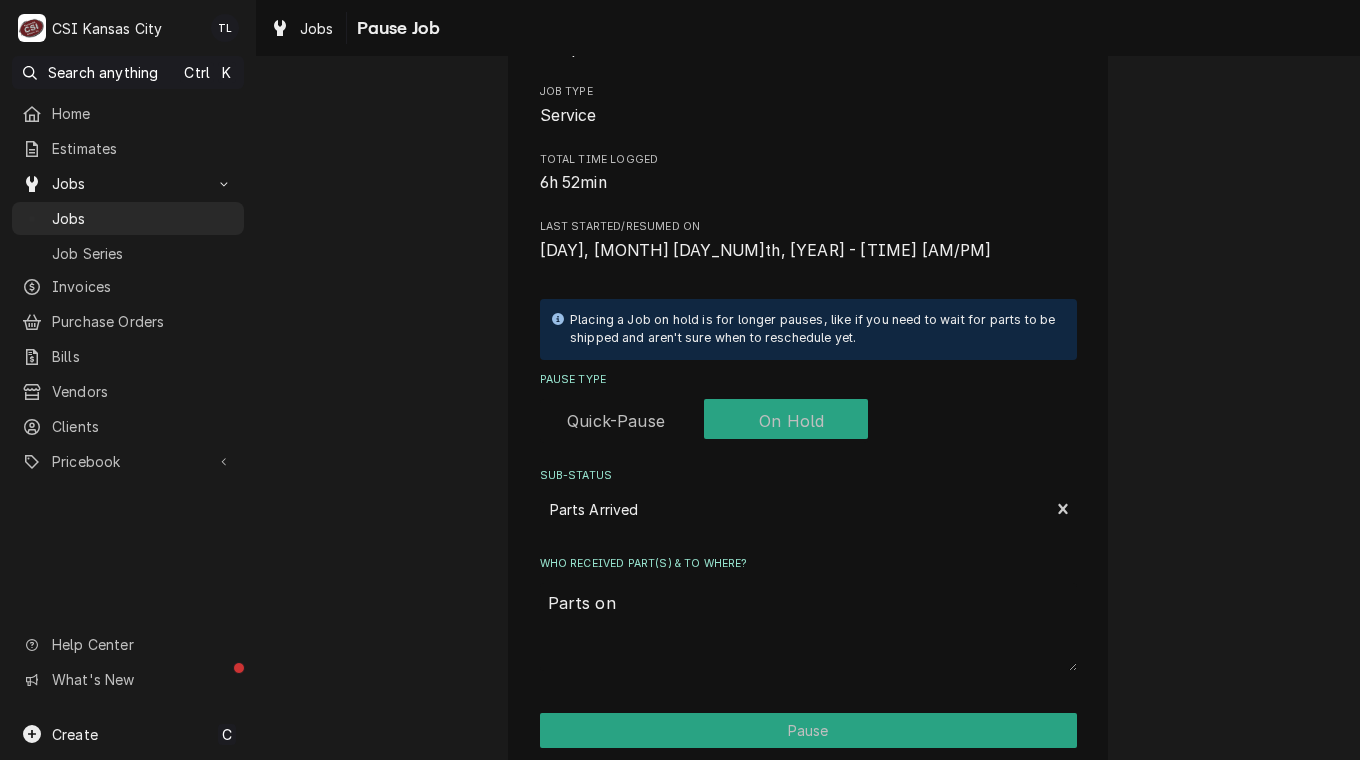 type on "x" 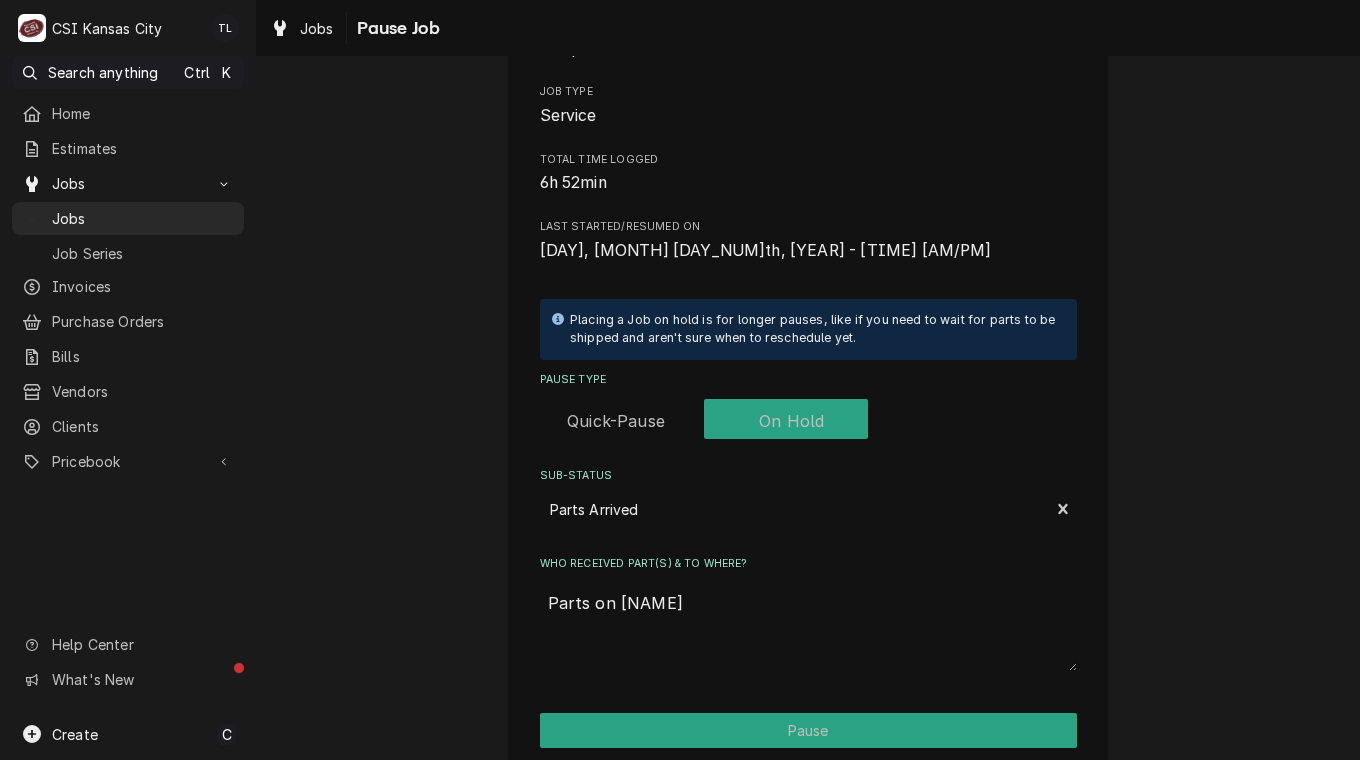type on "x" 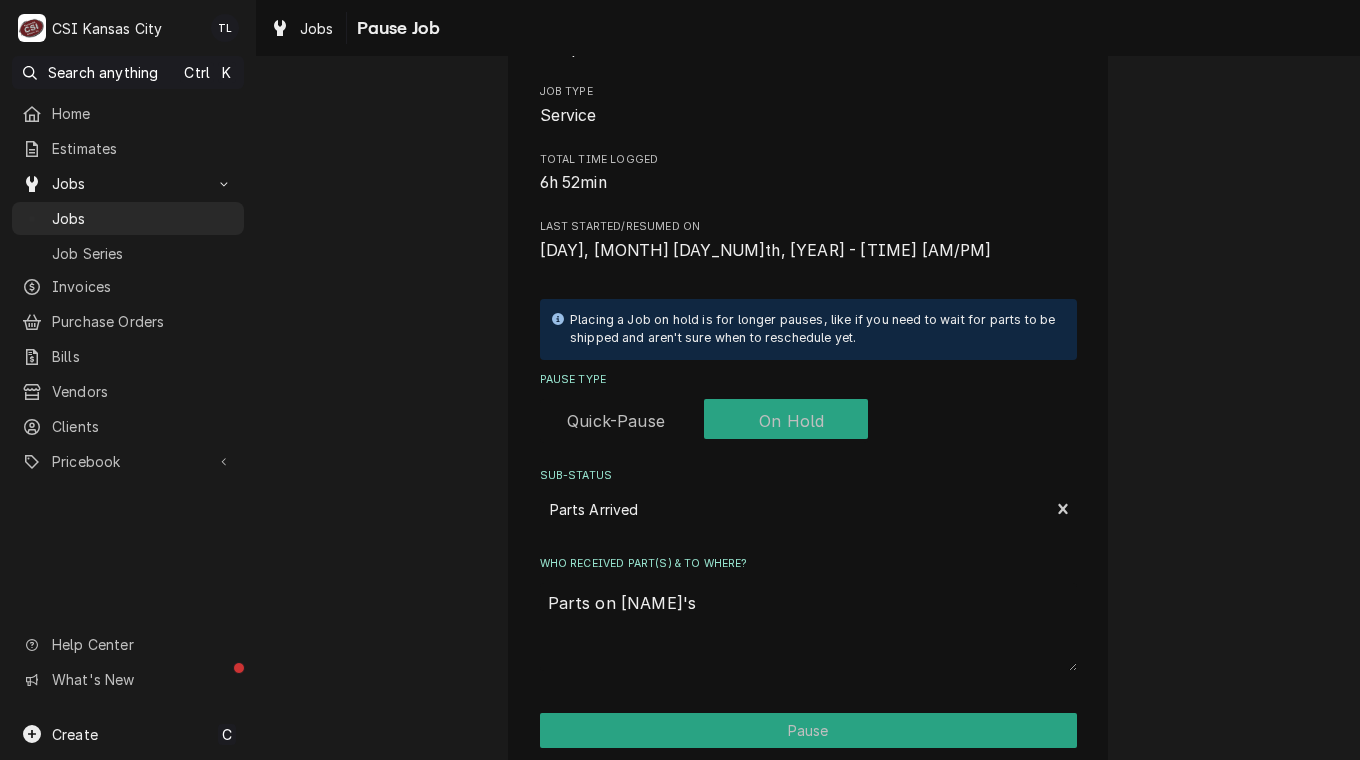 type on "x" 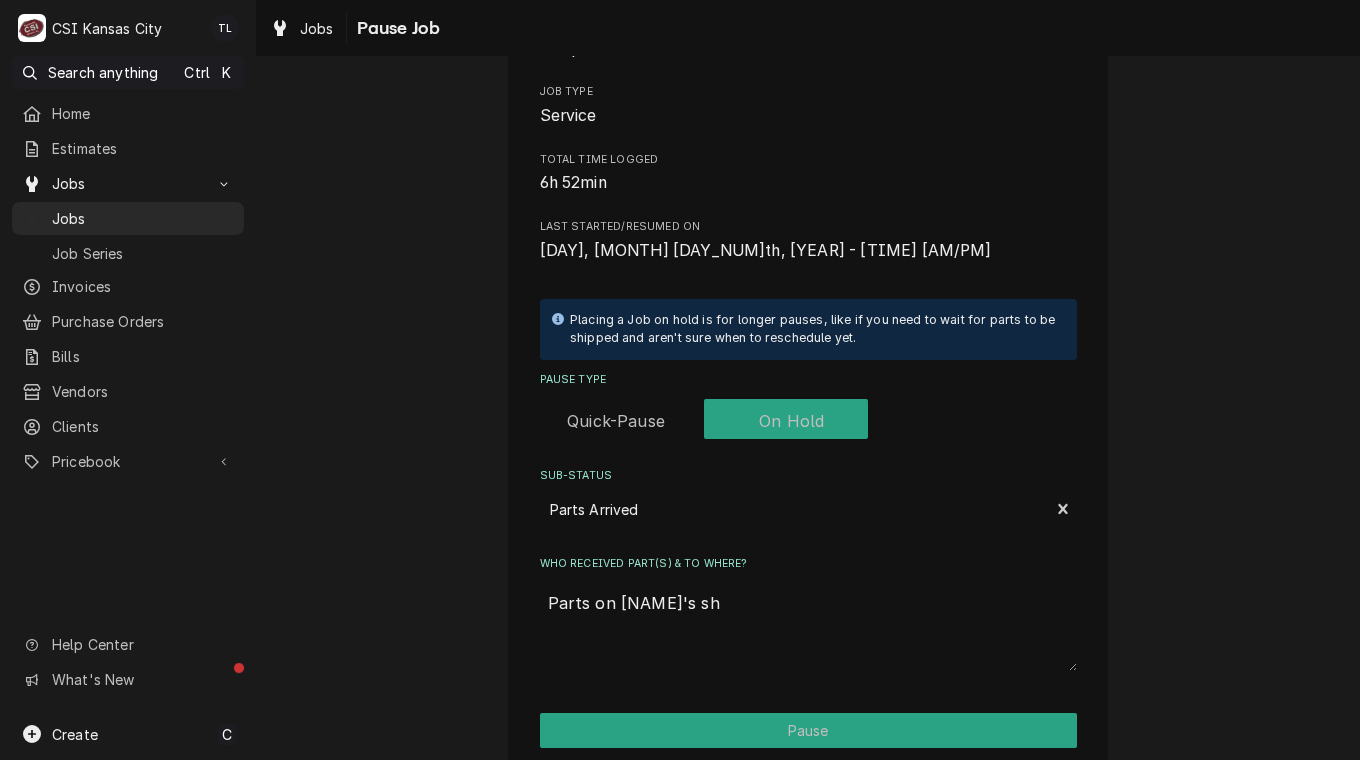 type on "x" 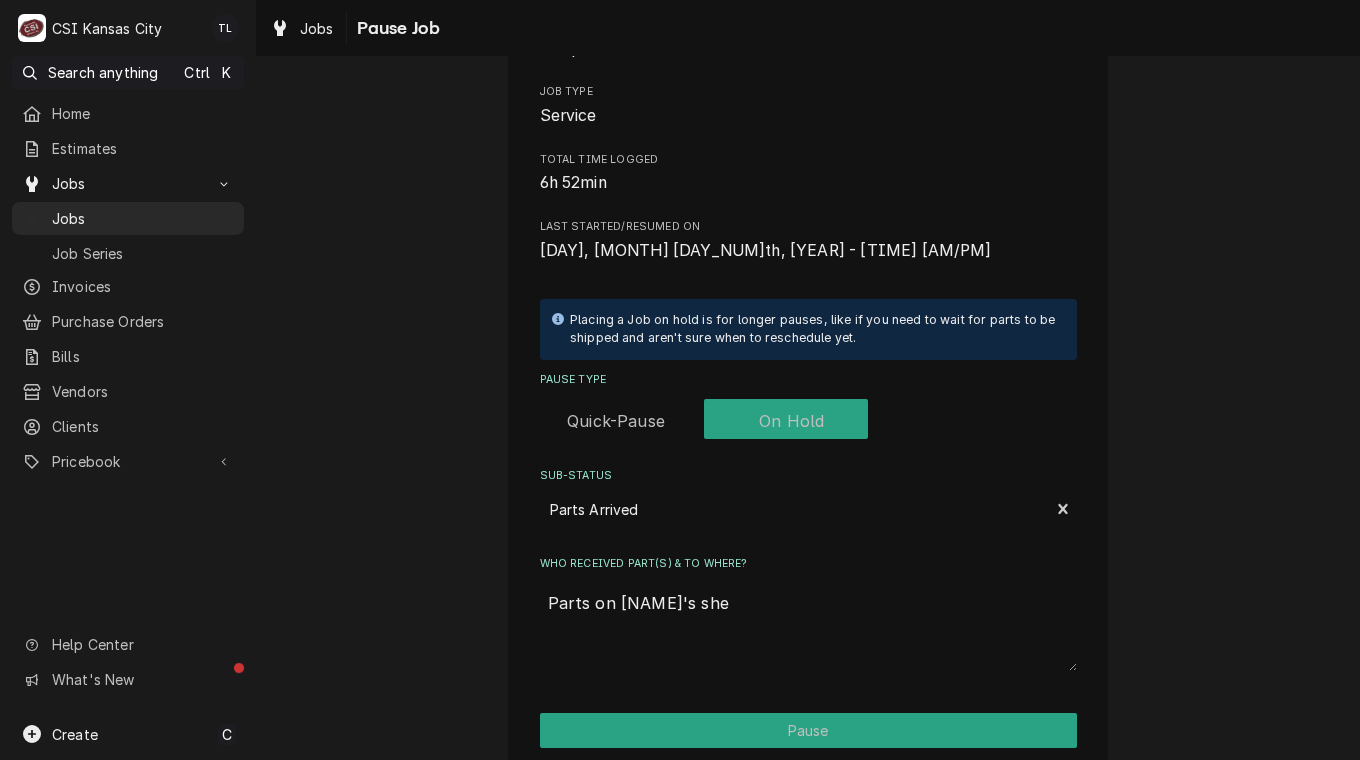 type on "x" 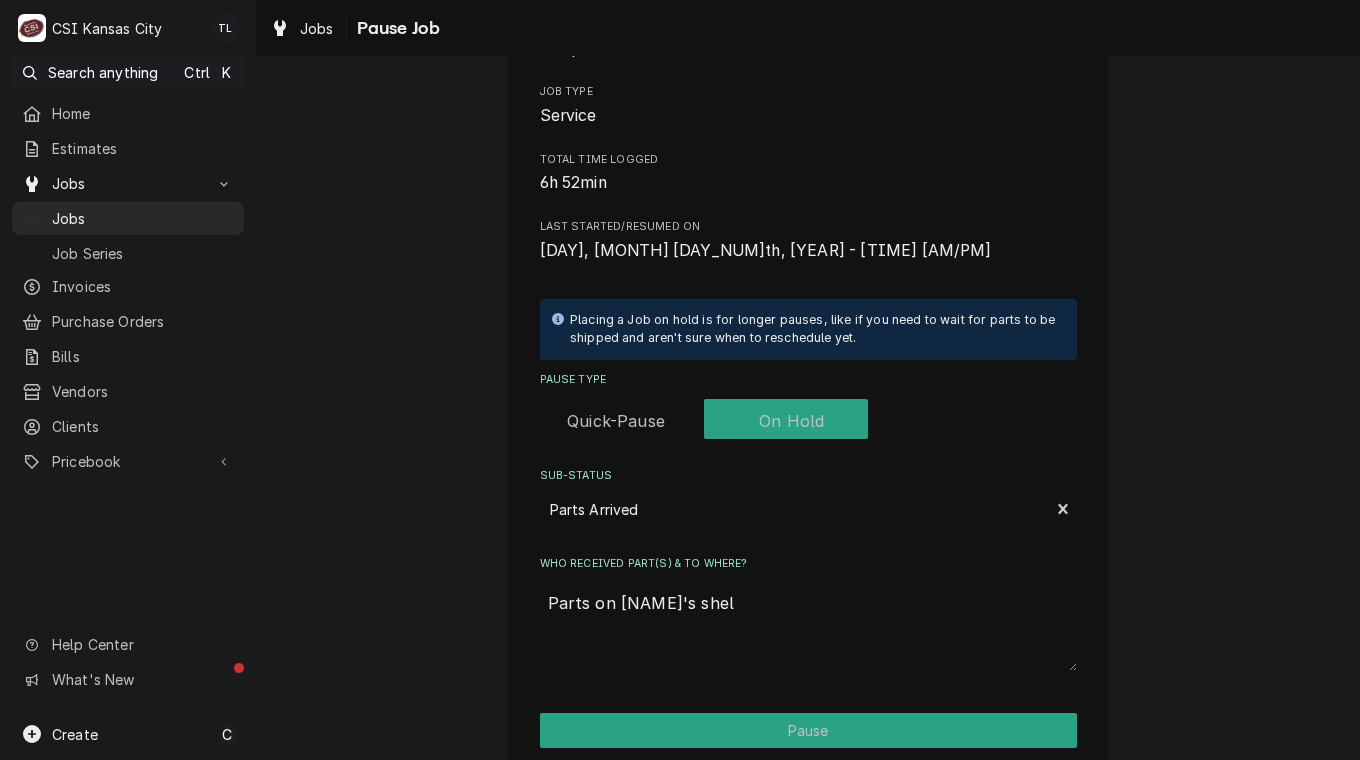 type on "x" 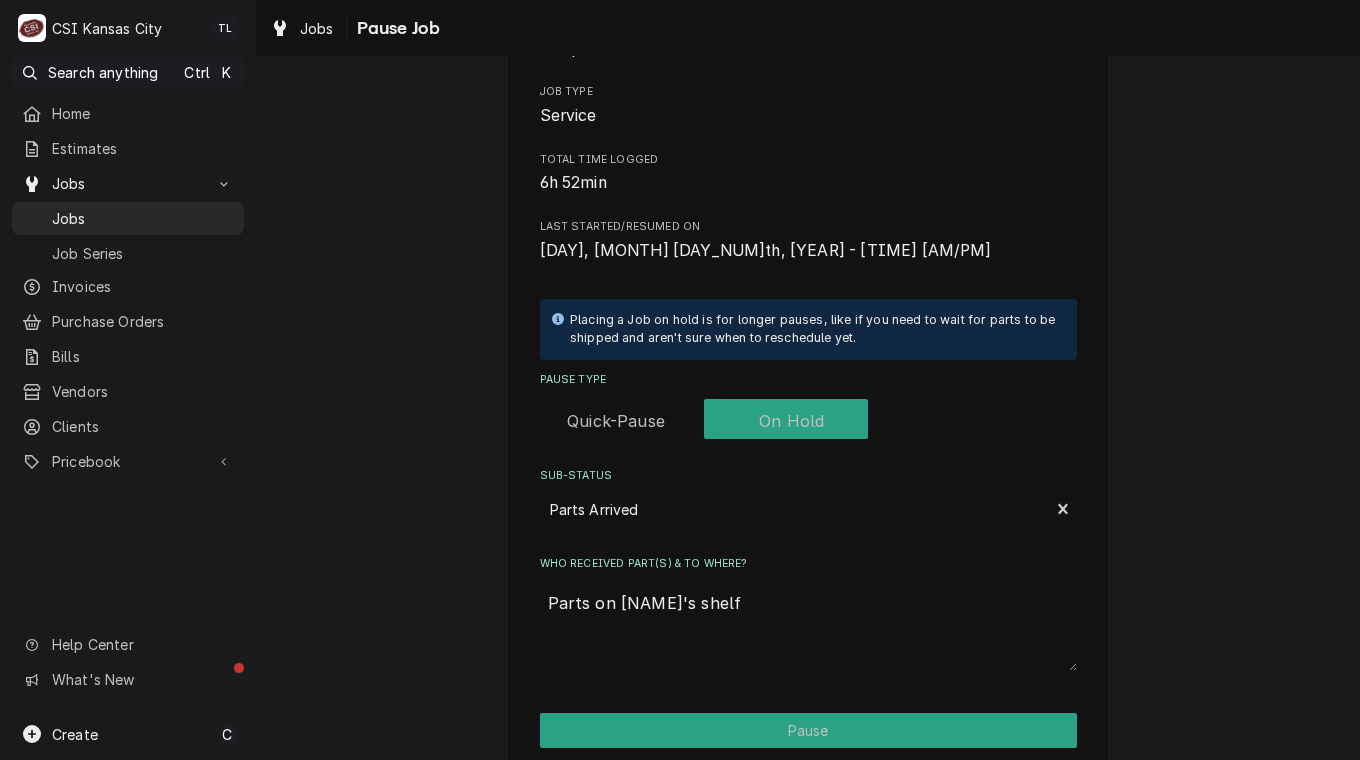 type on "Parts on koltons shelf" 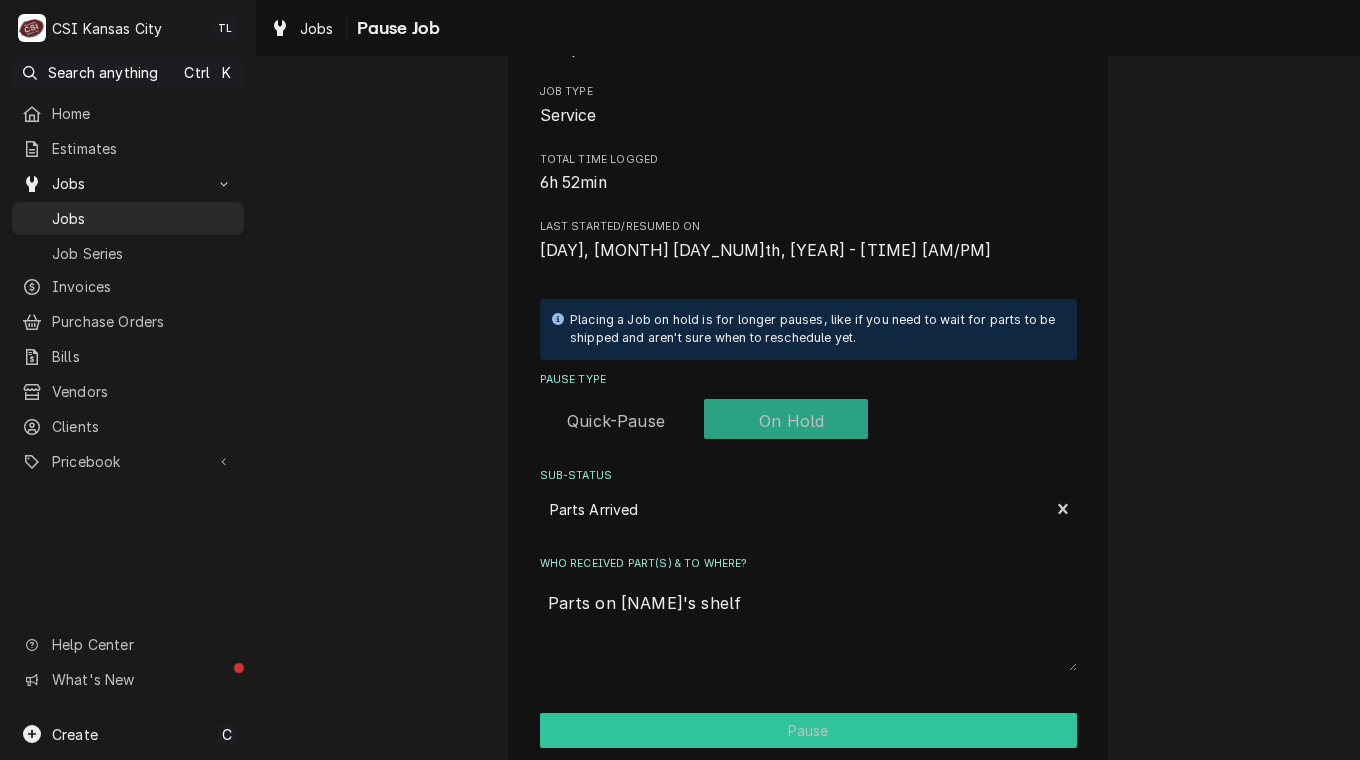 click on "Pause" at bounding box center [808, 730] 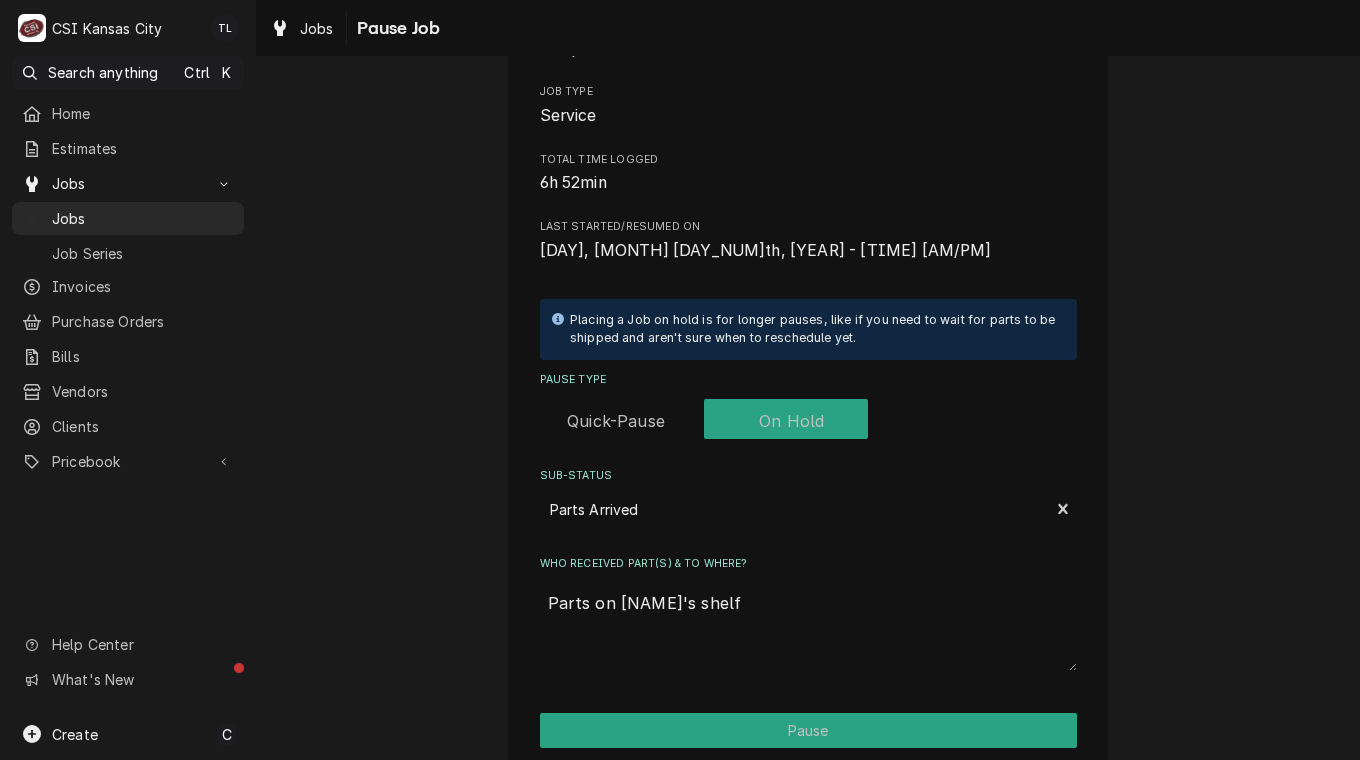 type on "x" 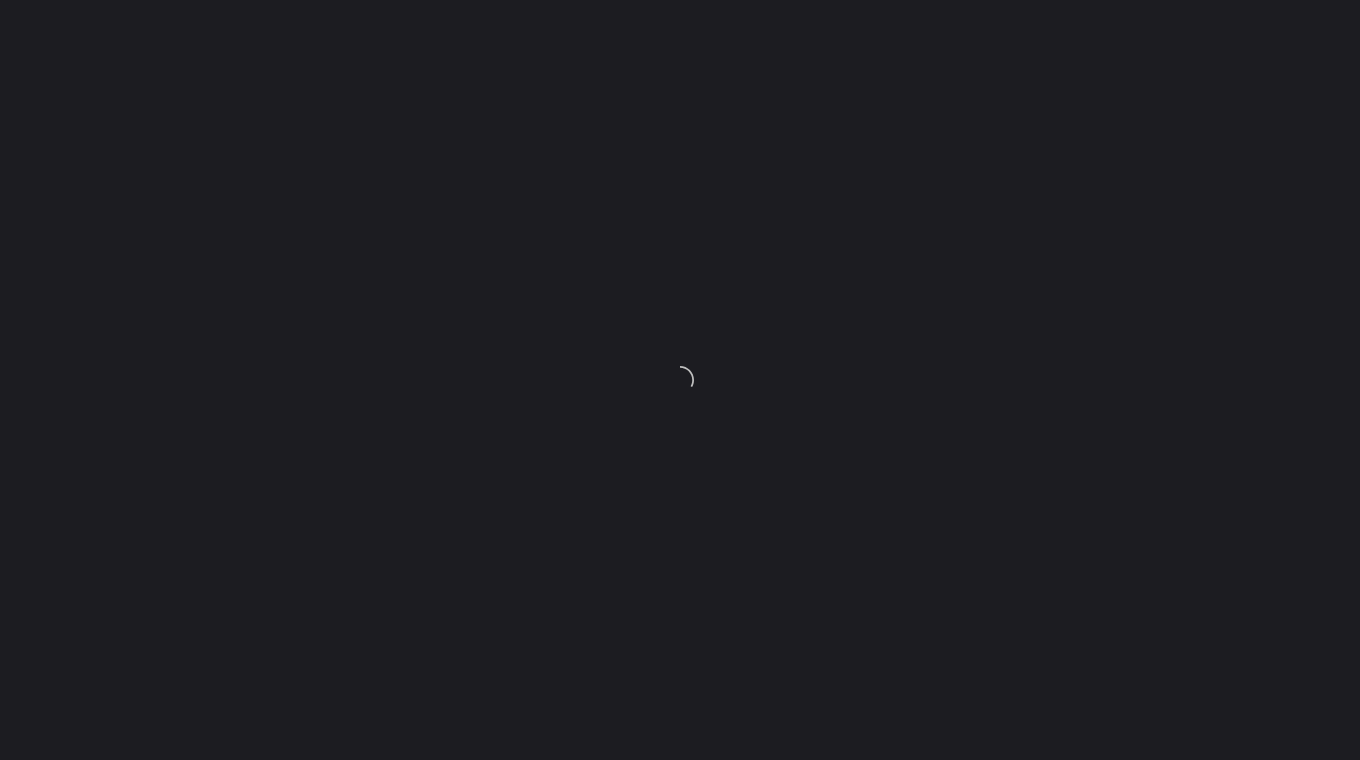 scroll, scrollTop: 0, scrollLeft: 0, axis: both 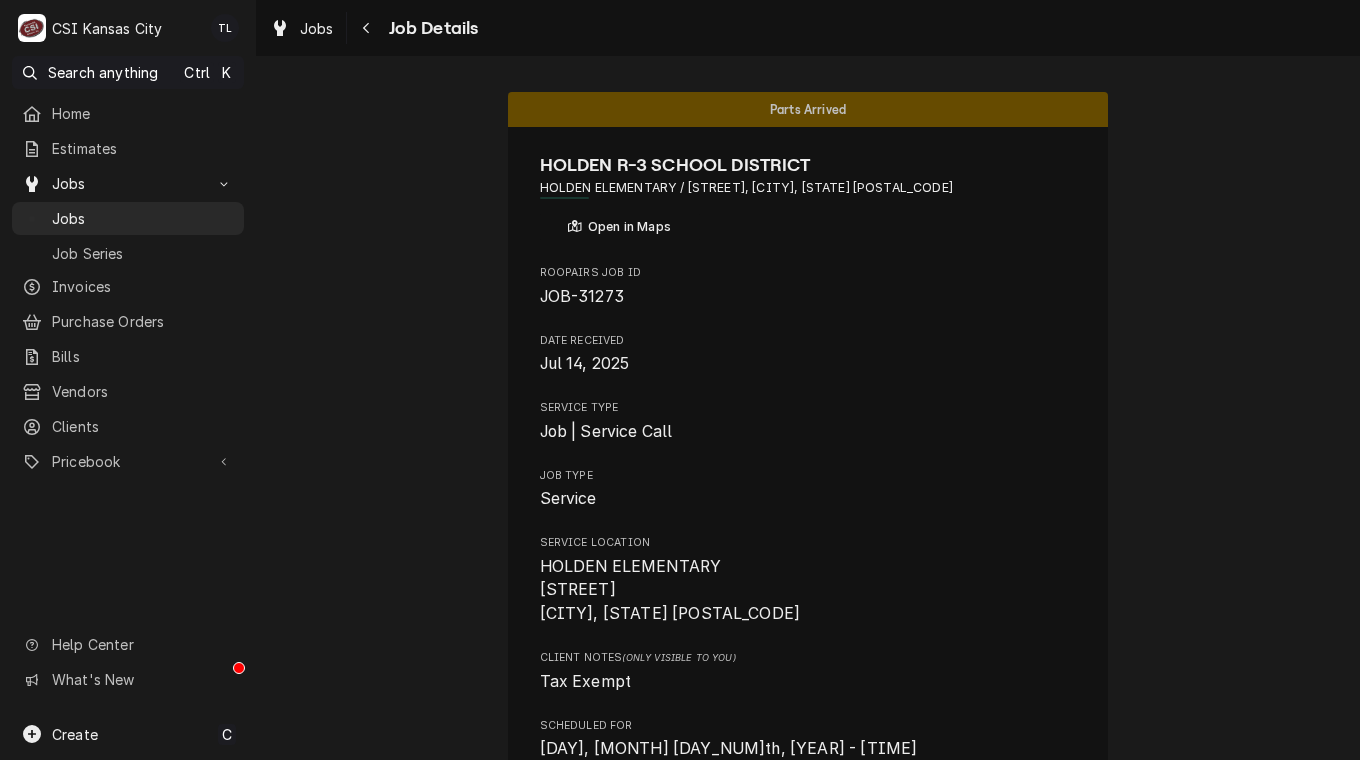 click on "Jobs" at bounding box center [143, 218] 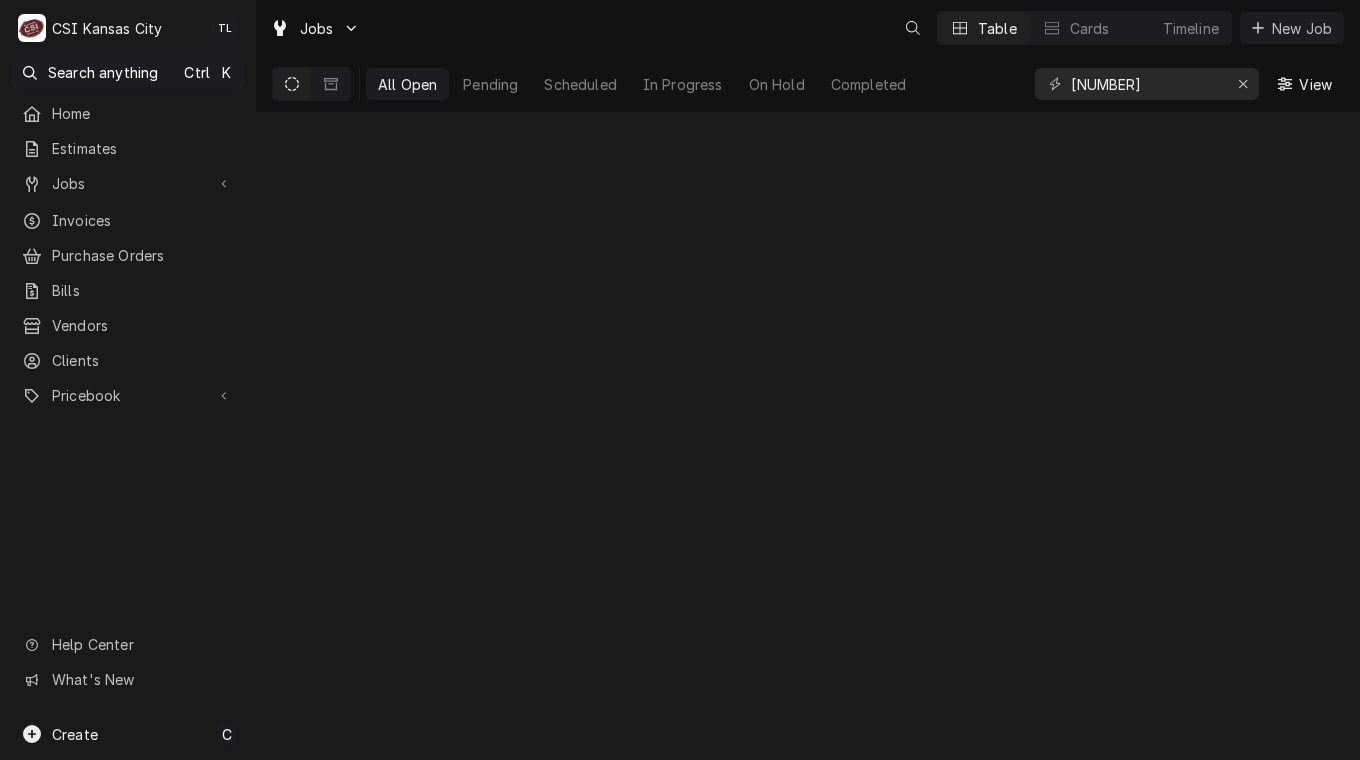 scroll, scrollTop: 0, scrollLeft: 0, axis: both 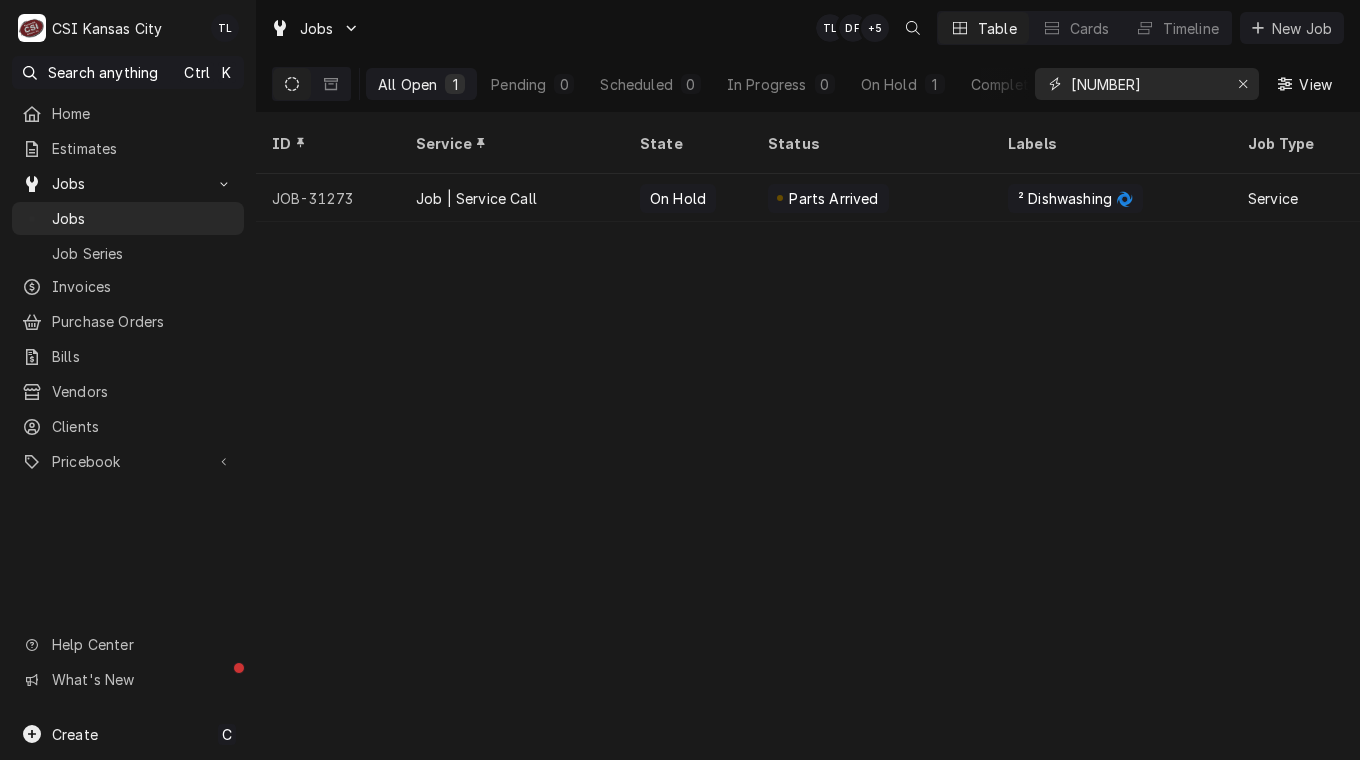 drag, startPoint x: 1140, startPoint y: 81, endPoint x: 961, endPoint y: 69, distance: 179.40178 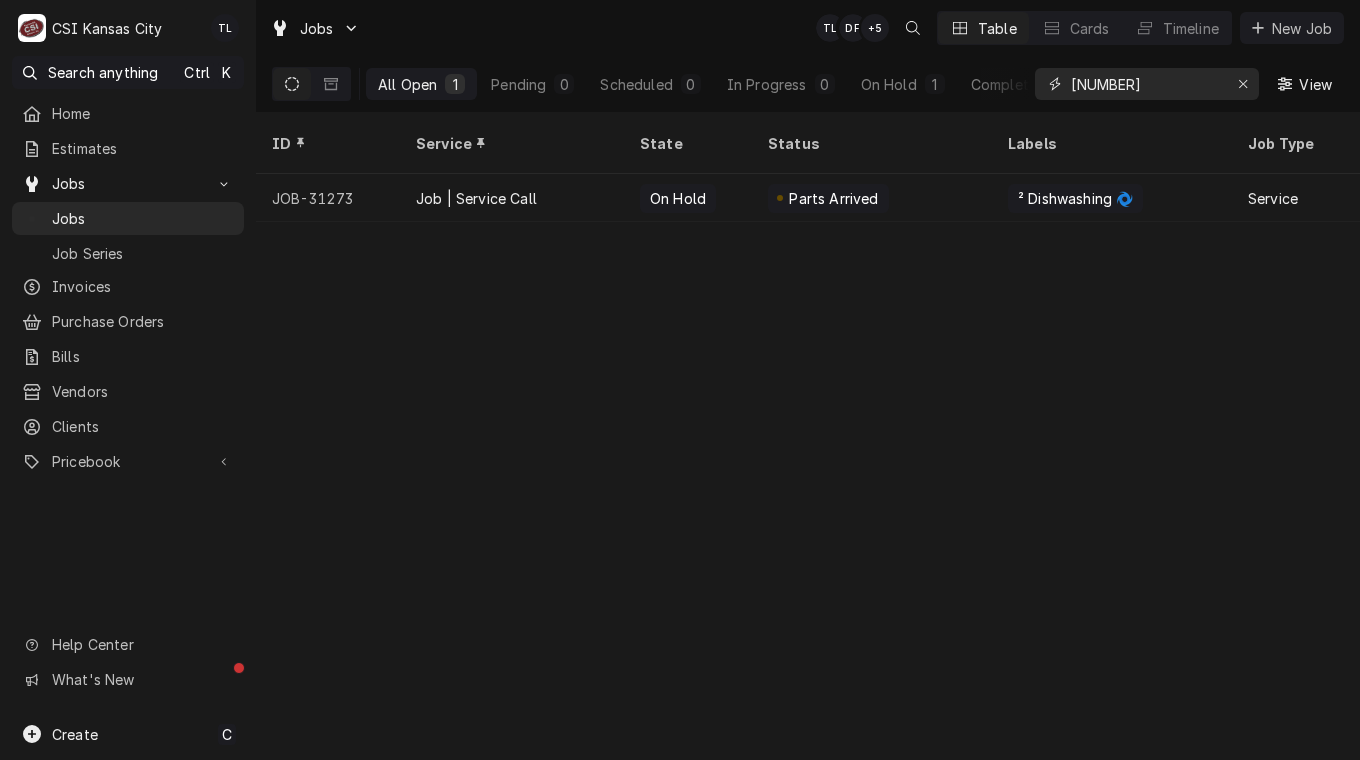 type on "31551" 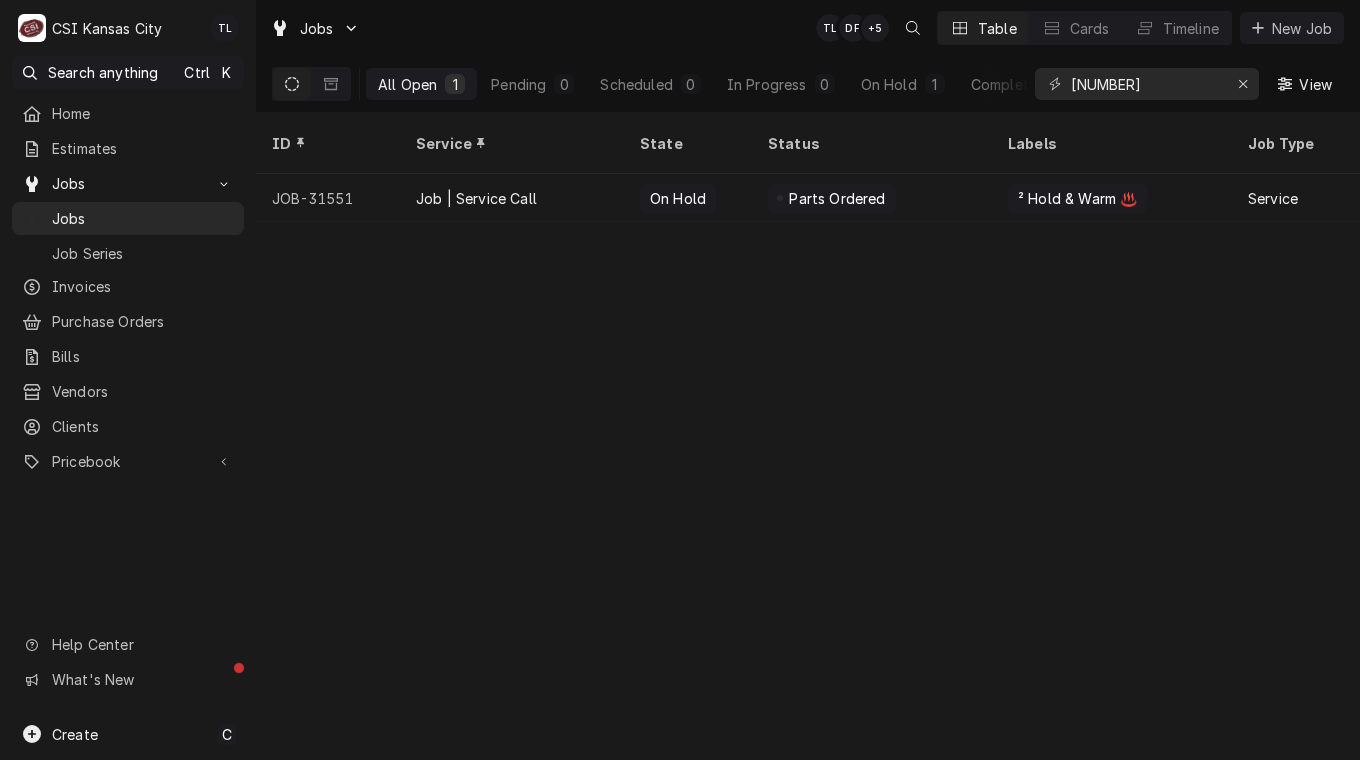 click on "Job | Service Call" at bounding box center (476, 198) 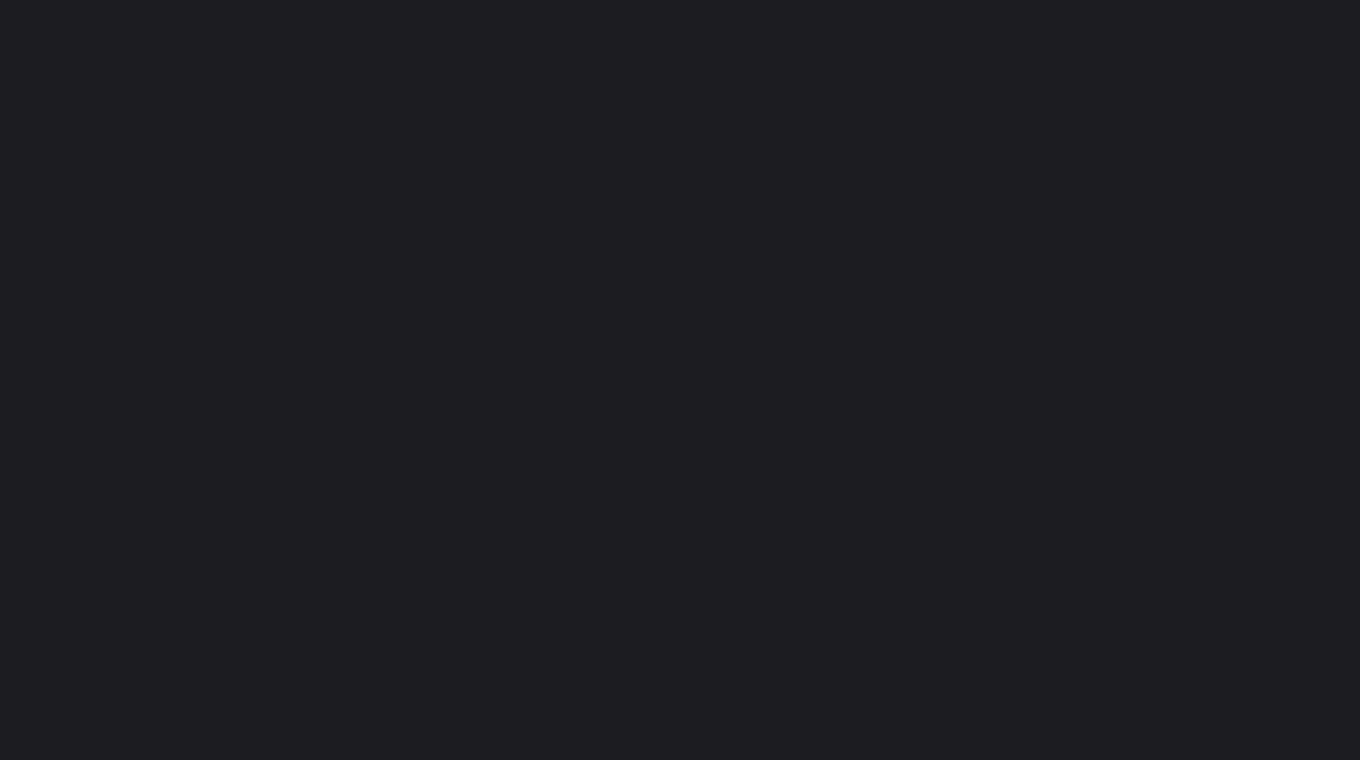 scroll, scrollTop: 0, scrollLeft: 0, axis: both 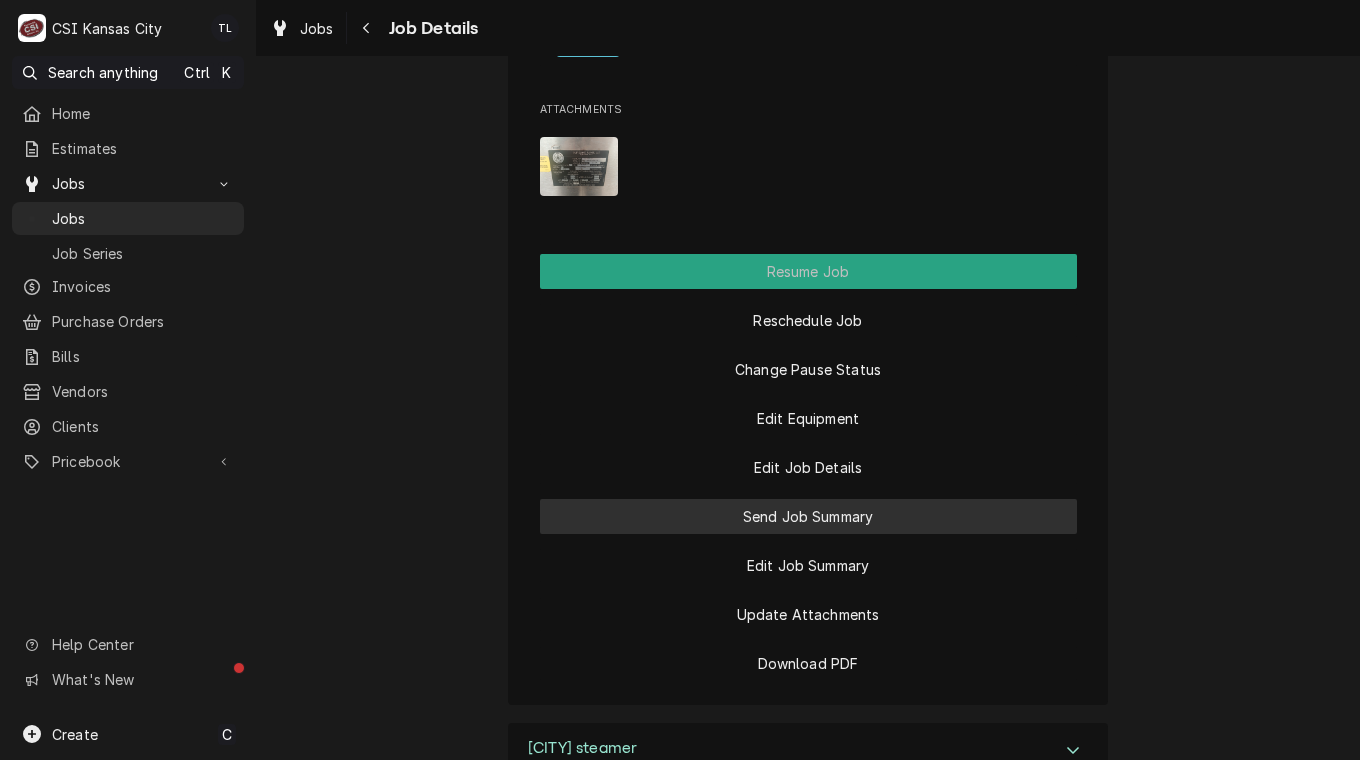 drag, startPoint x: 846, startPoint y: 513, endPoint x: 1238, endPoint y: 618, distance: 405.81894 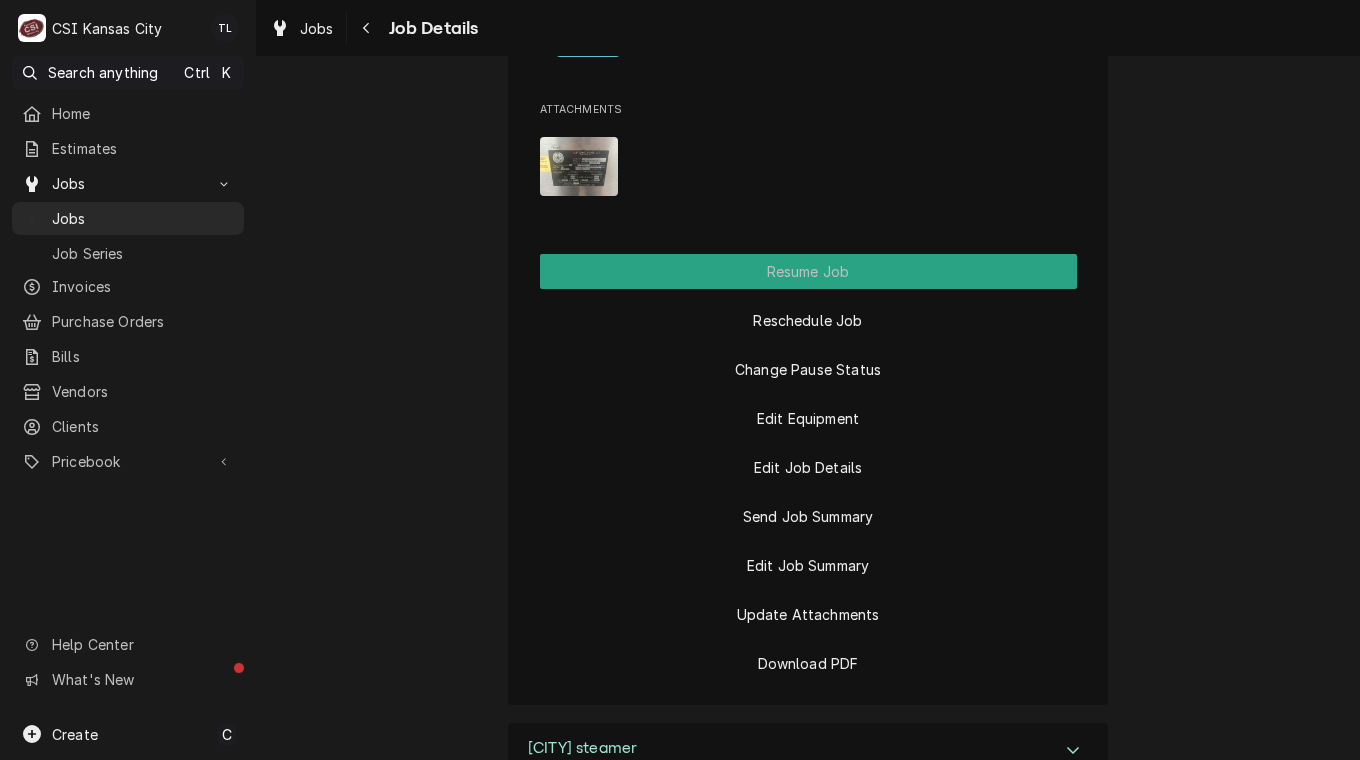 click on "Parts Ordered HOLDEN R-3 SCHOOL DISTRICT HIGH SCHOOL / 1901 S Main St, Holden, MO 64040 Open in Maps Roopairs Job ID JOB-31551 Date Received Jul 25, 2025 Service Type Job | Service Call Job Type Service Service Location HIGH SCHOOL
1901 S Main St
Holden, MO 64040 Client Notes  (Only Visible to You) Tax Exempt Scheduled For Wed, Jul 30th, 2025 - 10:00 AM Started On Wed, Jul 30th, 2025 - 12:56 PM Service Summary To Date Short Description Job | Service Call Service Summary Show  more   On Hold On Wed, Jul 30th, 2025 - 1:59 PM On Hold SubStatus Parts Ordered On Hold Message What are PO details? Expected delivery? Parts ordered on PO 301034 Last Modified Wed, Jul 30th, 2025 - 1:59 PM Estimated Job Duration 2h Assigned Technician(s) Kolton Blanchard Reason For Call Steamer - unit is tripping breaker Technician Instructions  (Only Visible to You) Have to schedule, no one site constantly. Contact James to schedule - 816-258-3977 Priority Low Labels  (Only Visible to You) ² Hold & Warm ♨️ Job Reporter Name James" at bounding box center (808, -724) 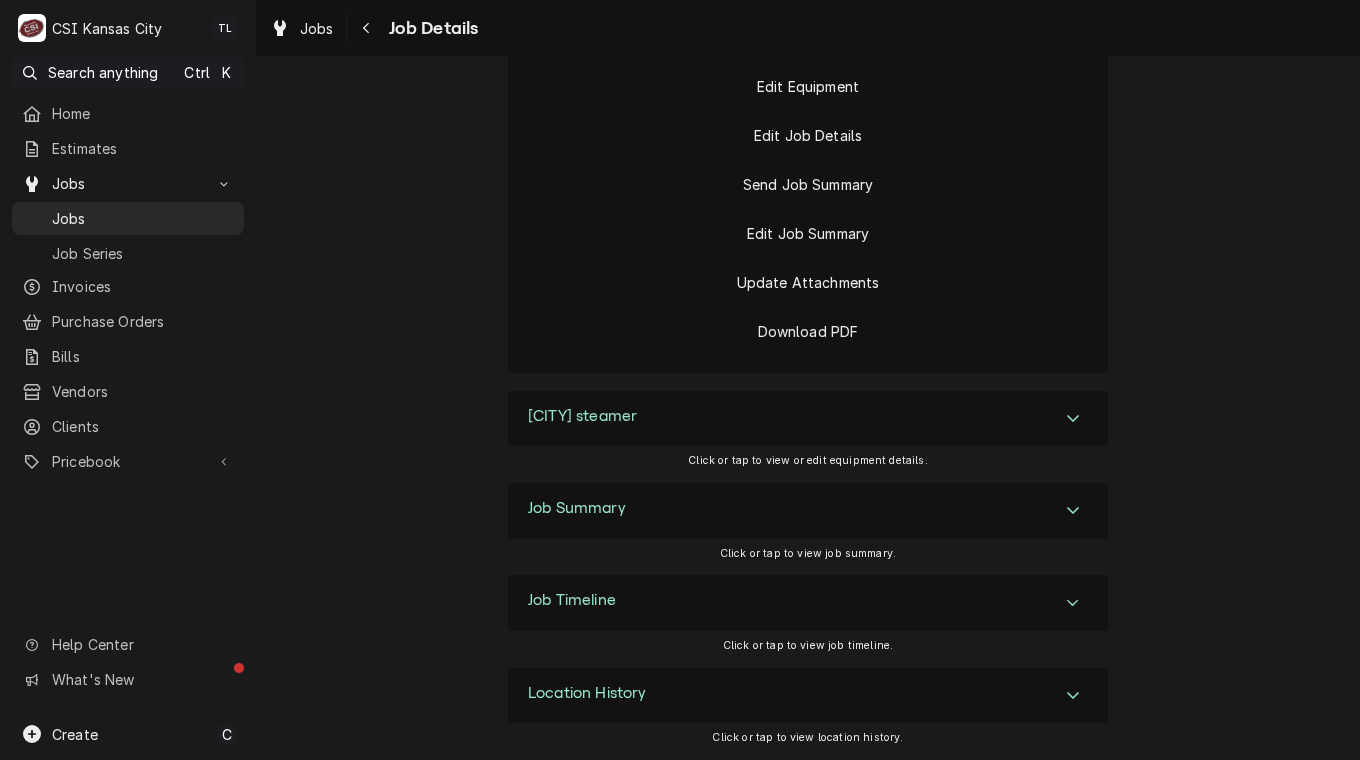click on "Job Summary" at bounding box center (808, 511) 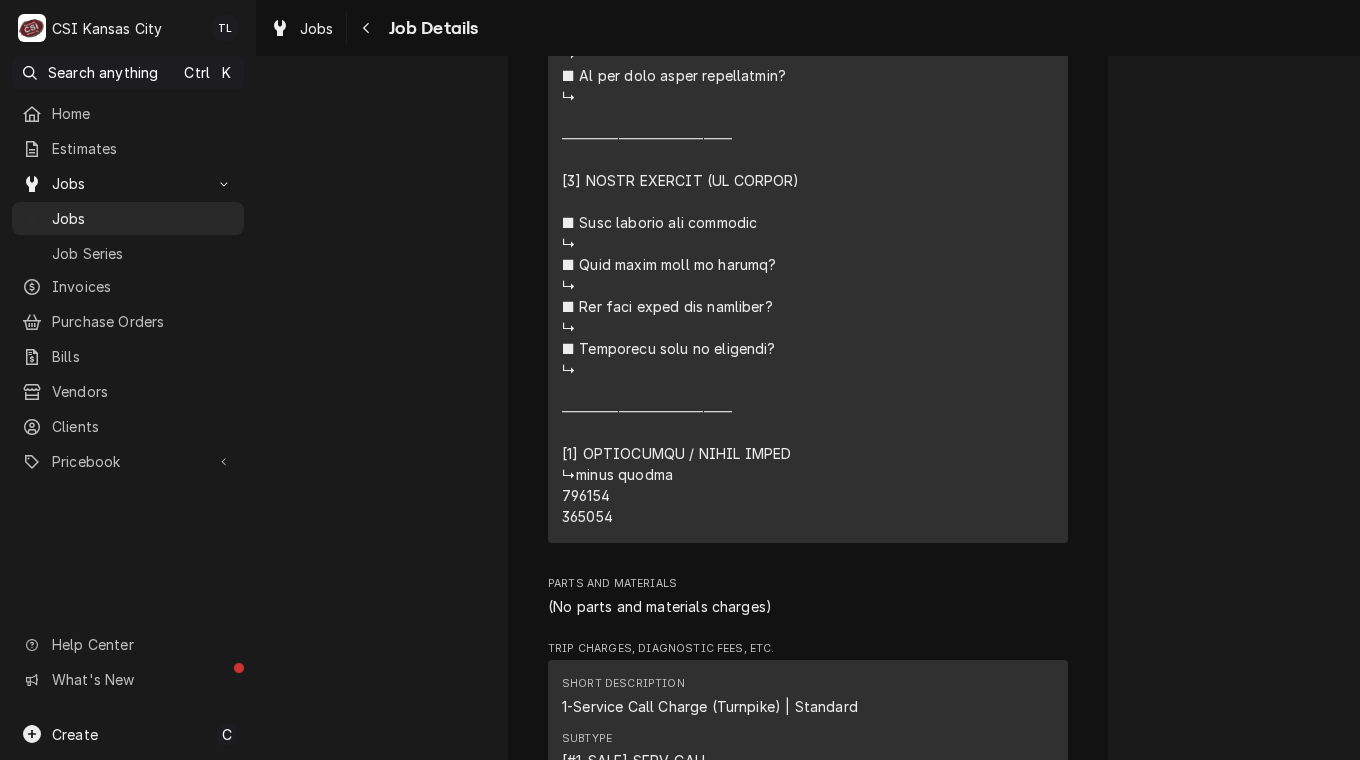 scroll, scrollTop: 4715, scrollLeft: 0, axis: vertical 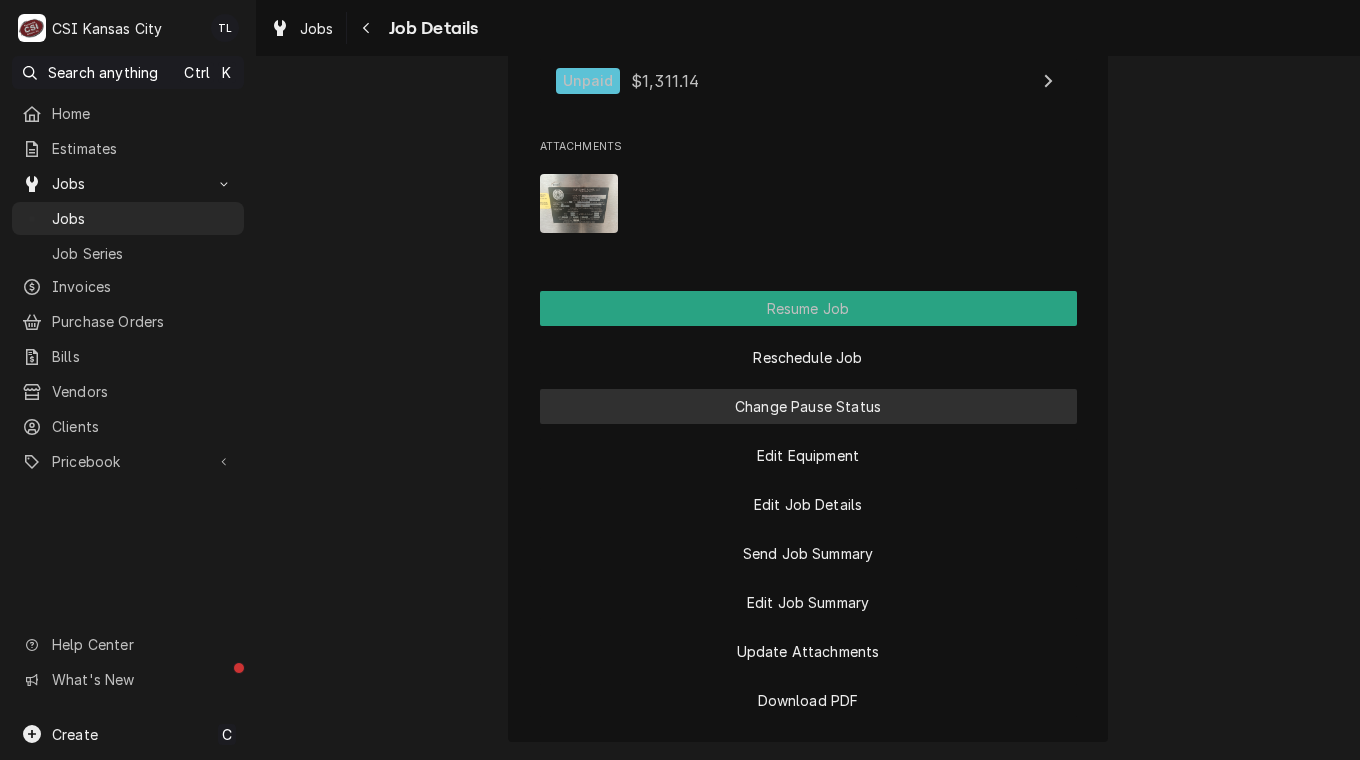 click on "Change Pause Status" at bounding box center [808, 406] 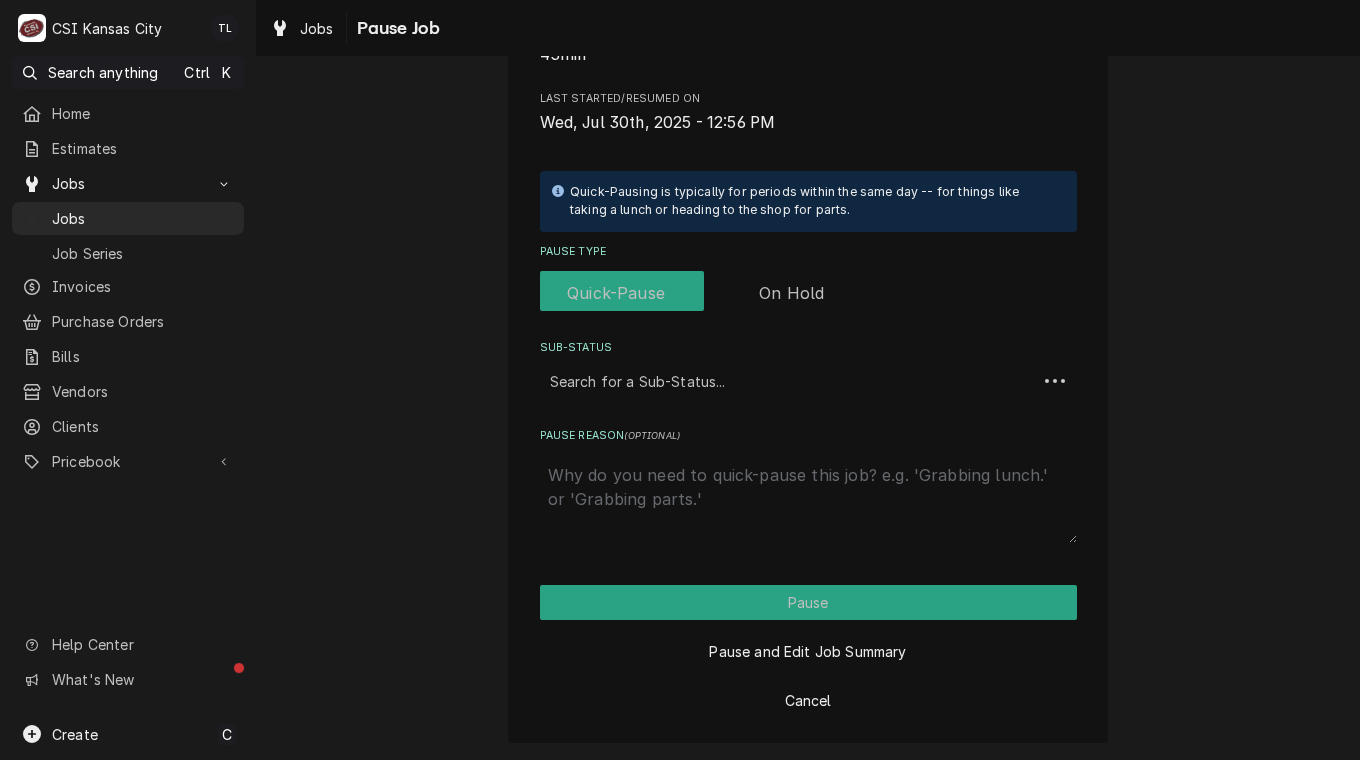scroll, scrollTop: 0, scrollLeft: 0, axis: both 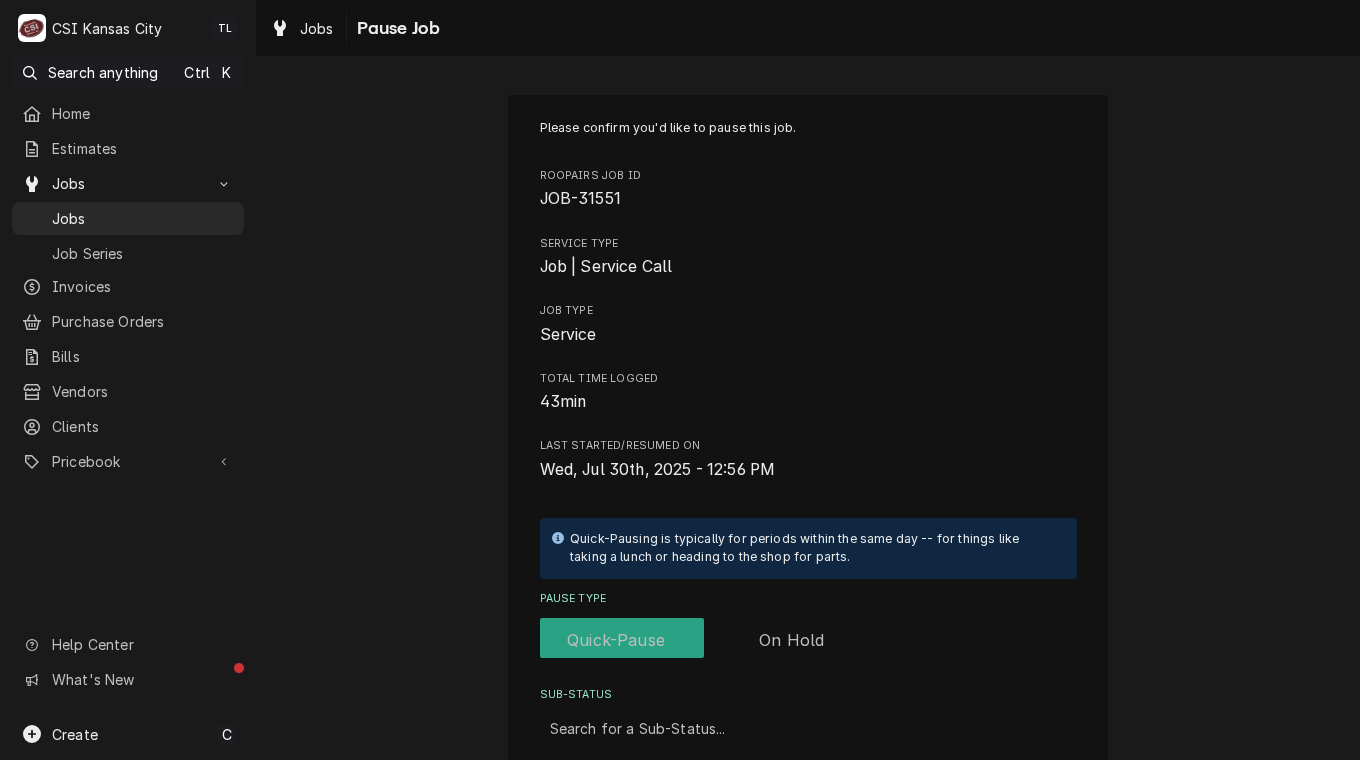 click at bounding box center (704, 640) 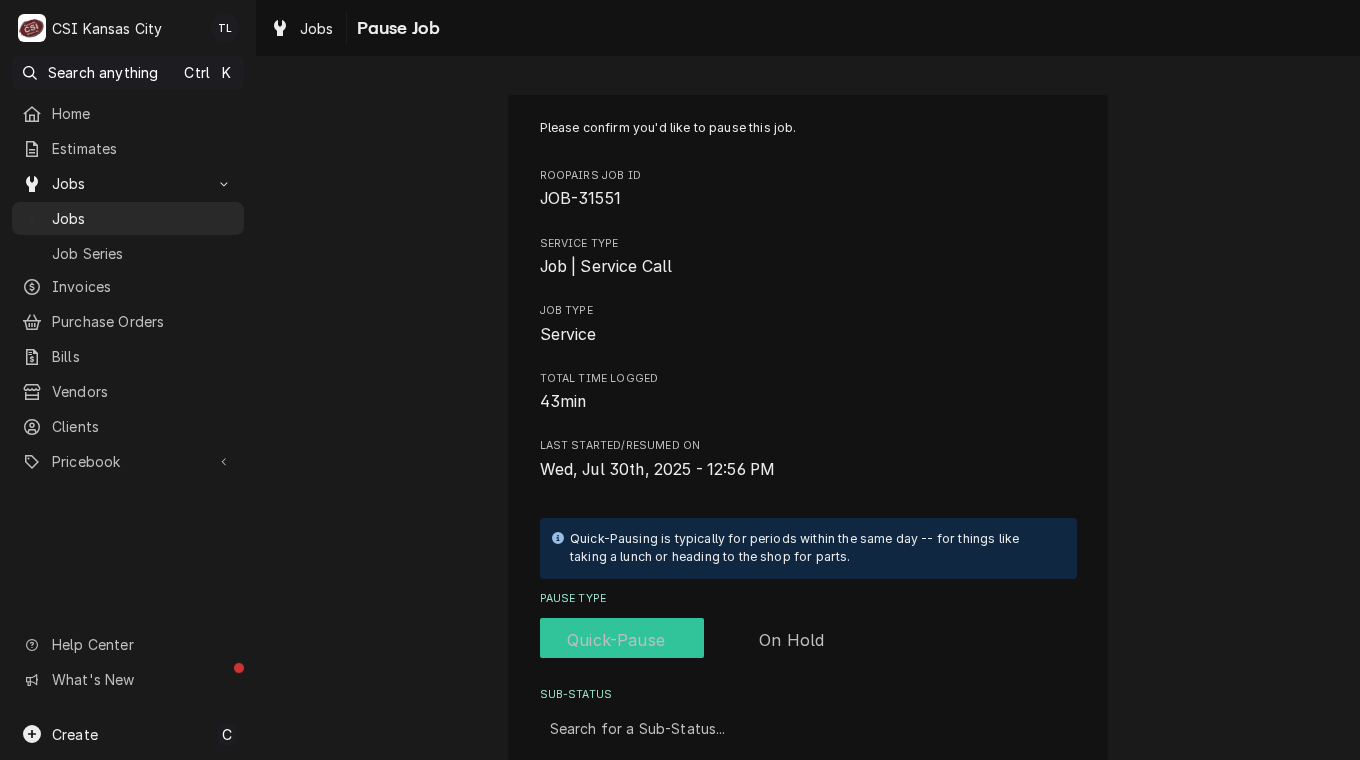 click at bounding box center (704, 640) 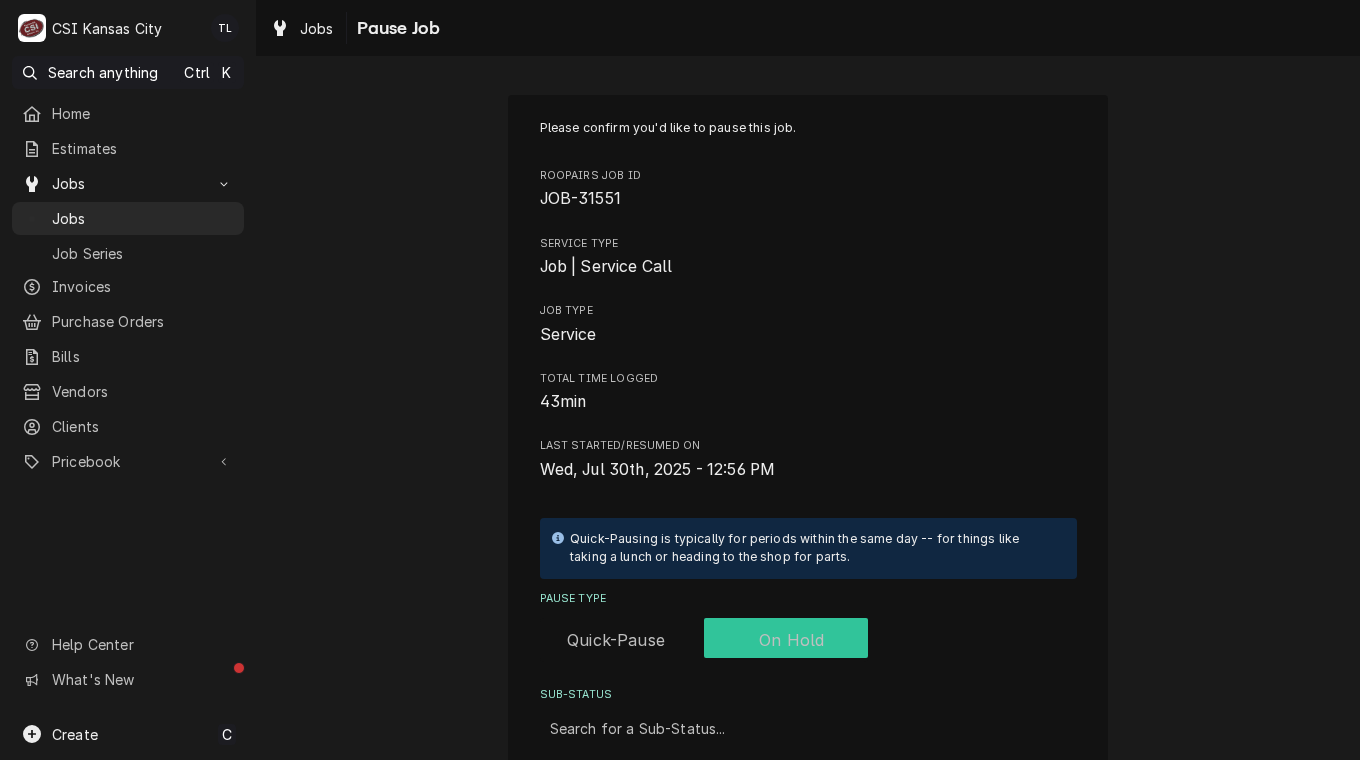 checkbox on "true" 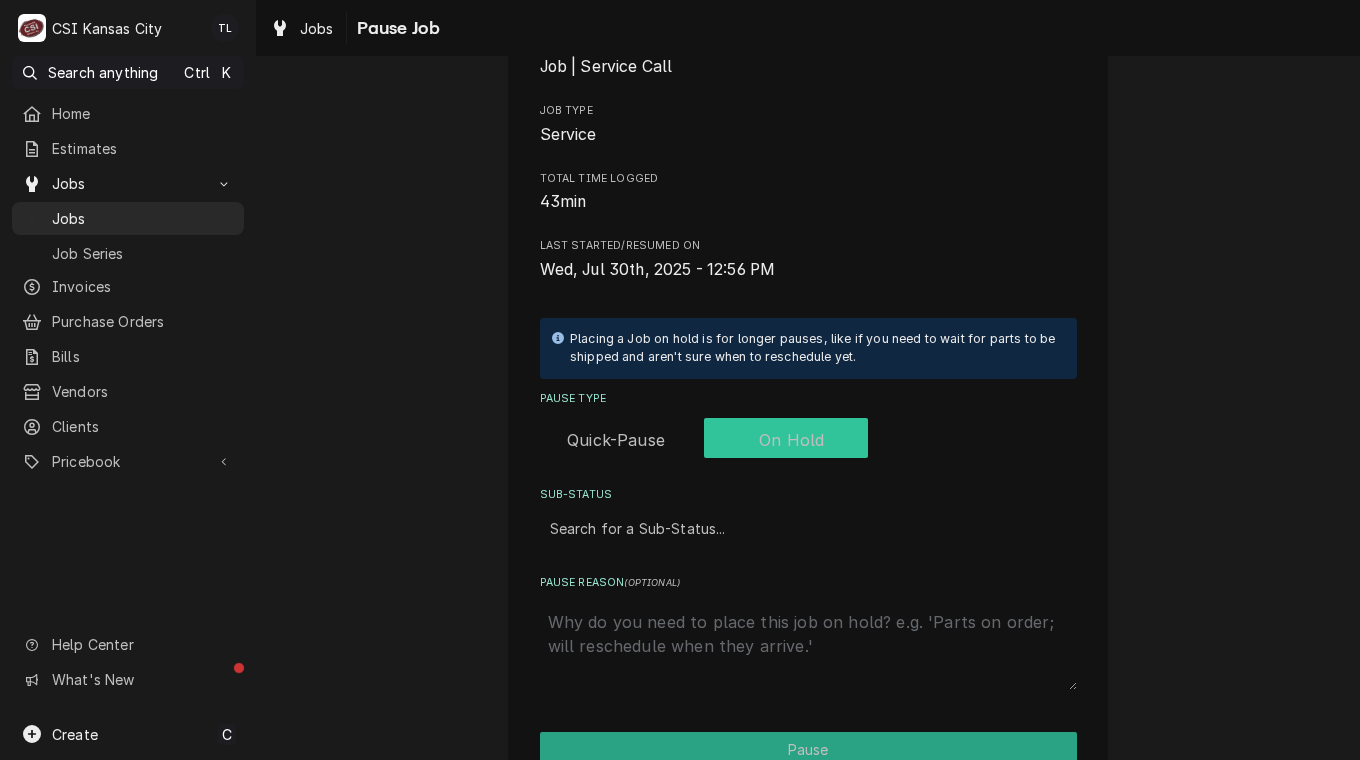 scroll, scrollTop: 220, scrollLeft: 0, axis: vertical 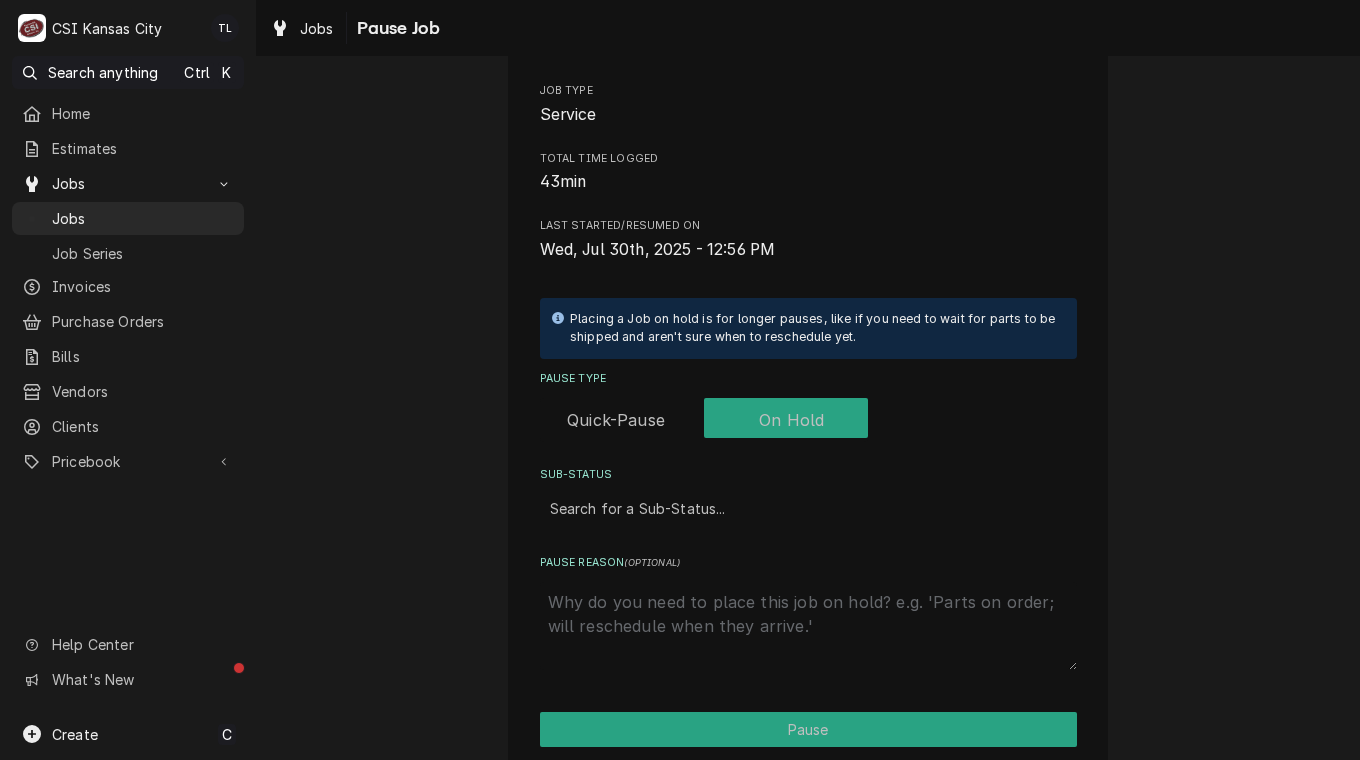 click at bounding box center (808, 508) 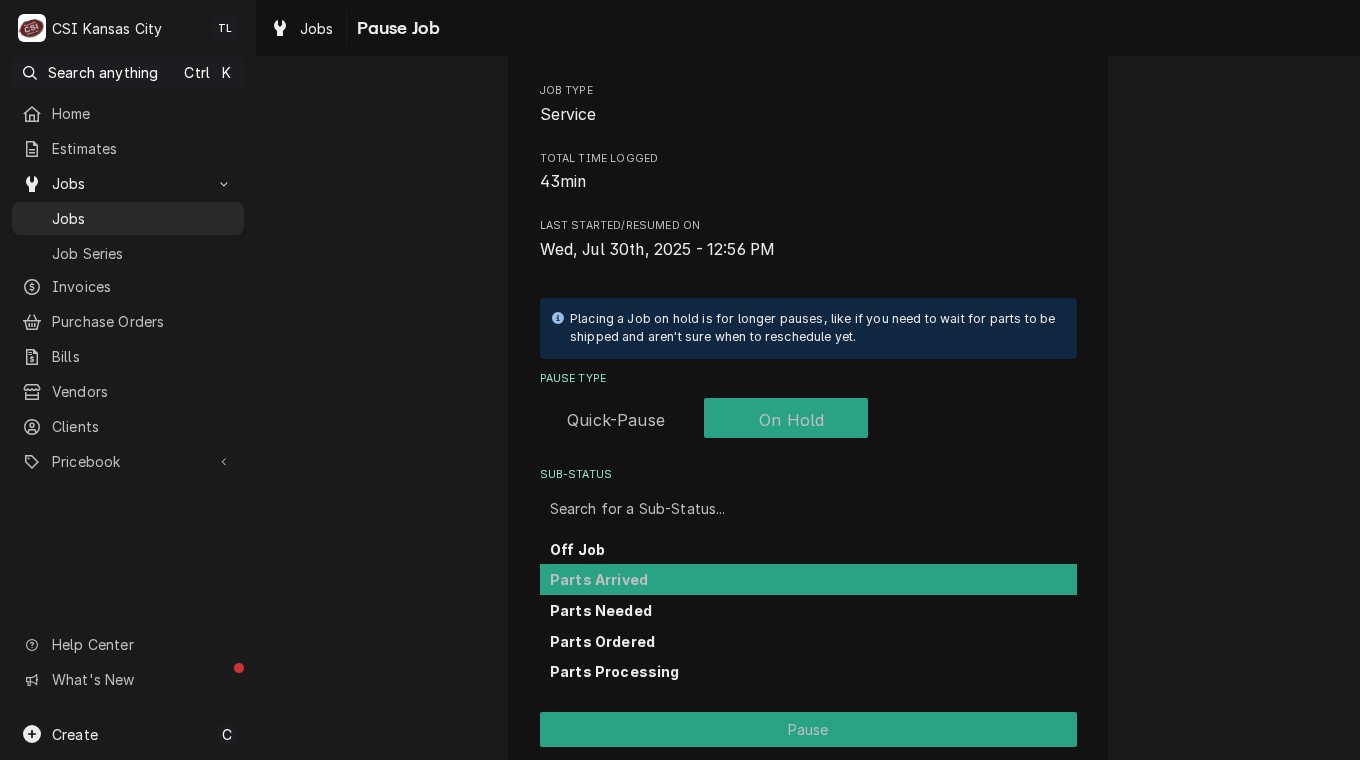 click on "Parts Arrived" at bounding box center [808, 579] 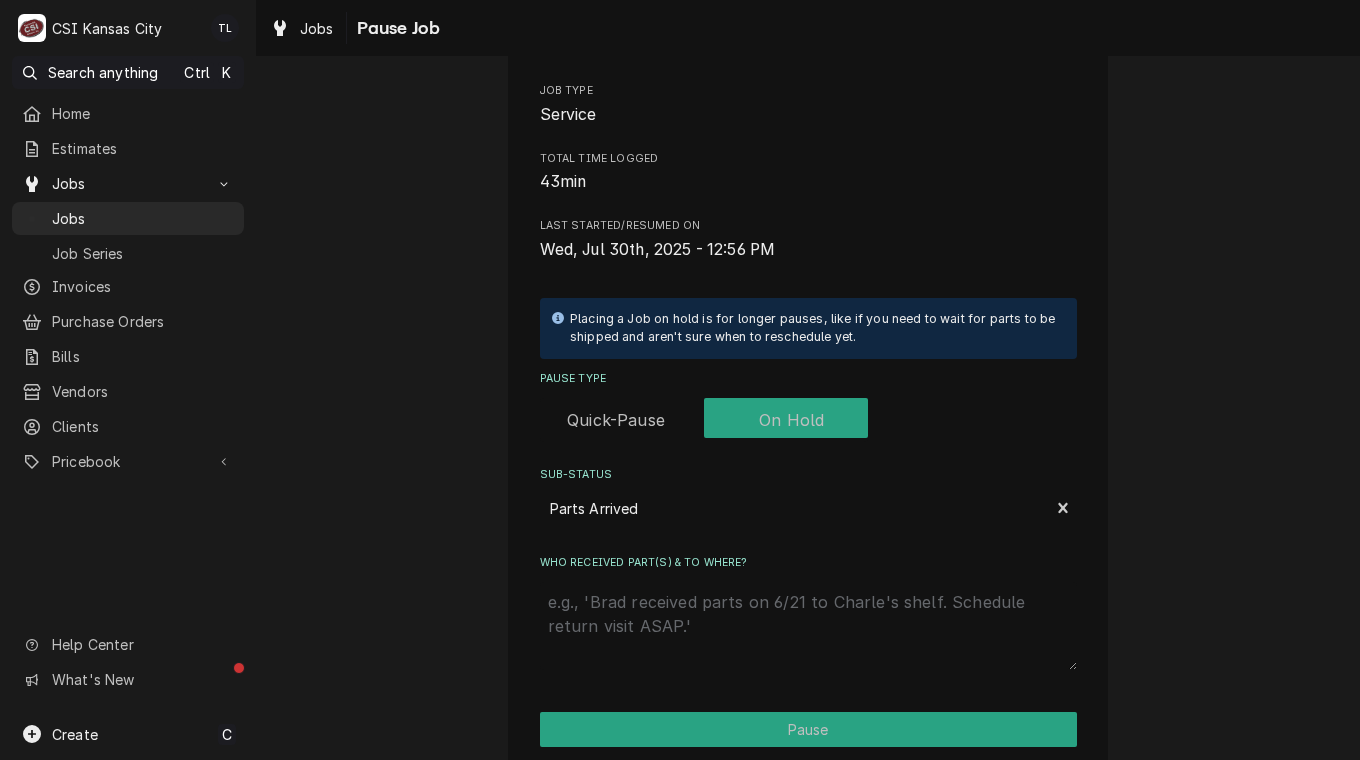 click on "Who received part(s) & to where?" at bounding box center (808, 626) 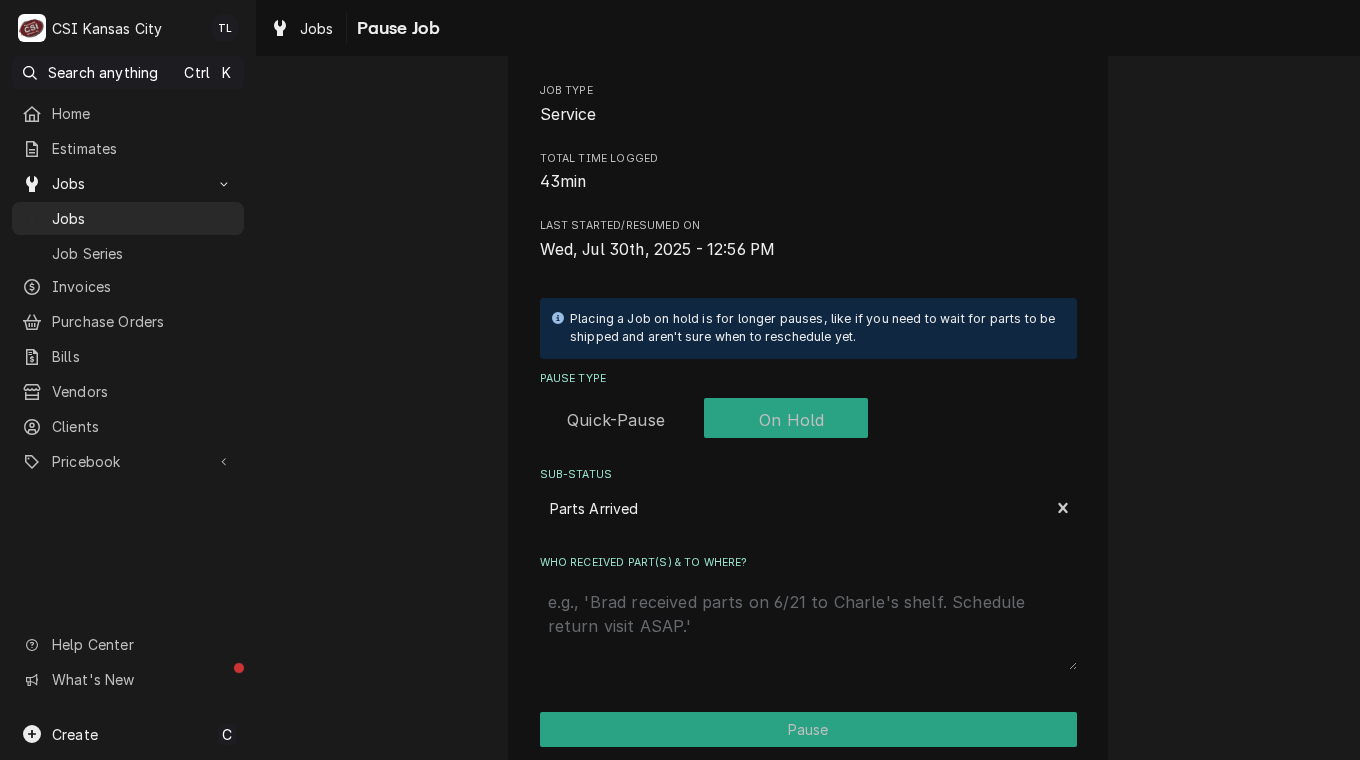 type on "x" 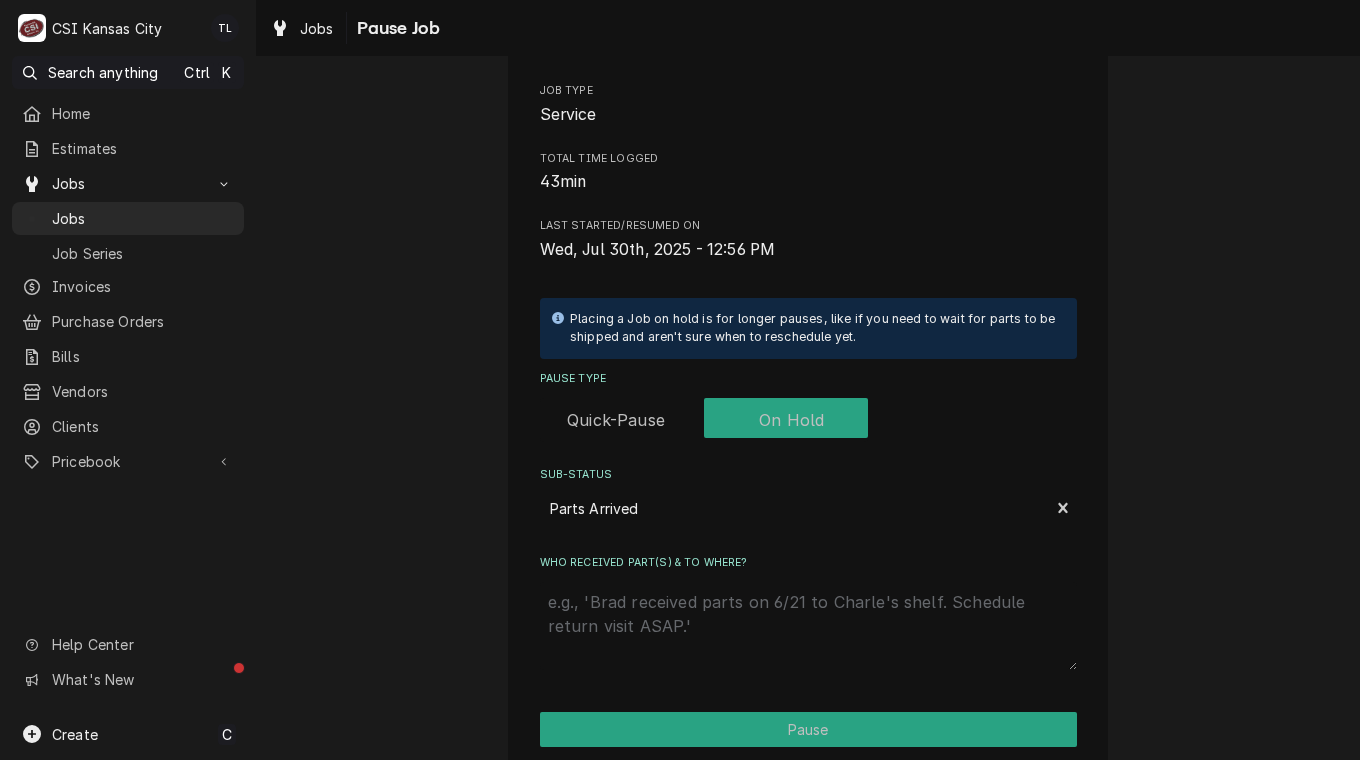 type on "p" 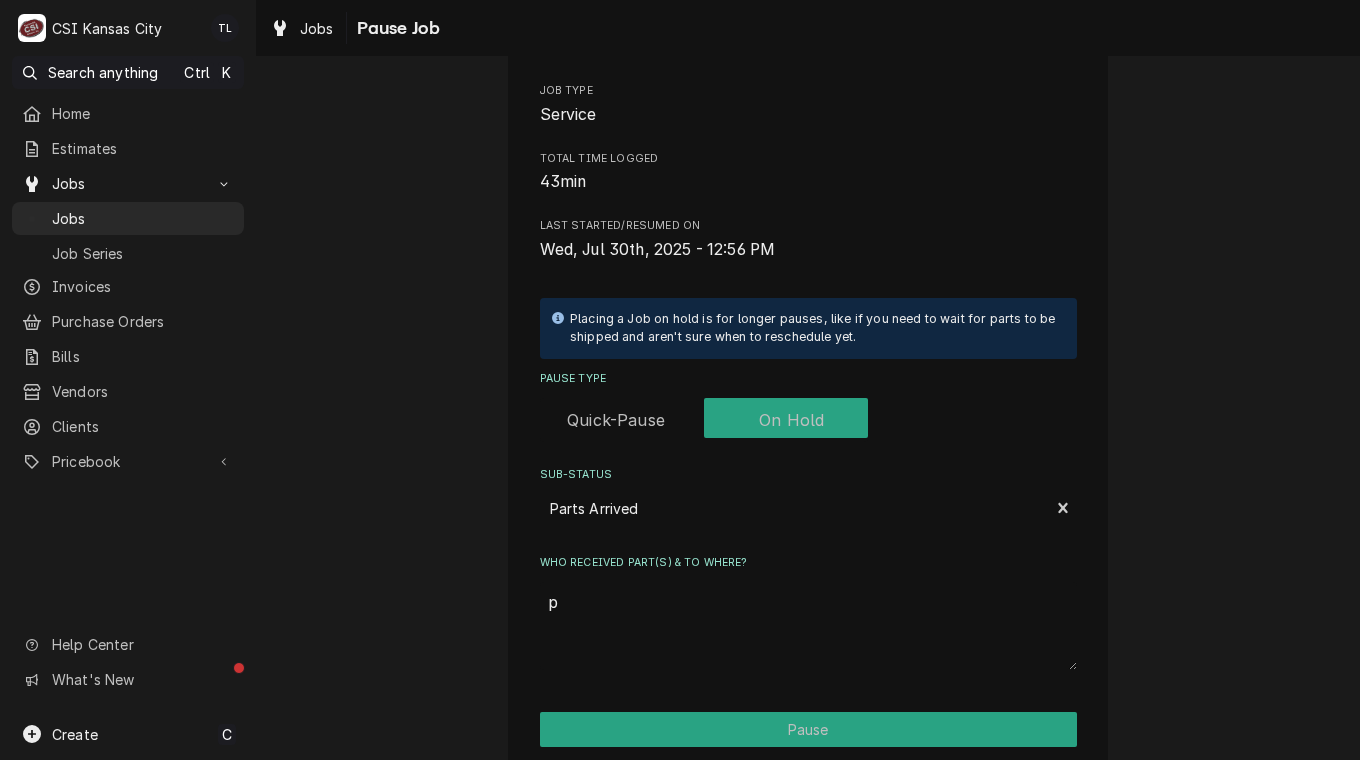 type on "x" 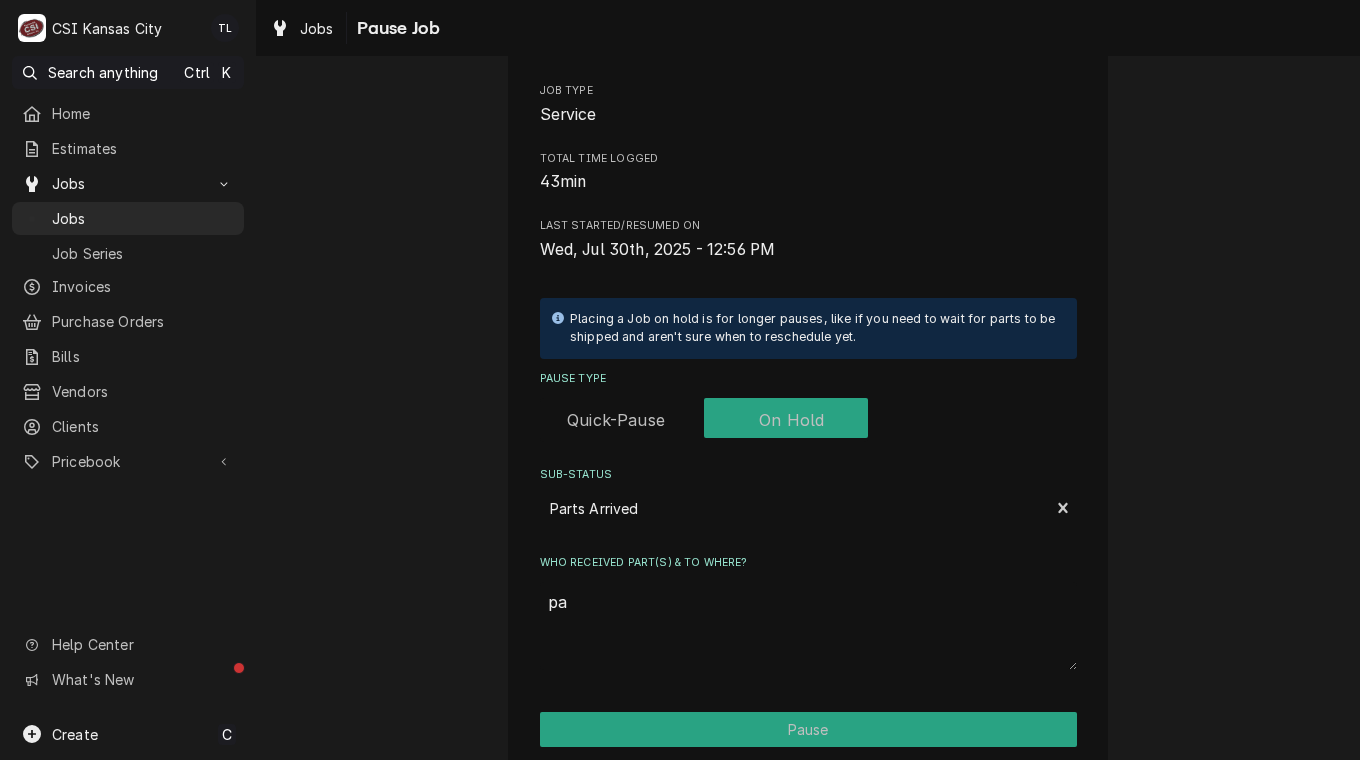 type on "x" 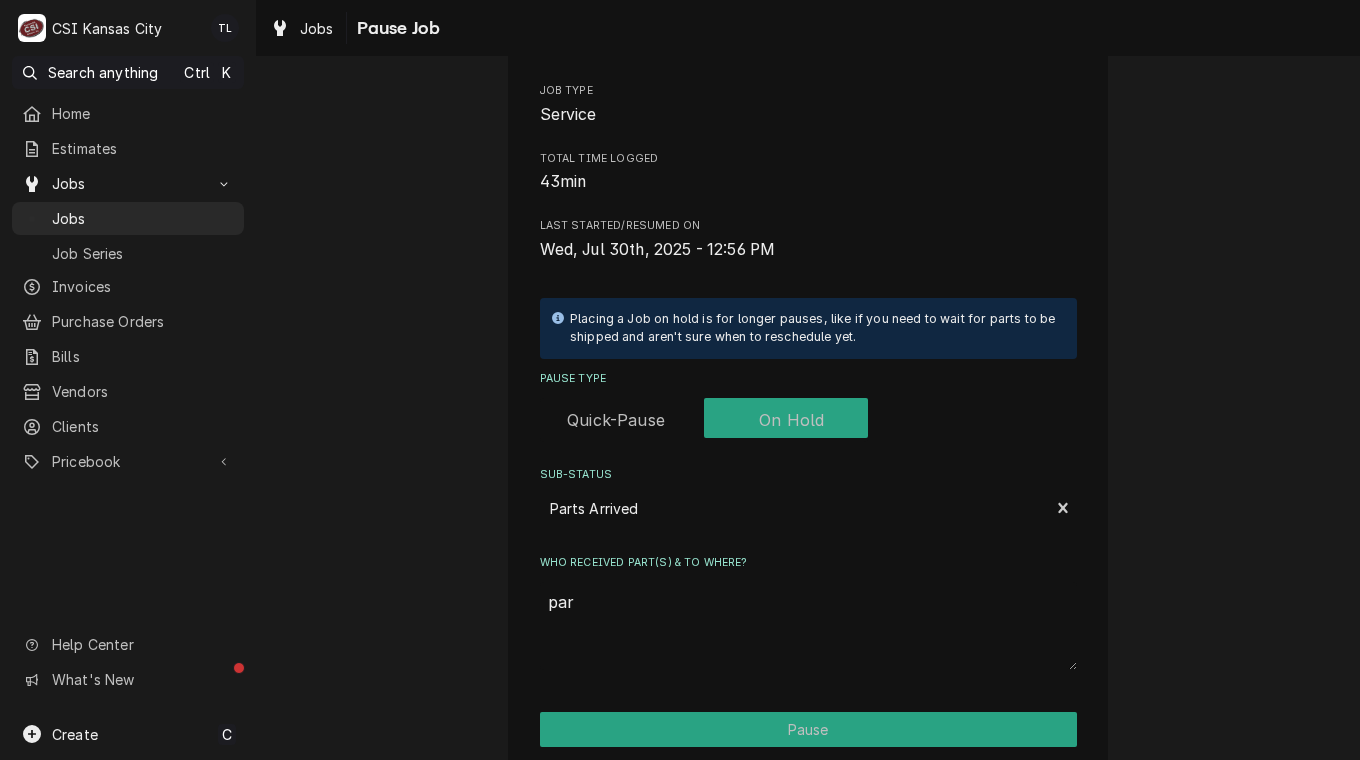 type on "x" 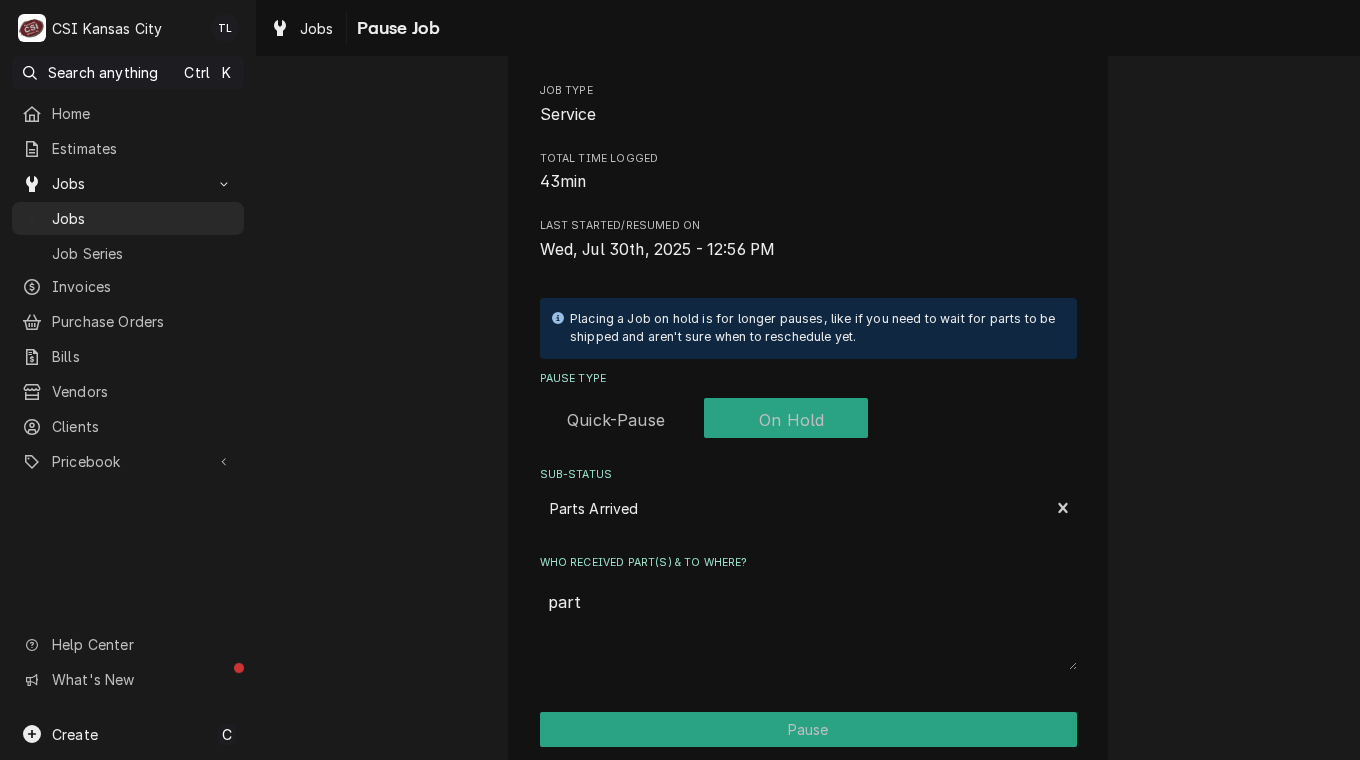 type on "x" 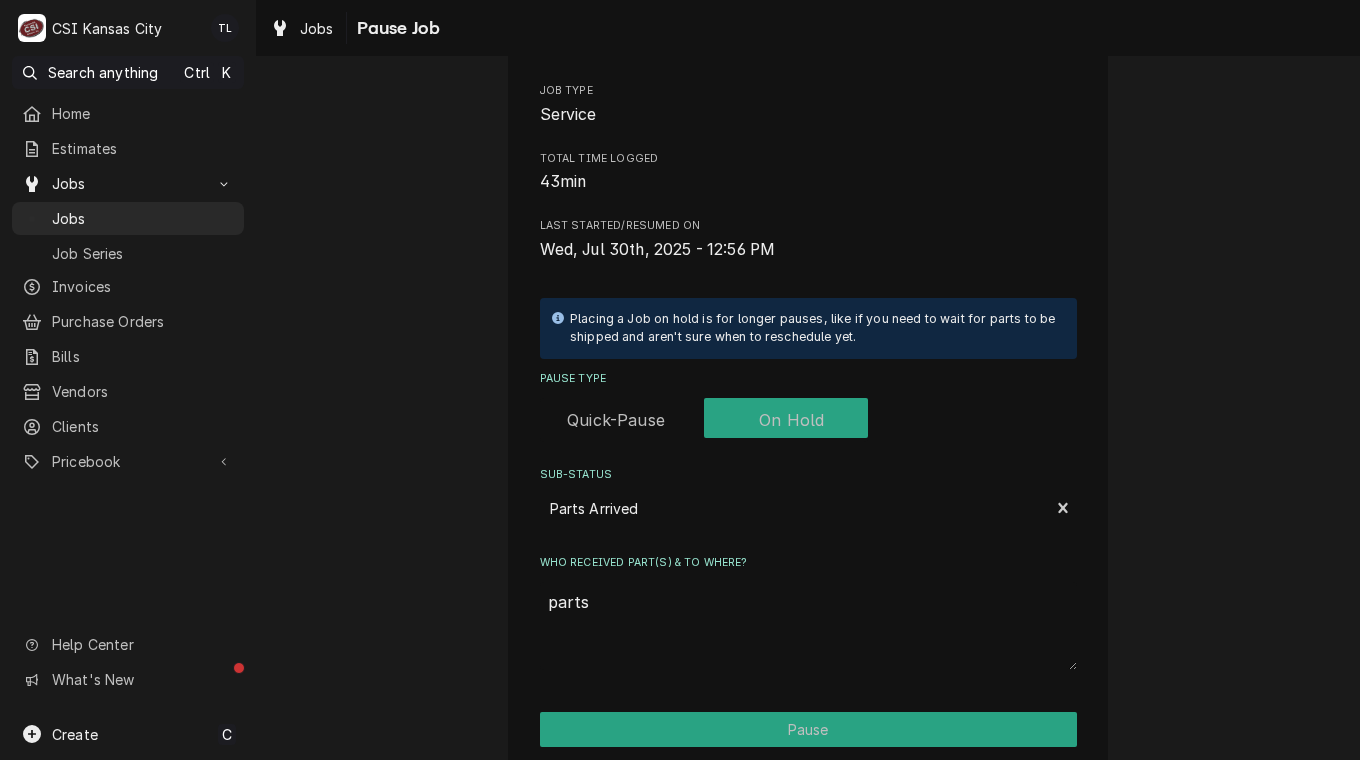 type on "x" 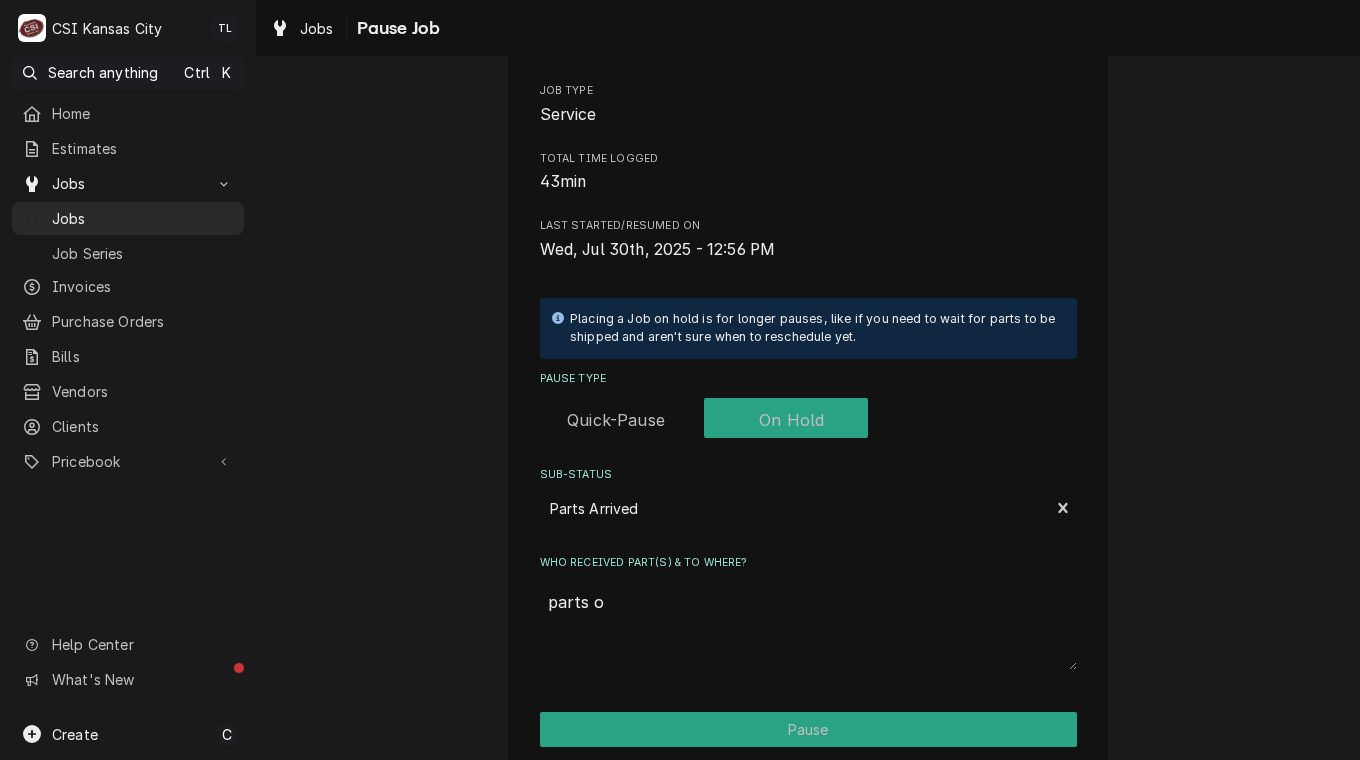type on "x" 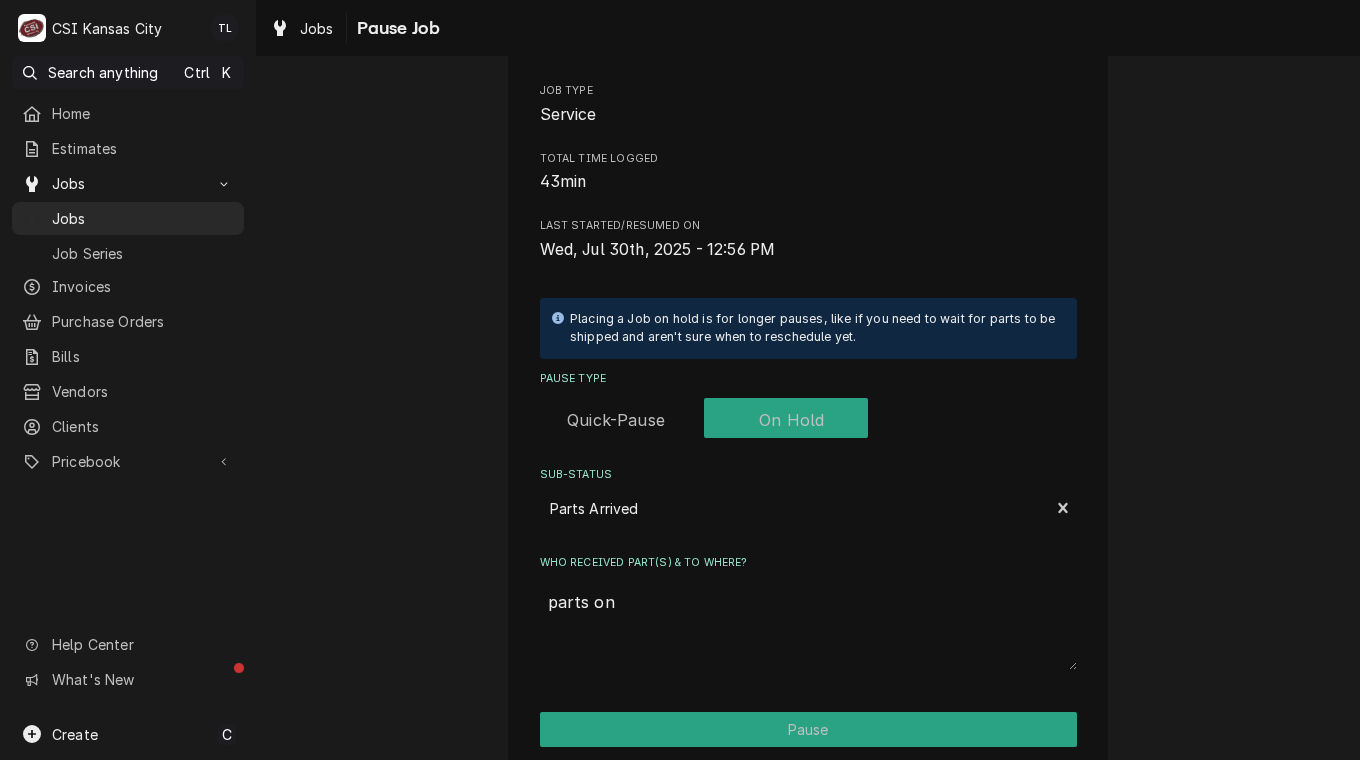 type on "x" 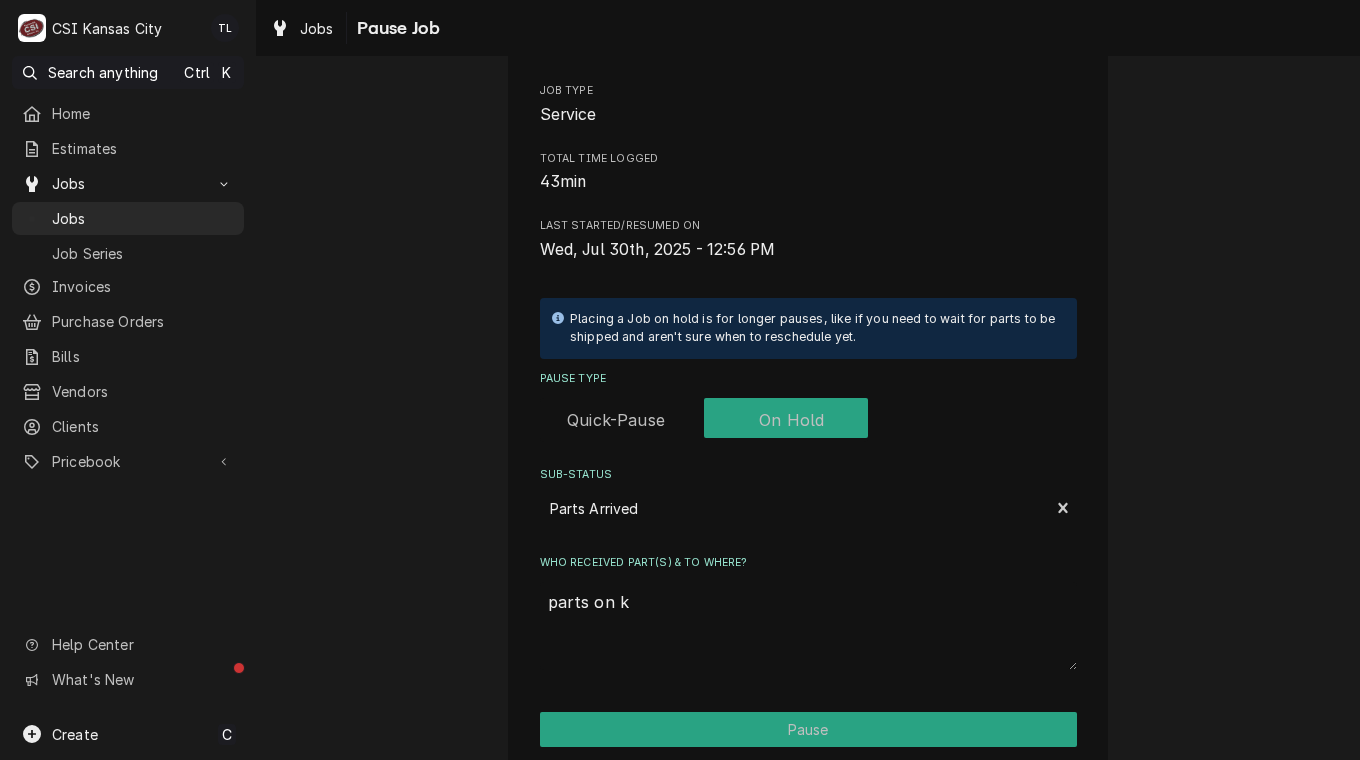 type on "x" 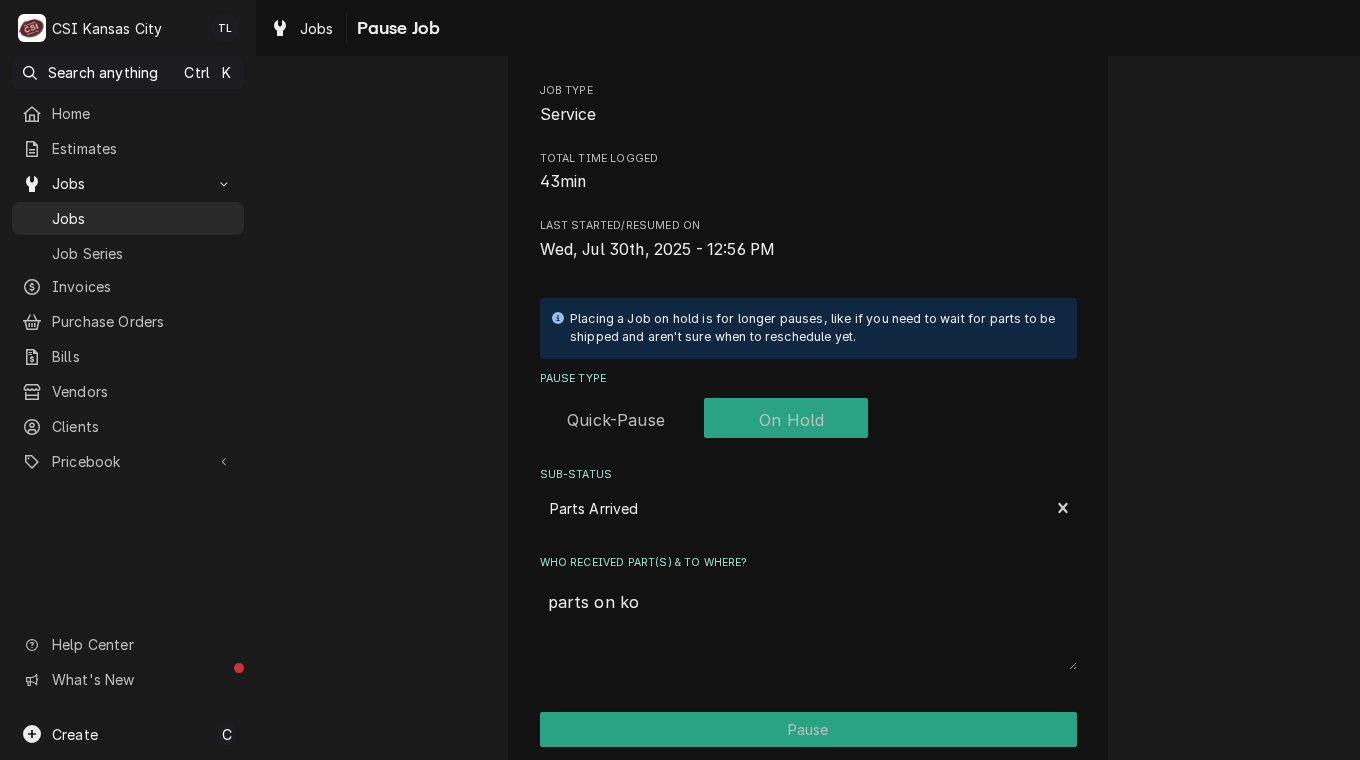type on "parts on kok" 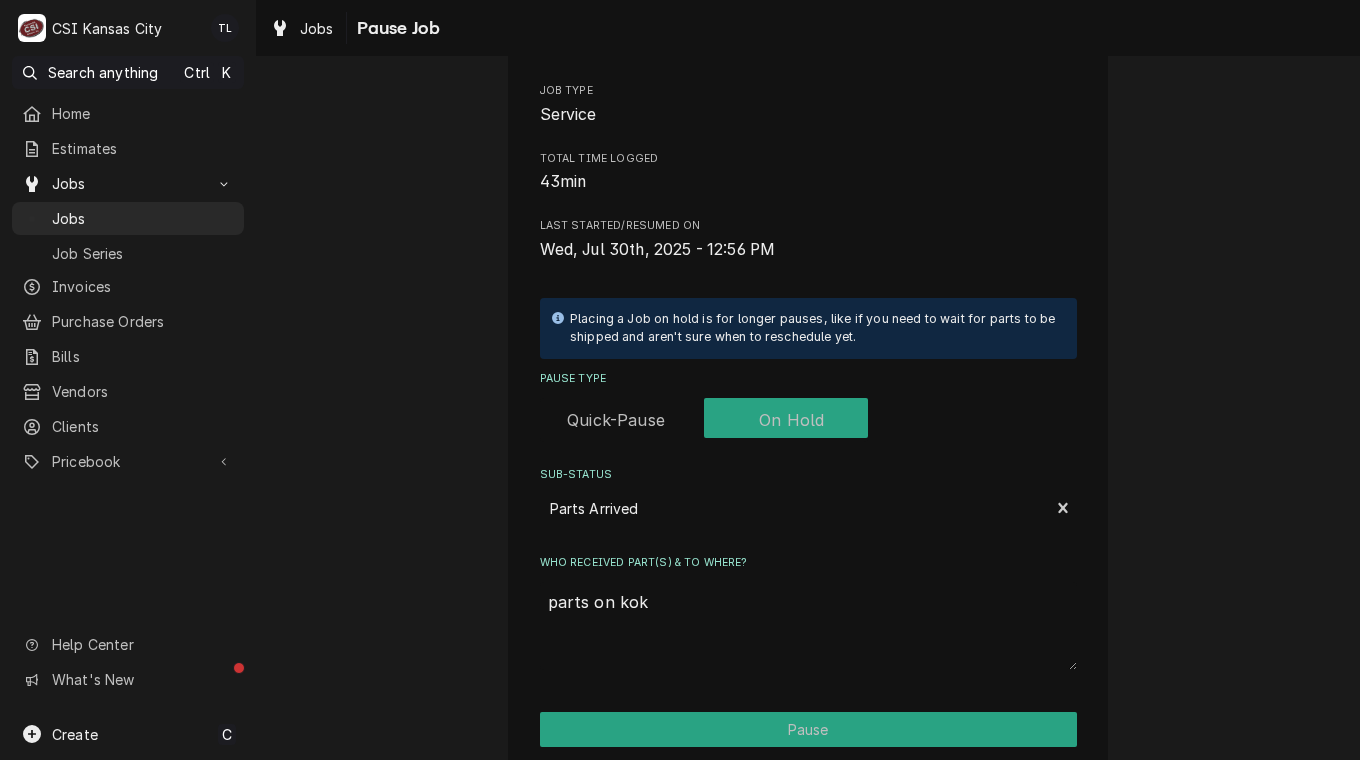 type on "x" 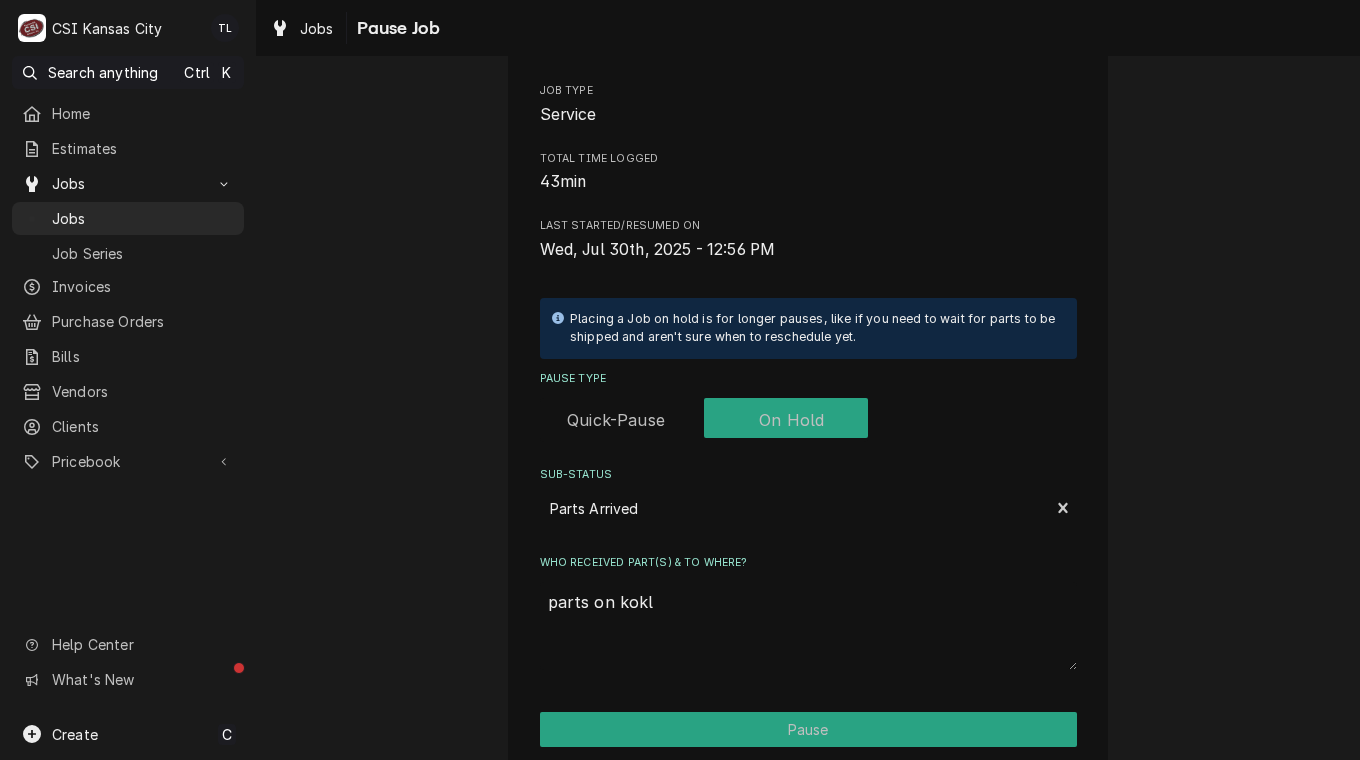 type on "x" 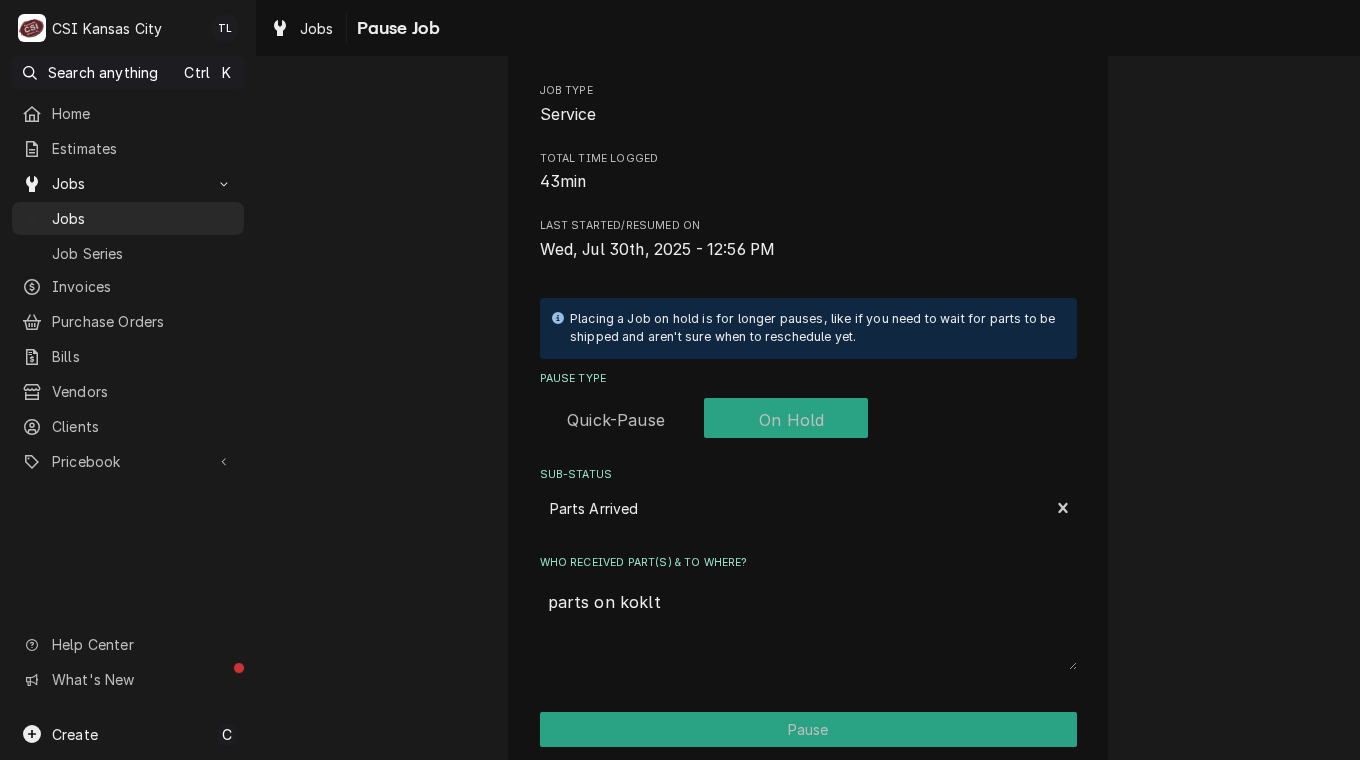 type on "x" 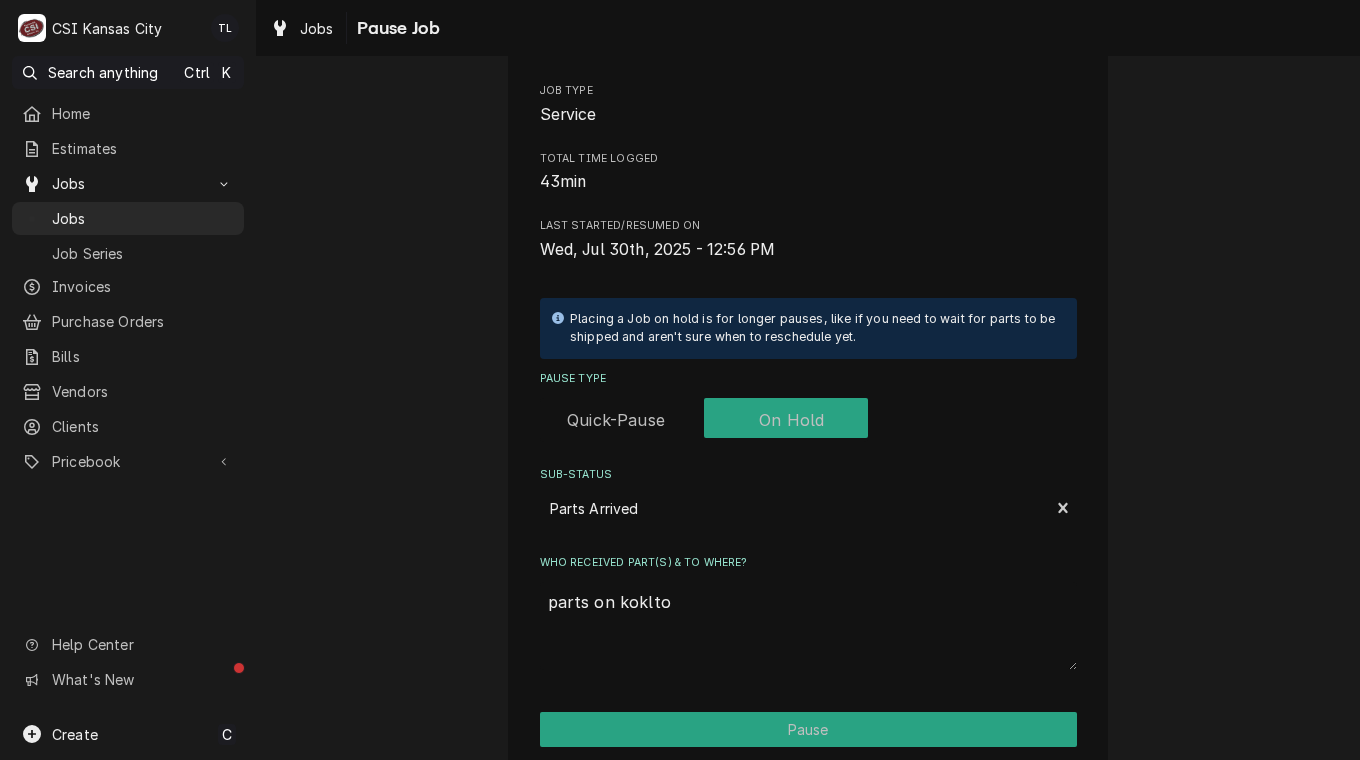 type on "x" 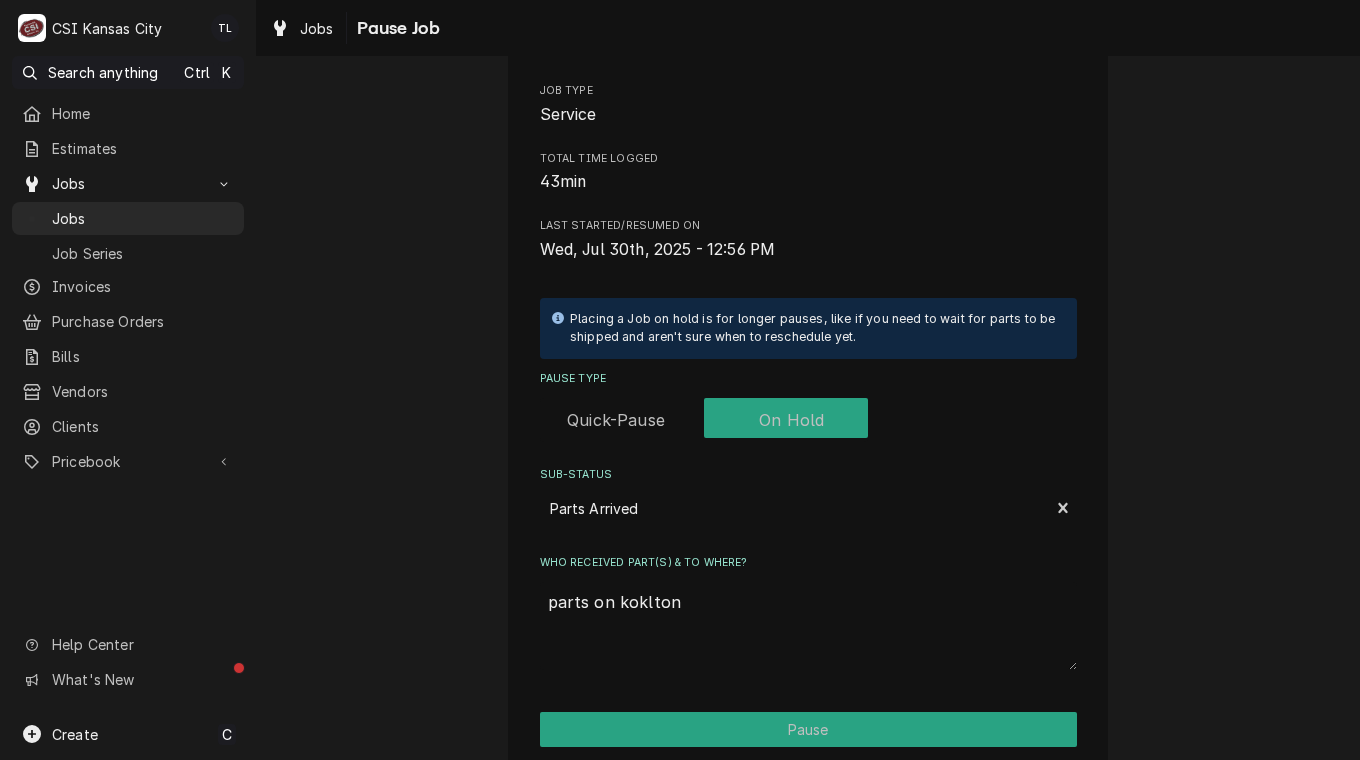 type on "x" 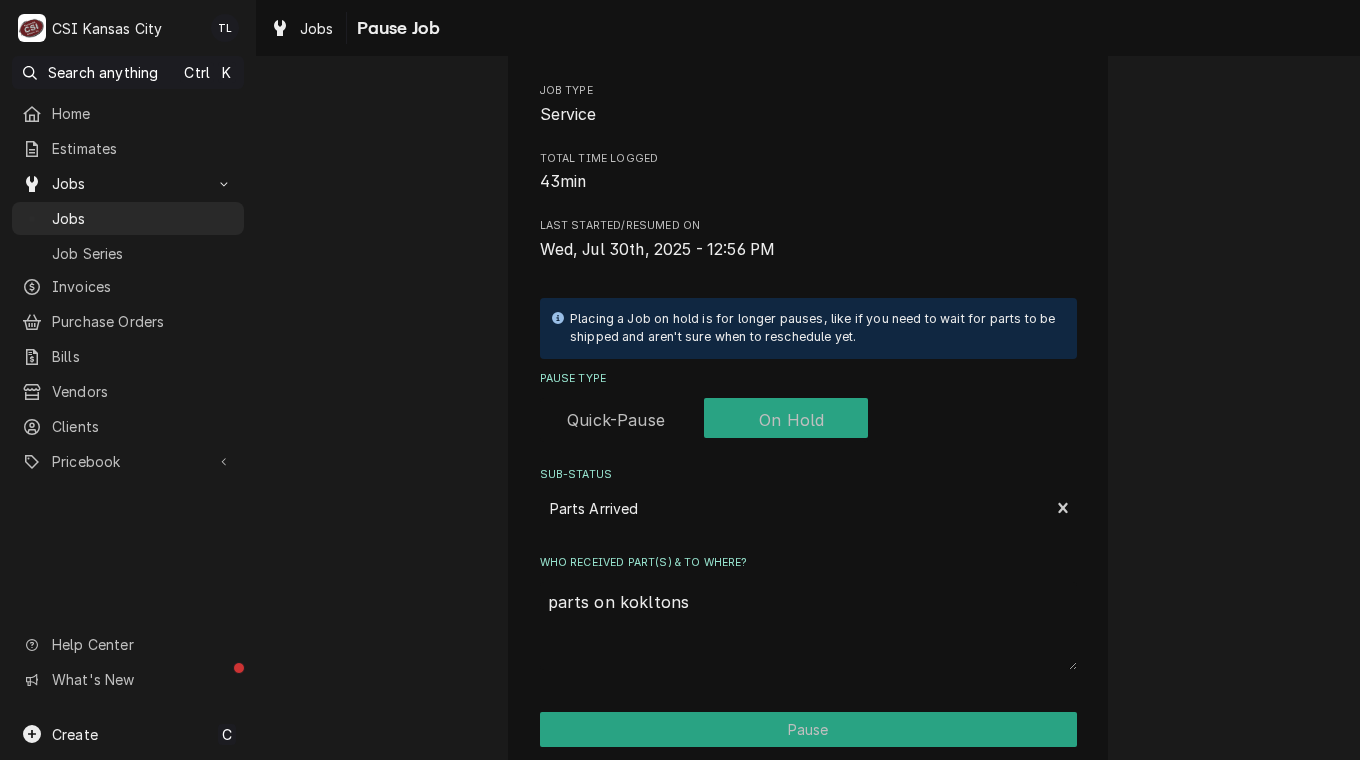 type on "x" 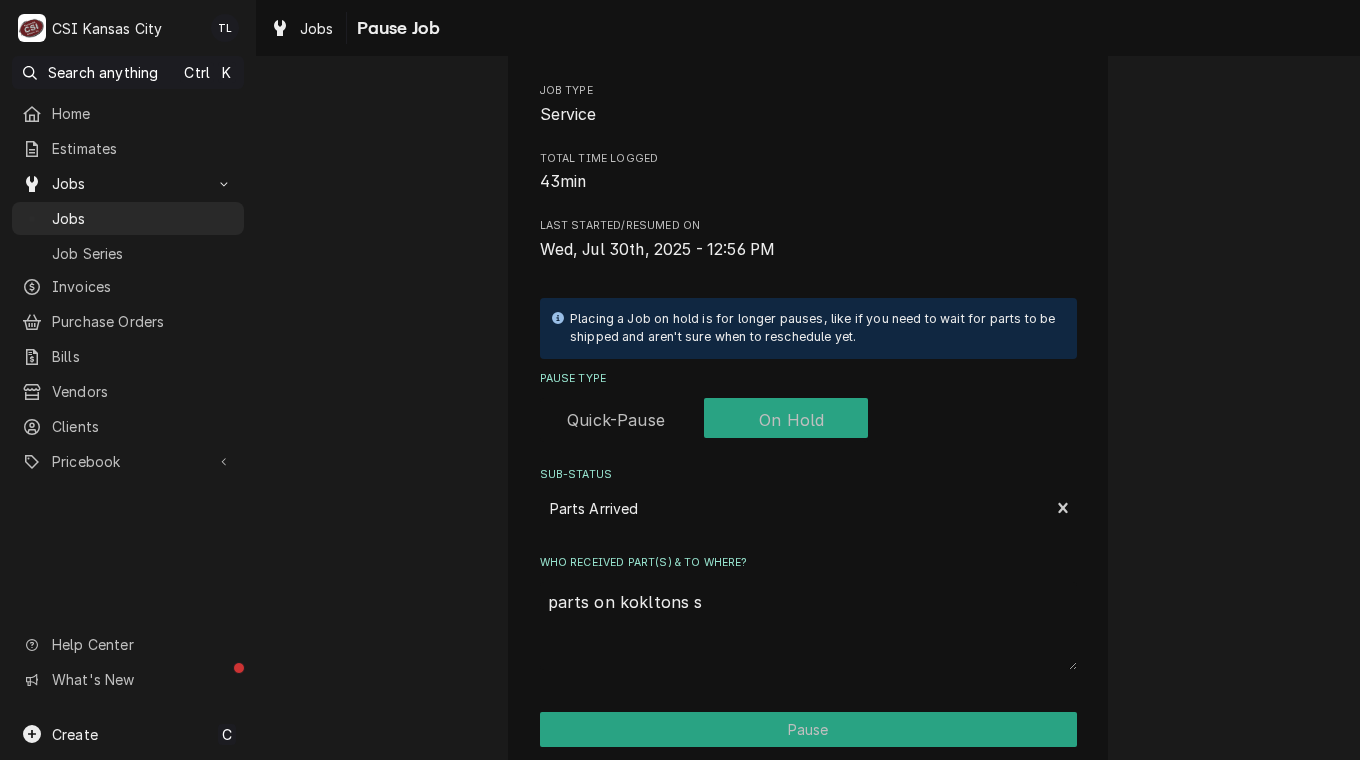 type on "x" 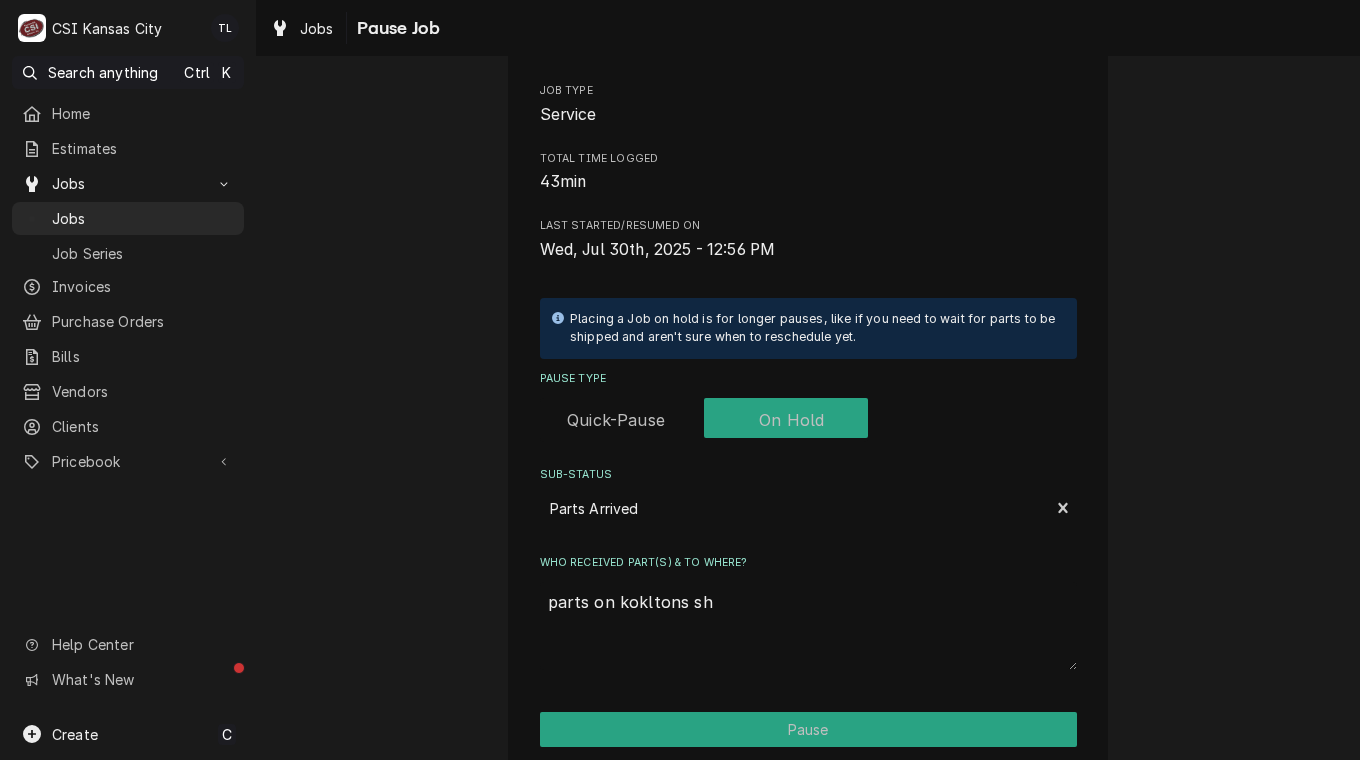 type on "x" 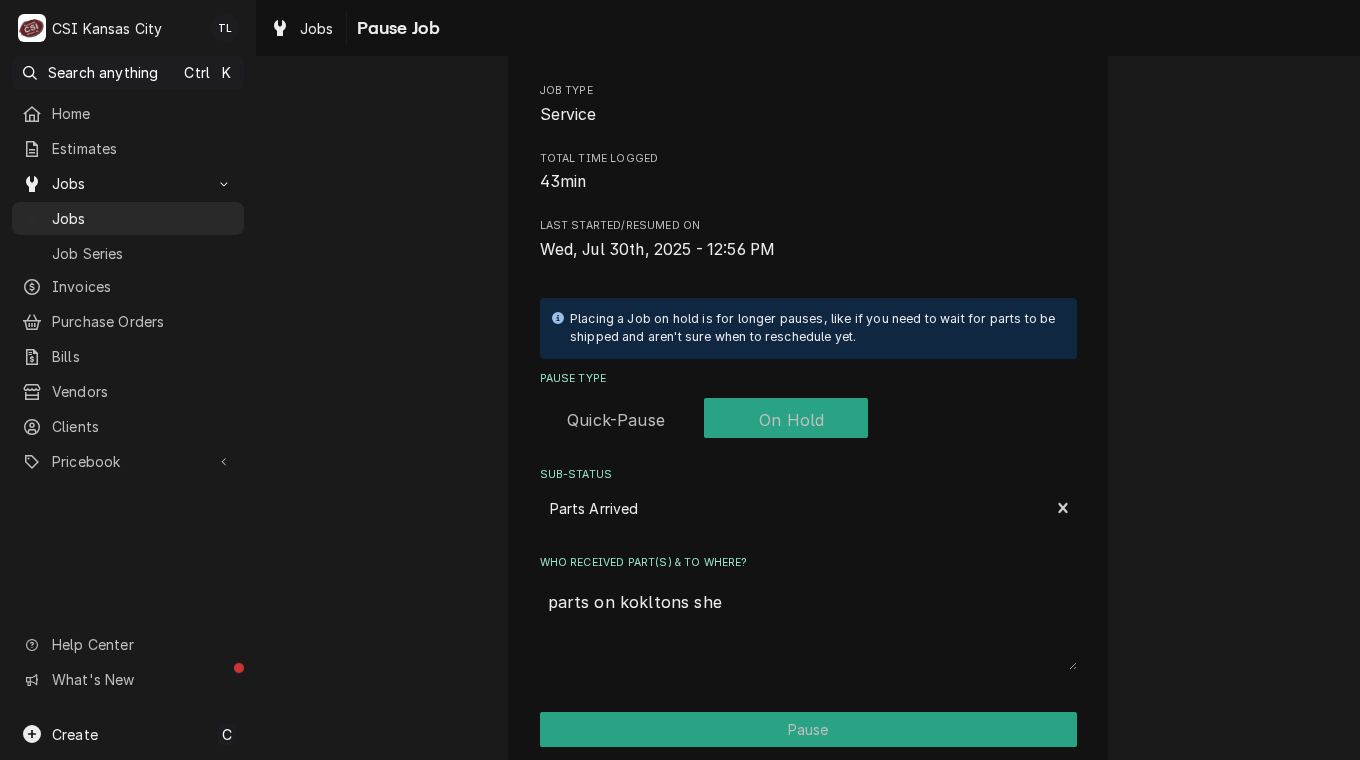 type on "x" 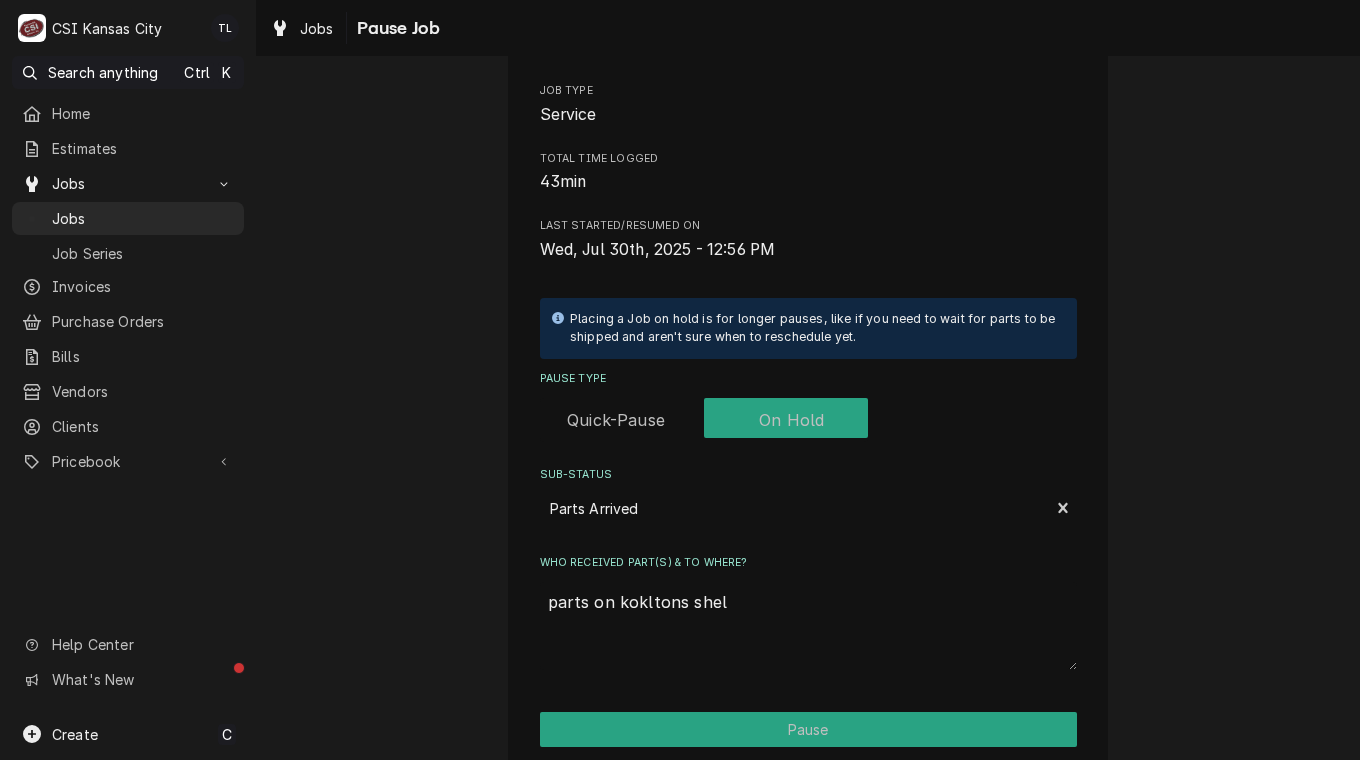 type on "x" 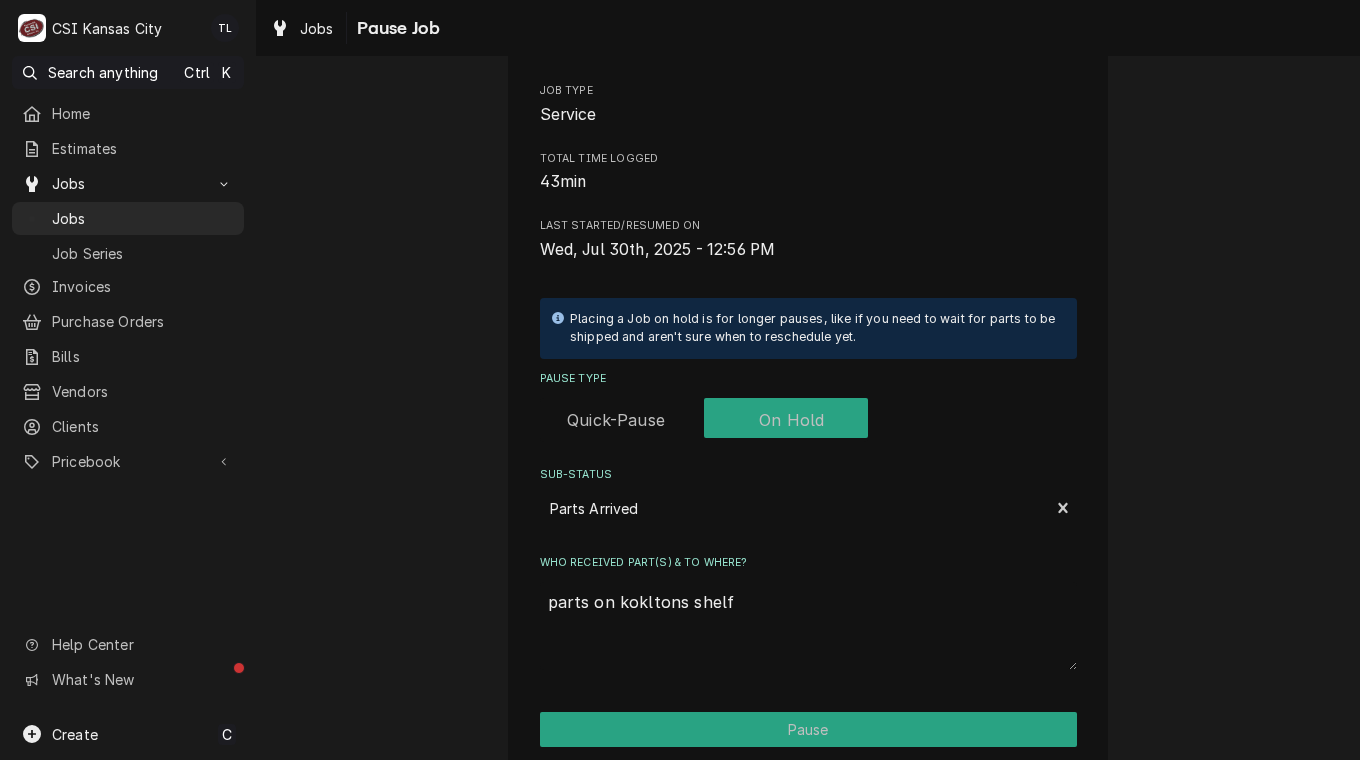 type on "x" 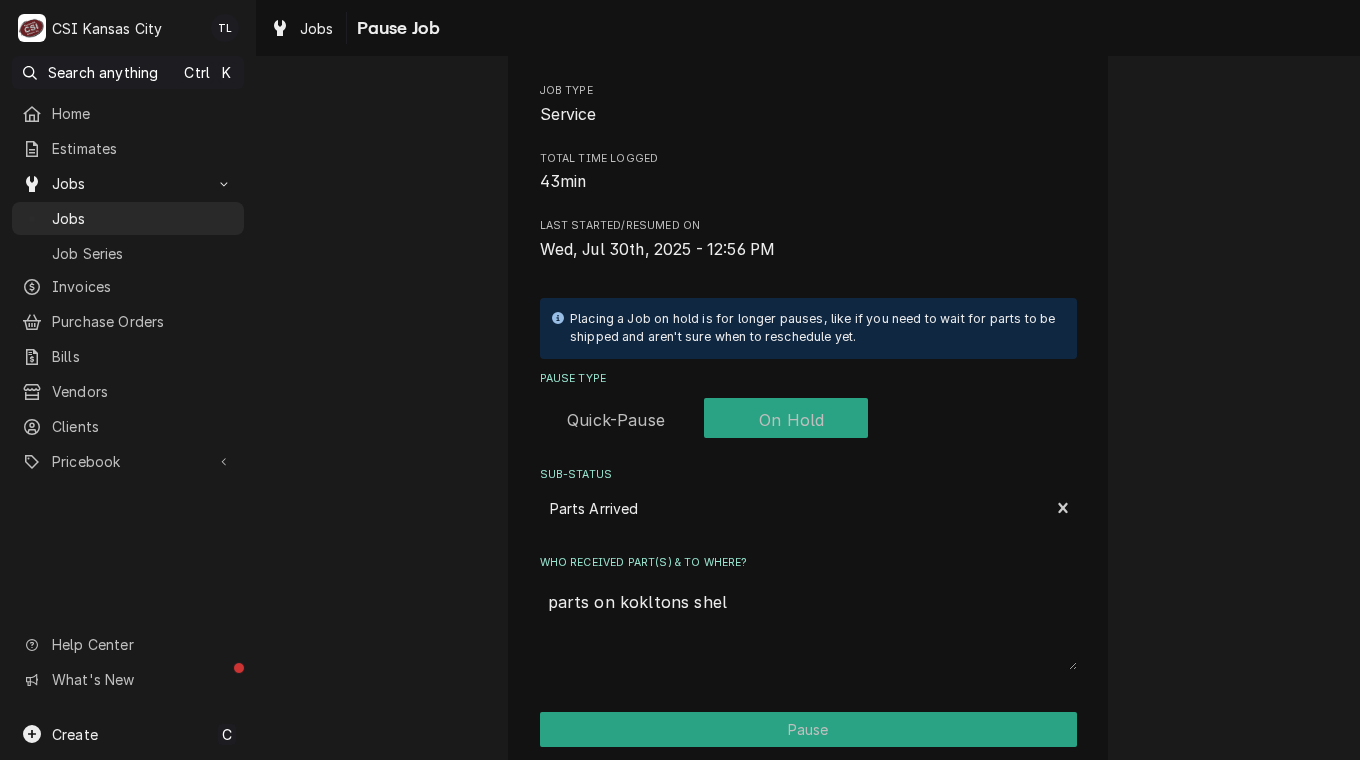 type on "x" 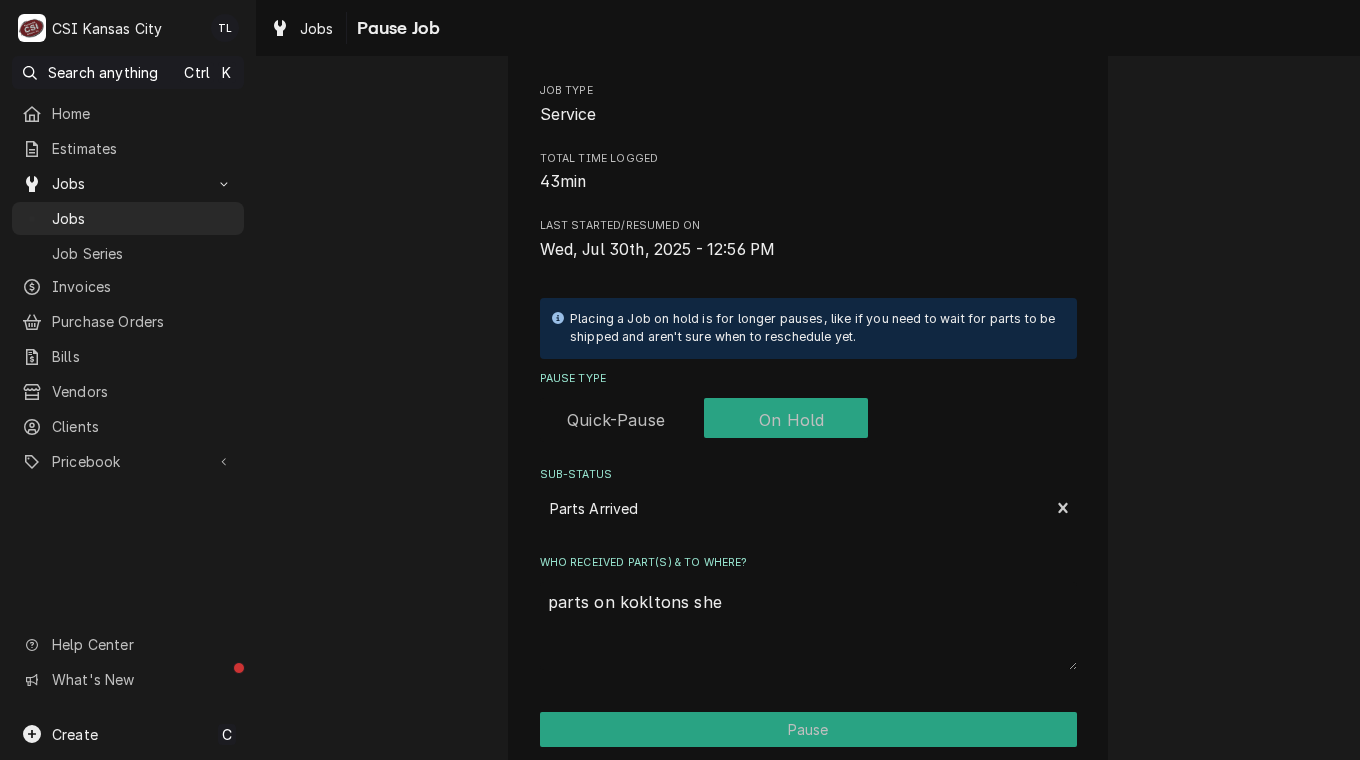 type on "x" 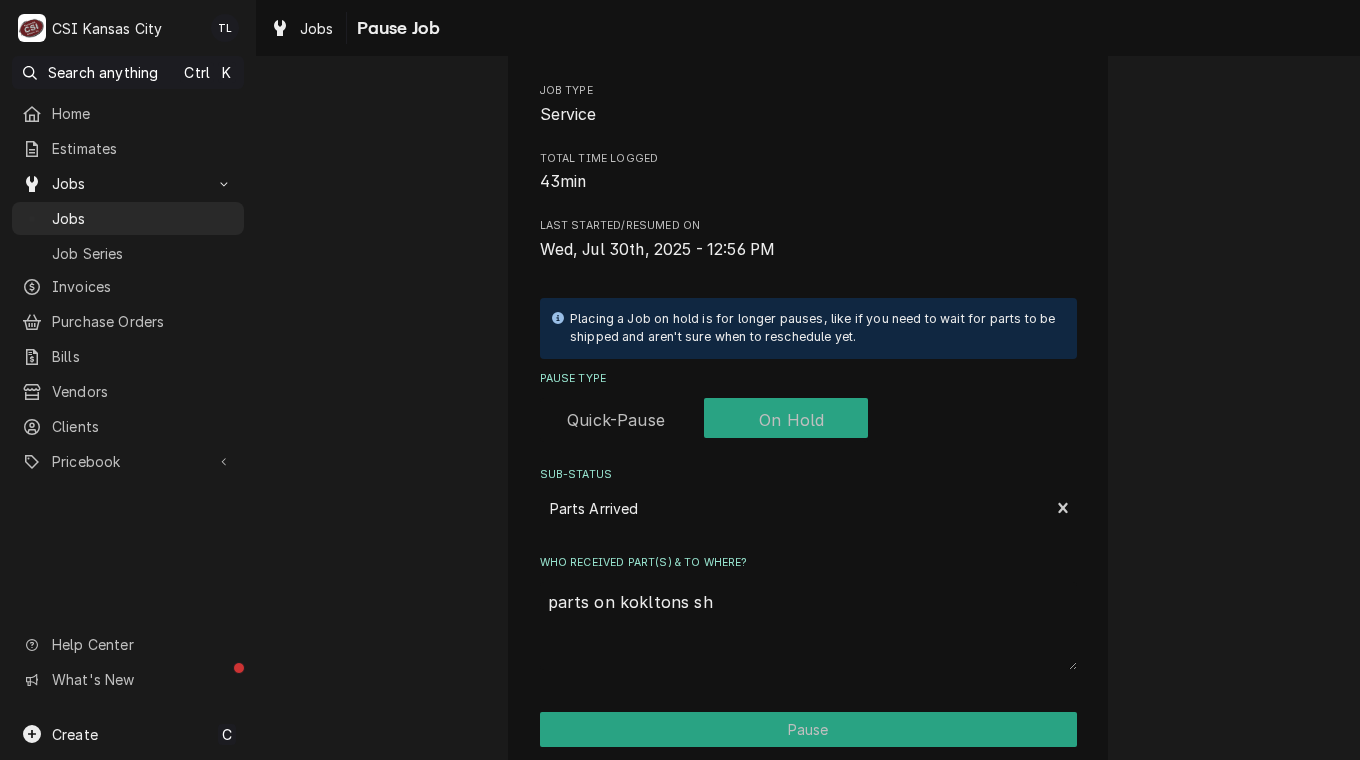 type on "x" 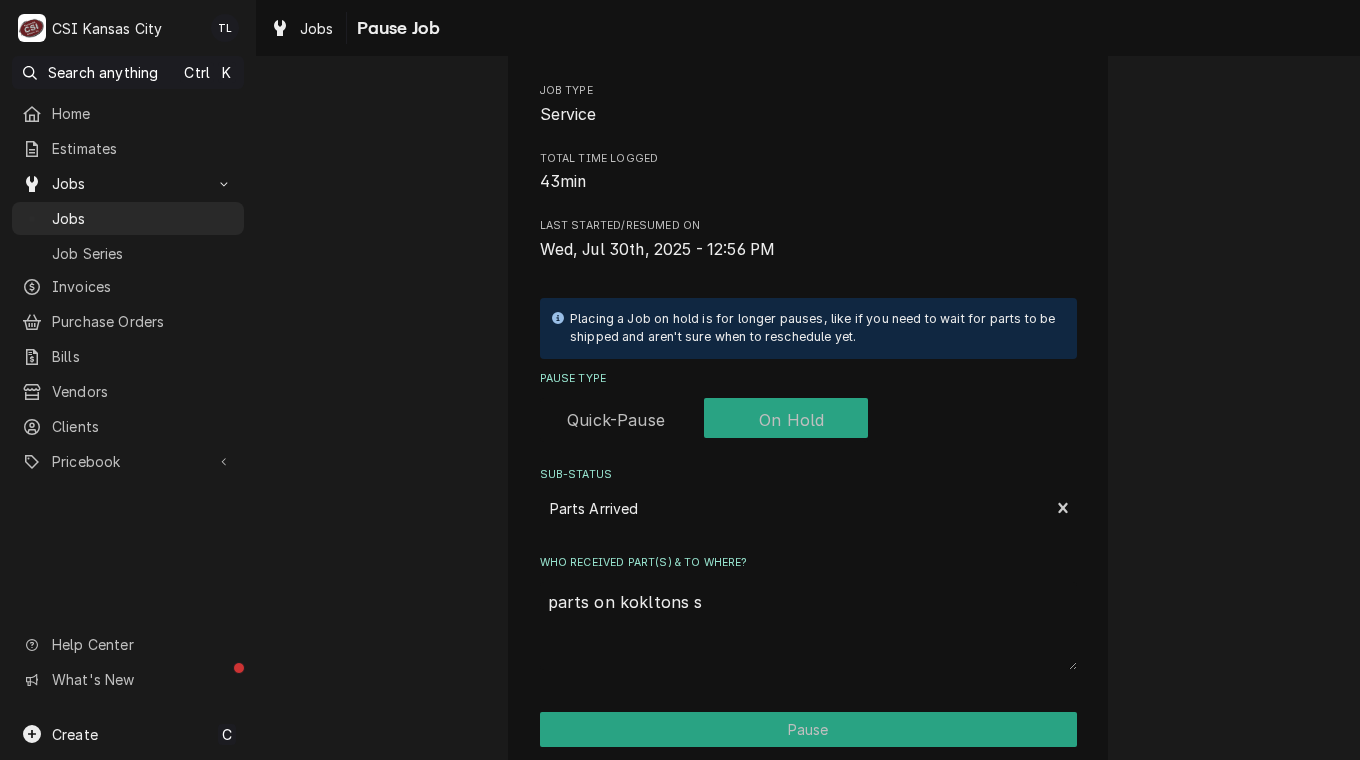 type on "x" 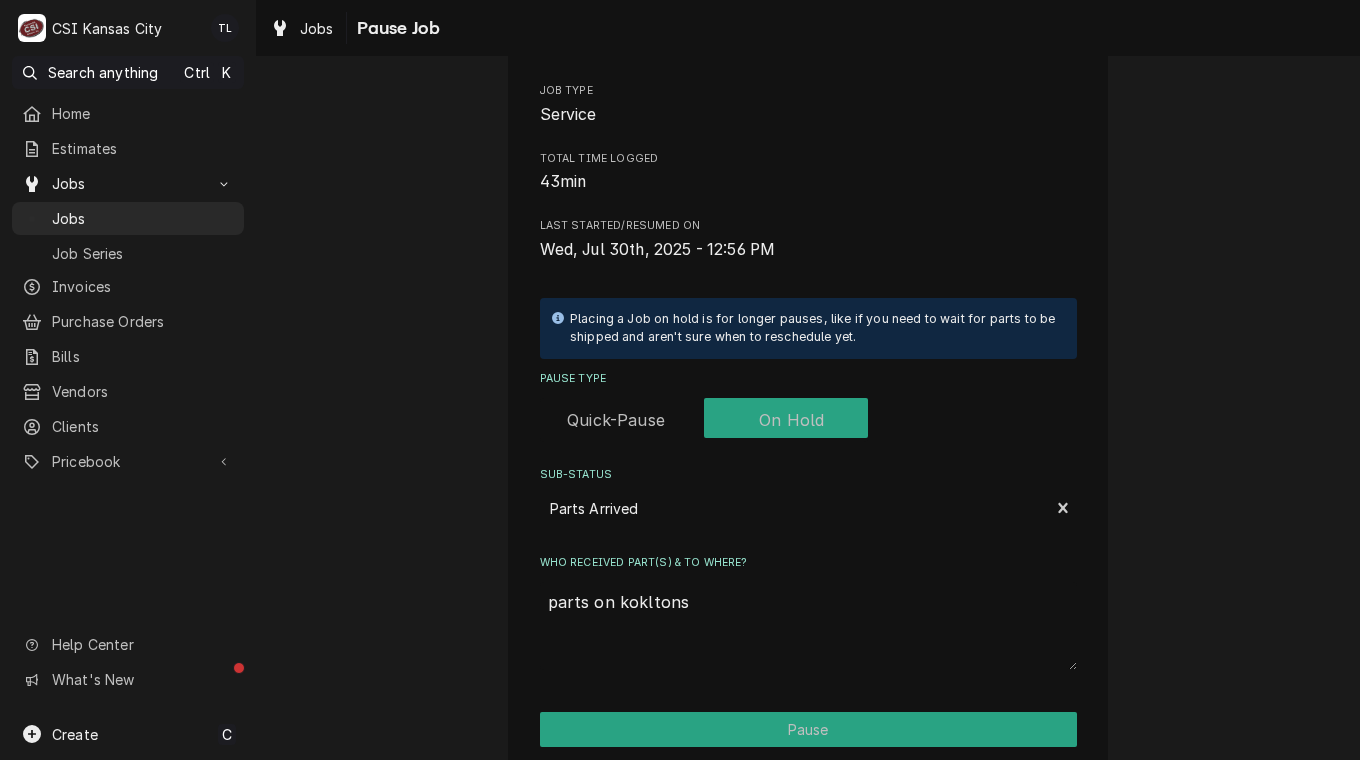 type on "x" 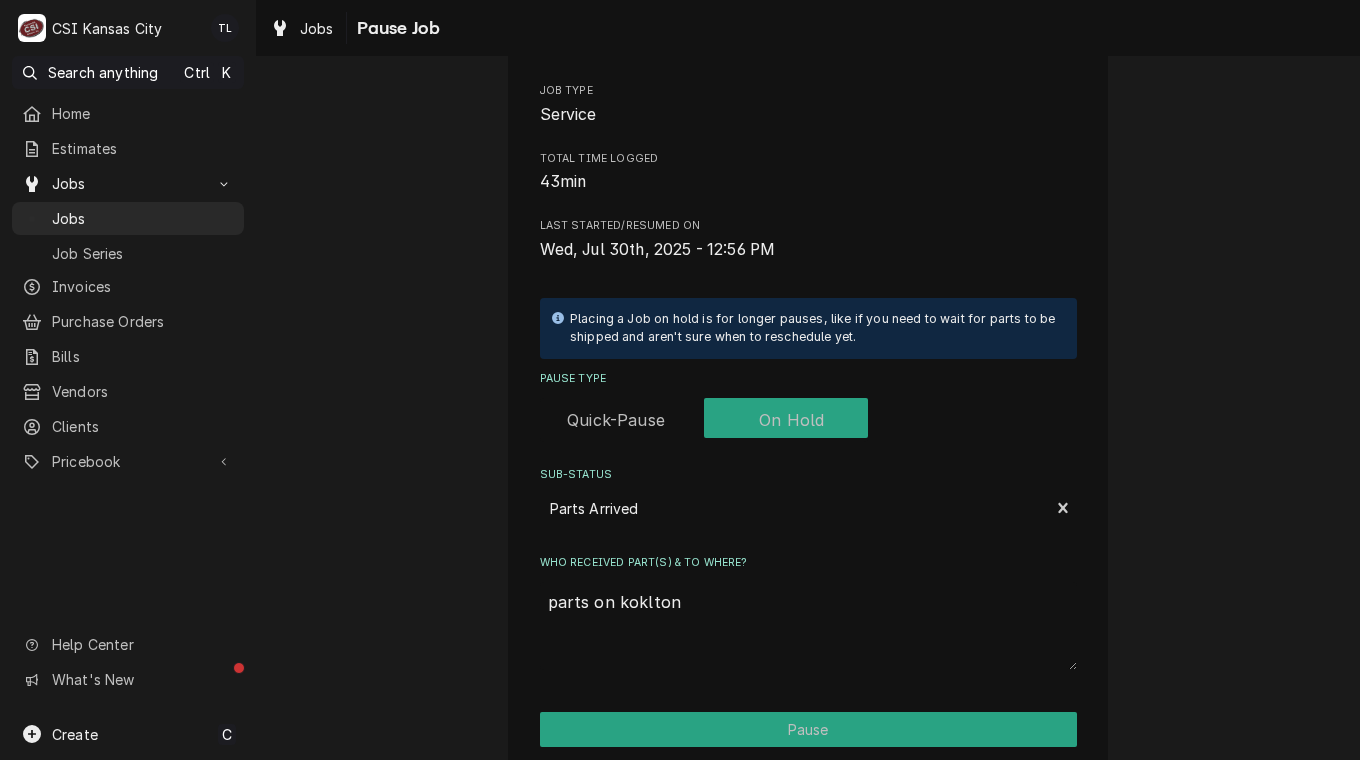 type on "x" 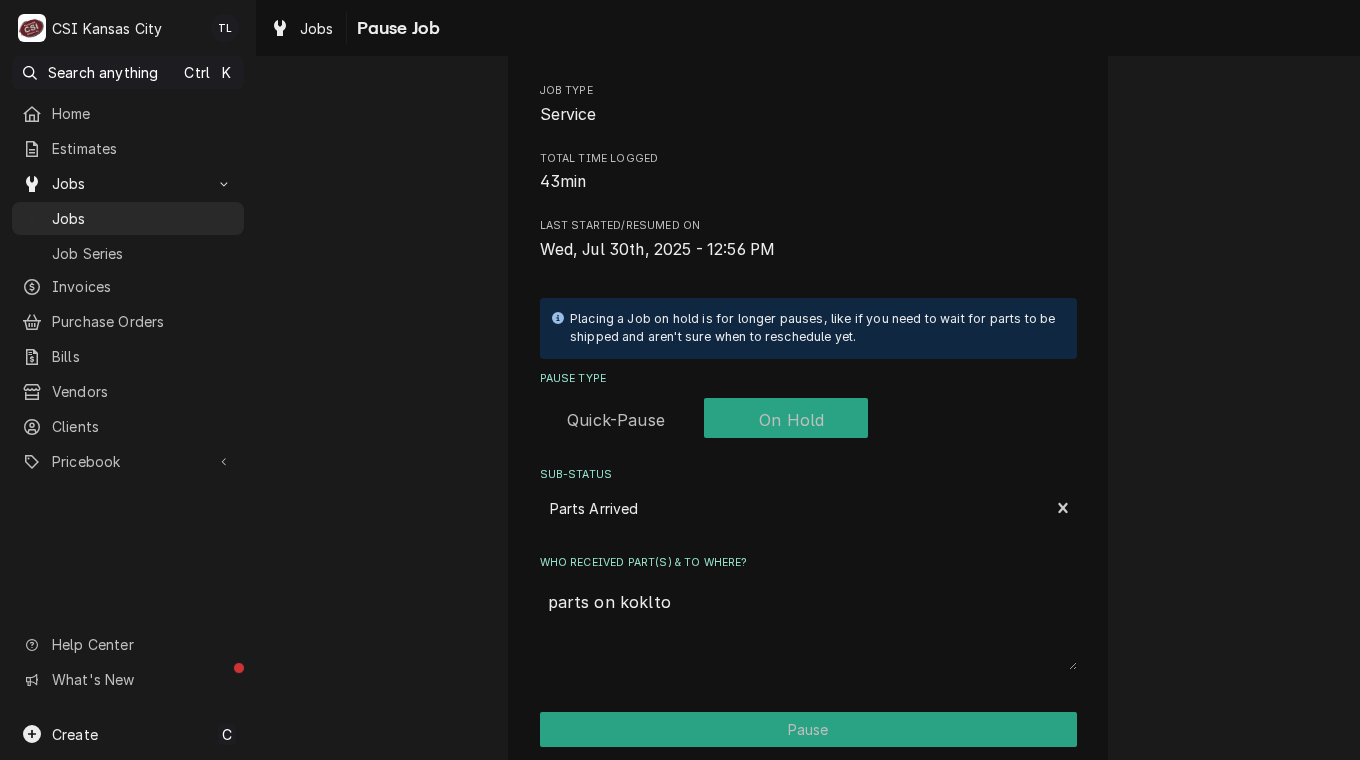 type on "x" 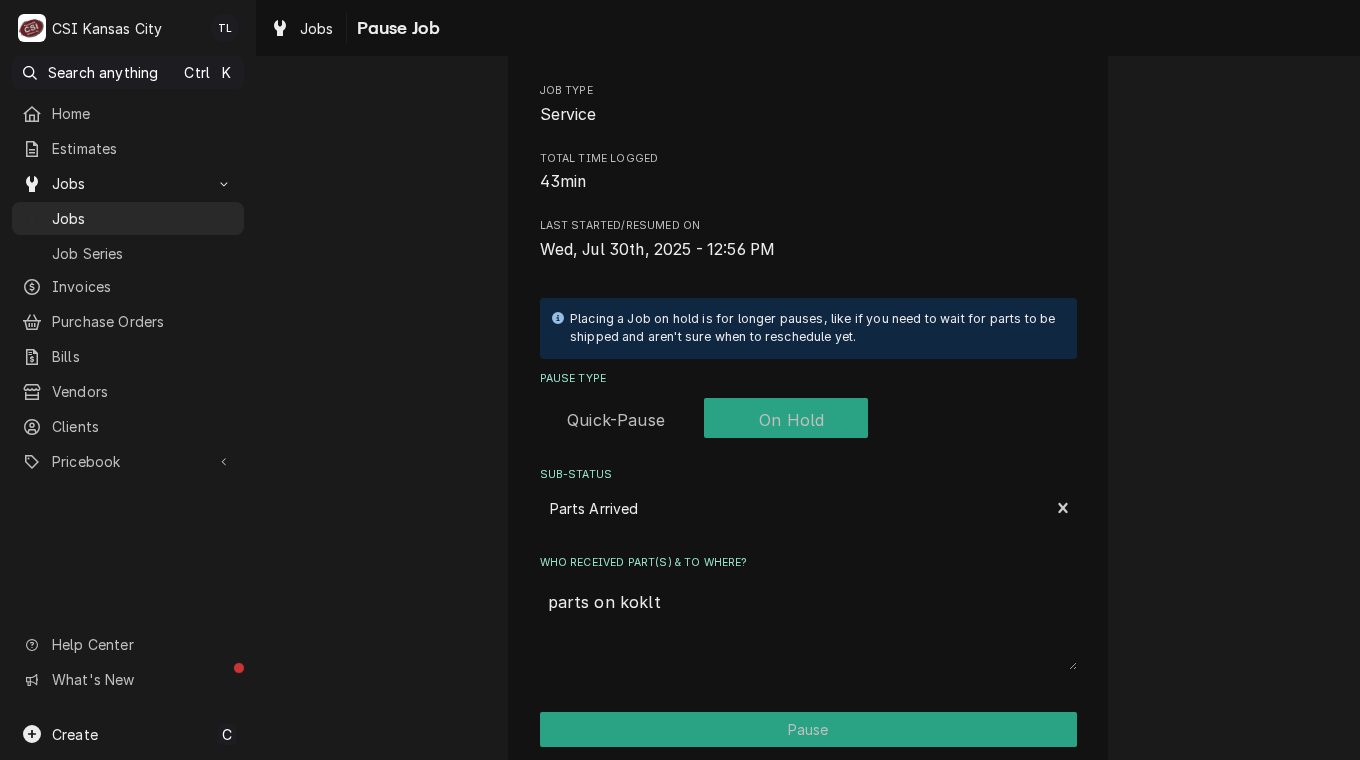 type on "x" 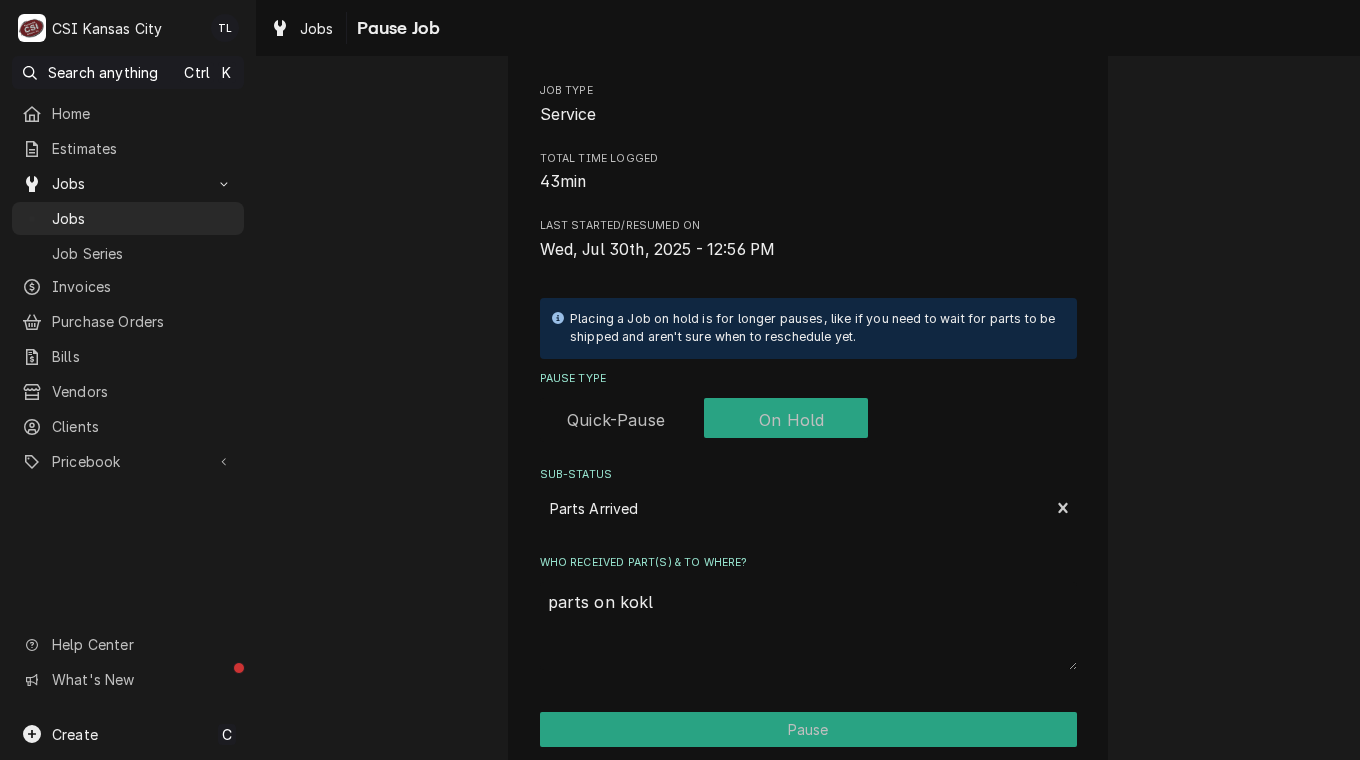 type on "x" 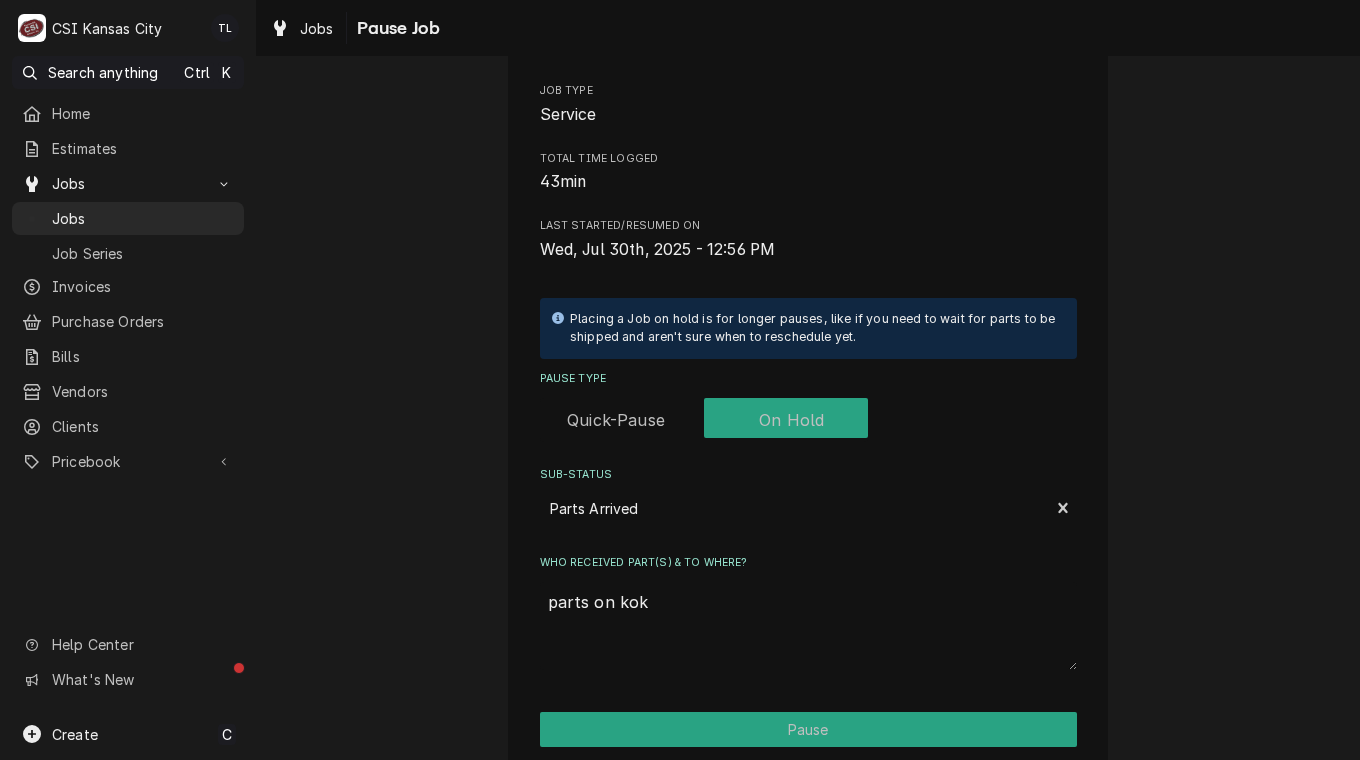 type on "x" 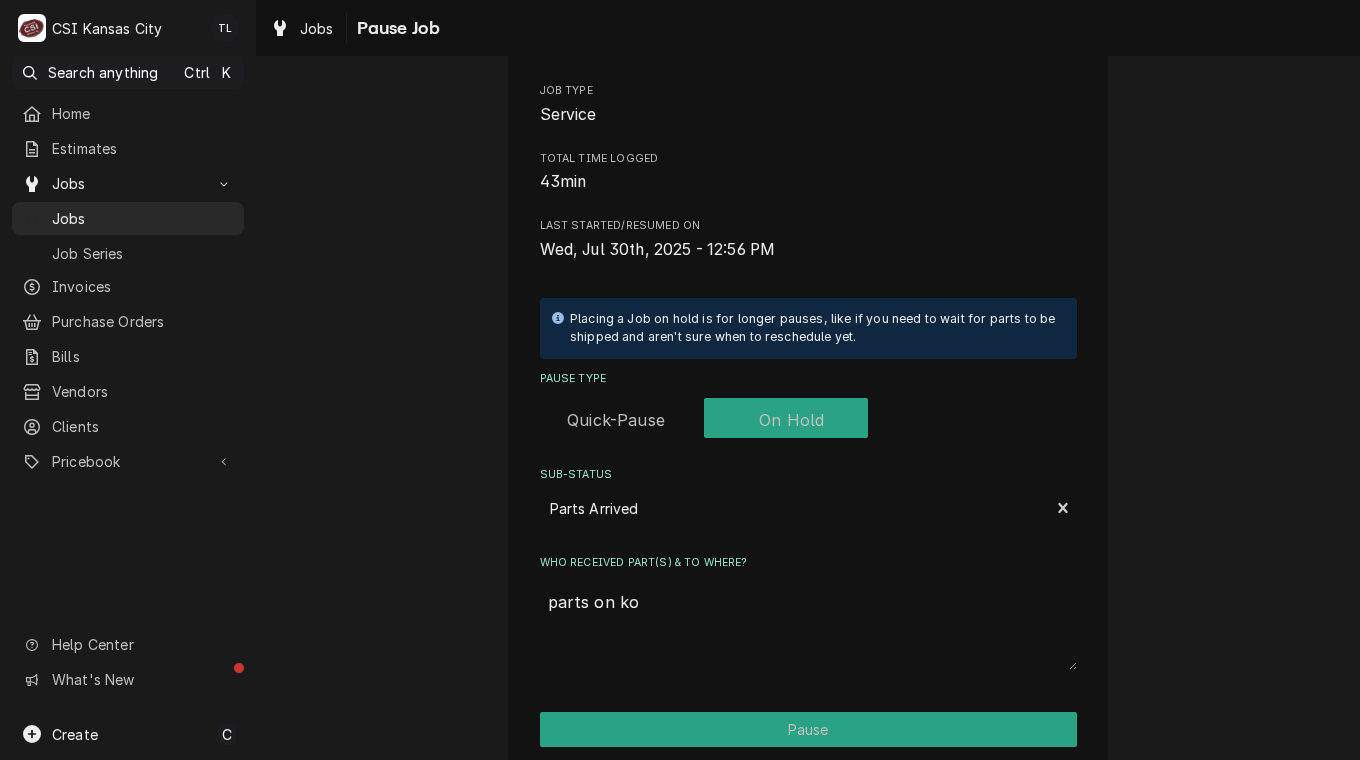 type on "x" 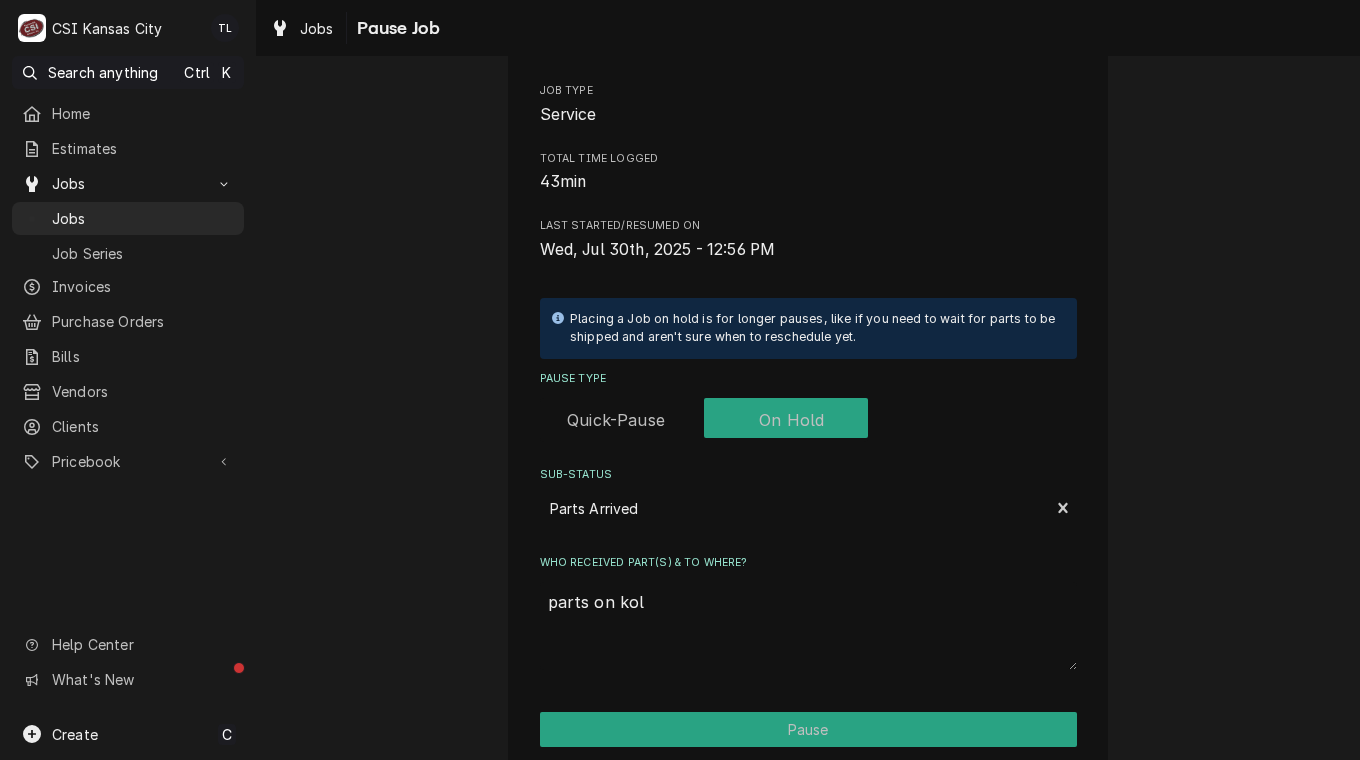 type on "x" 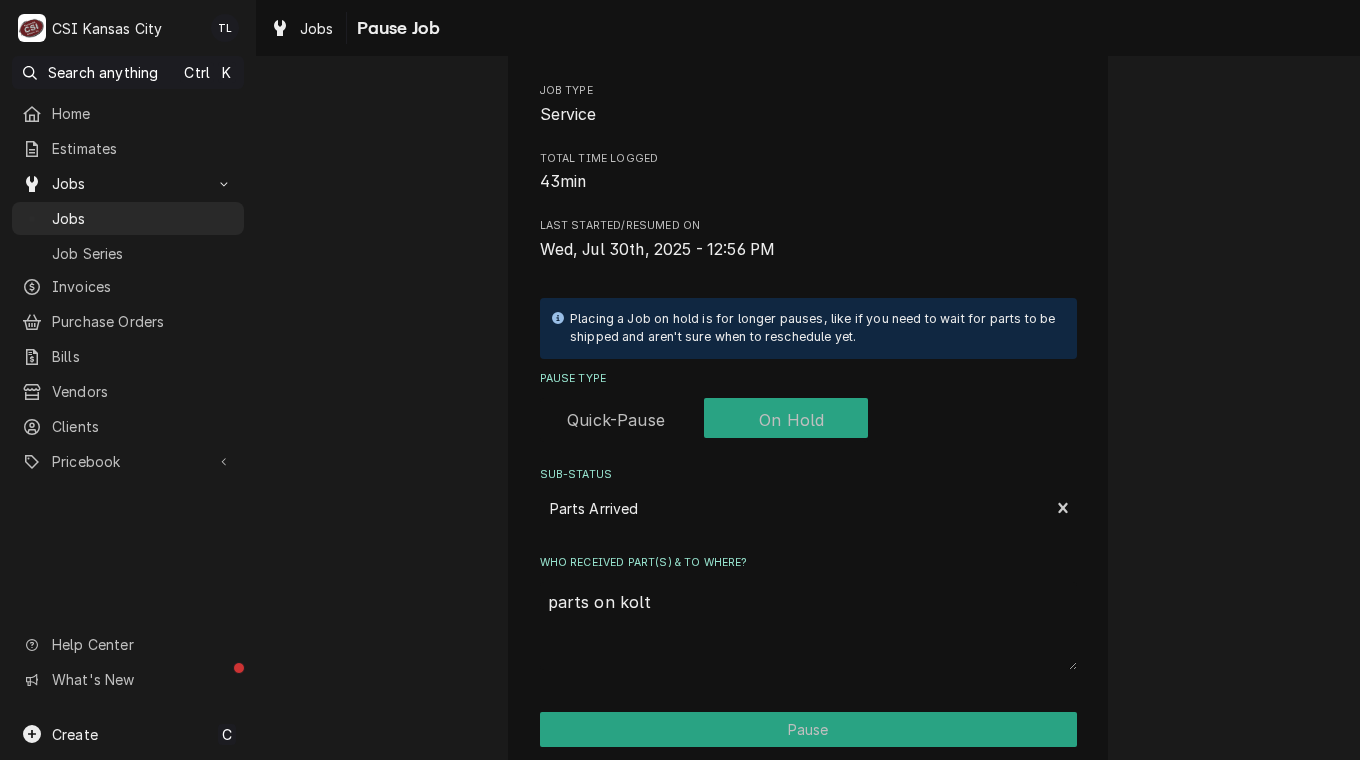 type on "x" 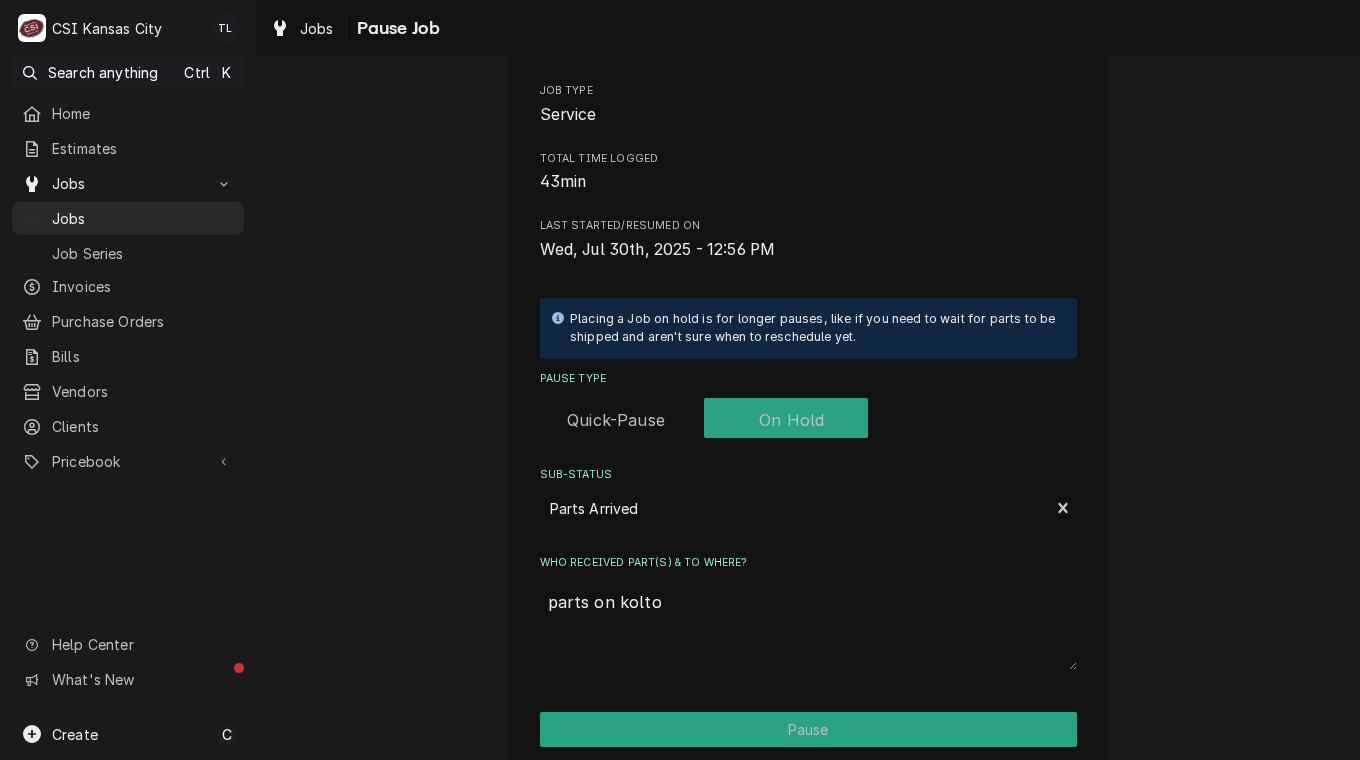 type on "x" 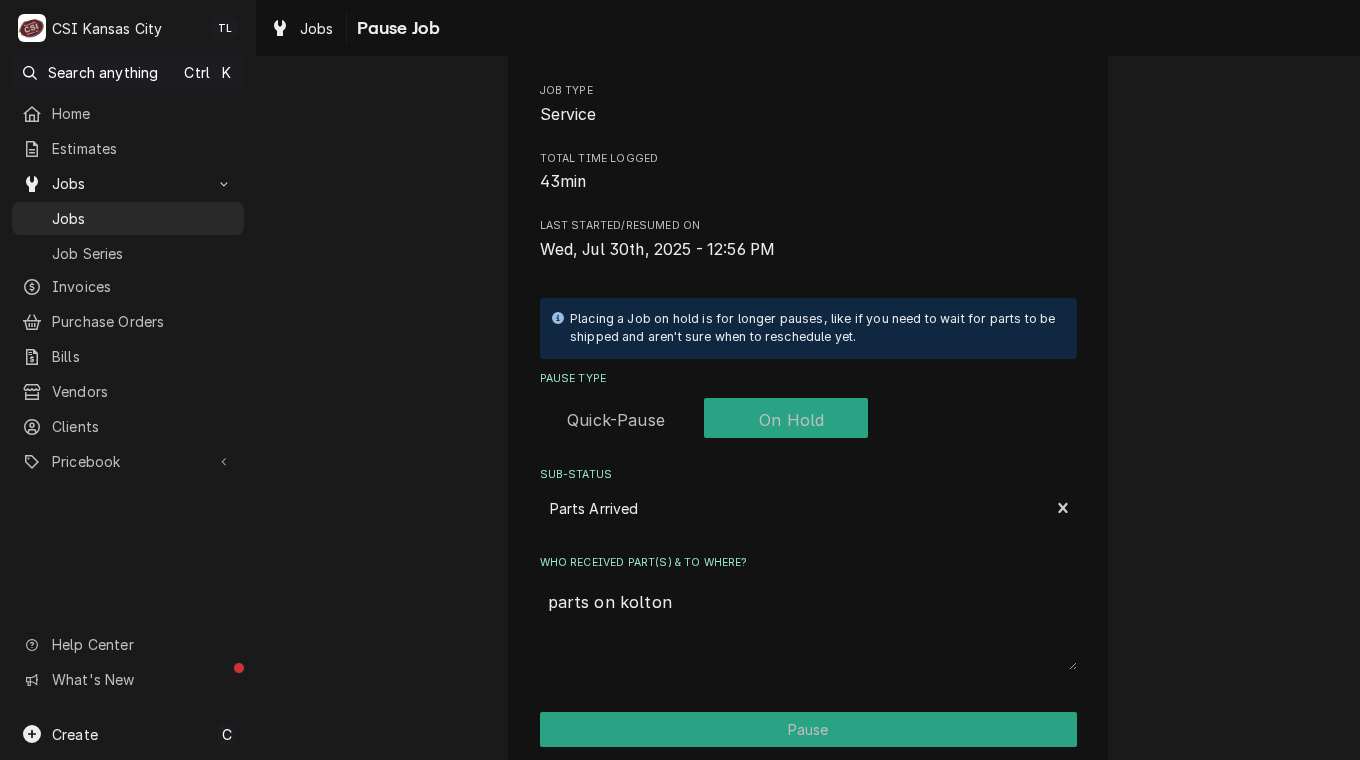 type on "x" 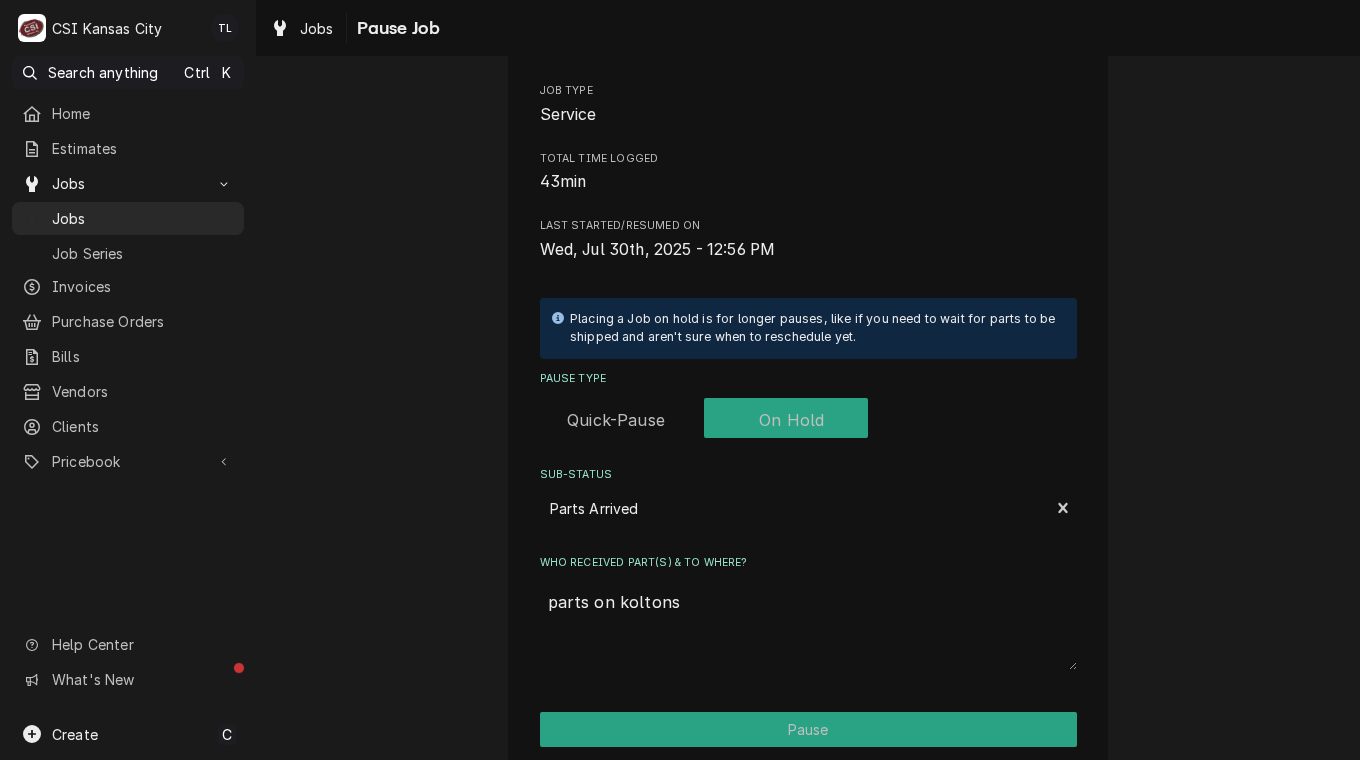 type on "x" 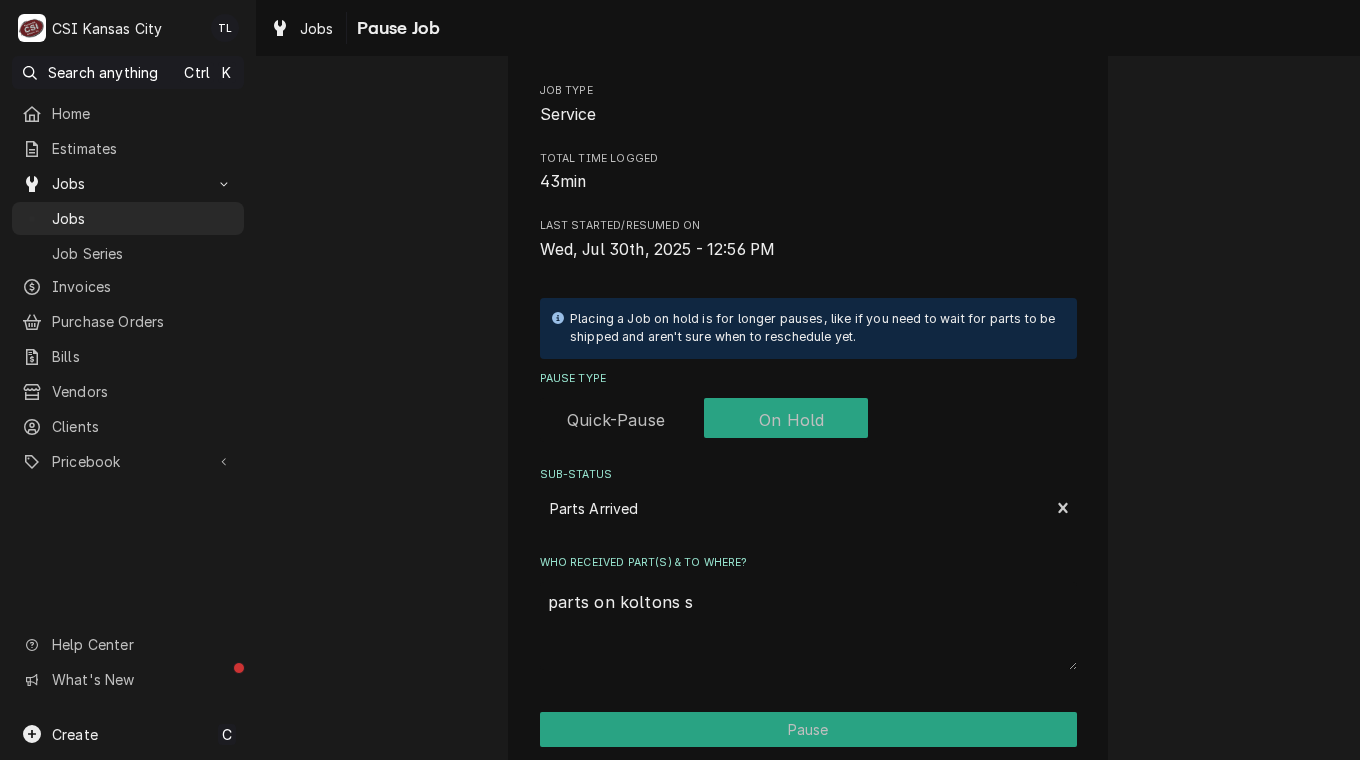 type on "x" 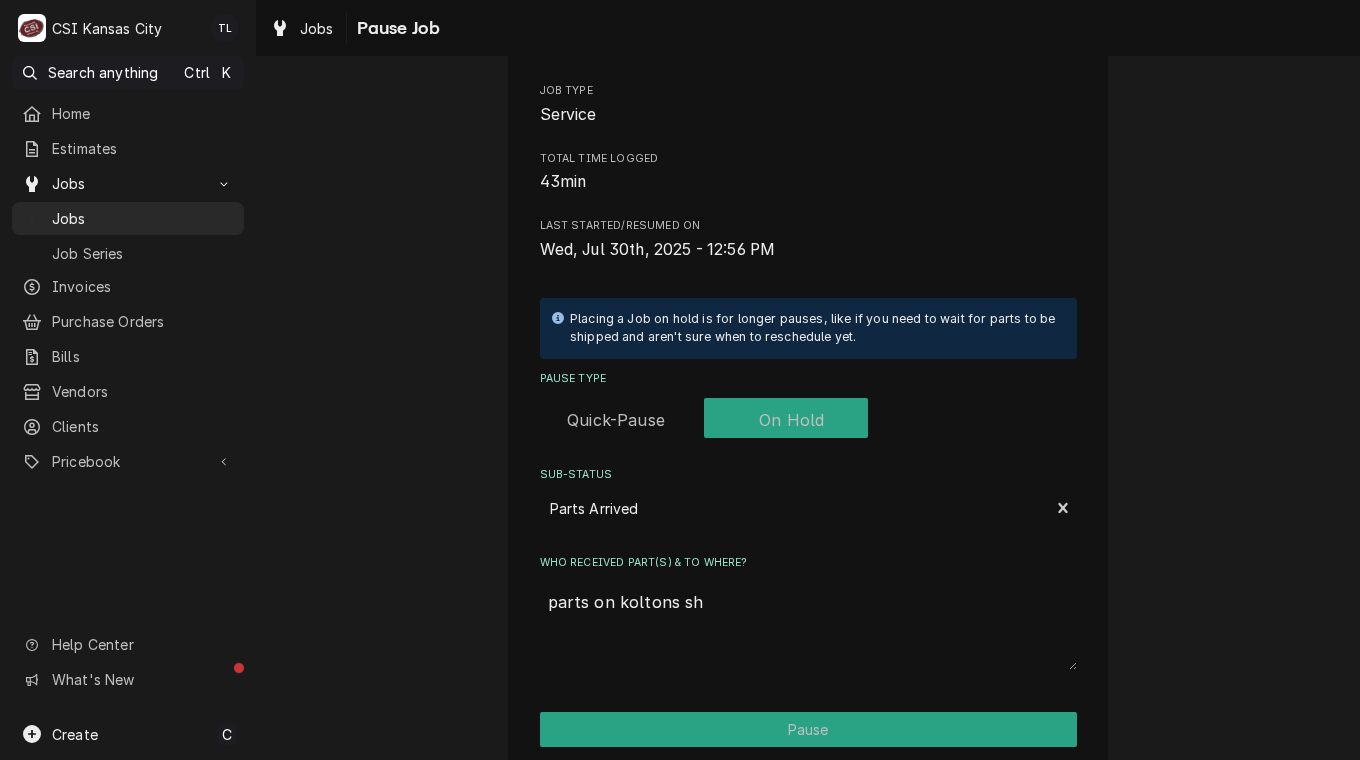 type on "x" 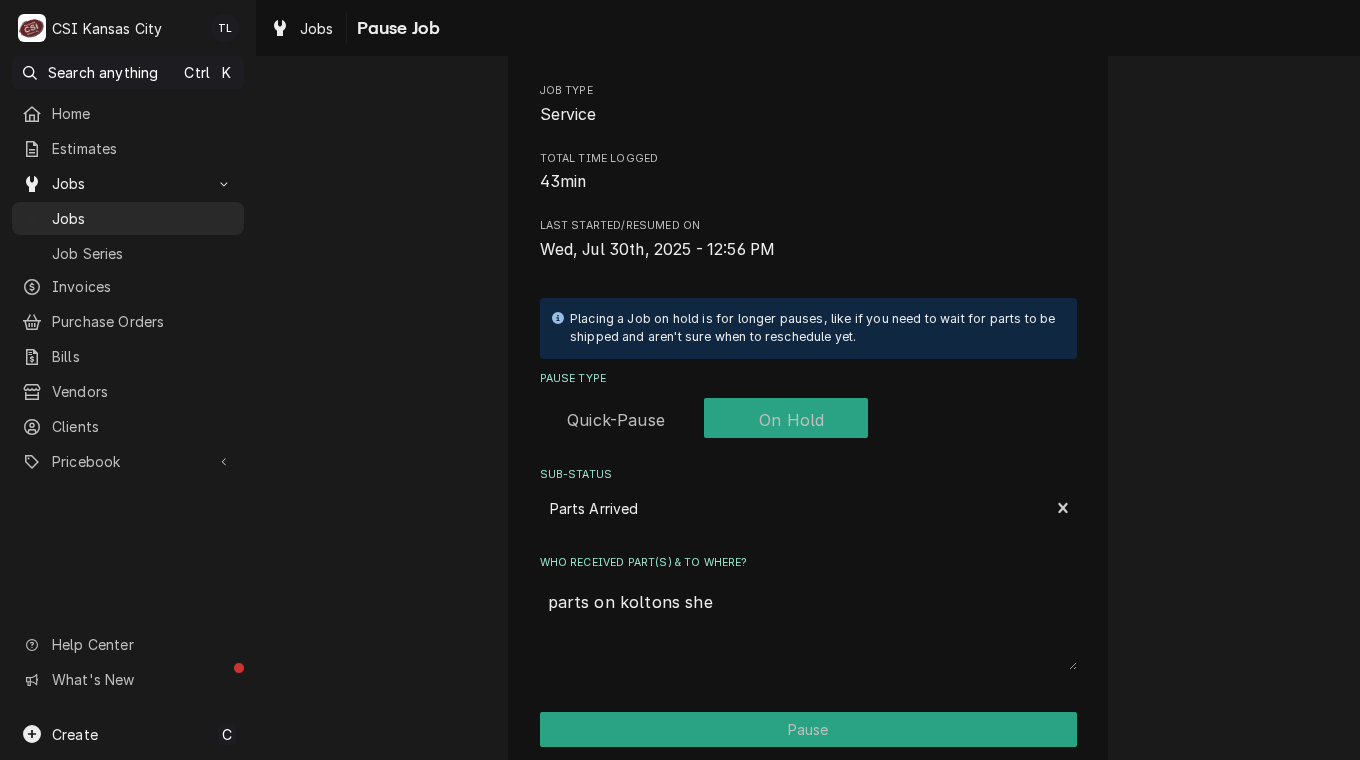 type on "x" 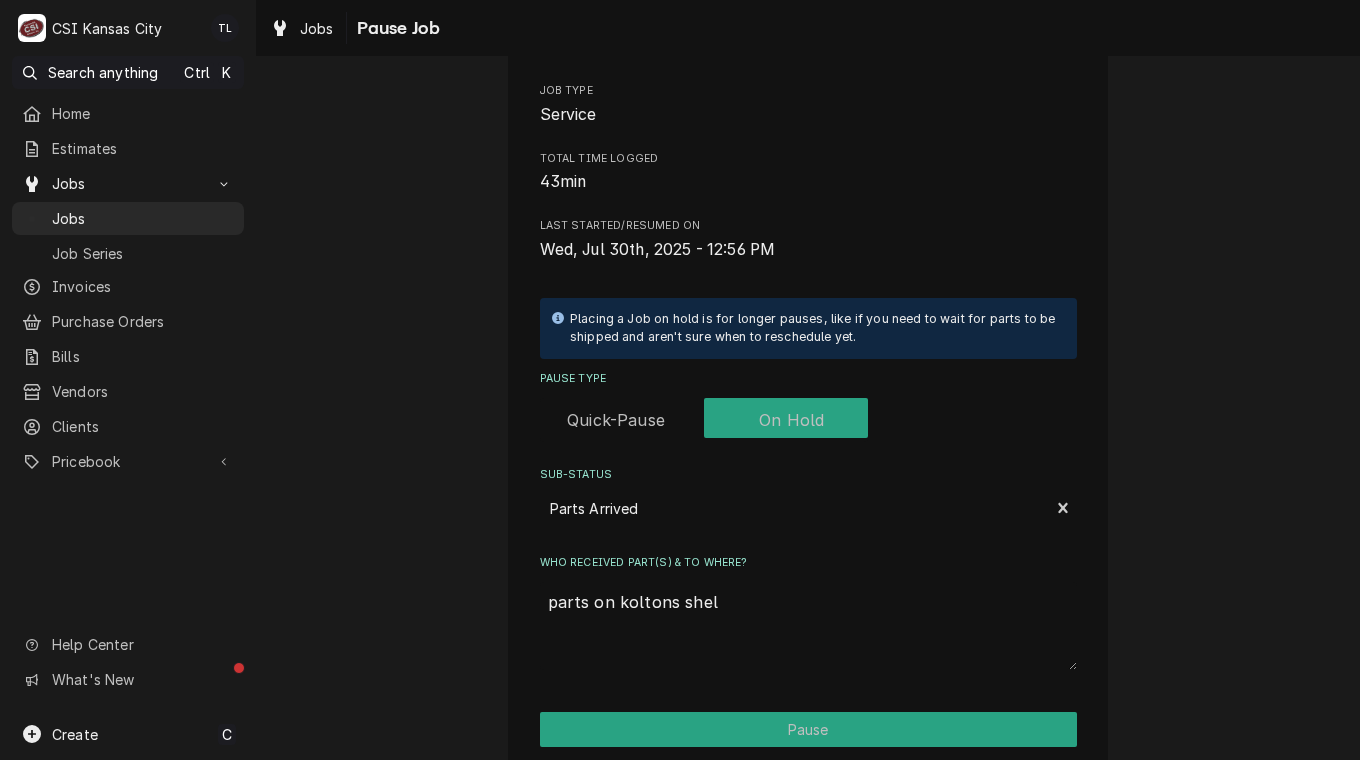 type on "x" 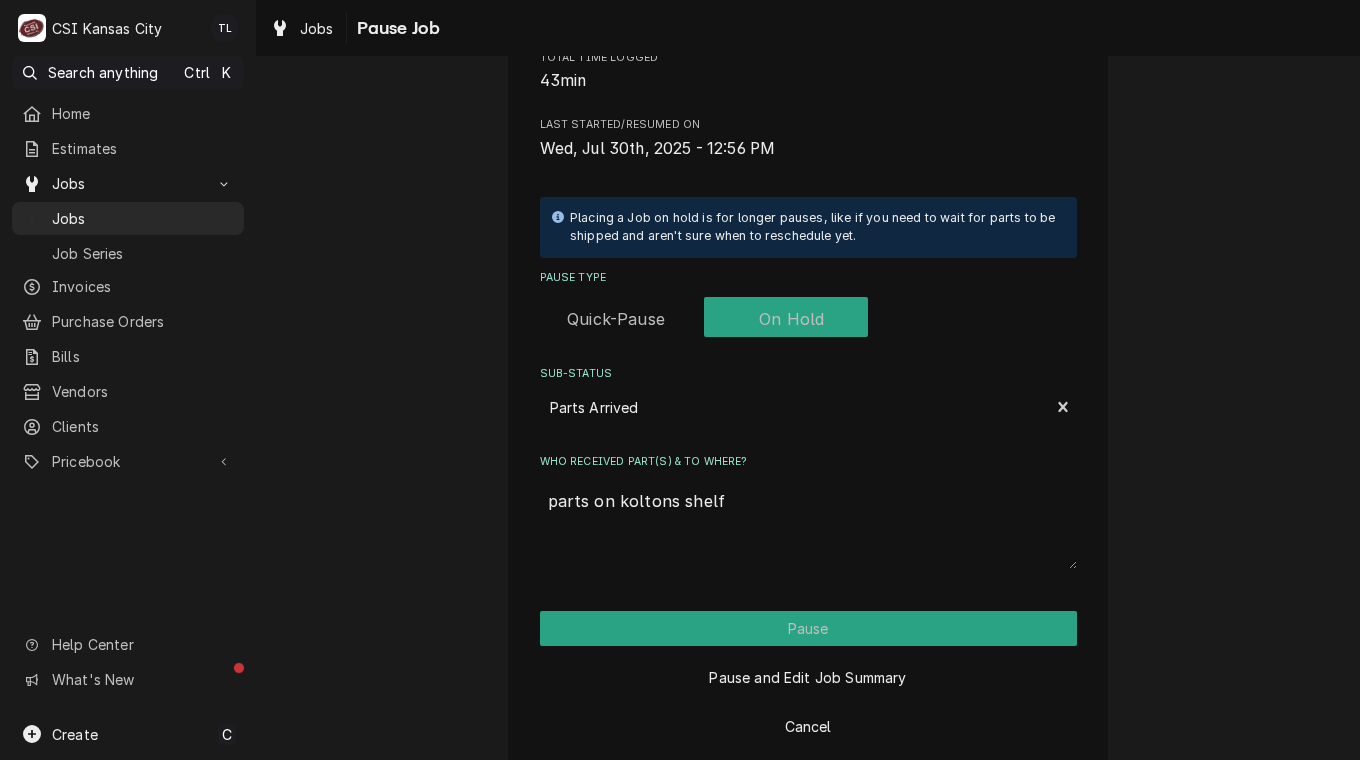 scroll, scrollTop: 323, scrollLeft: 0, axis: vertical 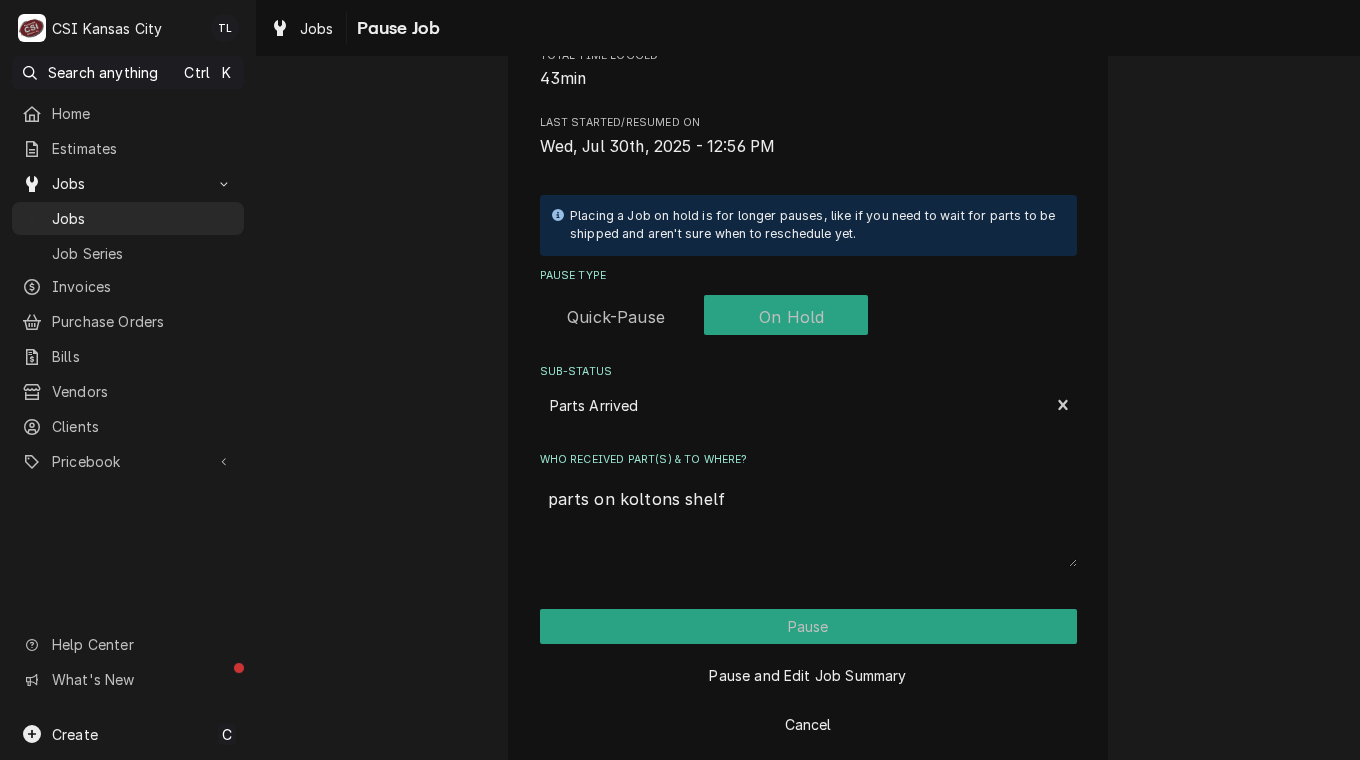 type on "parts on koltons shelf" 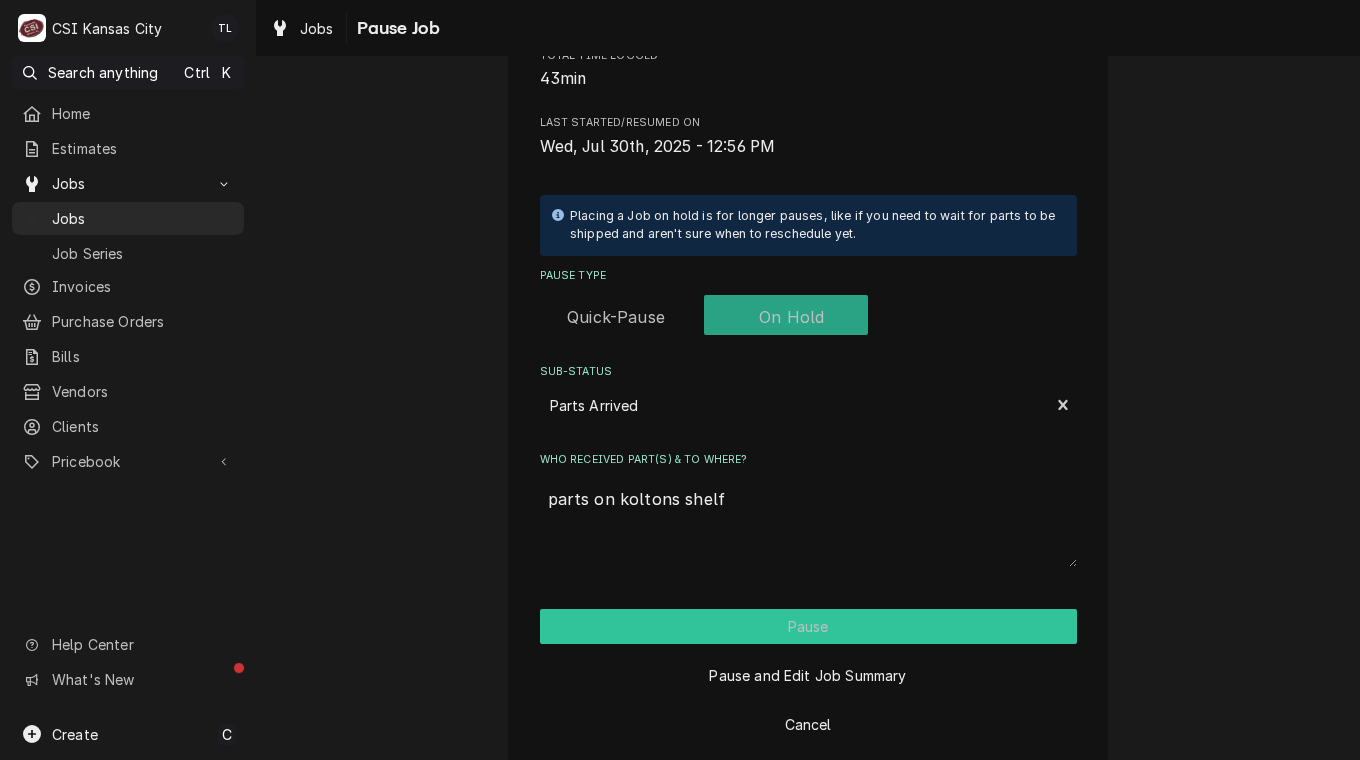 click on "Pause" at bounding box center (808, 626) 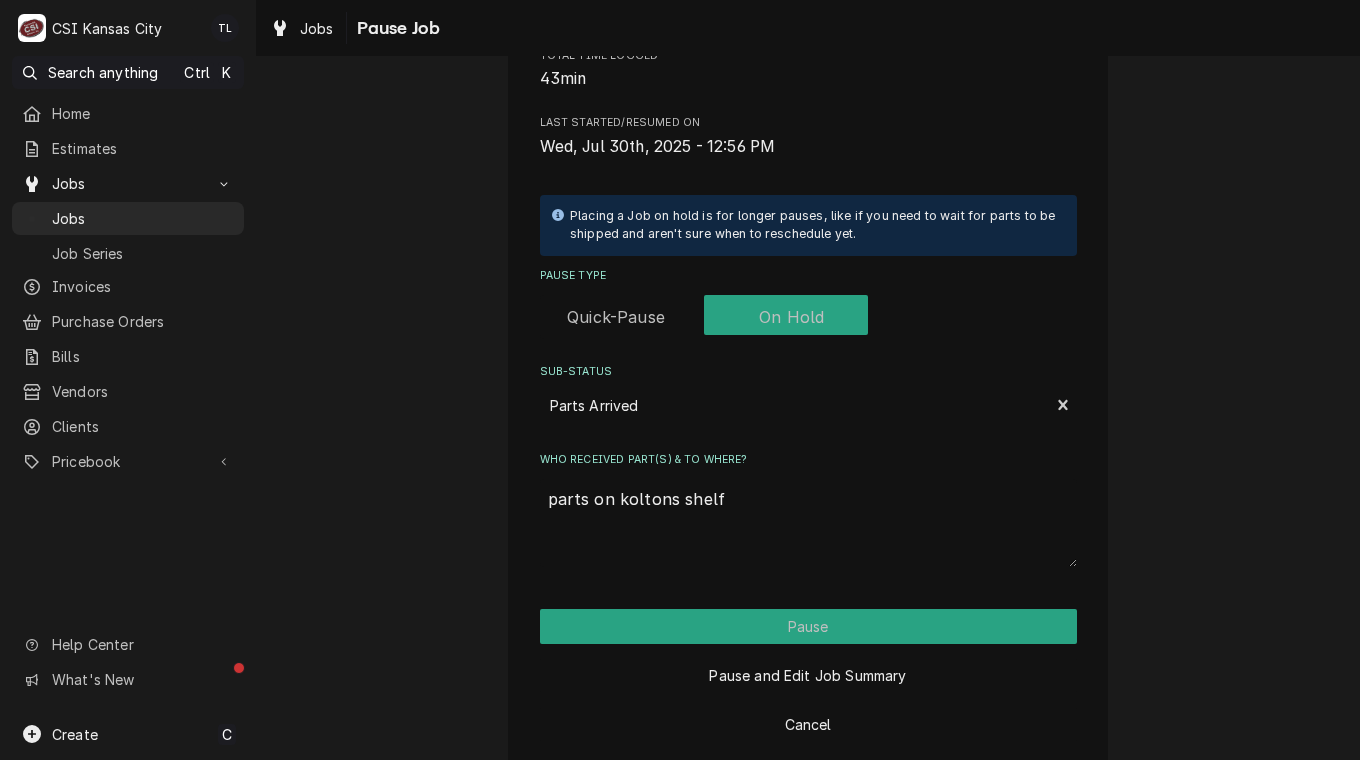type on "x" 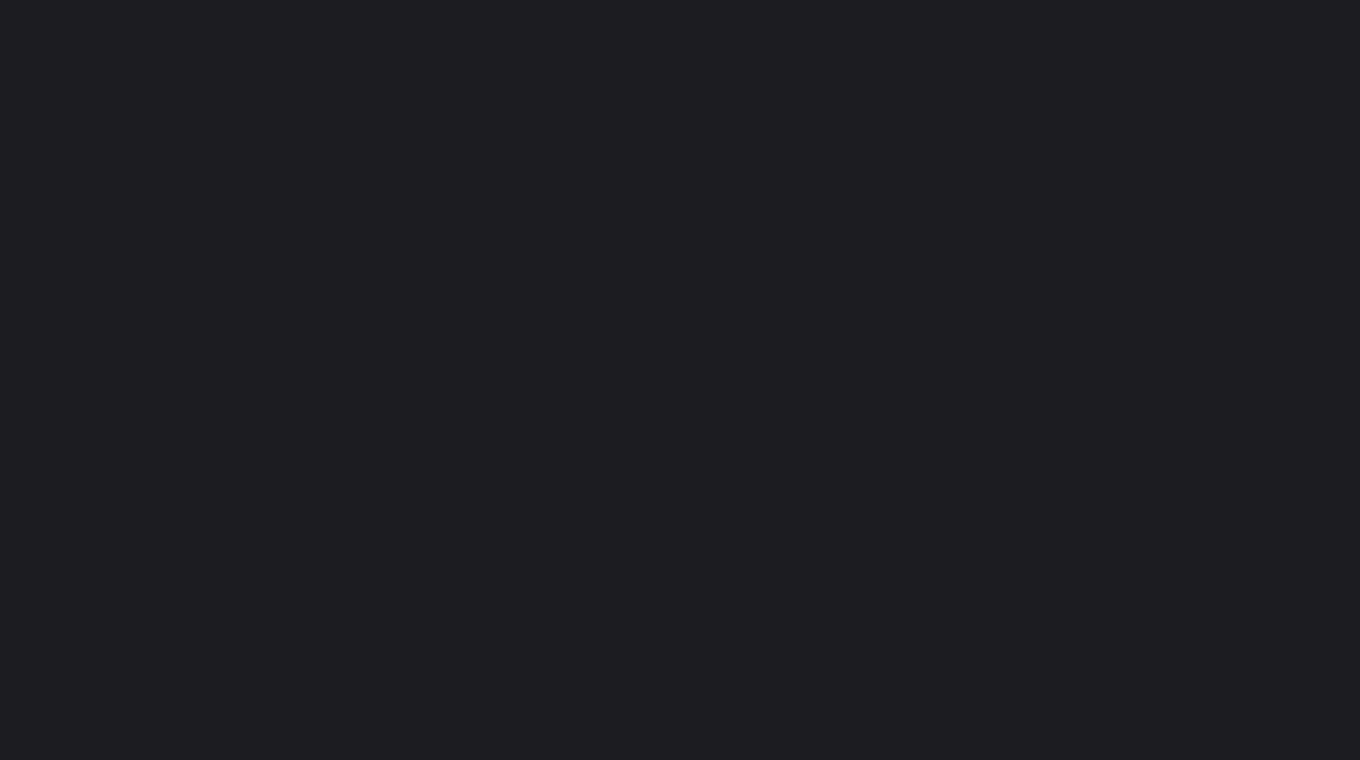 scroll, scrollTop: 0, scrollLeft: 0, axis: both 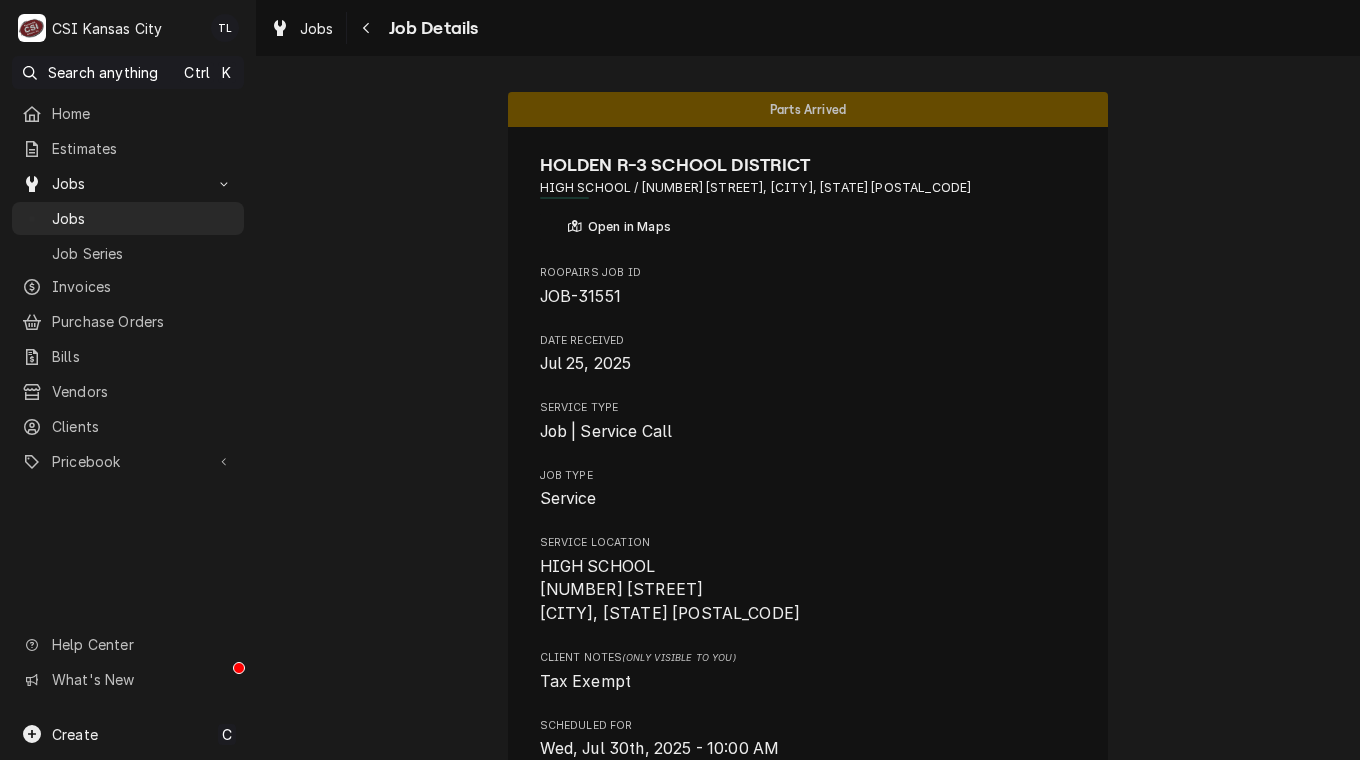 click on "Jobs" at bounding box center (143, 218) 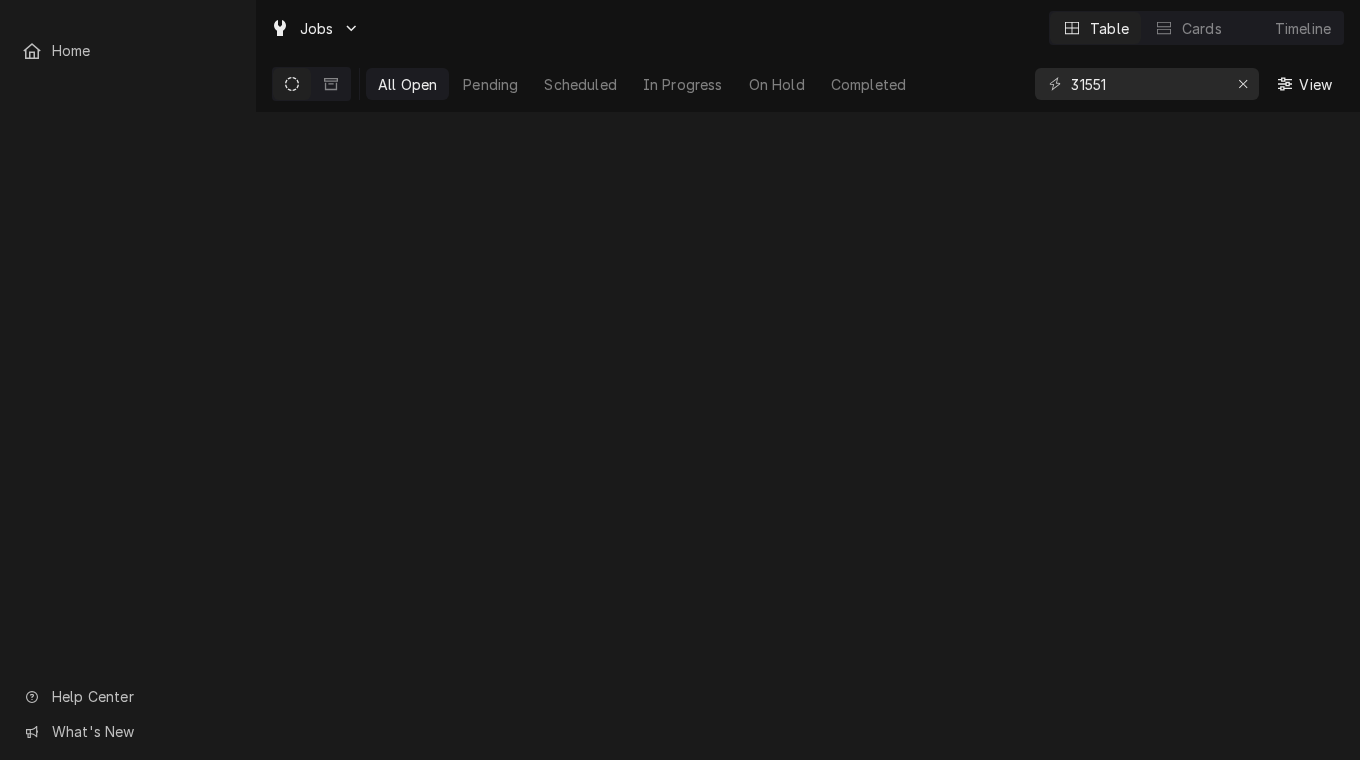 scroll, scrollTop: 0, scrollLeft: 0, axis: both 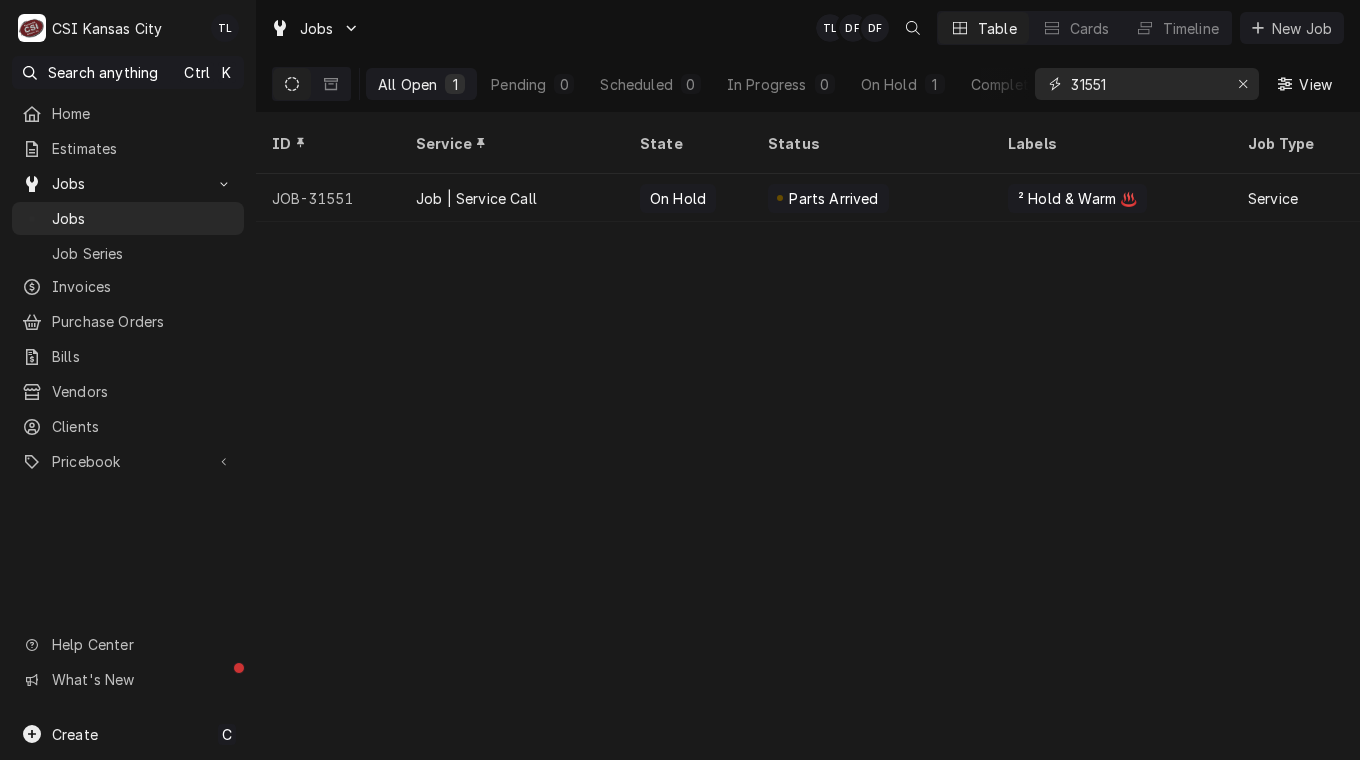 drag, startPoint x: 1150, startPoint y: 86, endPoint x: 836, endPoint y: 69, distance: 314.45987 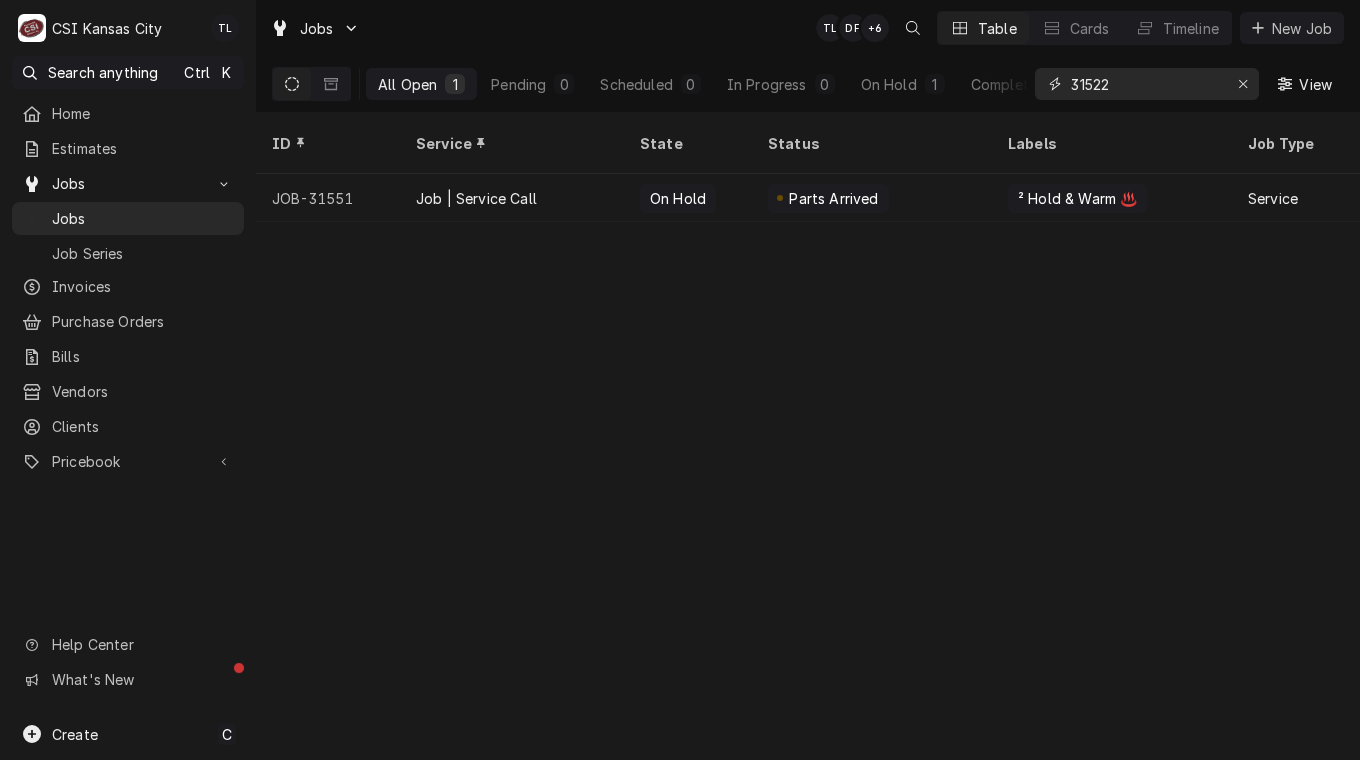 type on "31522" 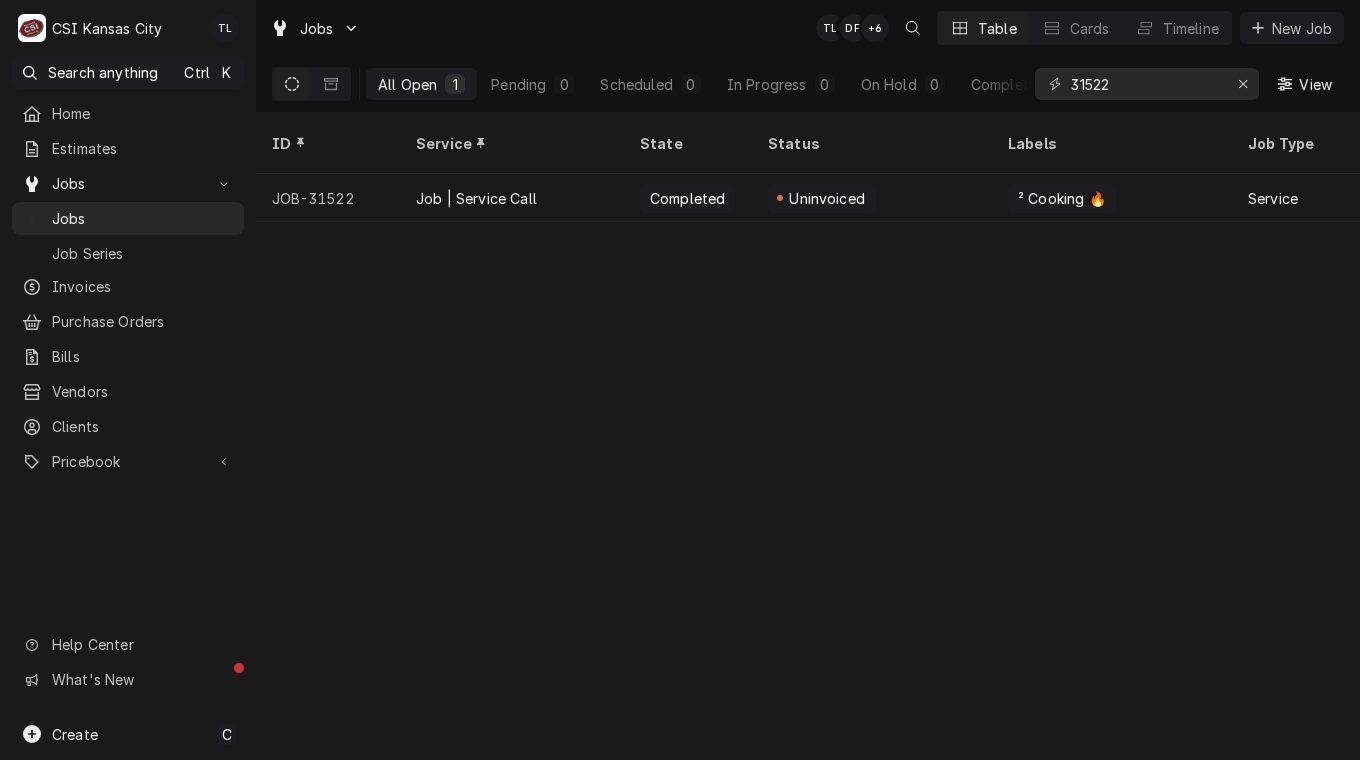 click on "Job | Service Call" at bounding box center (512, 198) 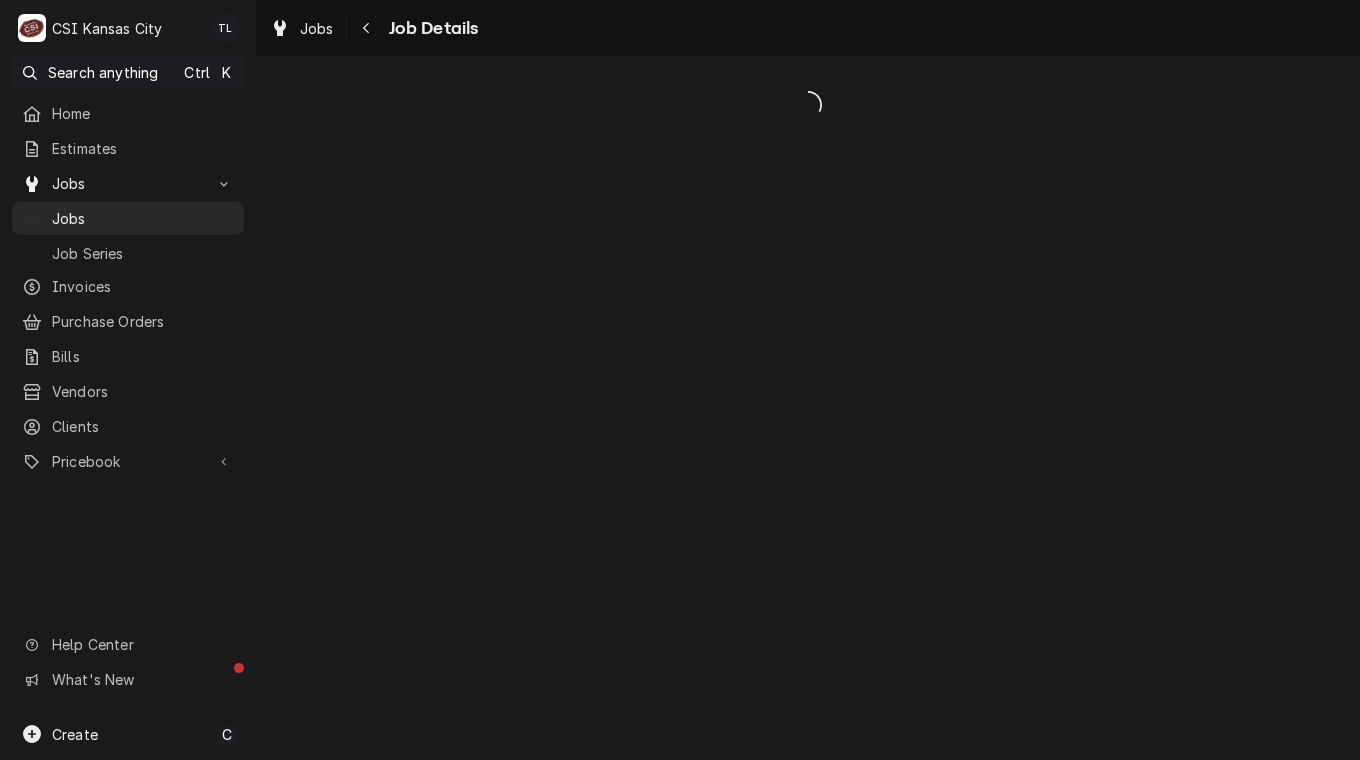 scroll, scrollTop: 0, scrollLeft: 0, axis: both 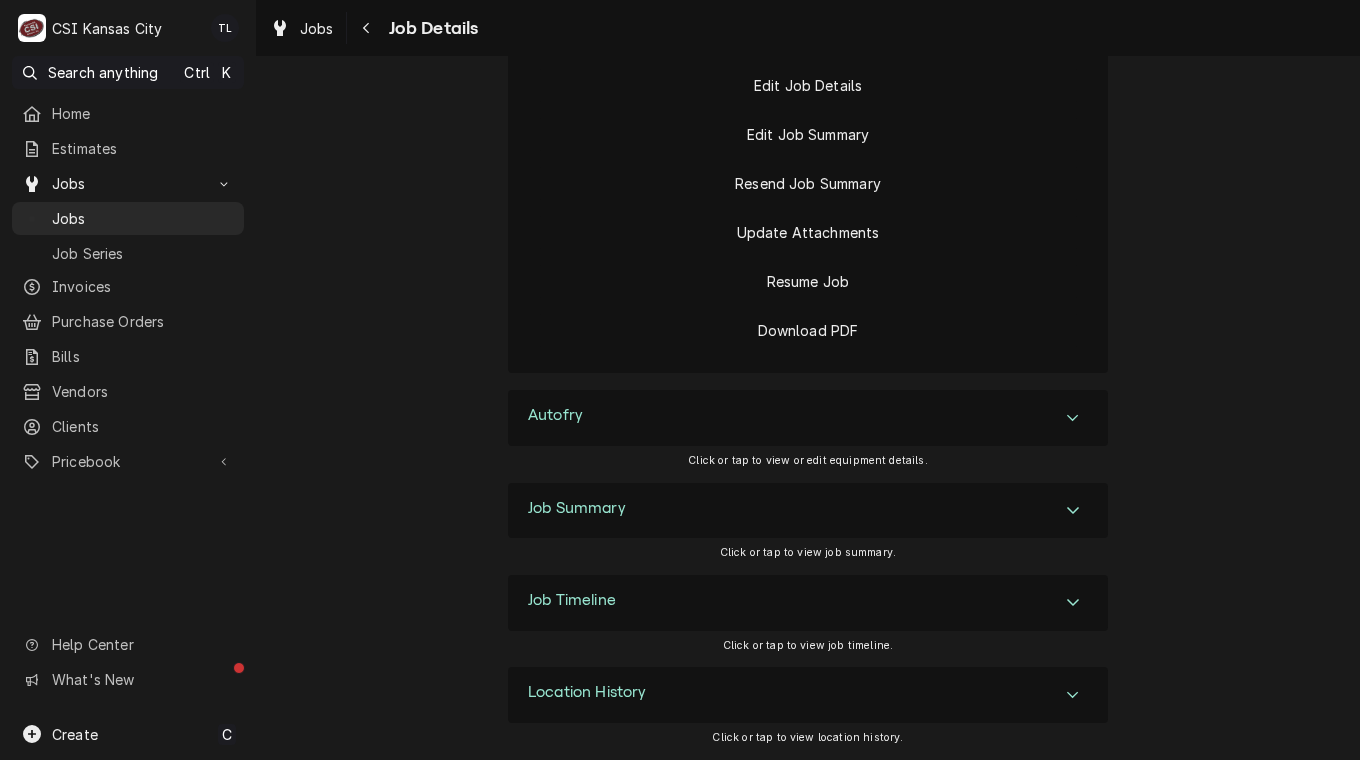 click 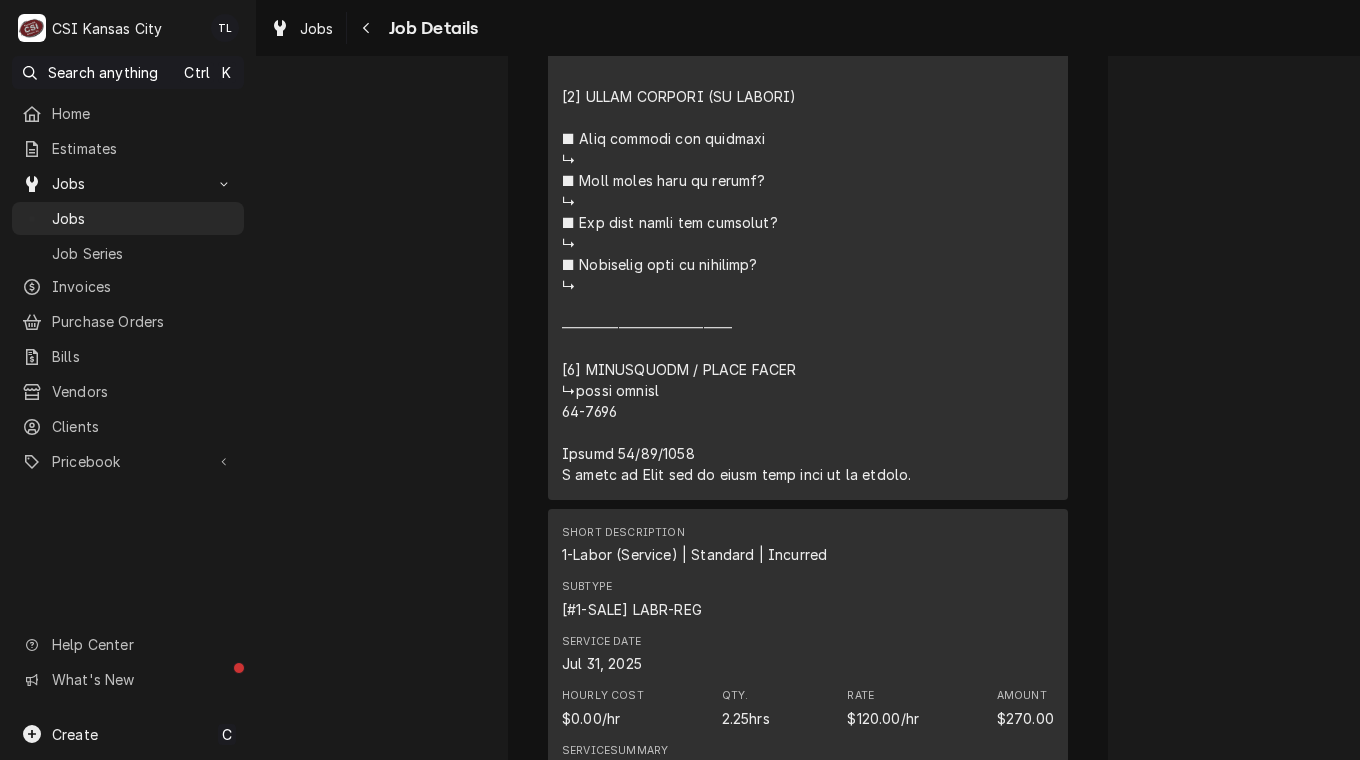 scroll, scrollTop: 5583, scrollLeft: 0, axis: vertical 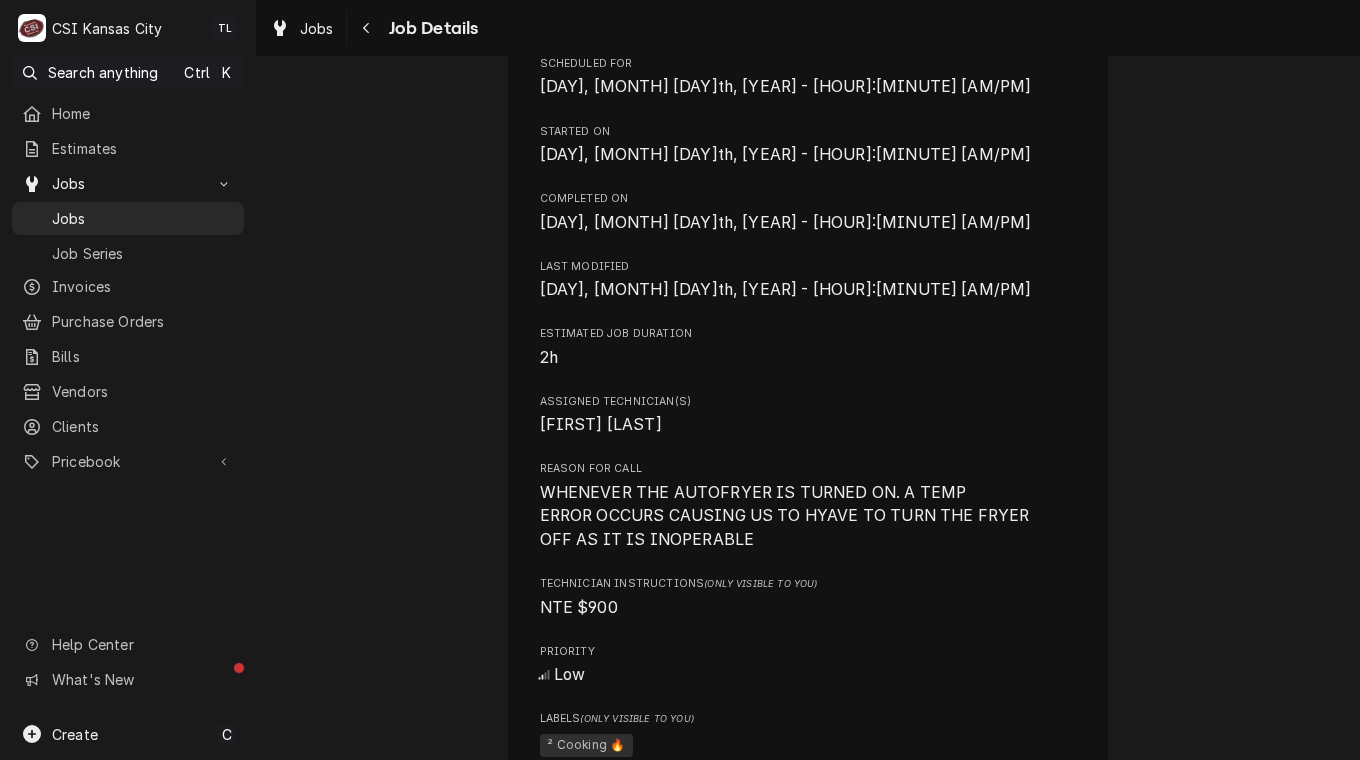 click on "Kolton Blanchard" at bounding box center [808, 425] 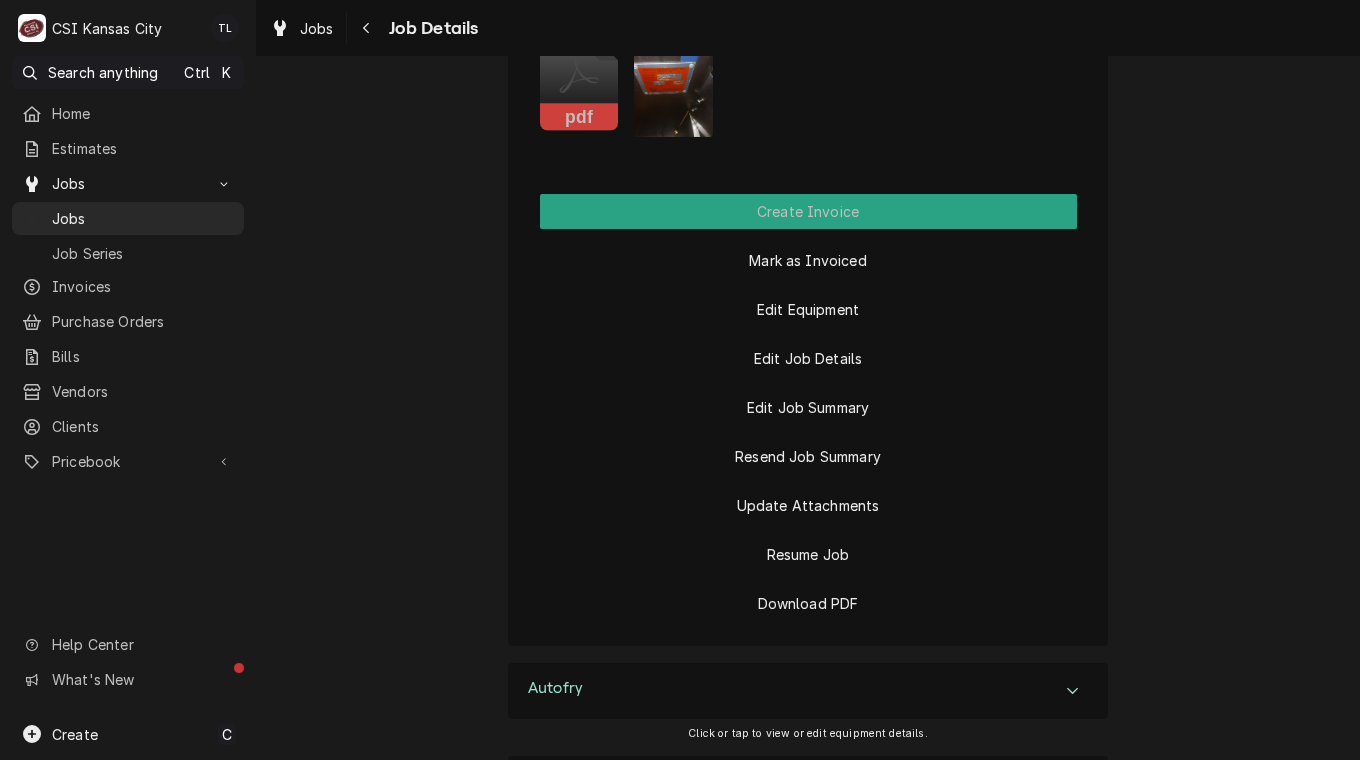 scroll, scrollTop: 2731, scrollLeft: 0, axis: vertical 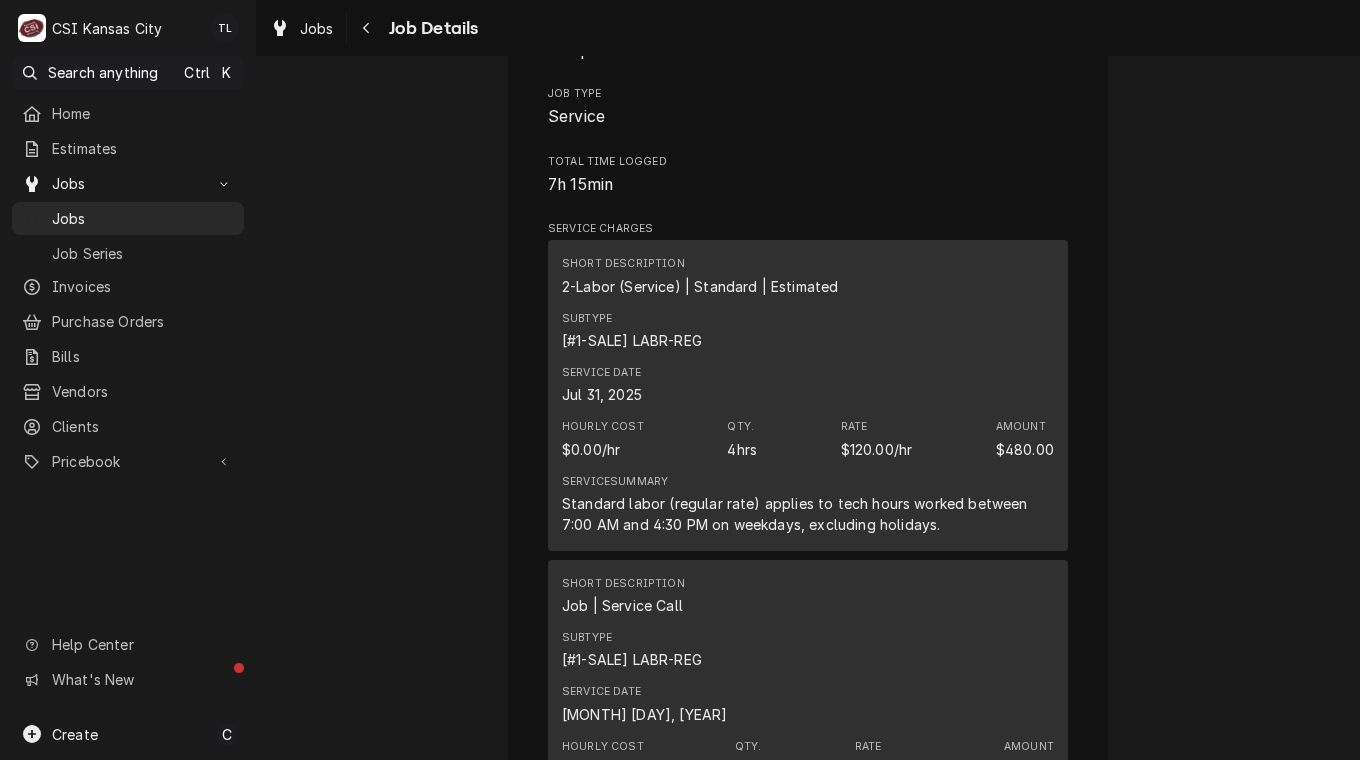 click on "Jobs" at bounding box center (143, 218) 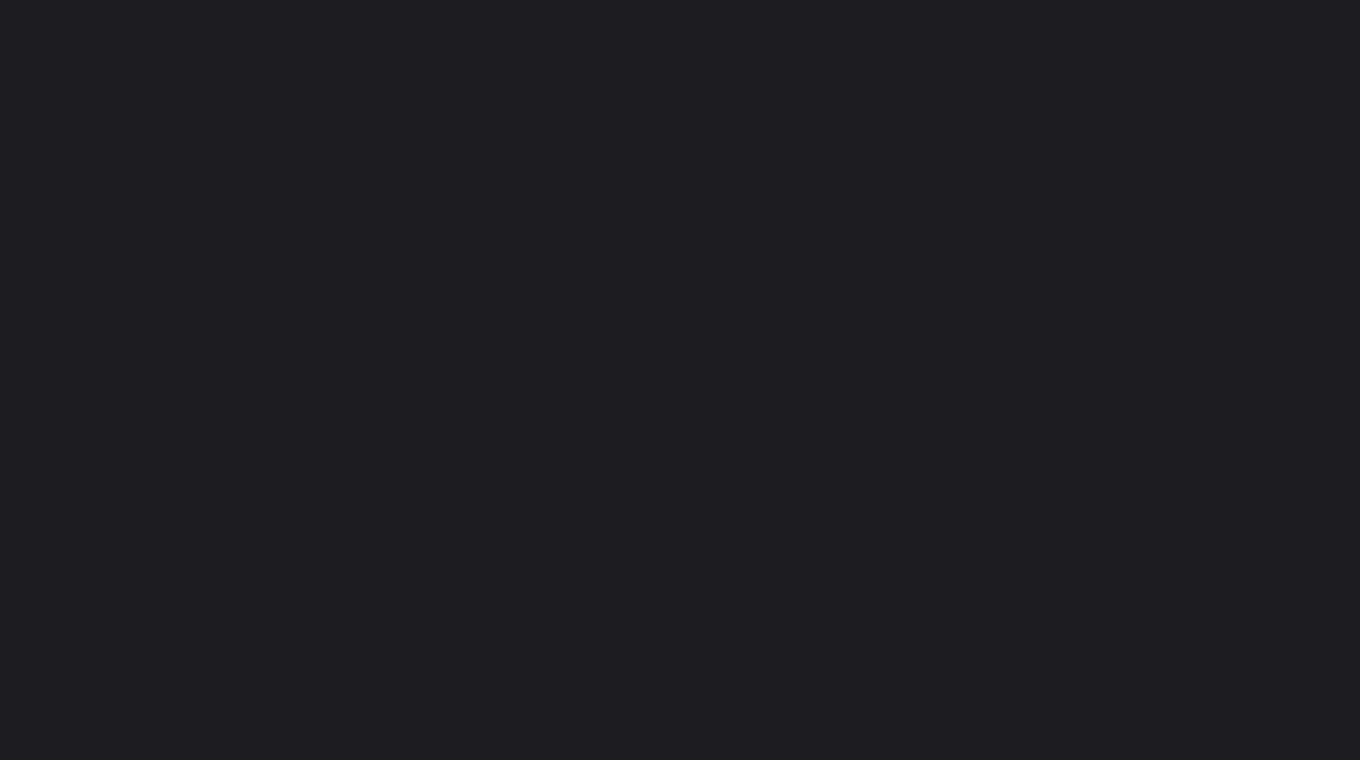 scroll, scrollTop: 0, scrollLeft: 0, axis: both 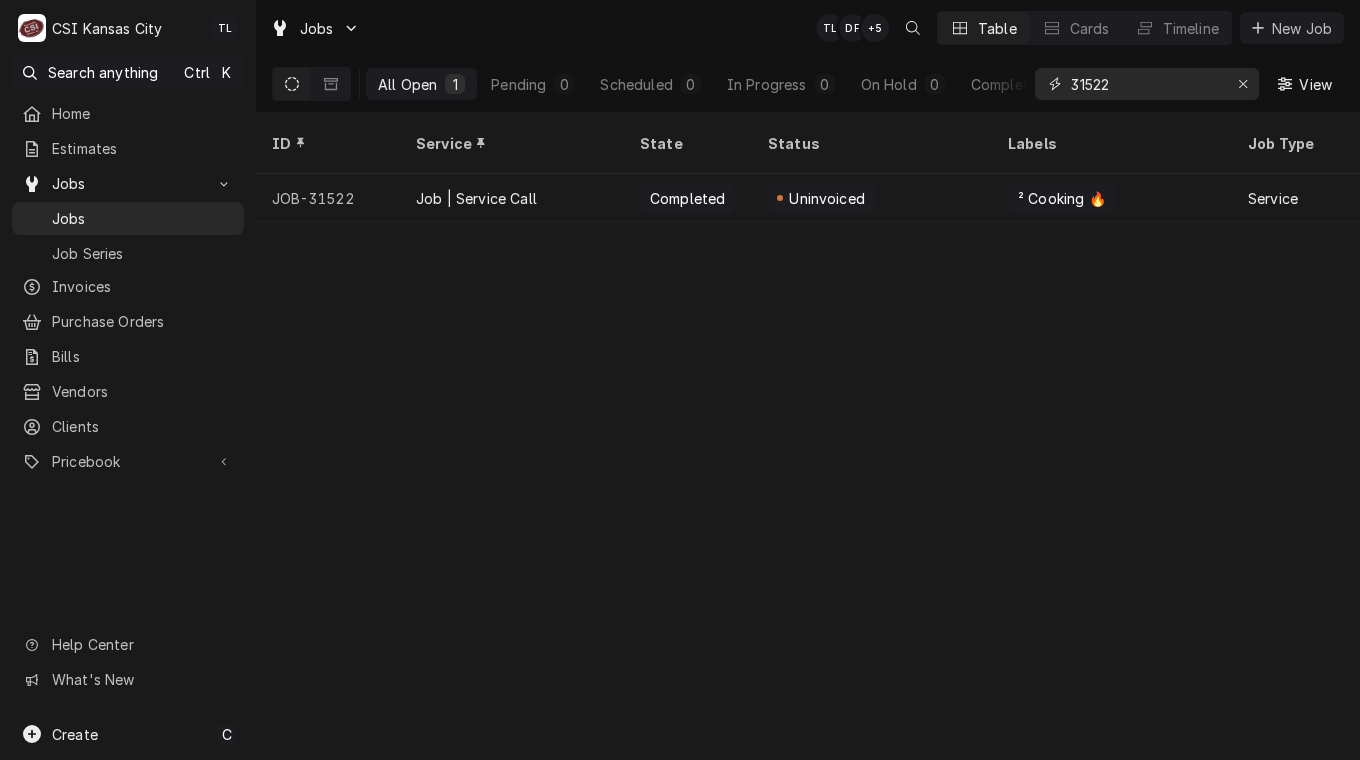drag, startPoint x: 1160, startPoint y: 84, endPoint x: 871, endPoint y: 62, distance: 289.83615 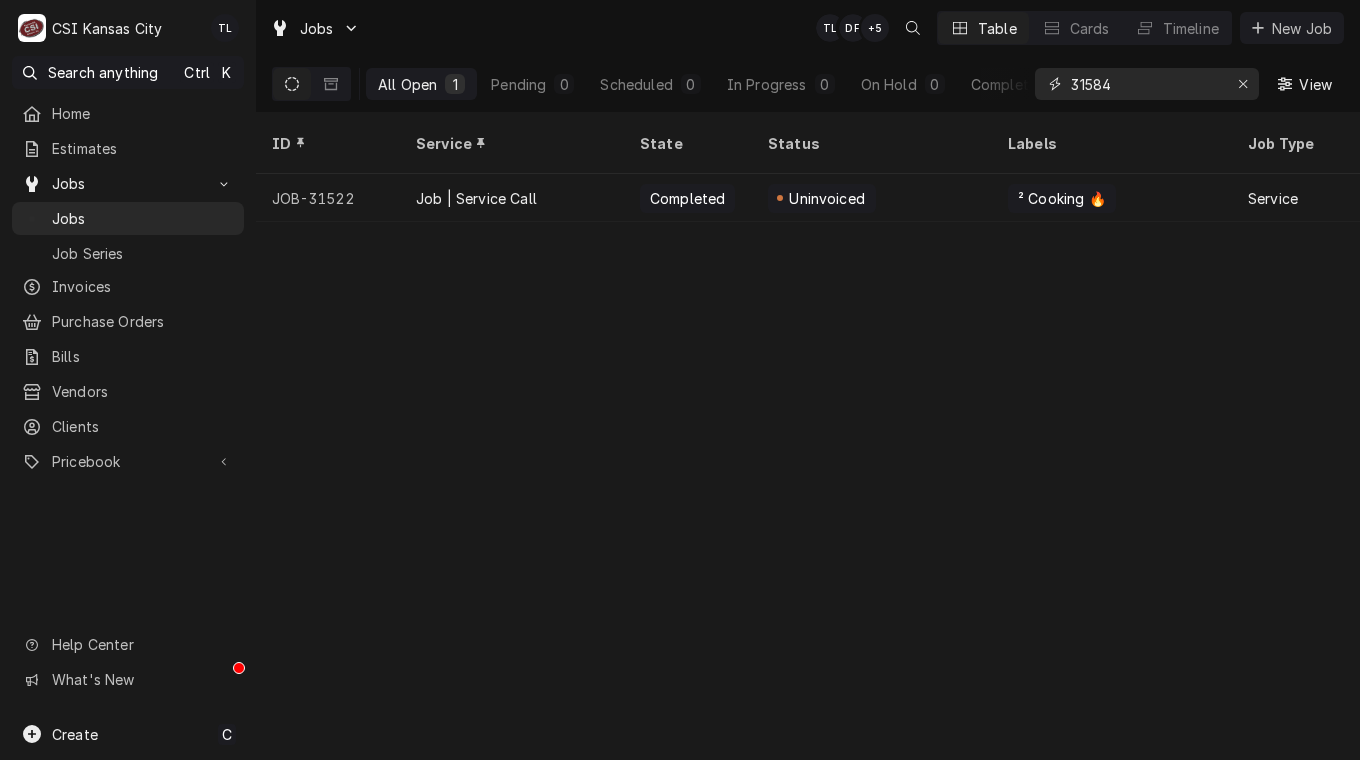 type on "31584" 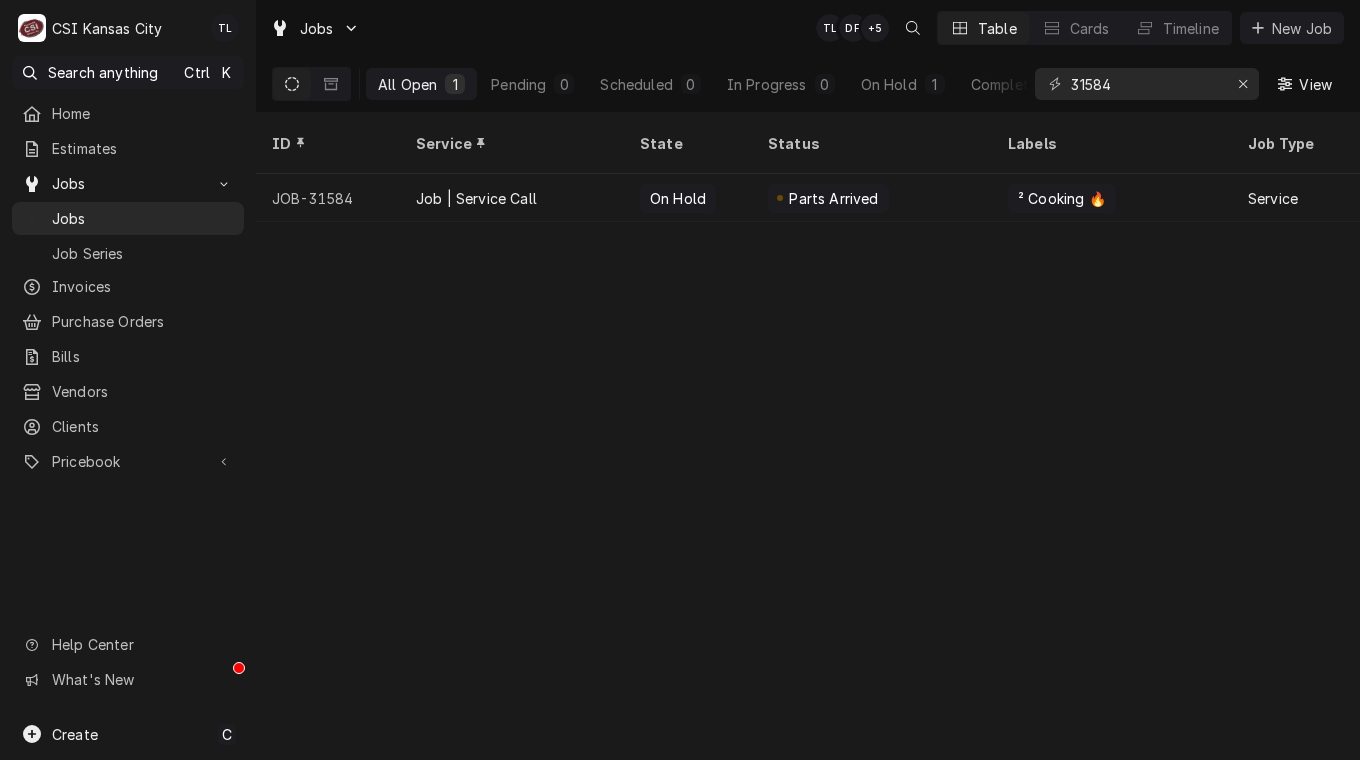 click on "Job | Service Call" at bounding box center (476, 198) 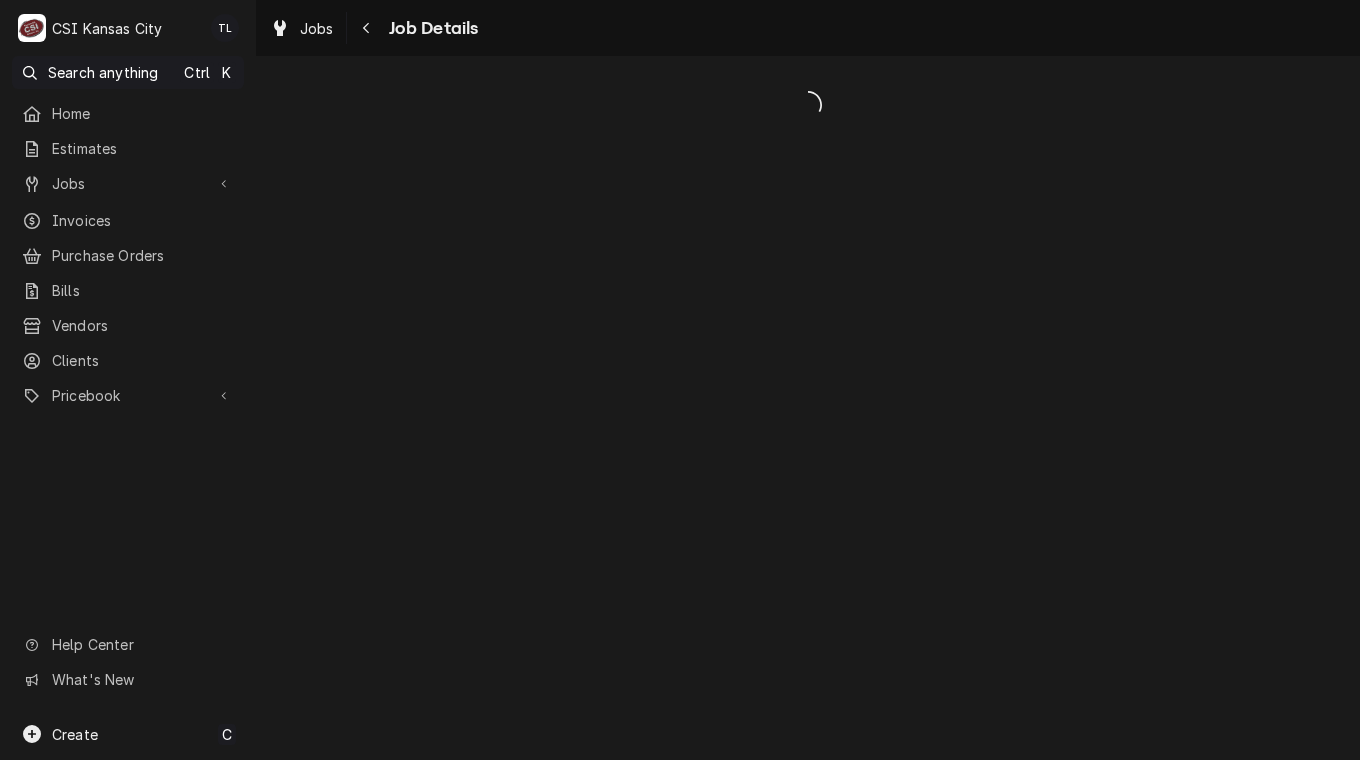 scroll, scrollTop: 0, scrollLeft: 0, axis: both 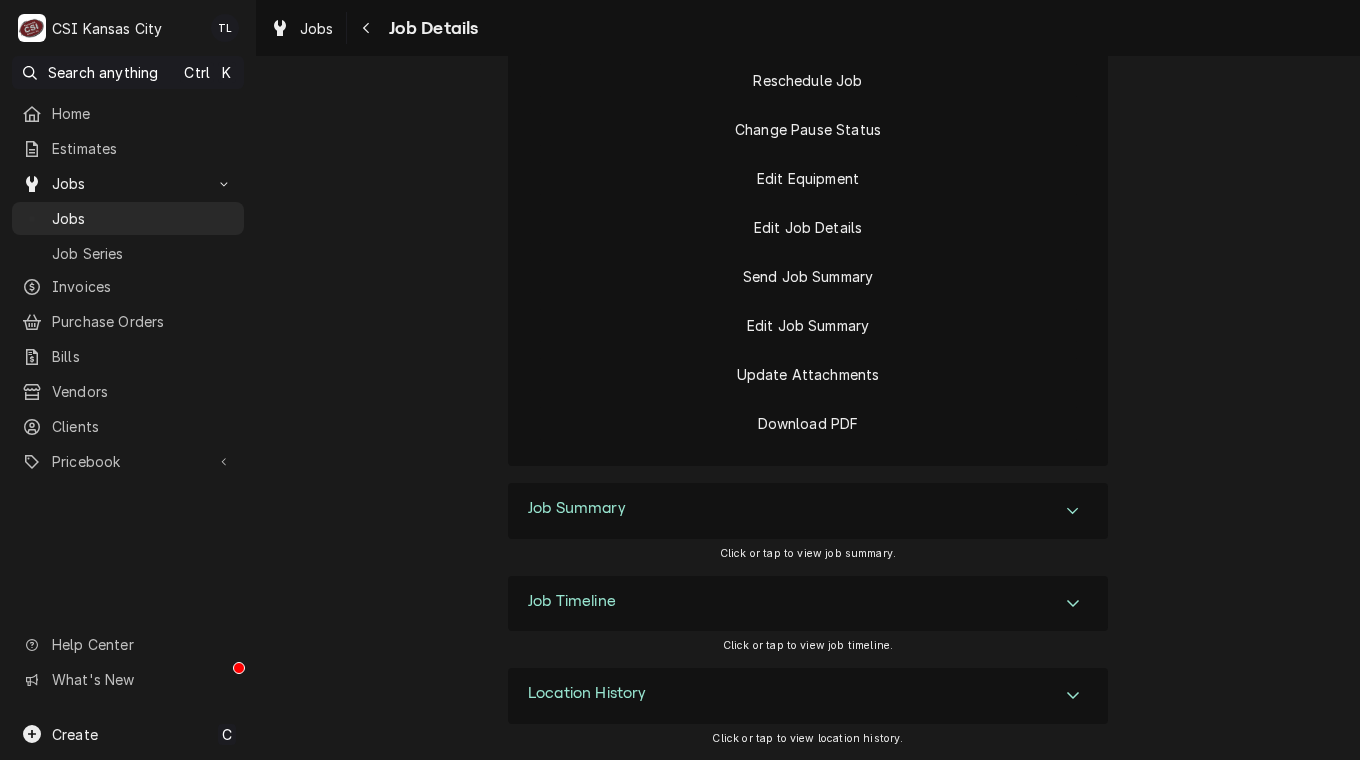 click 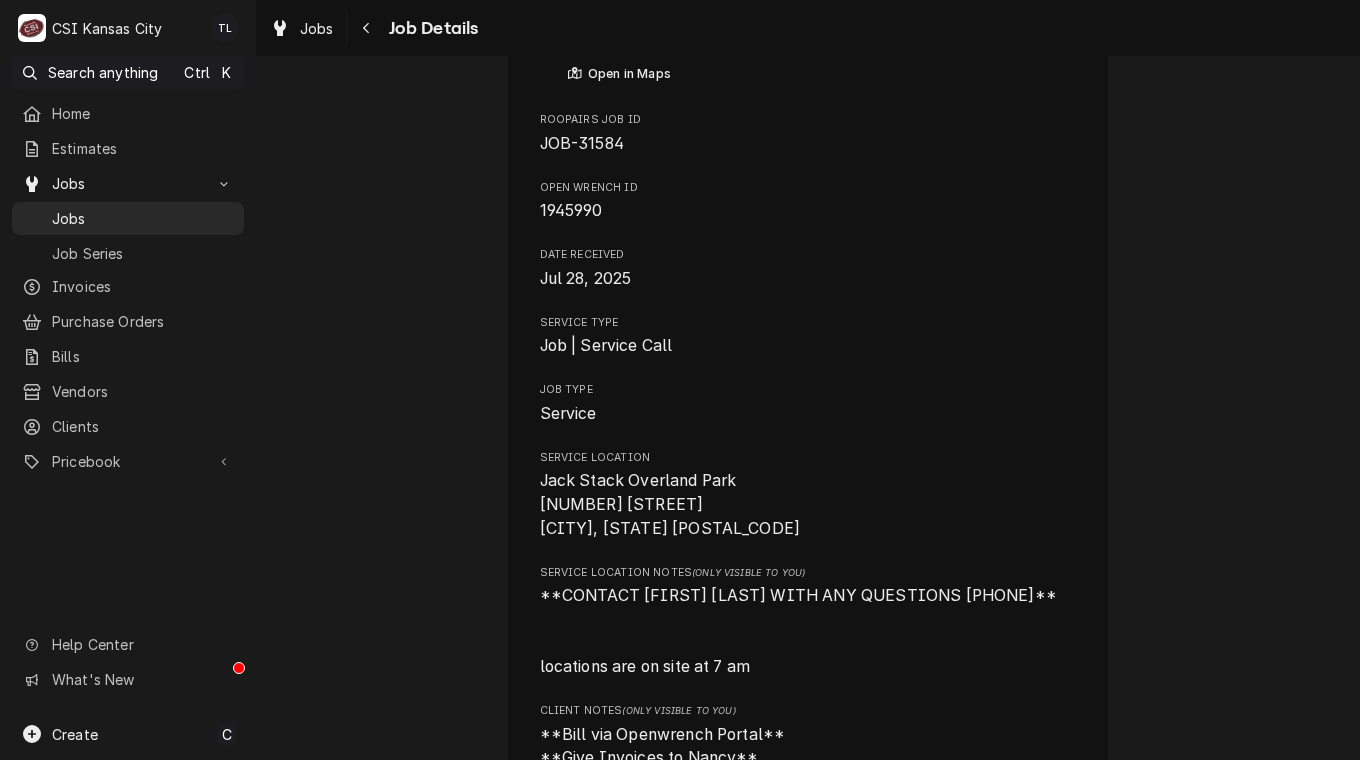 scroll, scrollTop: 0, scrollLeft: 0, axis: both 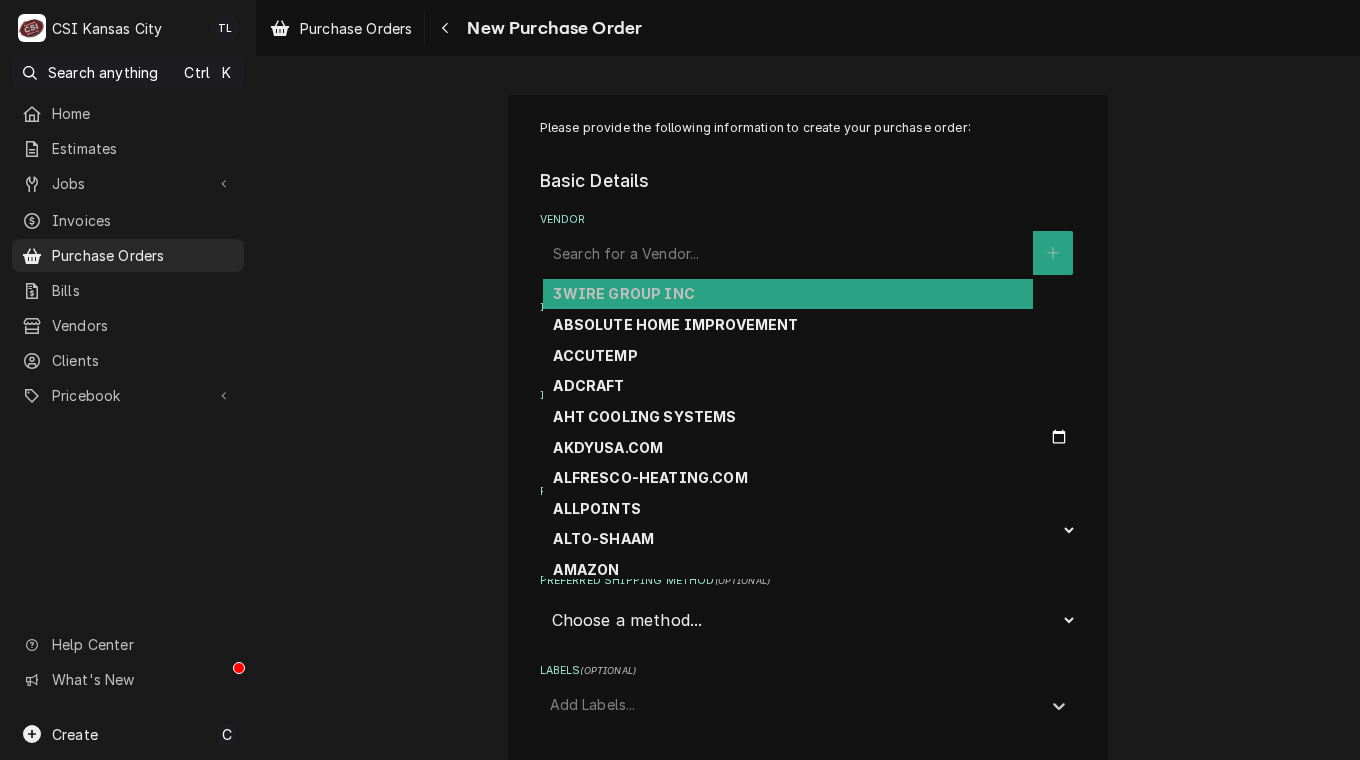 click at bounding box center (788, 253) 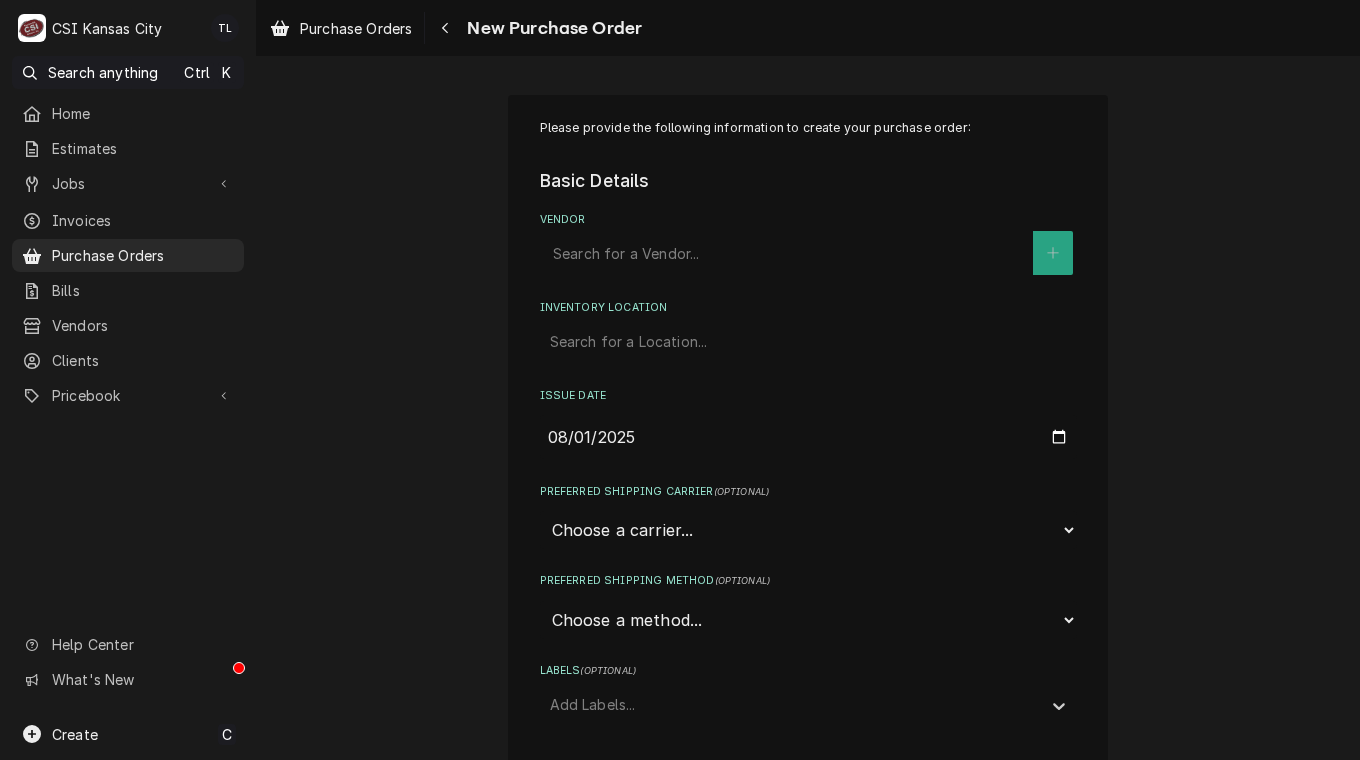 click at bounding box center [788, 253] 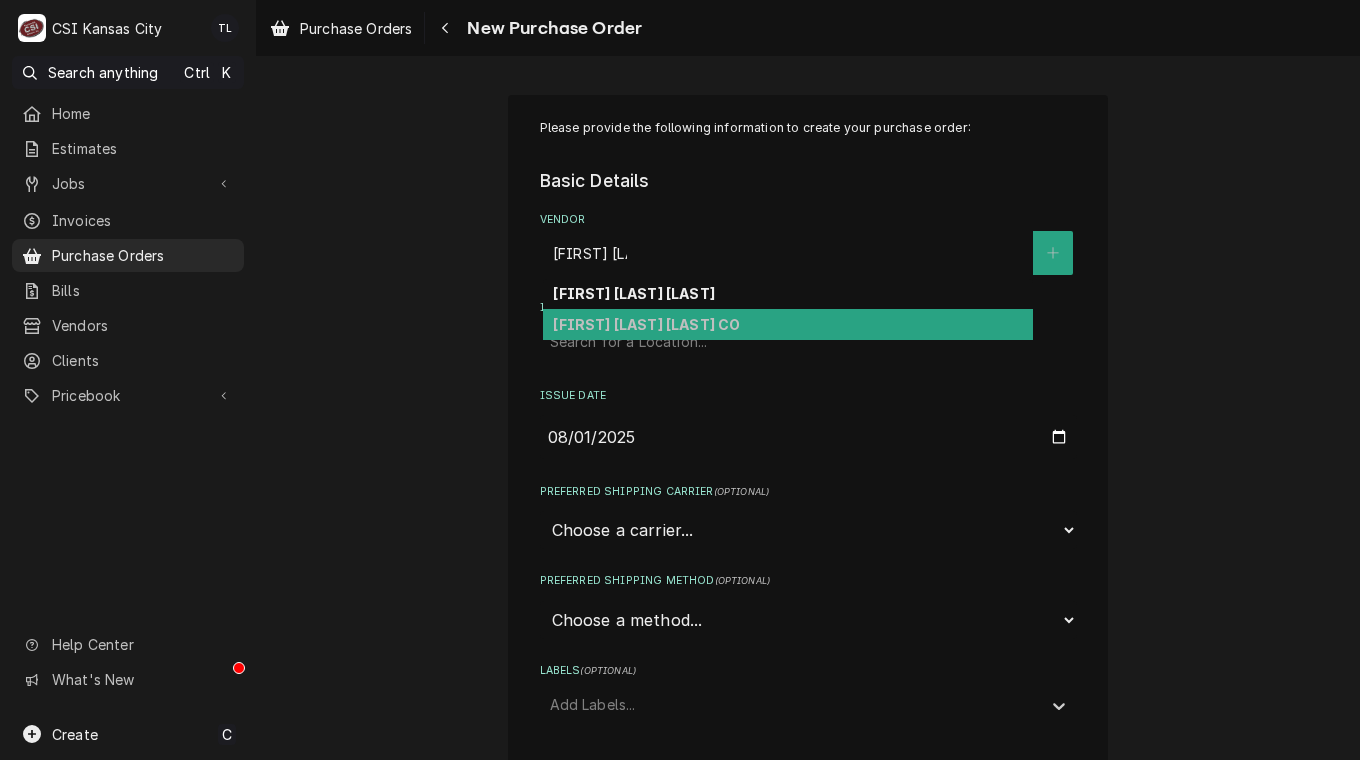 type on "charles d j" 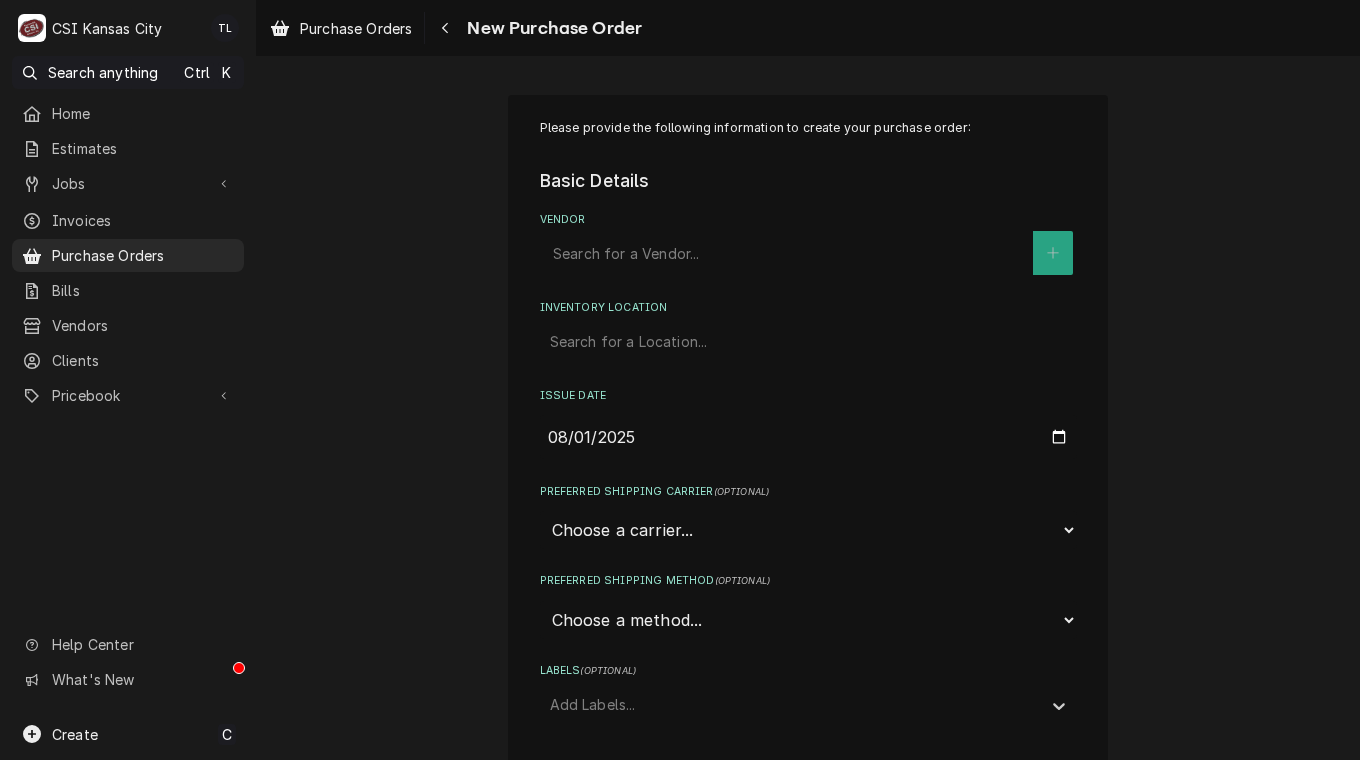 click at bounding box center (788, 253) 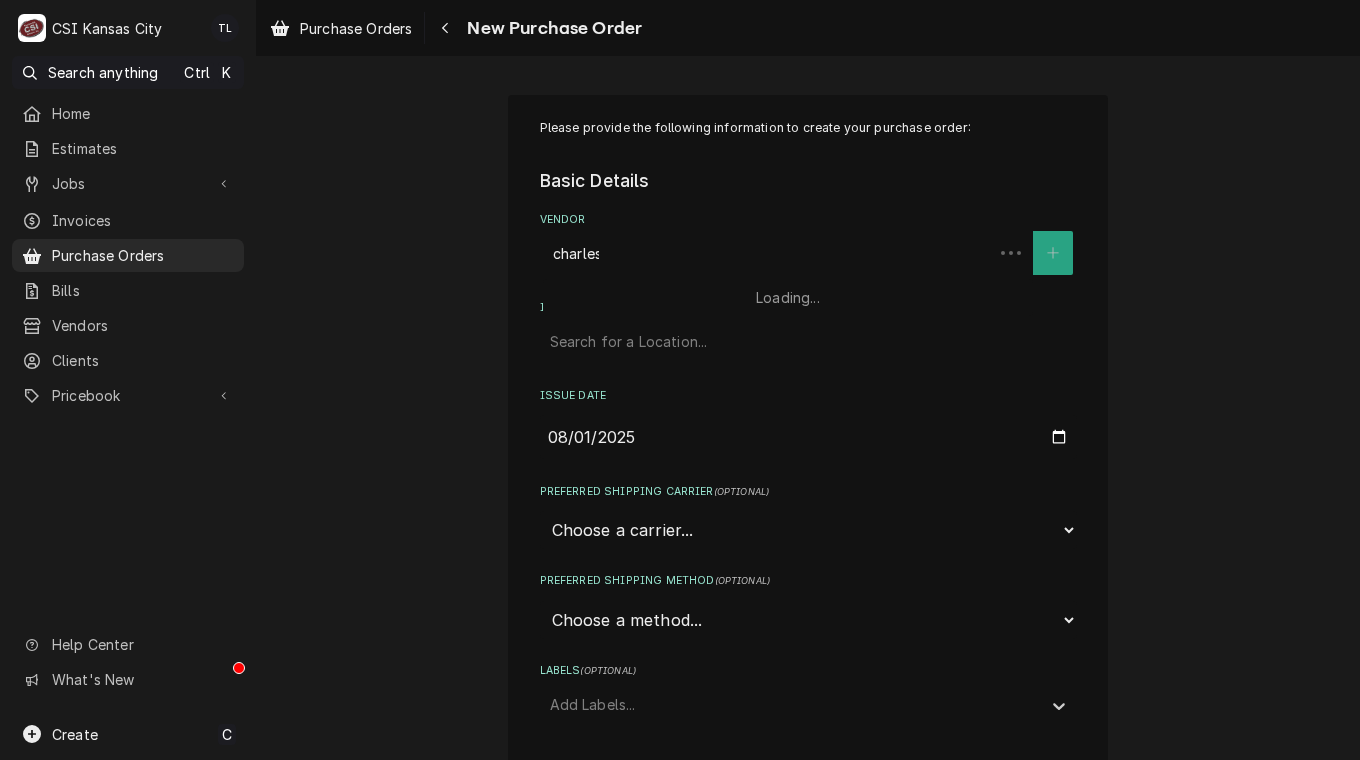 type on "charles" 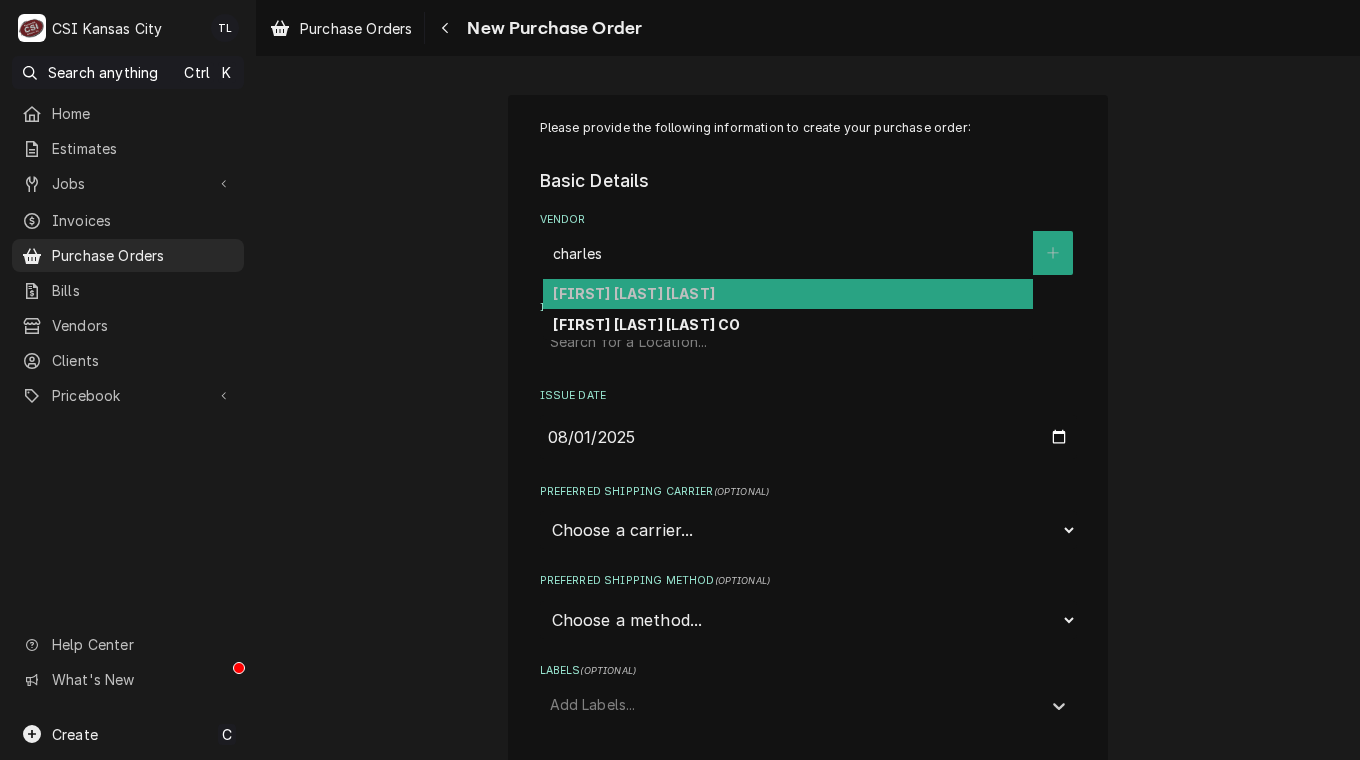click on "CHARLES D. JONES" at bounding box center [633, 293] 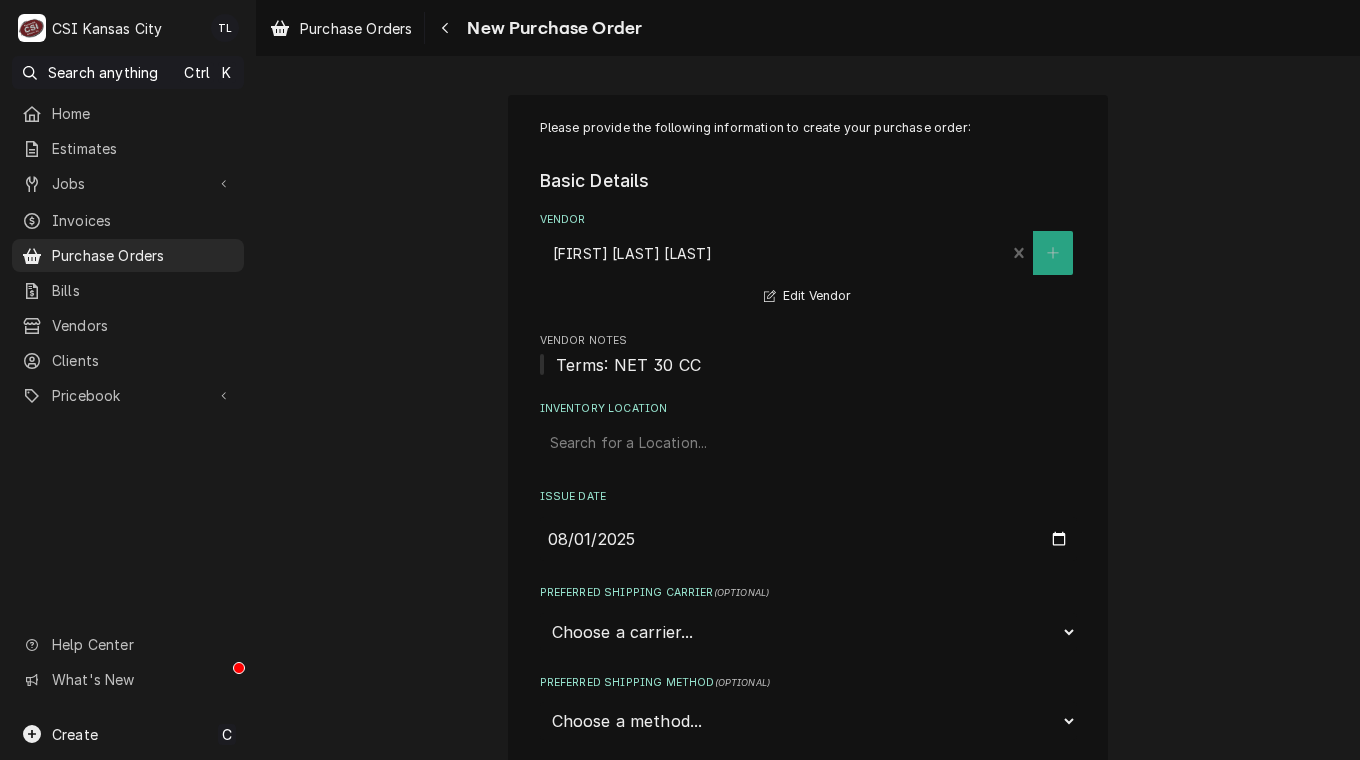 click at bounding box center (808, 443) 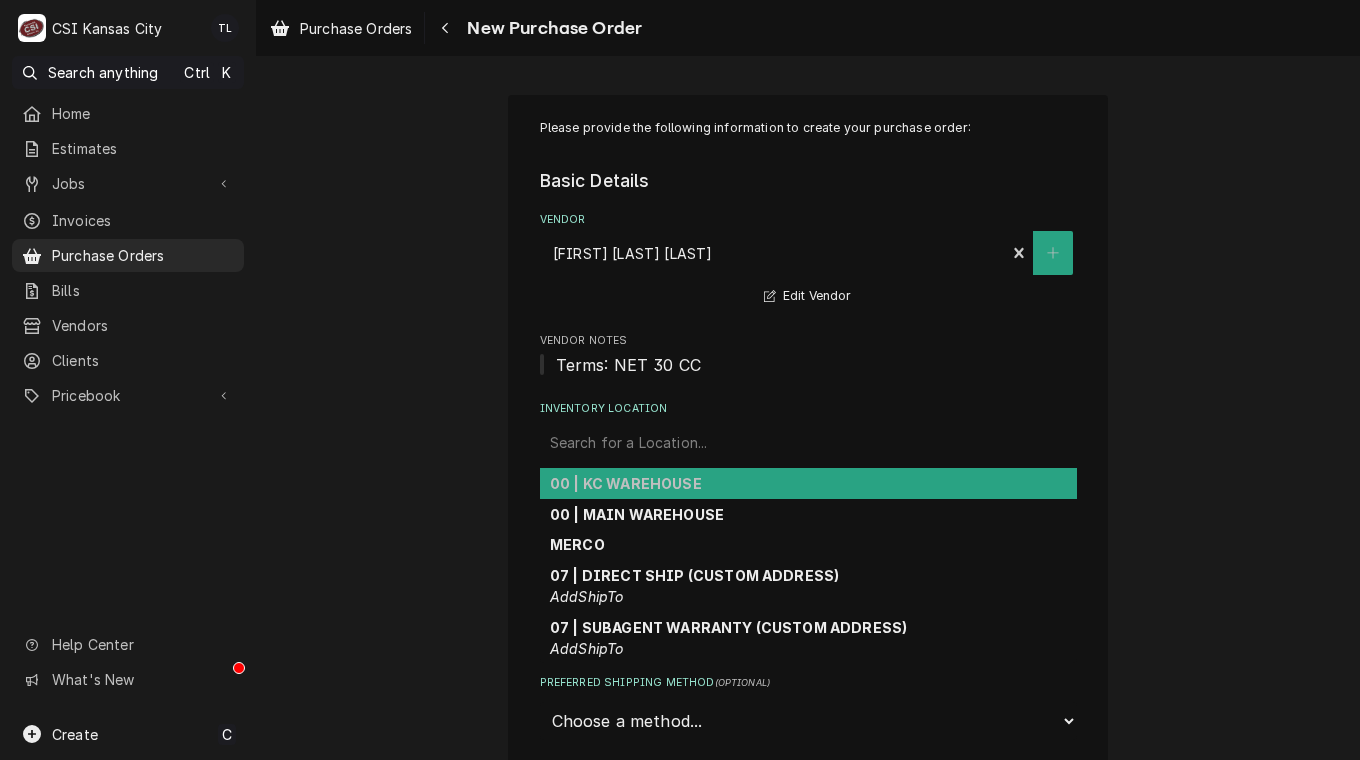 click on "00 | KC WAREHOUSE" at bounding box center (626, 483) 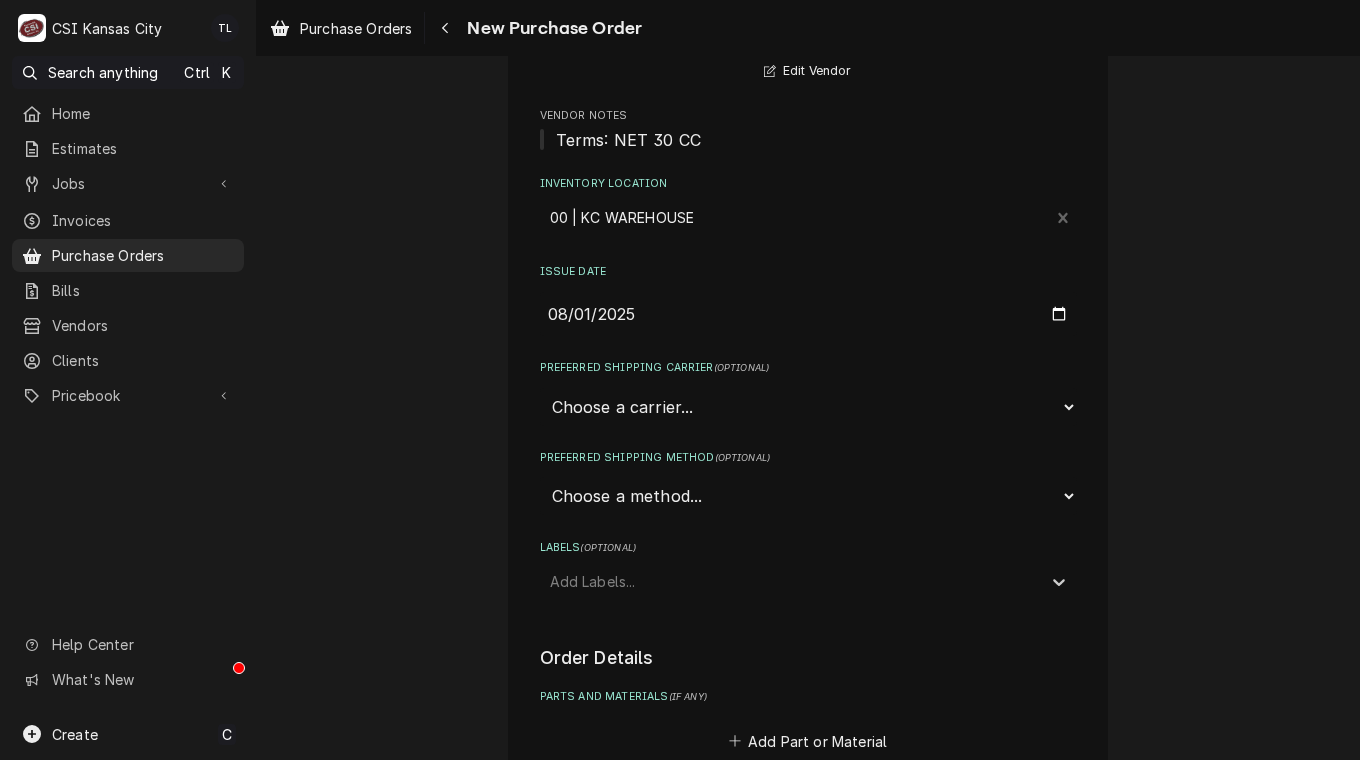 scroll, scrollTop: 226, scrollLeft: 0, axis: vertical 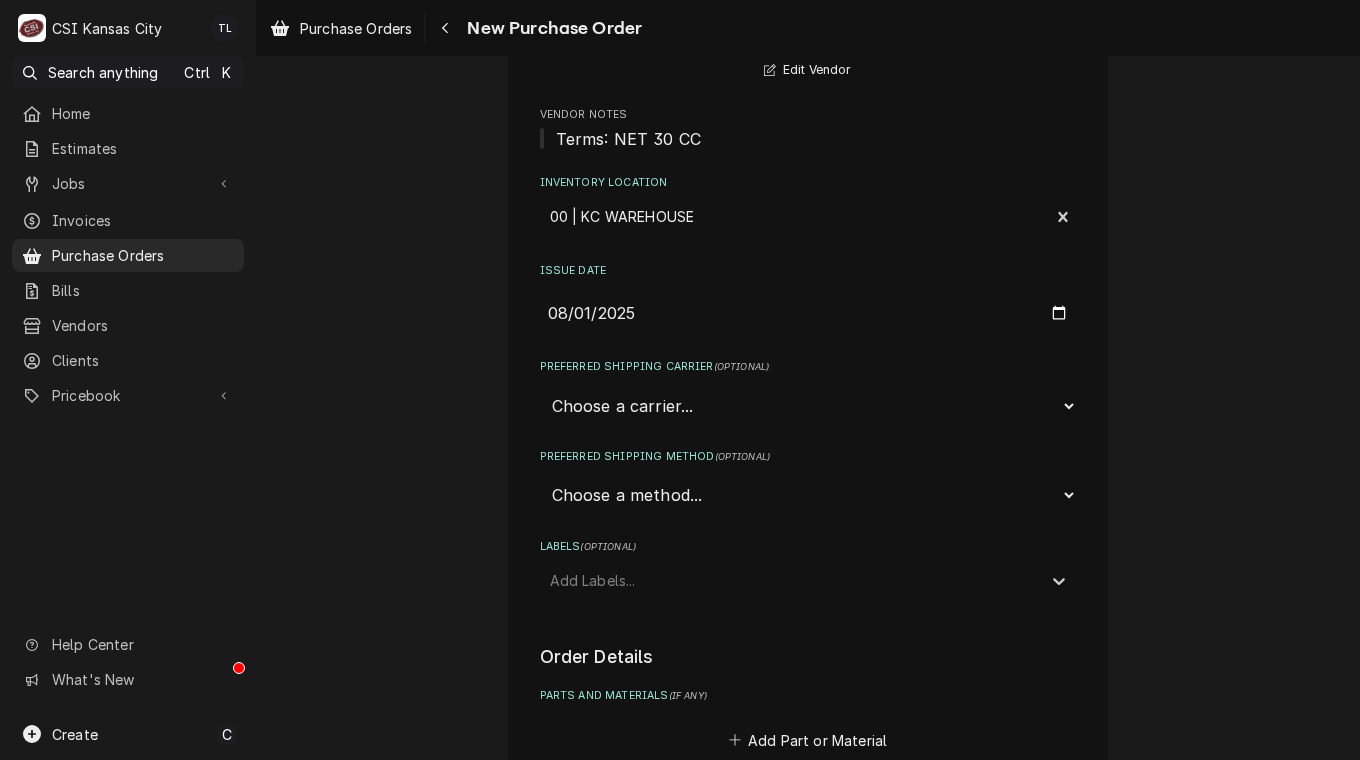 click on "Choose a carrier... U.S. Postal Service Stamps.com FedEx UPS DHL Express DHL ECommerce Canada Post Australia Post First Mile Asendia OnTrac APC Newgistics Globegistics RR Donnelley IMEX Access Worldwide Purolator Canada Sendle Other" at bounding box center (808, 406) 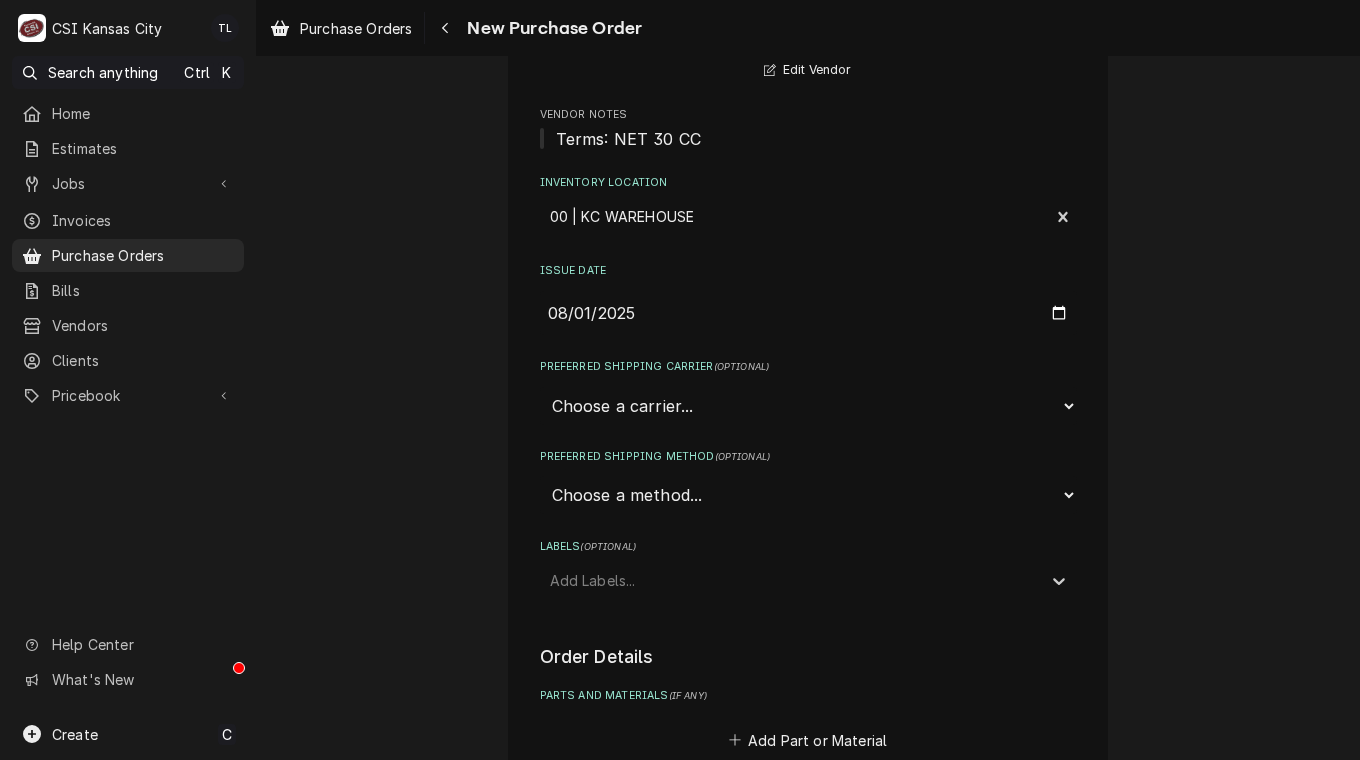 click on "Choose a method... Ground Next Day Early AM Next Day Air 2 Day Air Other" at bounding box center (808, 495) 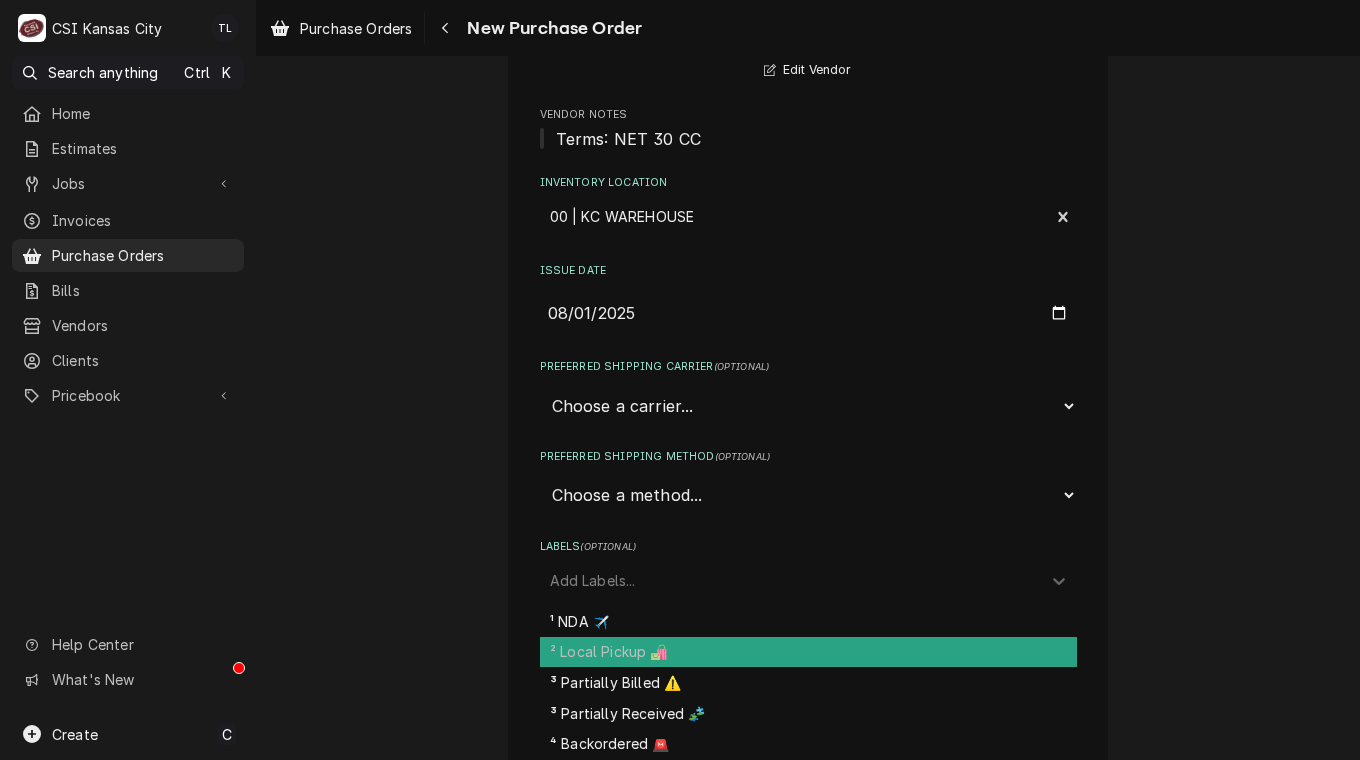 click on "² Local Pickup 🛍️" at bounding box center [808, 652] 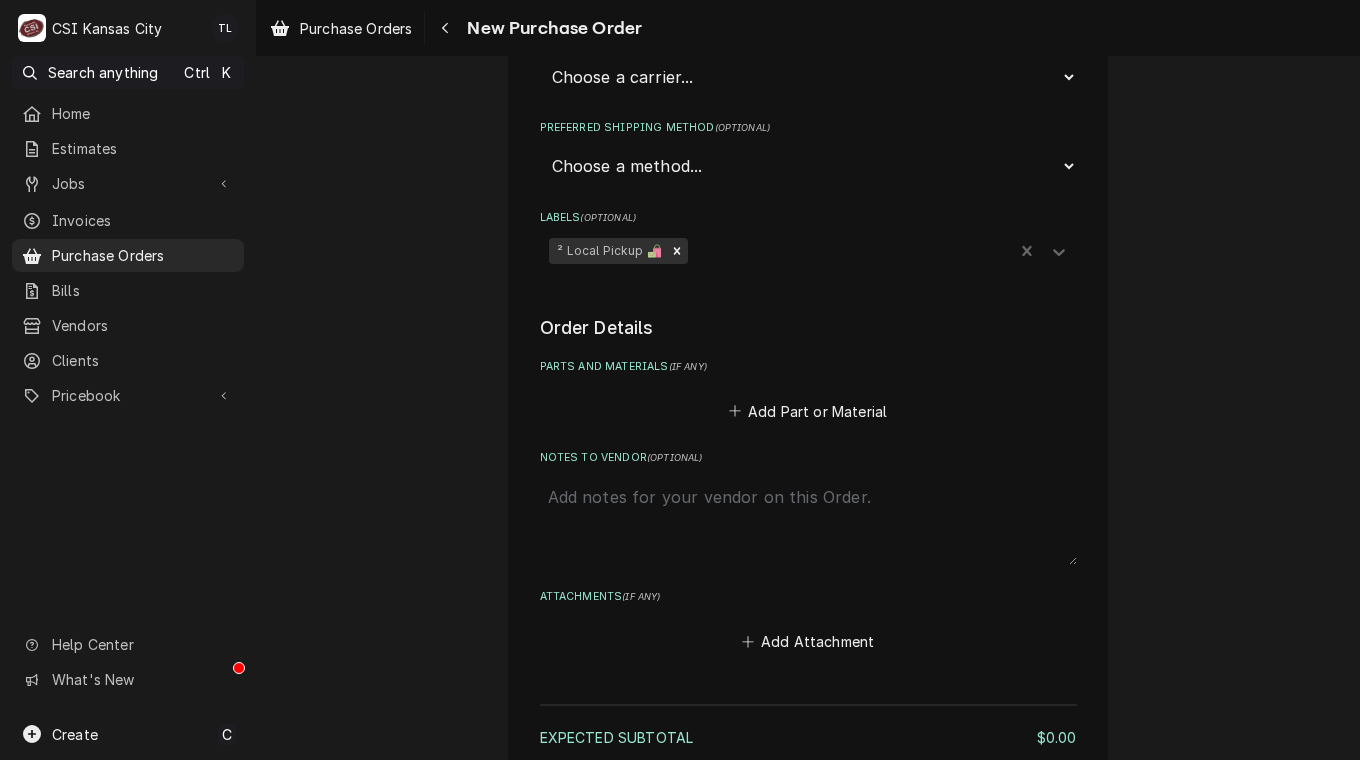scroll, scrollTop: 568, scrollLeft: 0, axis: vertical 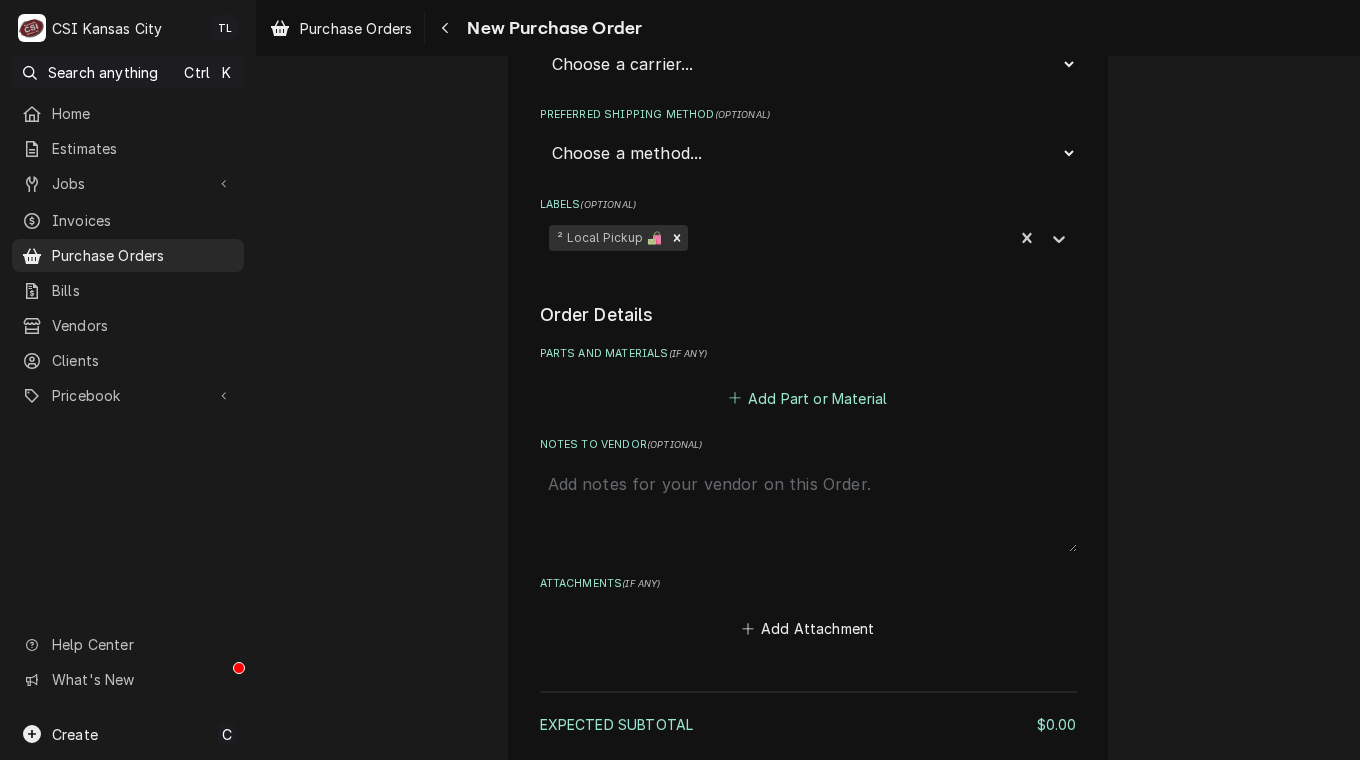 click on "Add Part or Material" at bounding box center (807, 398) 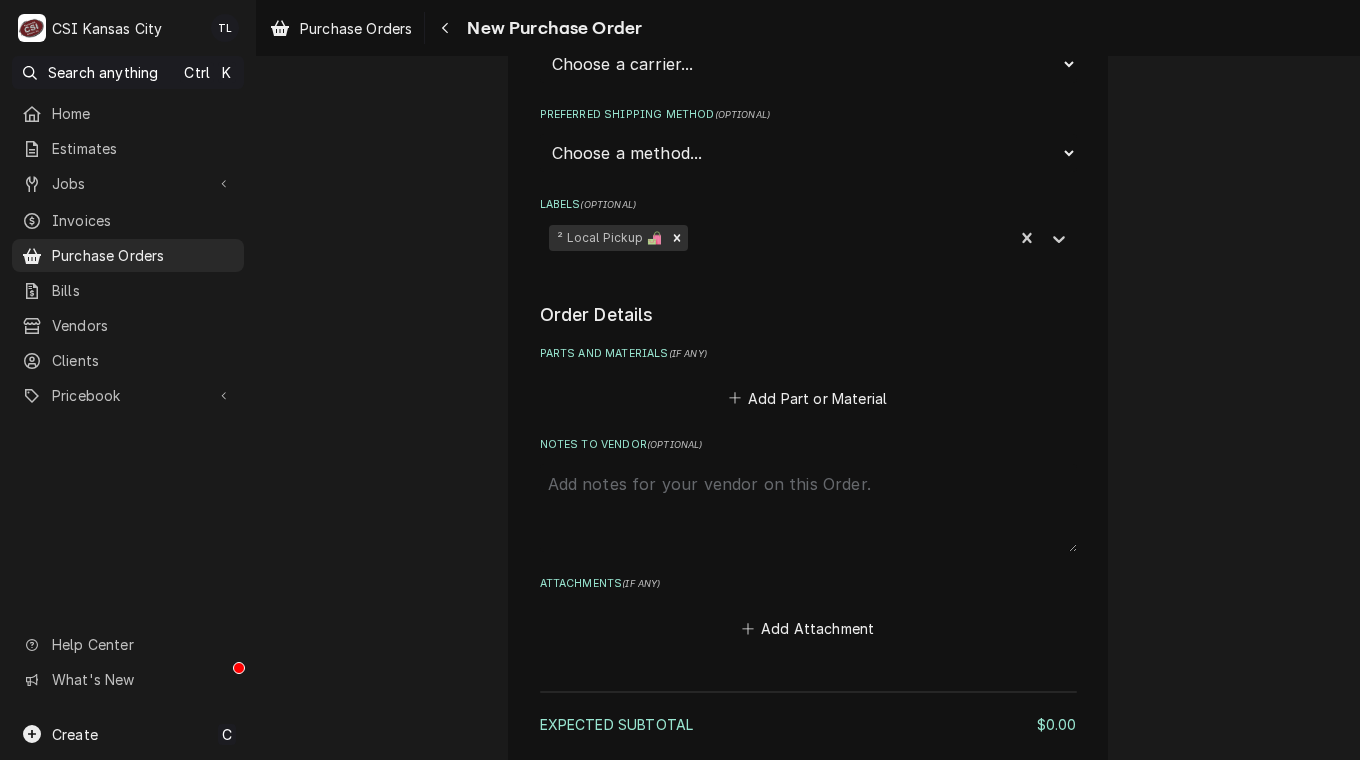 scroll, scrollTop: 0, scrollLeft: 0, axis: both 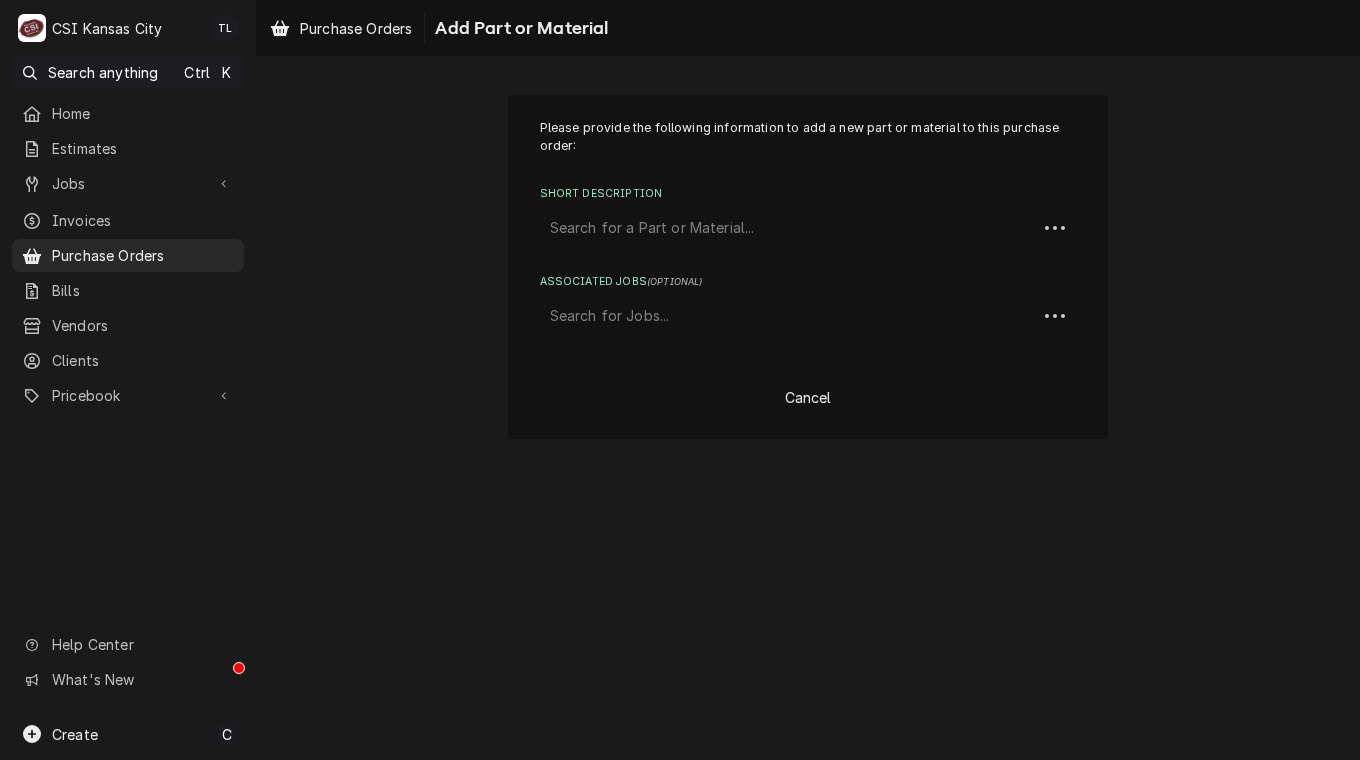 click at bounding box center (788, 228) 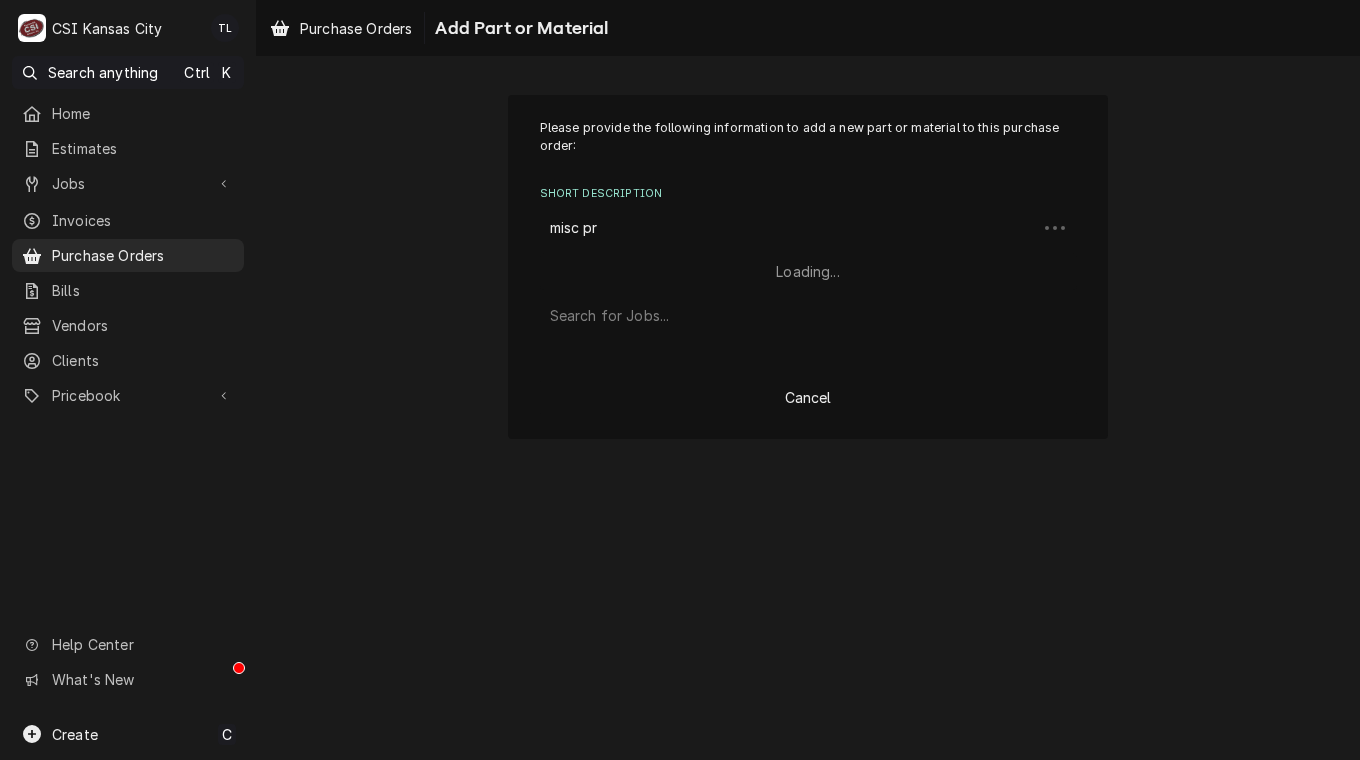 type on "misc pro" 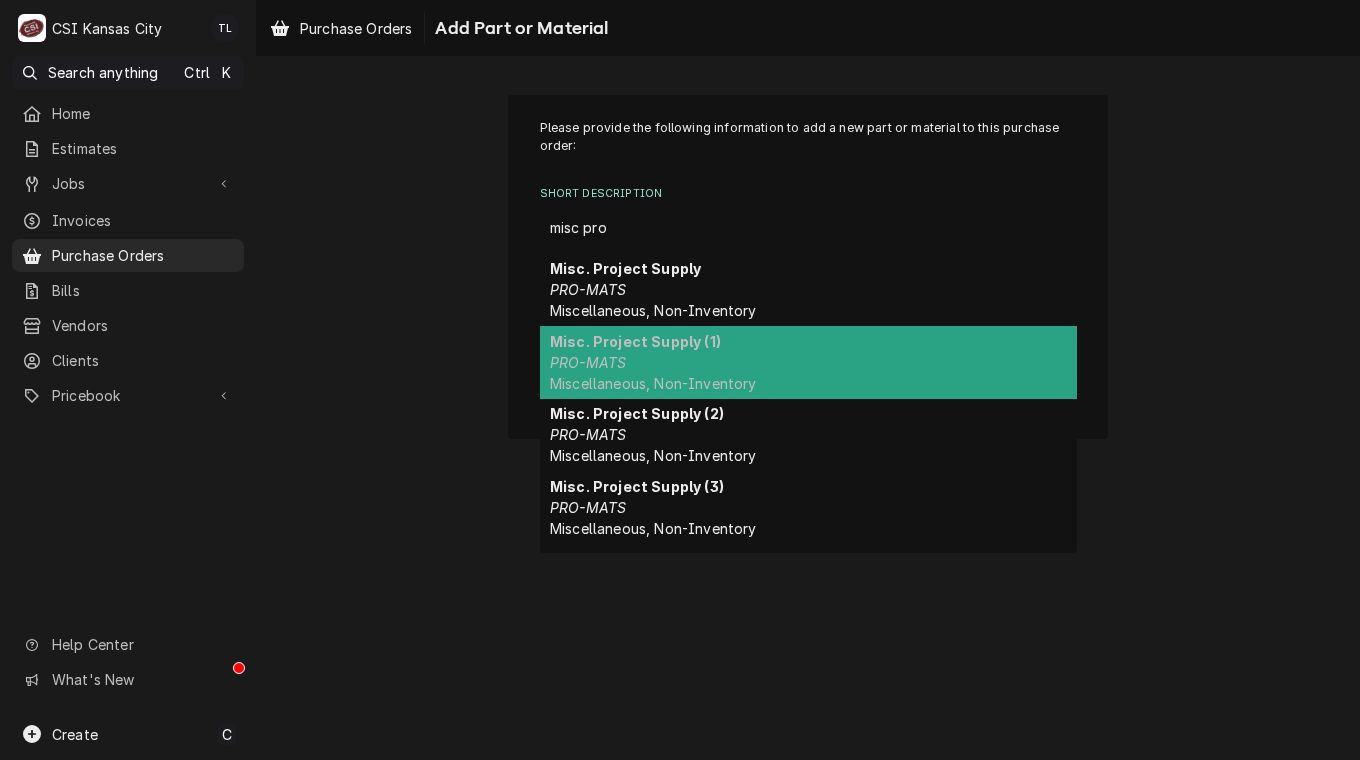 click on "Misc. Project Supply (1)" at bounding box center [635, 341] 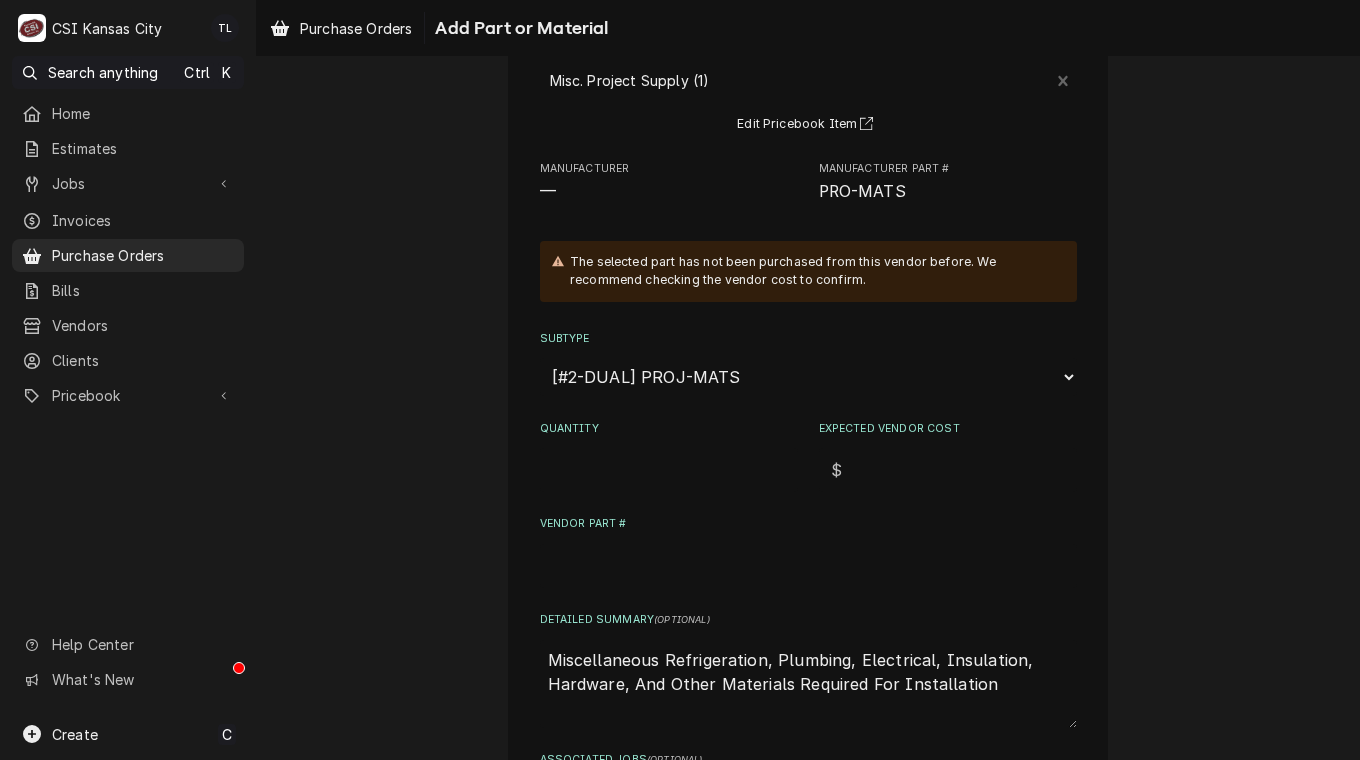 scroll, scrollTop: 149, scrollLeft: 0, axis: vertical 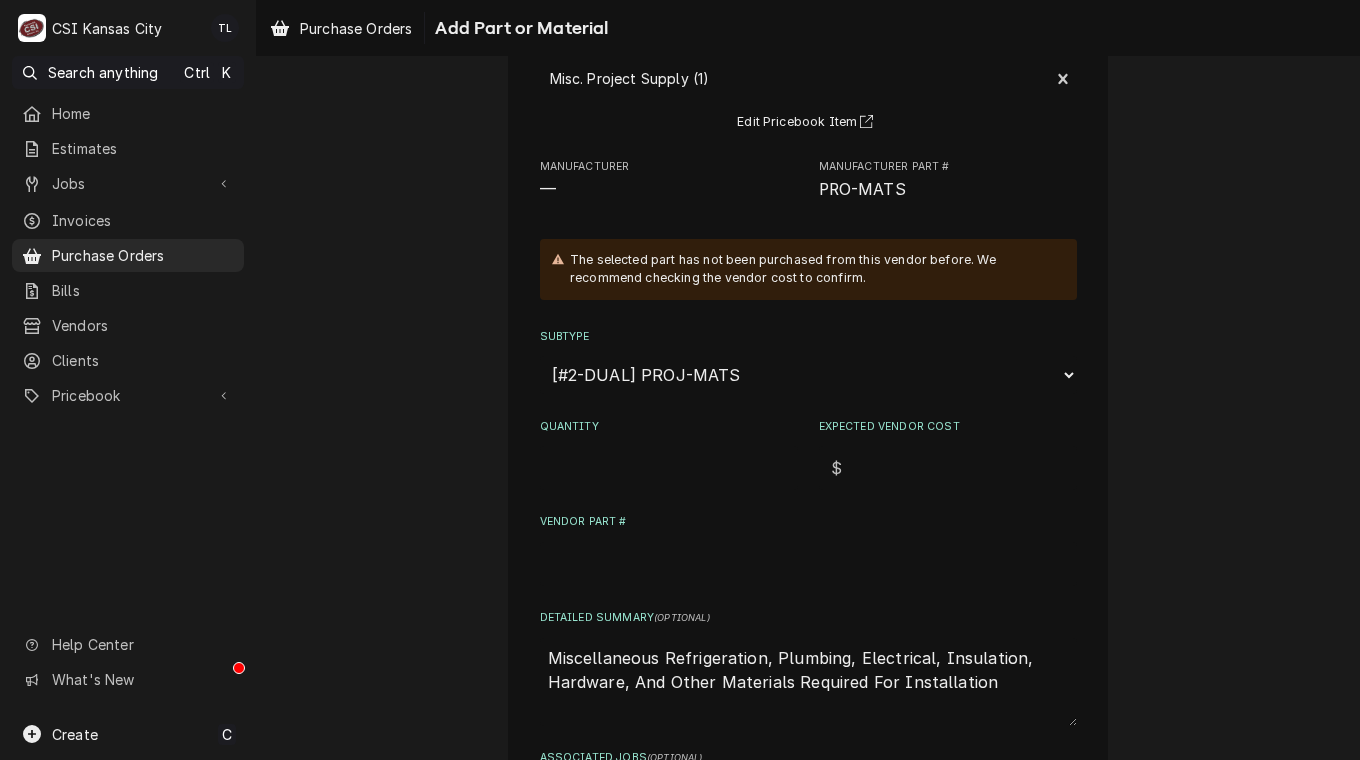 click on "Expected Vendor Cost" at bounding box center (965, 468) 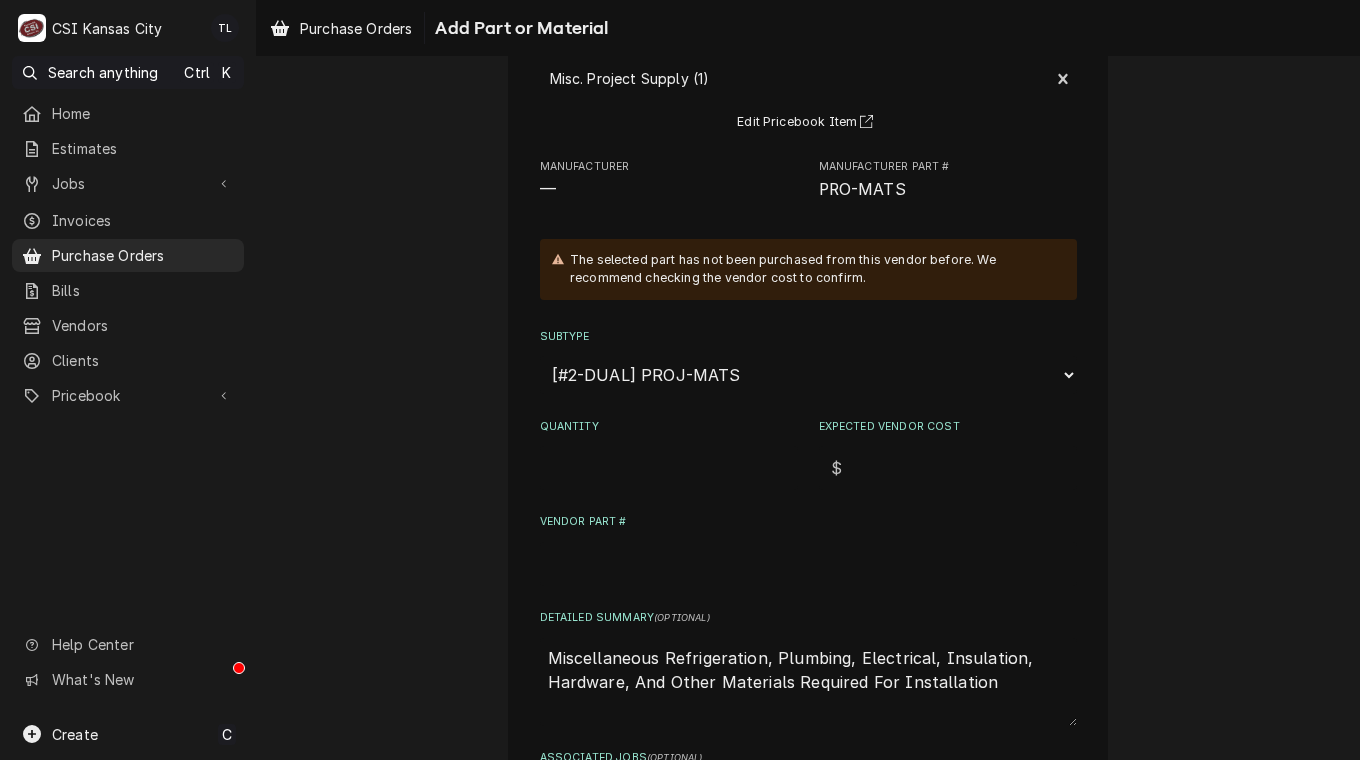 type on "x" 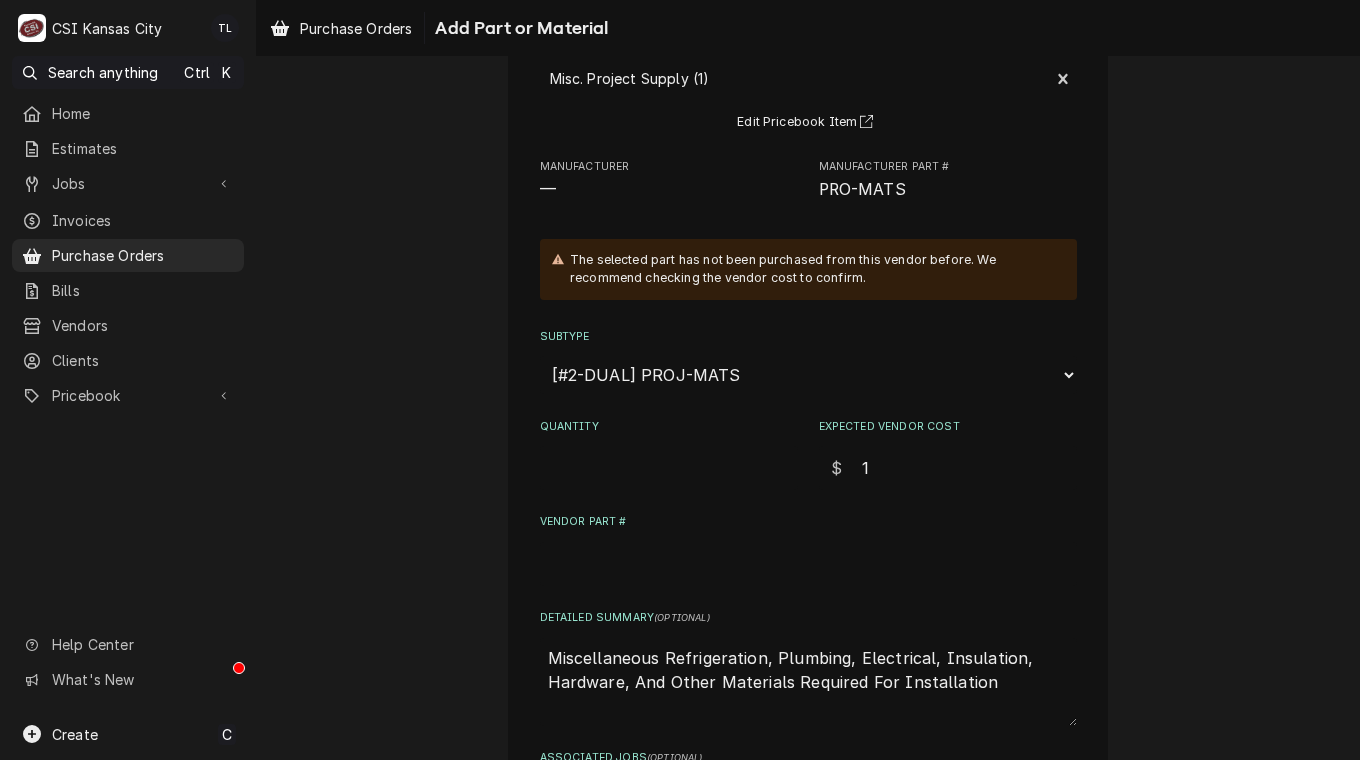 type on "1" 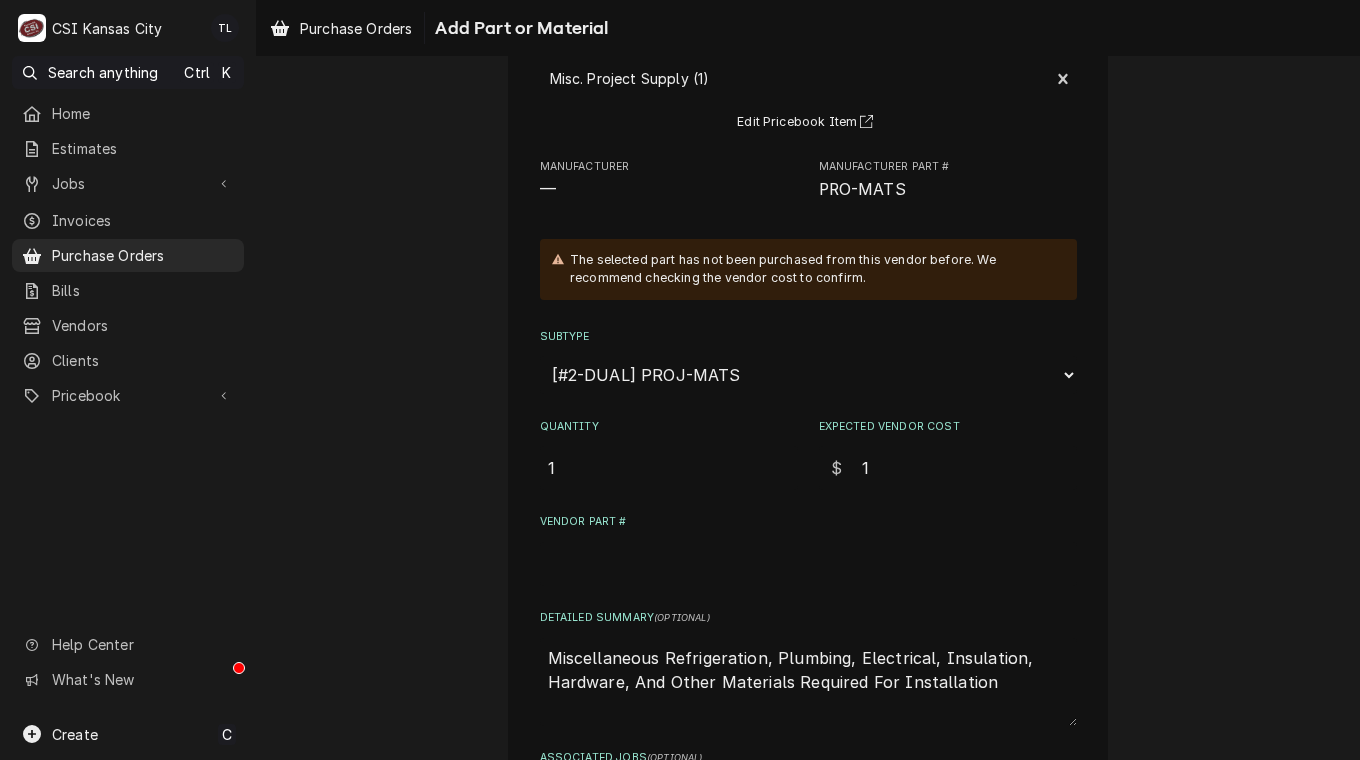 type on "1" 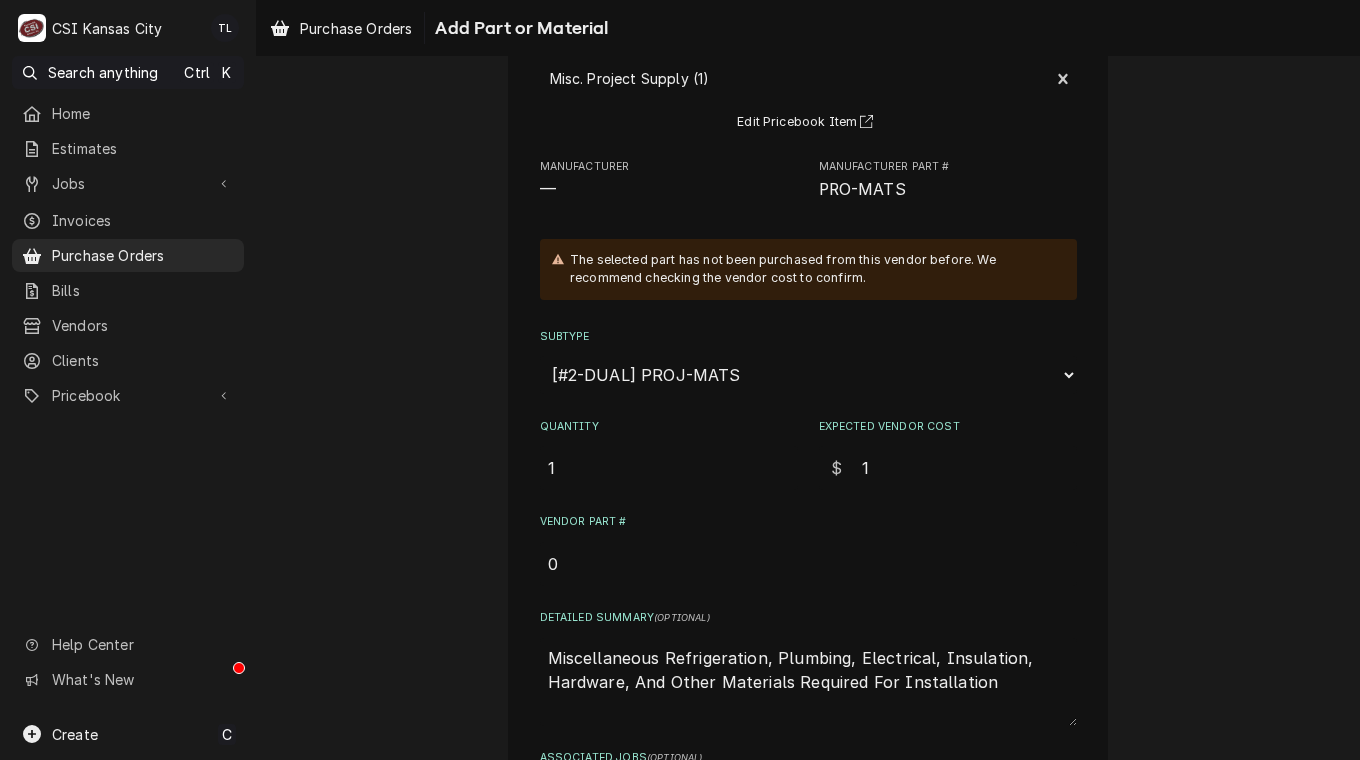 type on "x" 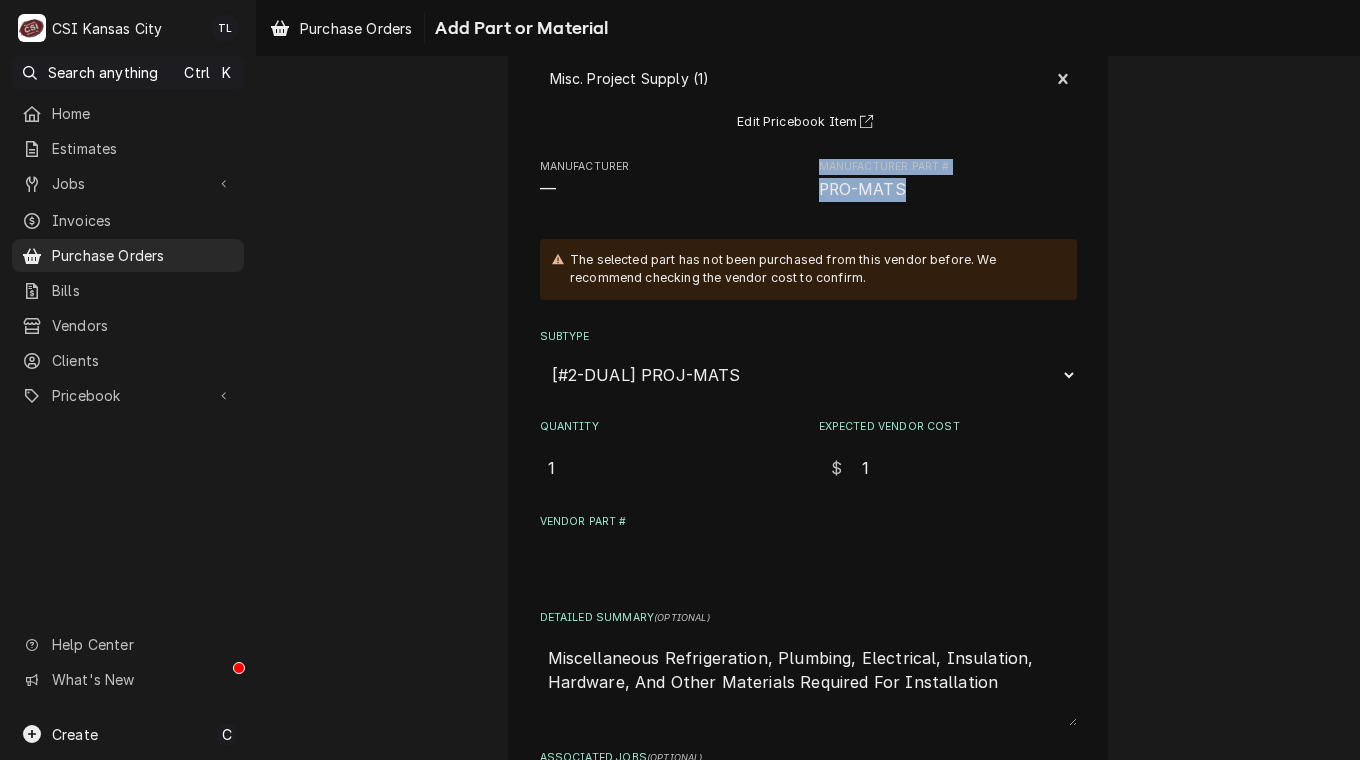 drag, startPoint x: 912, startPoint y: 183, endPoint x: 782, endPoint y: 190, distance: 130.18832 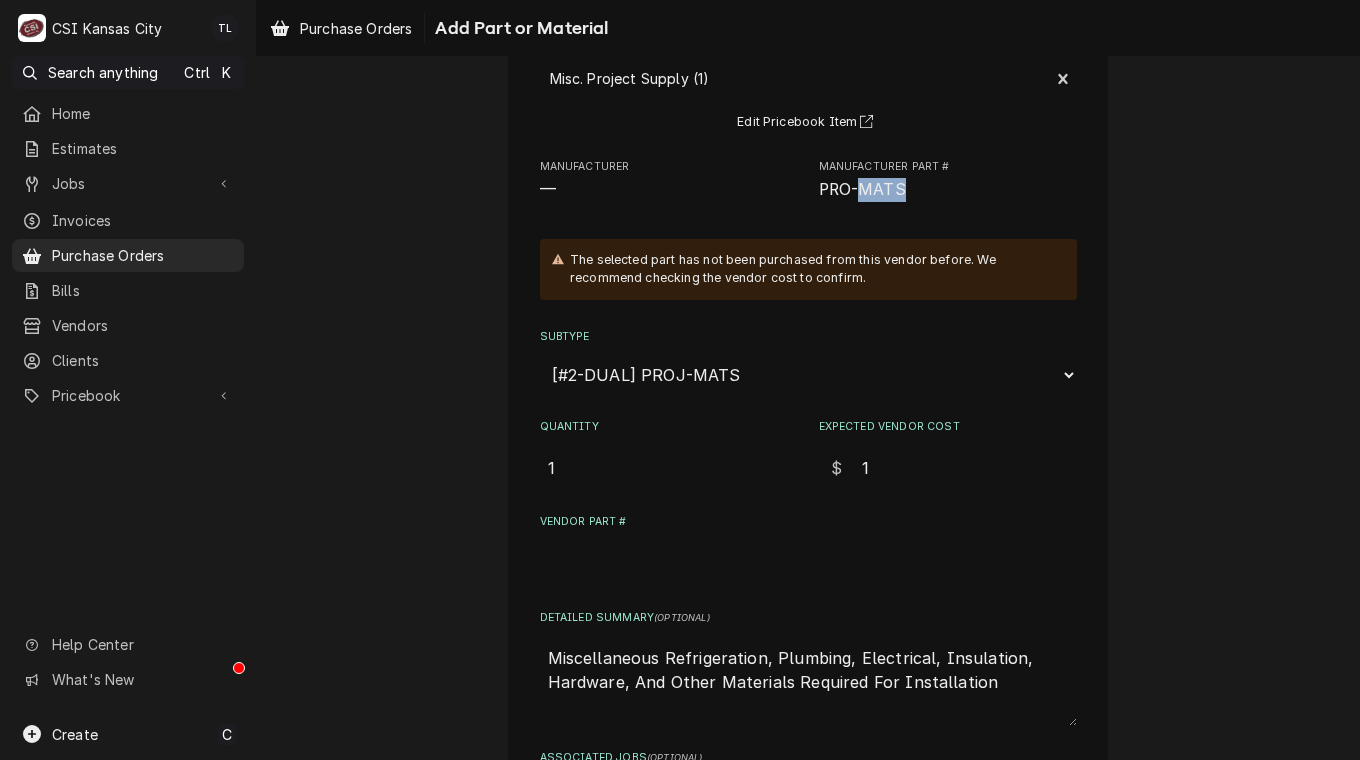 click on "PRO-MATS" at bounding box center [862, 189] 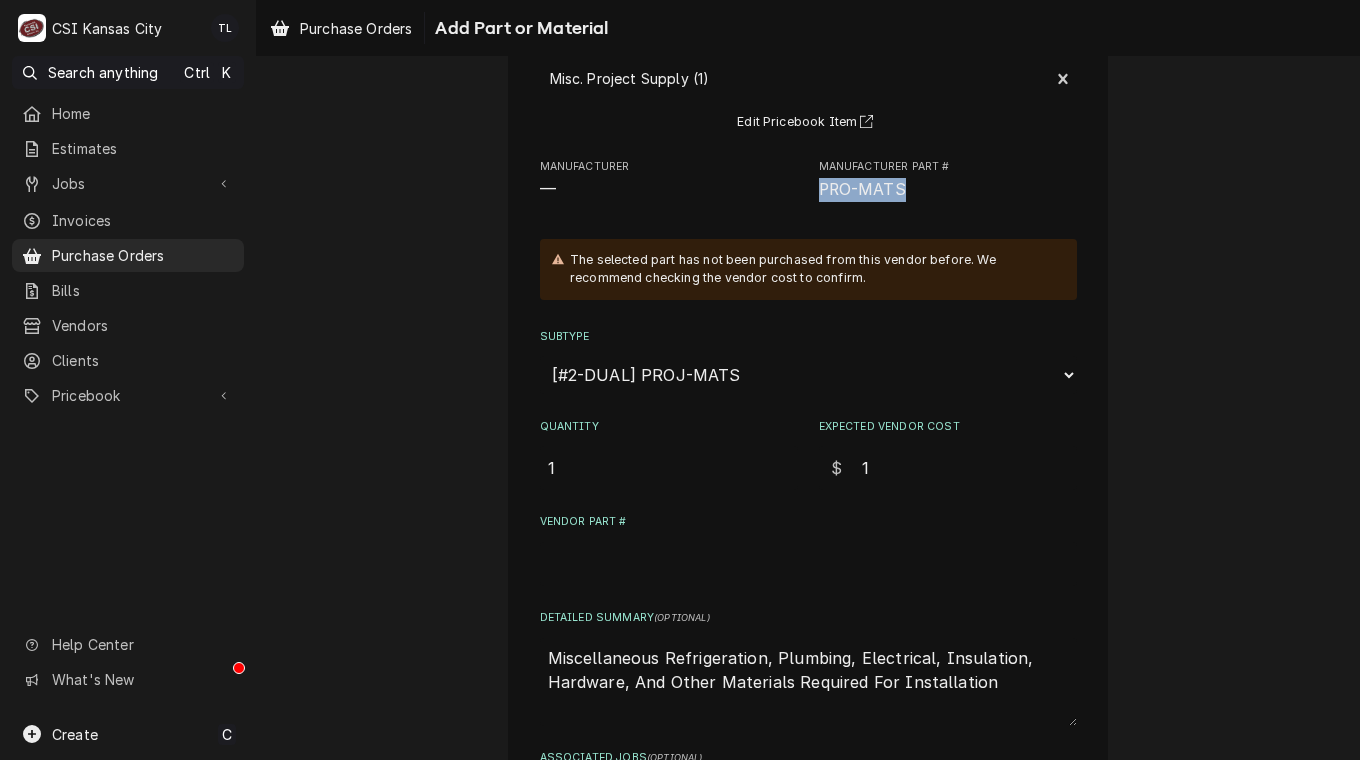 drag, startPoint x: 909, startPoint y: 196, endPoint x: 806, endPoint y: 190, distance: 103.17461 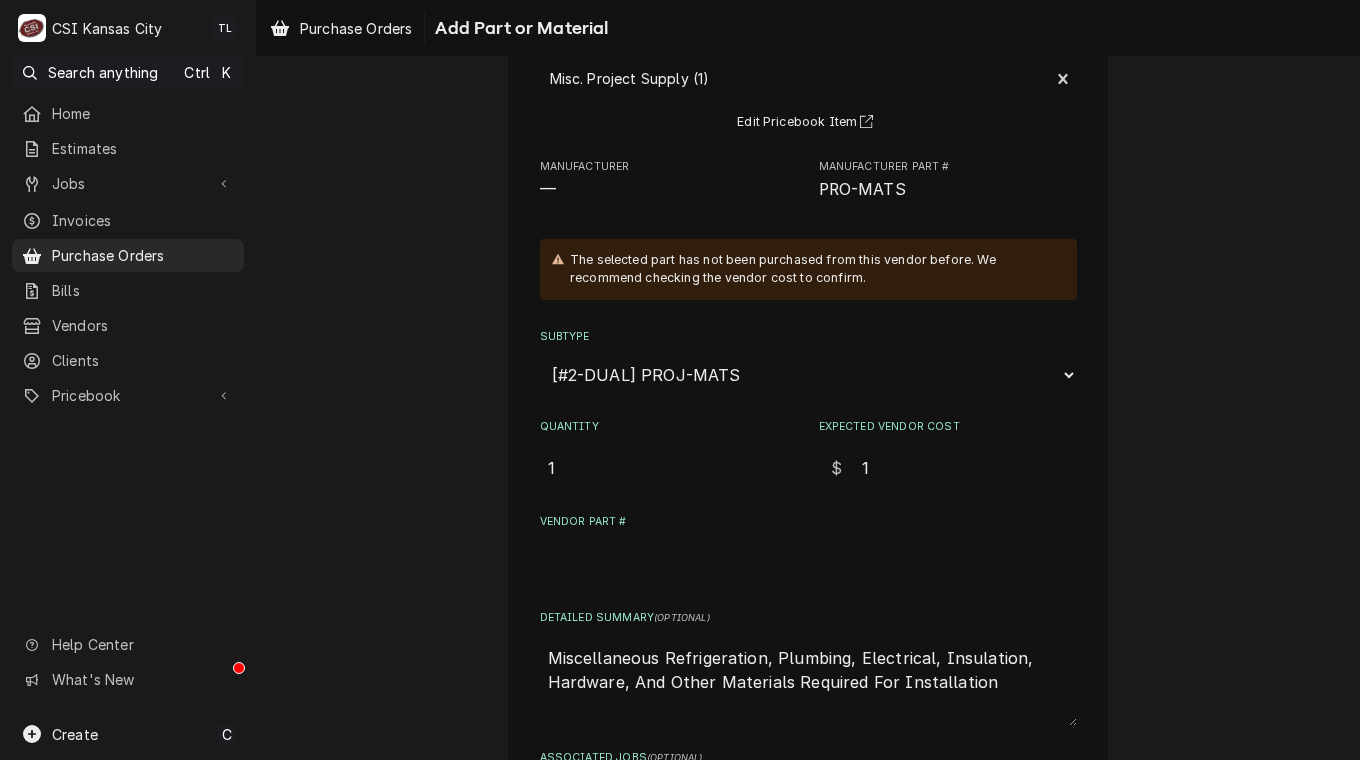 click on "Vendor Part #" at bounding box center (808, 564) 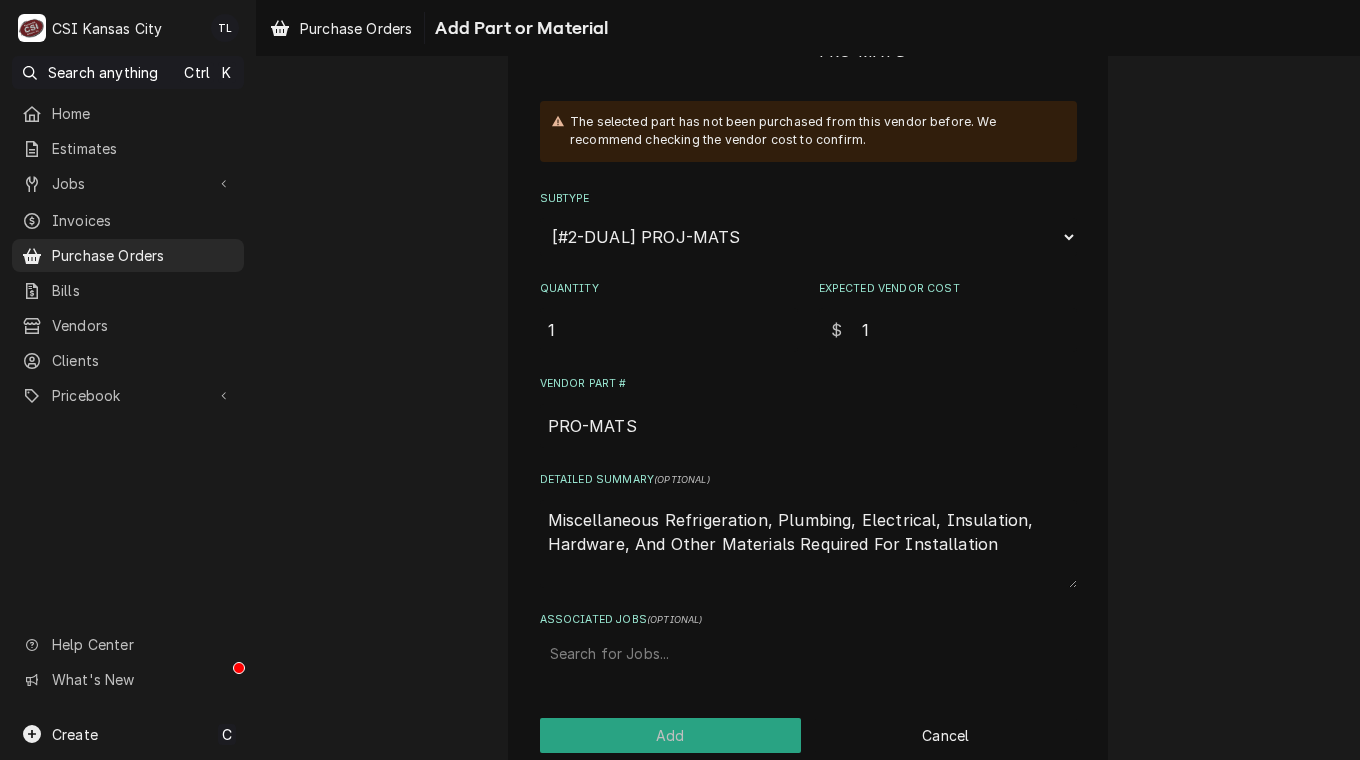 scroll, scrollTop: 321, scrollLeft: 0, axis: vertical 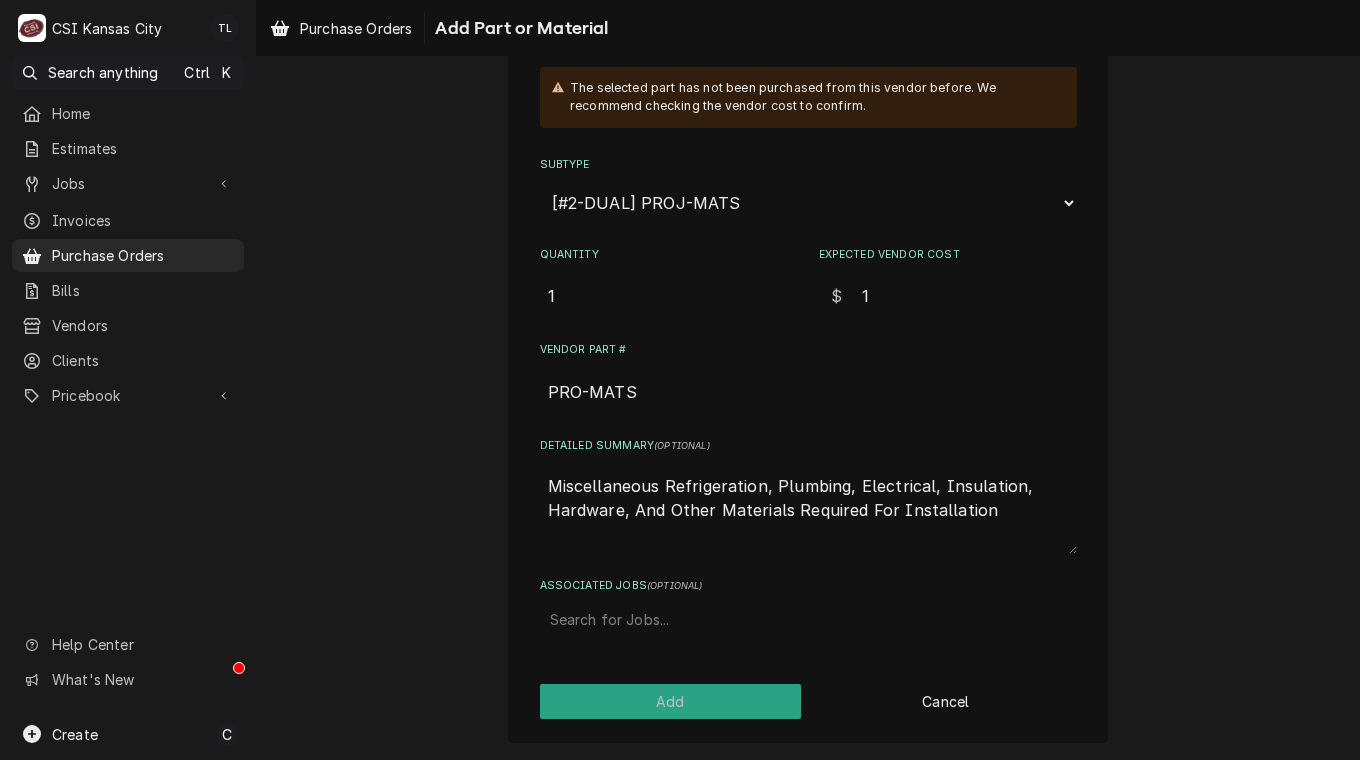 type on "PRO-MATS" 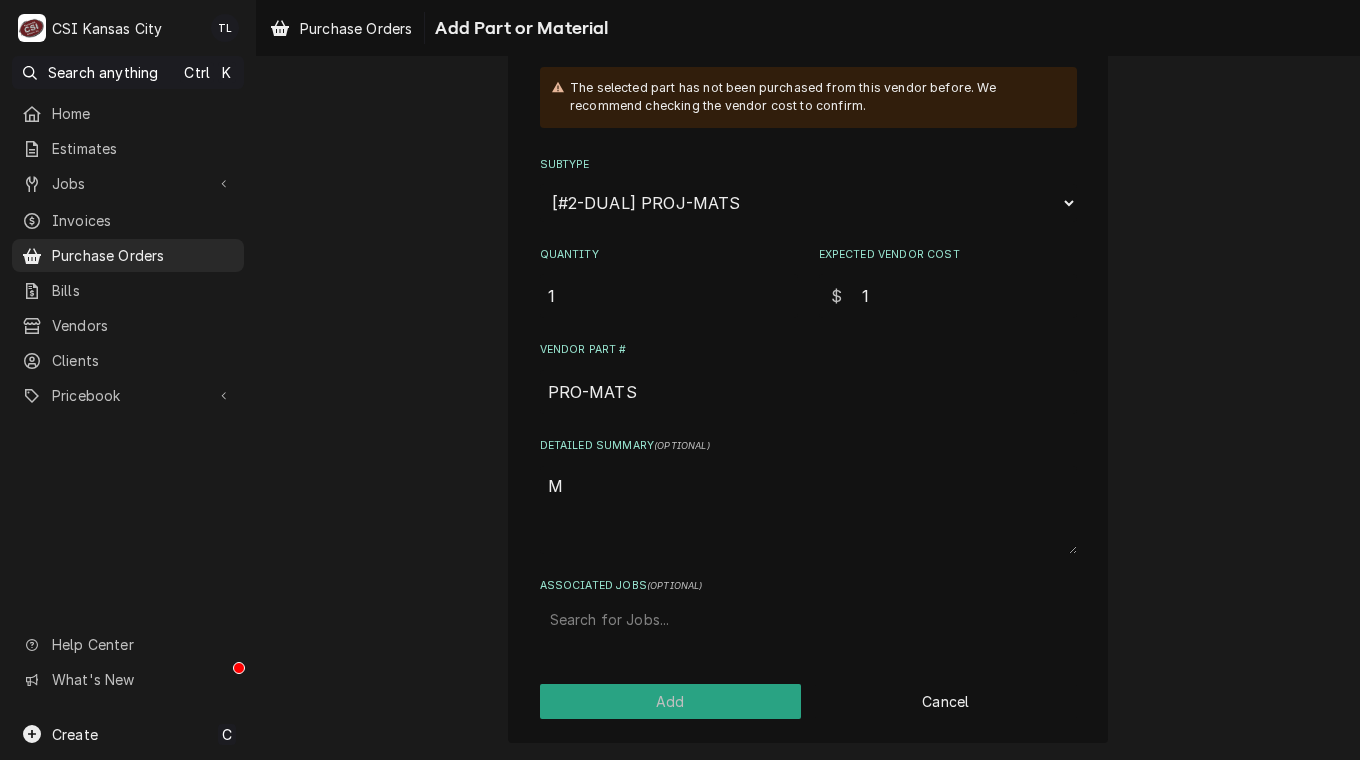 type on "x" 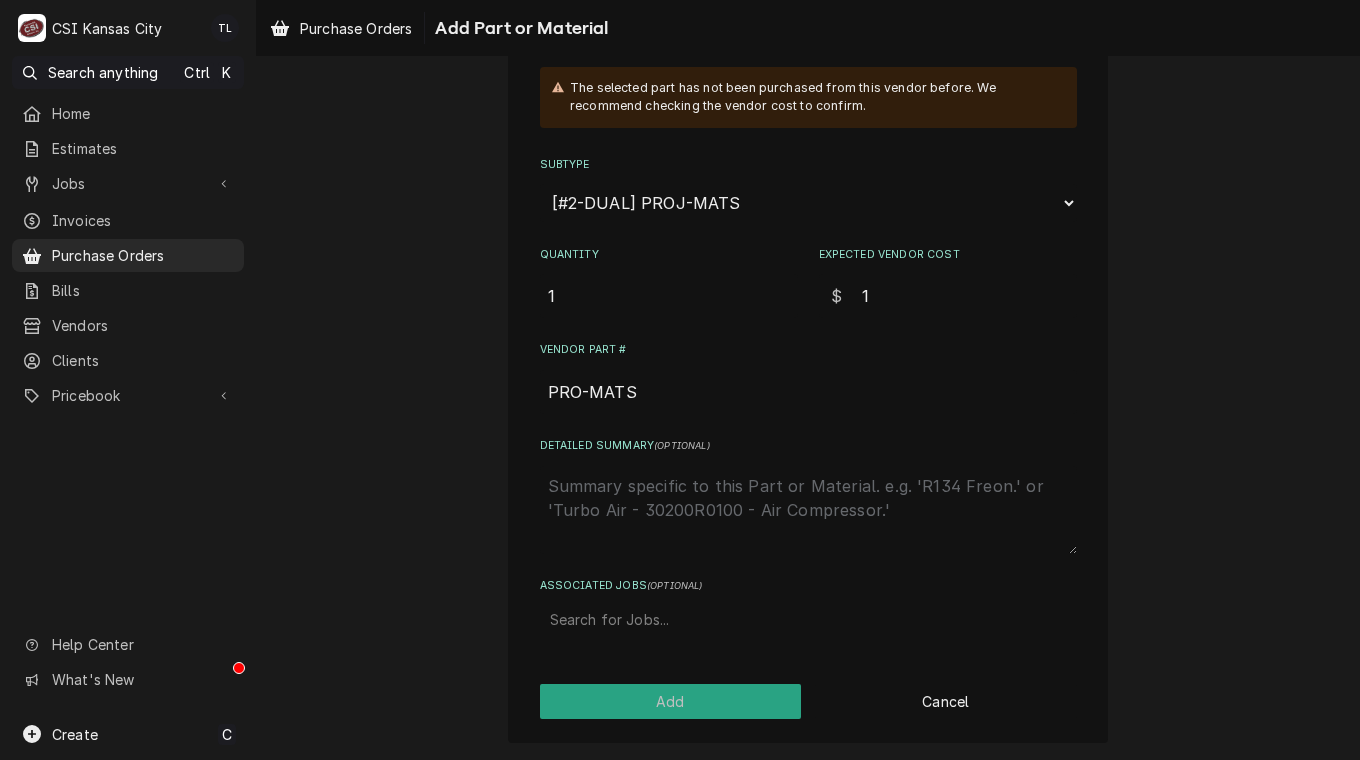 type 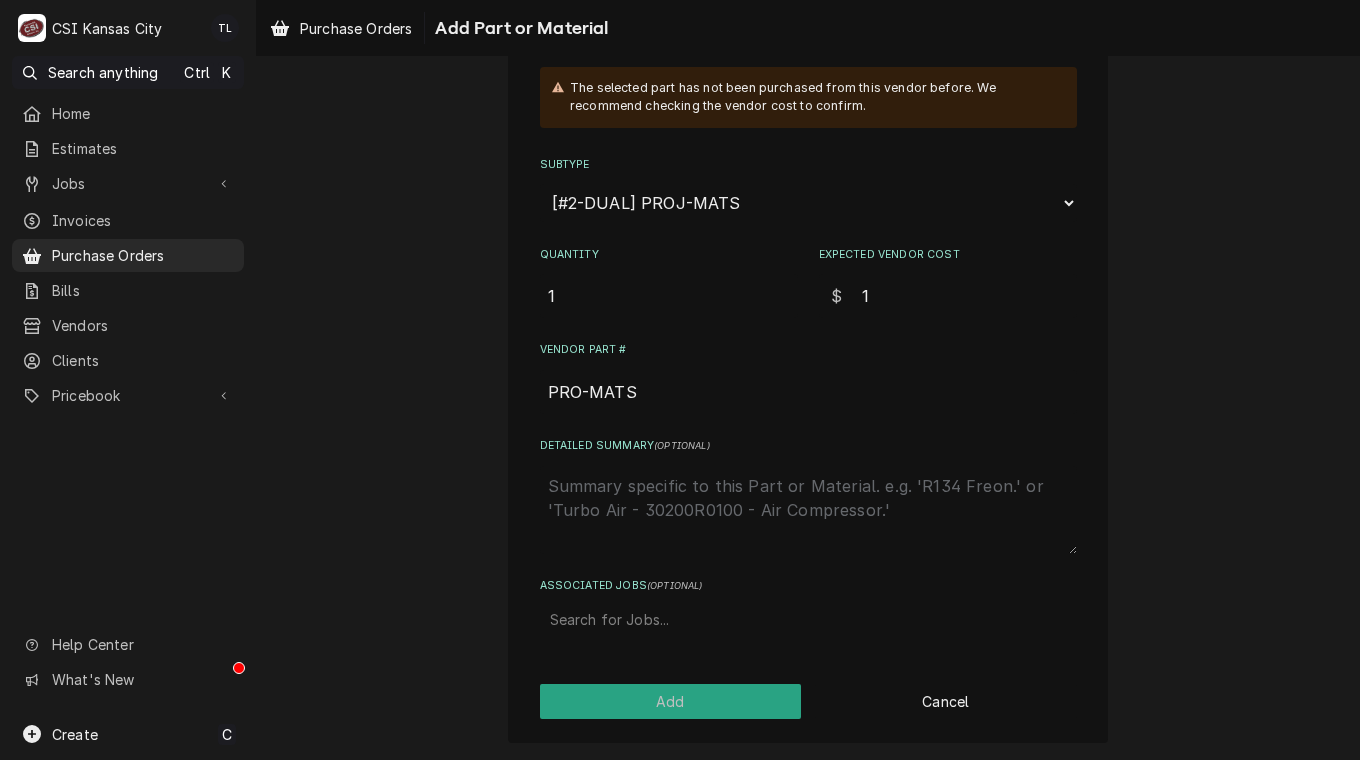 click at bounding box center (808, 620) 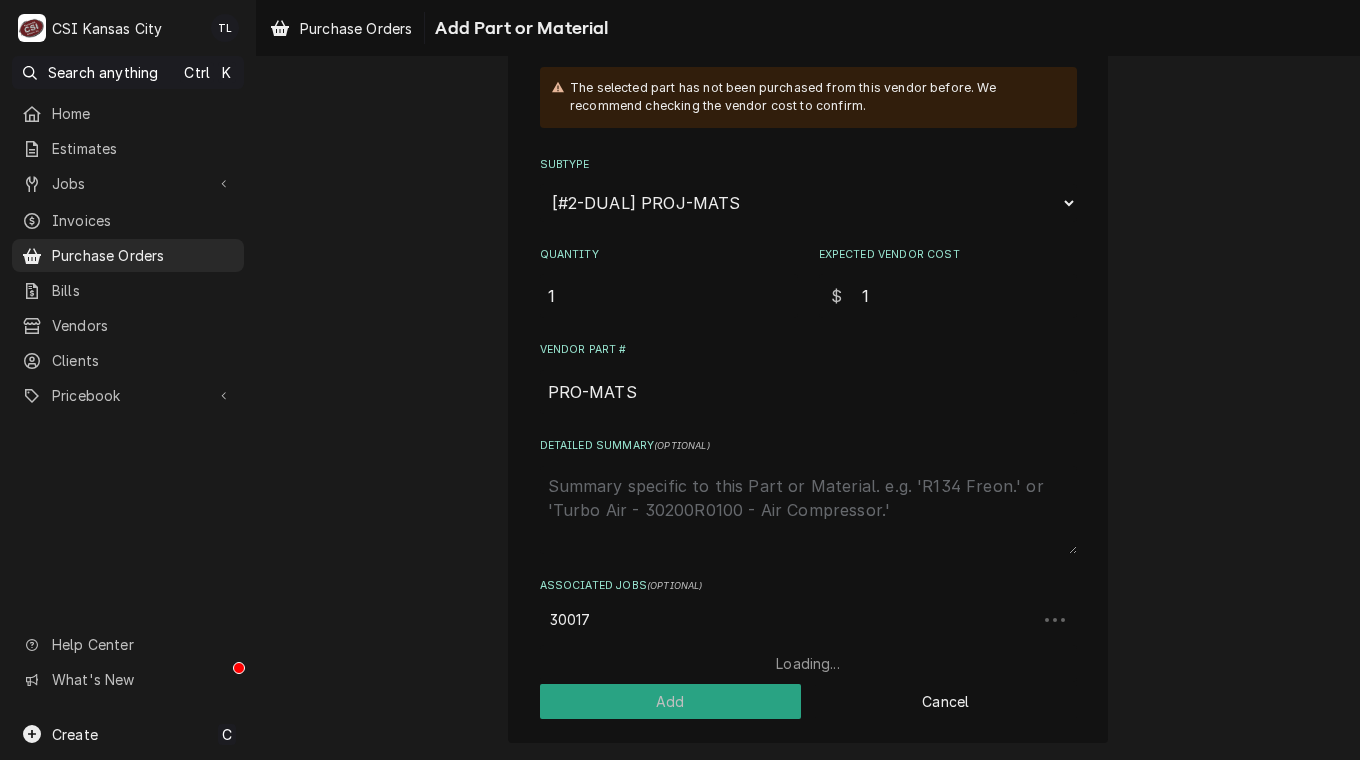 type on "300179" 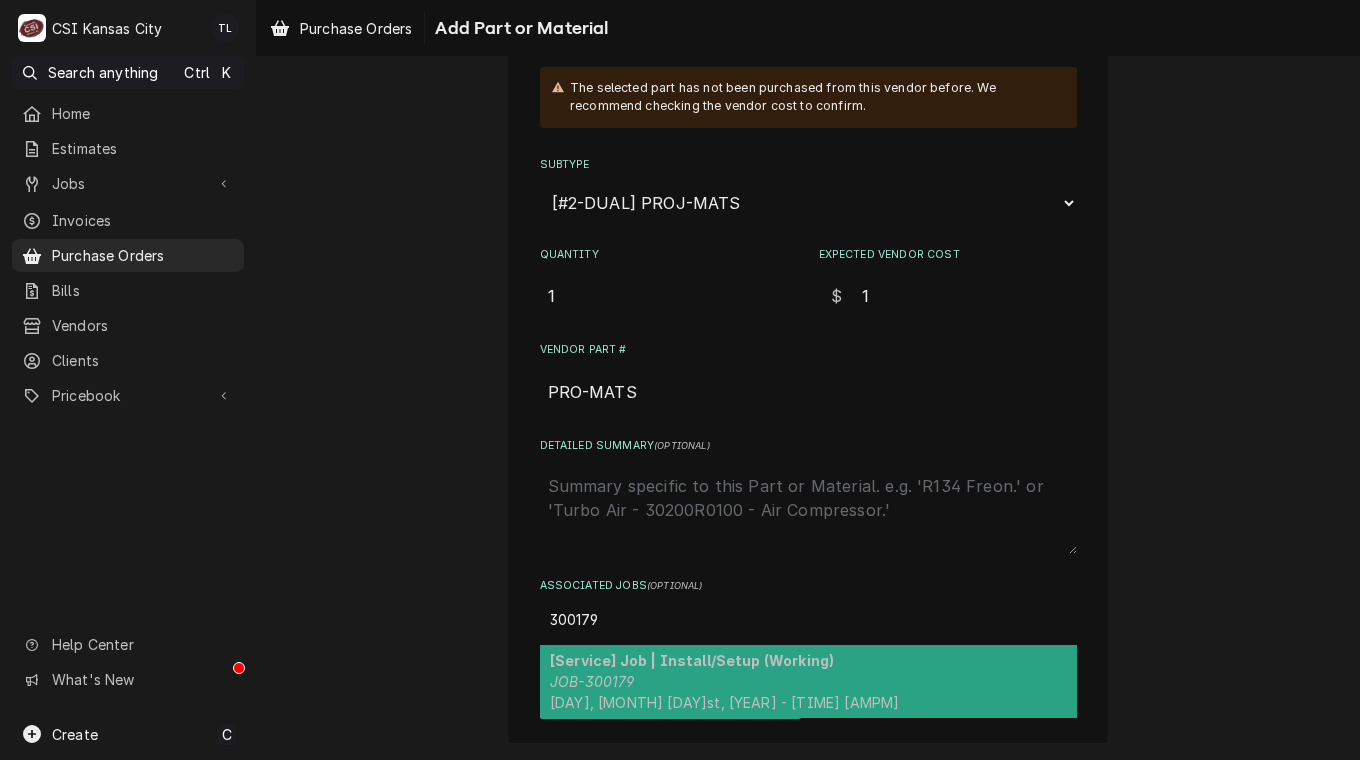 click on "[Service] Job | Install/Setup (Working)" at bounding box center [692, 660] 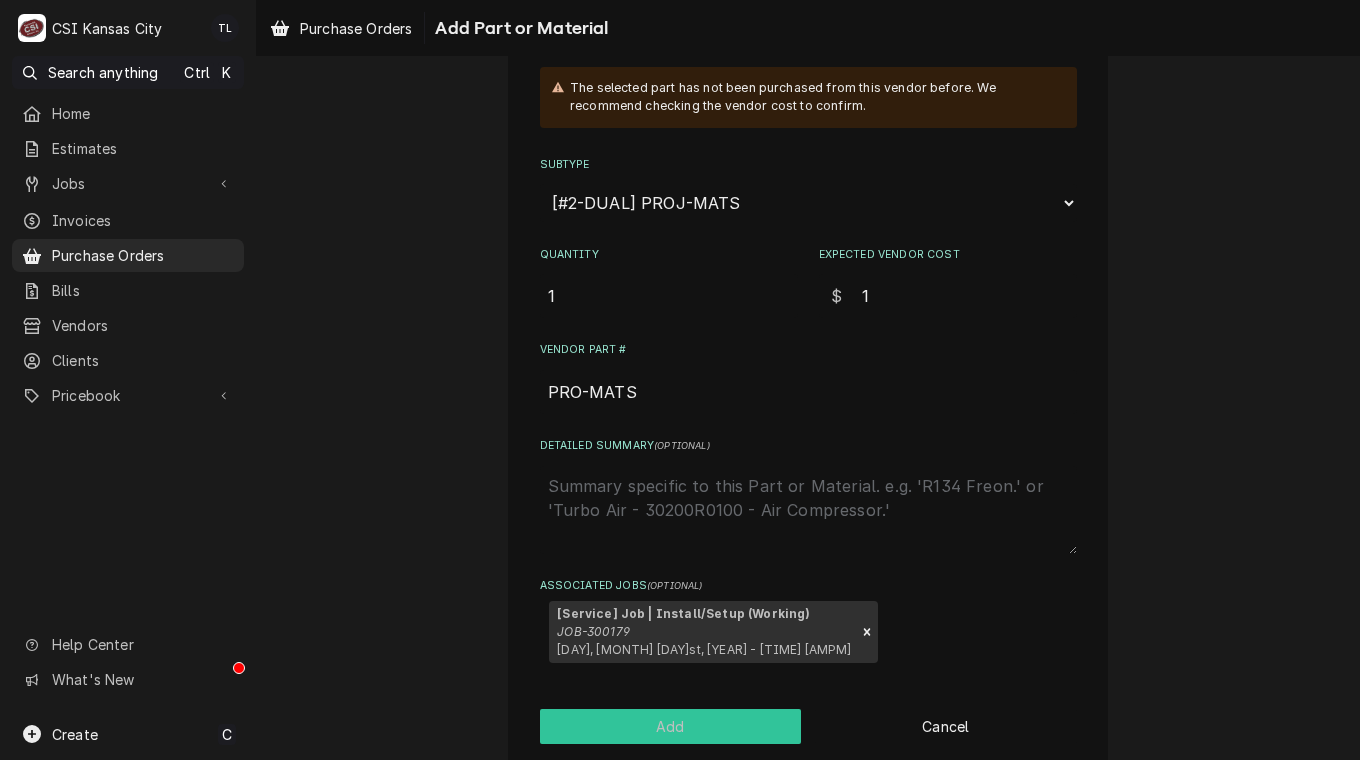 click on "Add" at bounding box center (671, 726) 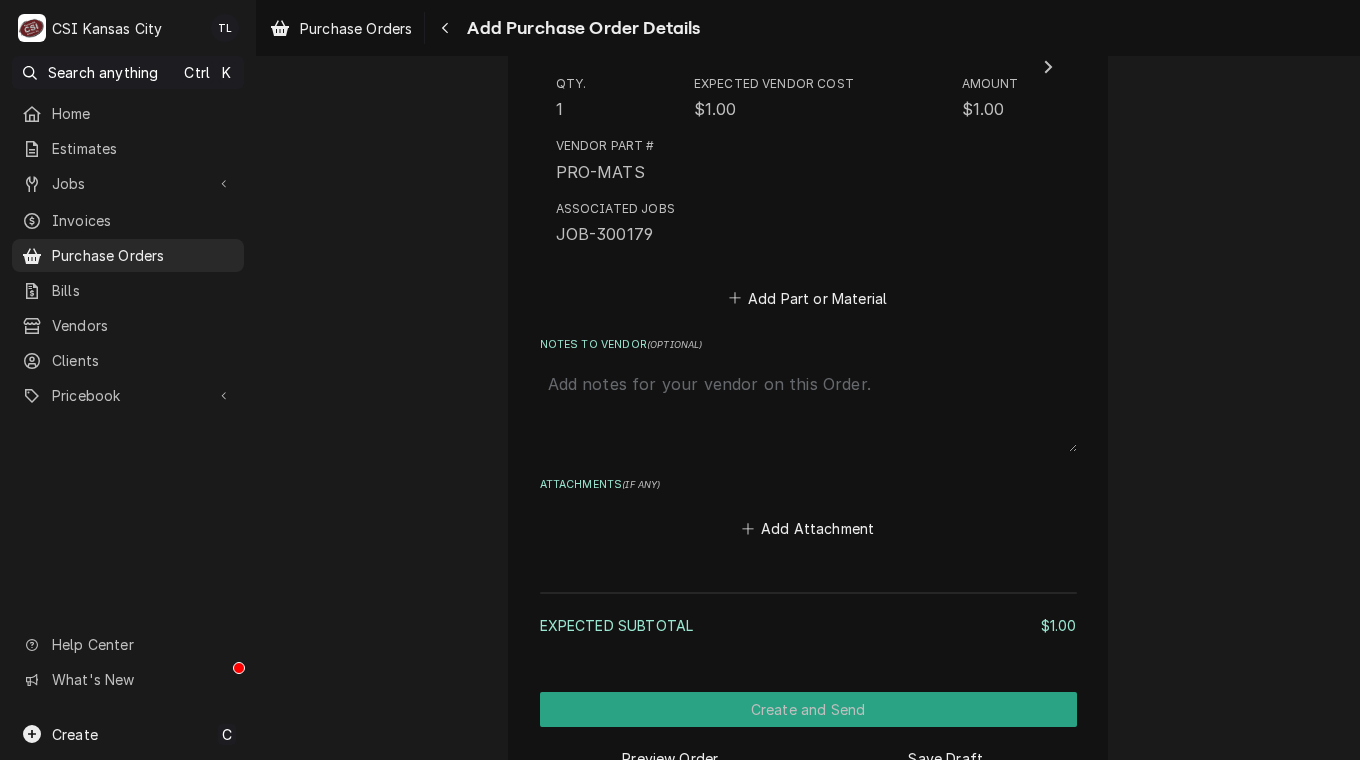 scroll, scrollTop: 1094, scrollLeft: 0, axis: vertical 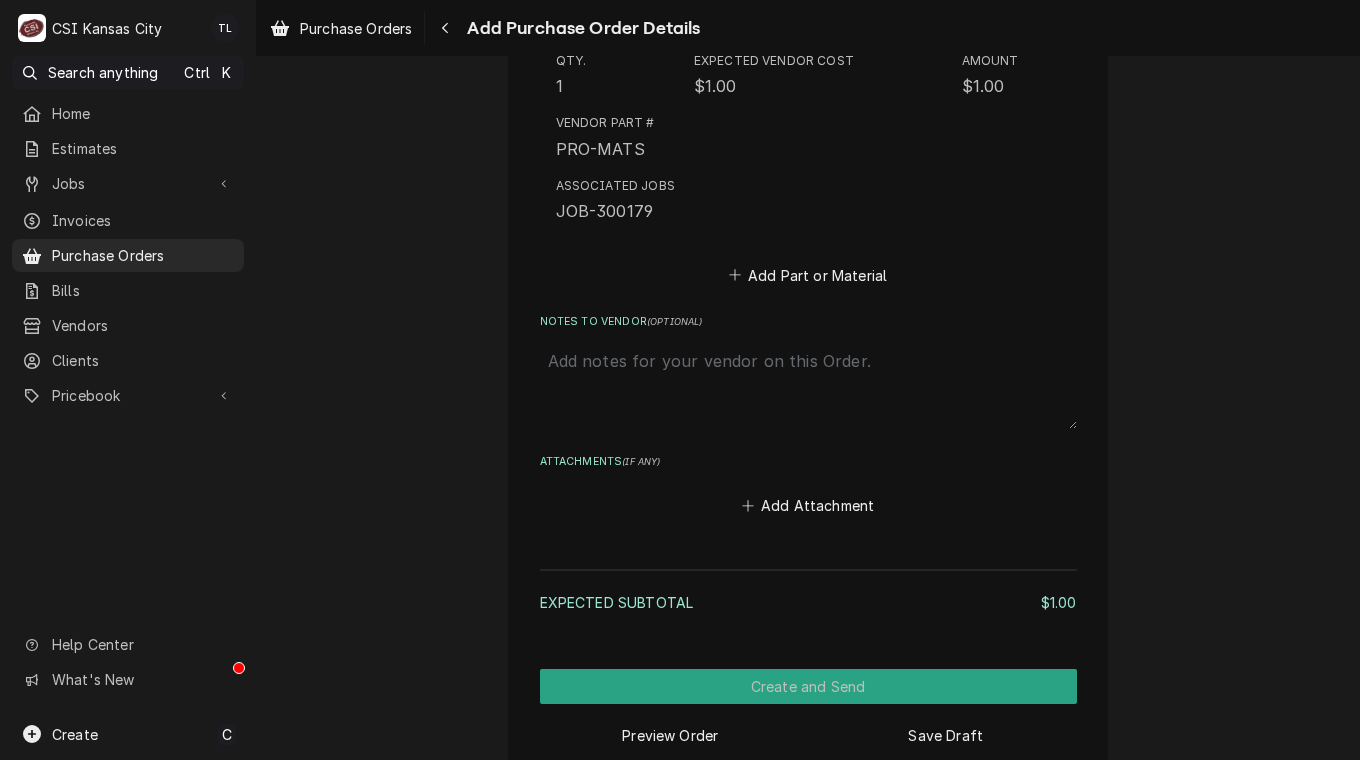 click on "Notes to Vendor  ( optional )" at bounding box center (808, 385) 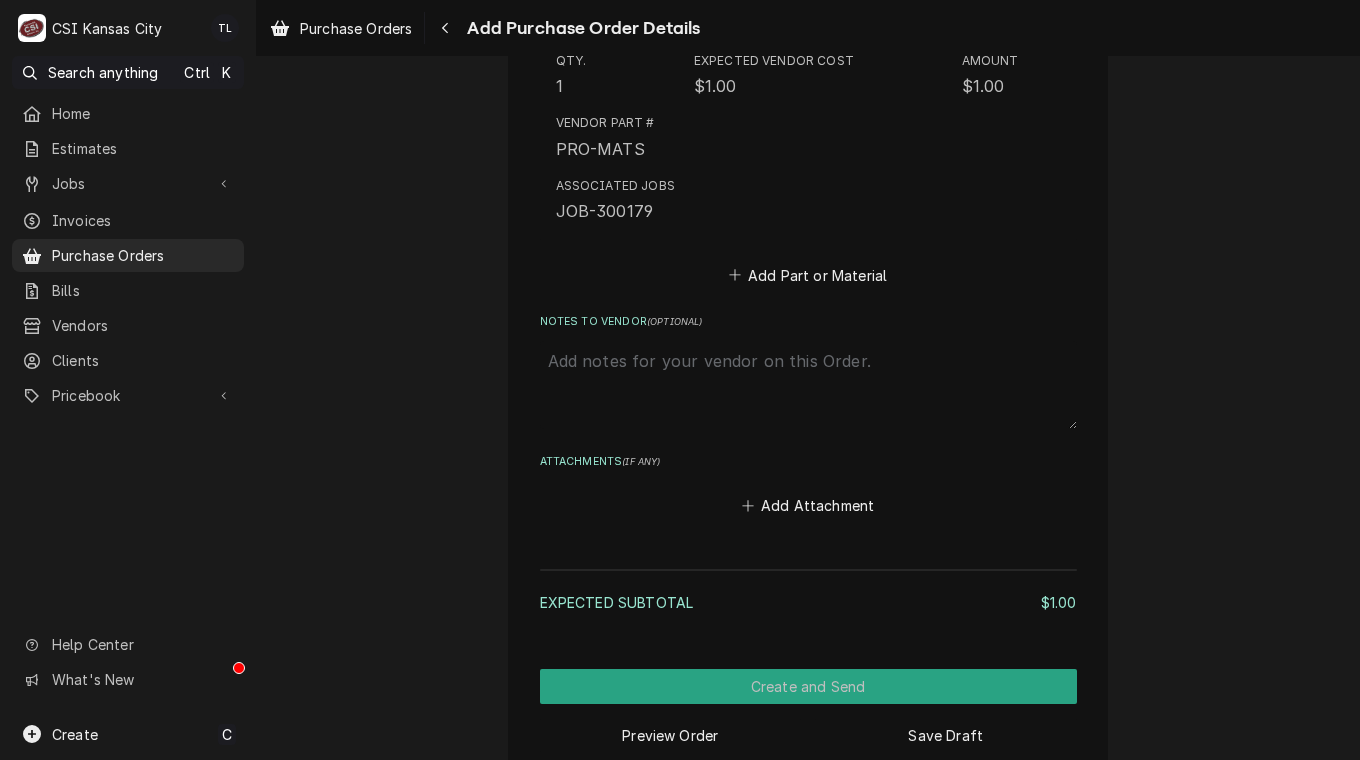 type on "x" 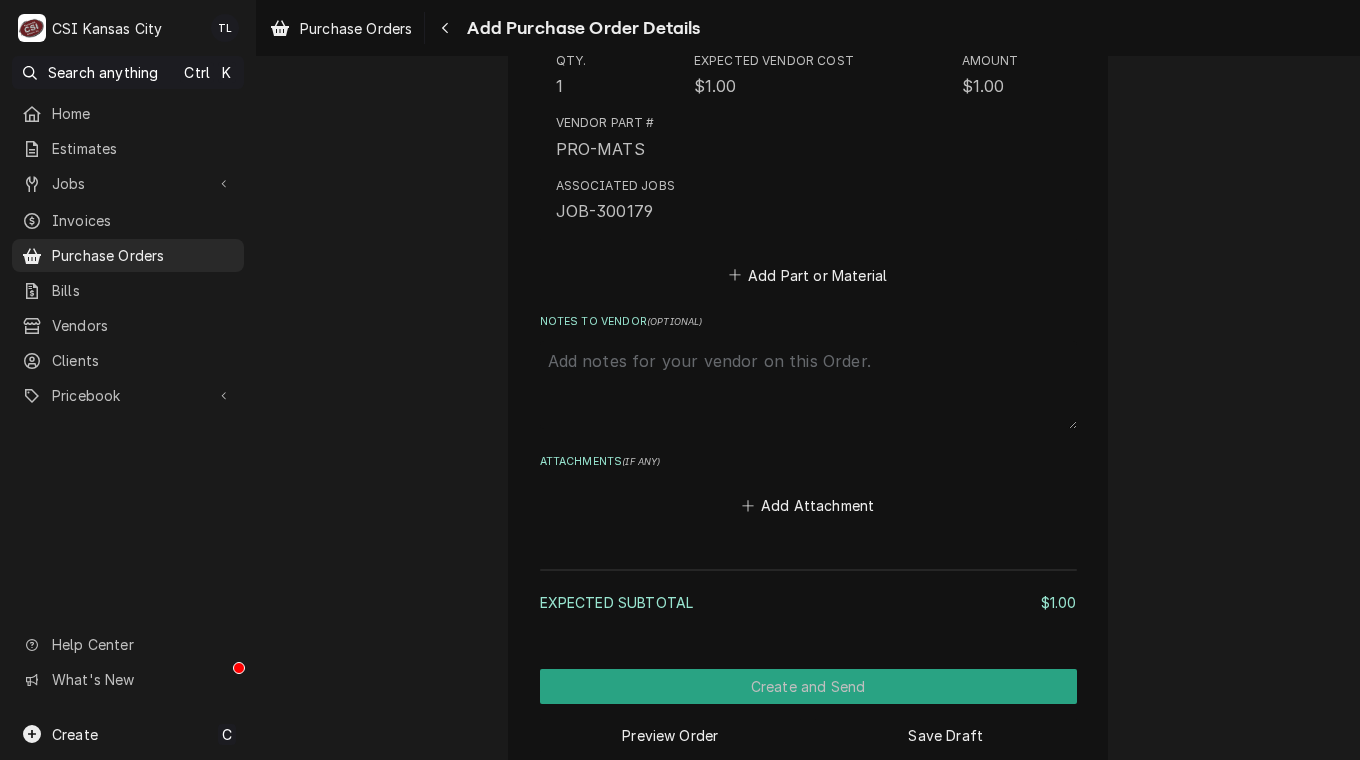 type on "z" 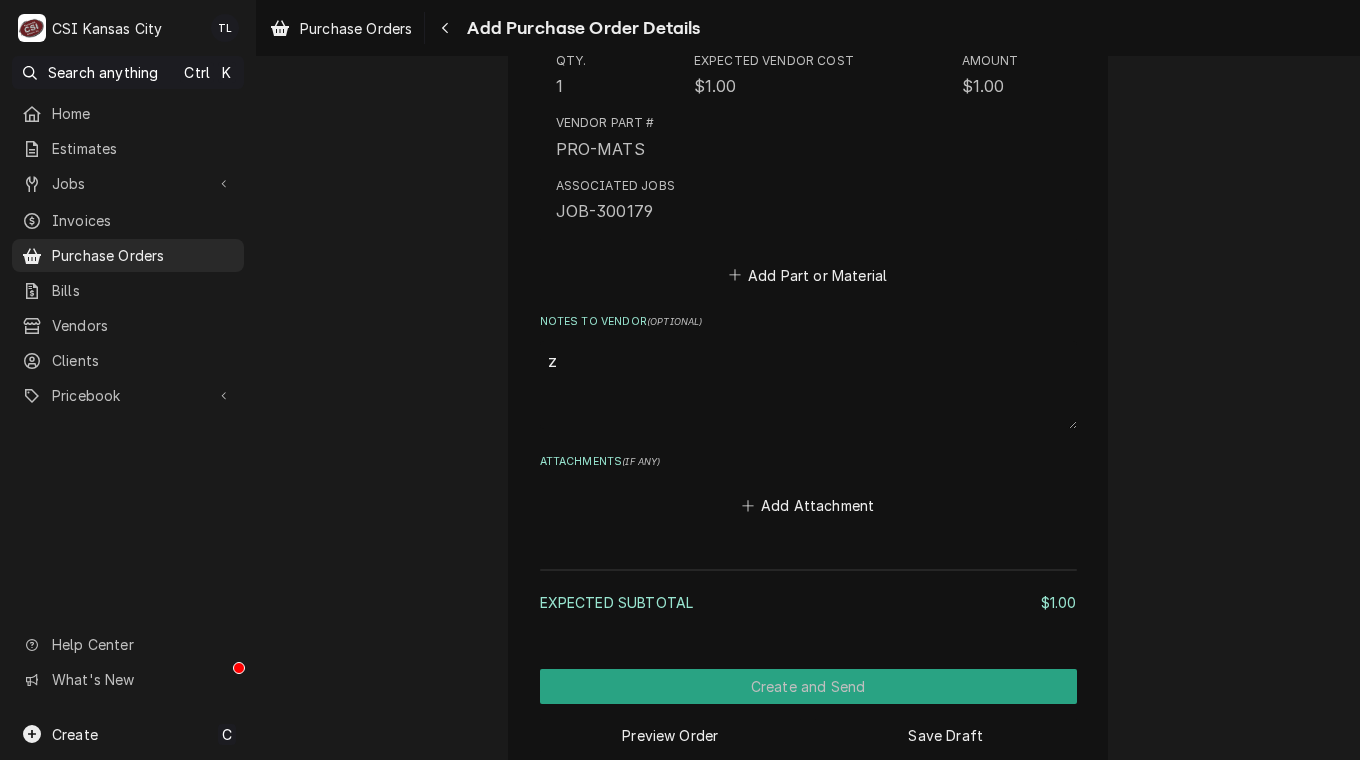 type on "x" 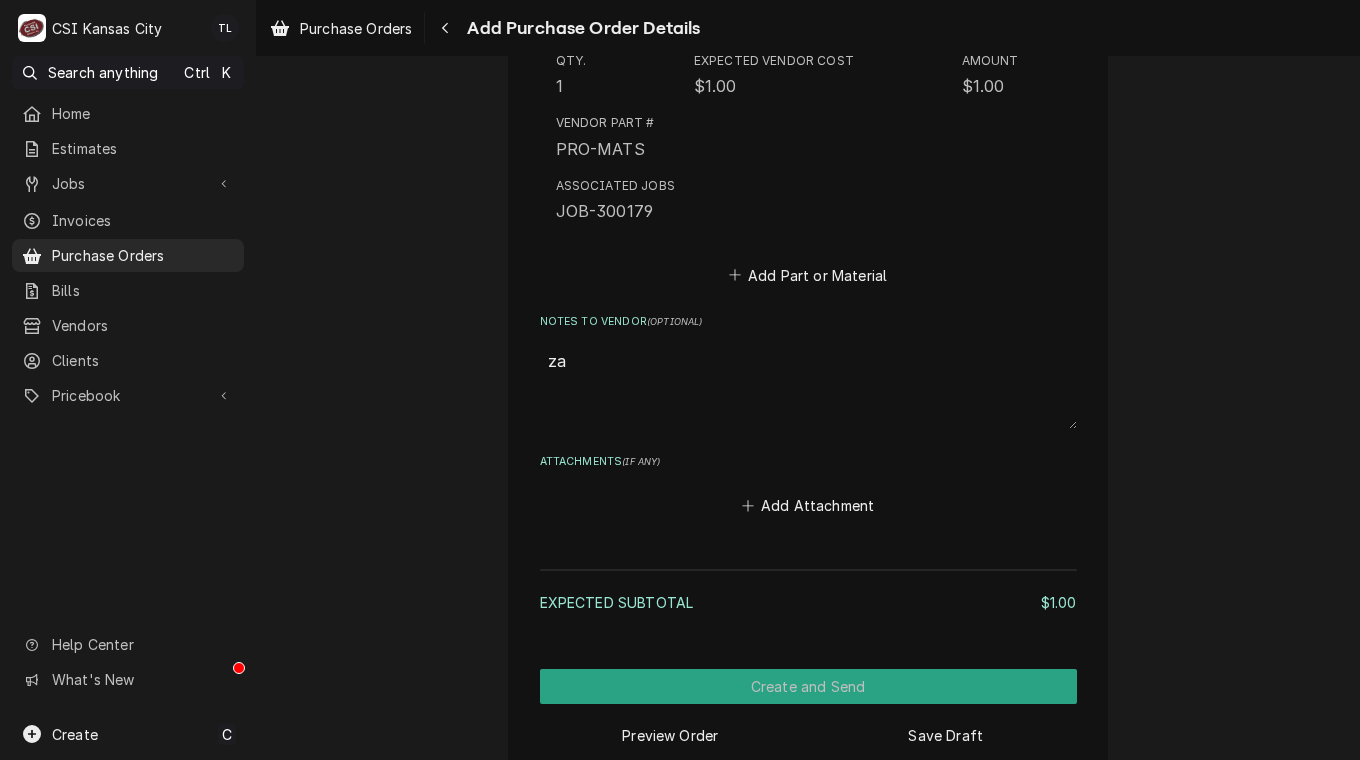 type on "x" 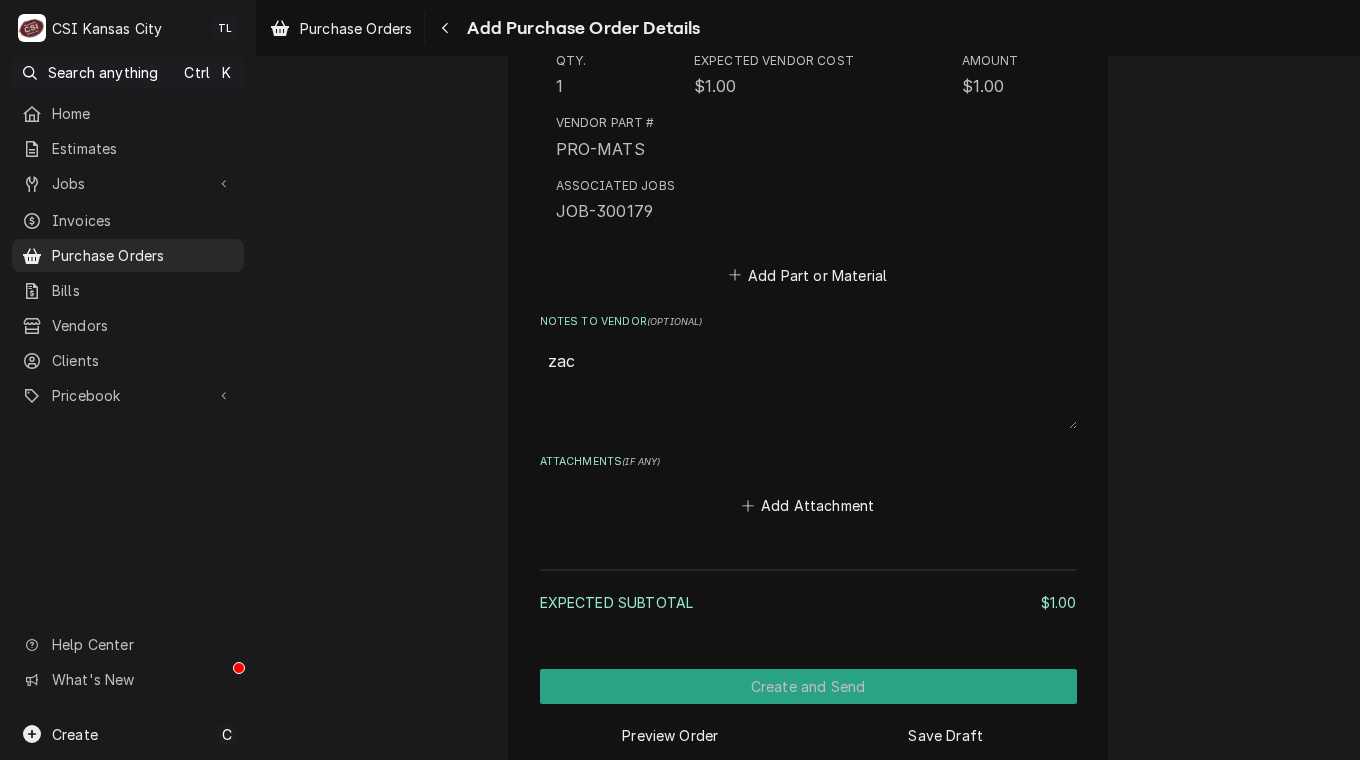 type on "x" 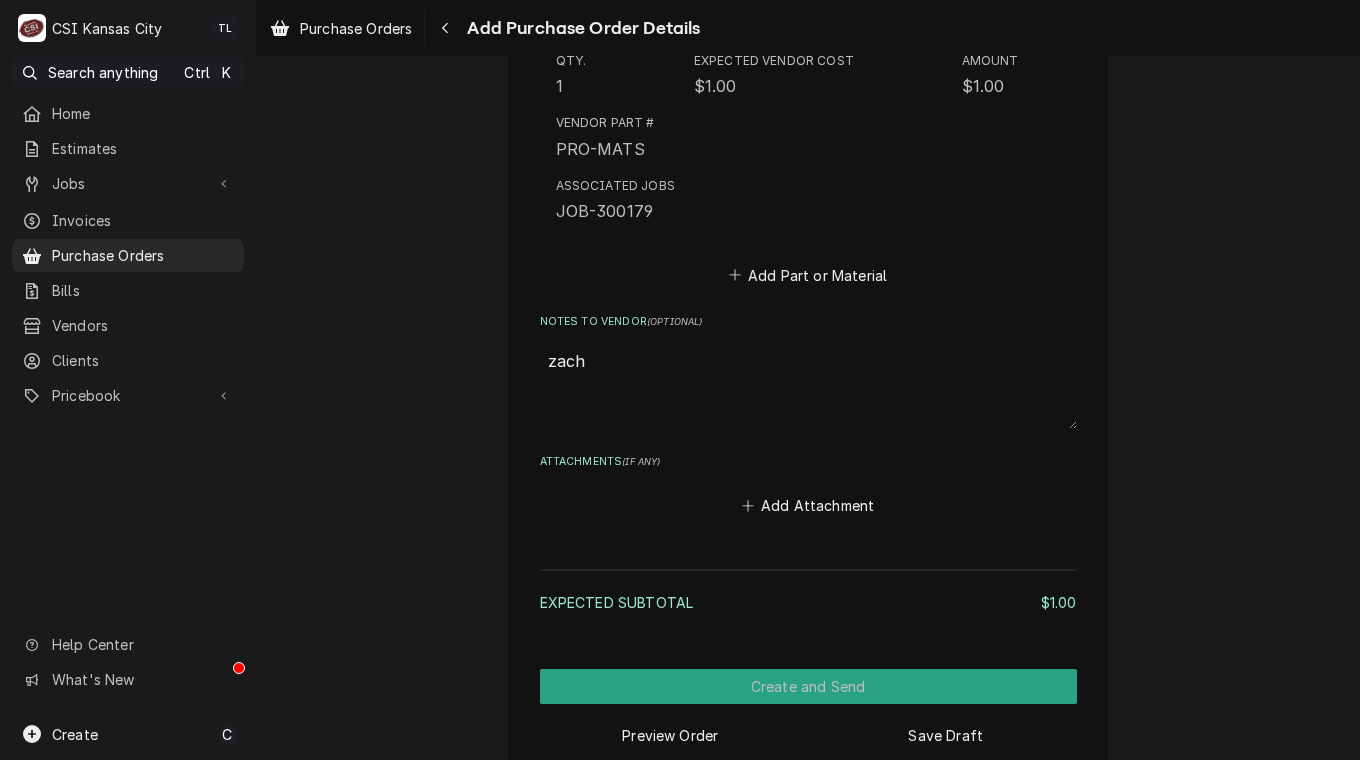 type on "x" 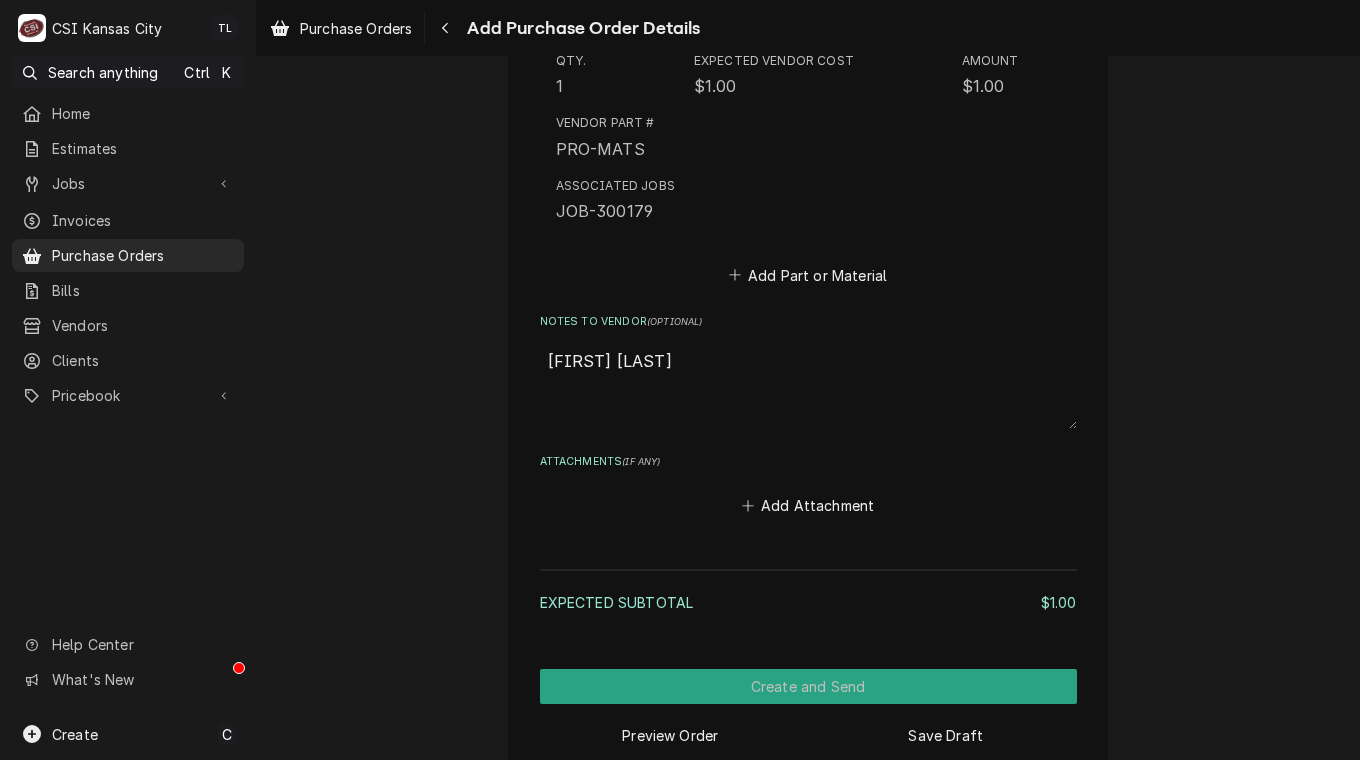 type on "zach m" 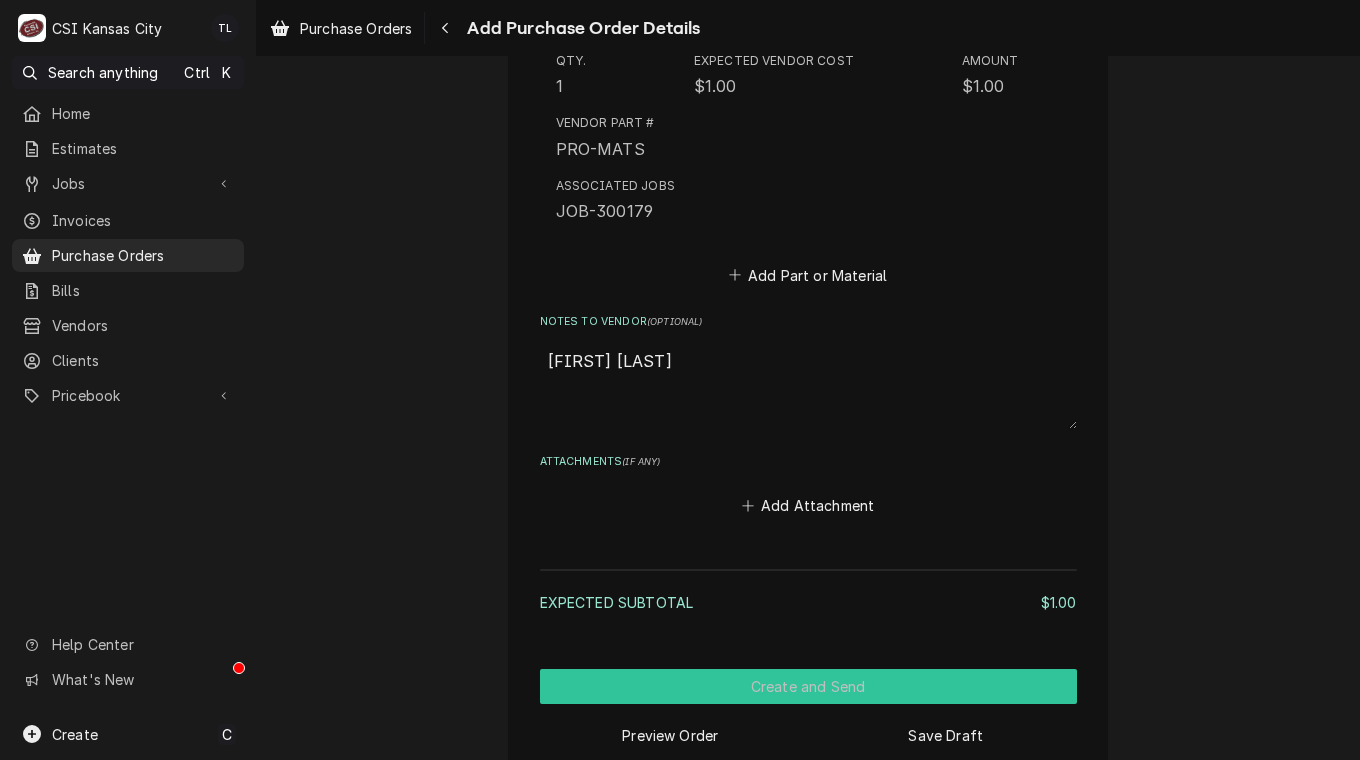 click on "Create and Send" at bounding box center [808, 686] 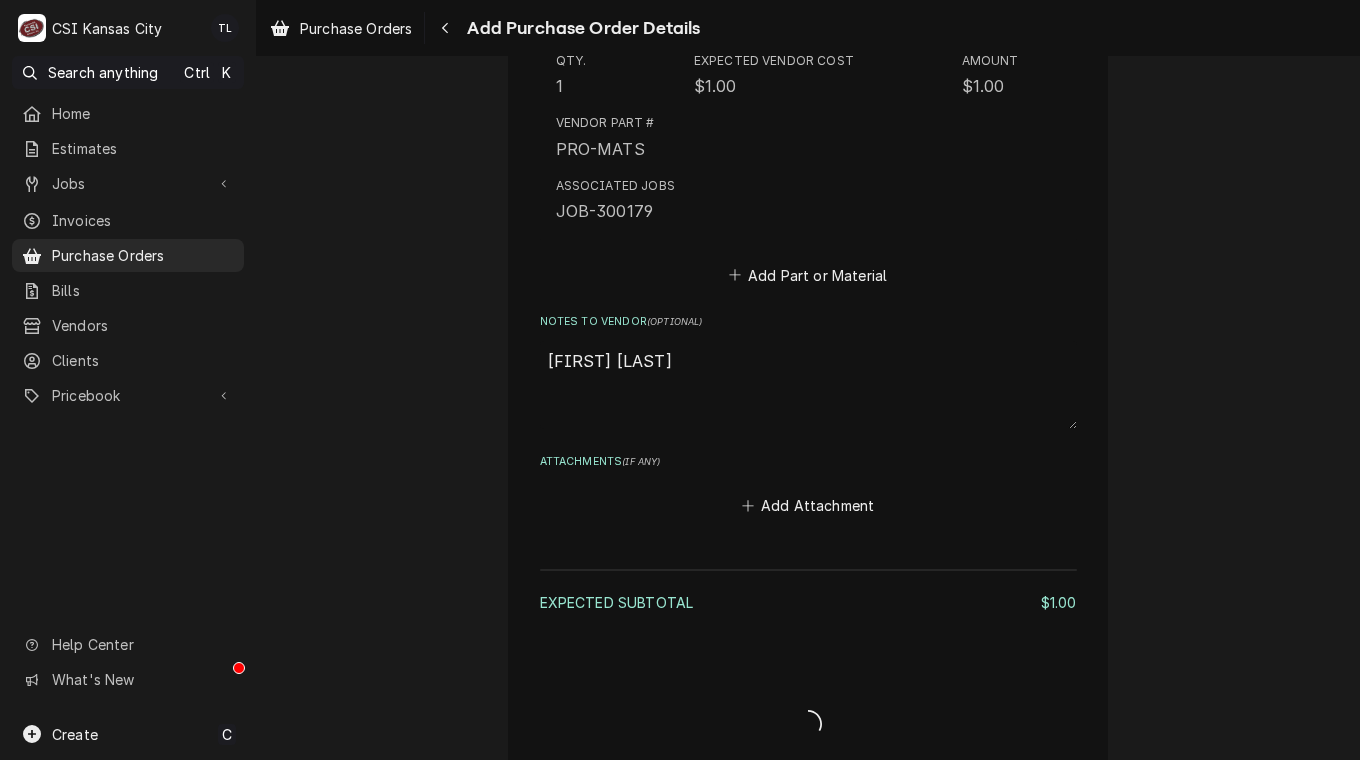 type on "x" 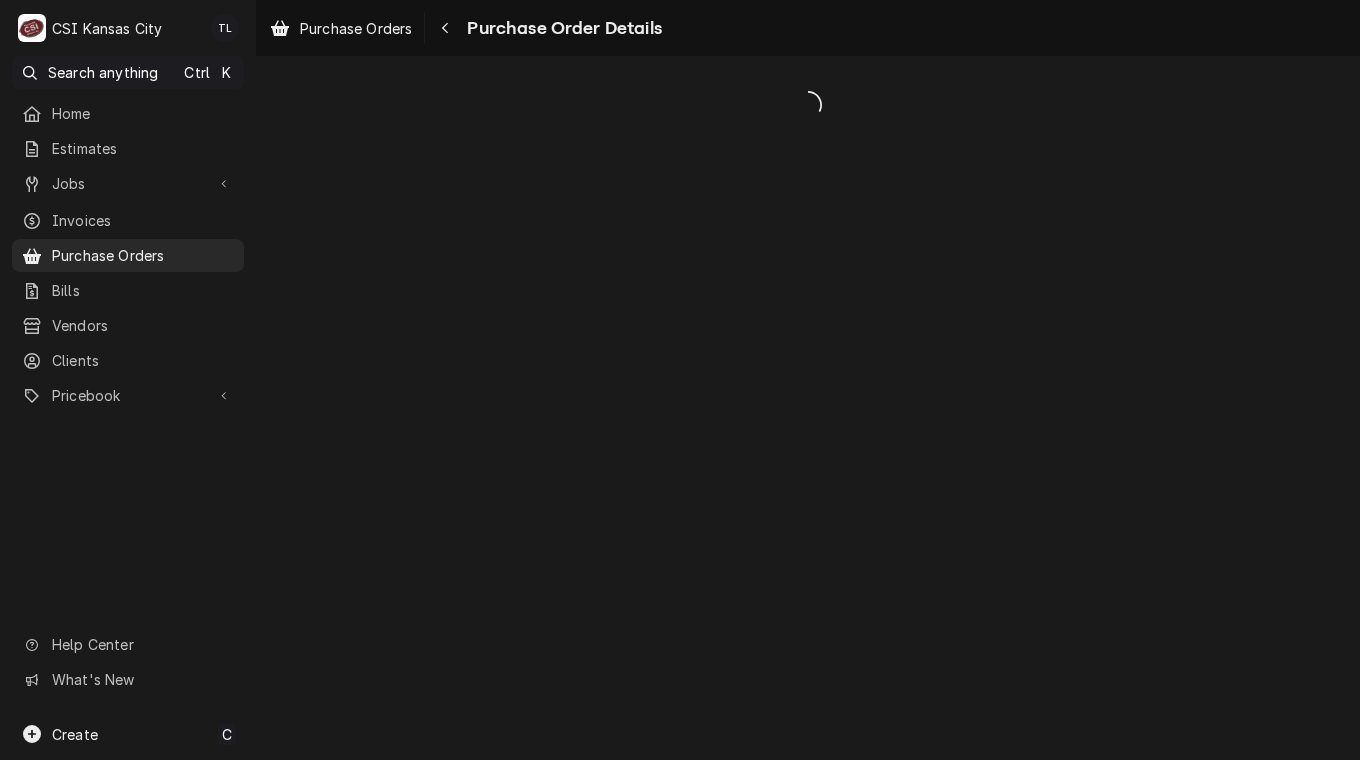 scroll, scrollTop: 0, scrollLeft: 0, axis: both 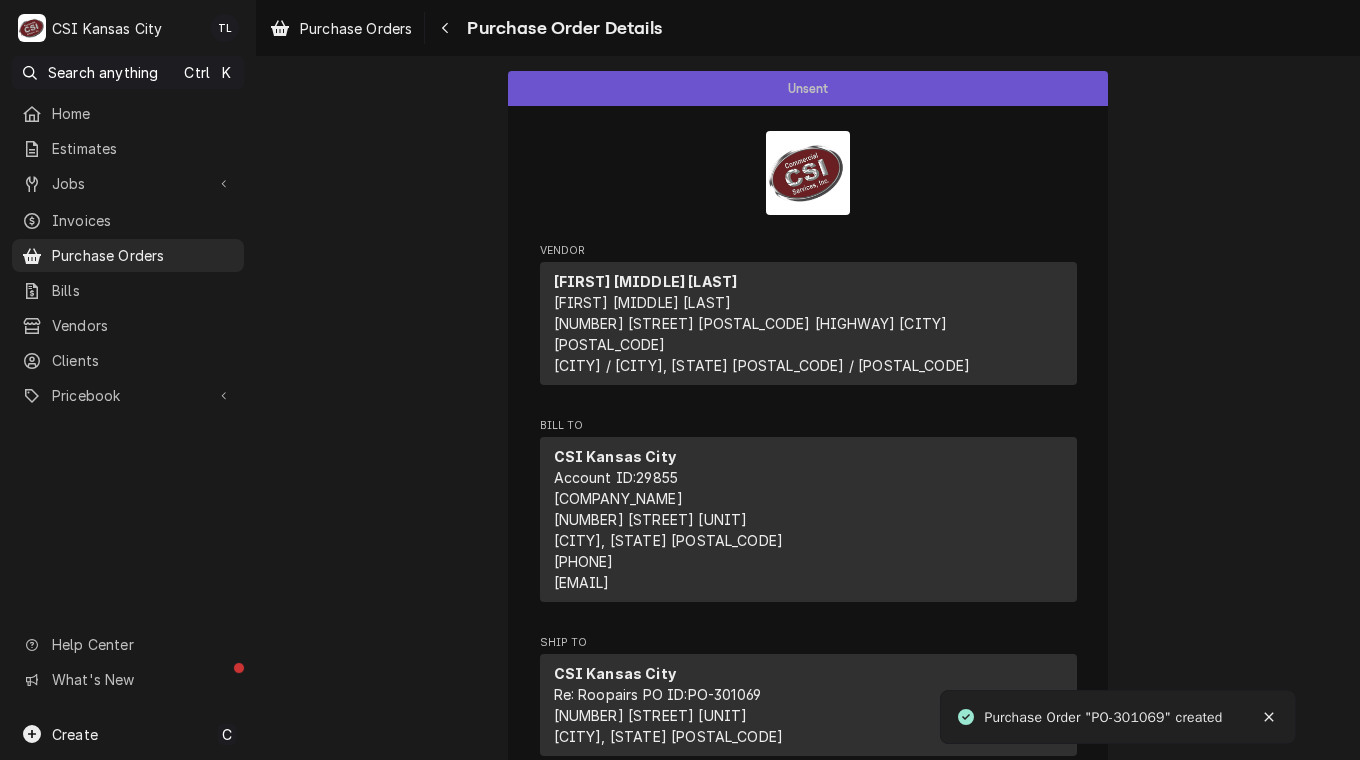 click on "Purchase Order "PO-301069" created" at bounding box center (1104, 717) 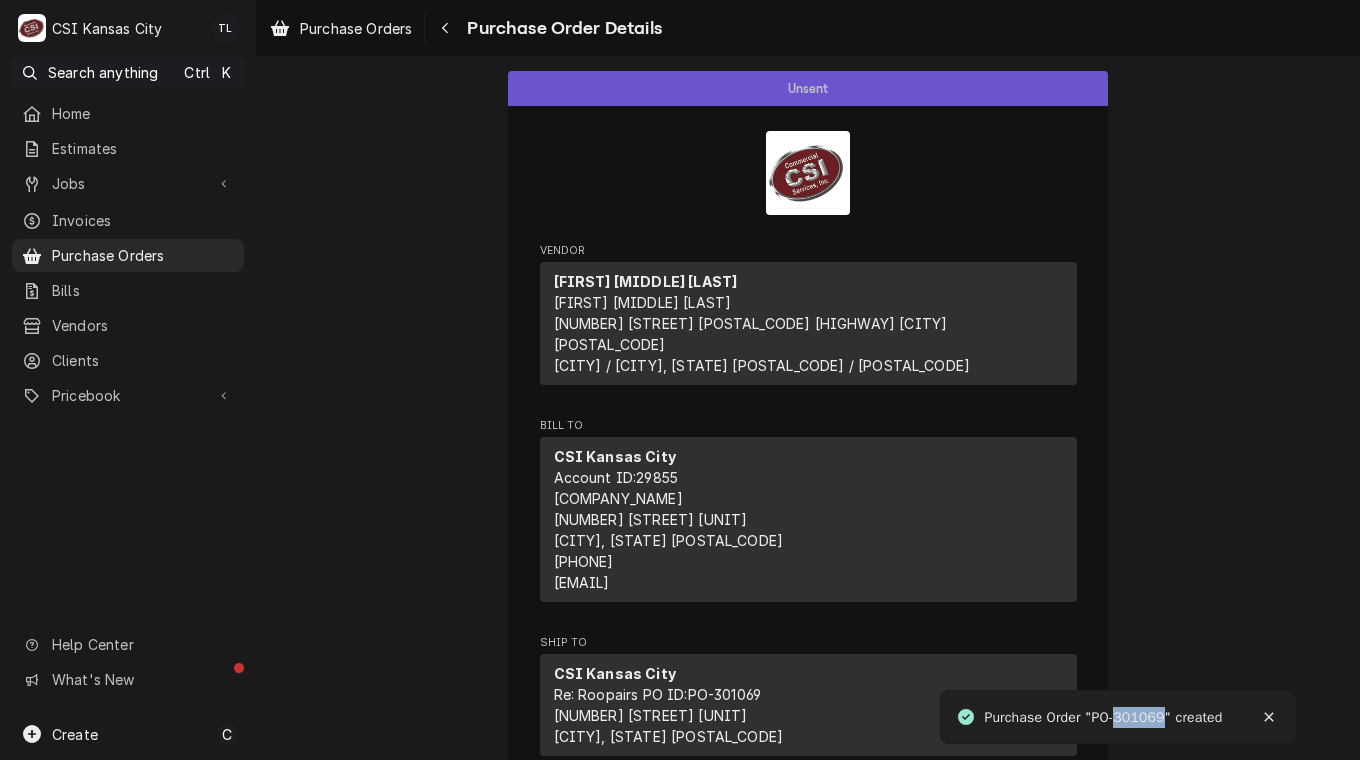 click on "Purchase Order "PO-301069" created" at bounding box center (1104, 717) 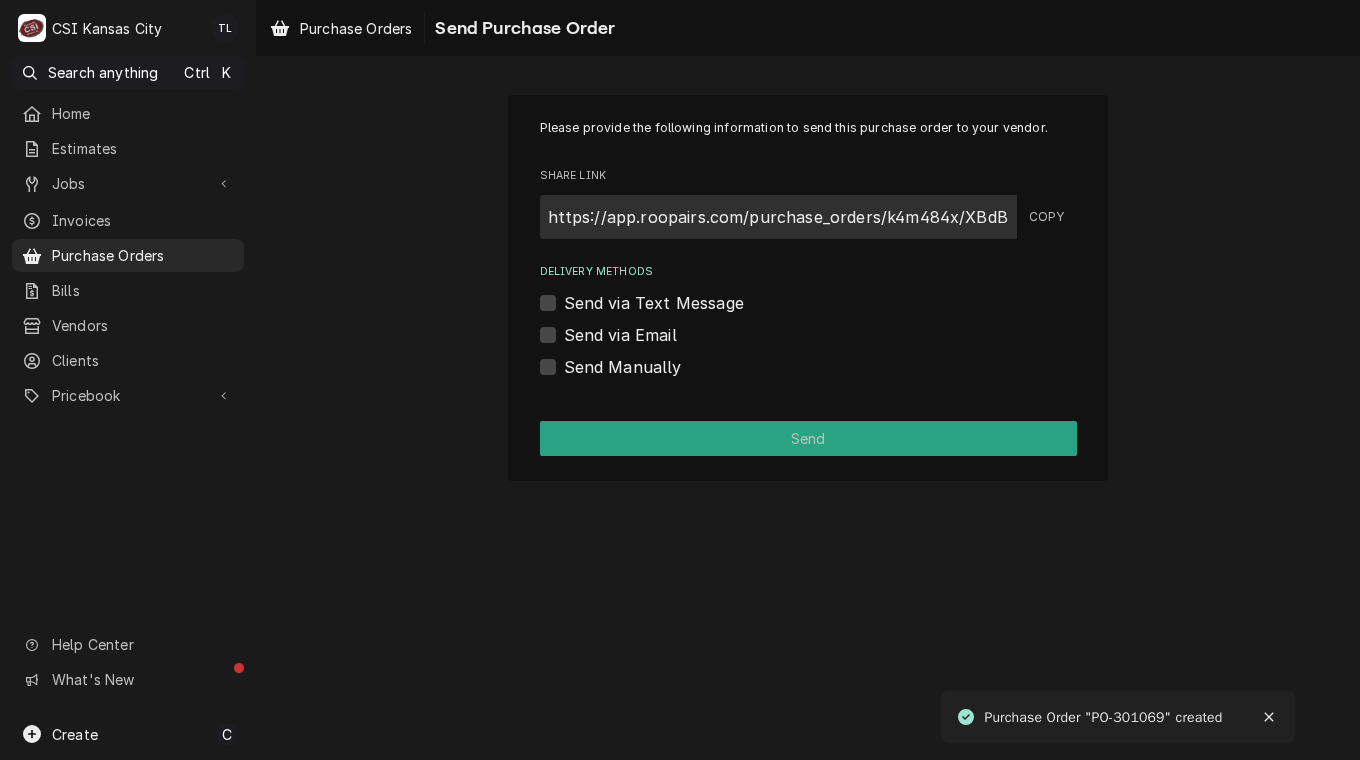 click on "Please provide the following information to send this purchase order to your vendor. Share Link https://app.roopairs.com/purchase_orders/k4m484x/XBdBZtnfpP2QmxvVdZjobP1u74UVUTdL4NMedWyMp4U/ COPY Delivery Methods Send via Text Message Send via Email Send Manually Send" at bounding box center [808, 288] 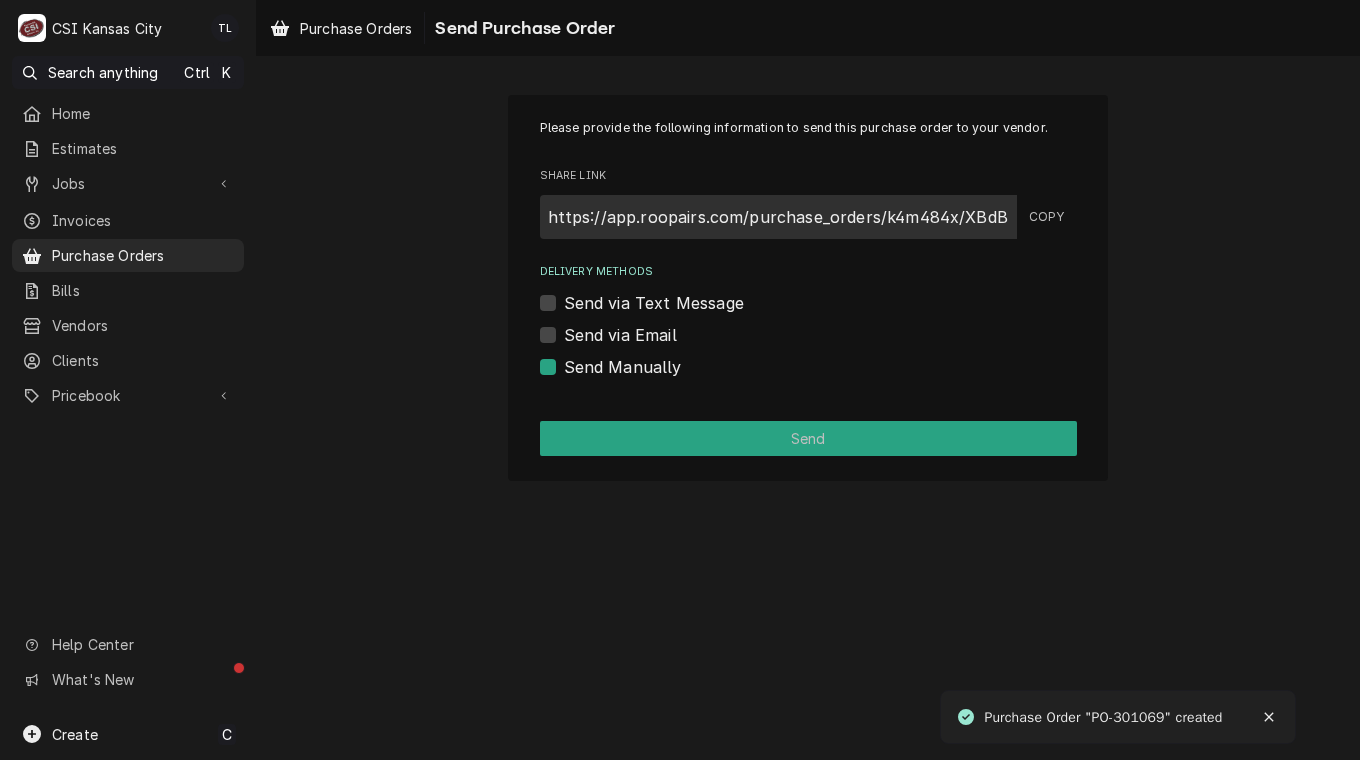 checkbox on "true" 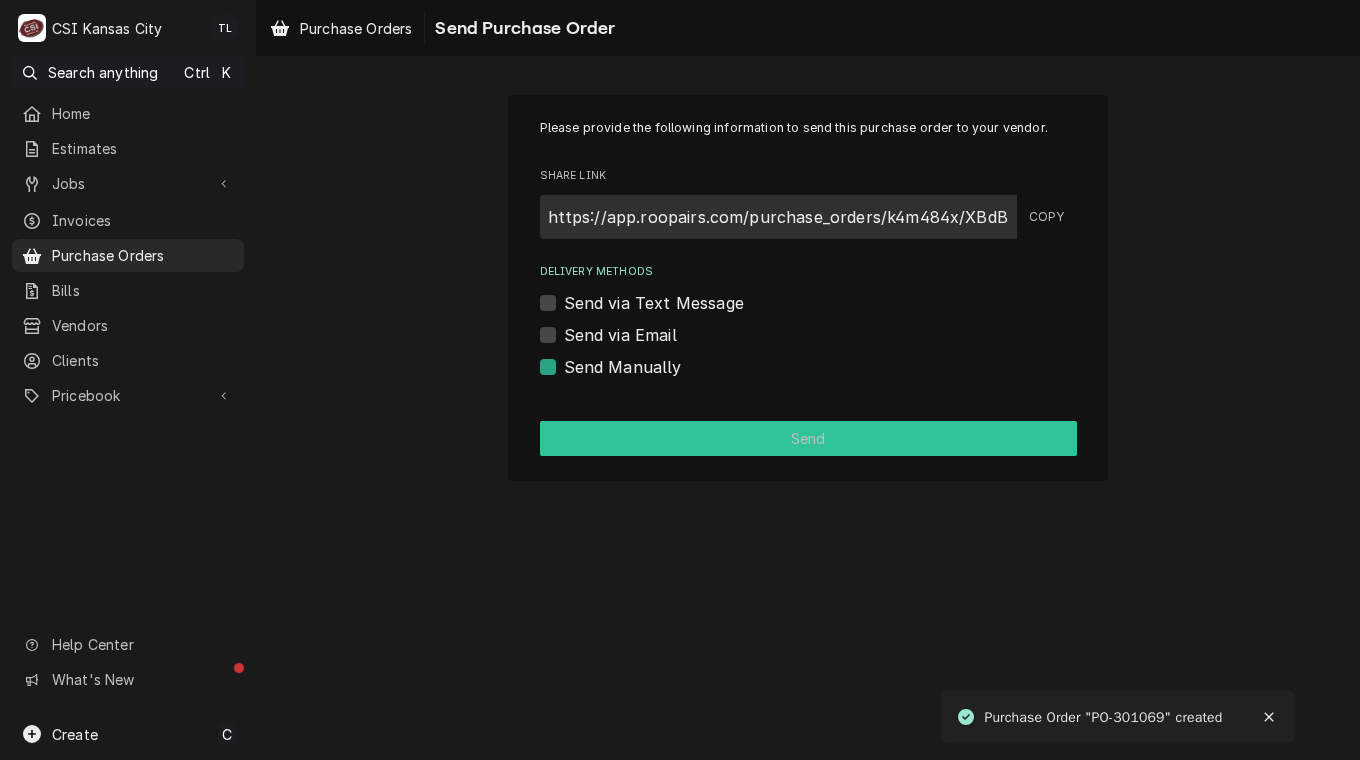 click on "Send" at bounding box center (808, 438) 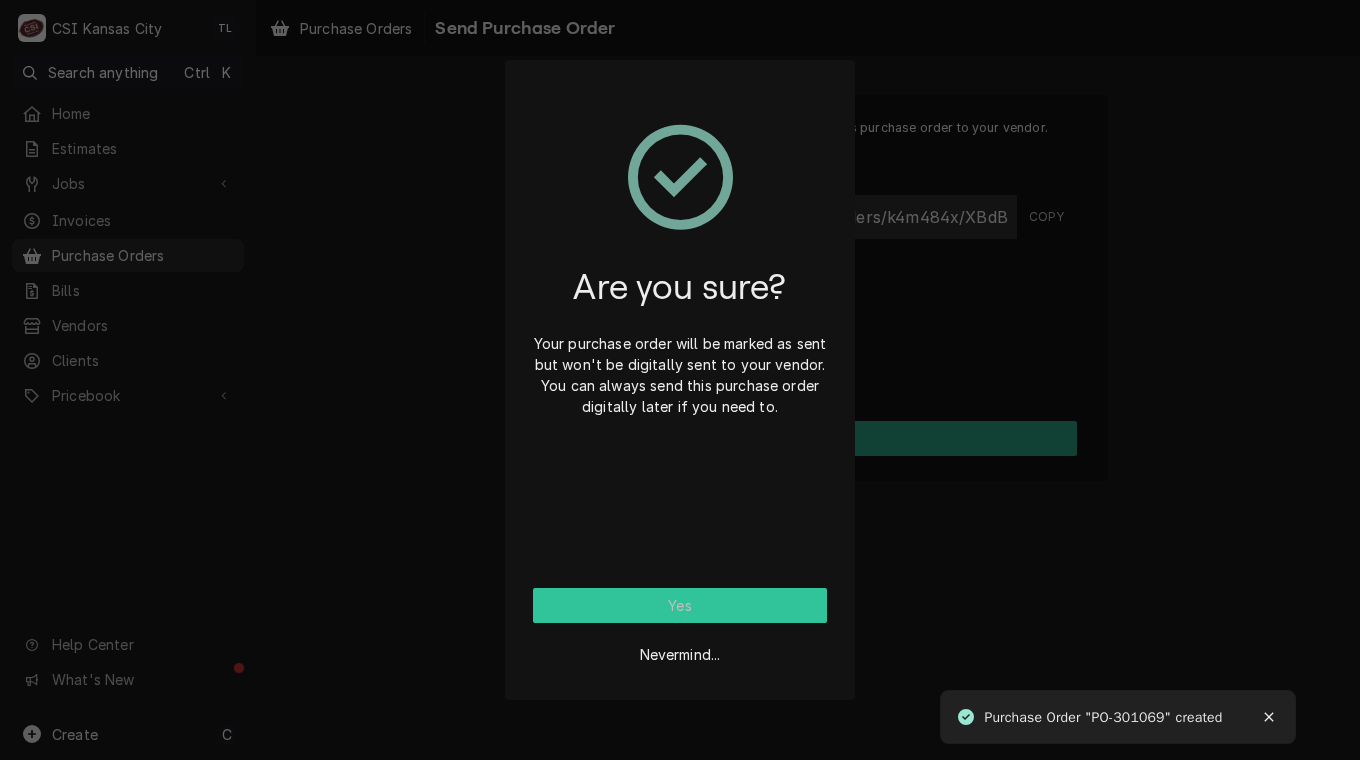 click on "Yes" at bounding box center (680, 605) 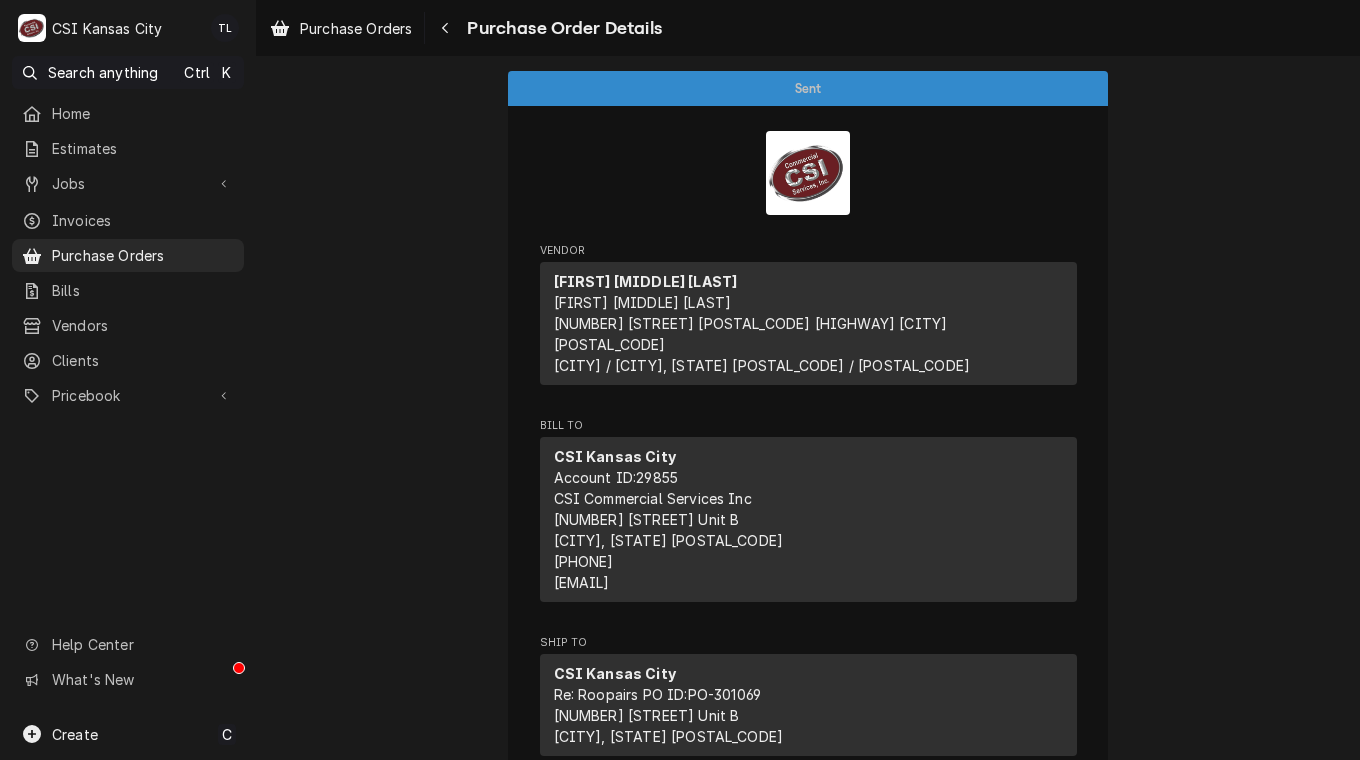 scroll, scrollTop: 0, scrollLeft: 0, axis: both 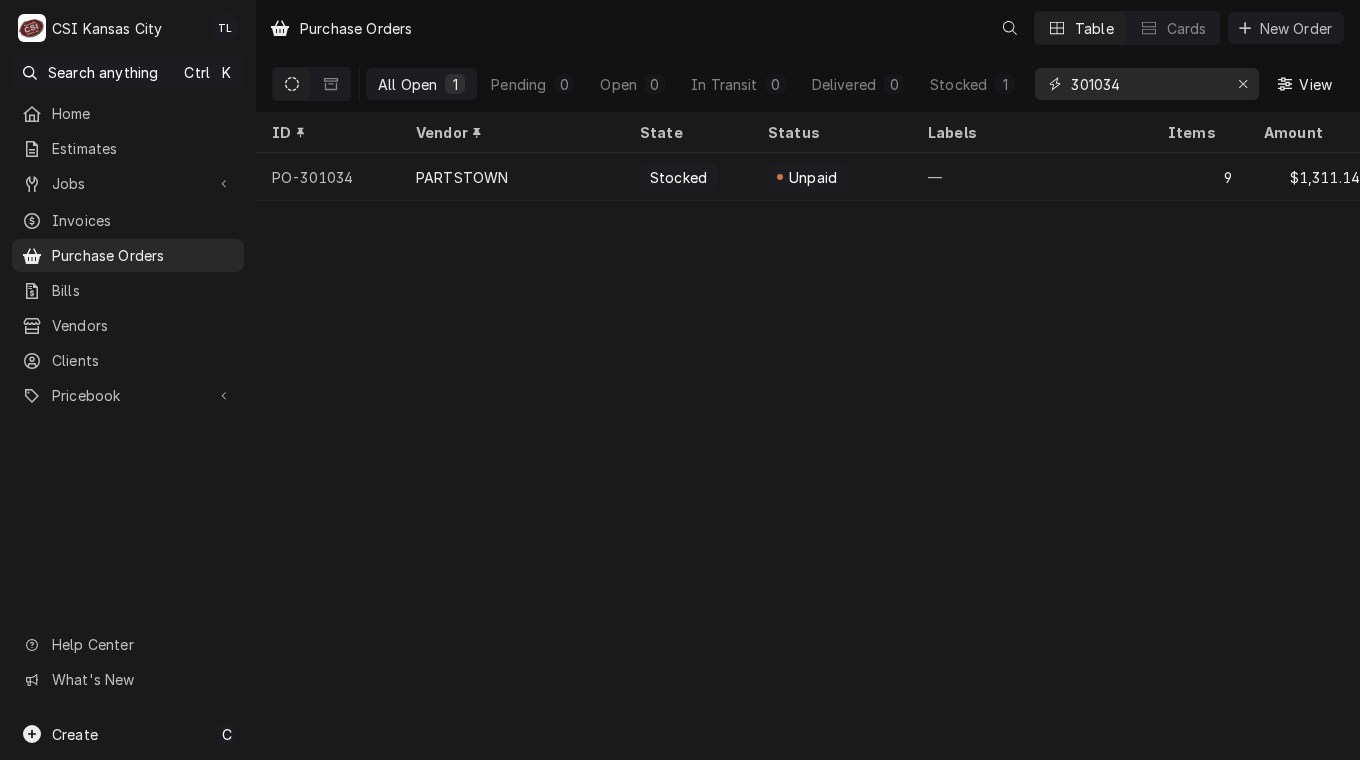 drag, startPoint x: 1144, startPoint y: 81, endPoint x: 965, endPoint y: 107, distance: 180.87842 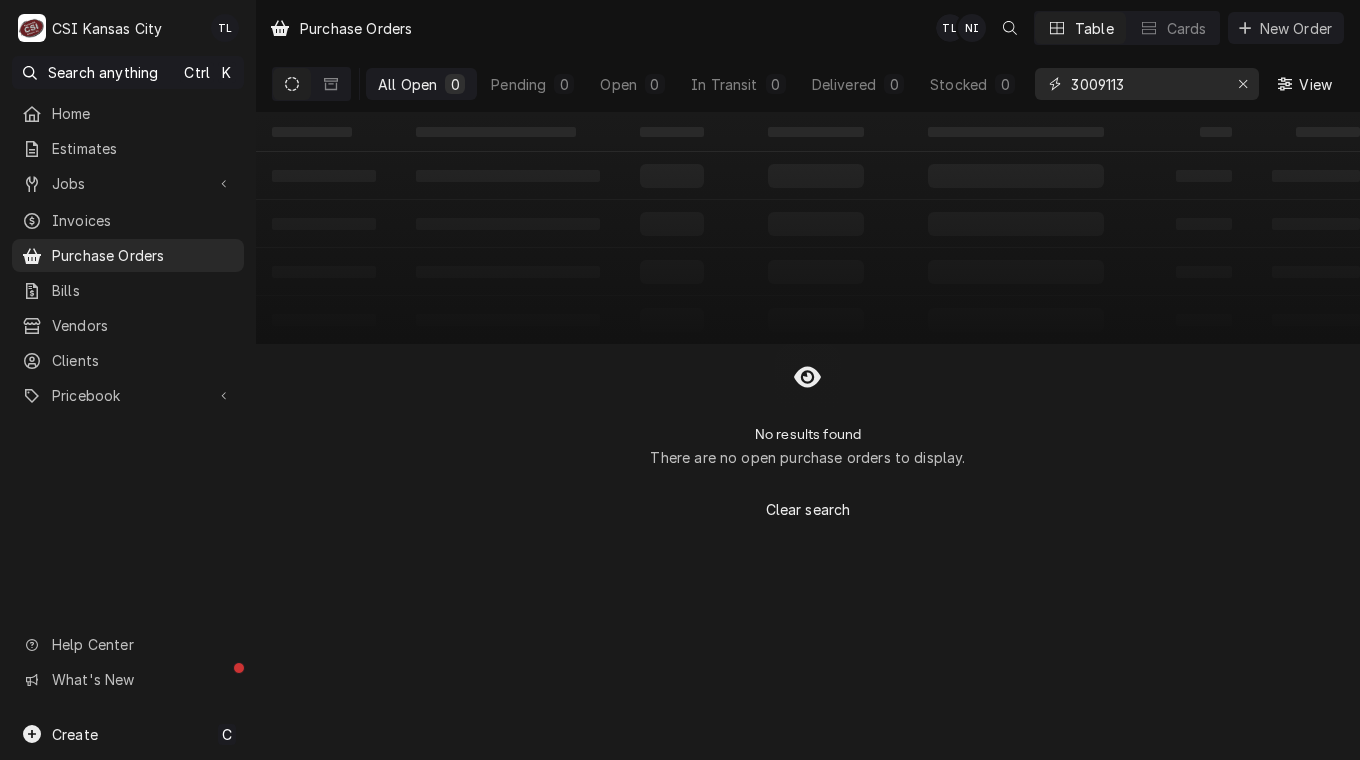 type on "300911" 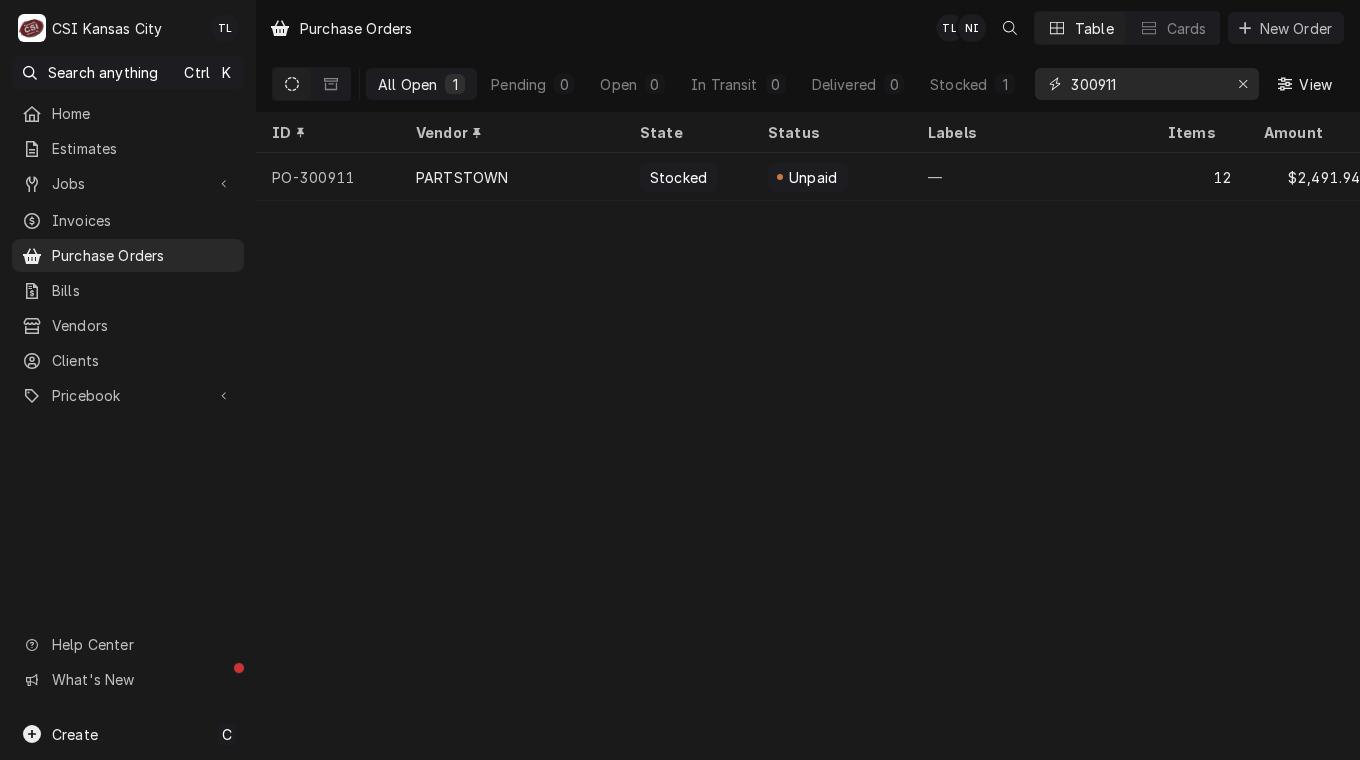 drag, startPoint x: 1166, startPoint y: 79, endPoint x: 977, endPoint y: 92, distance: 189.44656 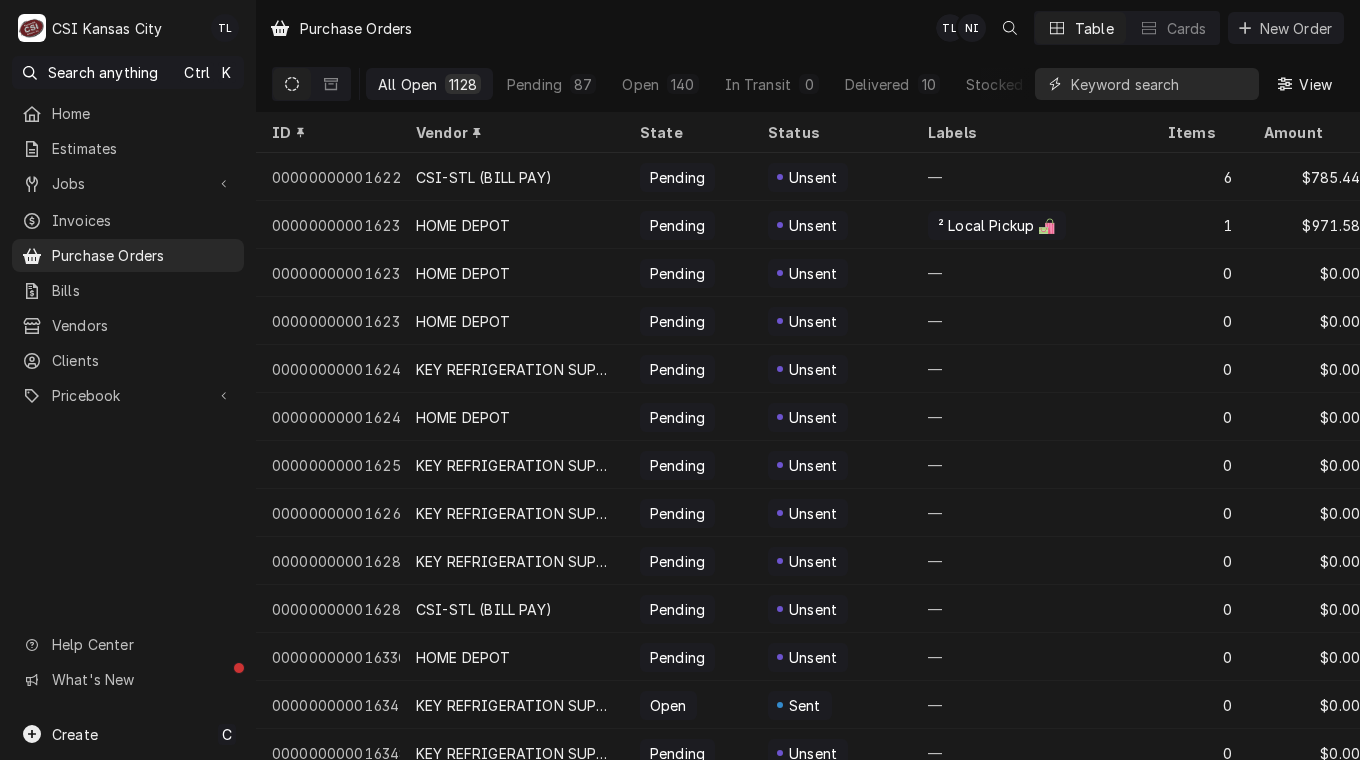 type 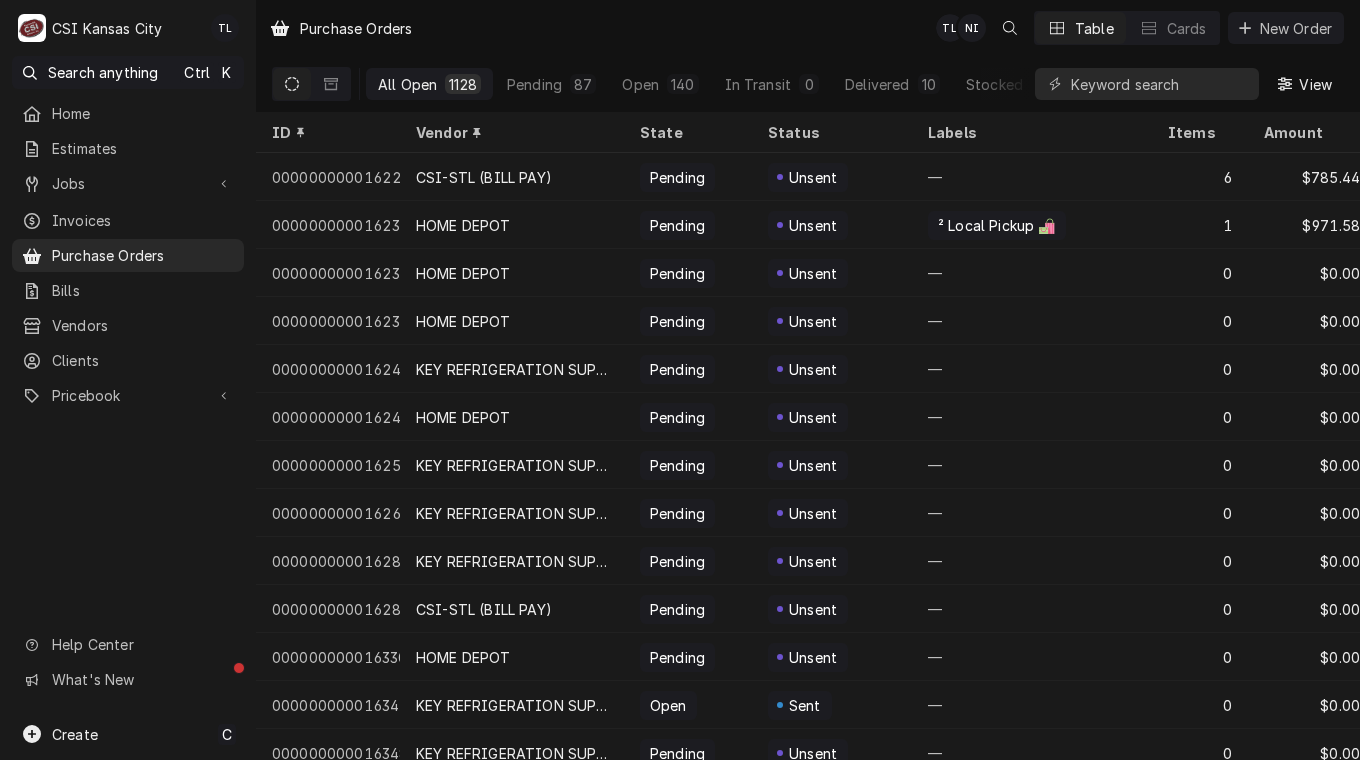 click on "Jobs" at bounding box center [128, 183] 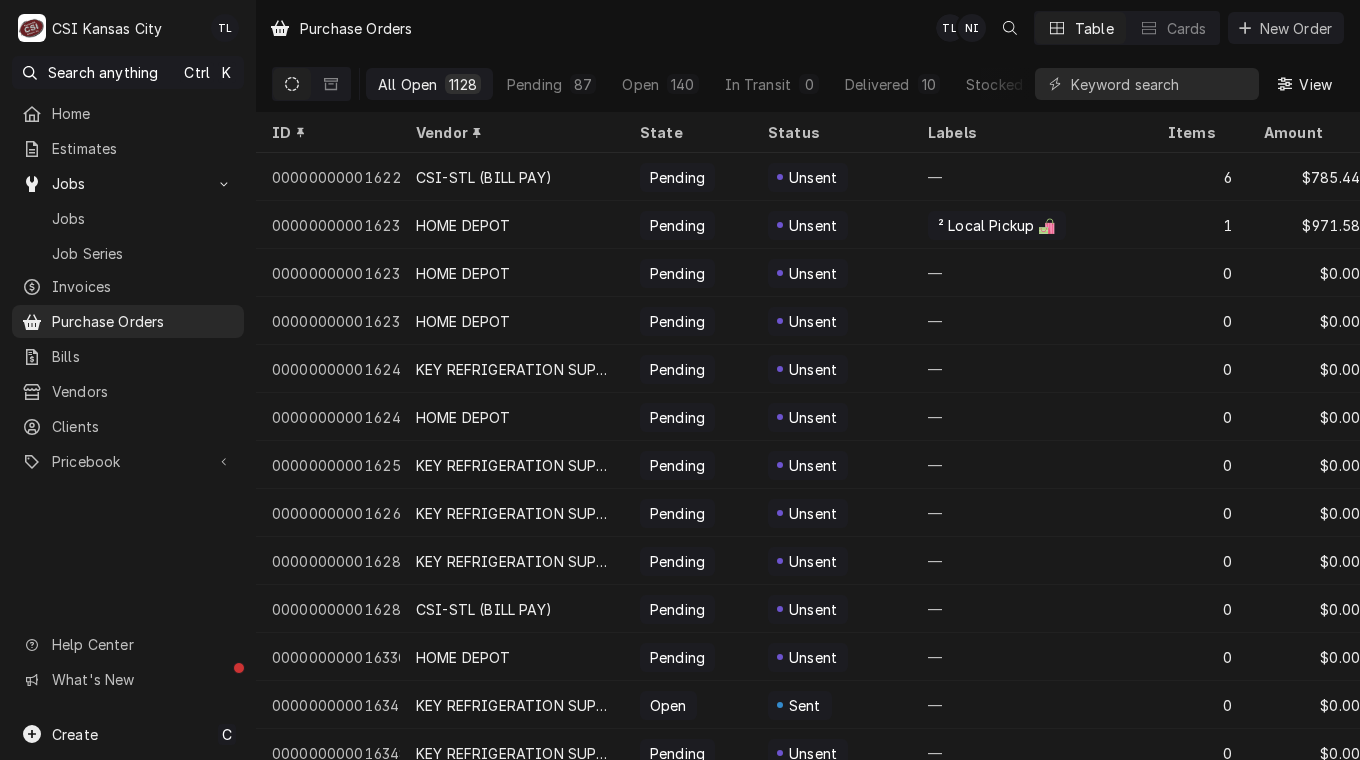 click on "Jobs" at bounding box center [143, 218] 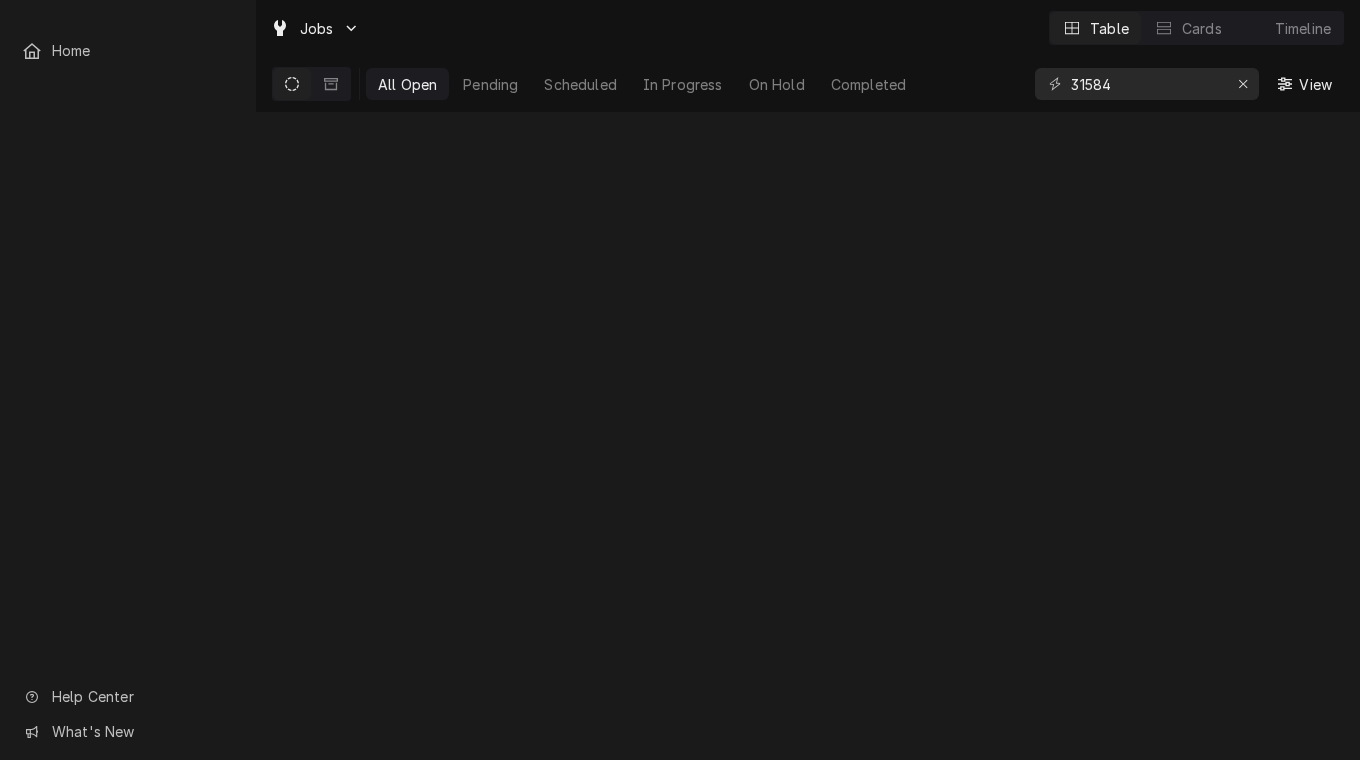 scroll, scrollTop: 0, scrollLeft: 0, axis: both 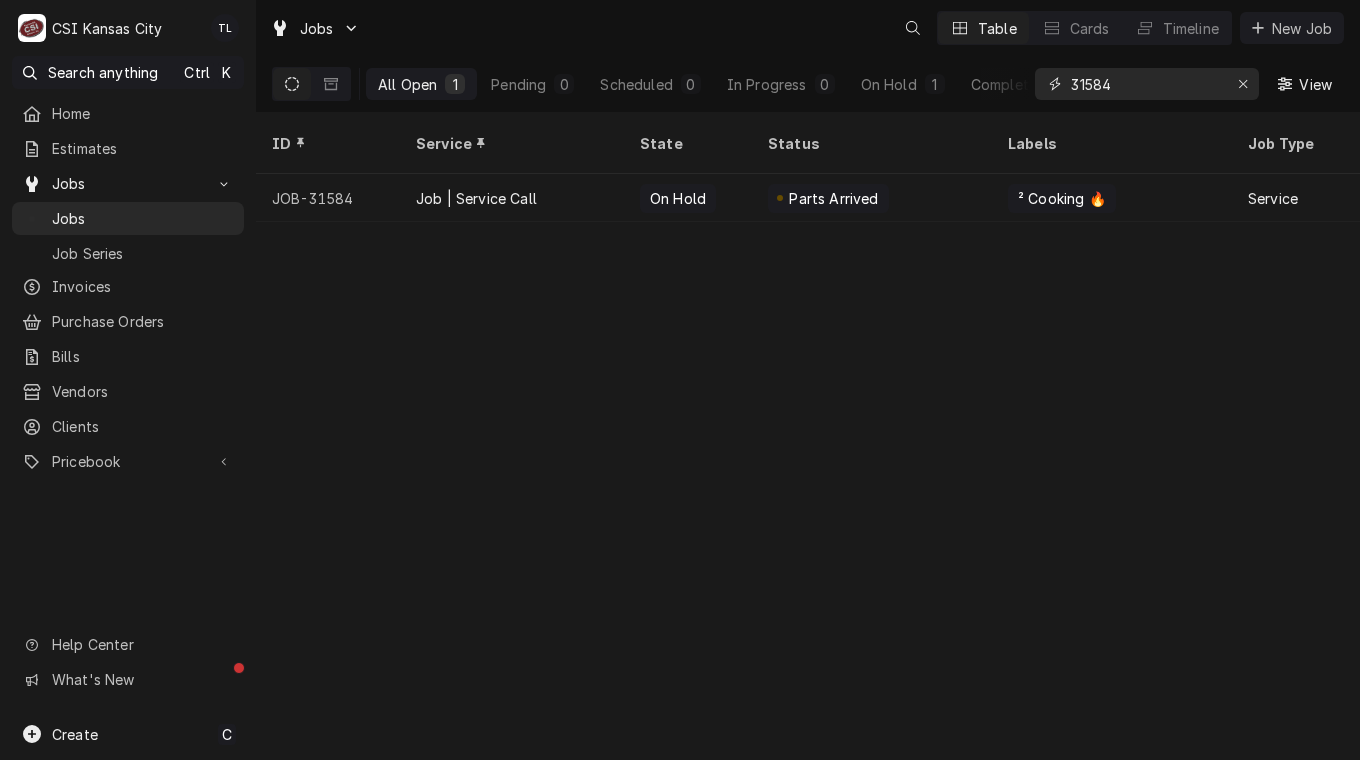 click on "31584" at bounding box center (1146, 84) 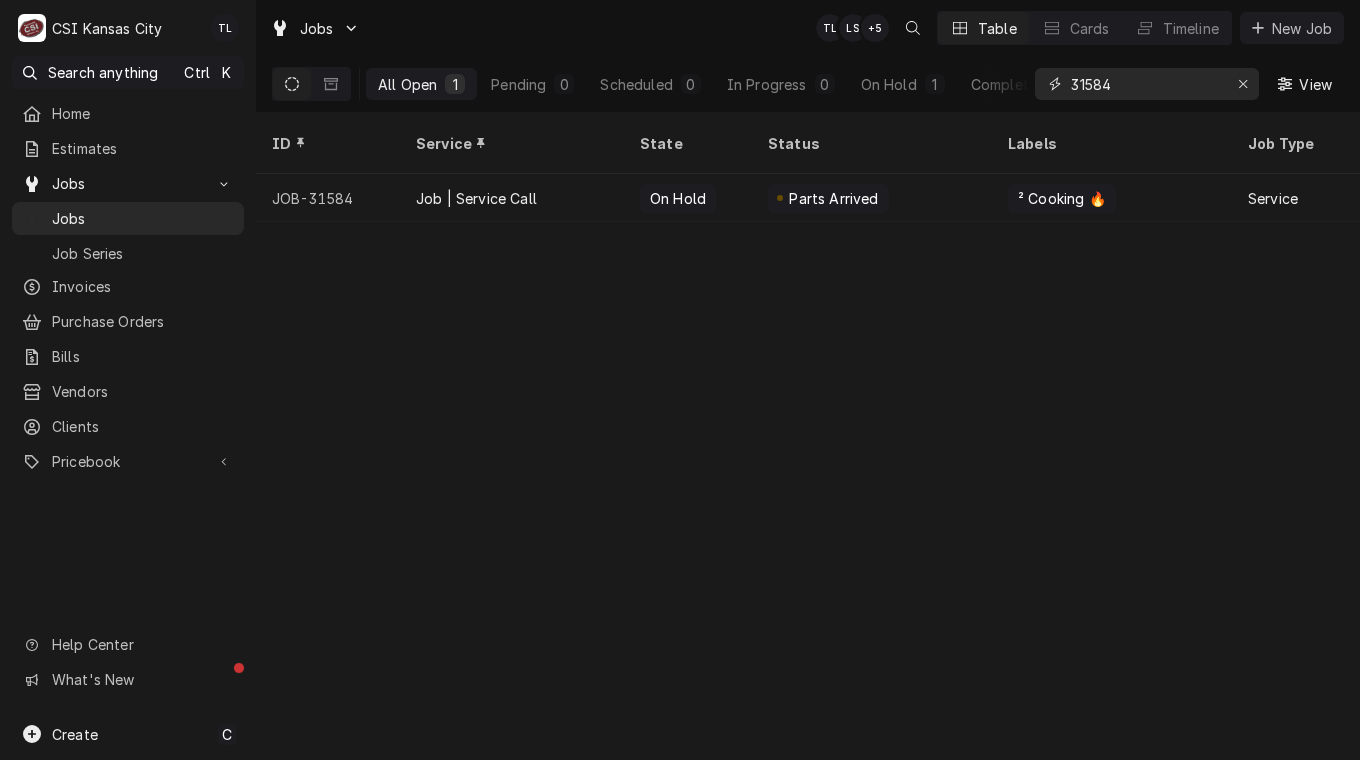 drag, startPoint x: 1157, startPoint y: 84, endPoint x: 994, endPoint y: 96, distance: 163.44112 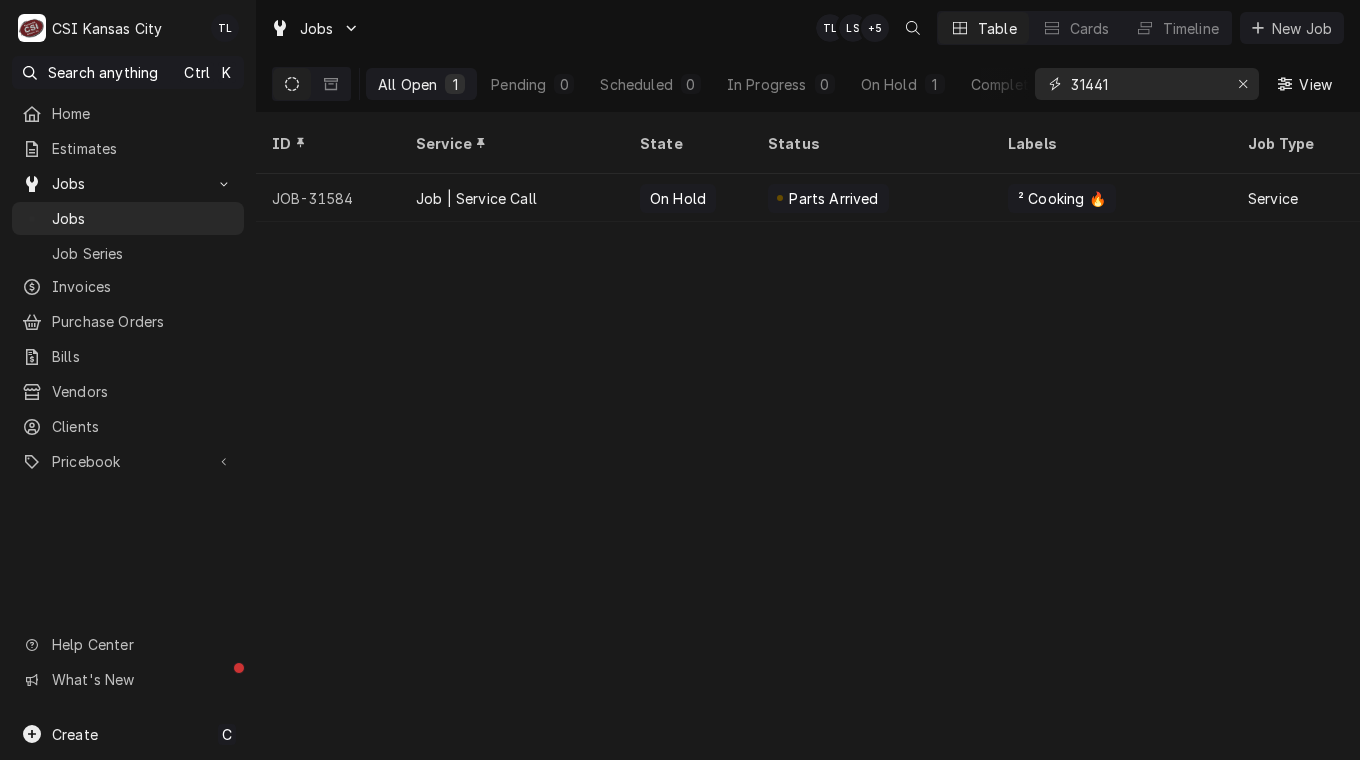 type on "31441" 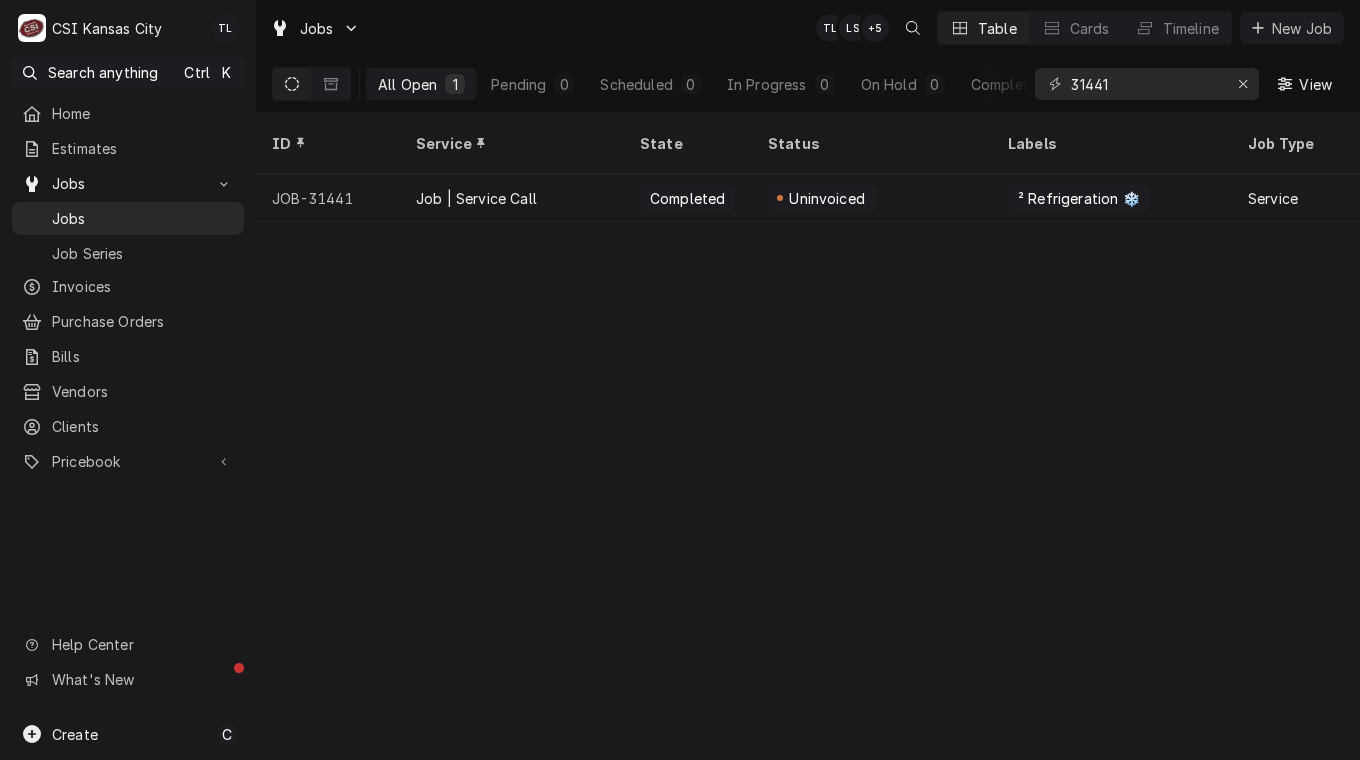 click on "Job | Service Call" at bounding box center [476, 198] 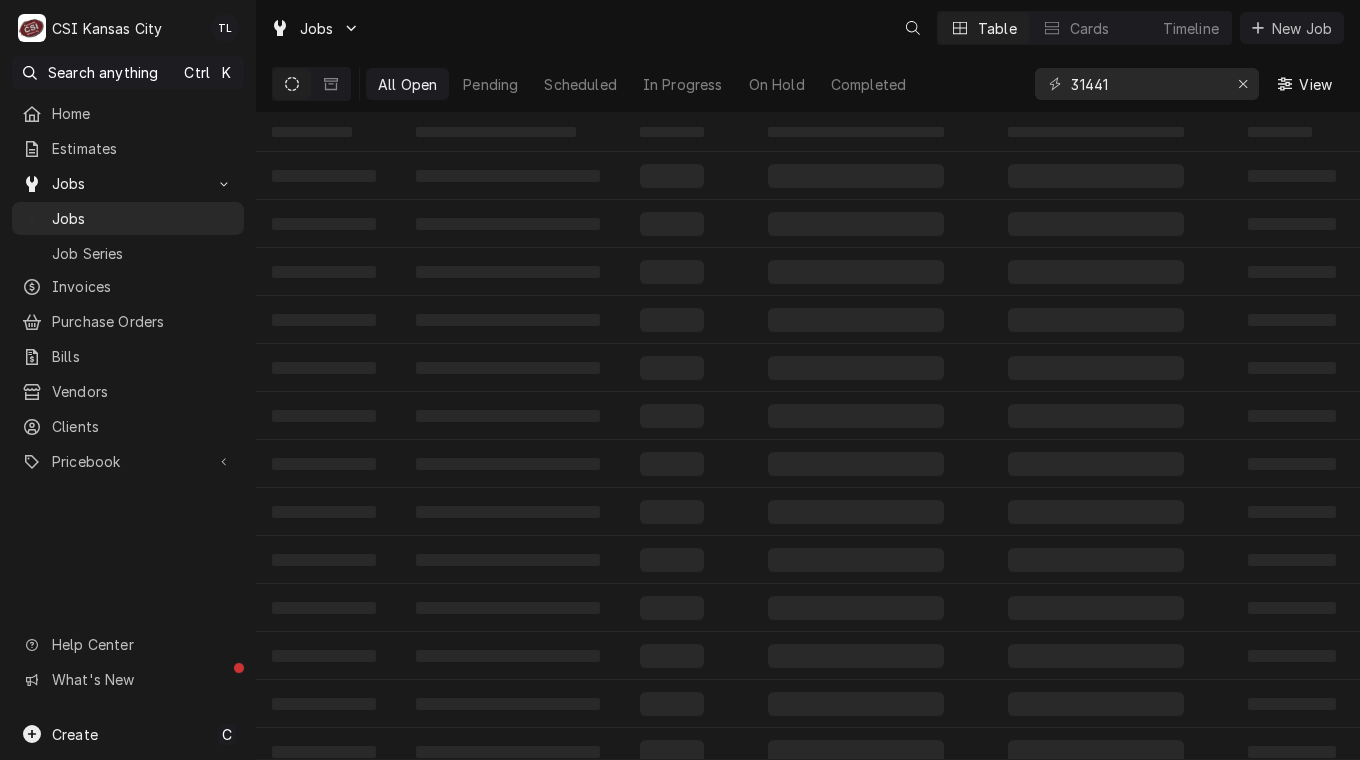 scroll, scrollTop: 0, scrollLeft: 0, axis: both 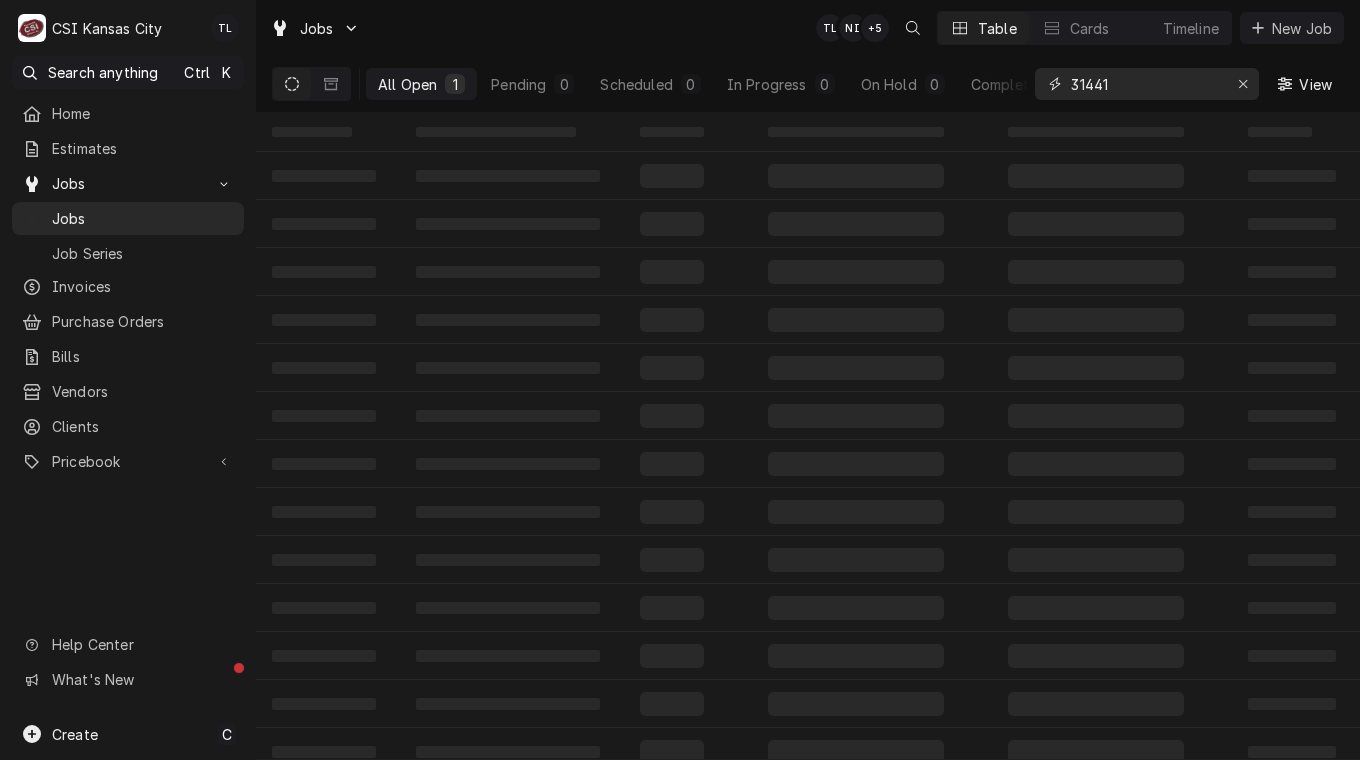 drag, startPoint x: 1149, startPoint y: 87, endPoint x: 1006, endPoint y: 92, distance: 143.08739 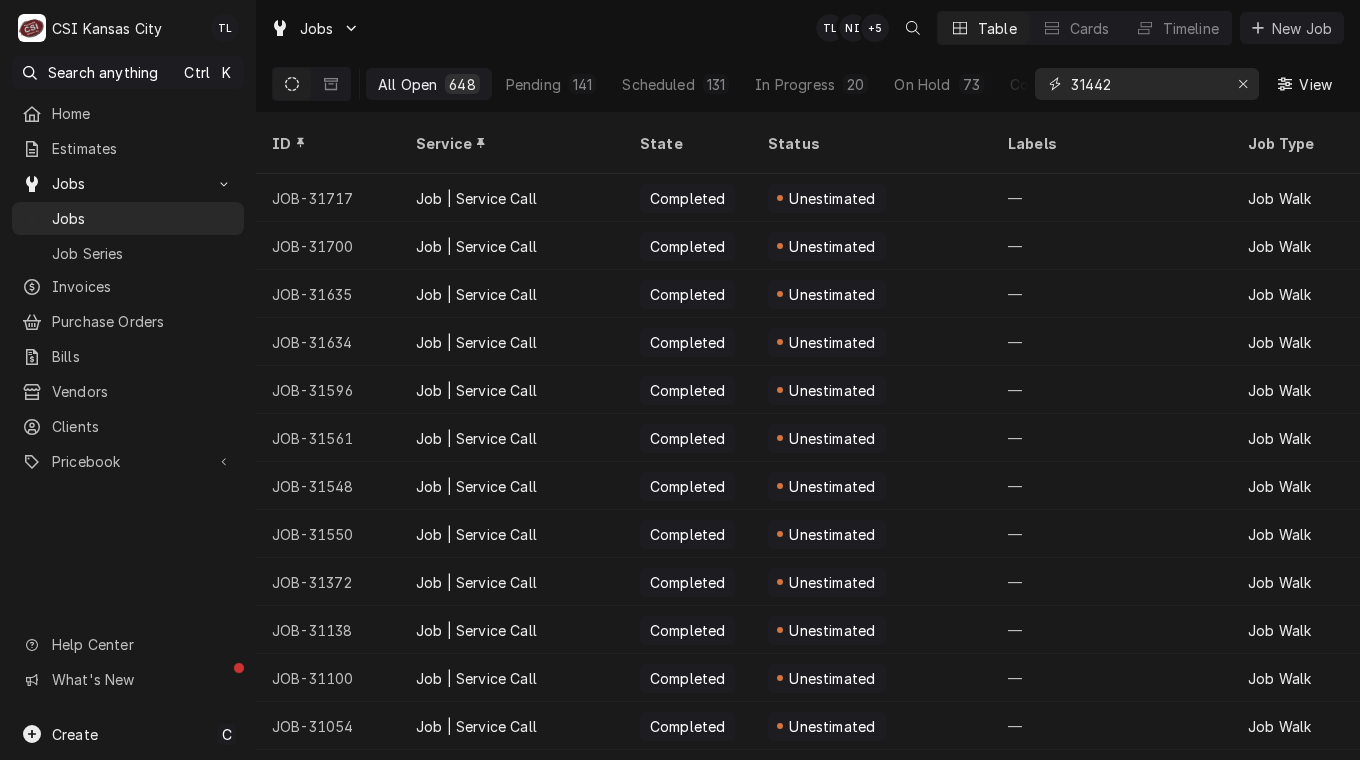type on "31442" 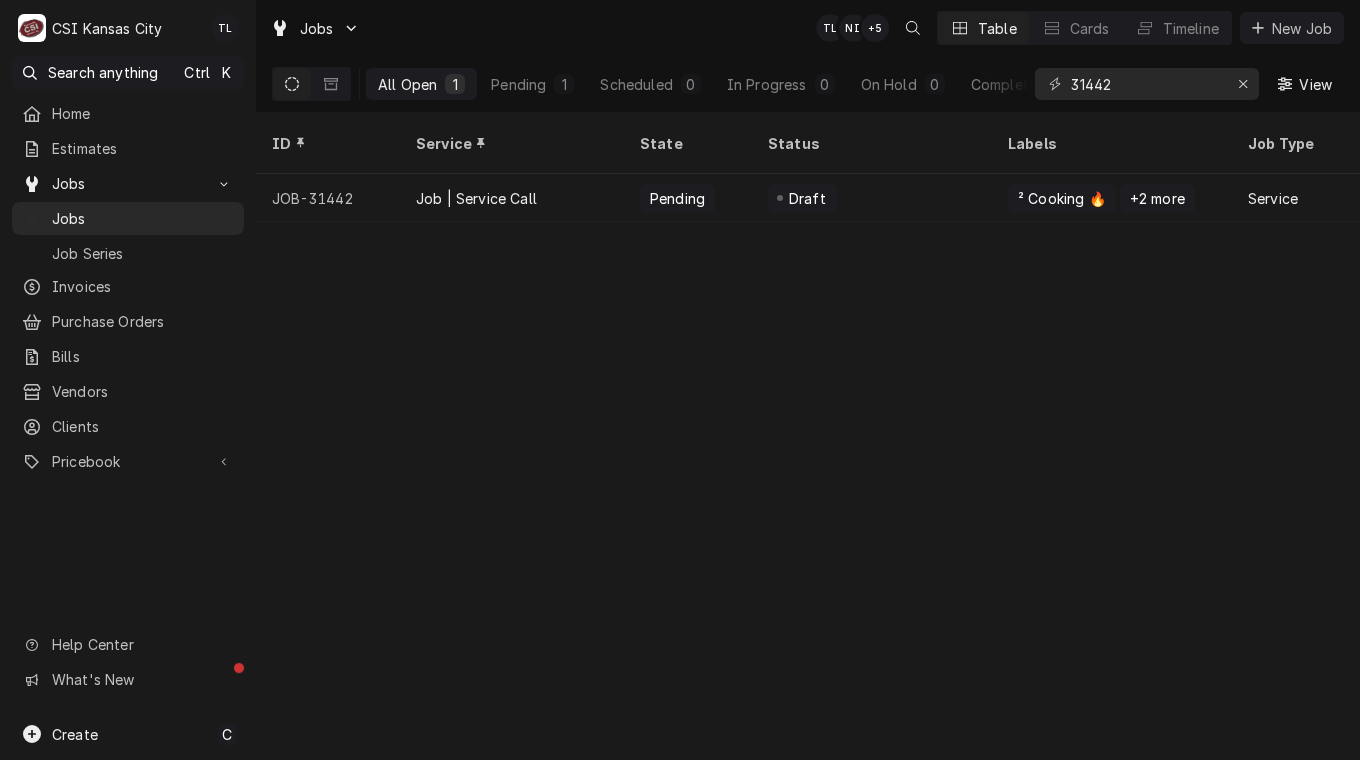 click on "Job | Service Call" at bounding box center (476, 198) 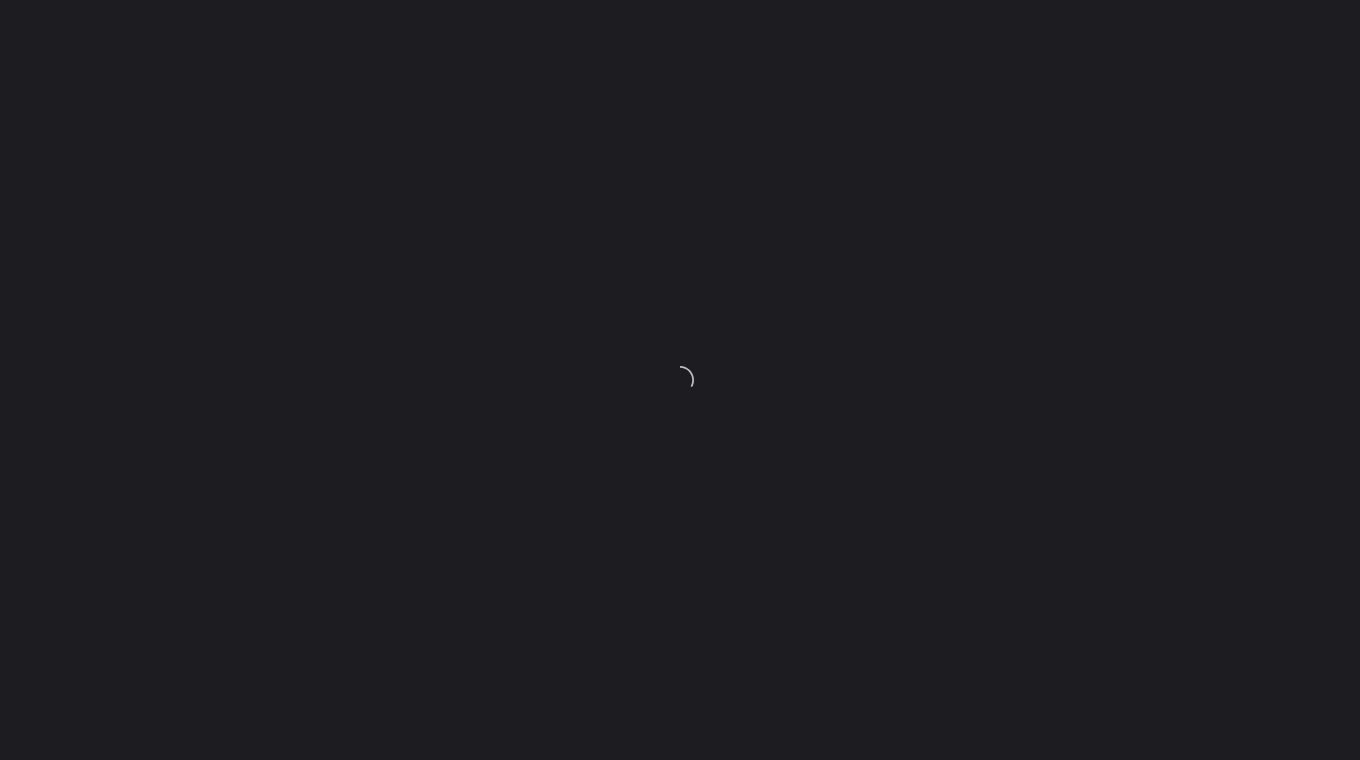 scroll, scrollTop: 0, scrollLeft: 0, axis: both 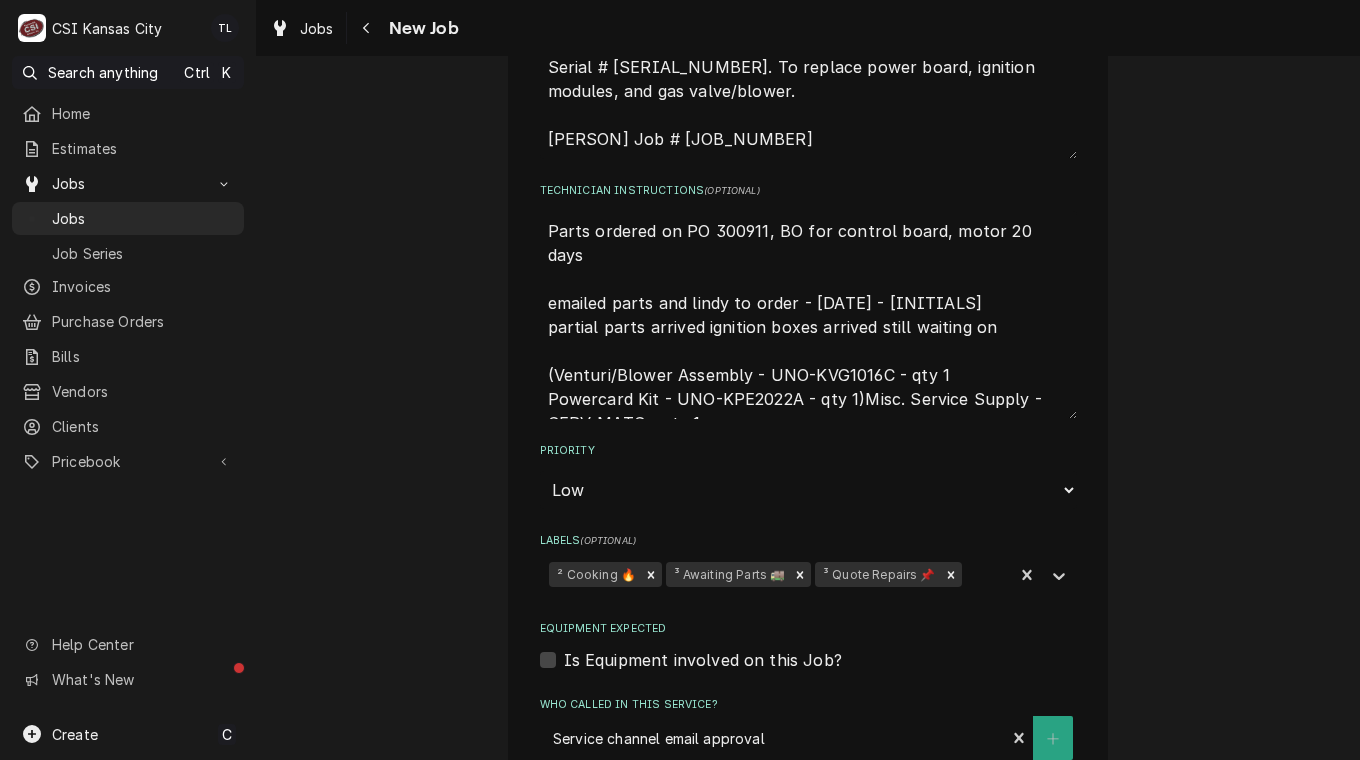 click 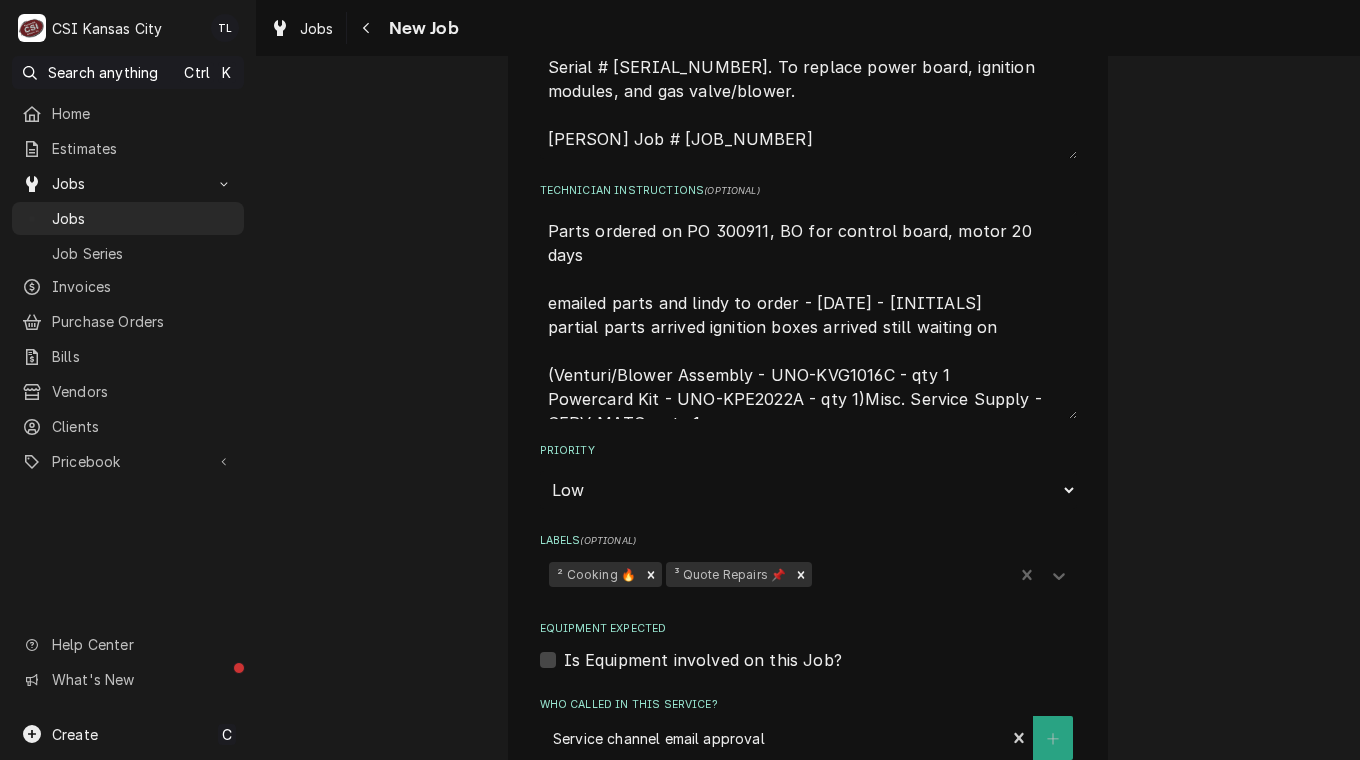 click 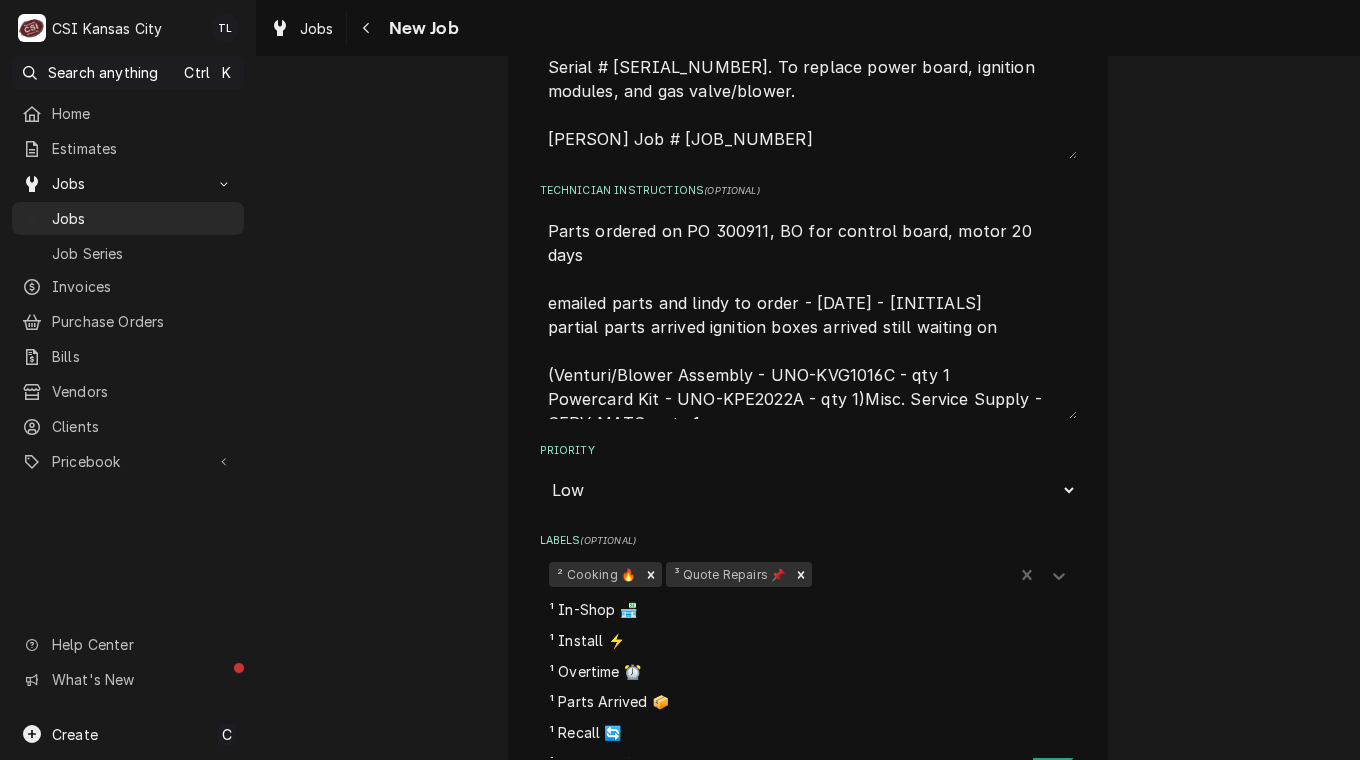 scroll, scrollTop: 160, scrollLeft: 0, axis: vertical 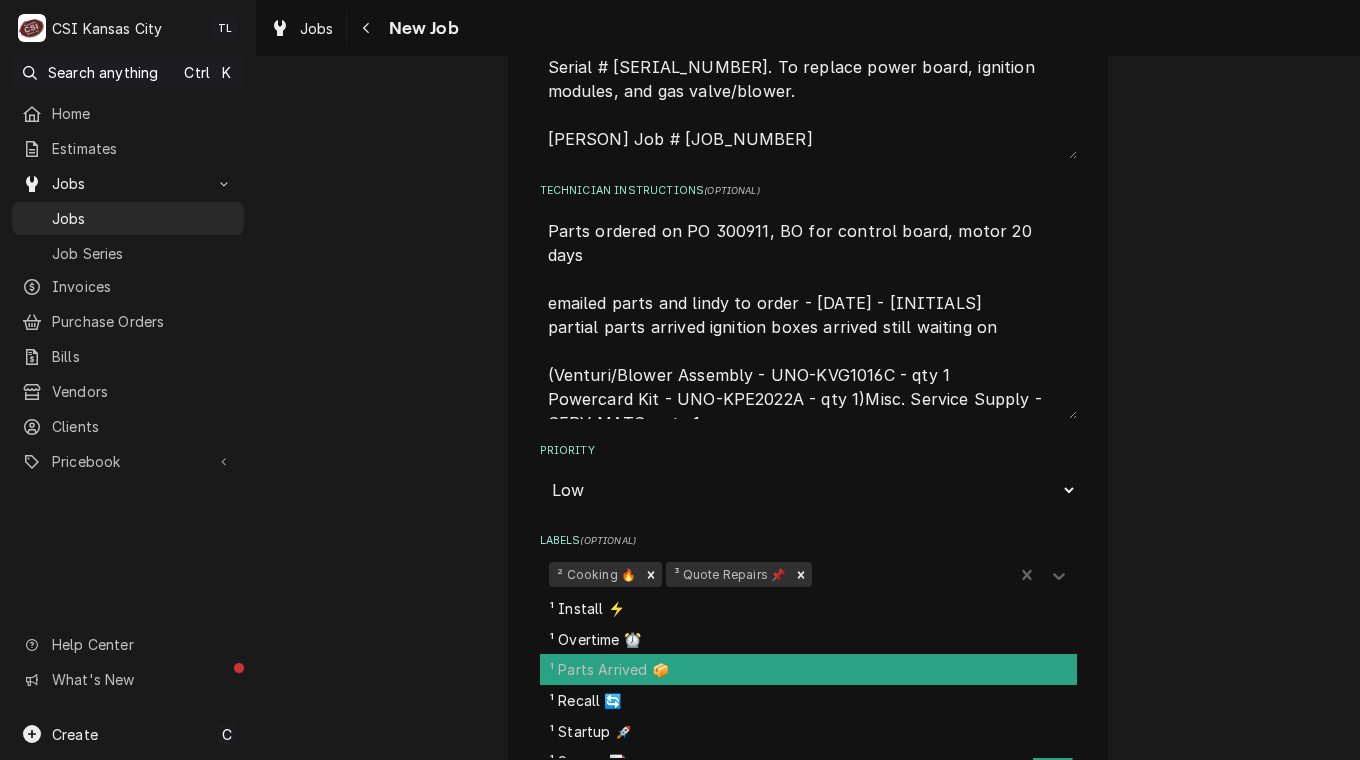 click on "¹ Parts Arrived 📦" at bounding box center [808, 669] 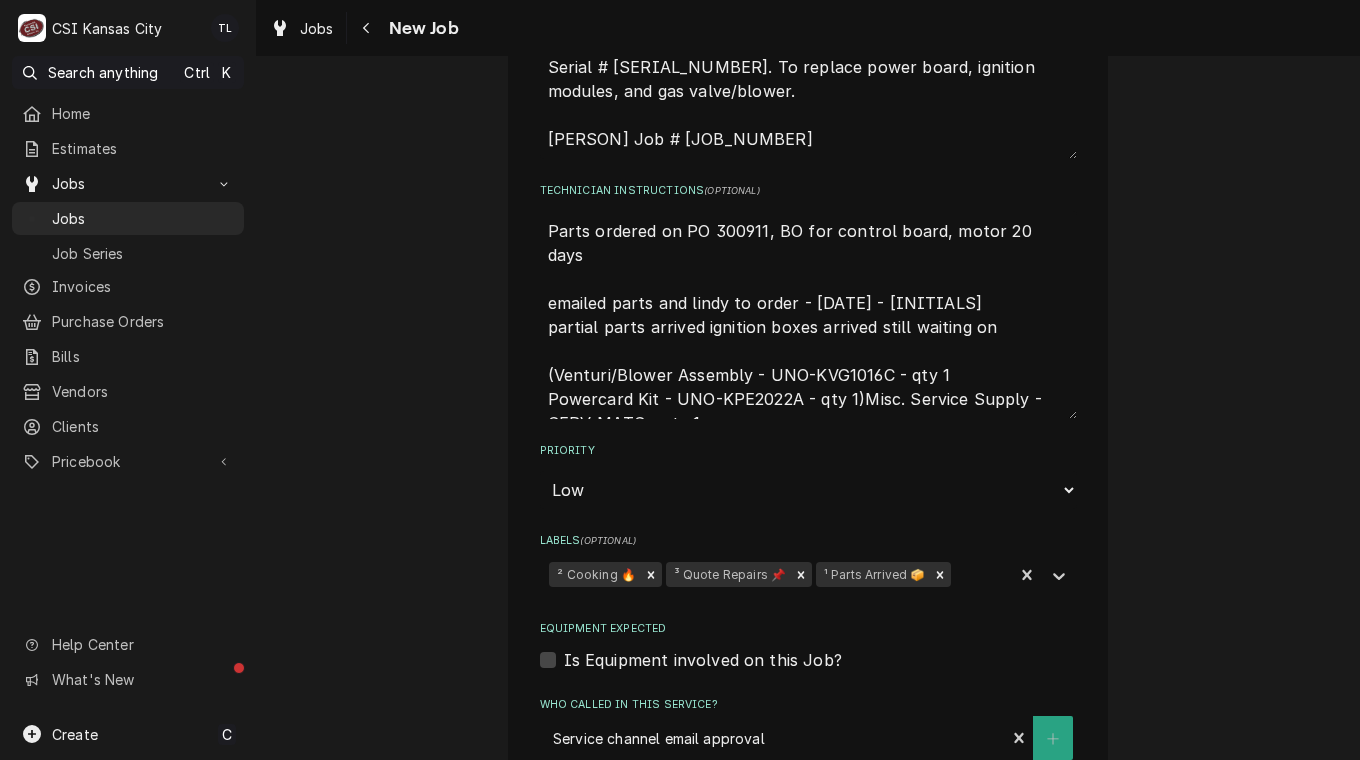 click on "Parts ordered on PO 300911, BO for control board, motor 20 days
emailed parts and lindy to order - [DATE] - [INITIALS]
partial parts arrived ignition boxes arrived still waiting on
(Venturi/Blower Assembly - UNO-KVG1016C - qty 1
Powercard Kit - UNO-KPE2022A - qty 1)Misc. Service Supply - SERV-MATS - qty 1" at bounding box center [808, 315] 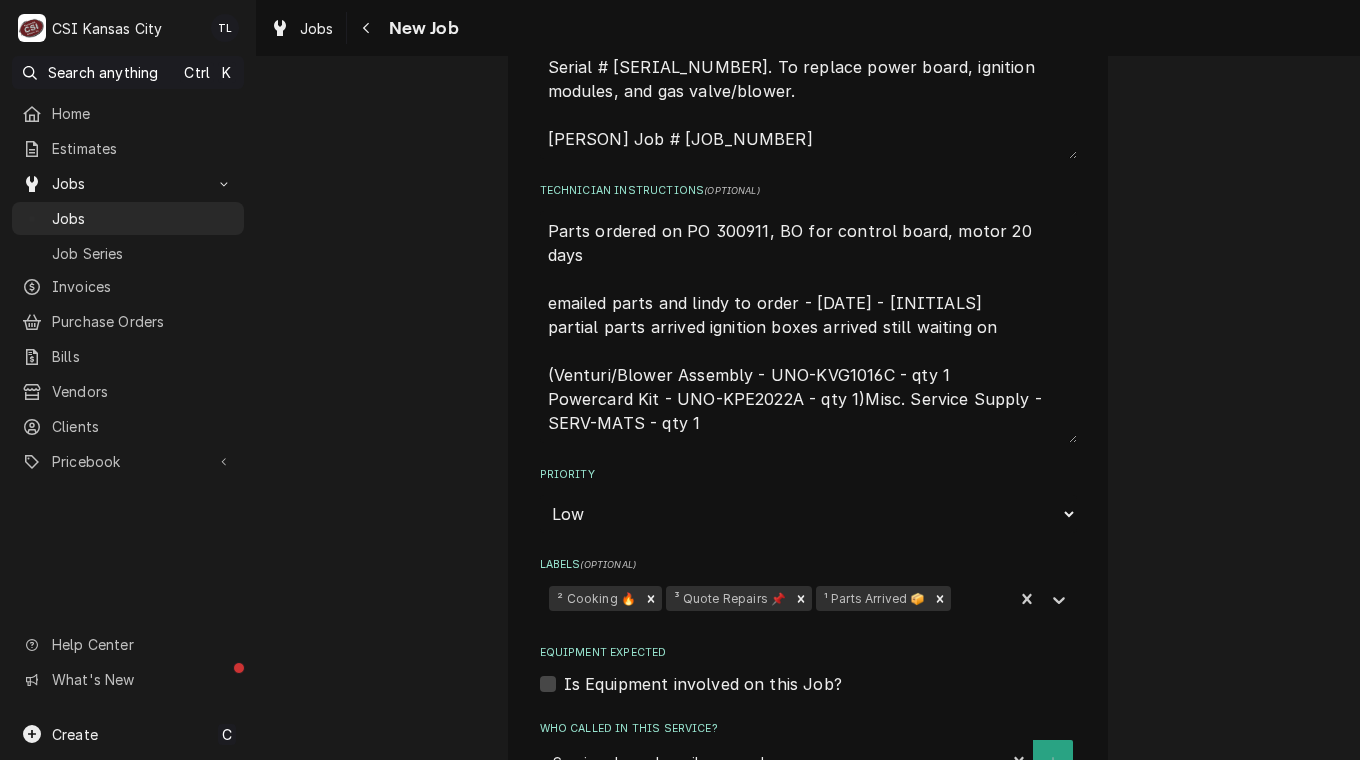 type on "x" 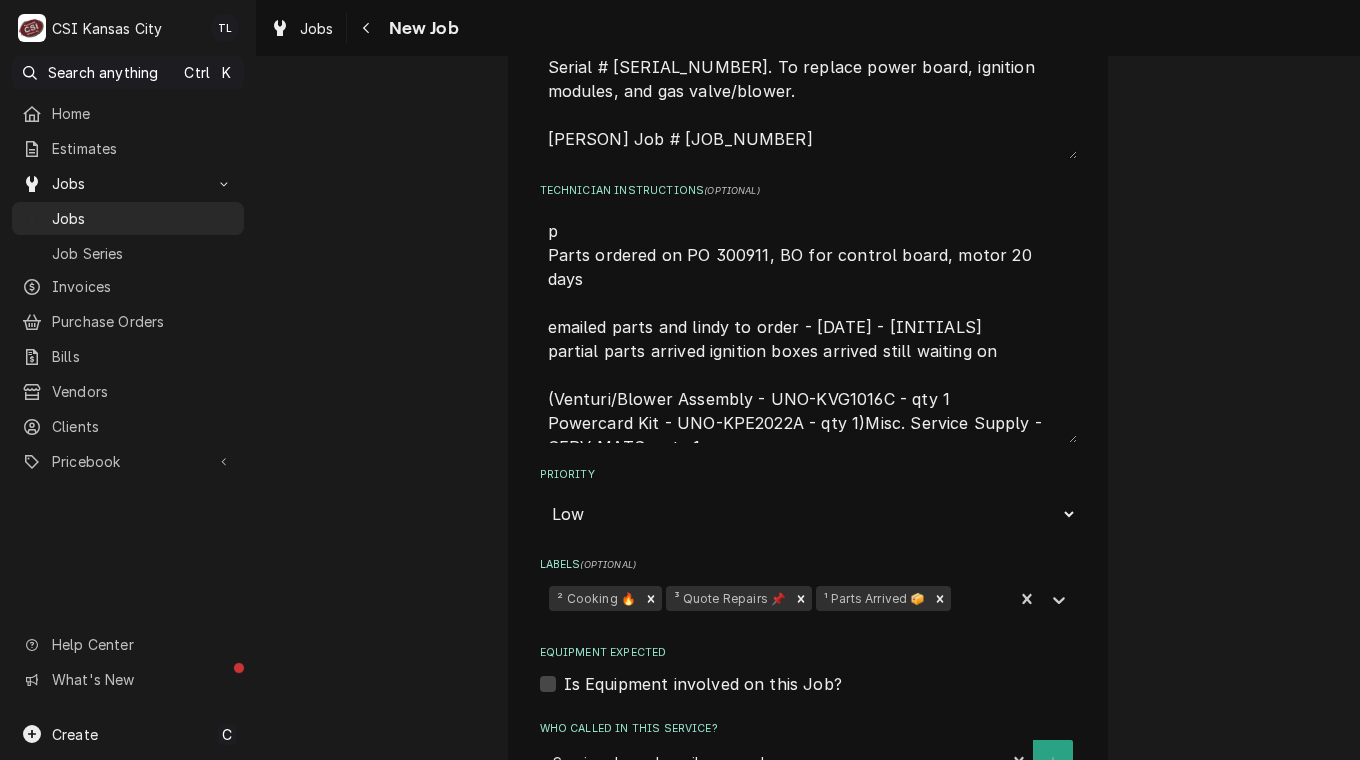 type on "x" 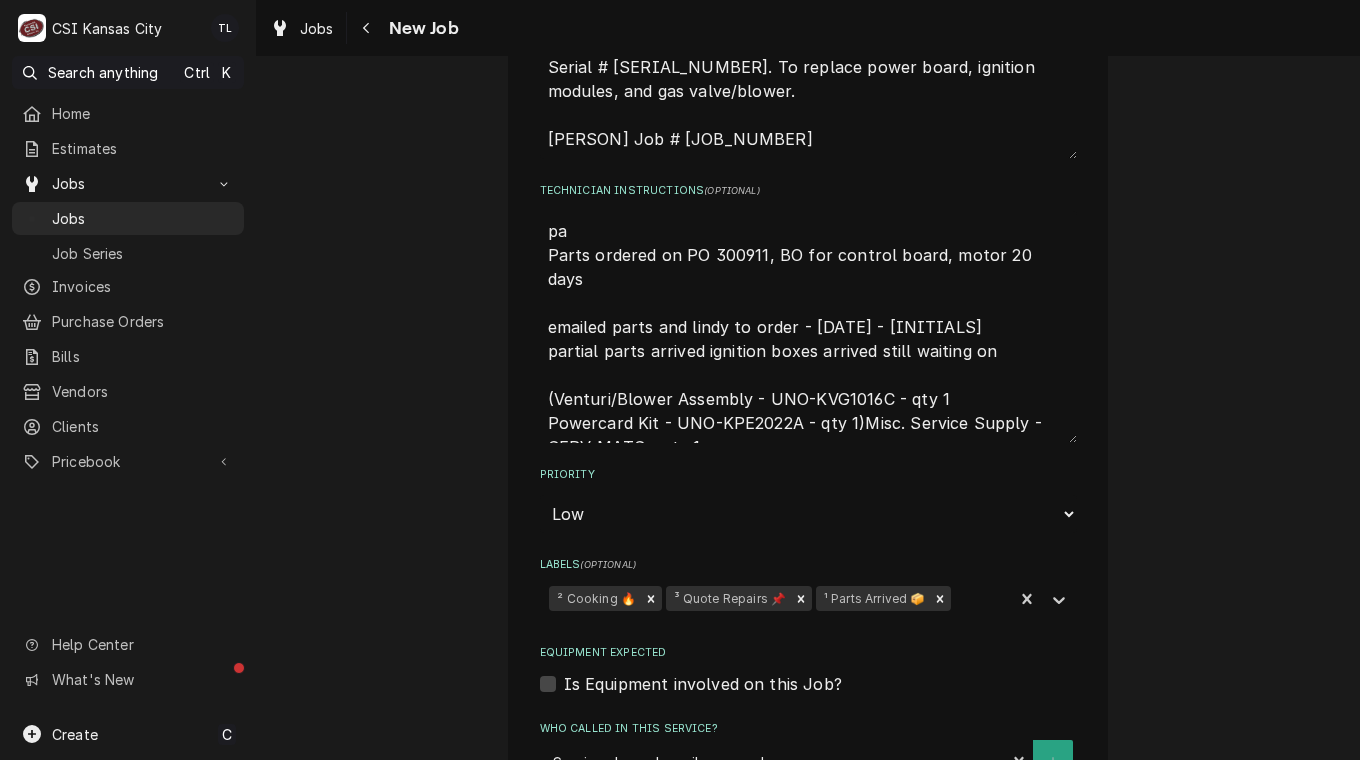 type on "x" 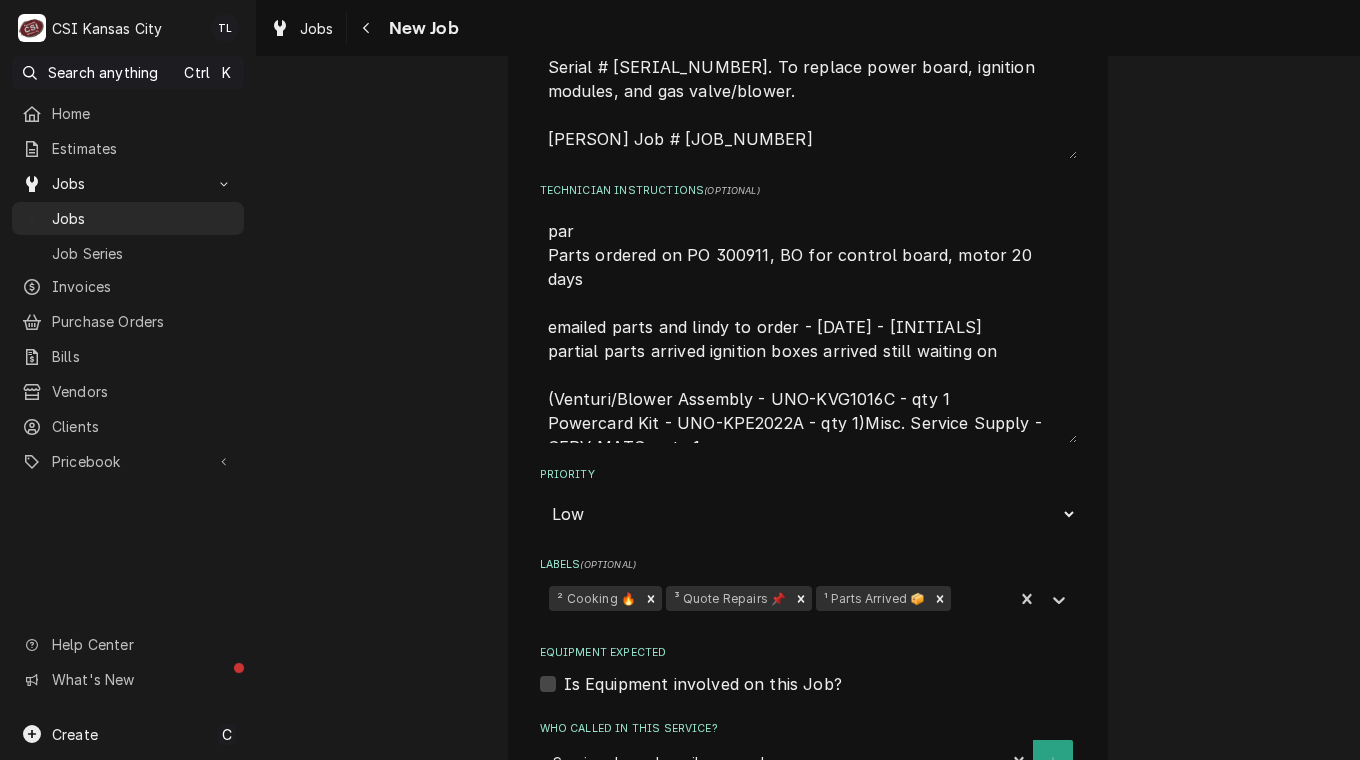 type on "x" 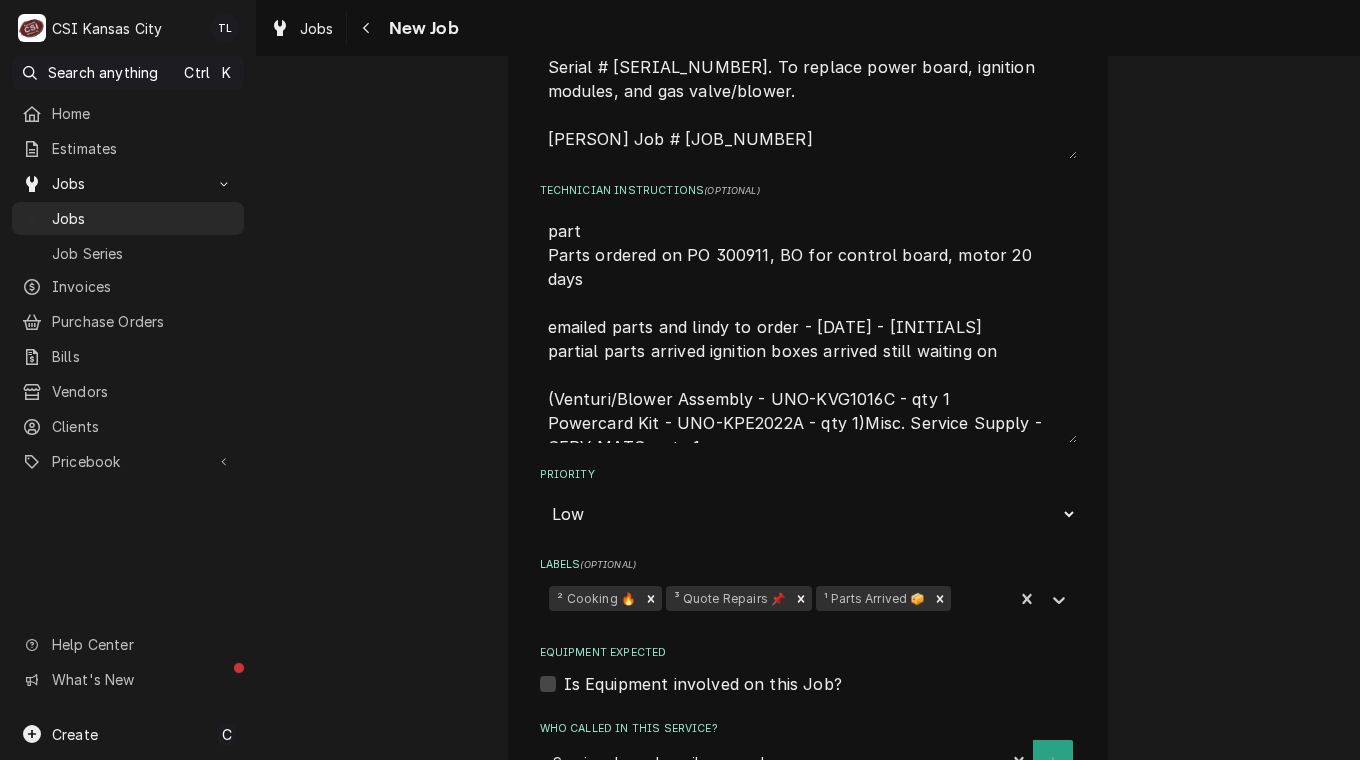 type on "x" 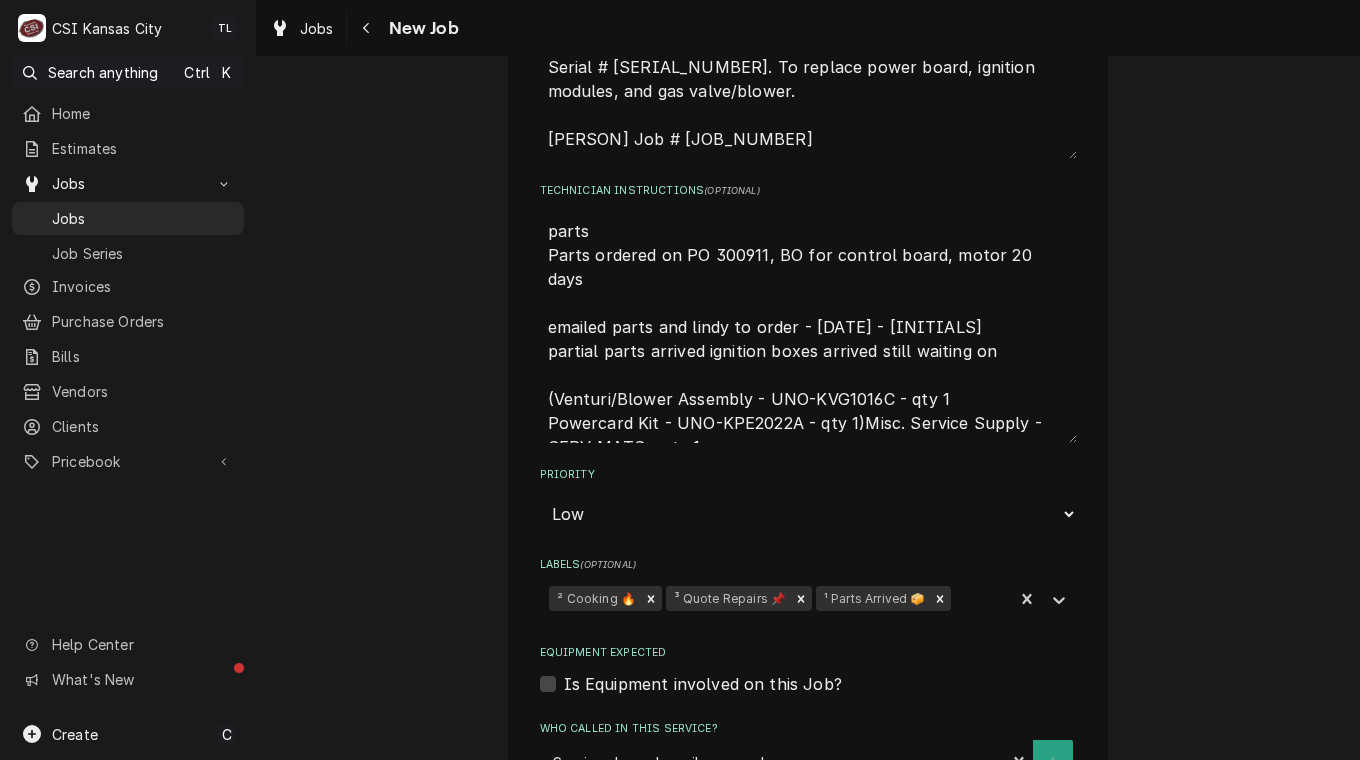 type on "x" 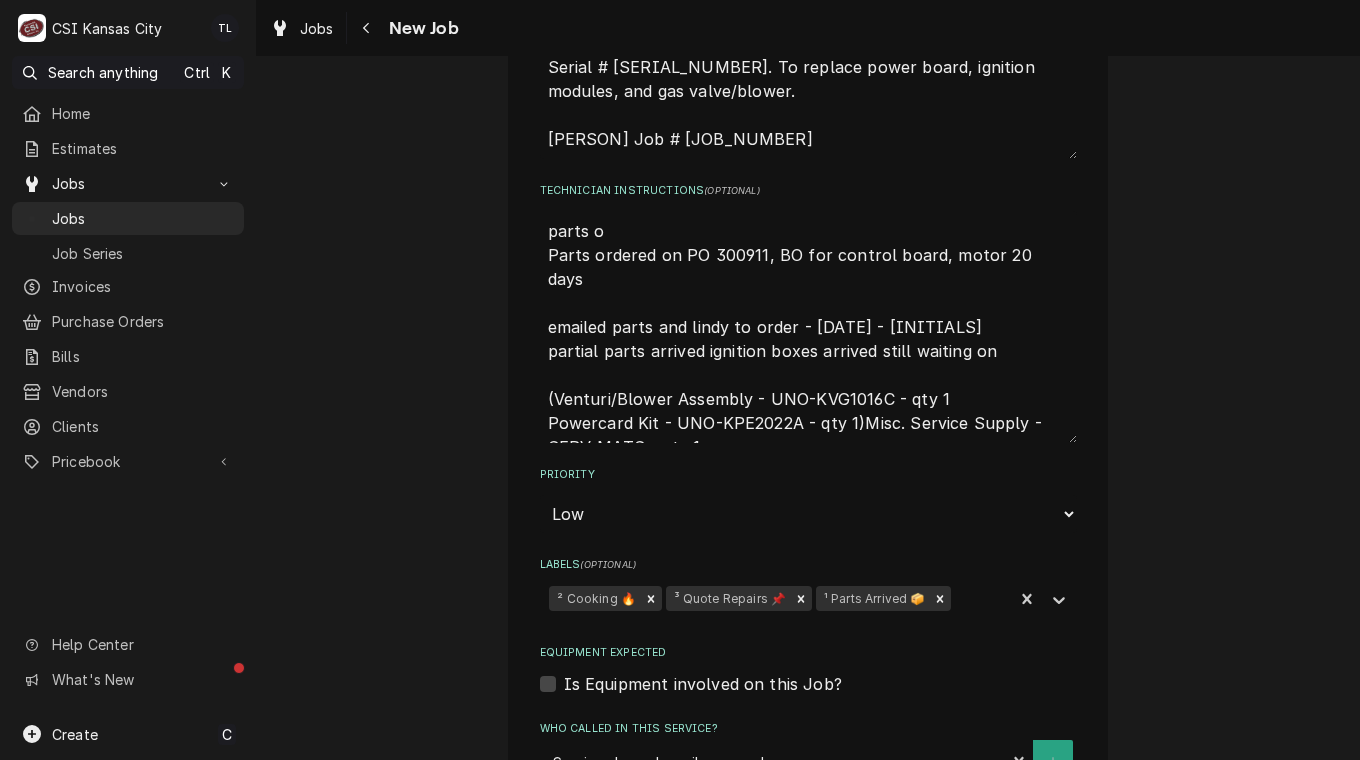 type on "x" 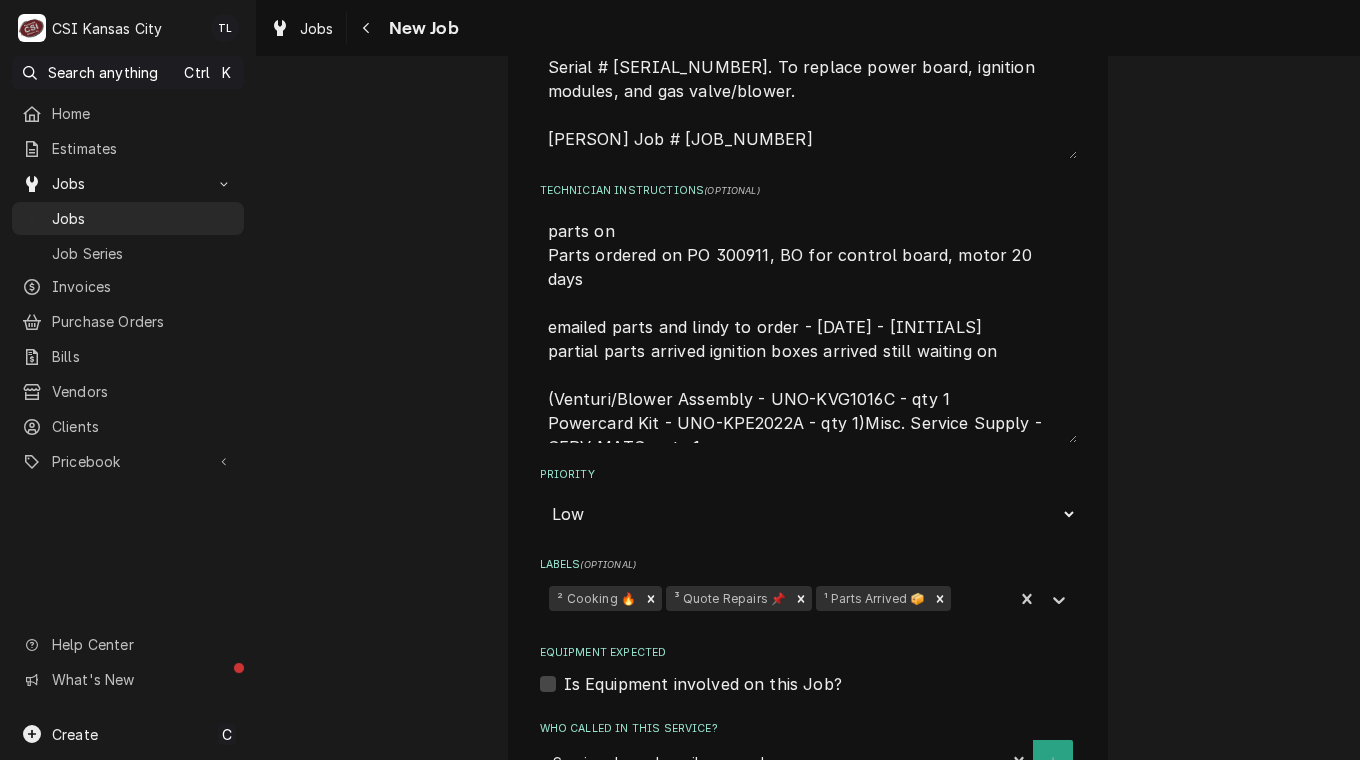 type on "x" 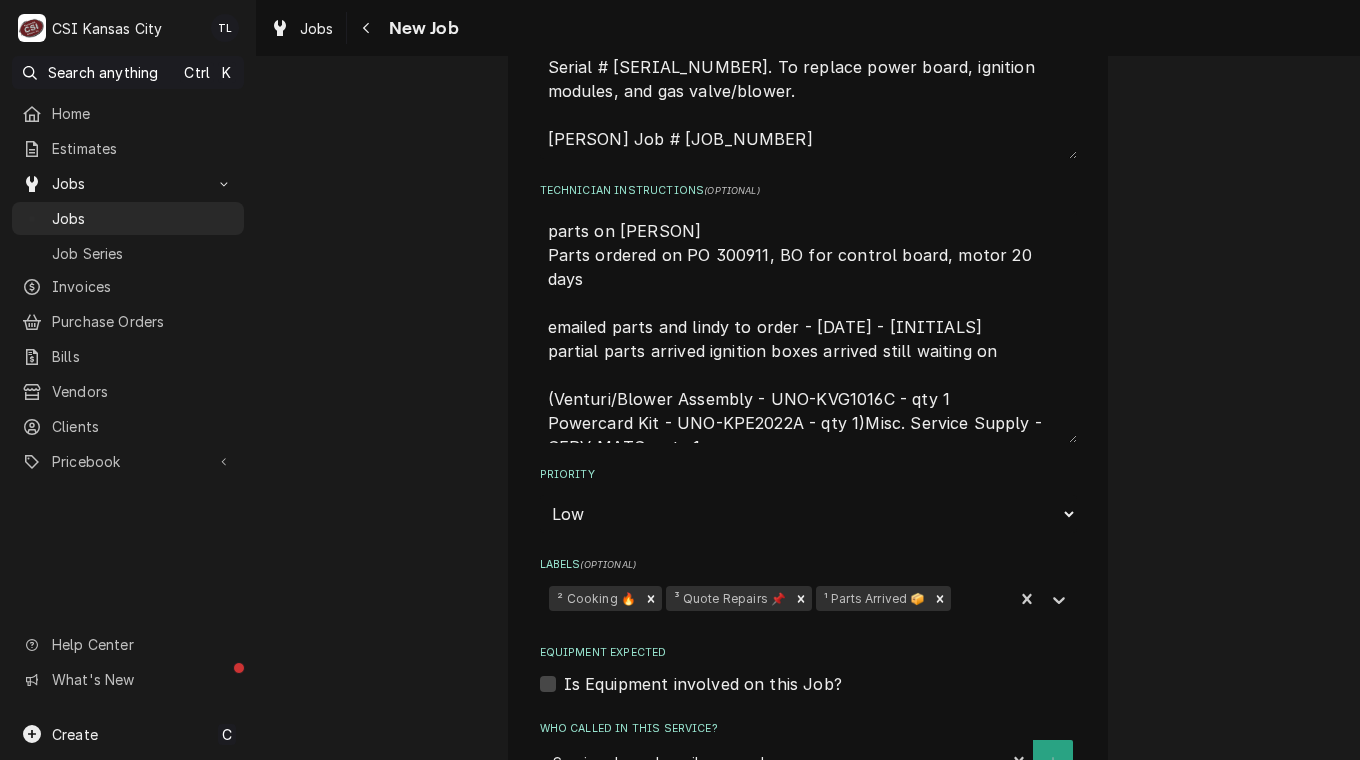 type on "x" 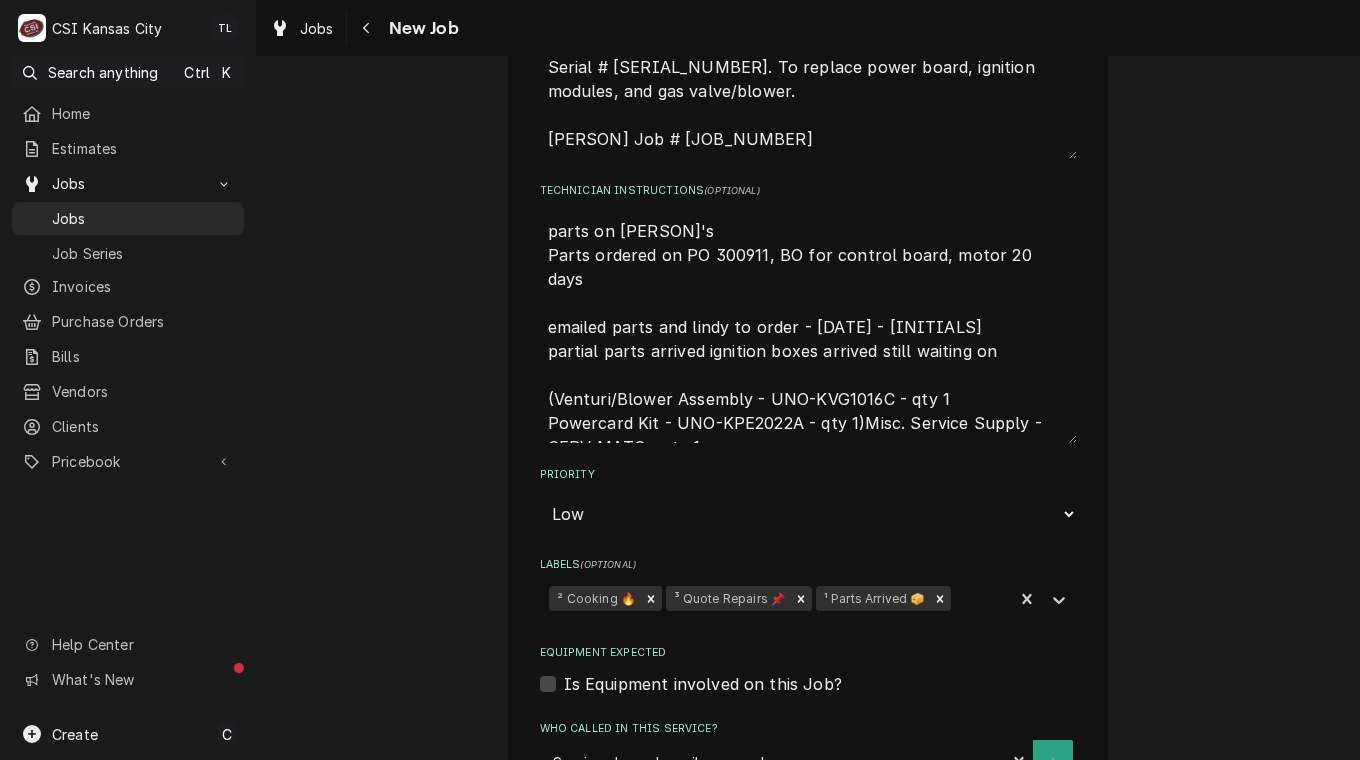 type on "x" 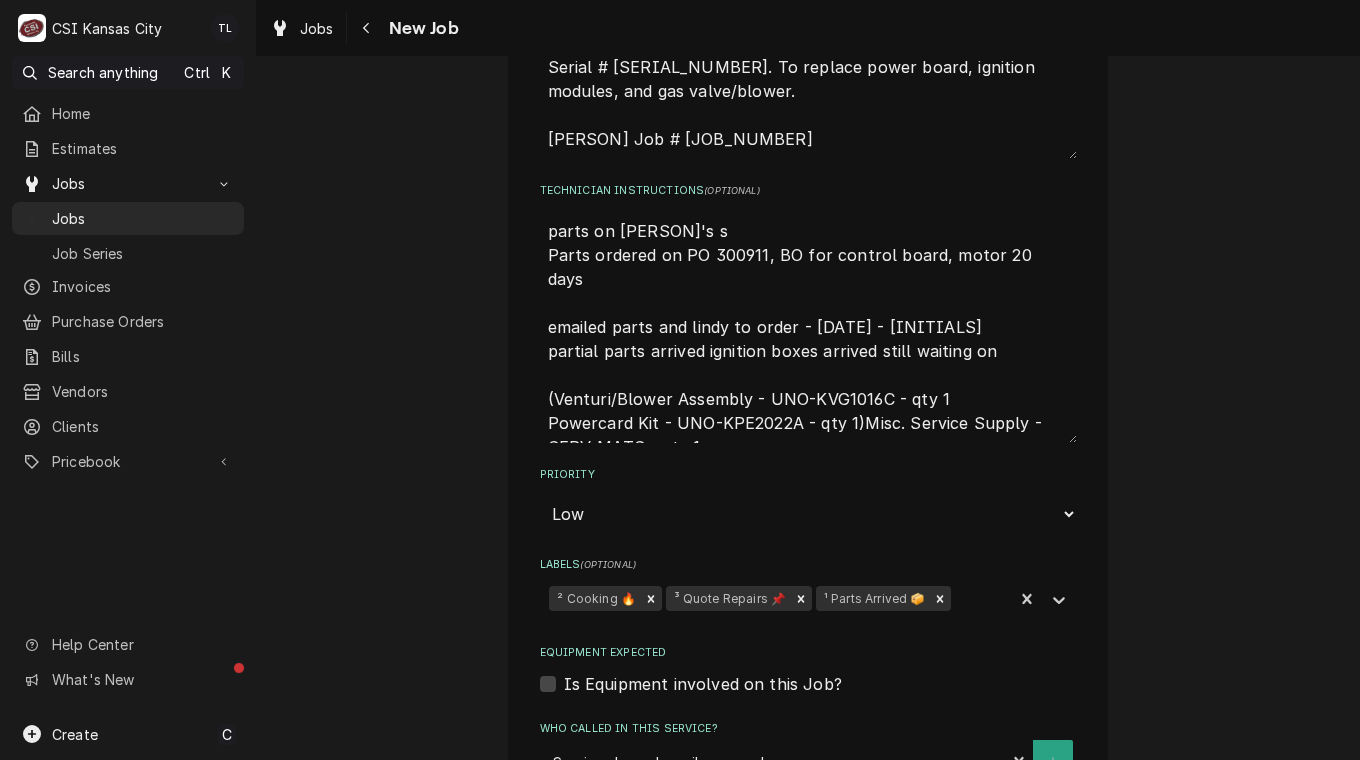 type on "x" 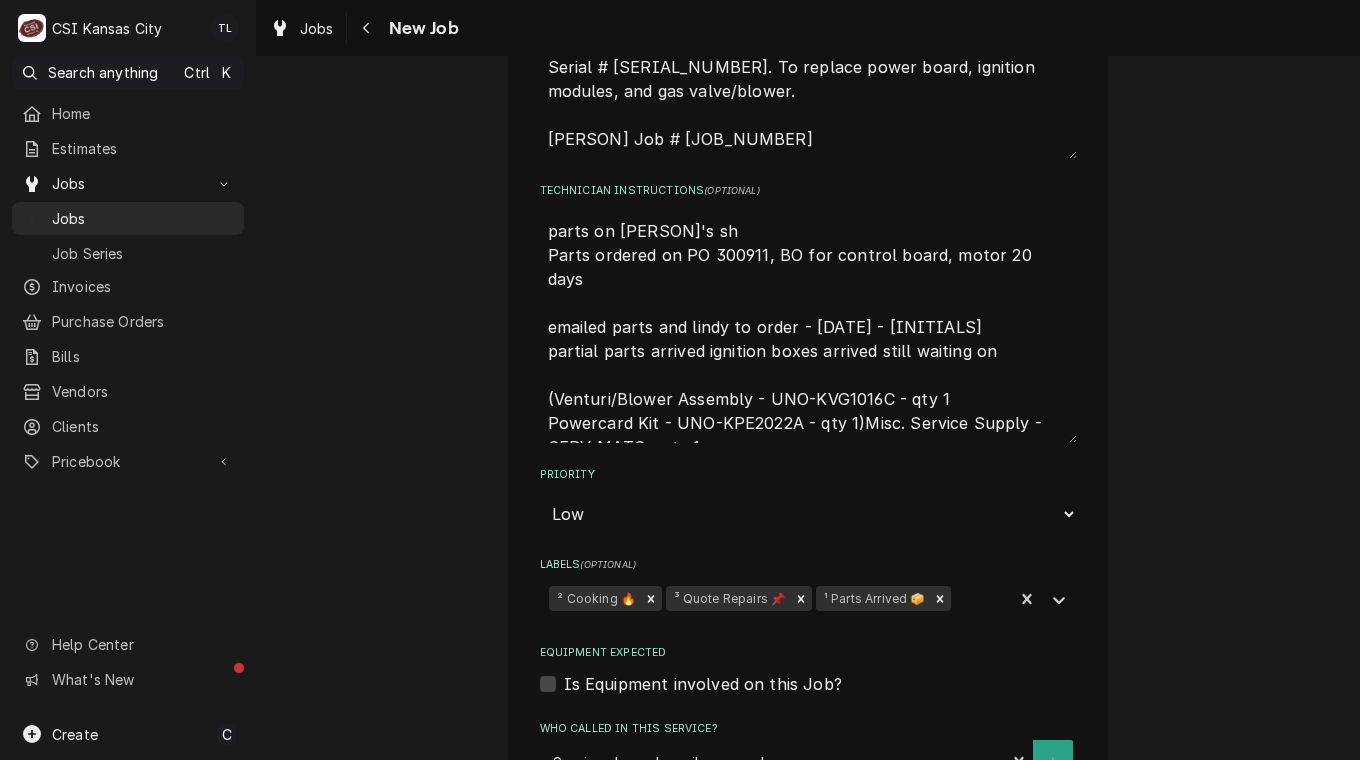type on "x" 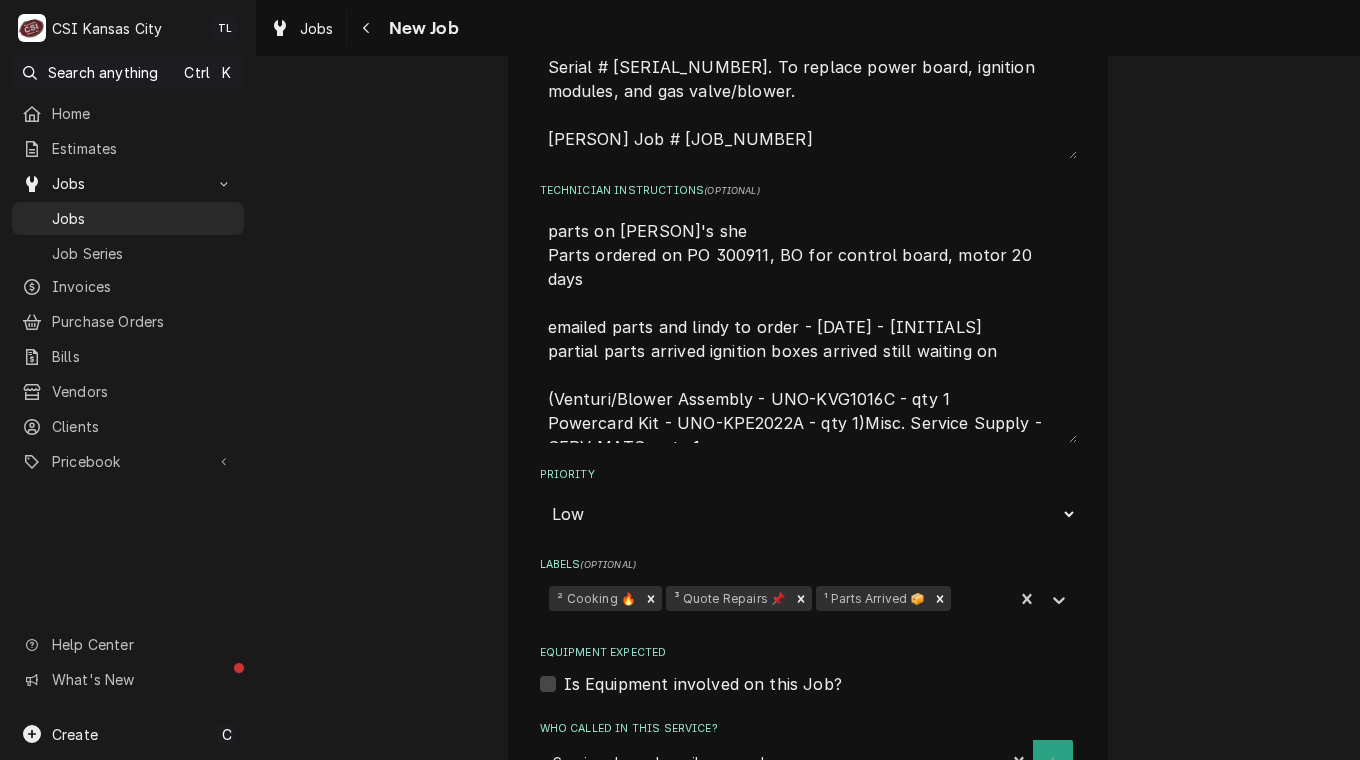 type on "x" 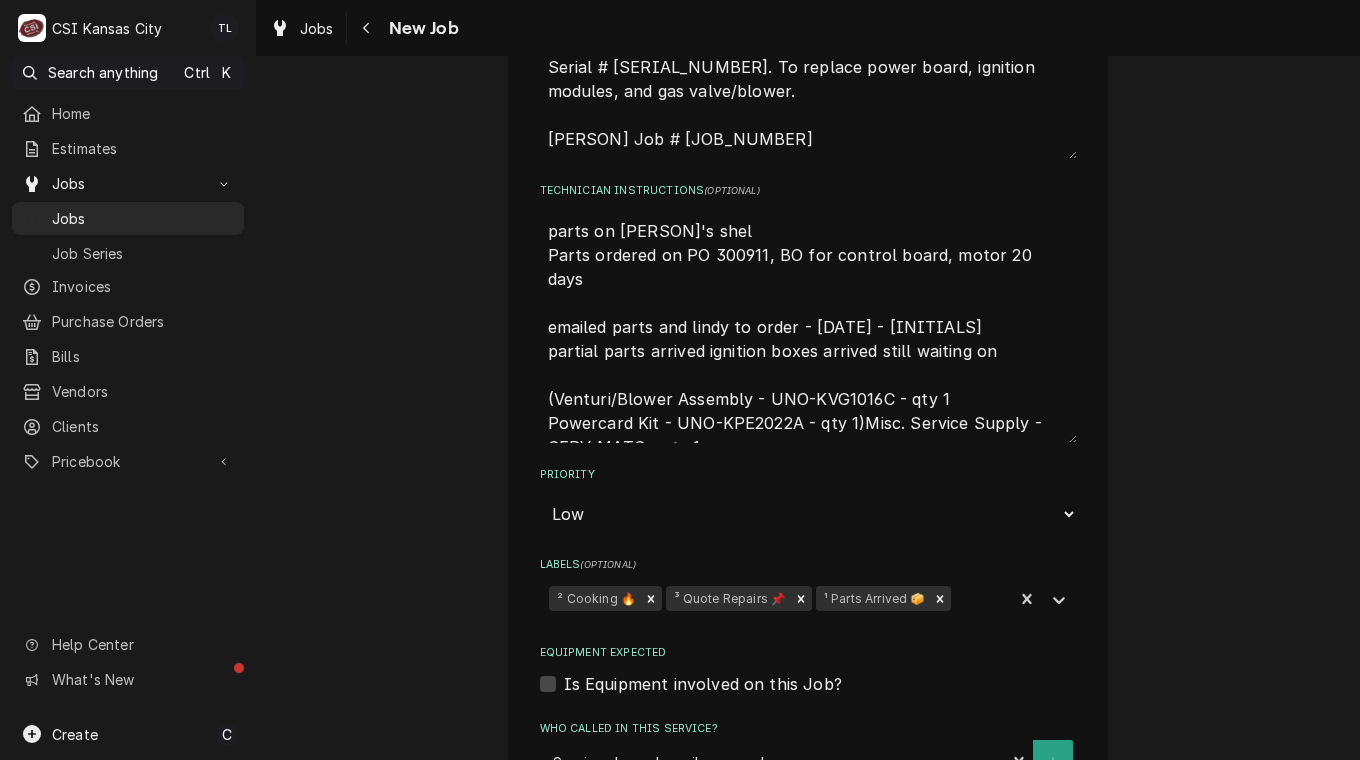 type on "x" 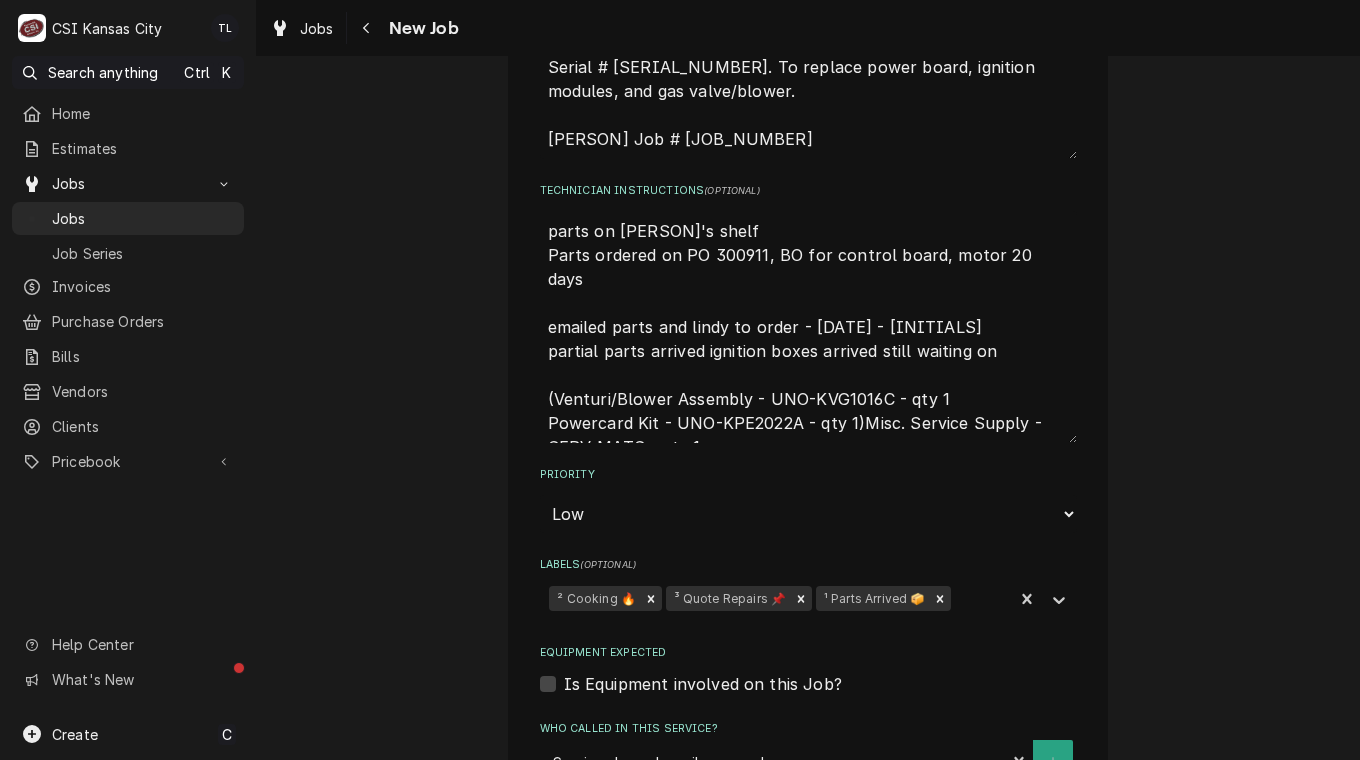 type on "x" 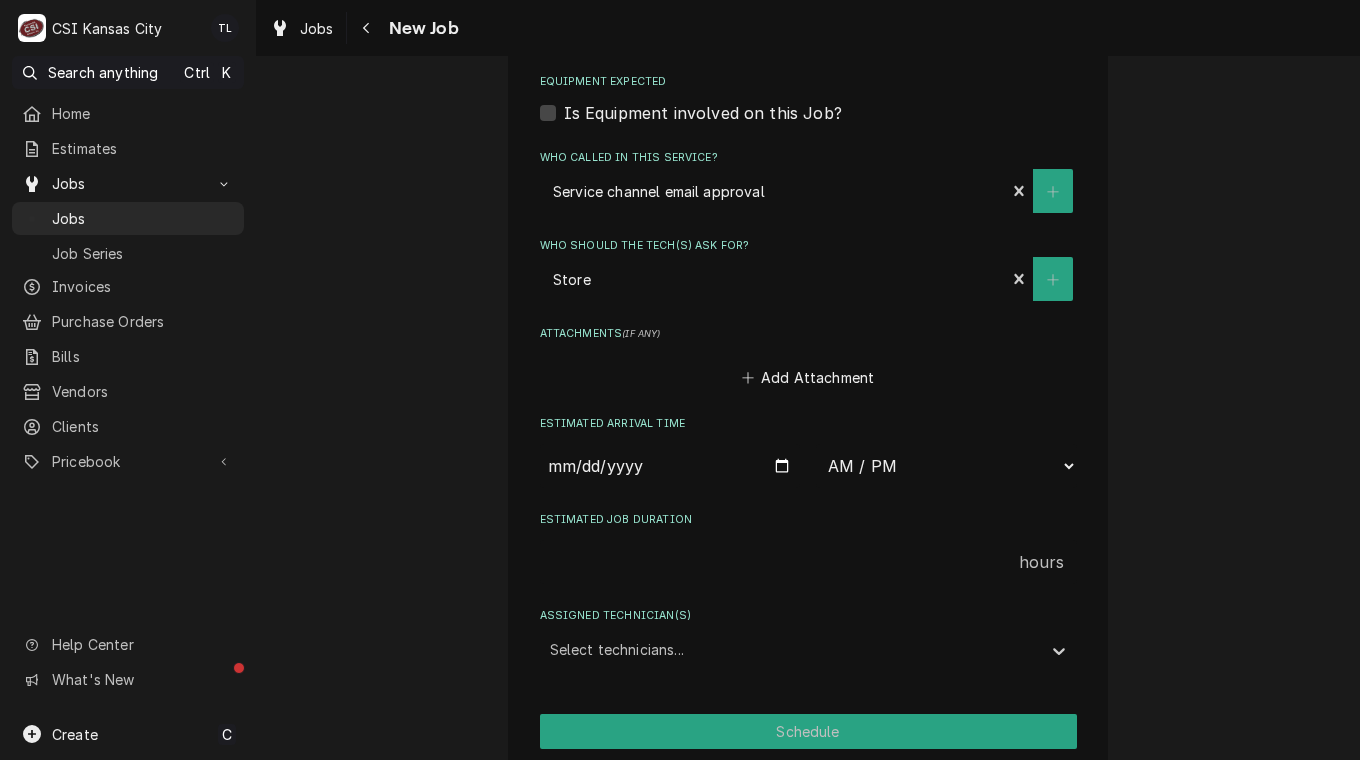 scroll, scrollTop: 2017, scrollLeft: 0, axis: vertical 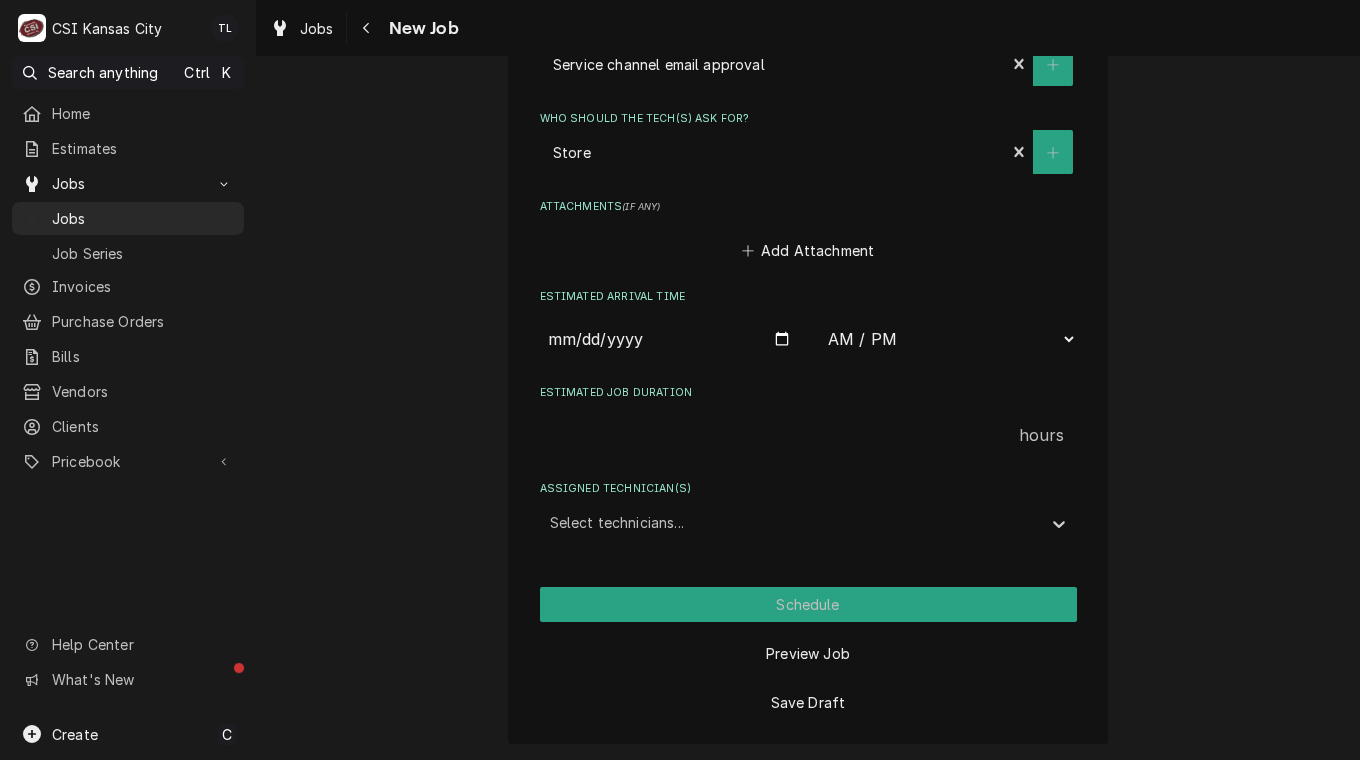 type on "parts on [PERSON]'s shelf
Parts ordered on PO 300911, BO for control board, motor 20 days
emailed parts and lindy to order - [DATE] - [INITIALS]
partial parts arrived ignition boxes arrived still waiting on
(Venturi/Blower Assembly - UNO-KVG1016C - qty 1
Powercard Kit - UNO-KPE2022A - qty 1)Misc. Service Supply - SERV-MATS - qty 1" 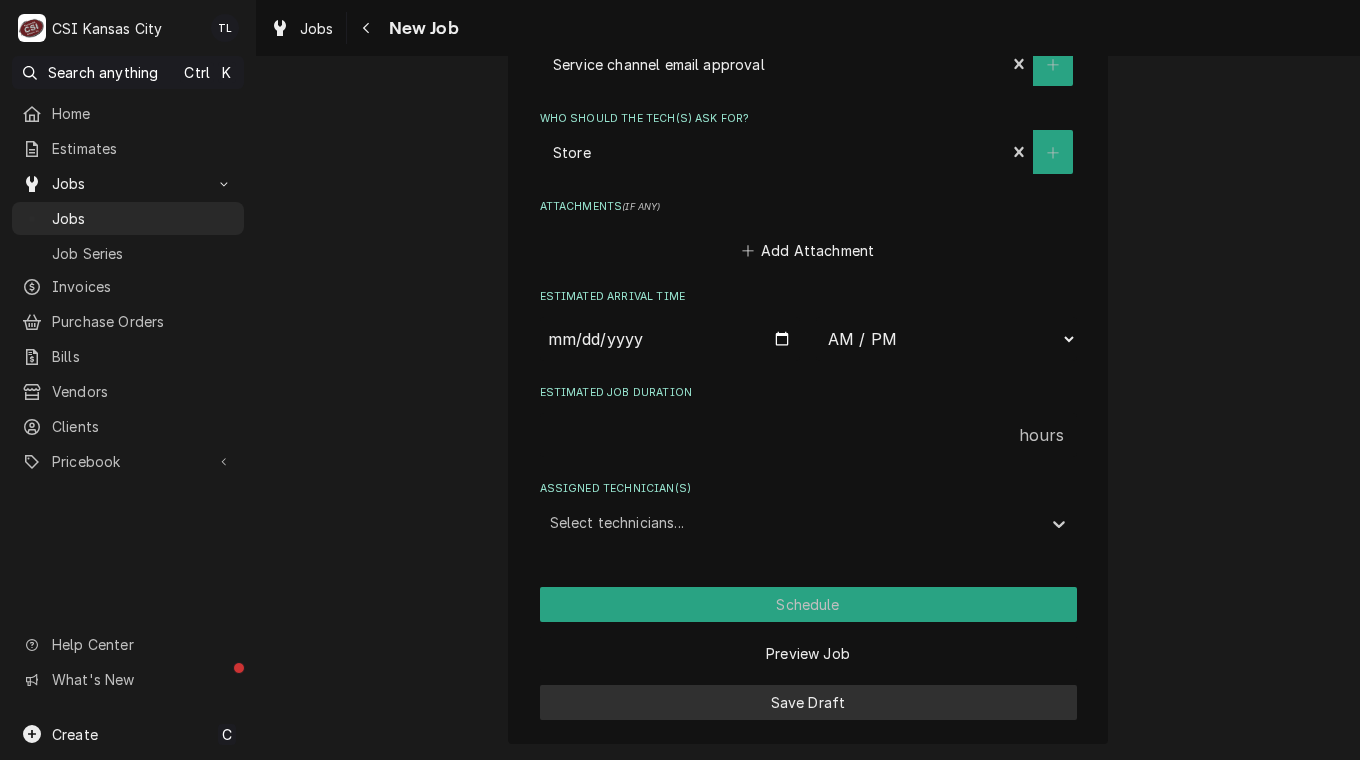 click on "Save Draft" at bounding box center [808, 702] 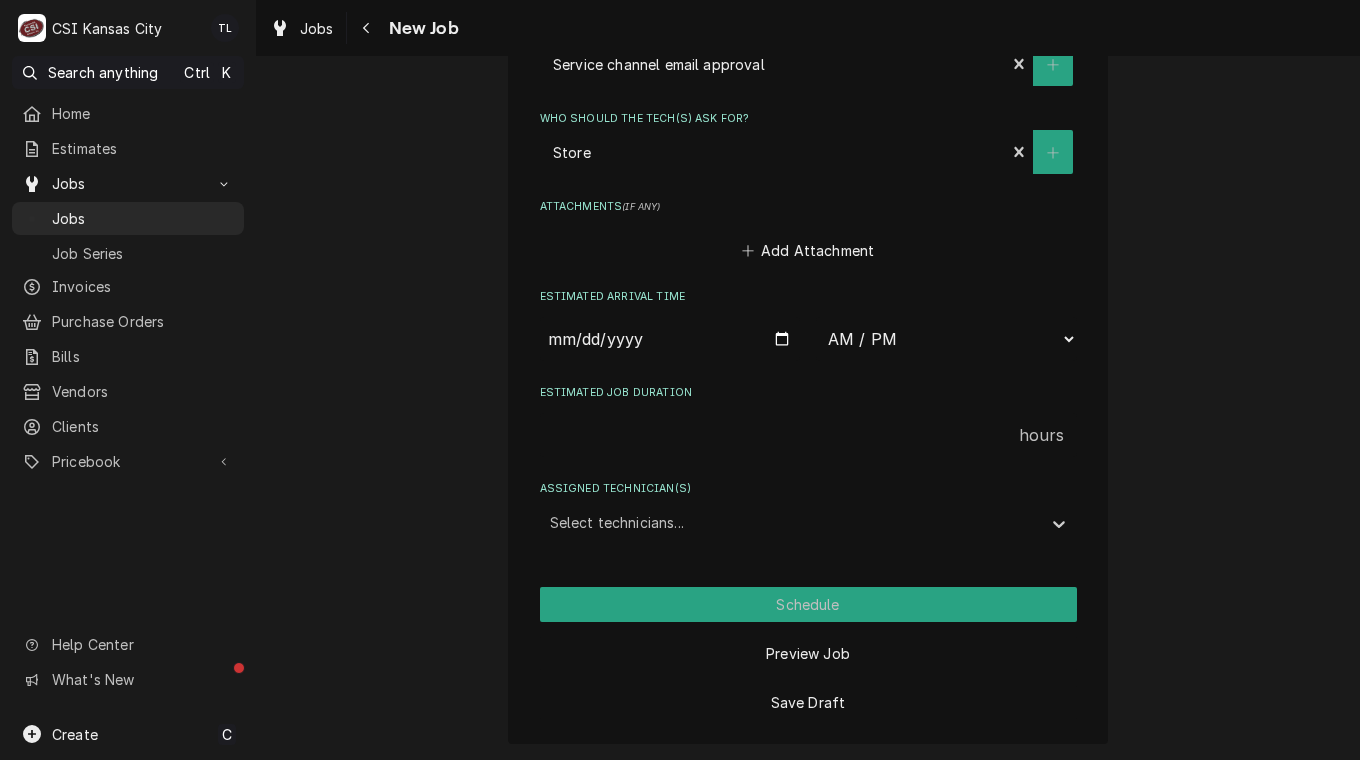 scroll, scrollTop: 1954, scrollLeft: 0, axis: vertical 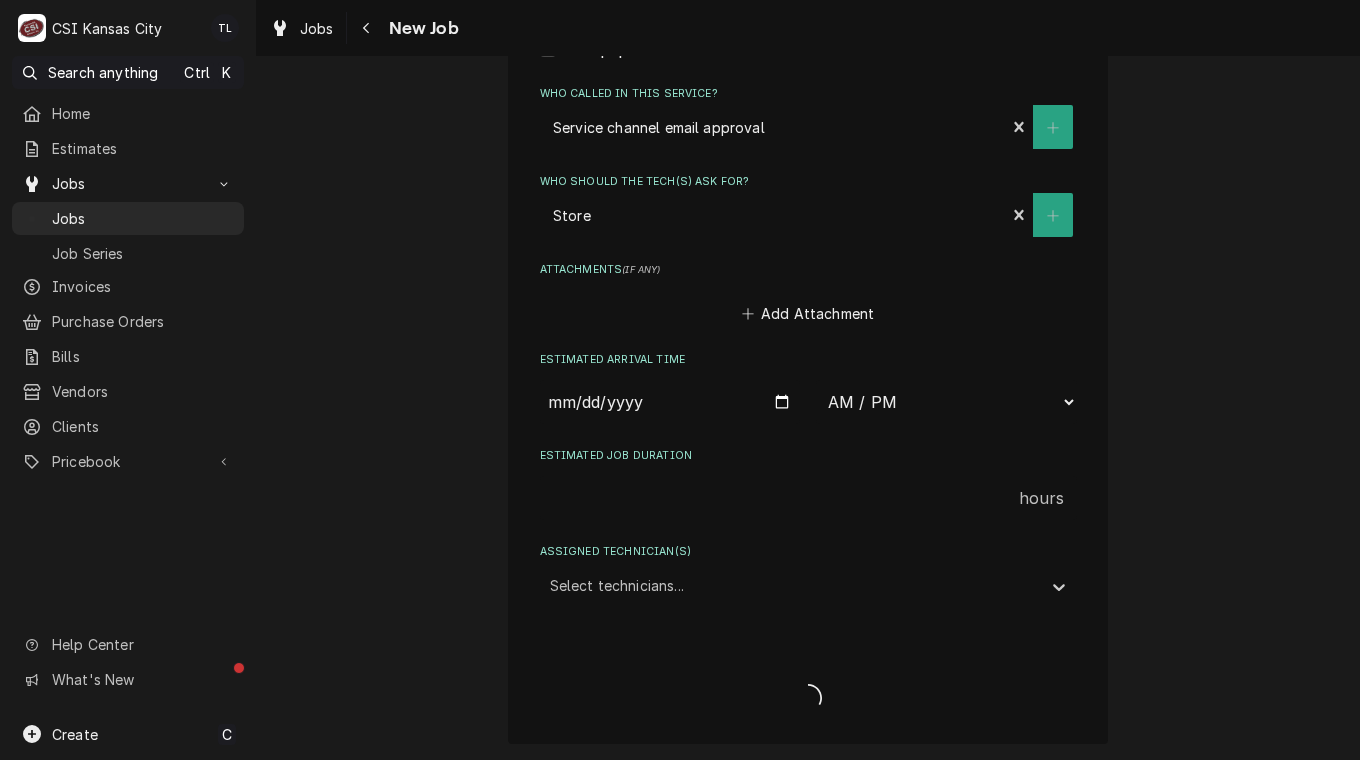 type on "x" 